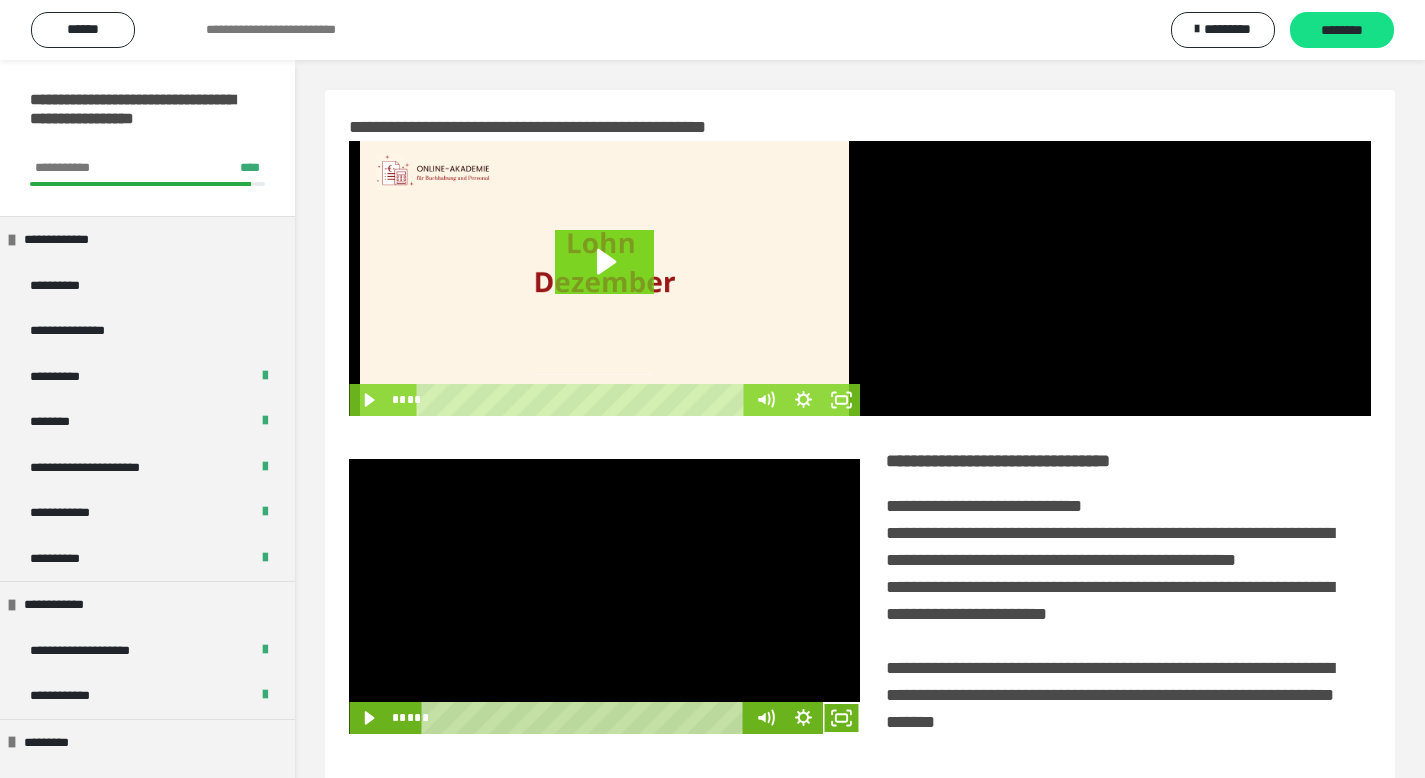 scroll, scrollTop: 0, scrollLeft: 0, axis: both 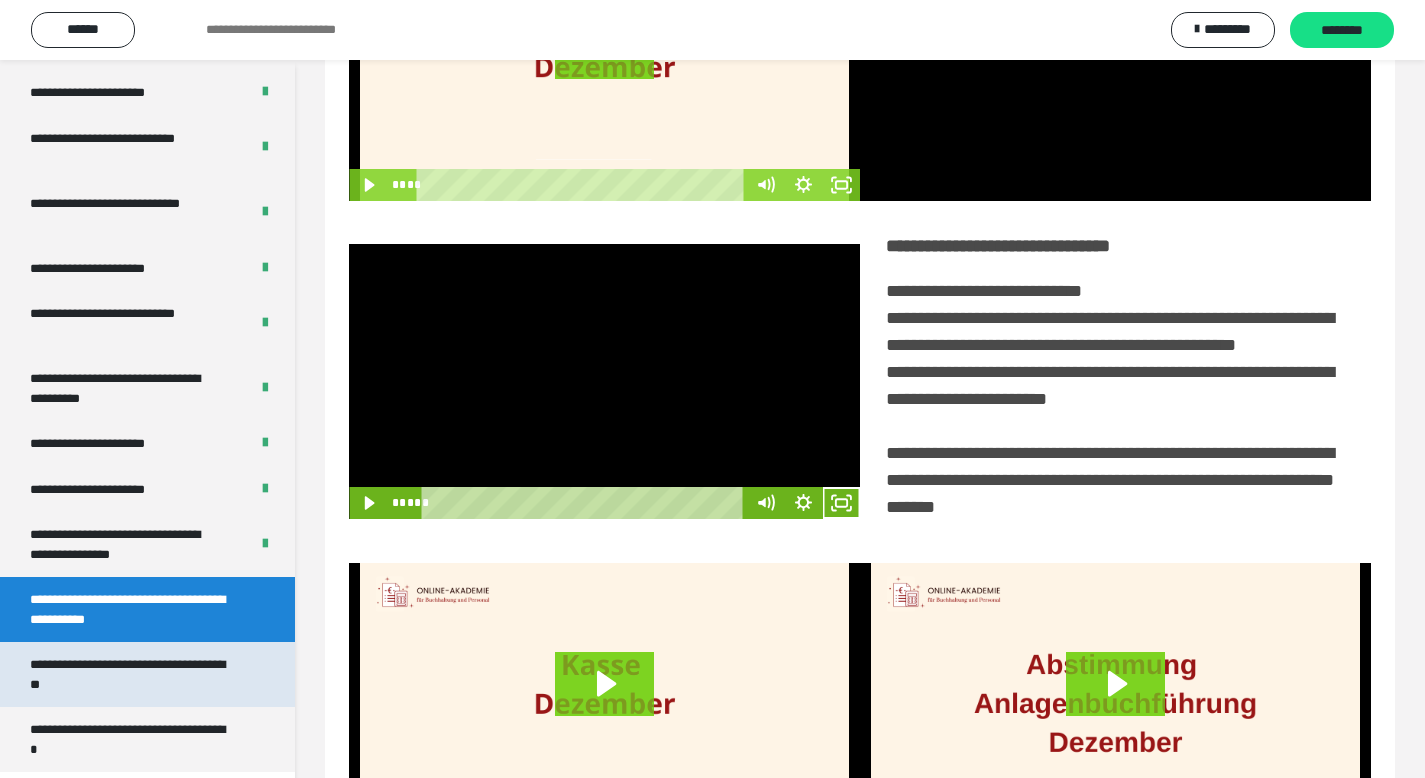 click on "**********" at bounding box center [132, 674] 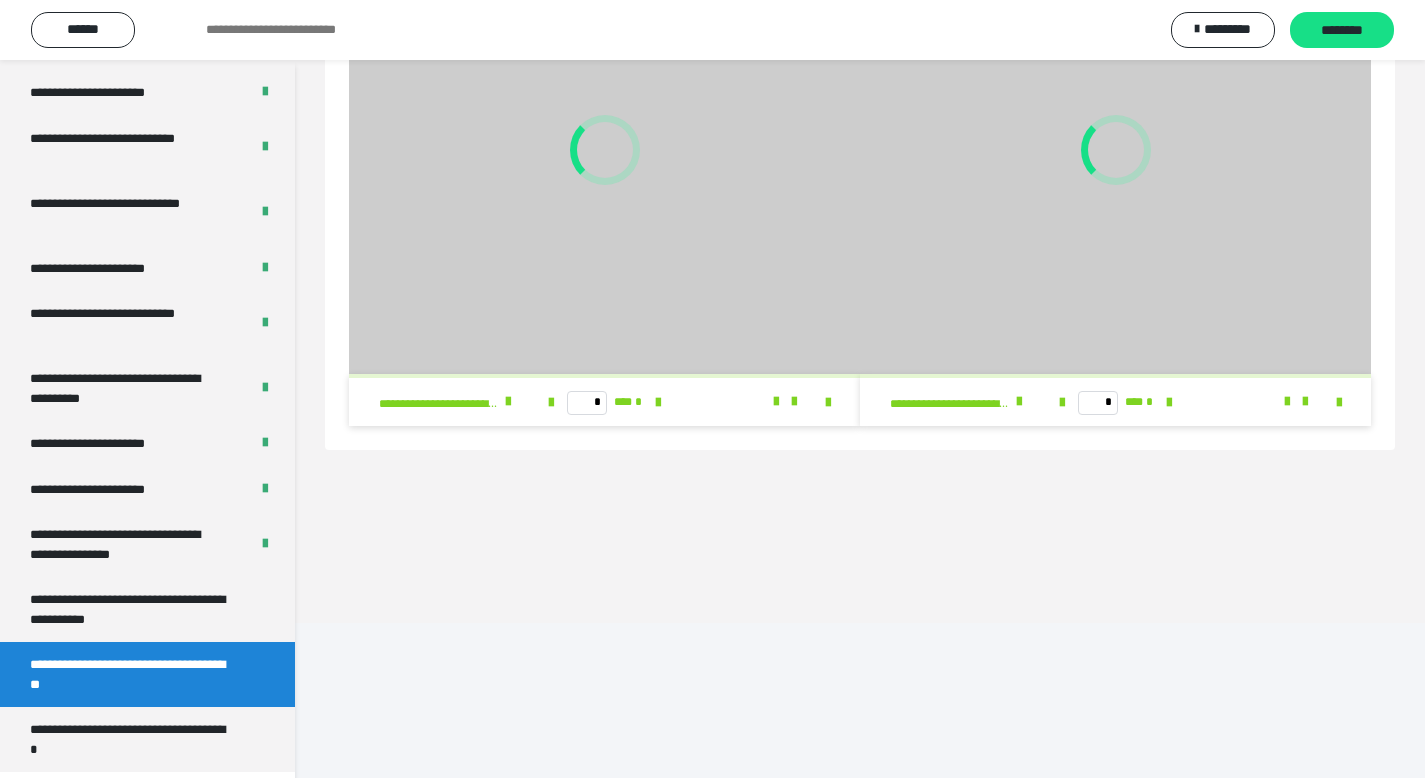 scroll, scrollTop: 60, scrollLeft: 0, axis: vertical 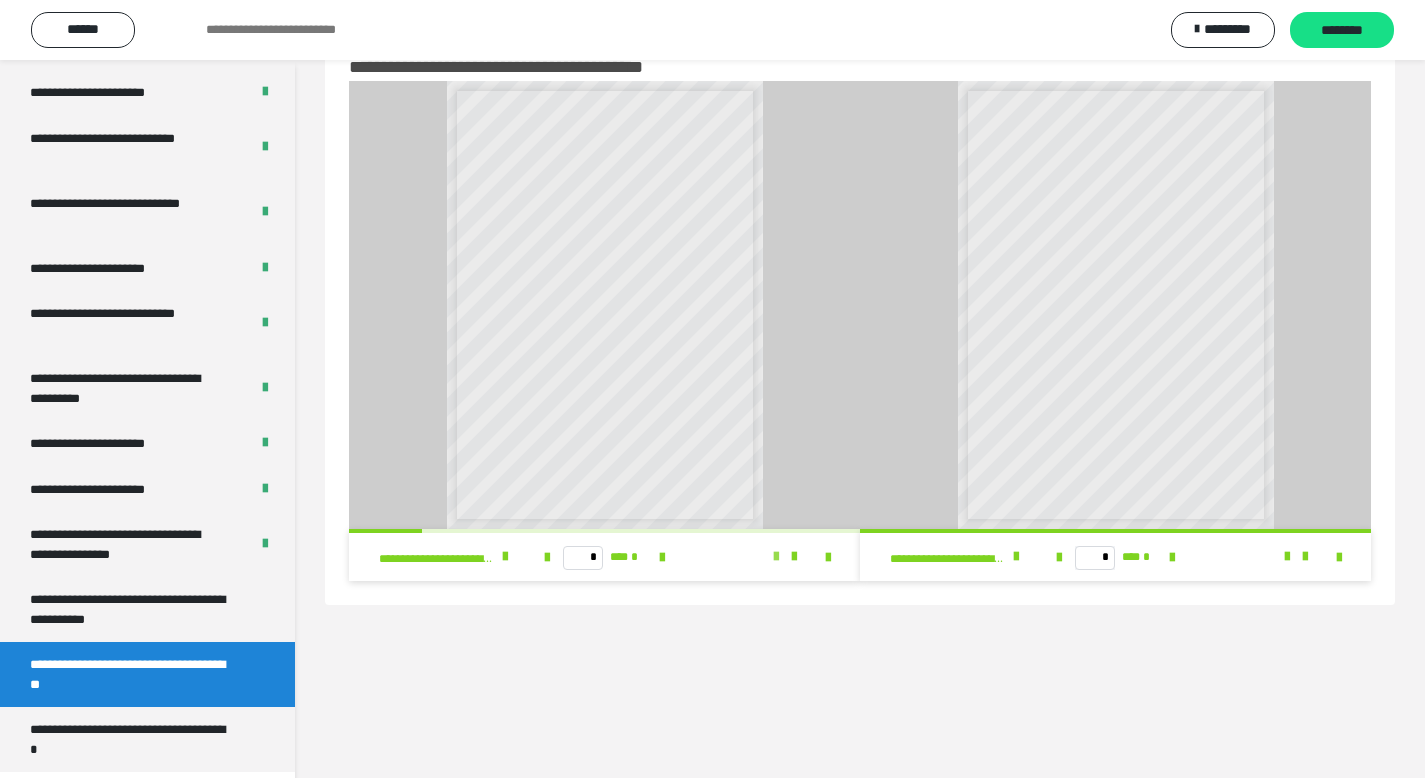 click at bounding box center [776, 557] 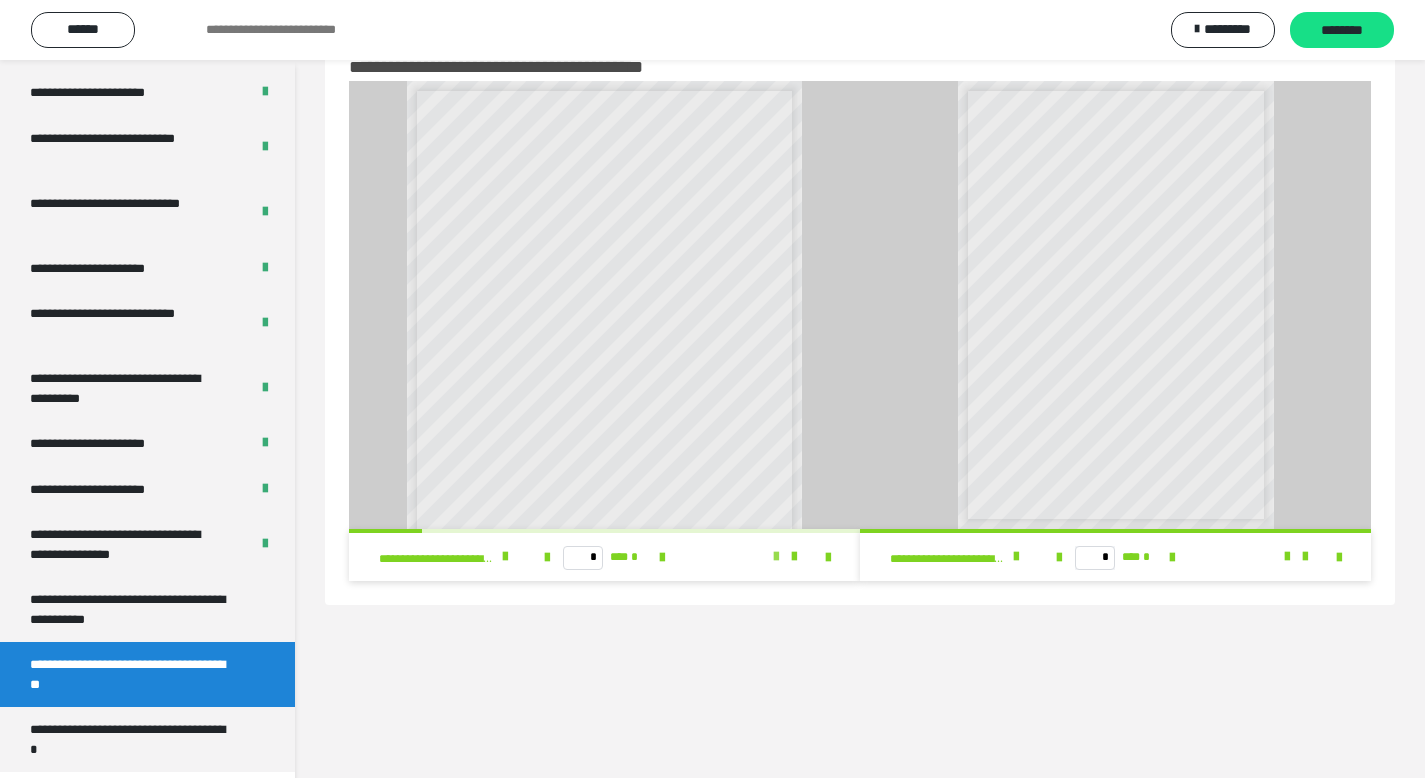 click at bounding box center (776, 557) 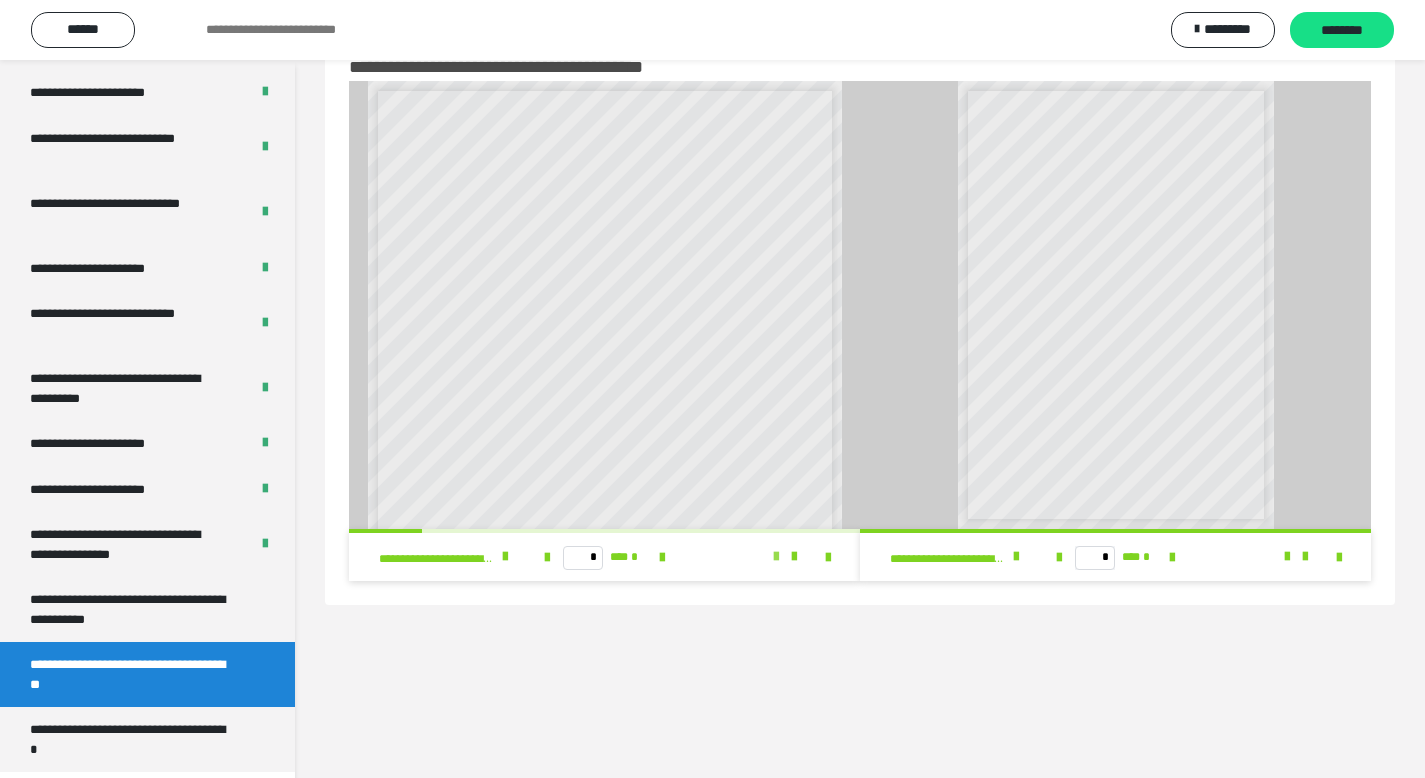 click at bounding box center (776, 557) 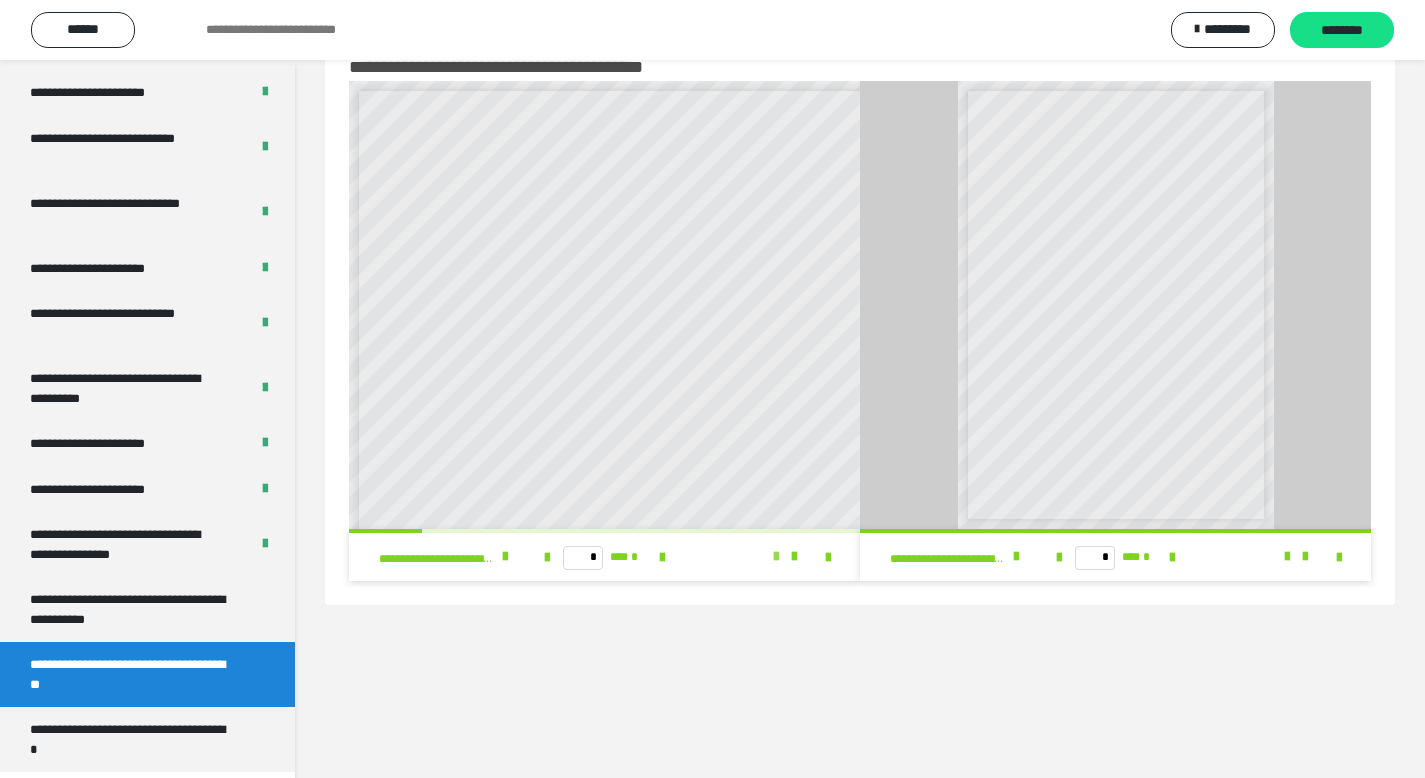 click at bounding box center [776, 557] 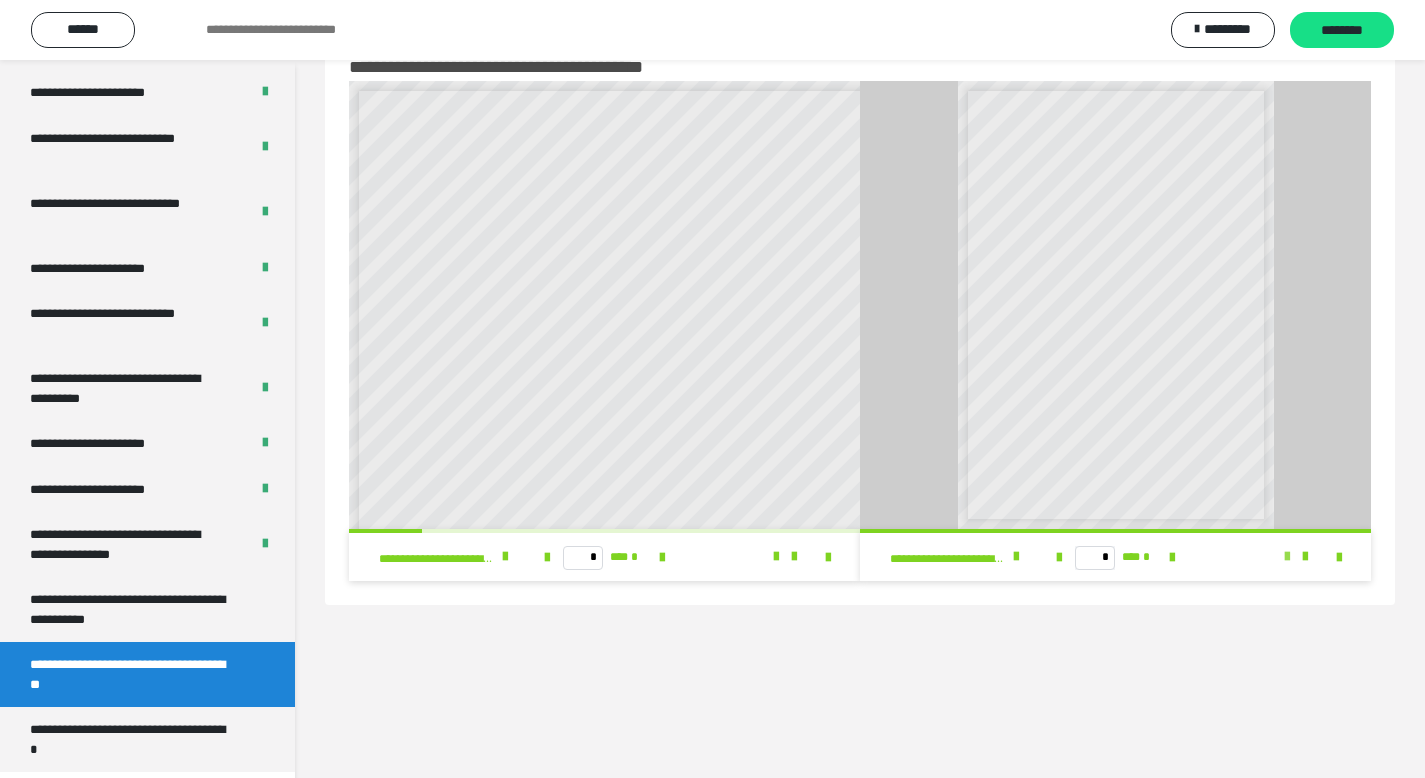 click at bounding box center [1287, 557] 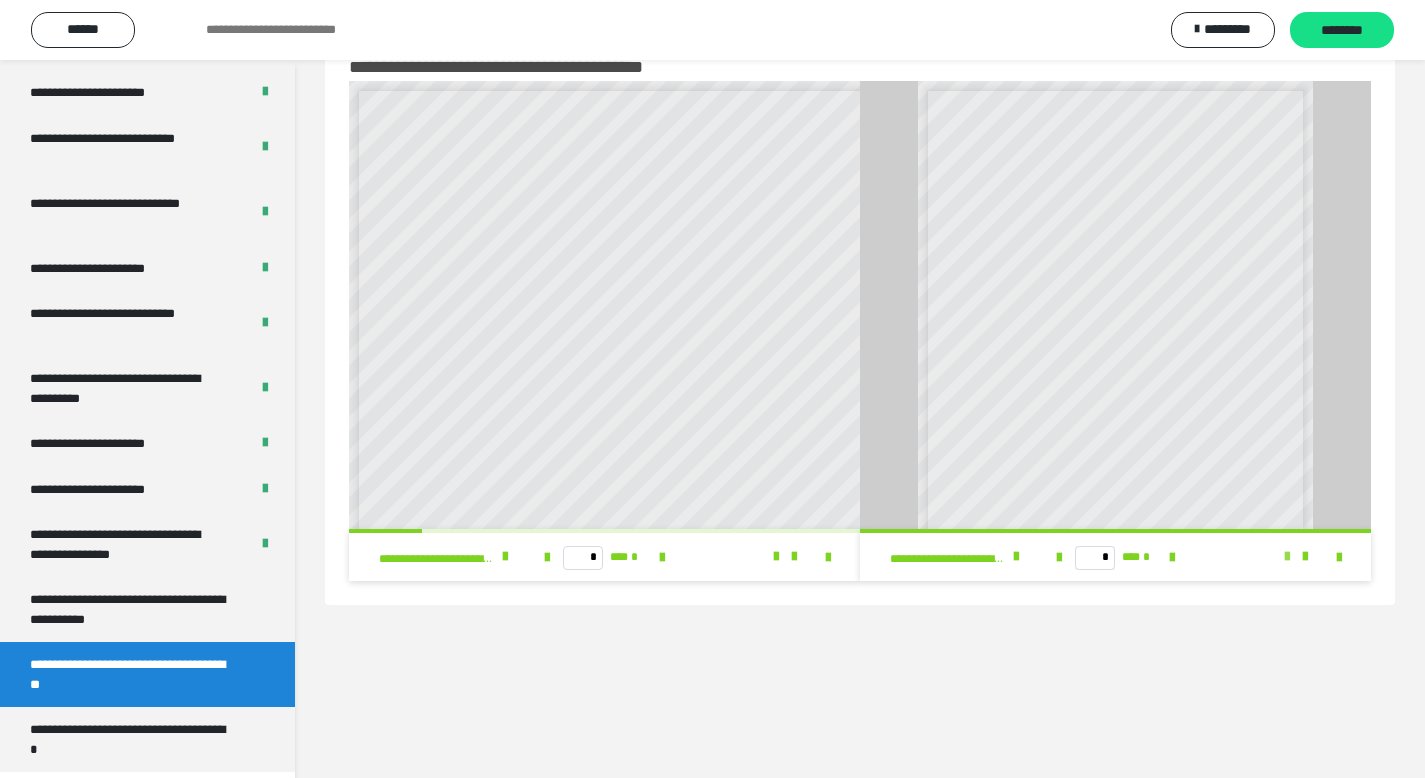 click at bounding box center (1287, 557) 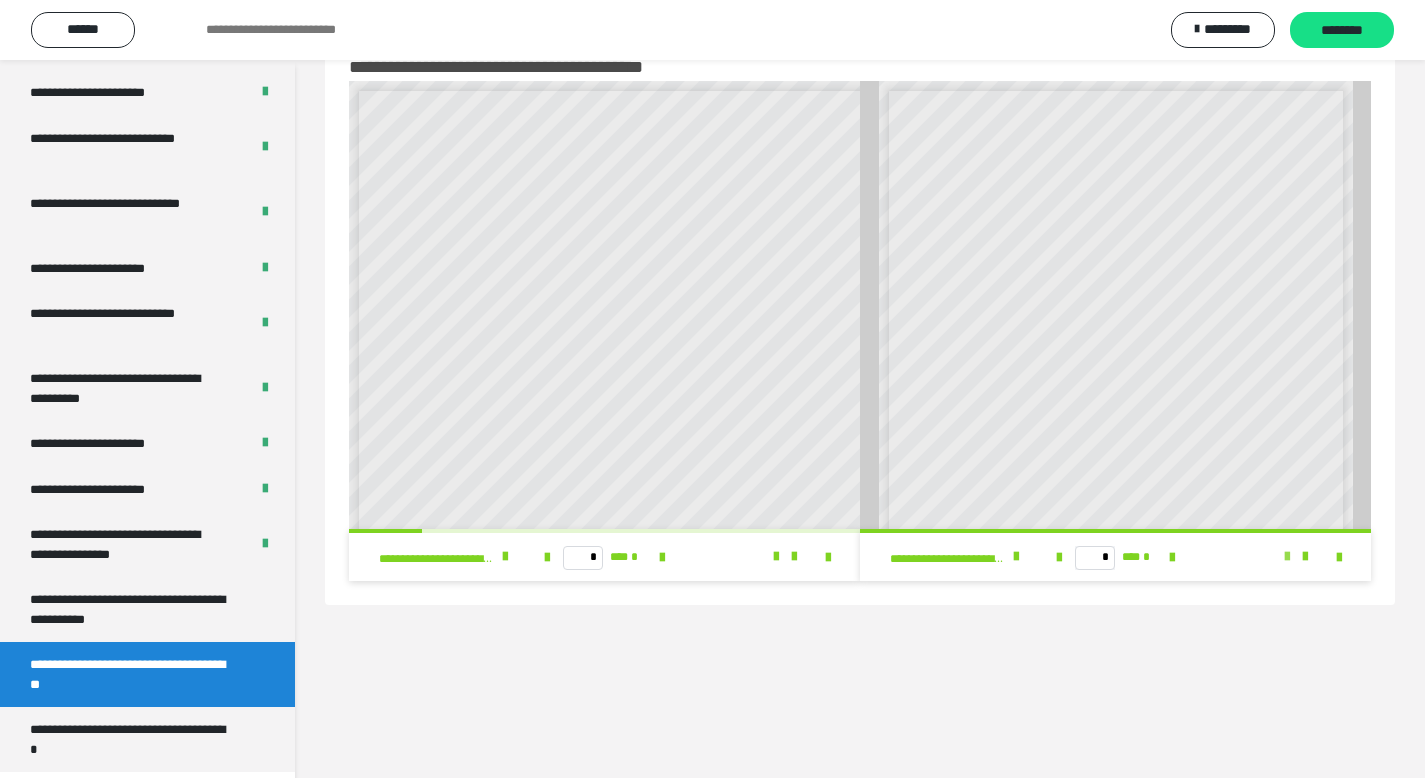 click at bounding box center (1287, 557) 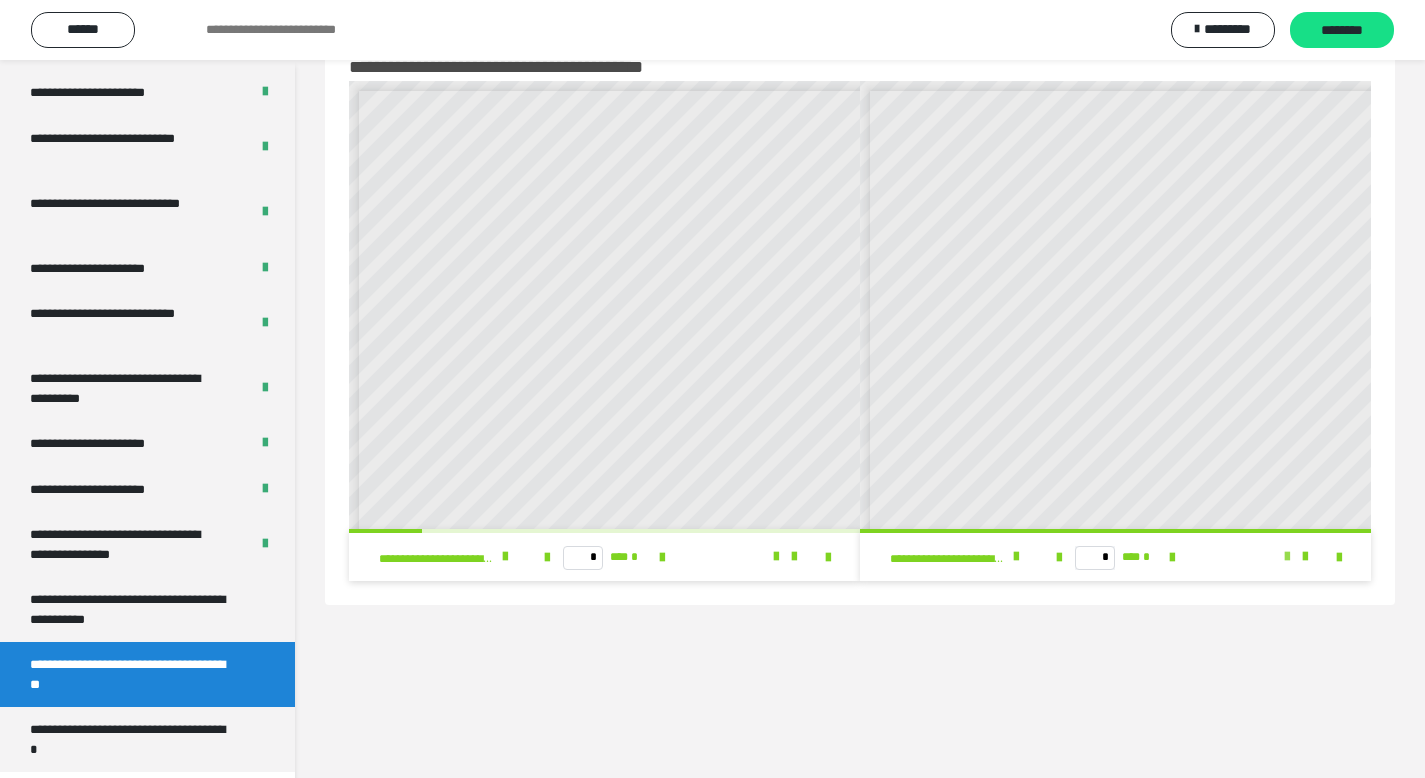 click at bounding box center [1287, 557] 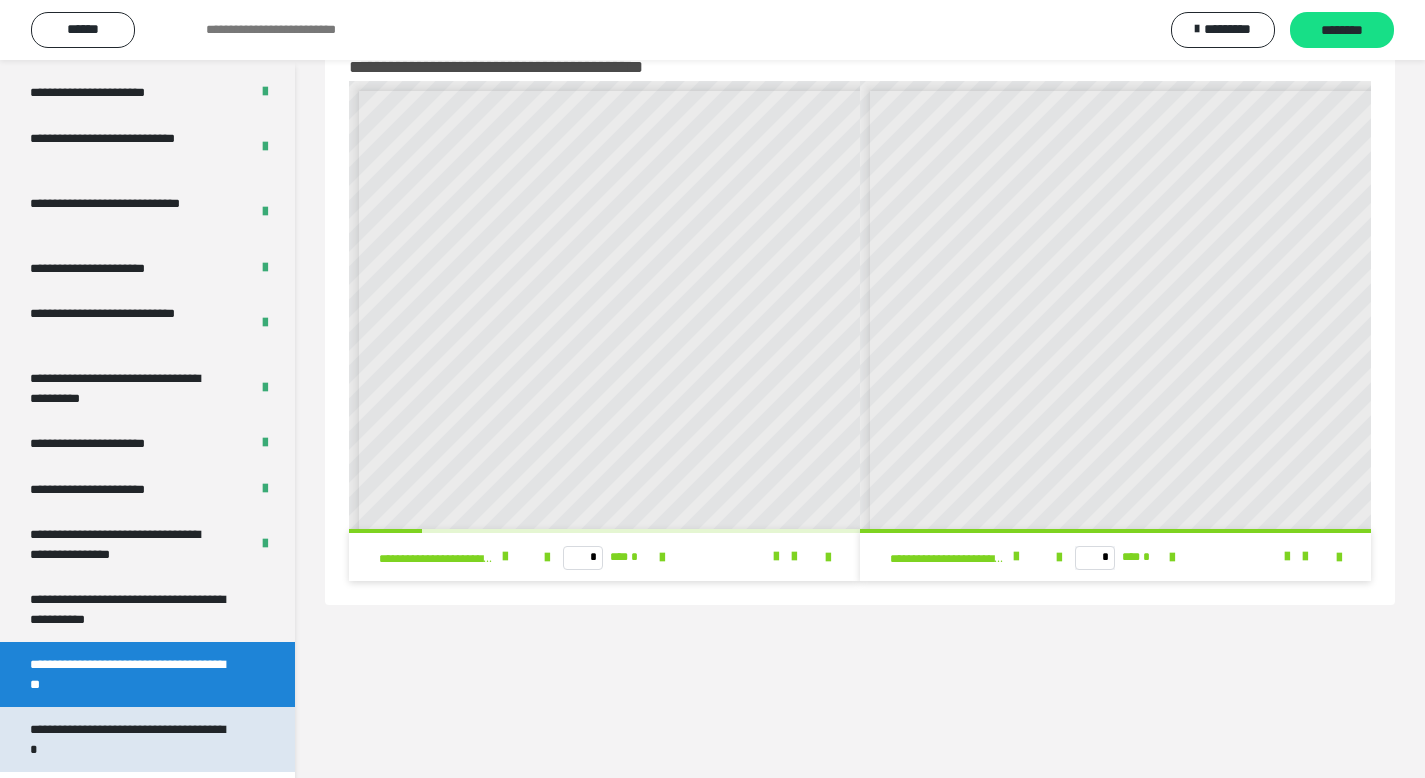 click on "**********" at bounding box center [132, 739] 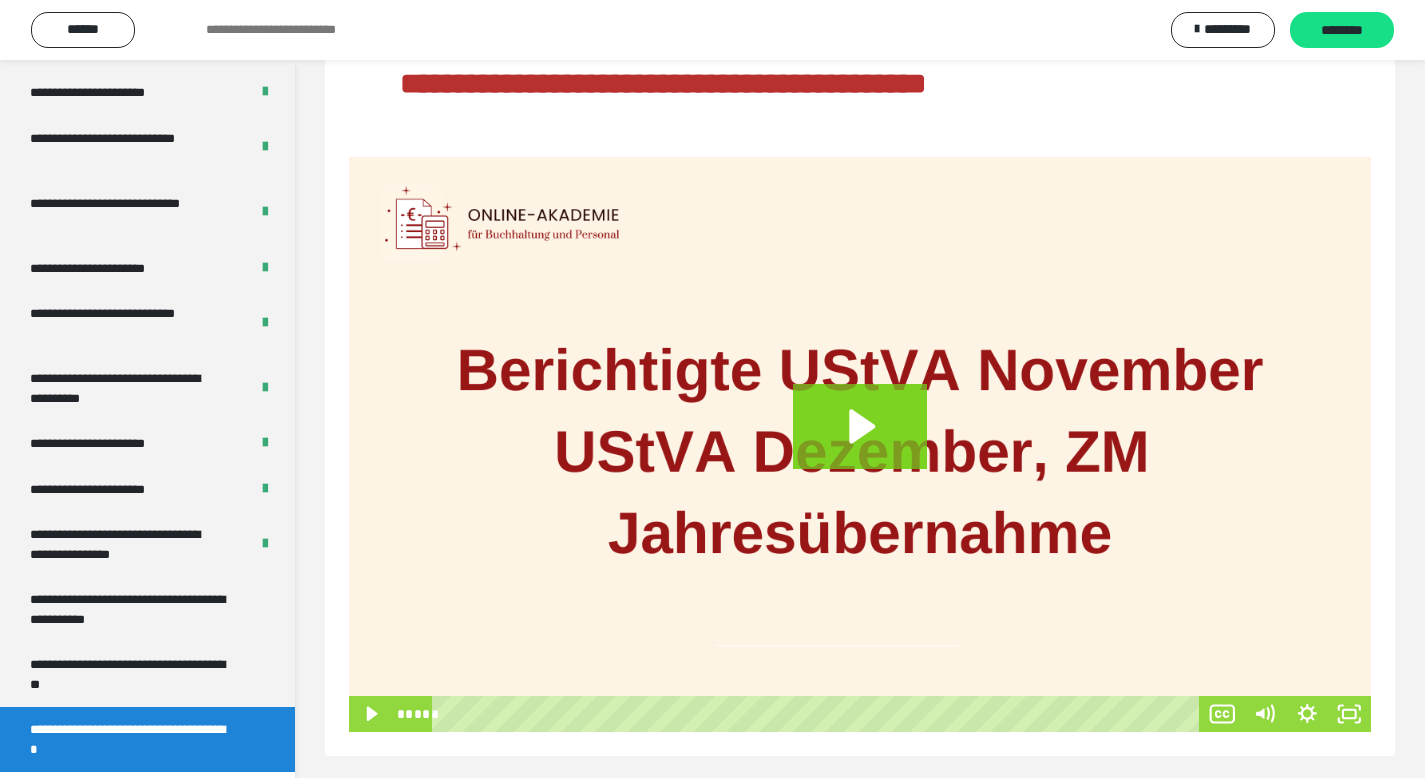 scroll, scrollTop: 200, scrollLeft: 0, axis: vertical 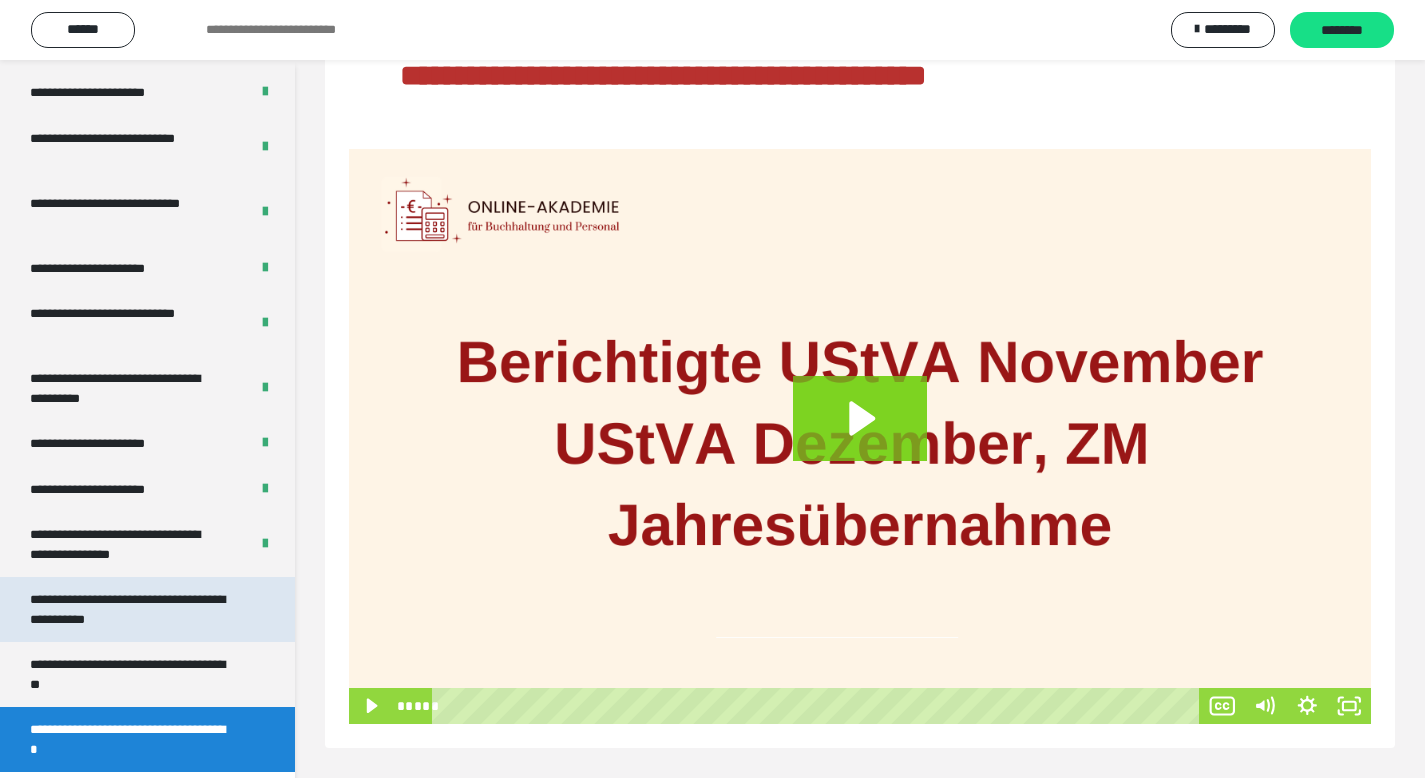 click on "**********" at bounding box center [132, 609] 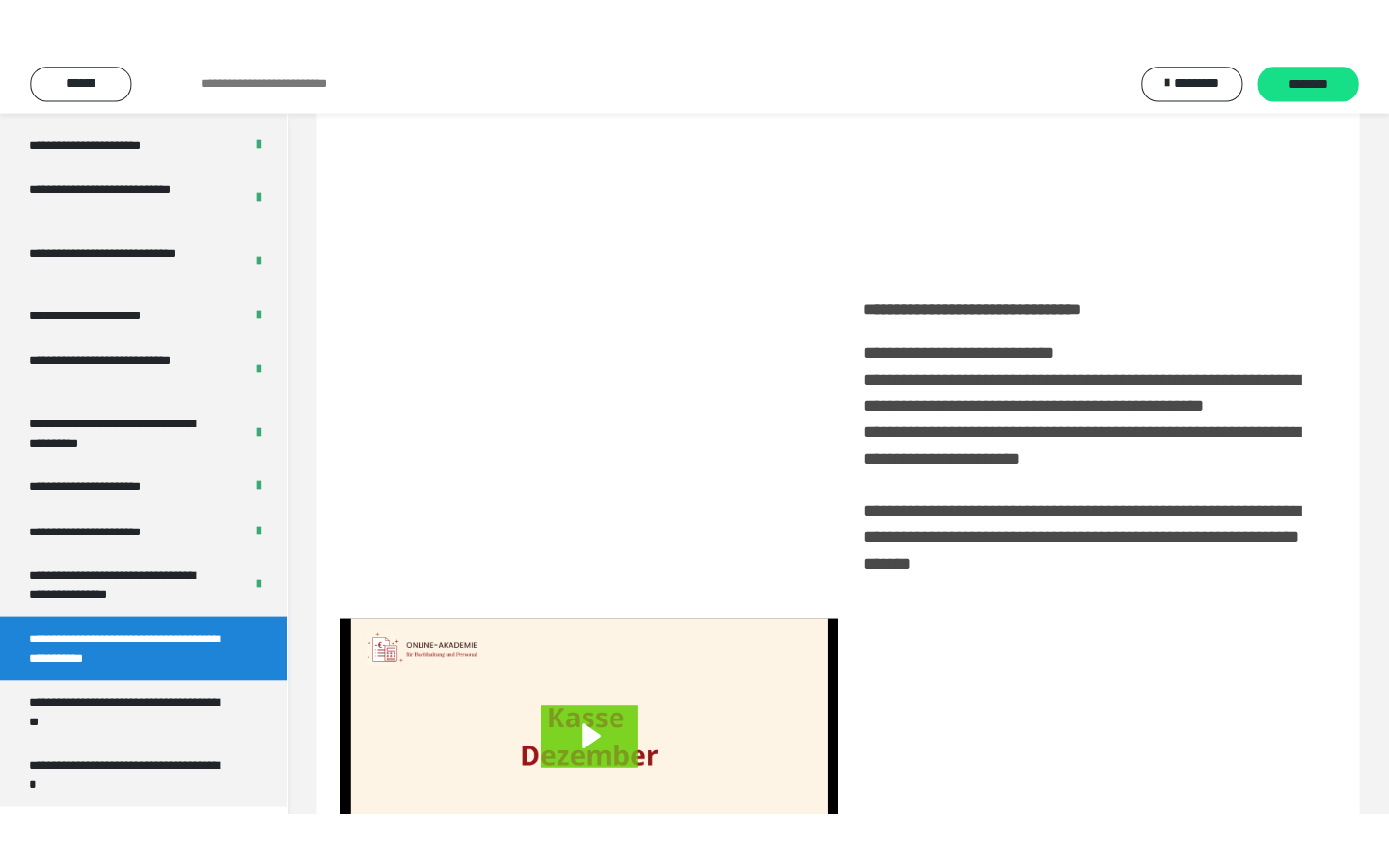 scroll, scrollTop: 58, scrollLeft: 0, axis: vertical 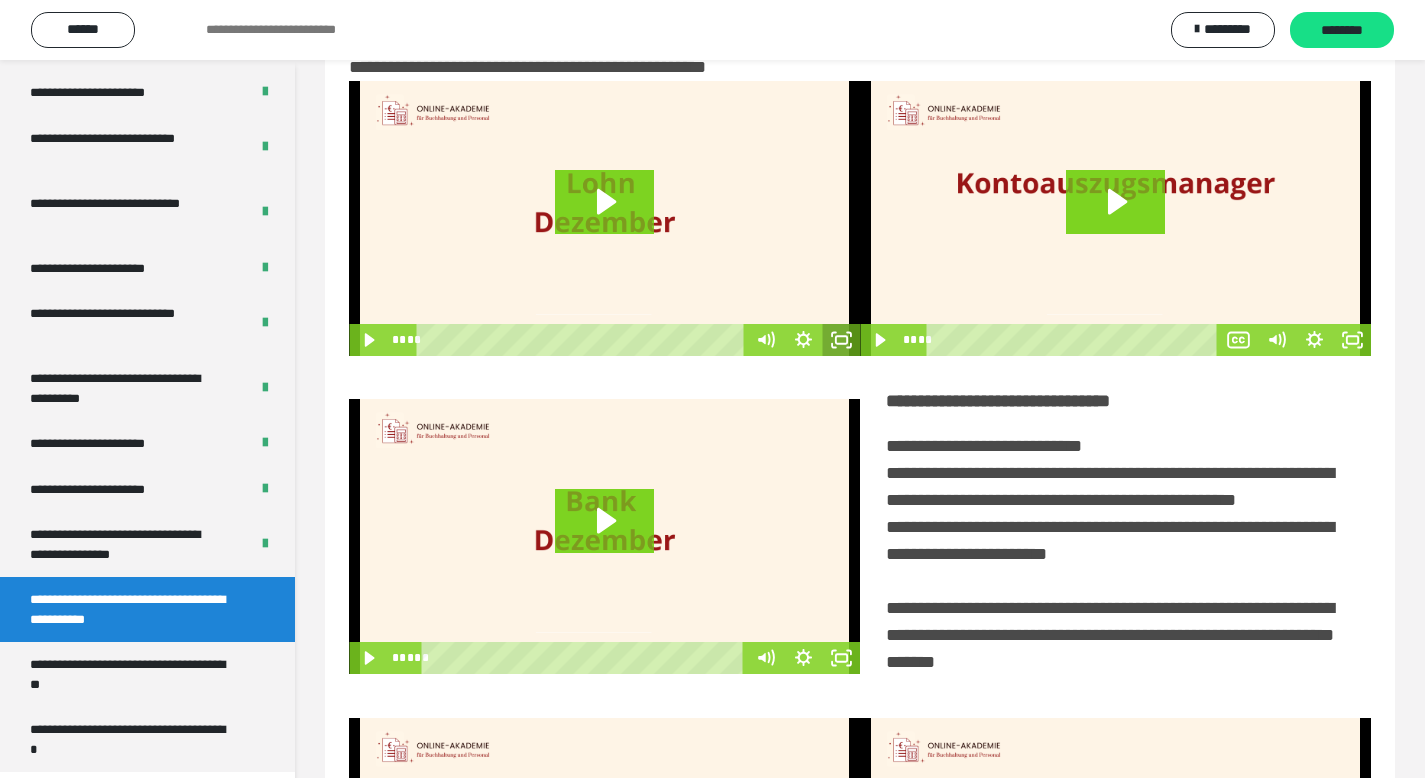 click 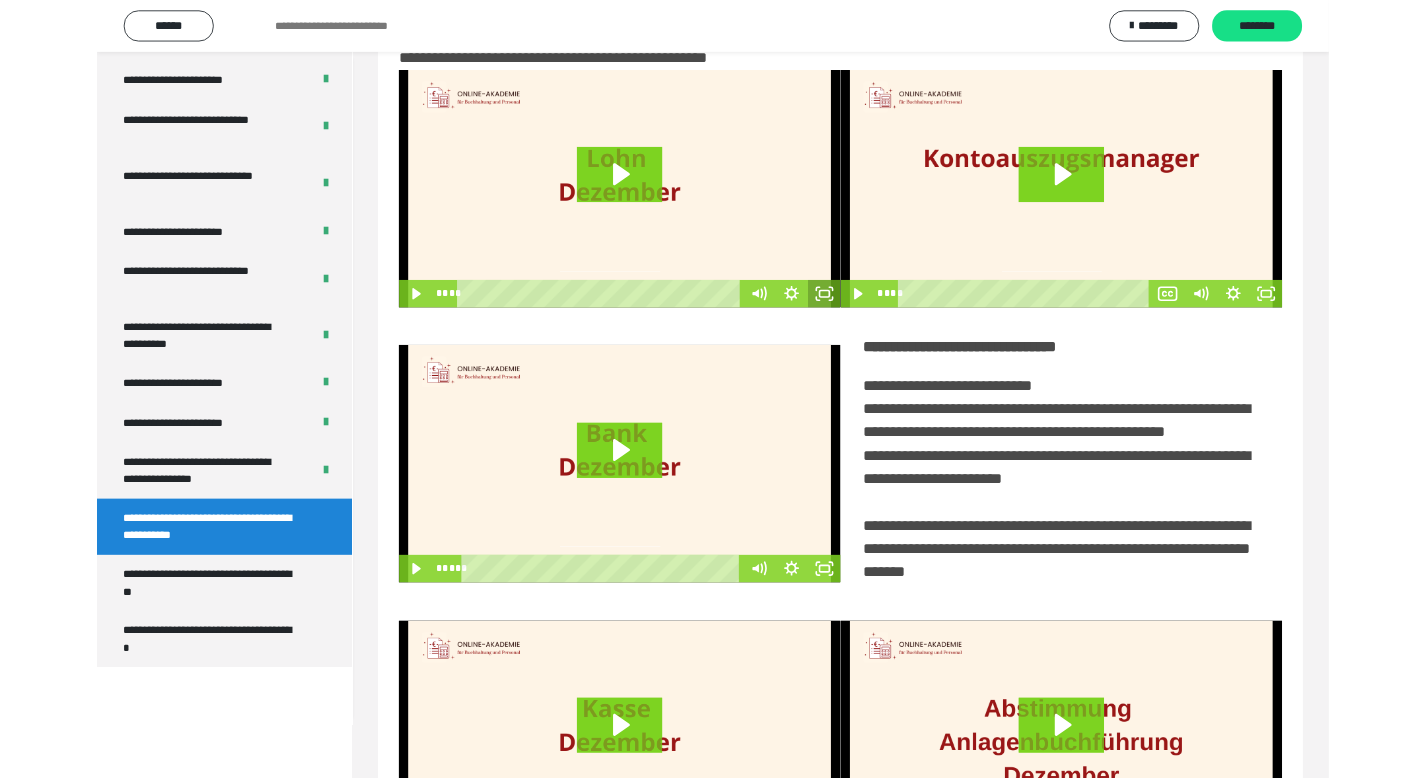 scroll, scrollTop: 3790, scrollLeft: 0, axis: vertical 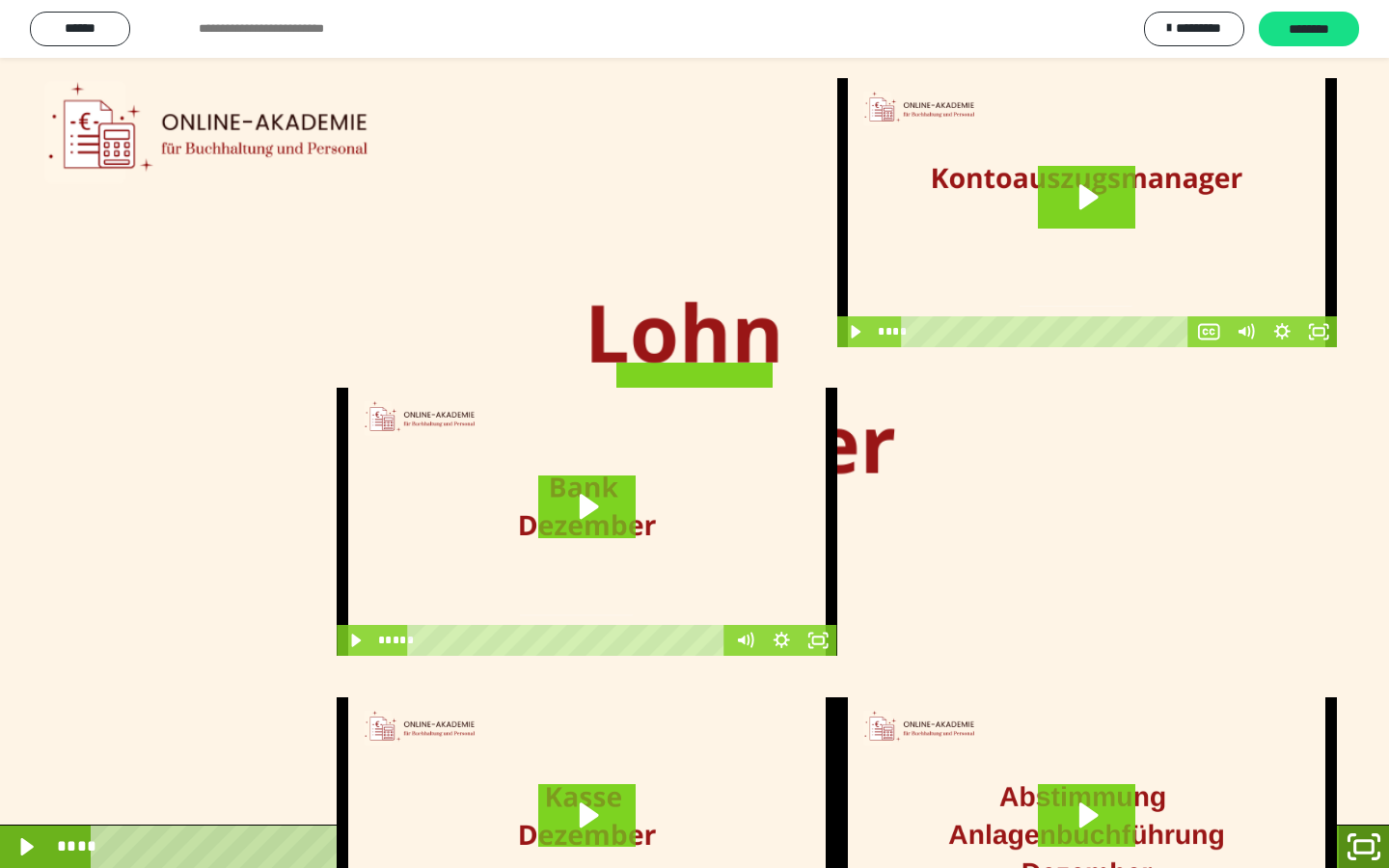 click 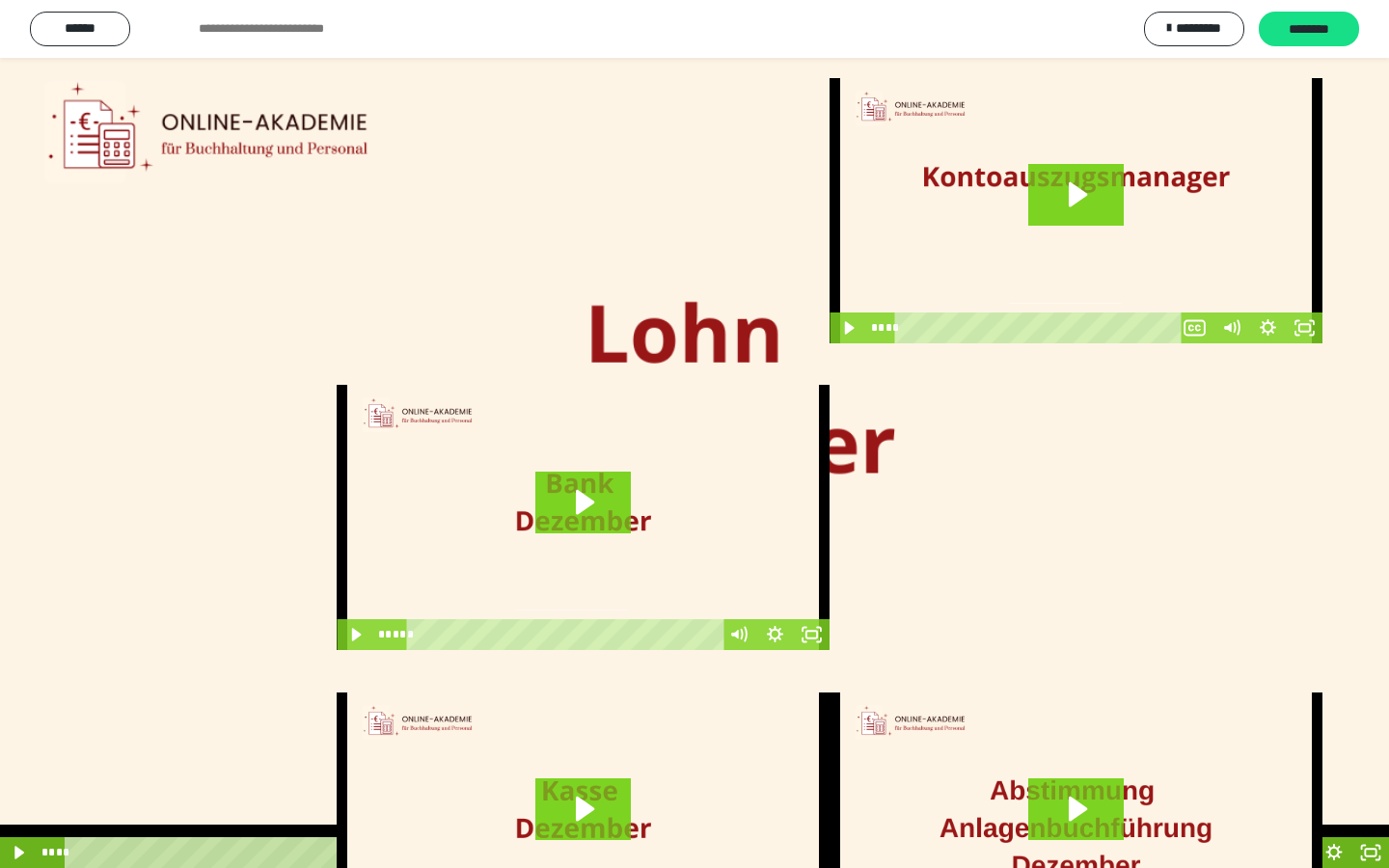 scroll, scrollTop: 3773, scrollLeft: 0, axis: vertical 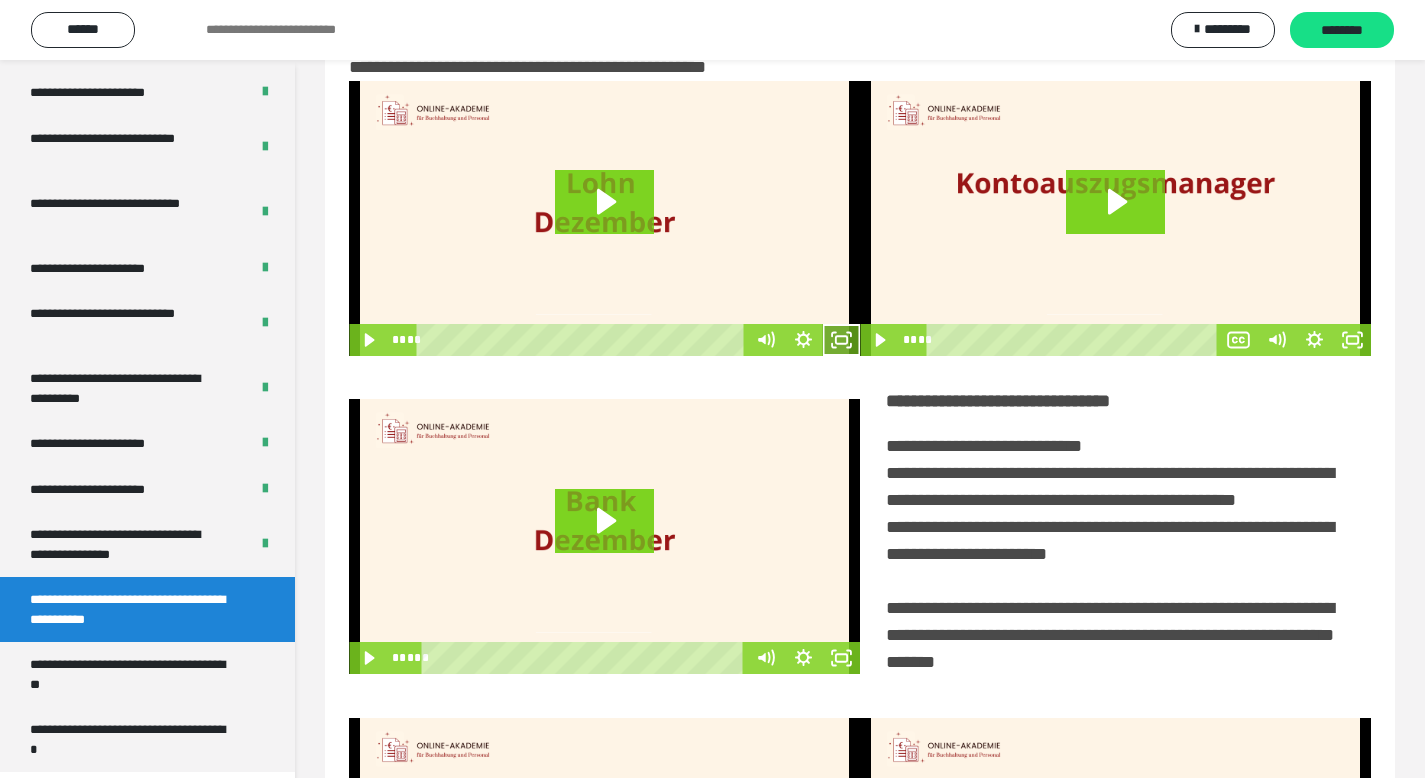 click 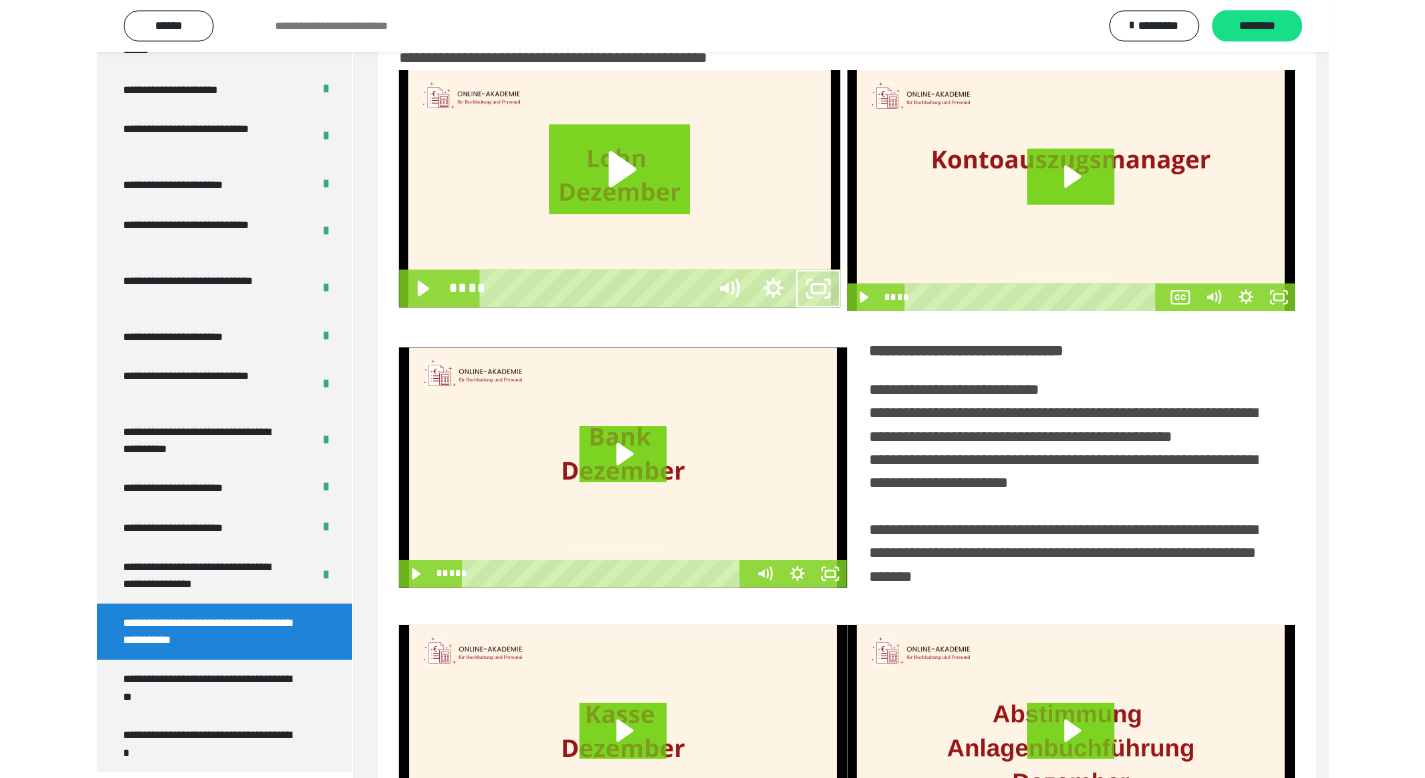 scroll, scrollTop: 3790, scrollLeft: 0, axis: vertical 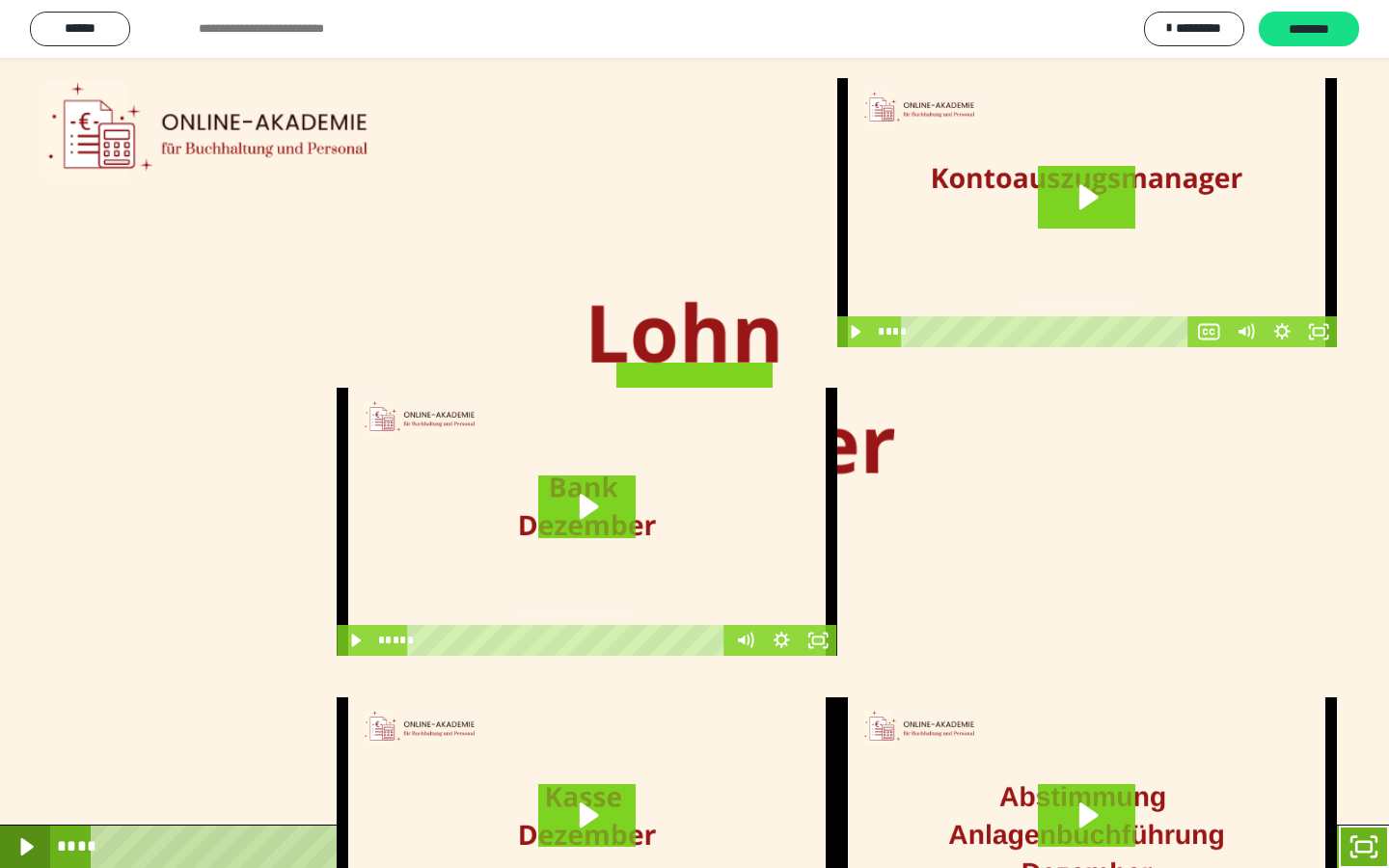 click 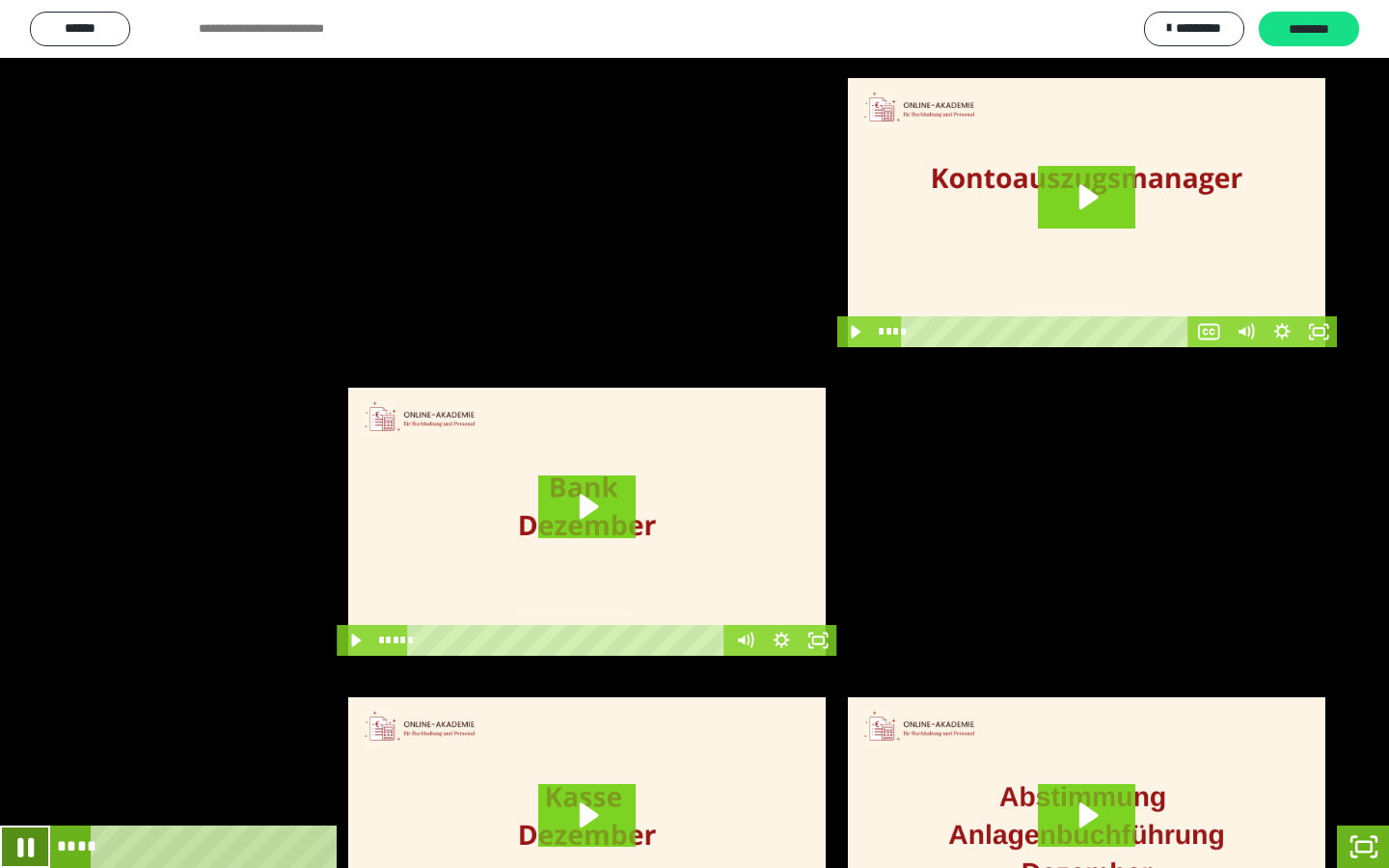 click 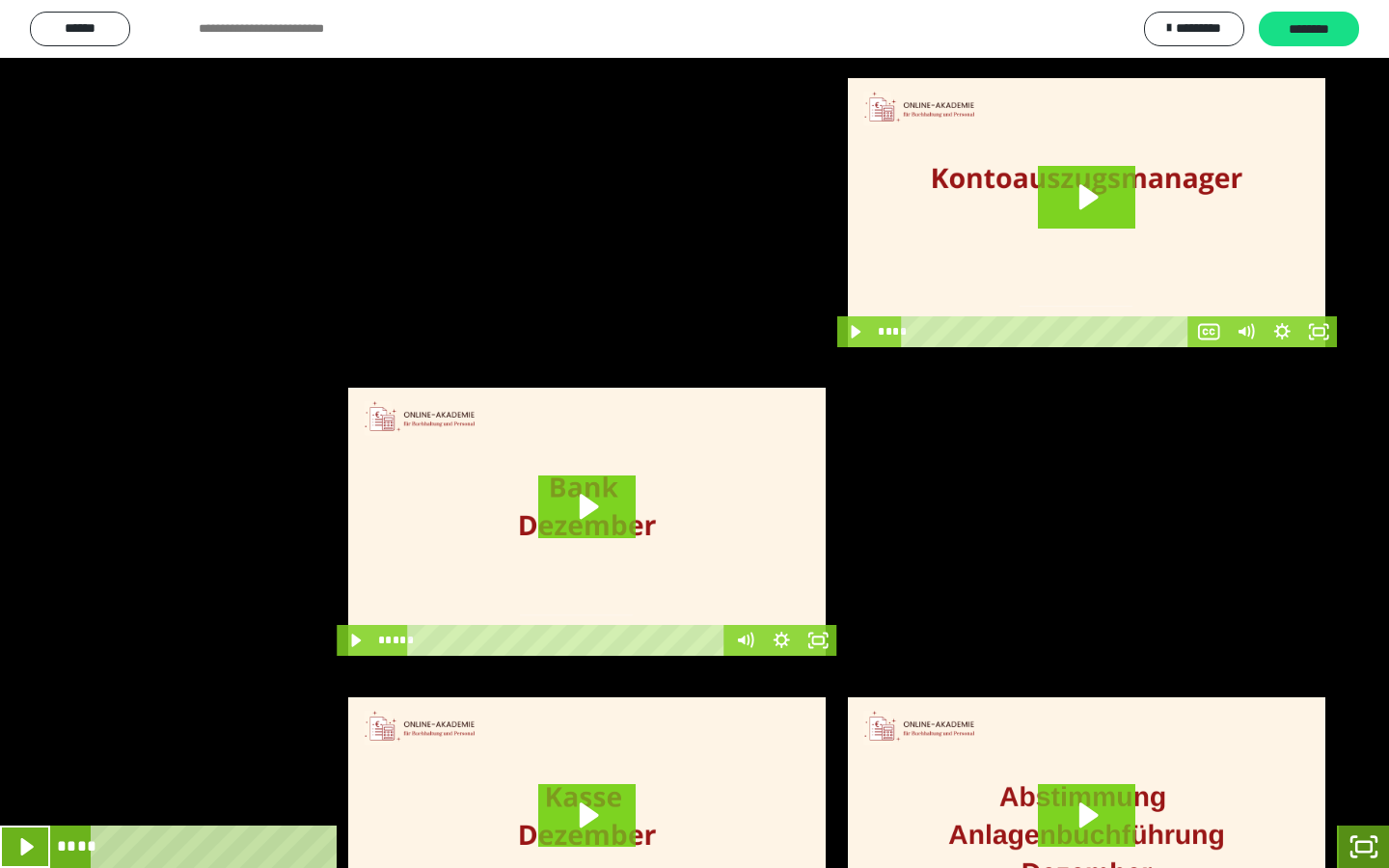 click 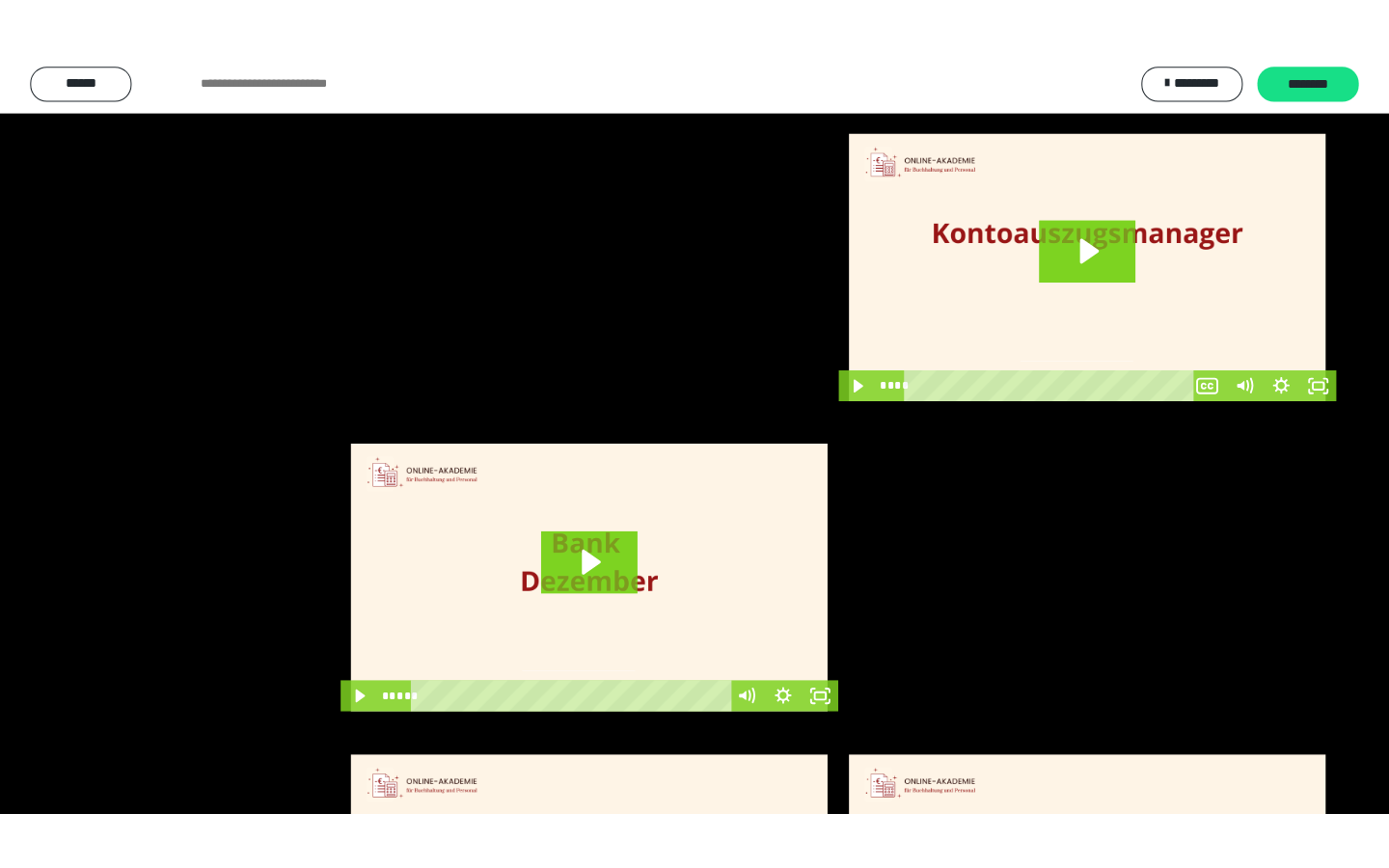 scroll, scrollTop: 3773, scrollLeft: 0, axis: vertical 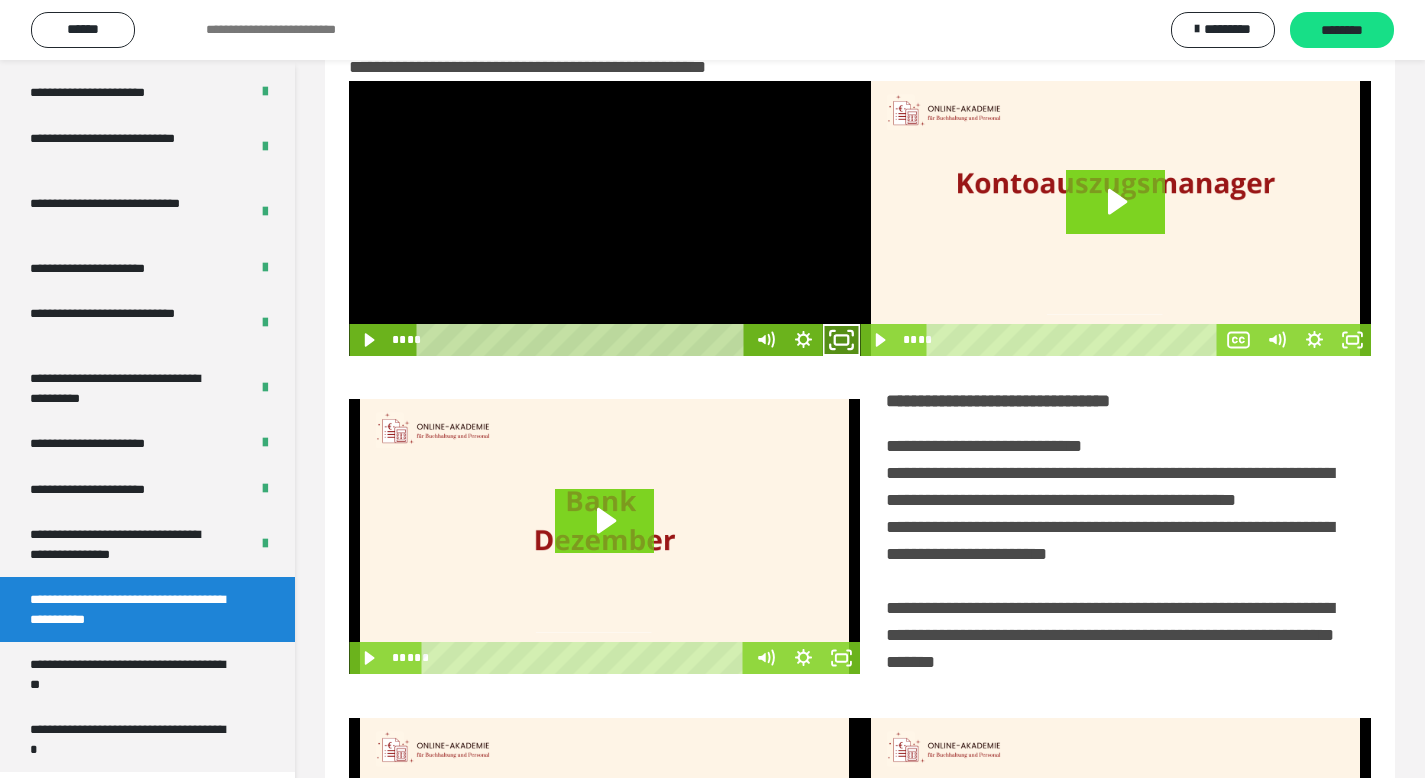 drag, startPoint x: 842, startPoint y: 344, endPoint x: 818, endPoint y: 442, distance: 100.89599 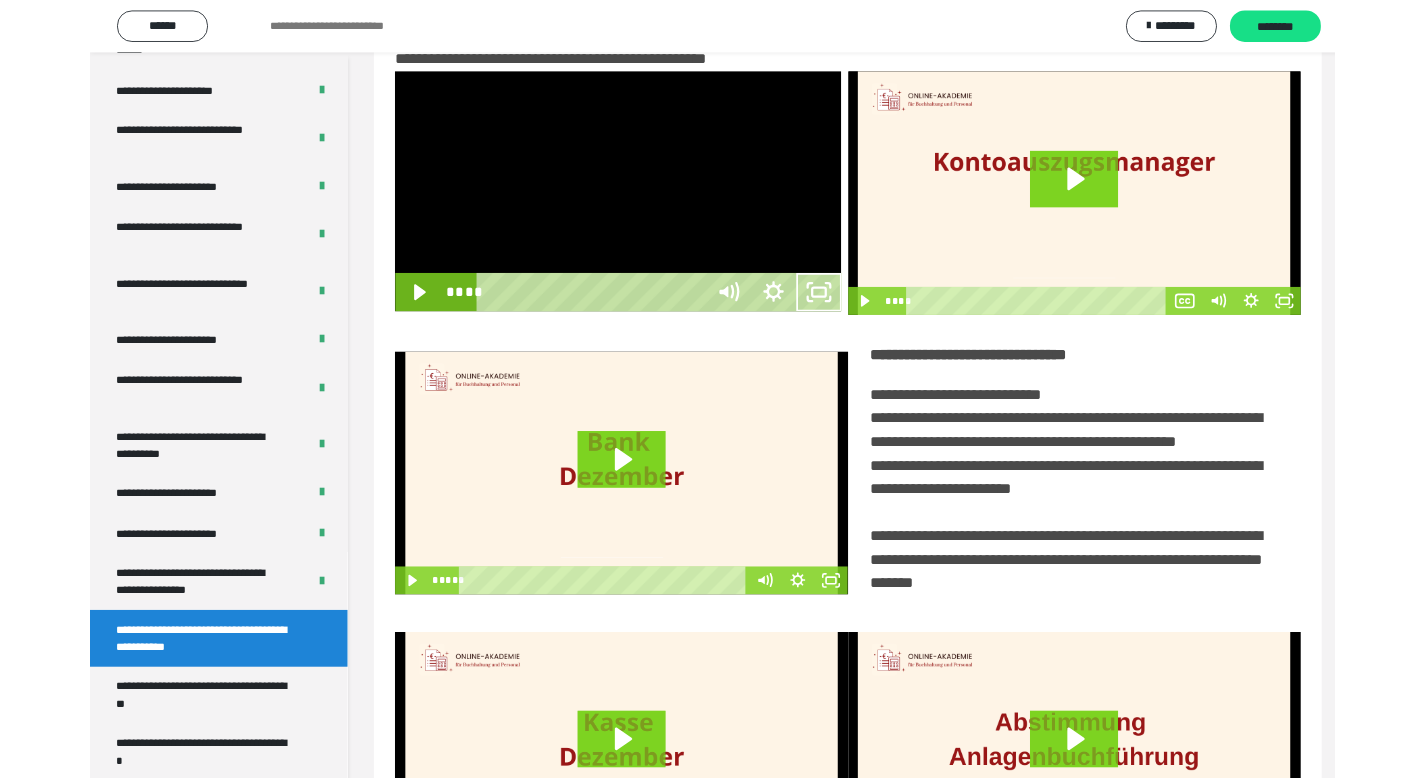 scroll, scrollTop: 3790, scrollLeft: 0, axis: vertical 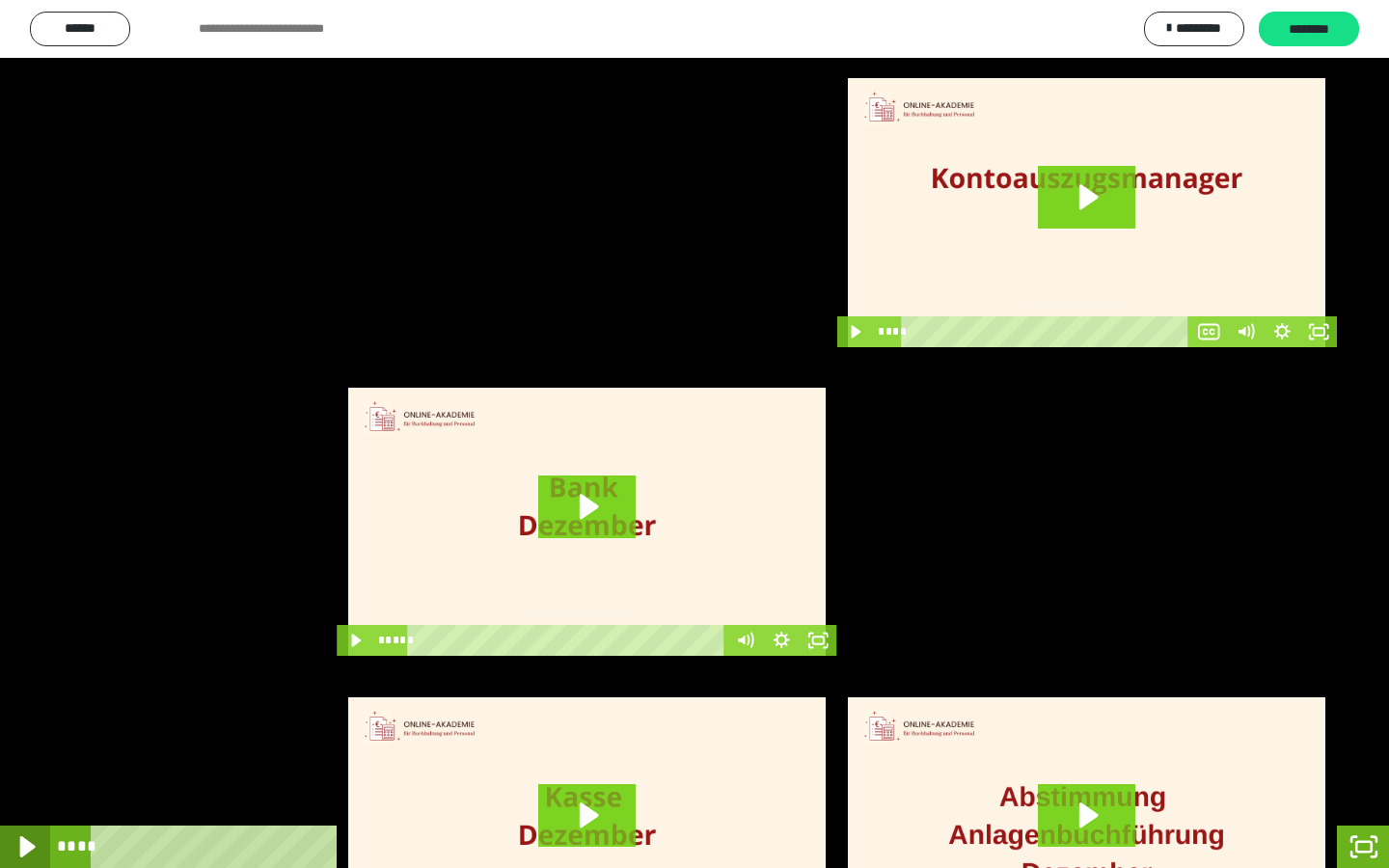 click 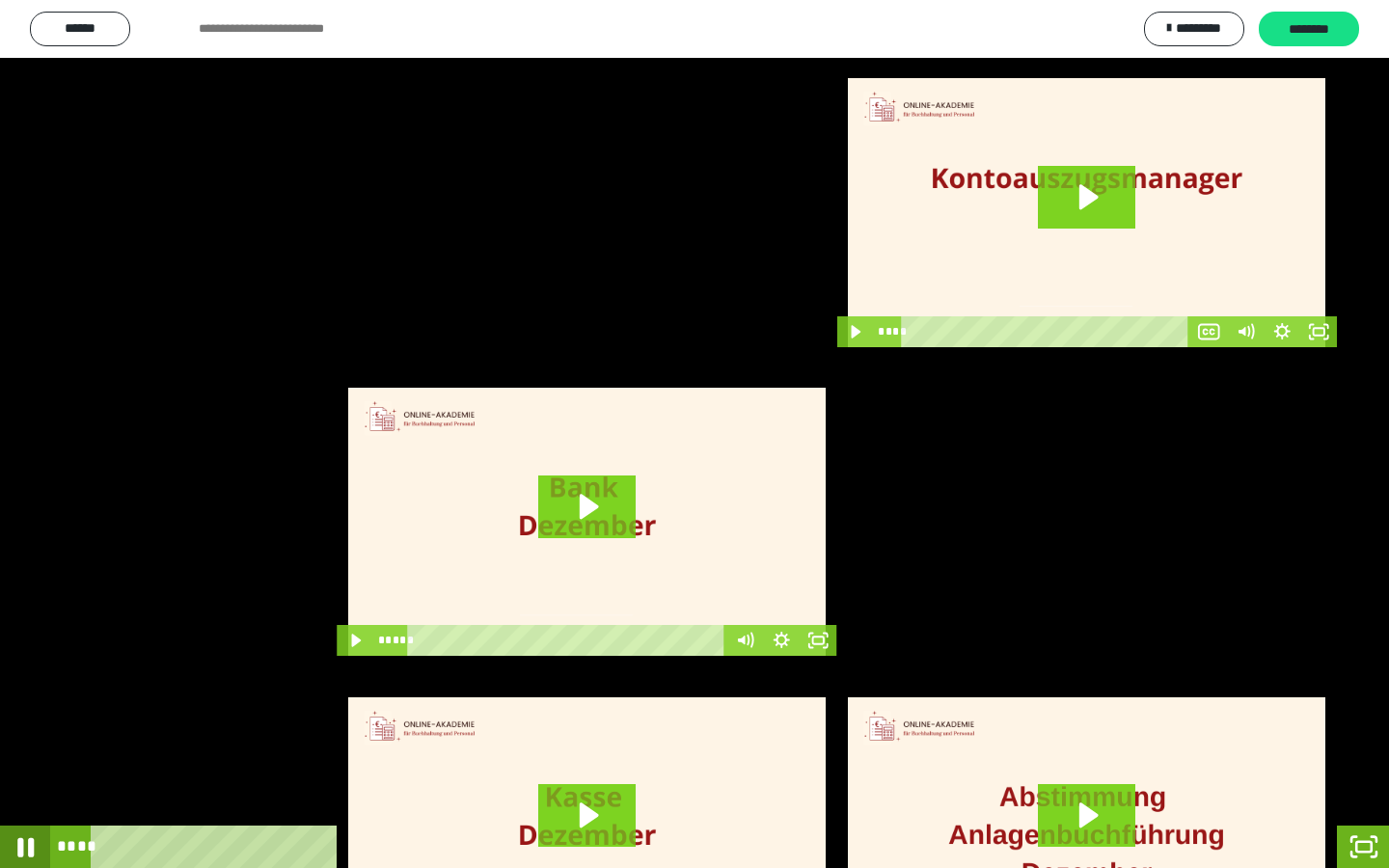 click 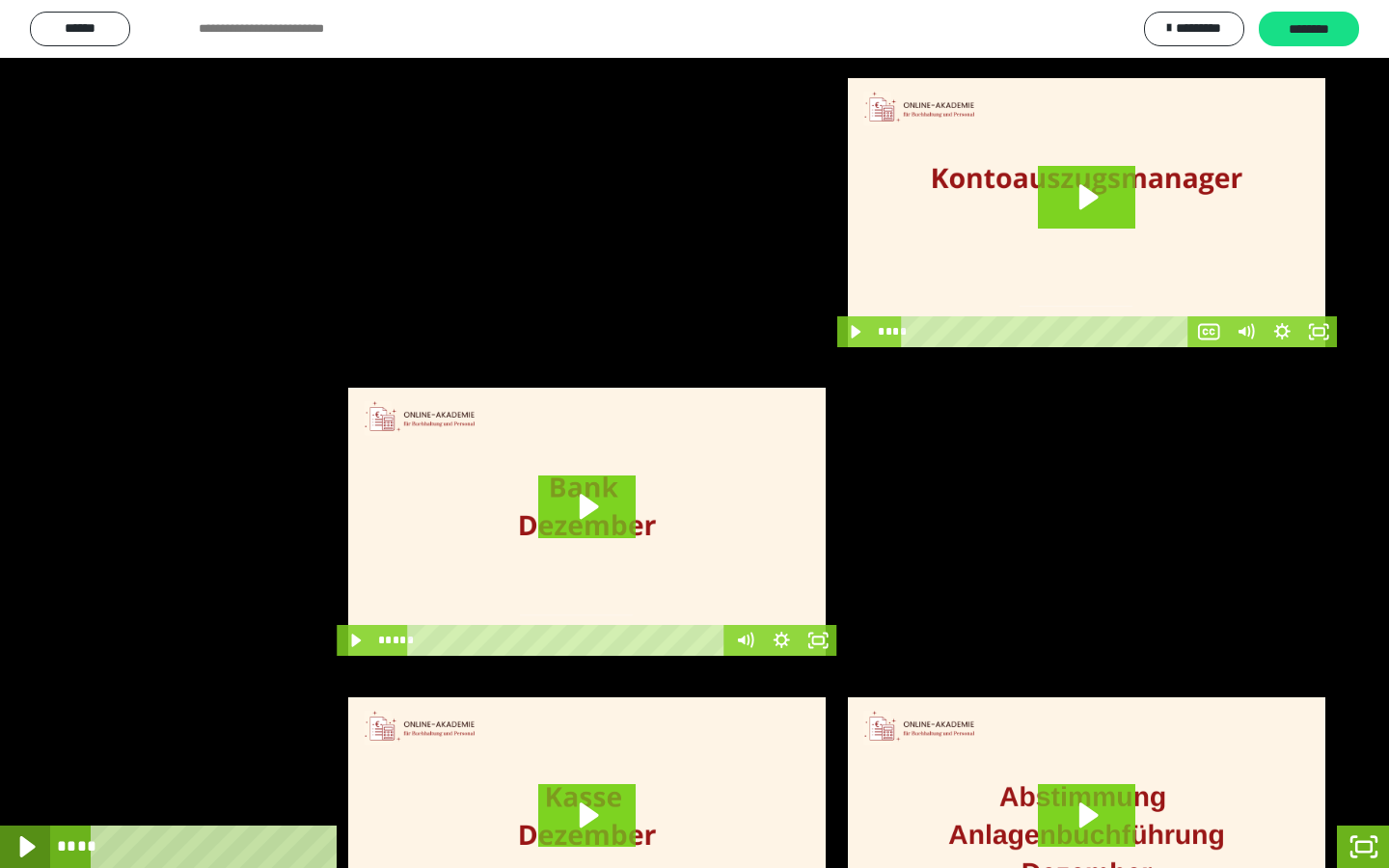 click 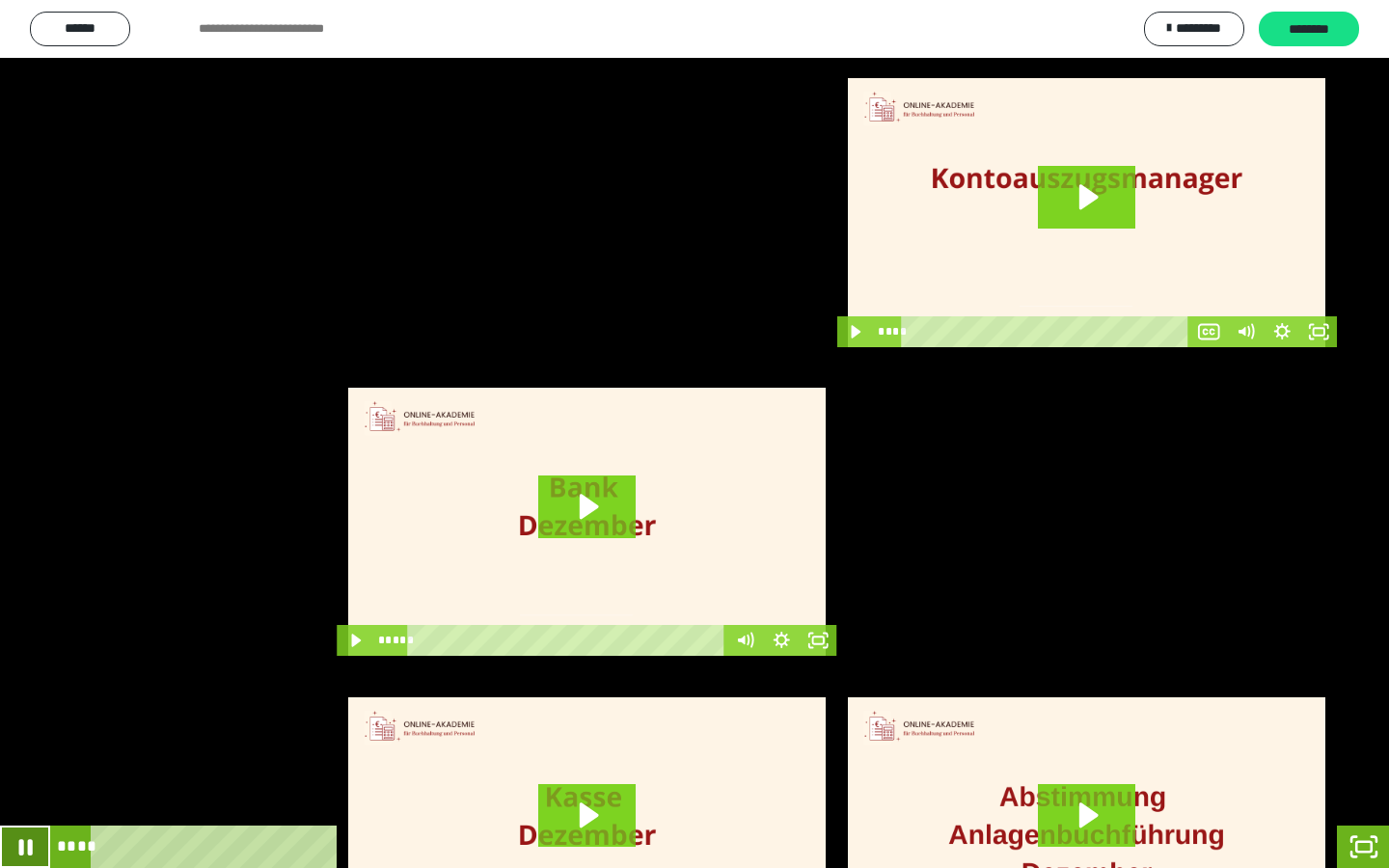 click 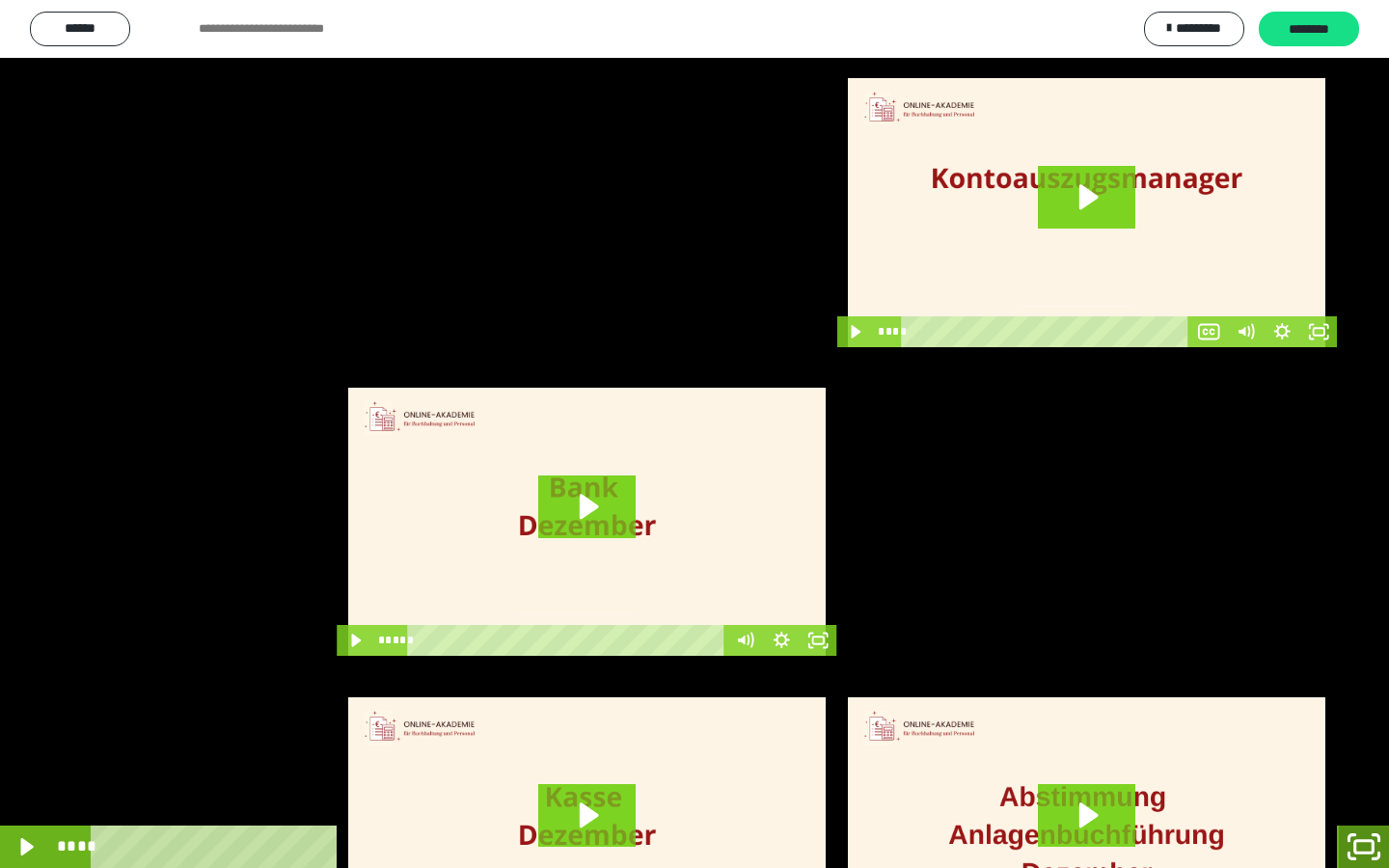 drag, startPoint x: 1366, startPoint y: 849, endPoint x: 1365, endPoint y: 725, distance: 124.004 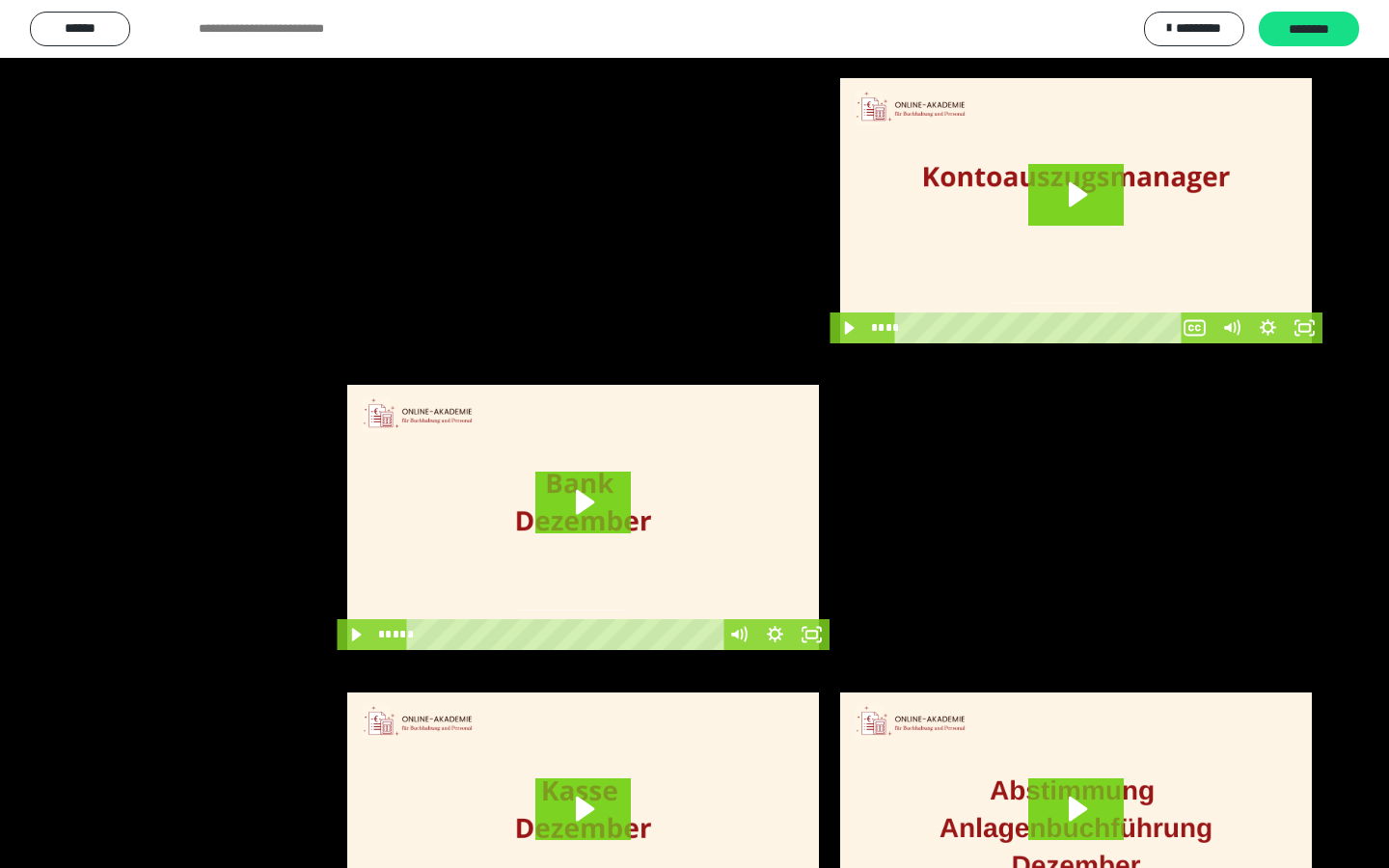 scroll, scrollTop: 3773, scrollLeft: 0, axis: vertical 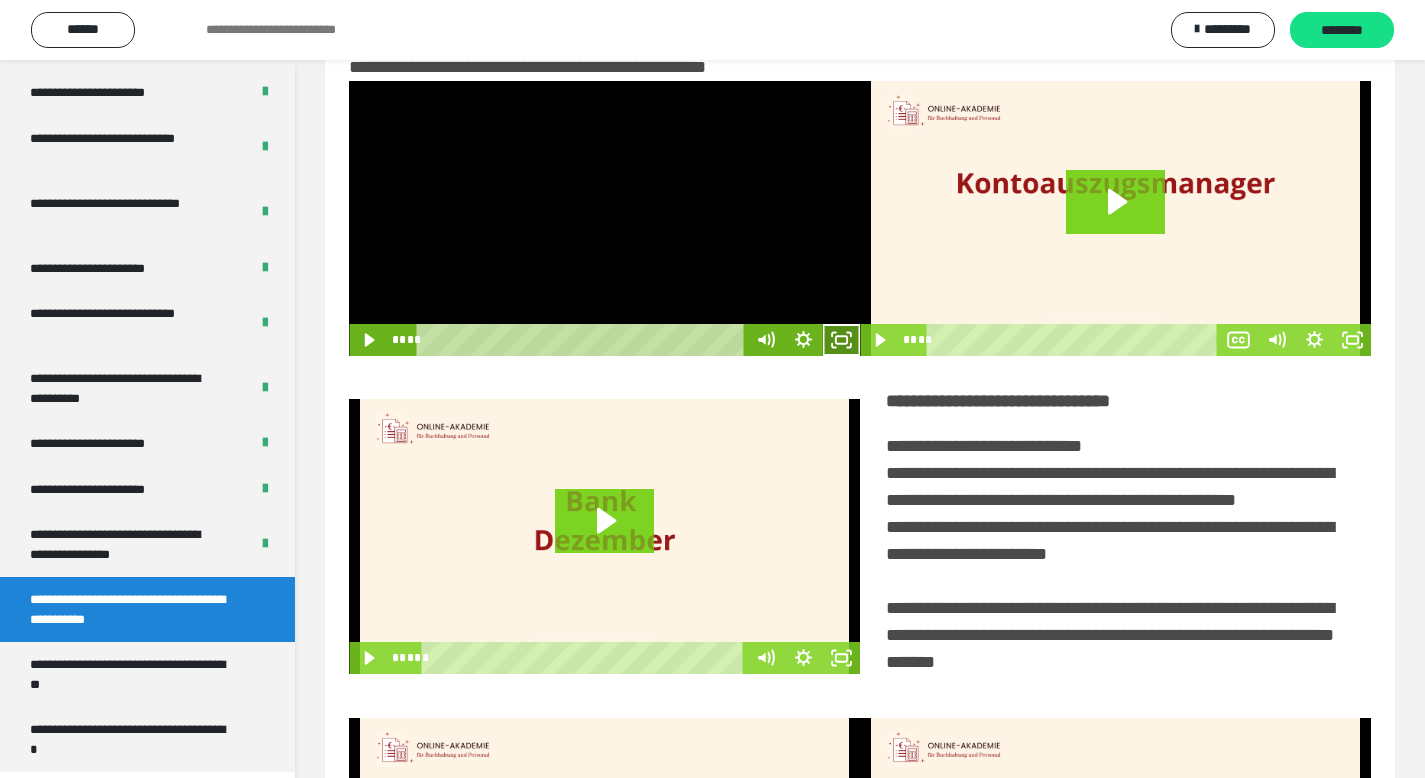 drag, startPoint x: 838, startPoint y: 340, endPoint x: 843, endPoint y: 453, distance: 113.110565 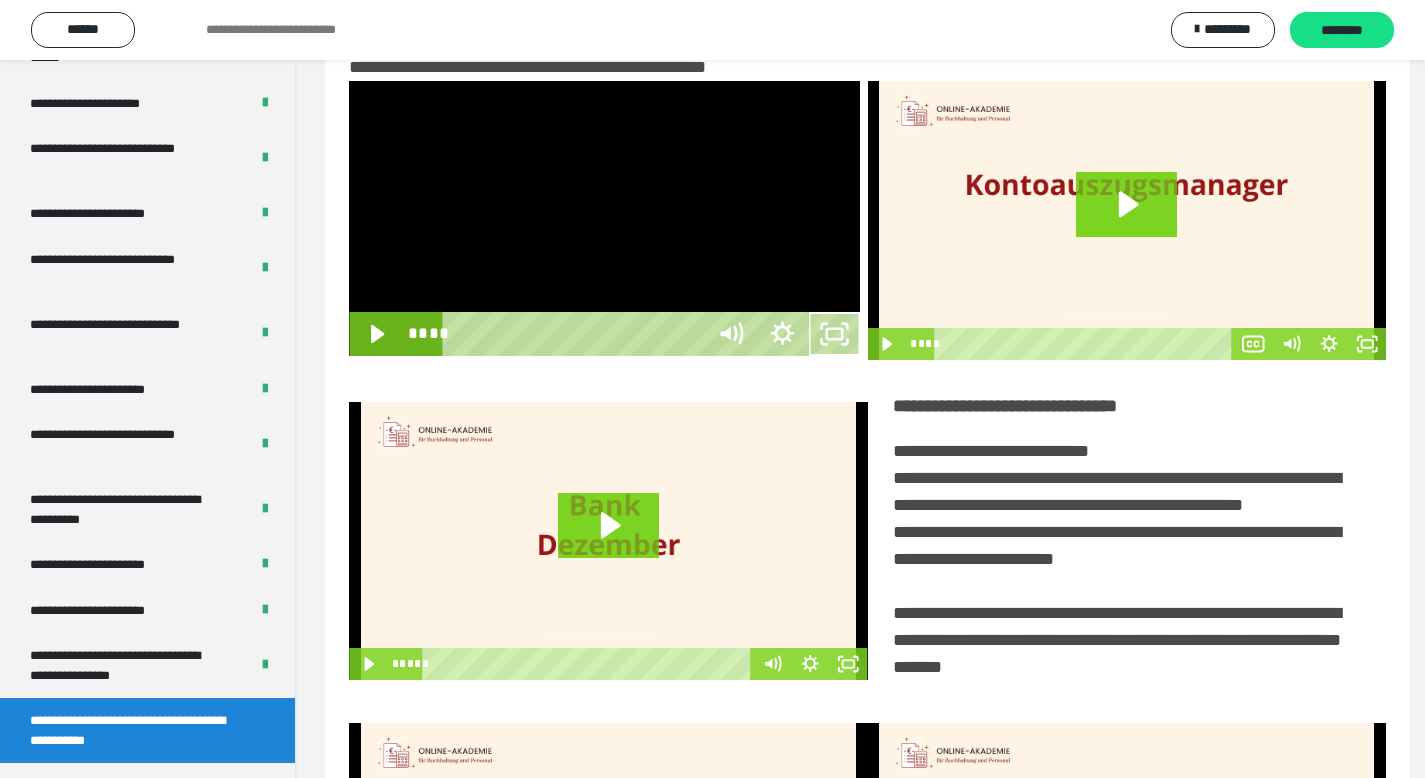 scroll, scrollTop: 3790, scrollLeft: 0, axis: vertical 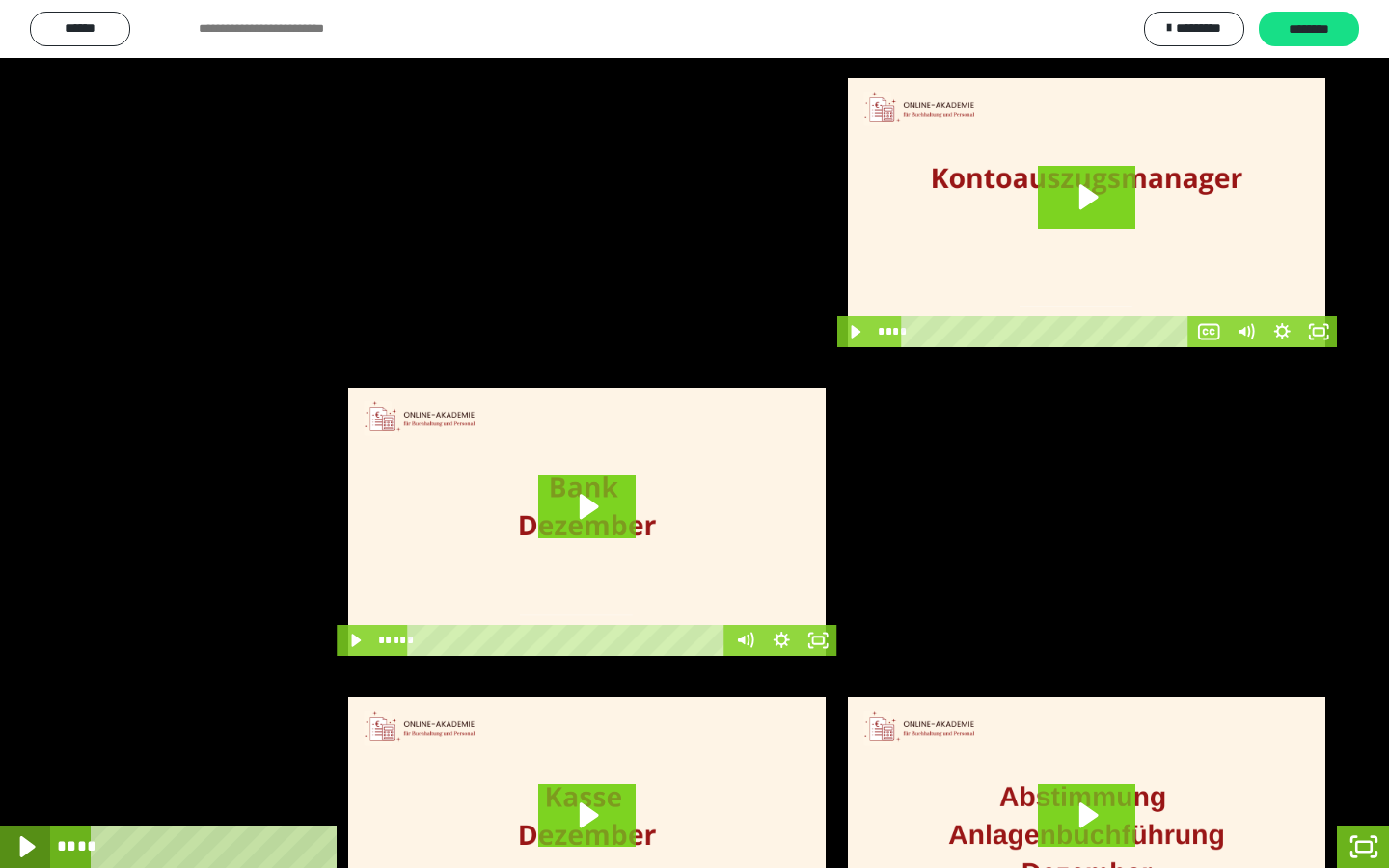 click 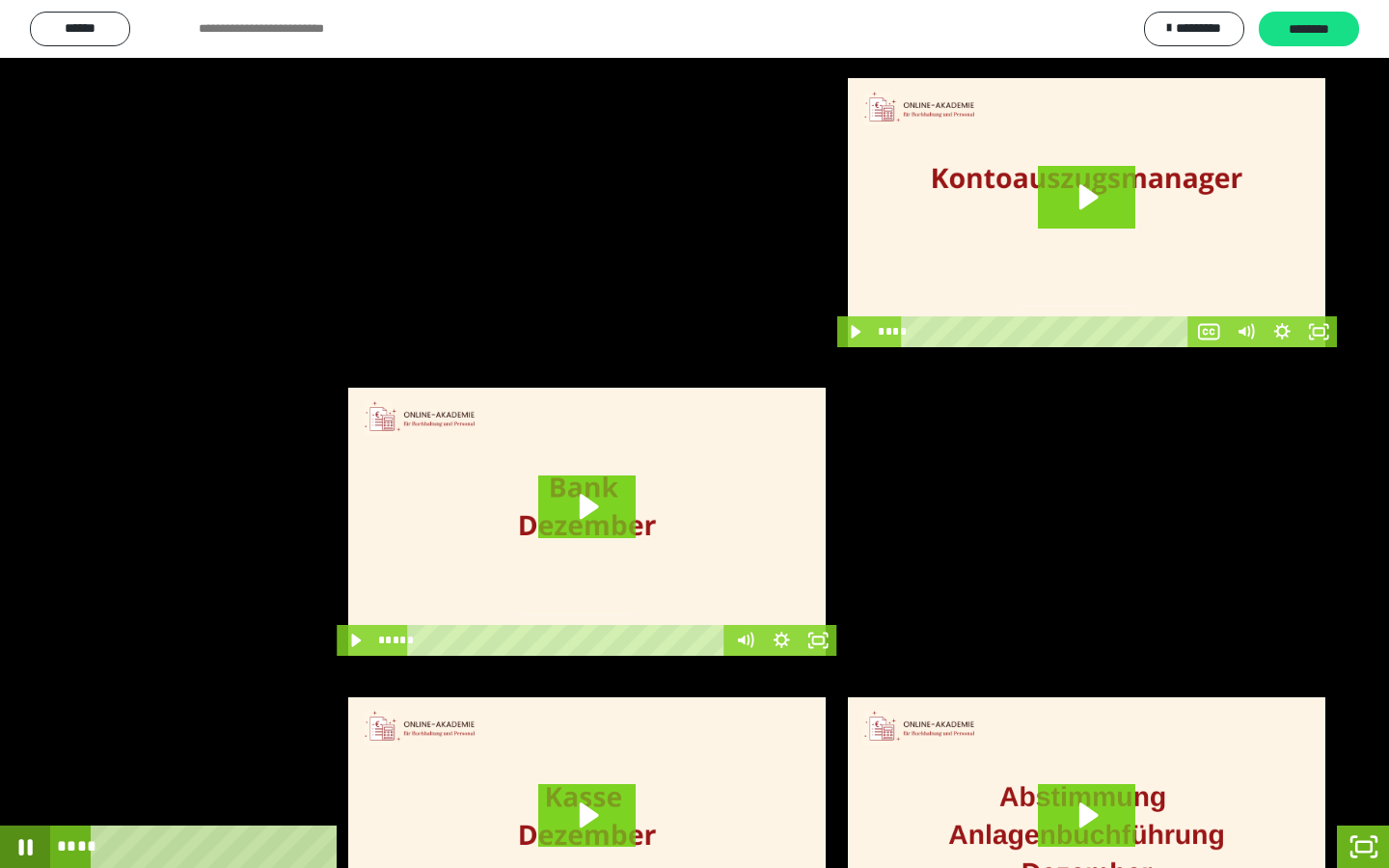 click 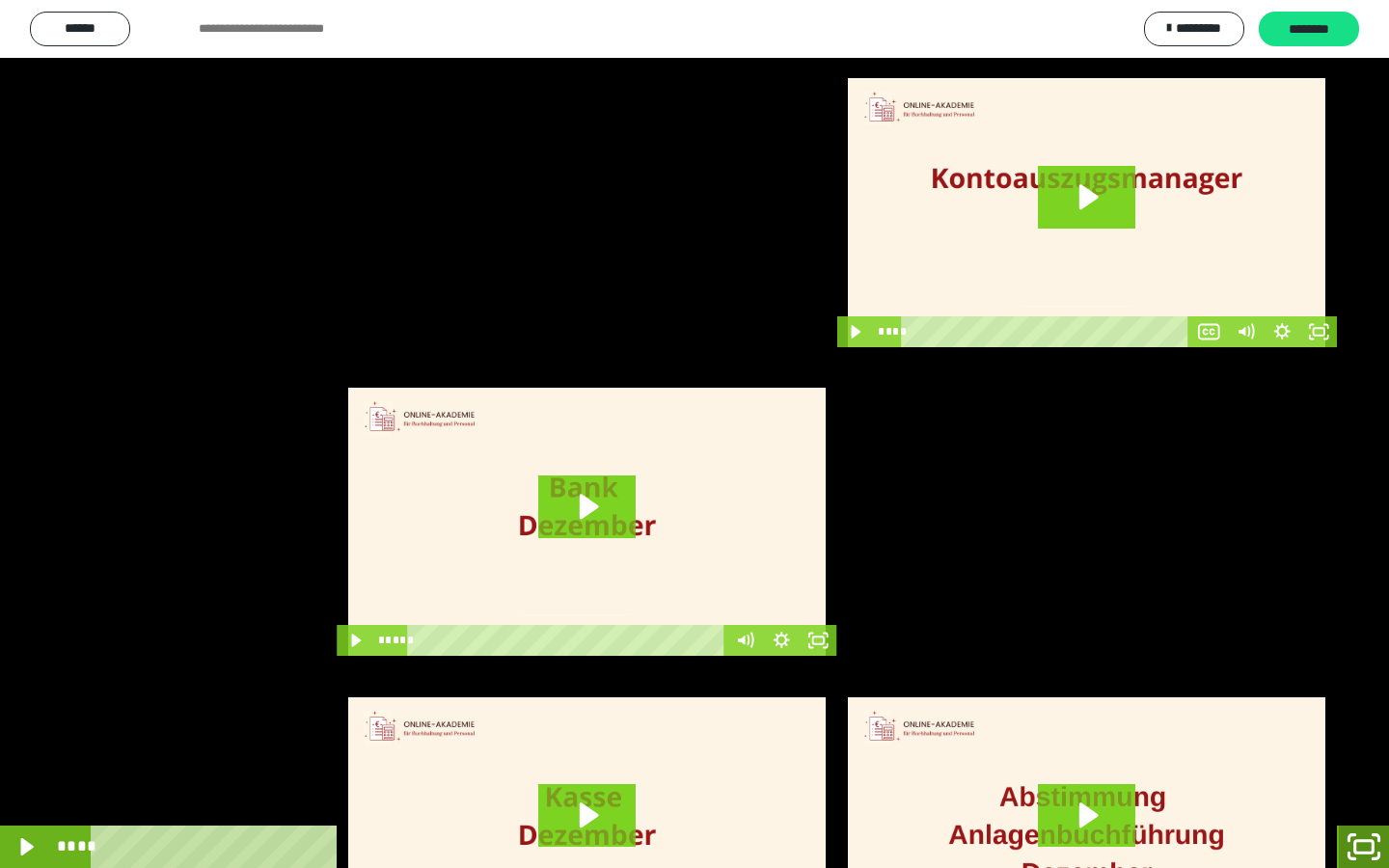 drag, startPoint x: 1358, startPoint y: 844, endPoint x: 1355, endPoint y: 709, distance: 135.03333 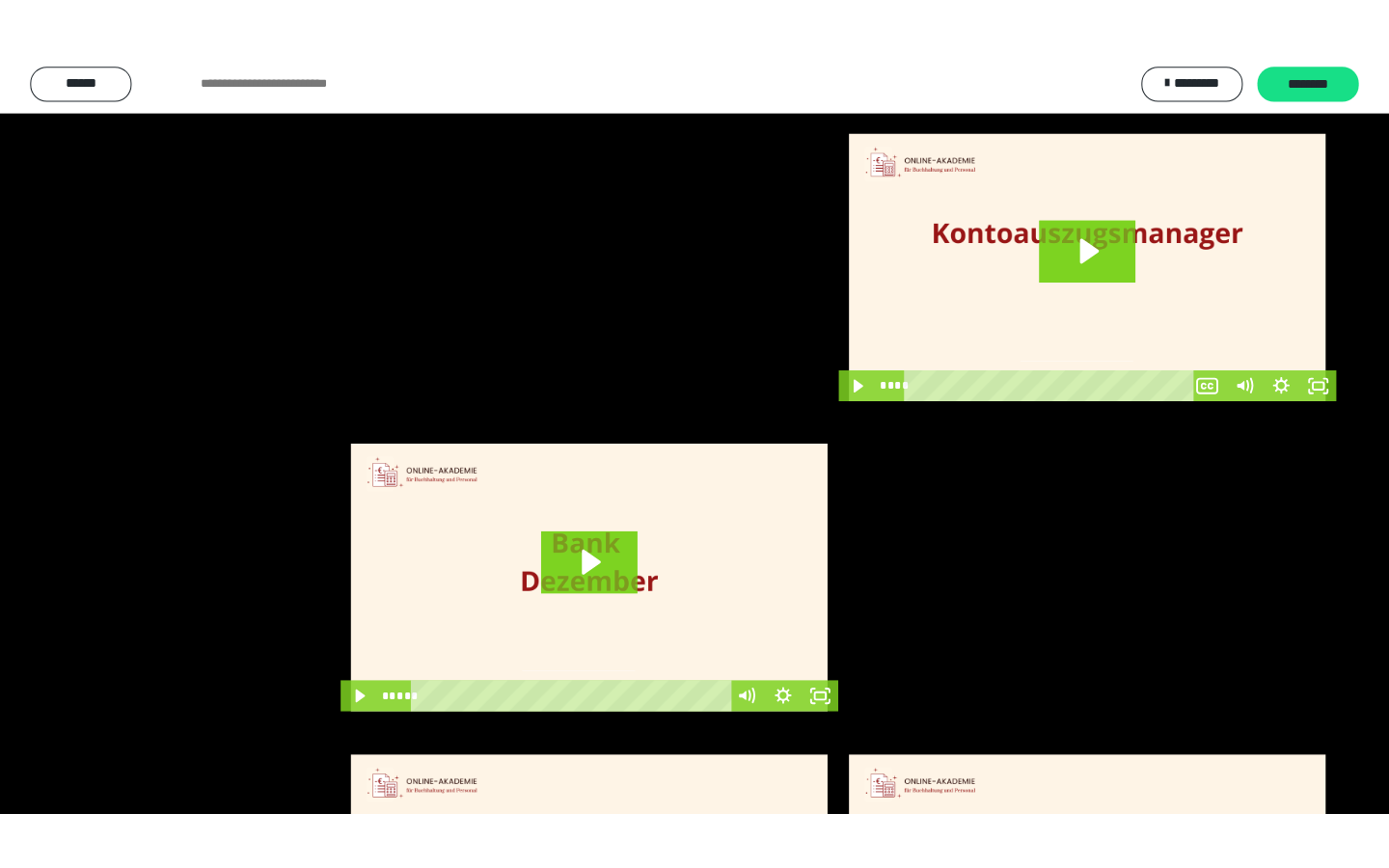 scroll, scrollTop: 3773, scrollLeft: 0, axis: vertical 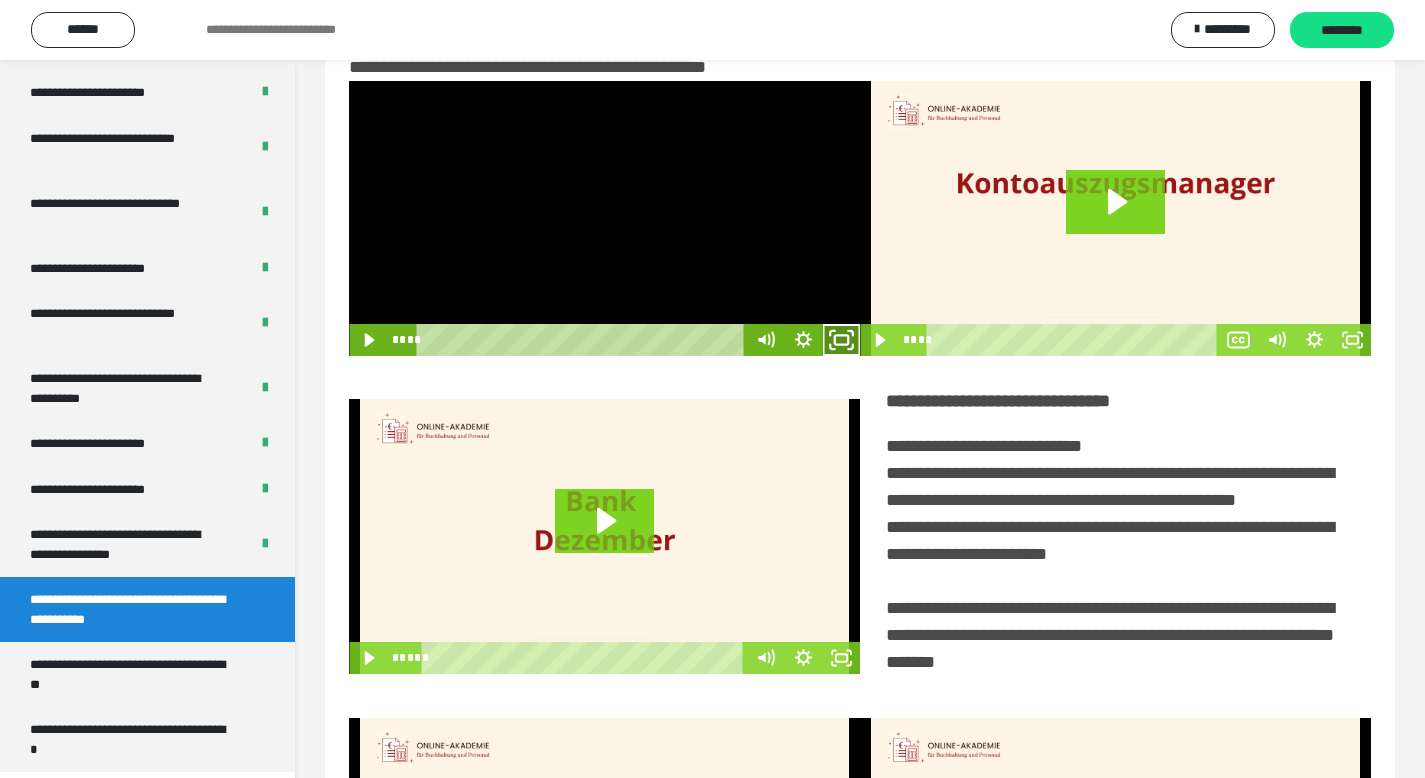 click 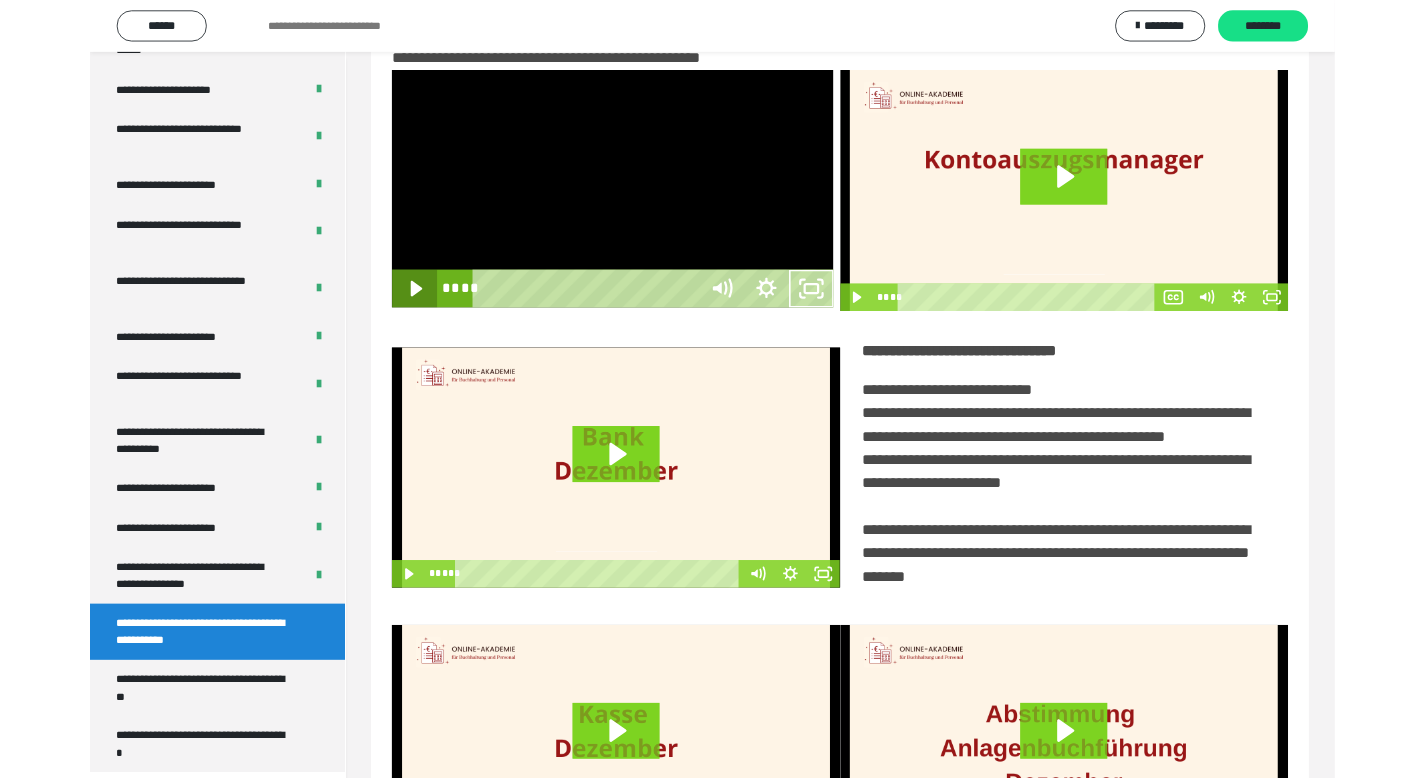 scroll, scrollTop: 3790, scrollLeft: 0, axis: vertical 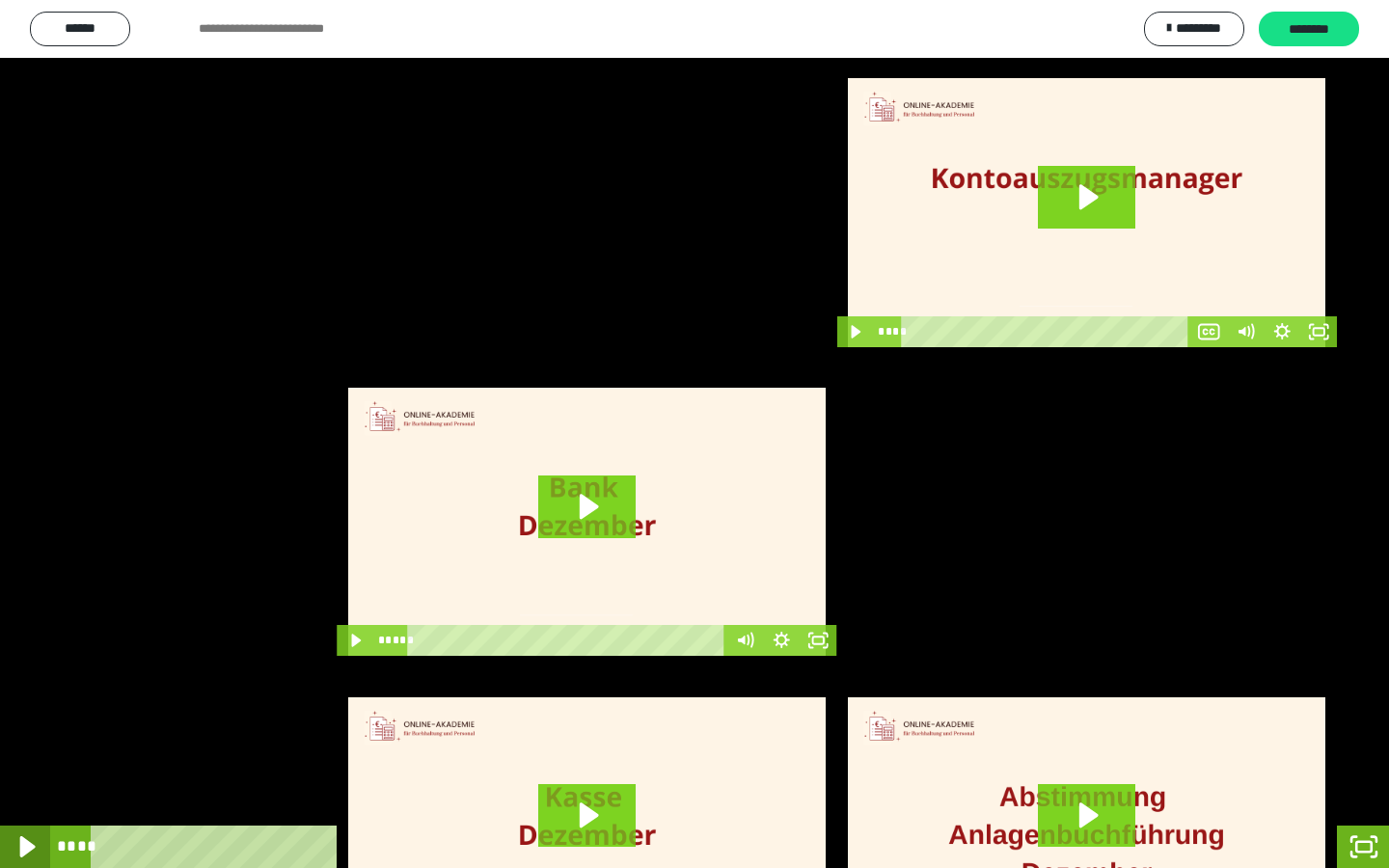 click 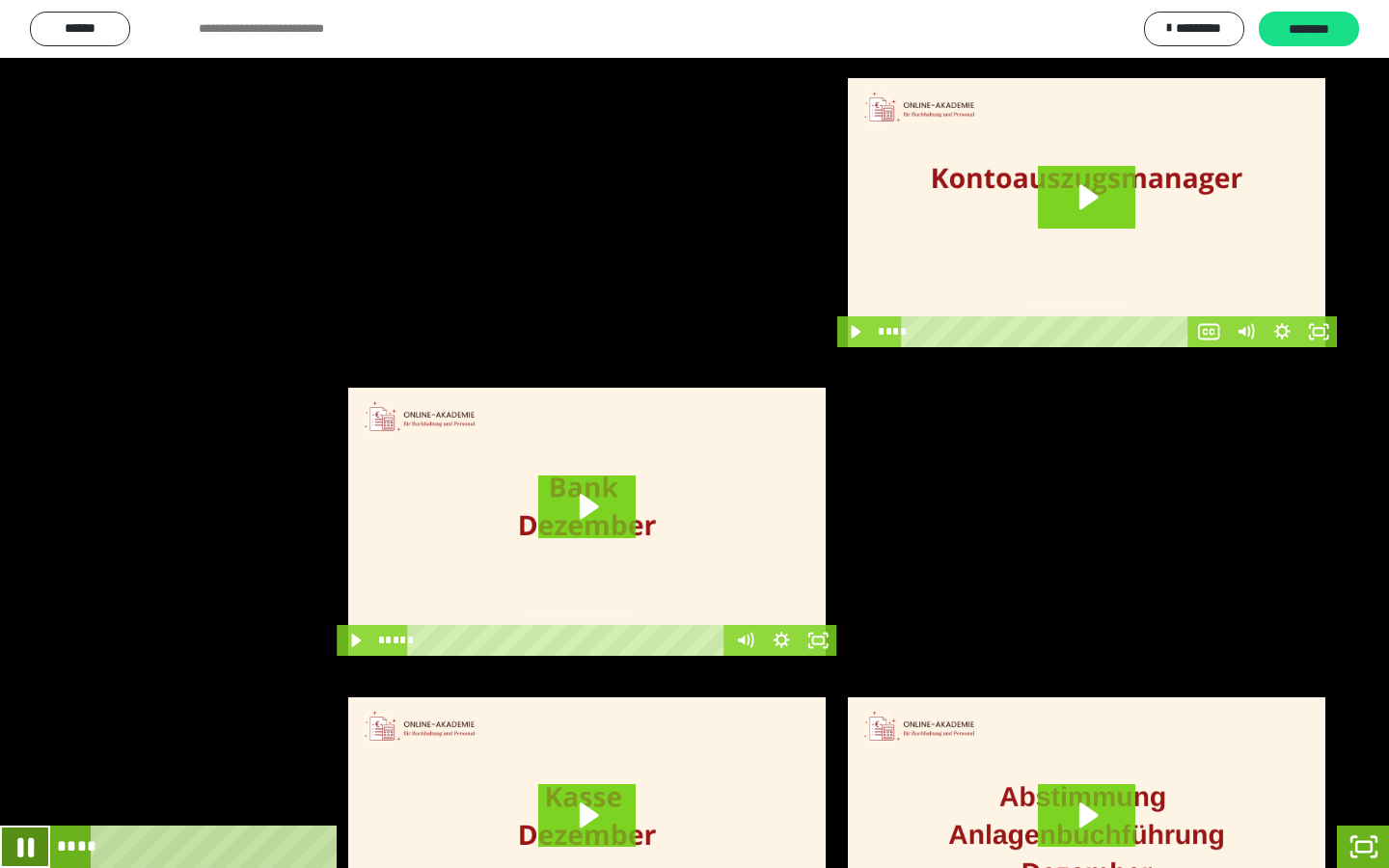 click 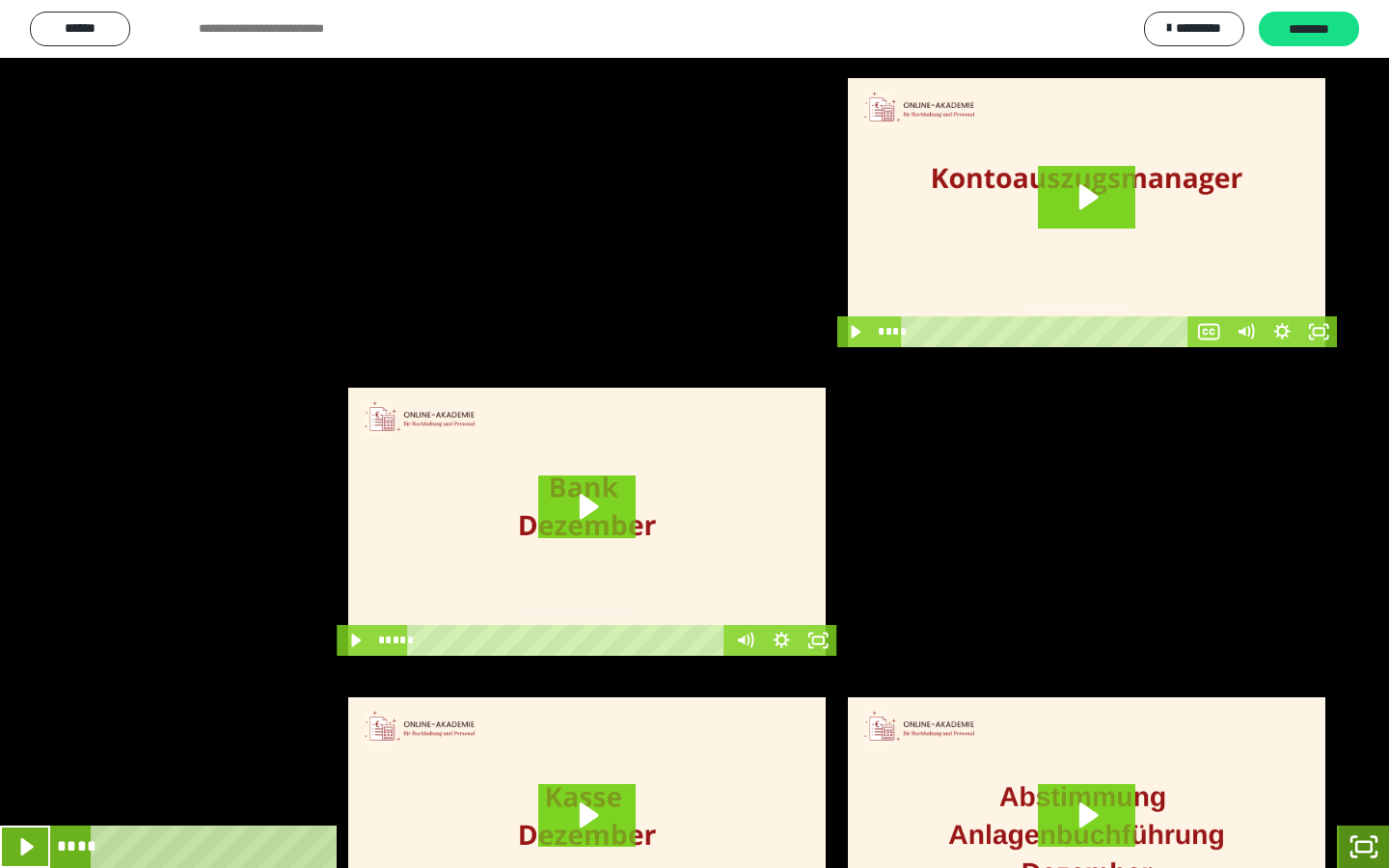 drag, startPoint x: 1372, startPoint y: 842, endPoint x: 1366, endPoint y: 833, distance: 10.816654 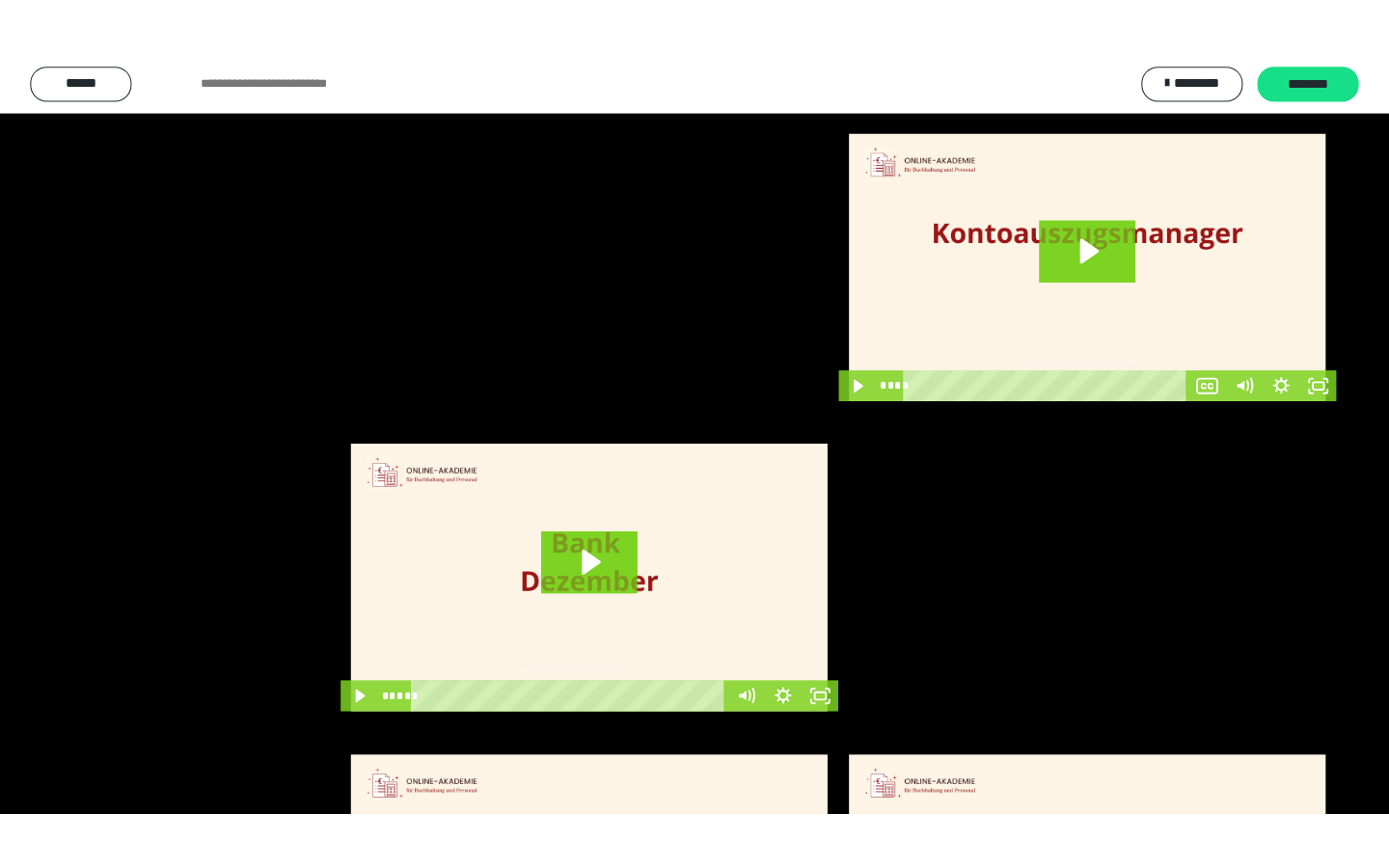 scroll, scrollTop: 3773, scrollLeft: 0, axis: vertical 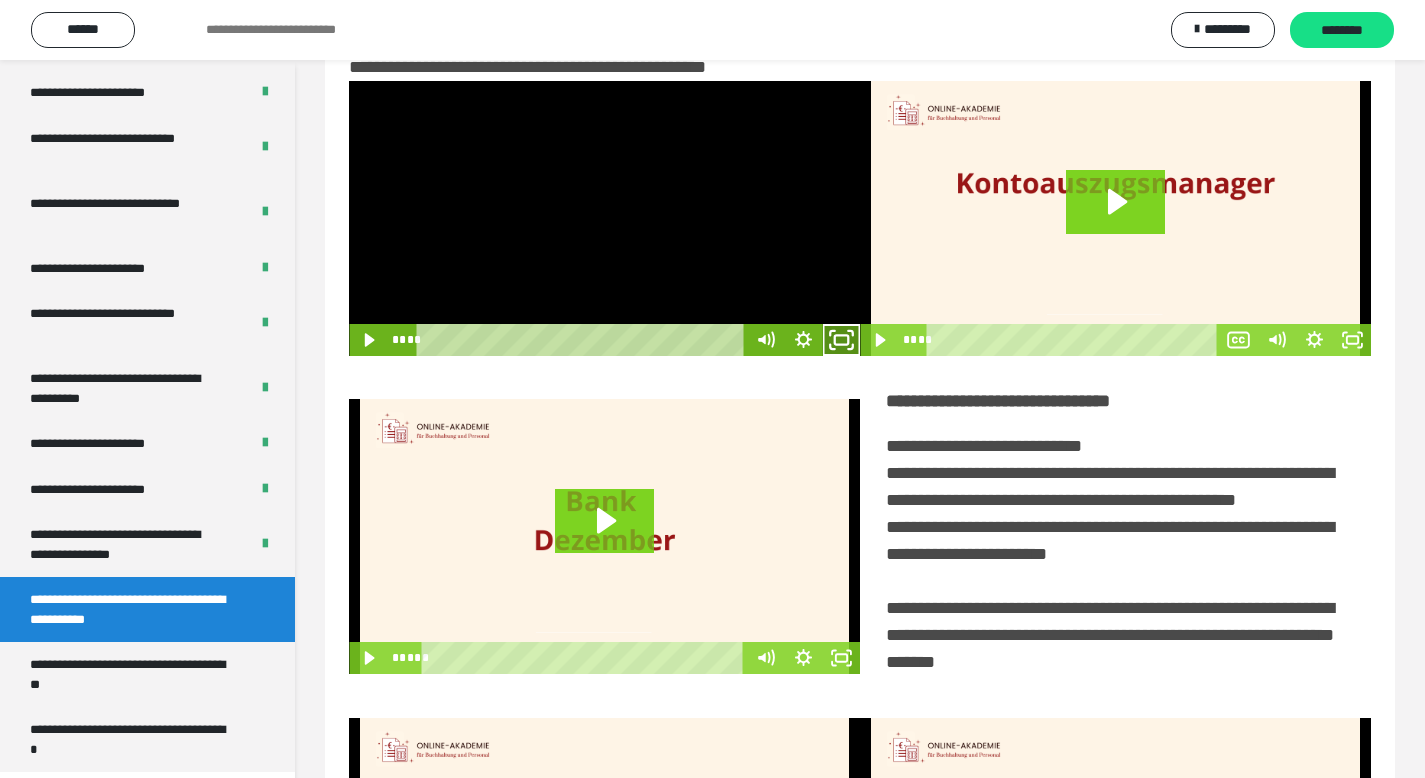drag, startPoint x: 837, startPoint y: 342, endPoint x: 823, endPoint y: 400, distance: 59.665737 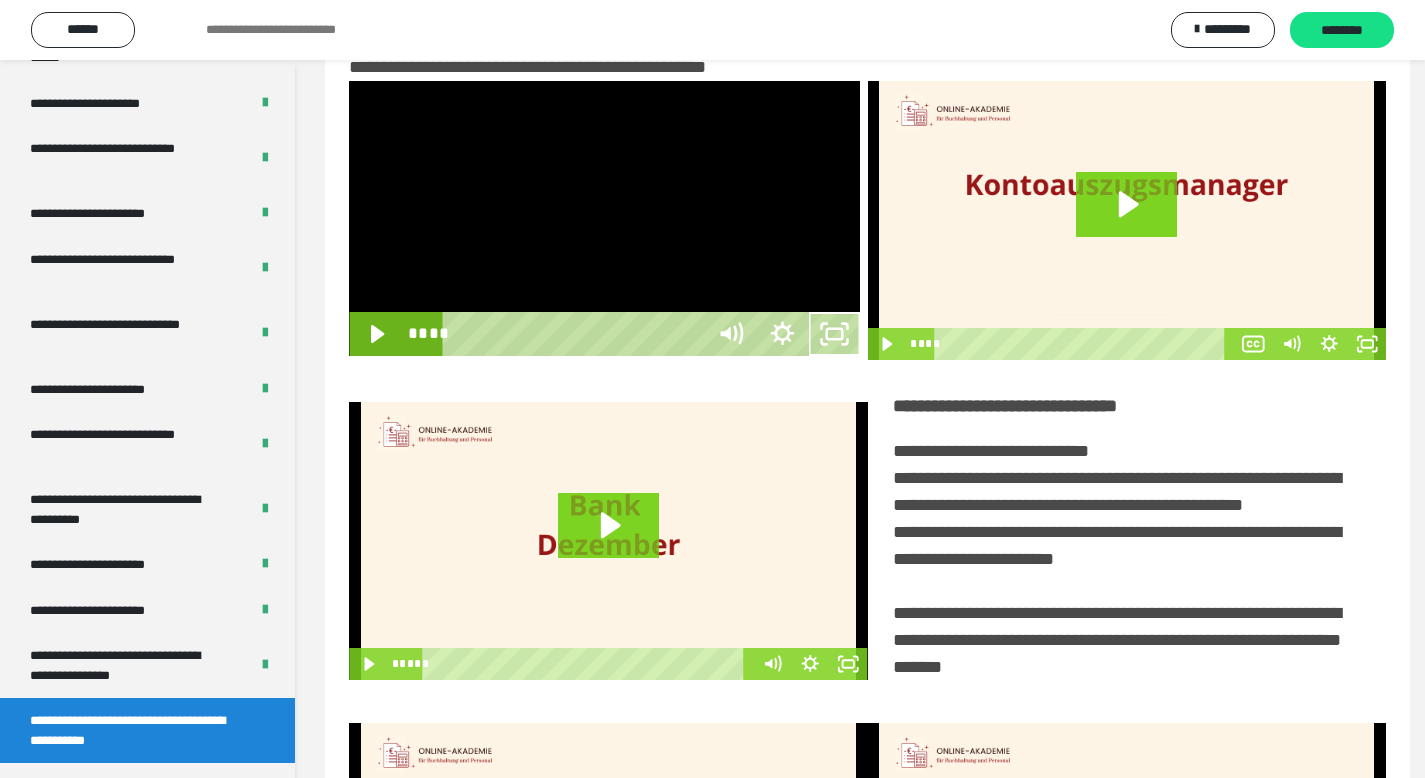 scroll, scrollTop: 3790, scrollLeft: 0, axis: vertical 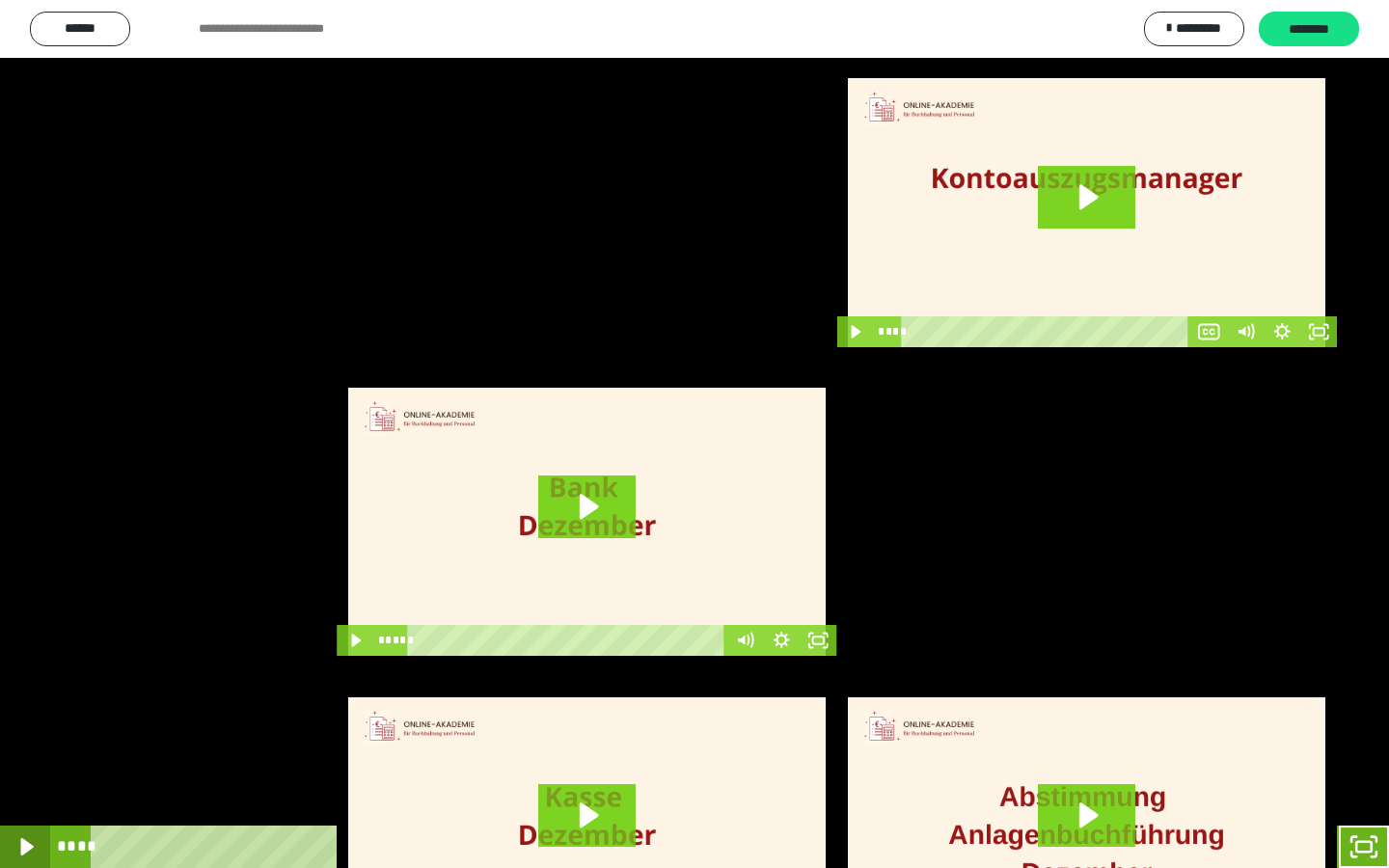 click 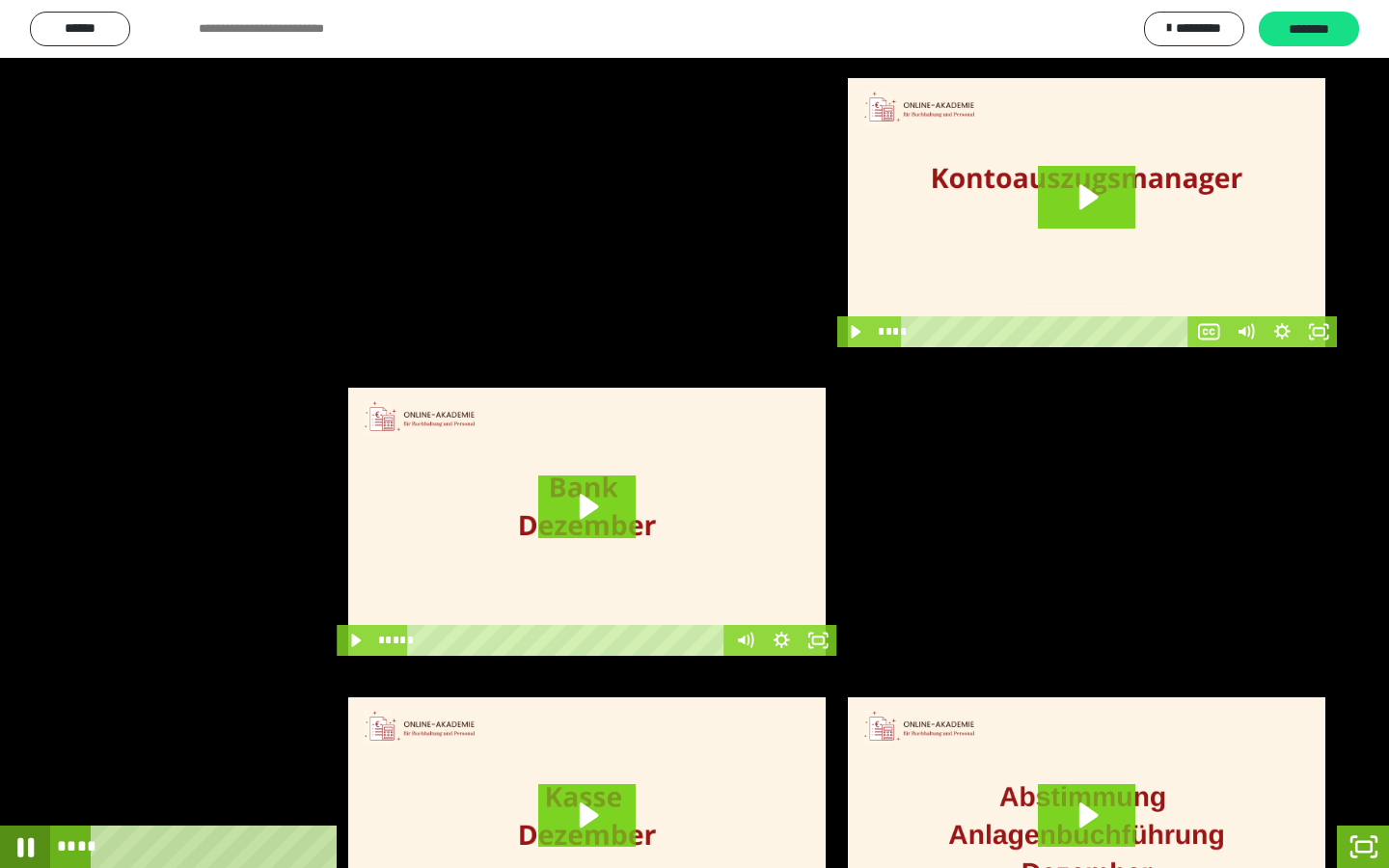 click 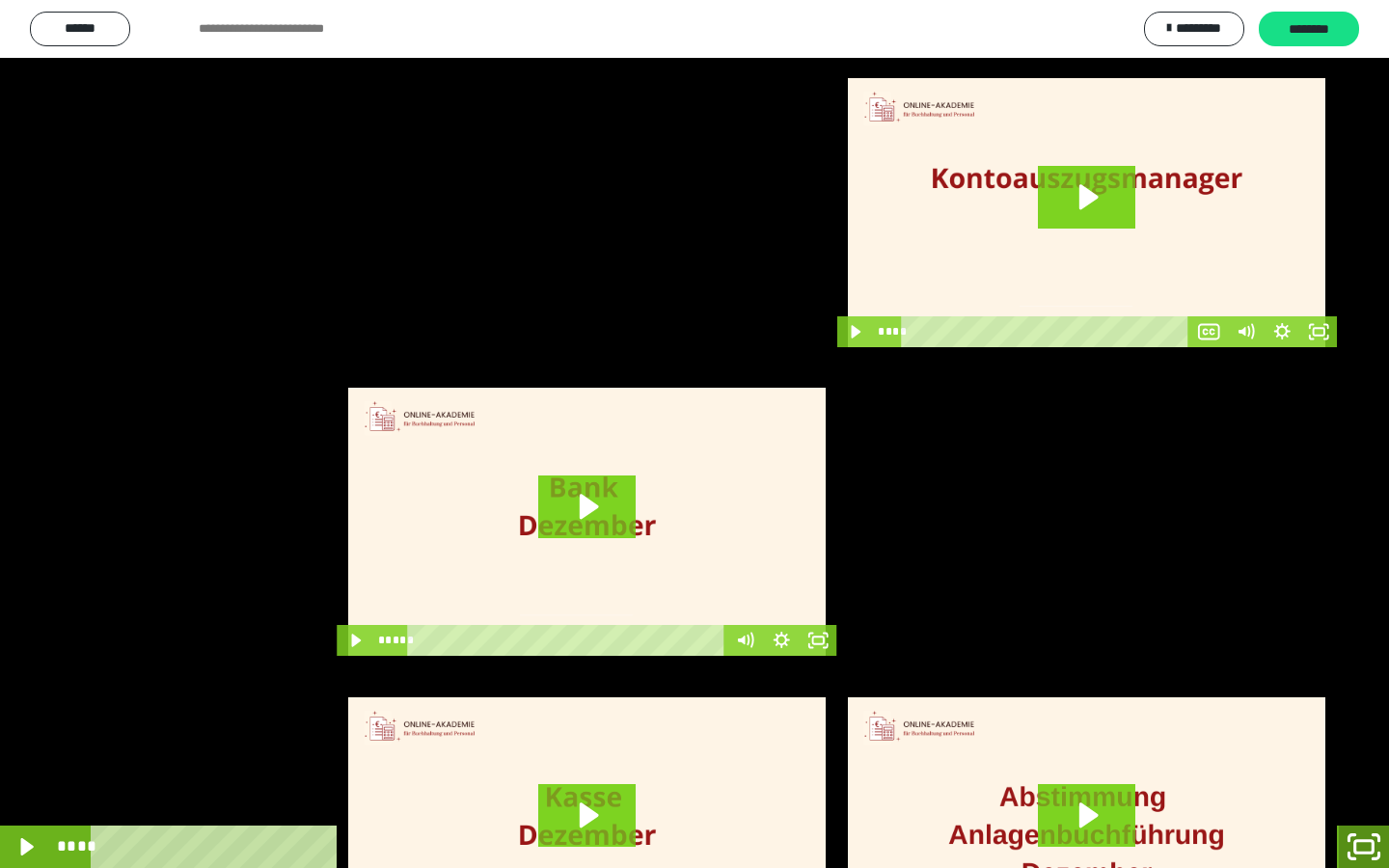 drag, startPoint x: 1353, startPoint y: 836, endPoint x: 1353, endPoint y: 717, distance: 119 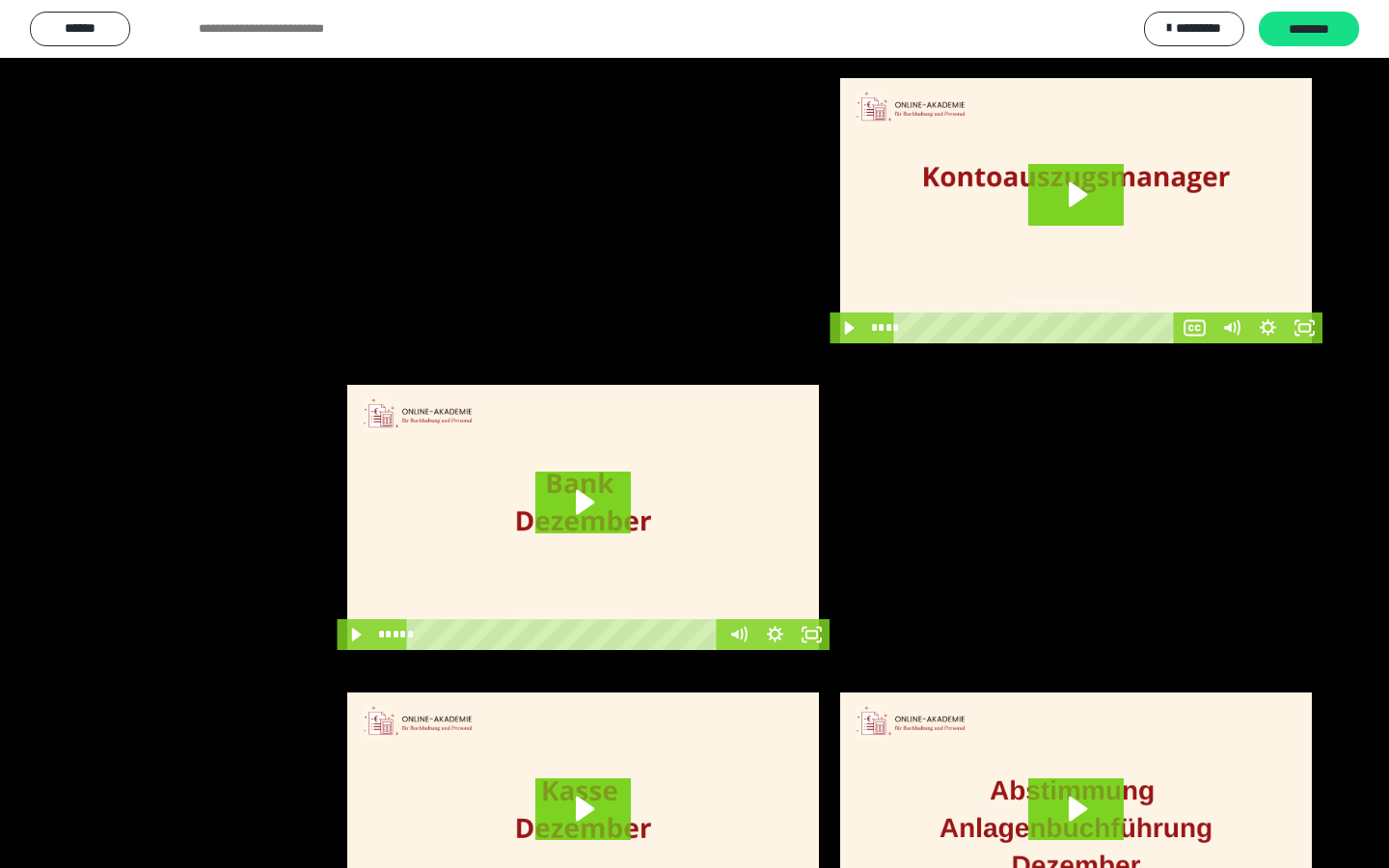 scroll, scrollTop: 3773, scrollLeft: 0, axis: vertical 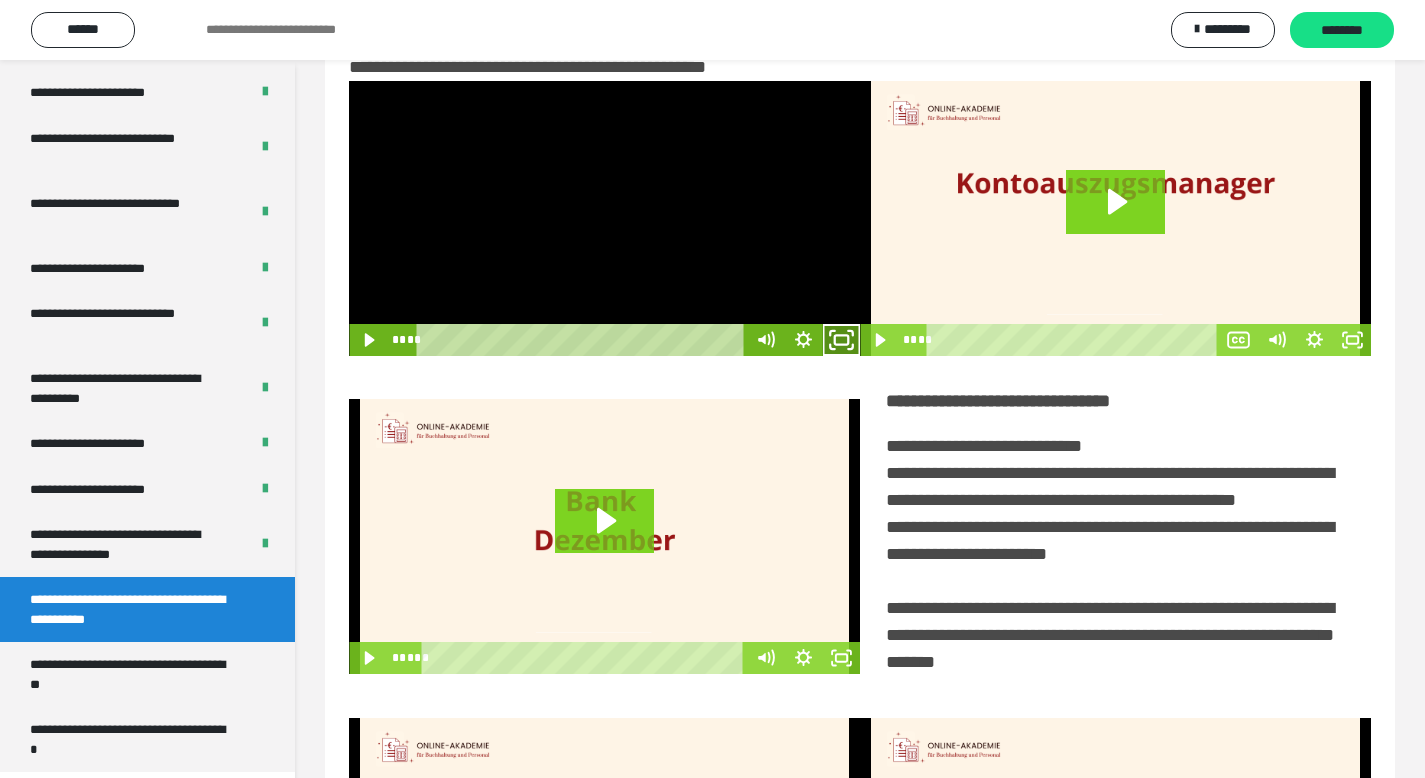 click 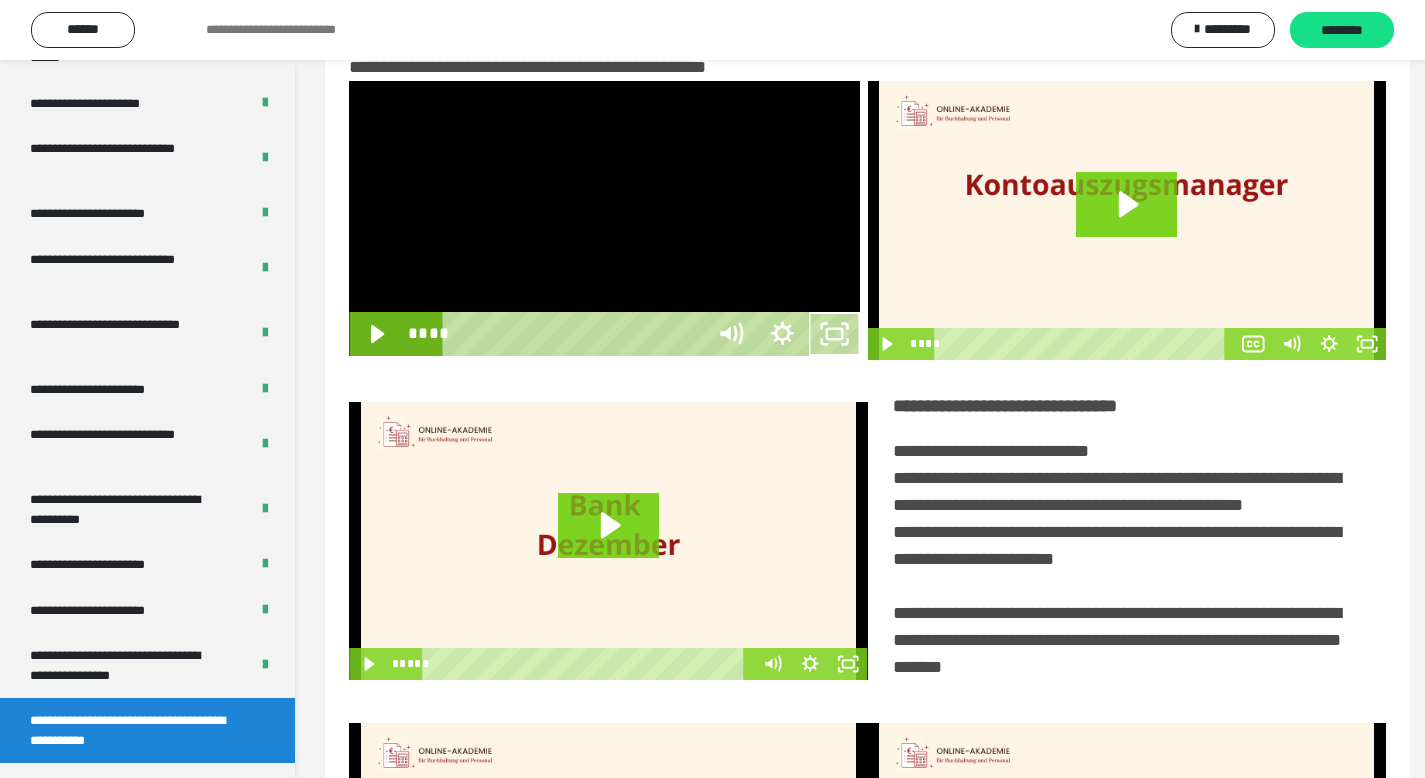 scroll, scrollTop: 3790, scrollLeft: 0, axis: vertical 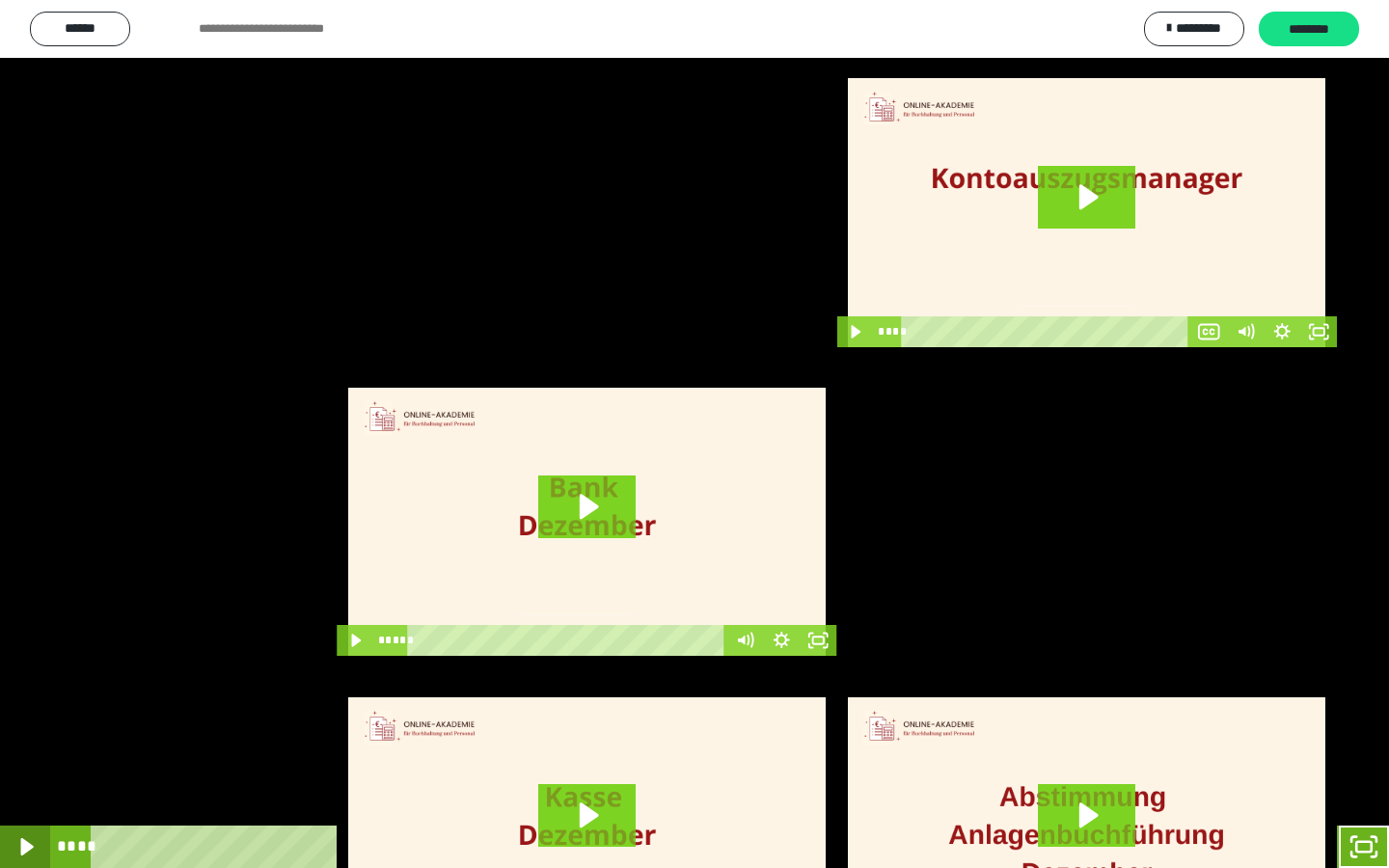 click 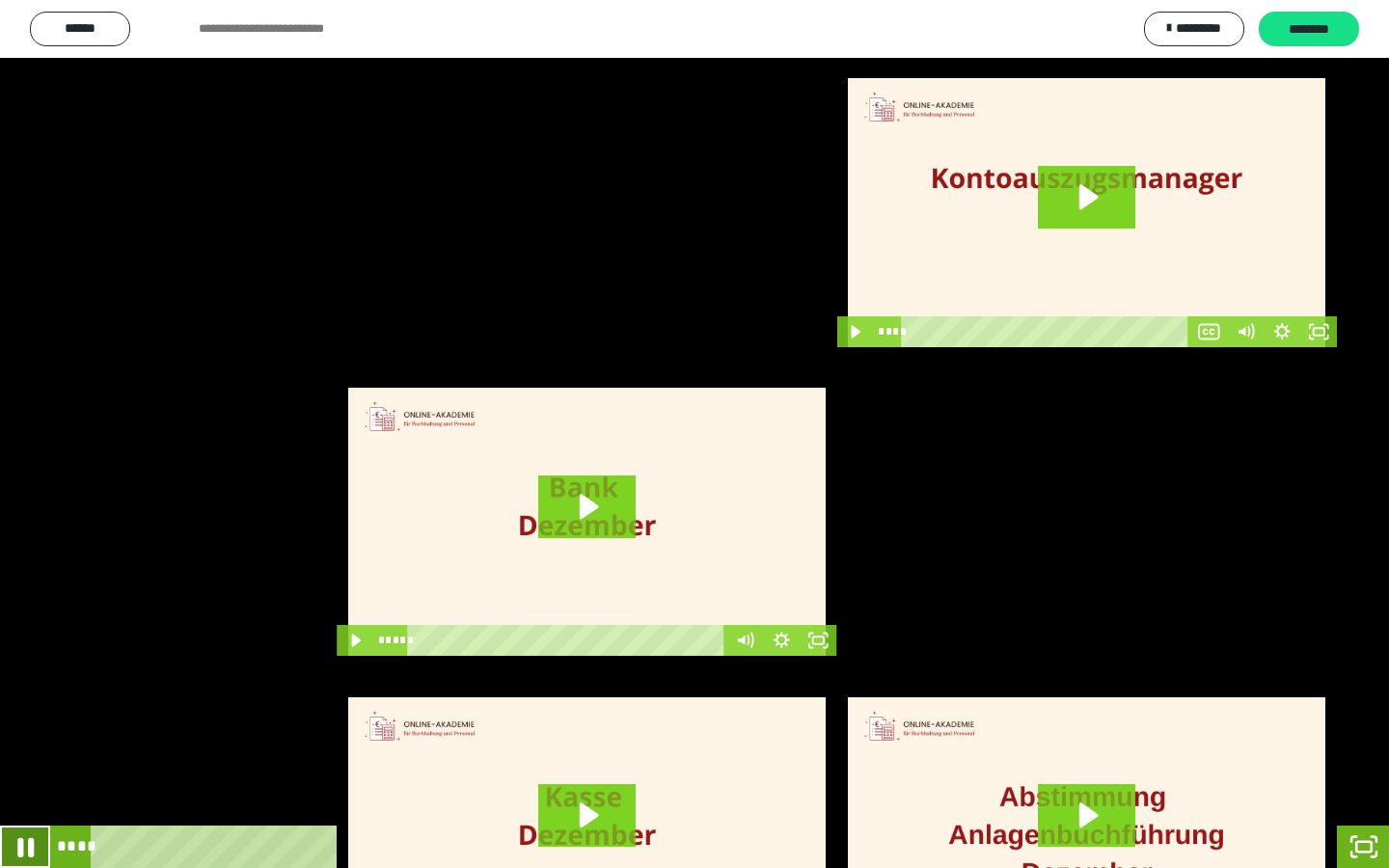 click 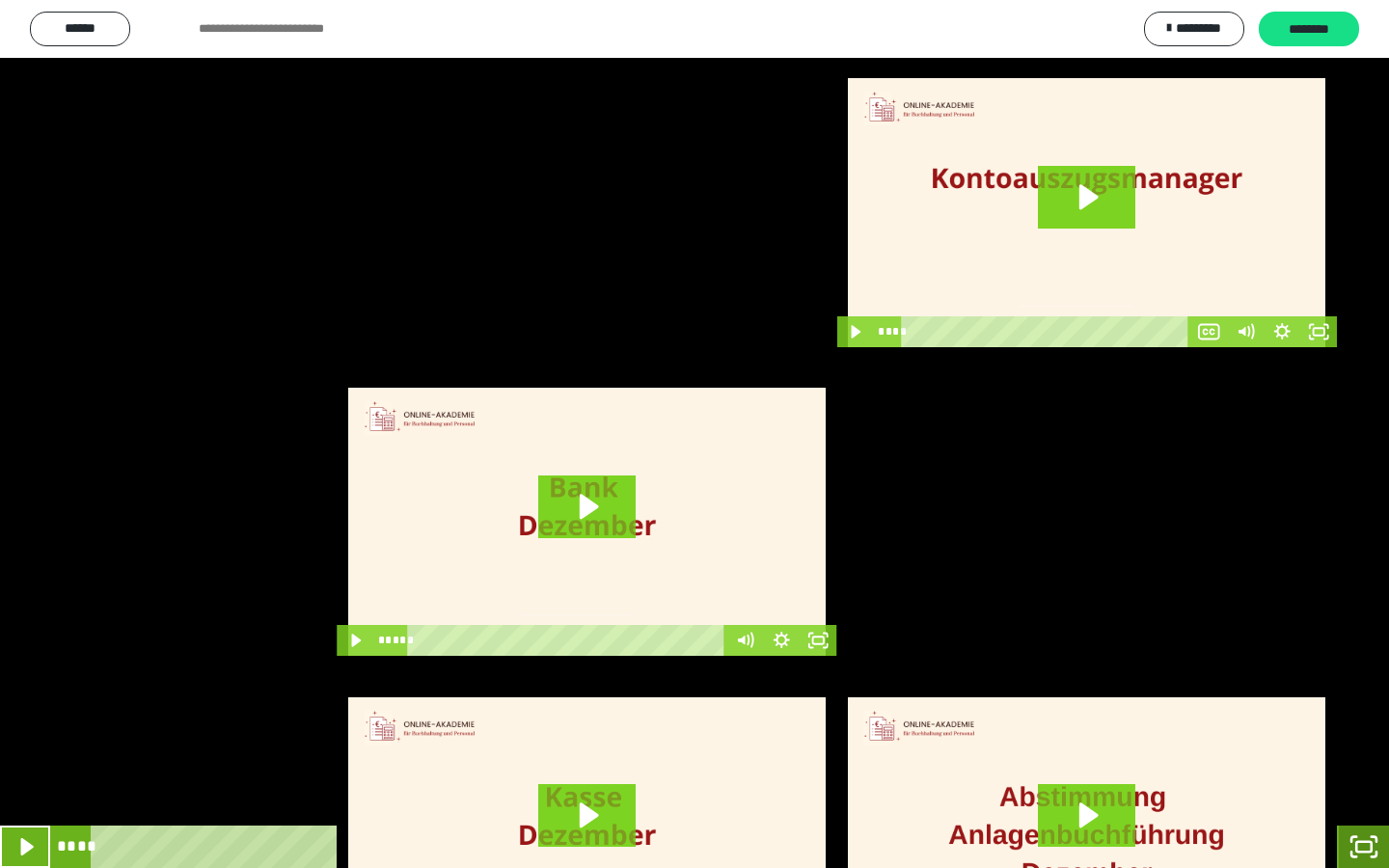 click 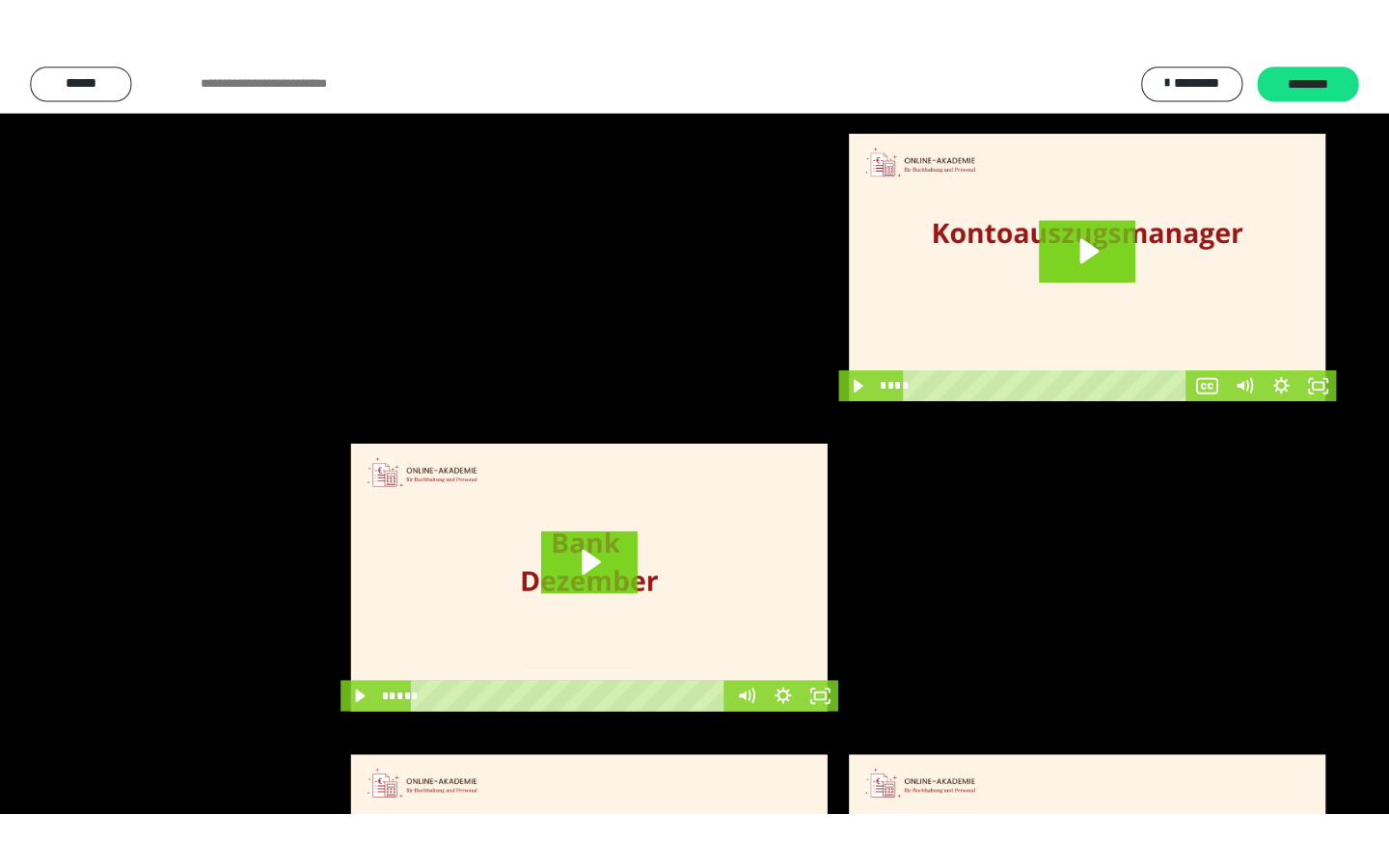 scroll, scrollTop: 3773, scrollLeft: 0, axis: vertical 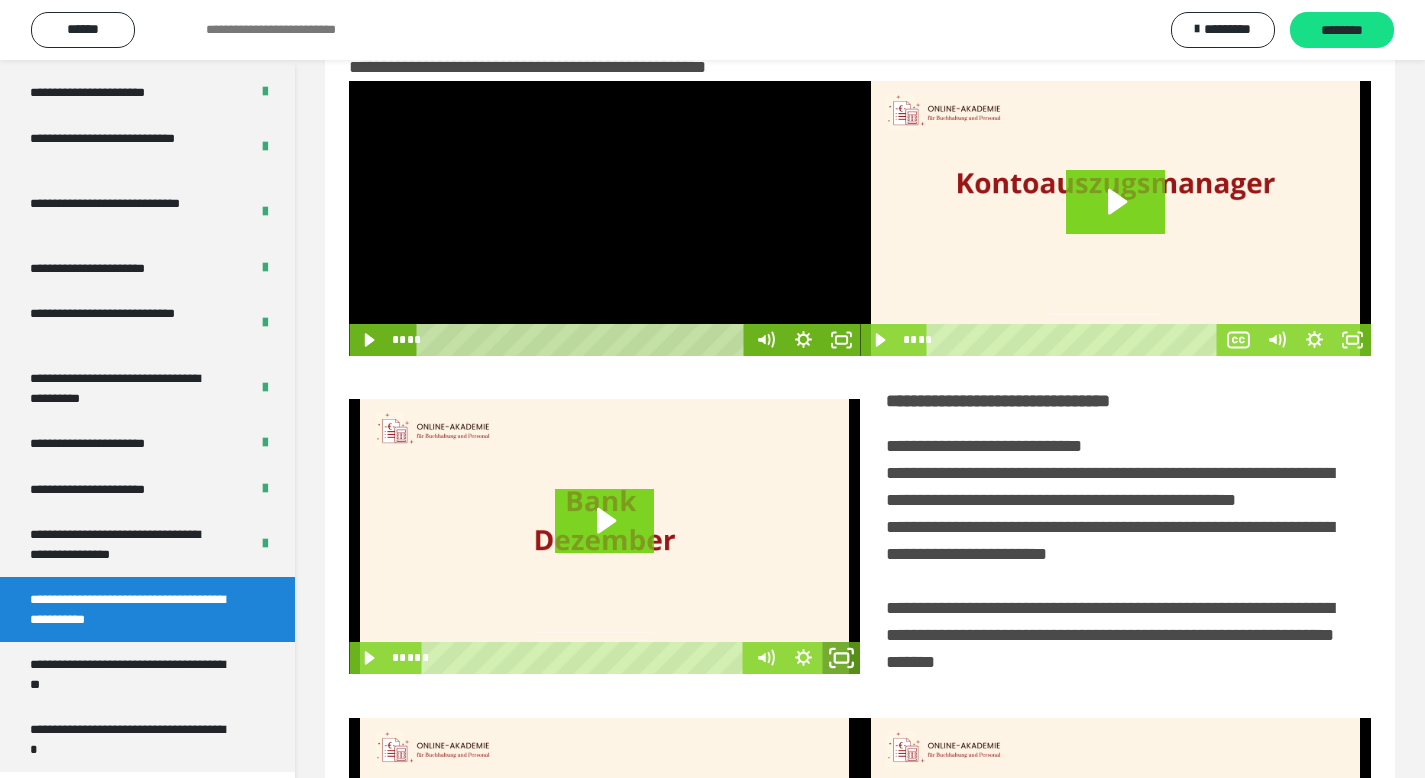 click 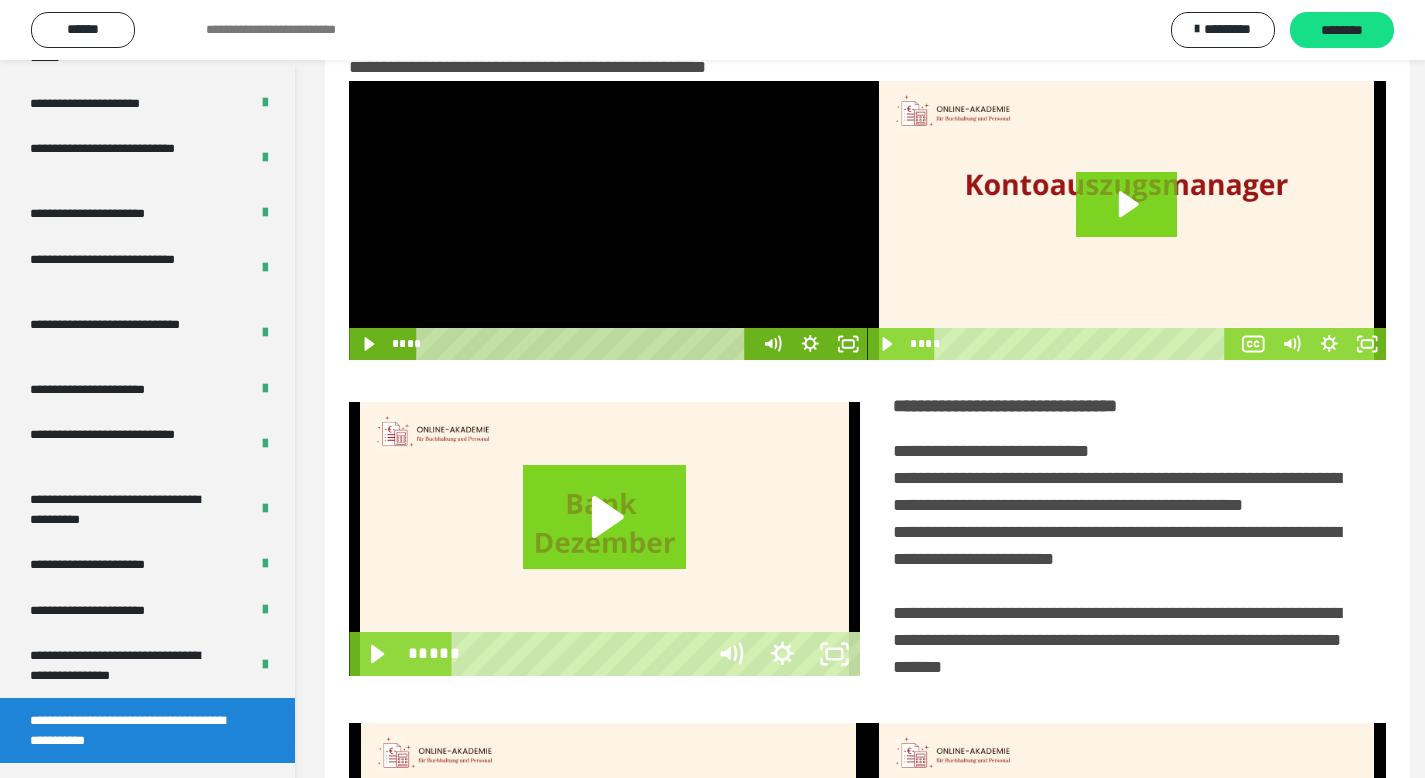 scroll, scrollTop: 3790, scrollLeft: 0, axis: vertical 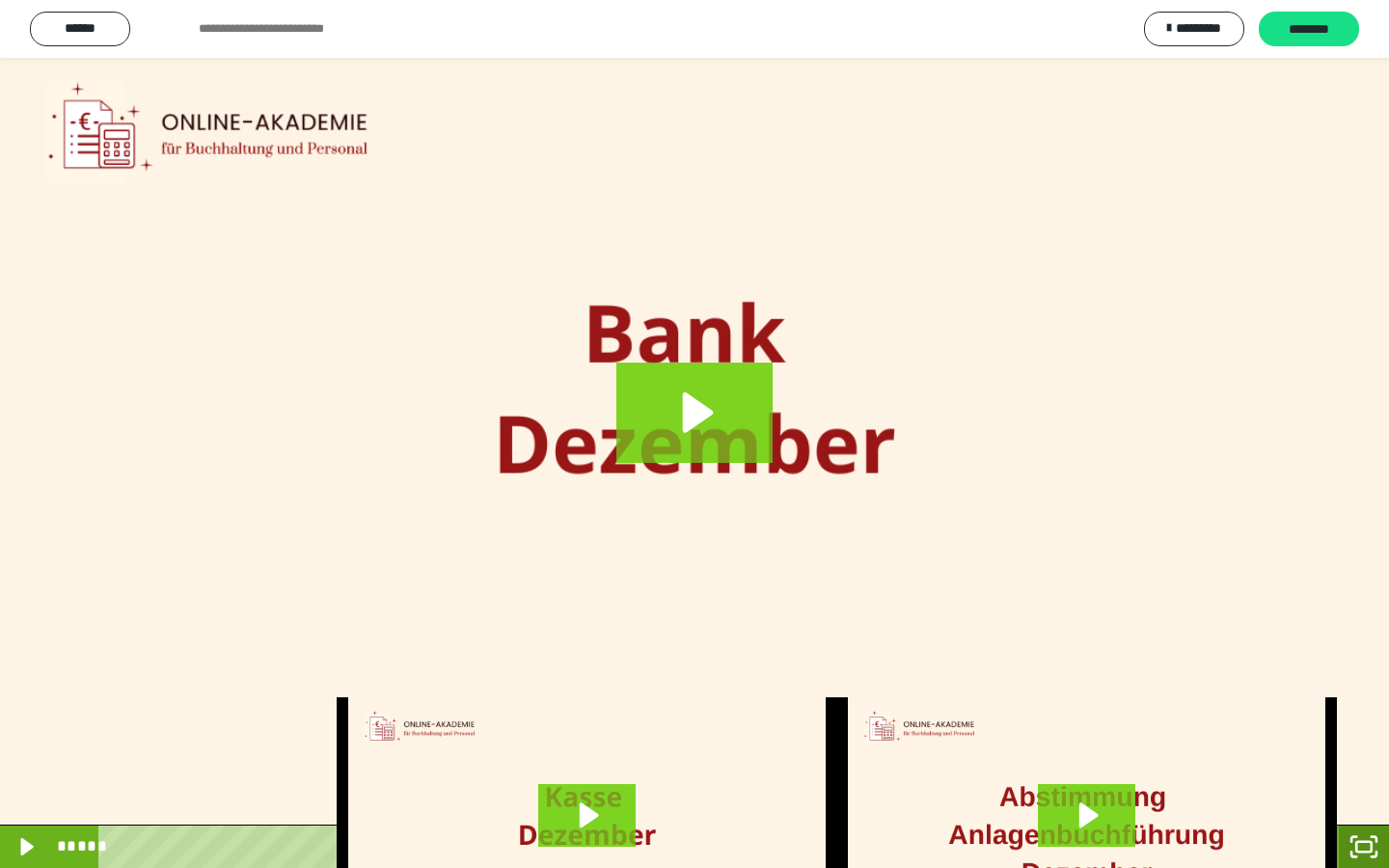drag, startPoint x: 1361, startPoint y: 849, endPoint x: 1360, endPoint y: 839, distance: 10.049876 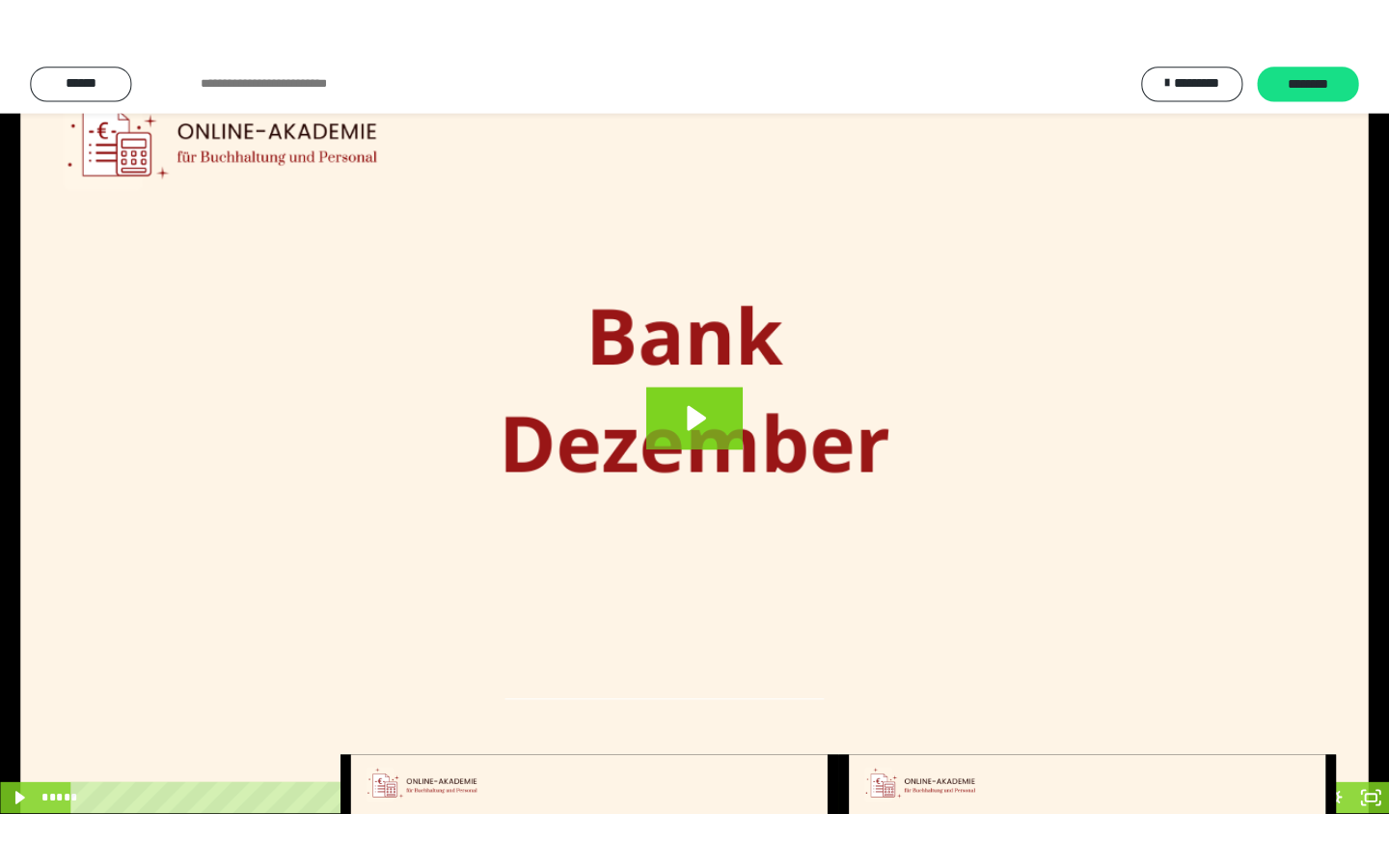 scroll, scrollTop: 3773, scrollLeft: 0, axis: vertical 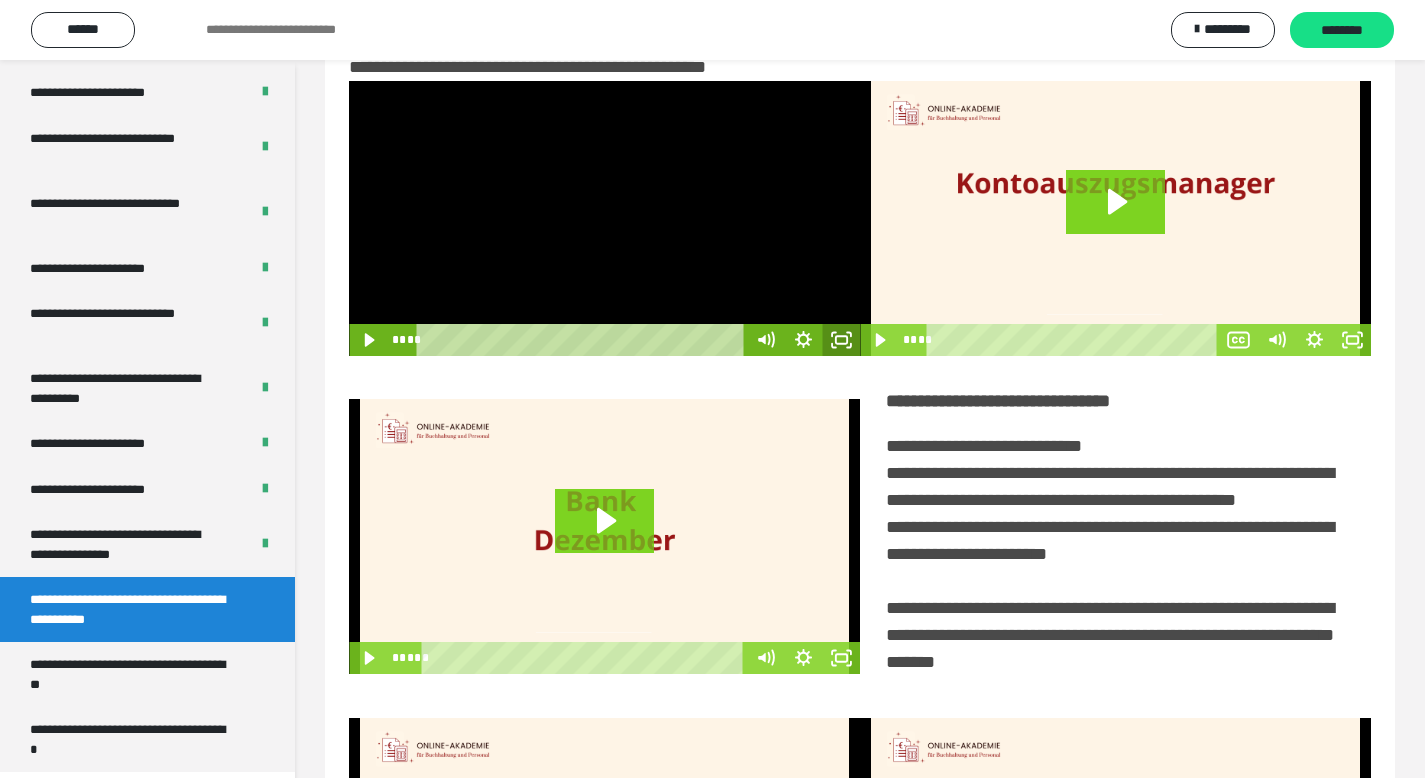 click 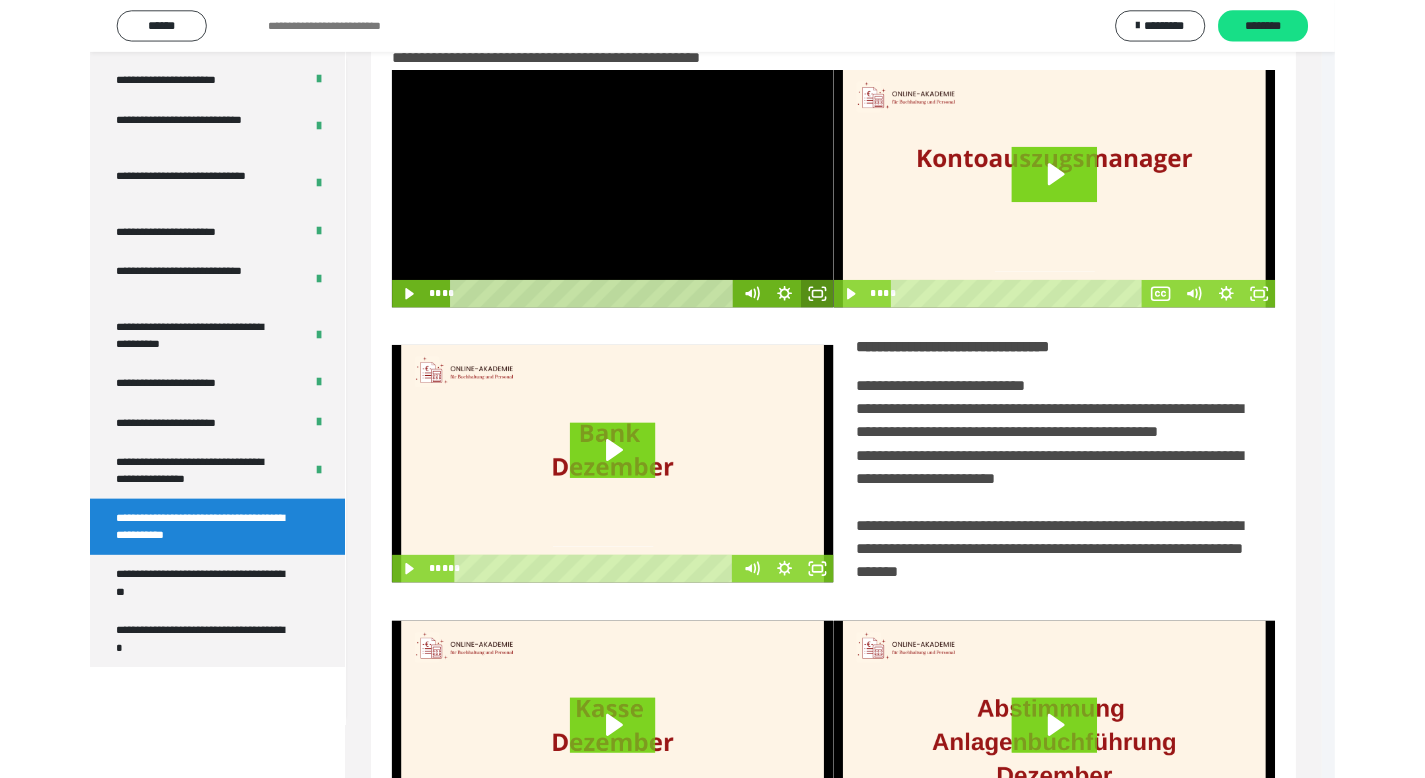 scroll, scrollTop: 3790, scrollLeft: 0, axis: vertical 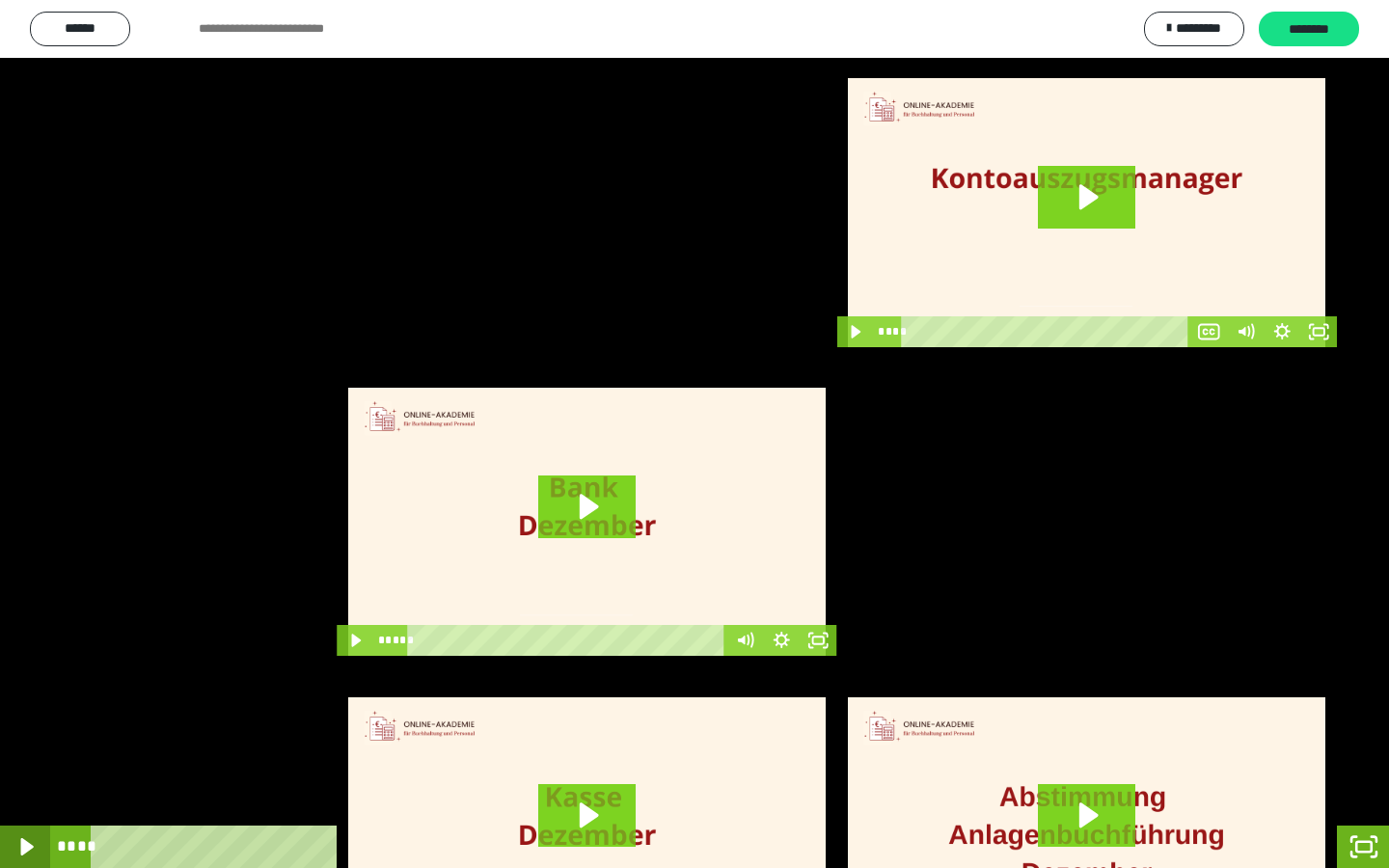 drag, startPoint x: 20, startPoint y: 846, endPoint x: 23, endPoint y: 827, distance: 19.23538 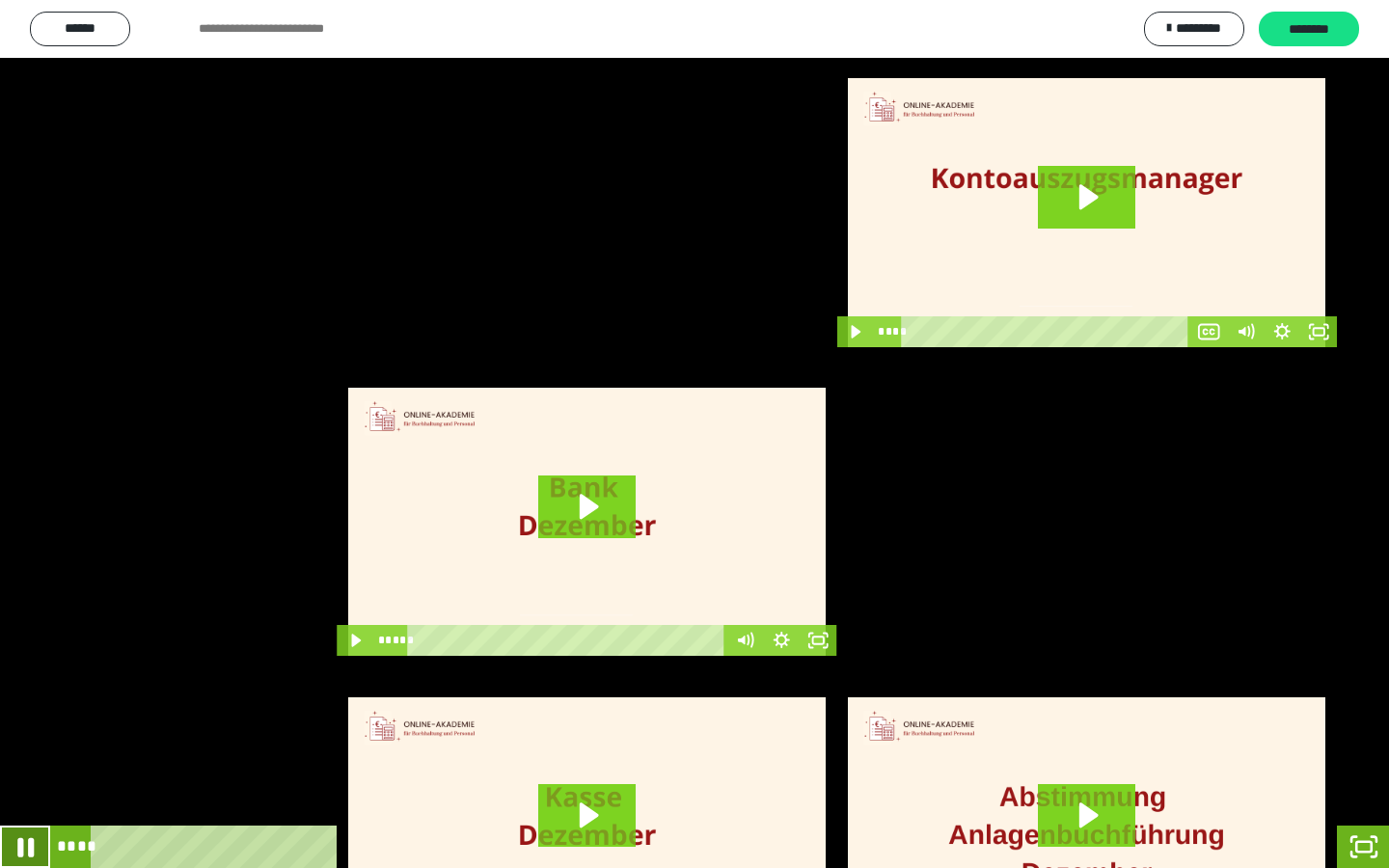 click 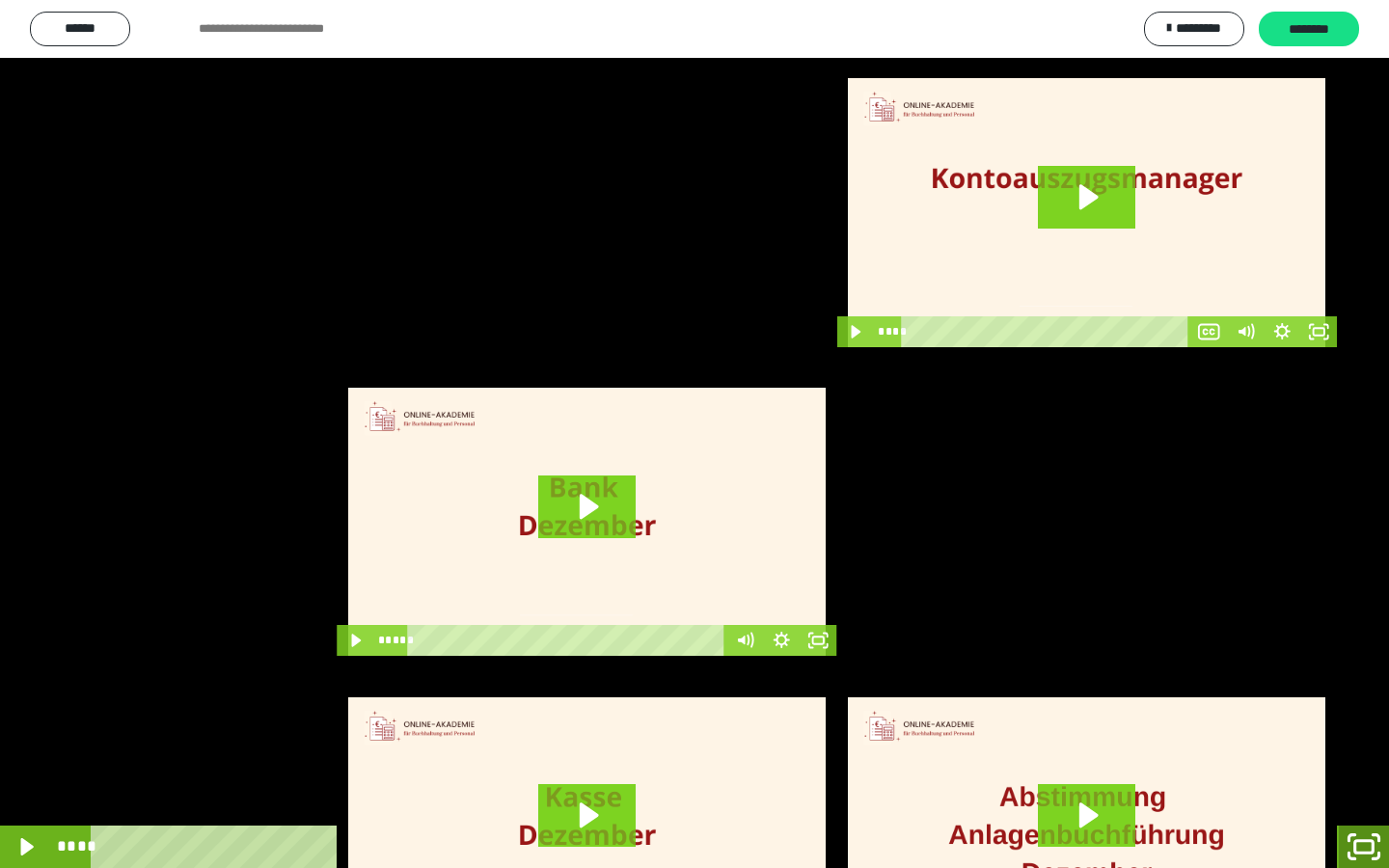 click 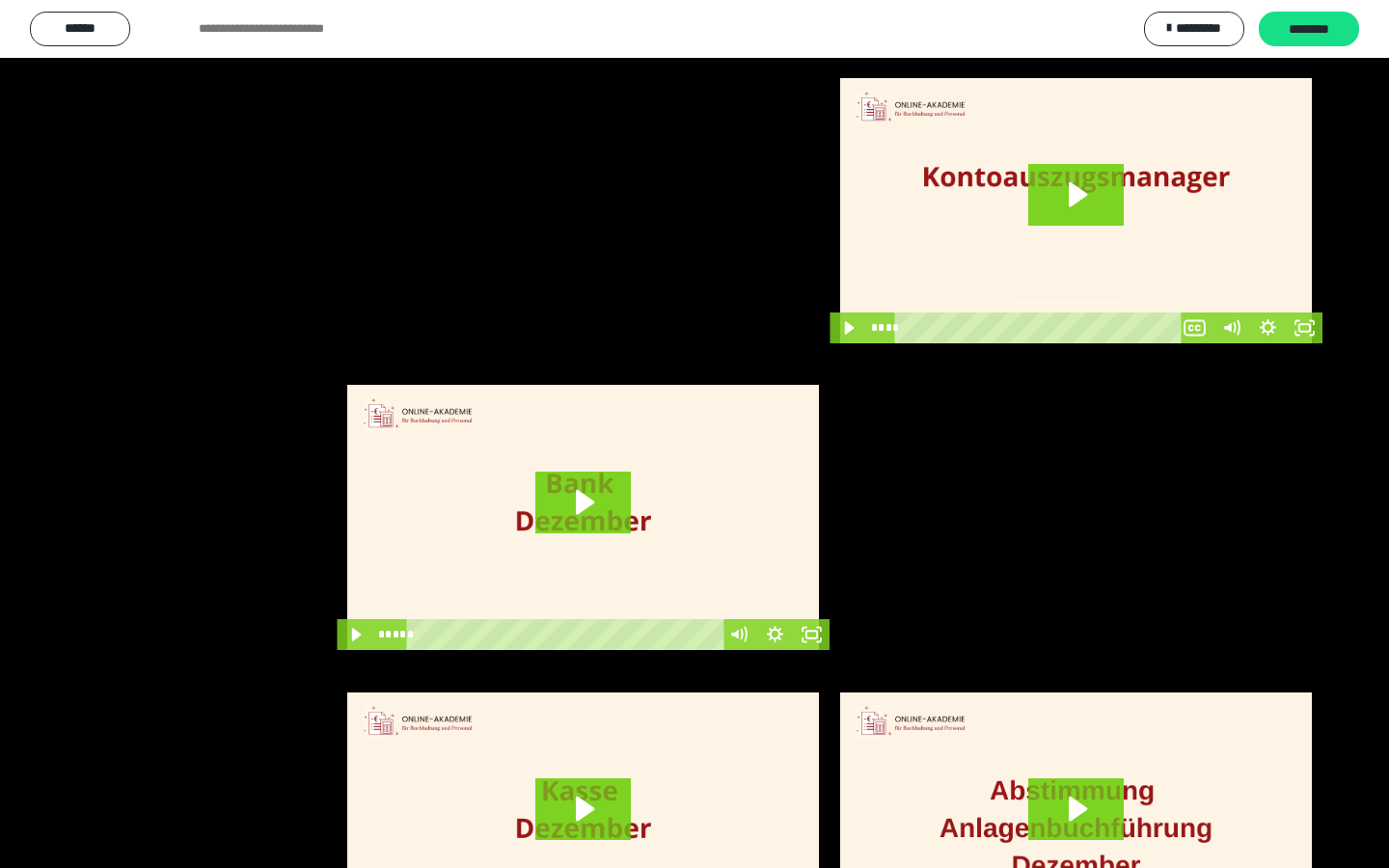 scroll, scrollTop: 3773, scrollLeft: 0, axis: vertical 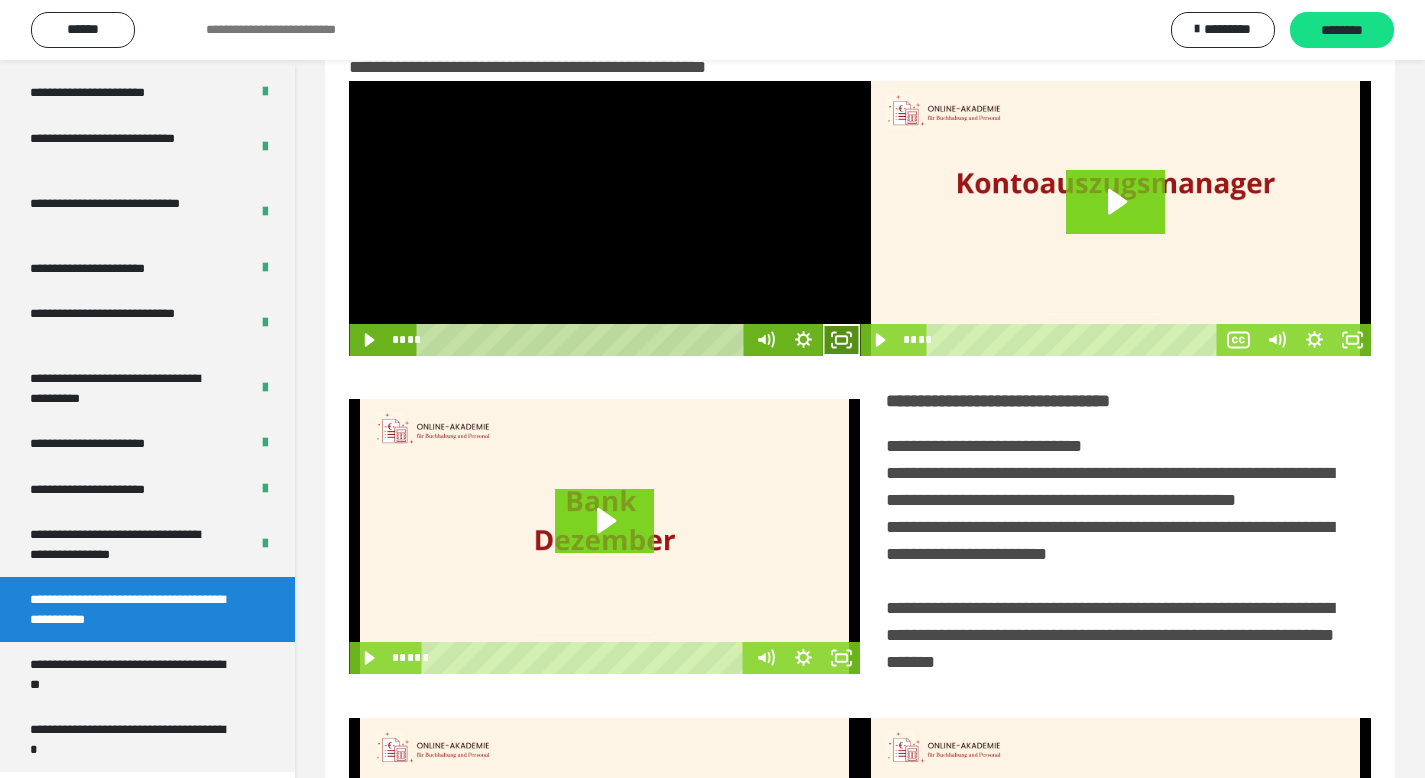 click 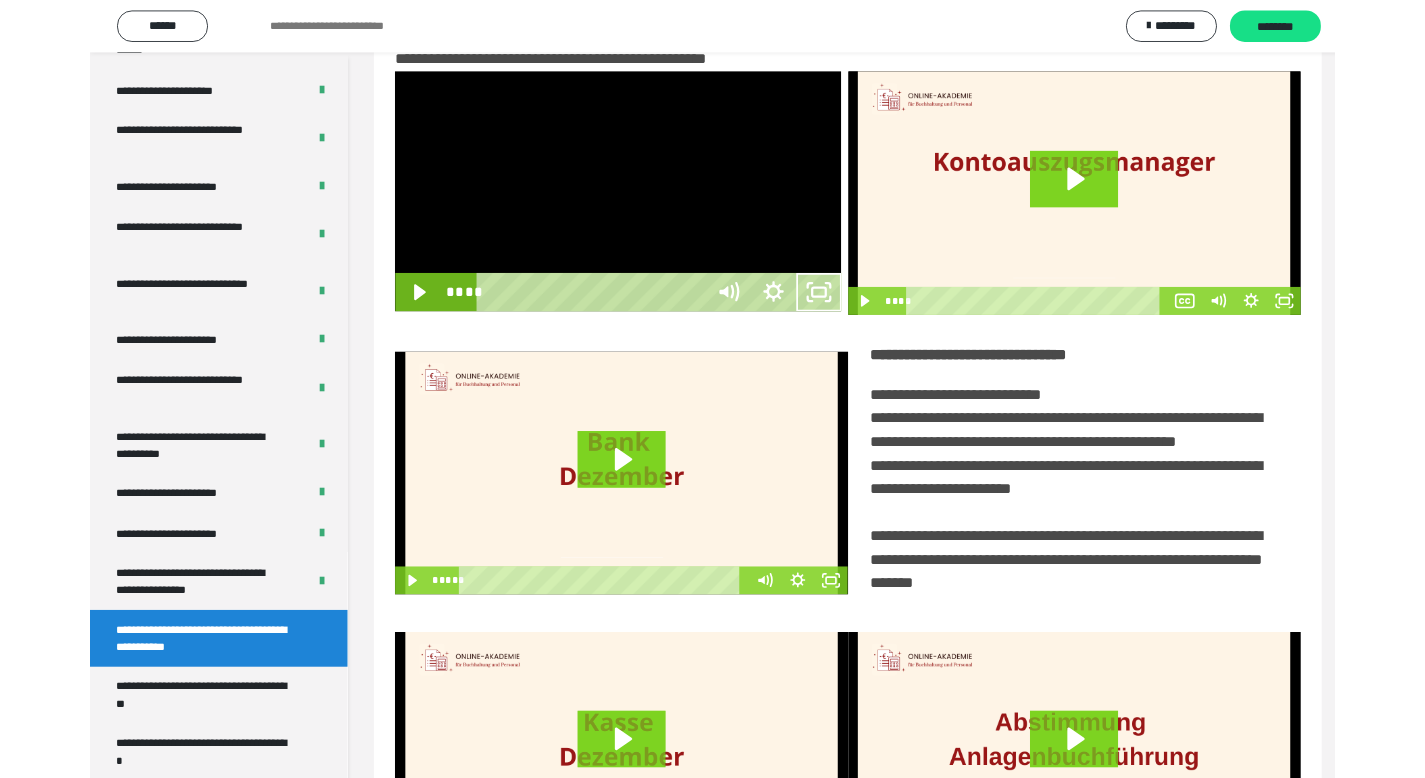 scroll, scrollTop: 3790, scrollLeft: 0, axis: vertical 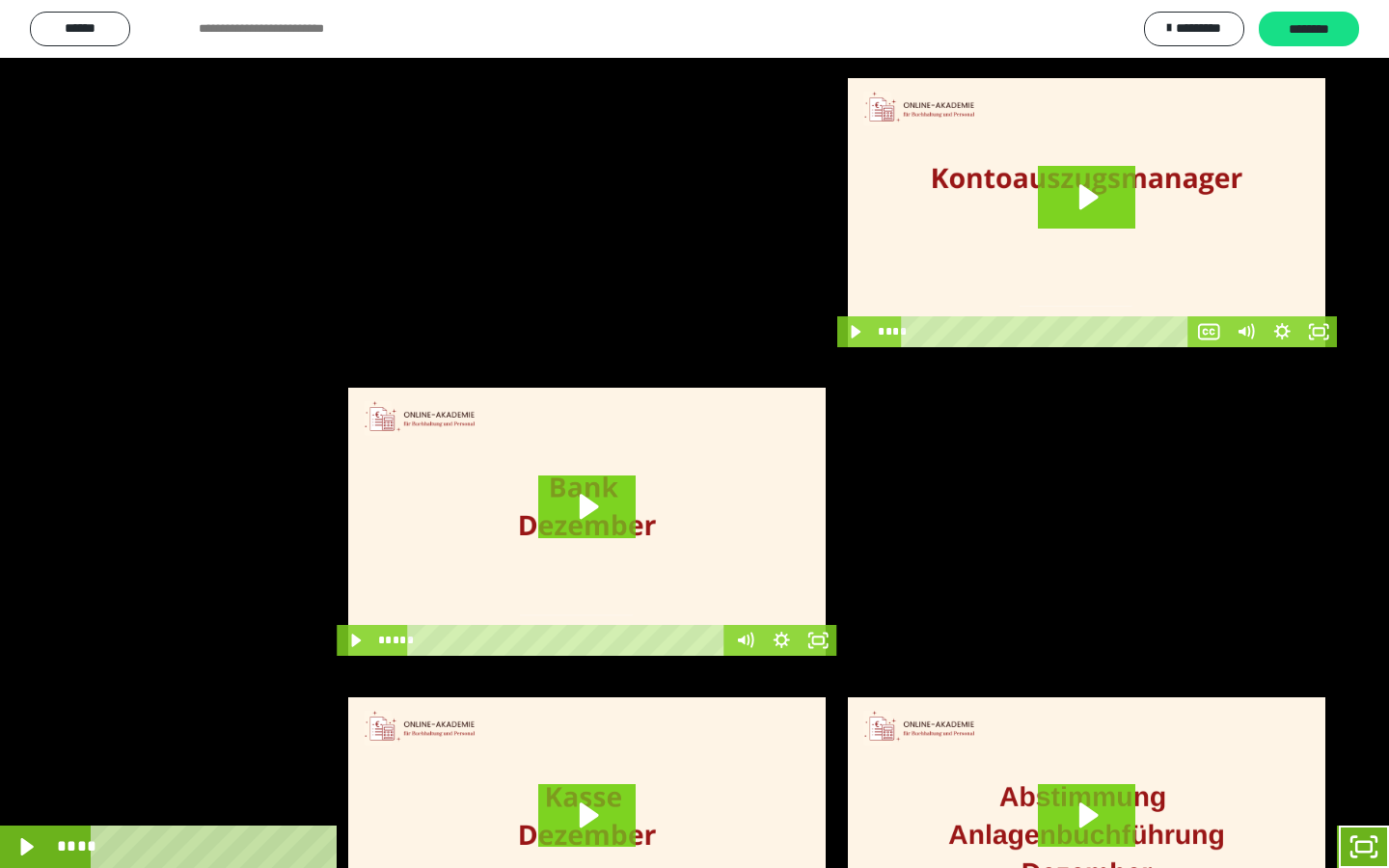 click 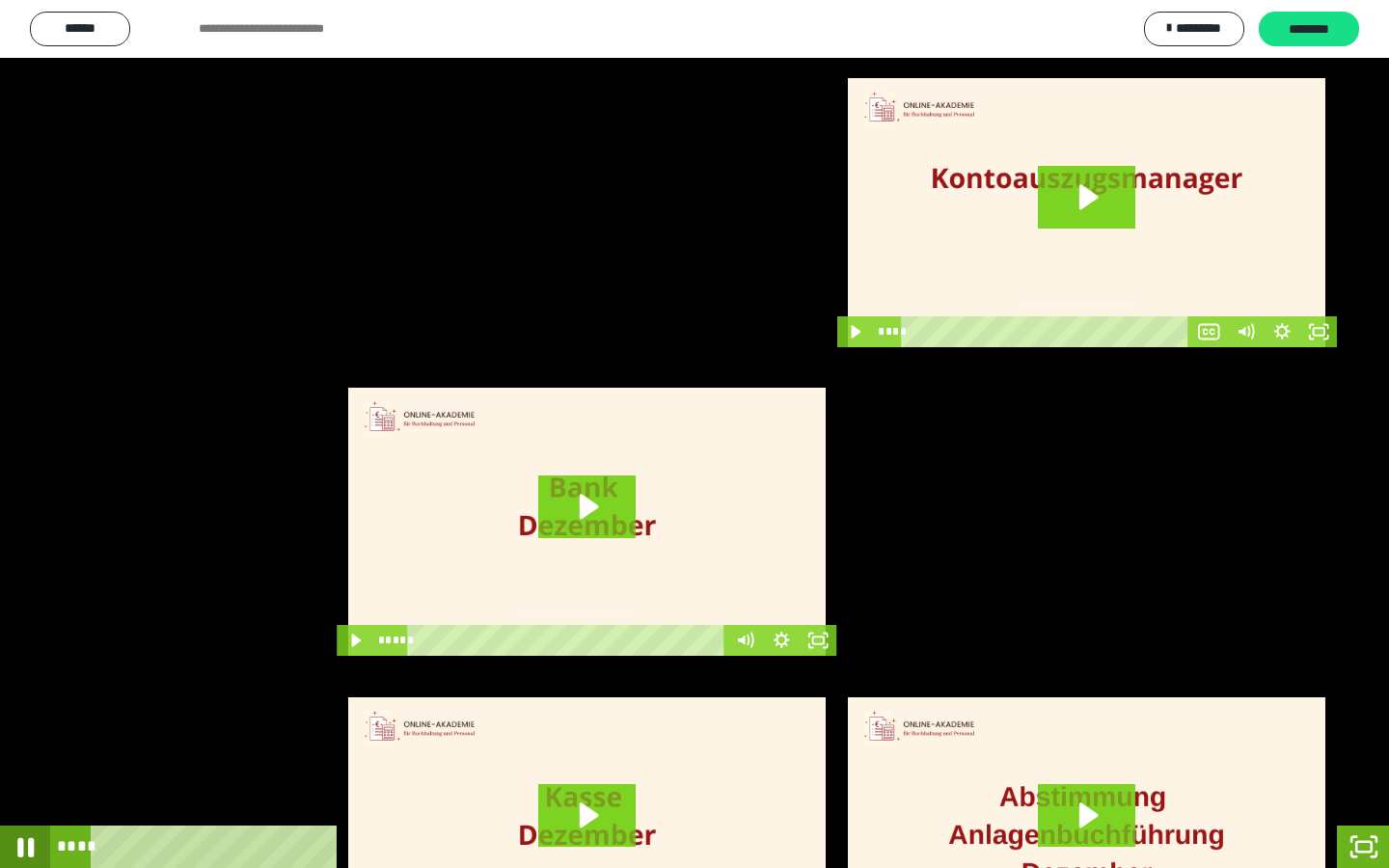 click 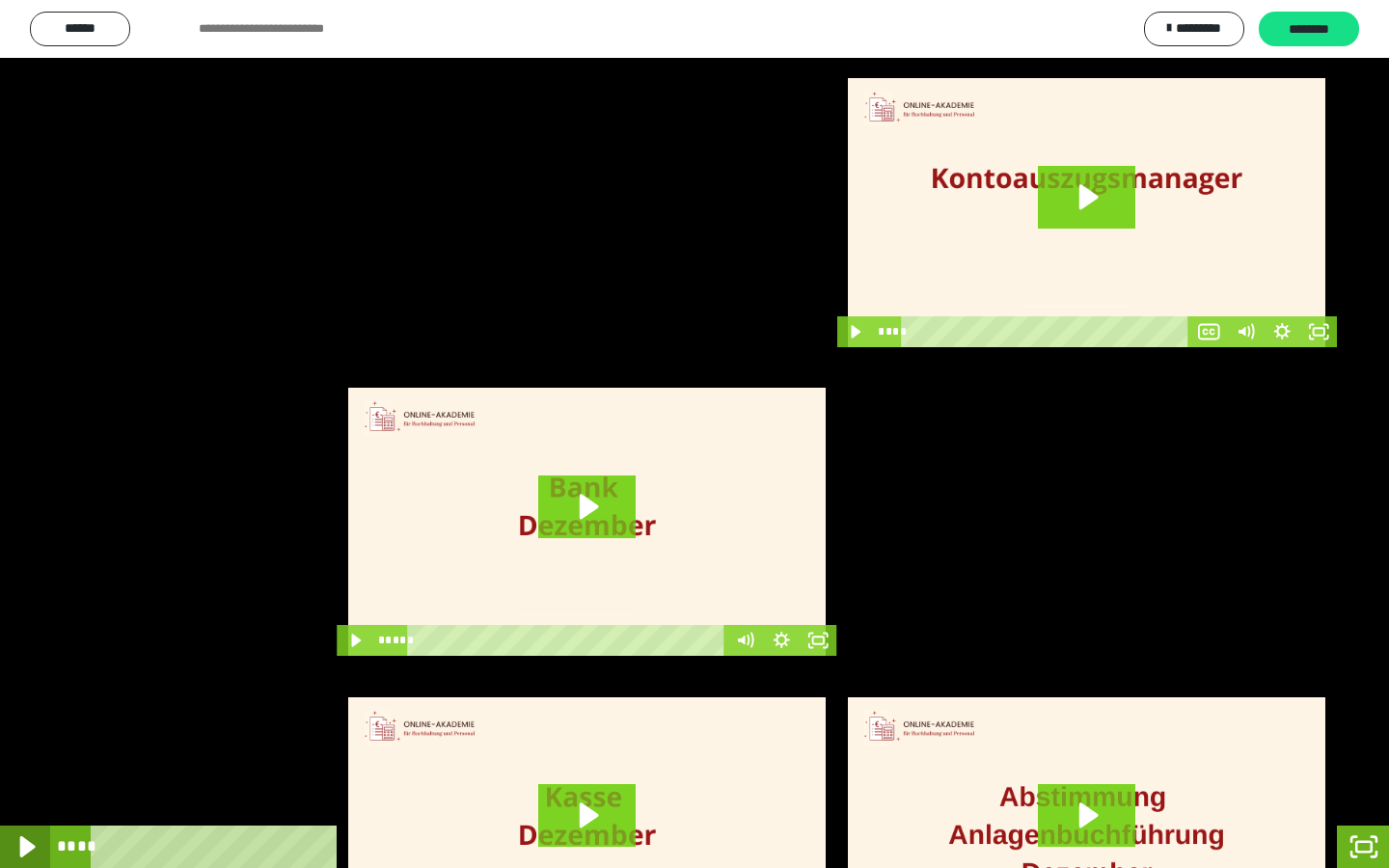 click 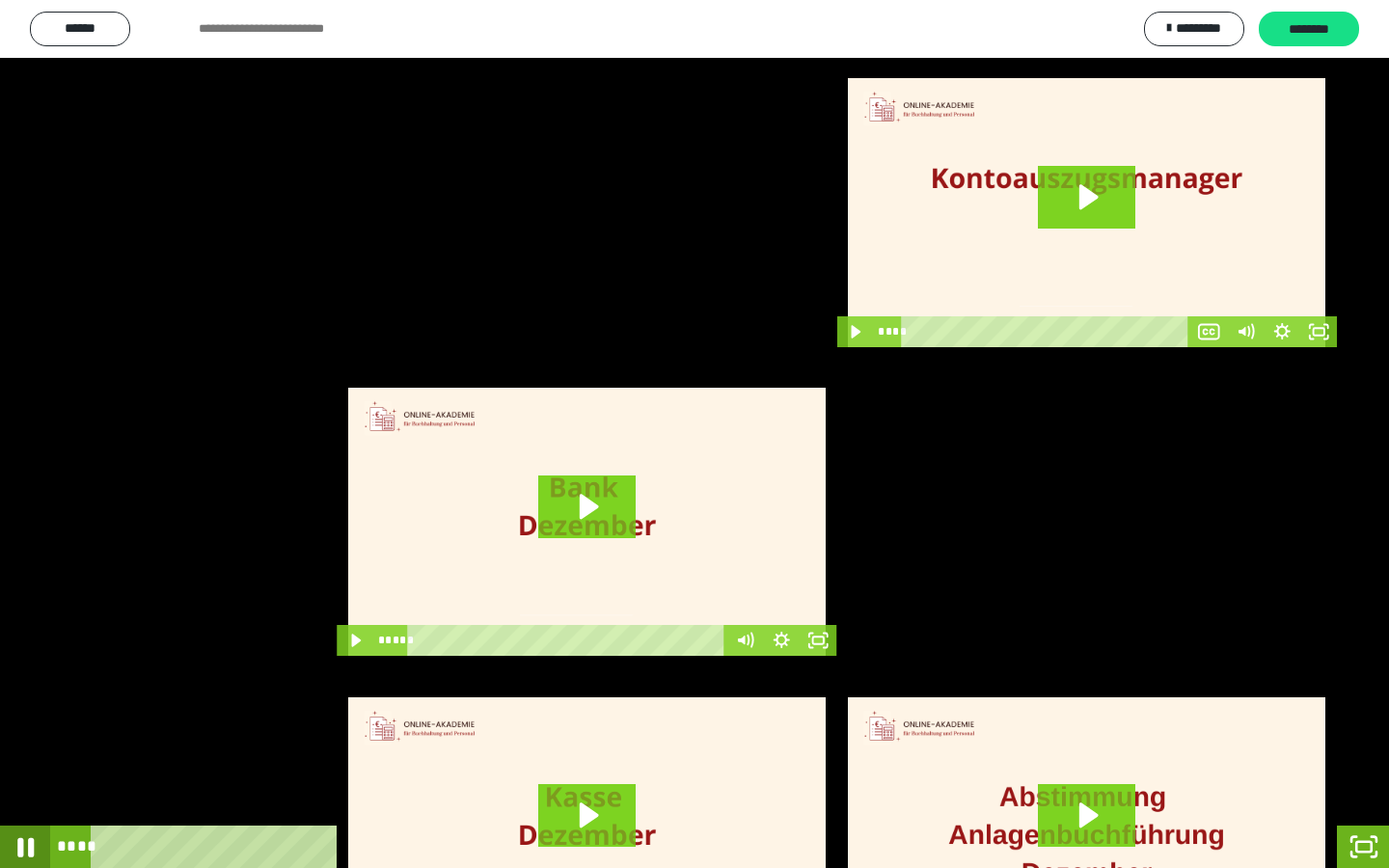 click 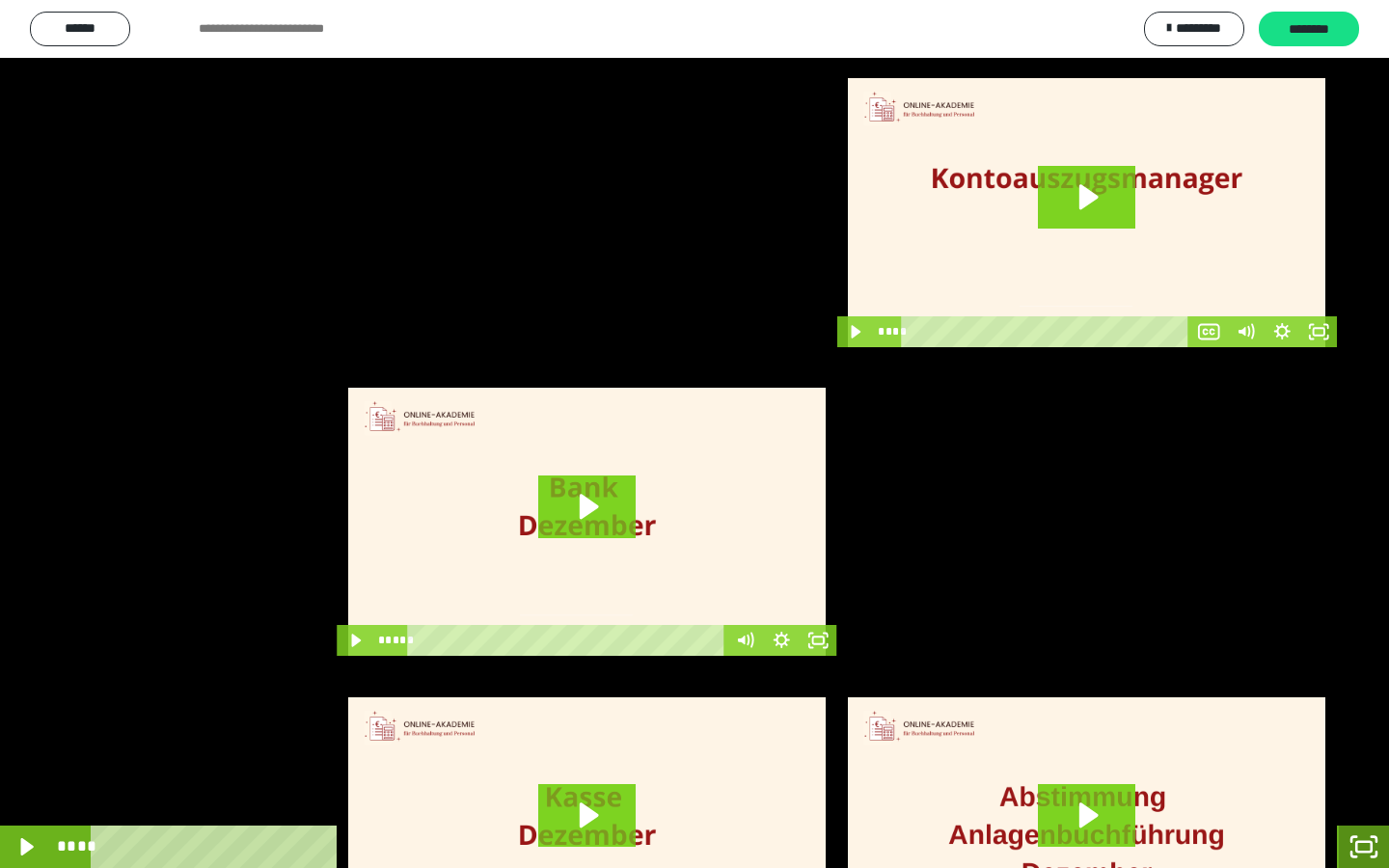 click 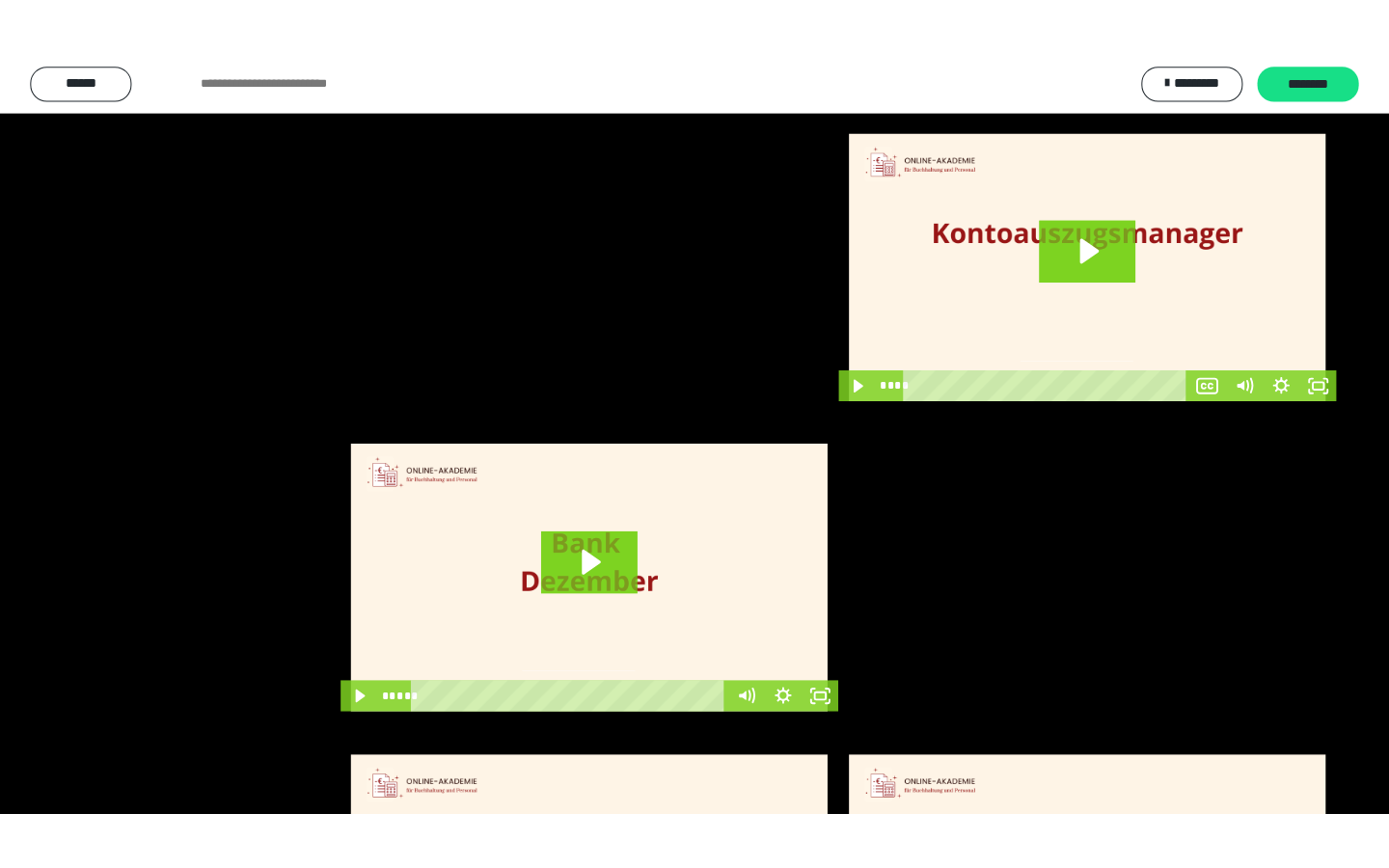 scroll, scrollTop: 3773, scrollLeft: 0, axis: vertical 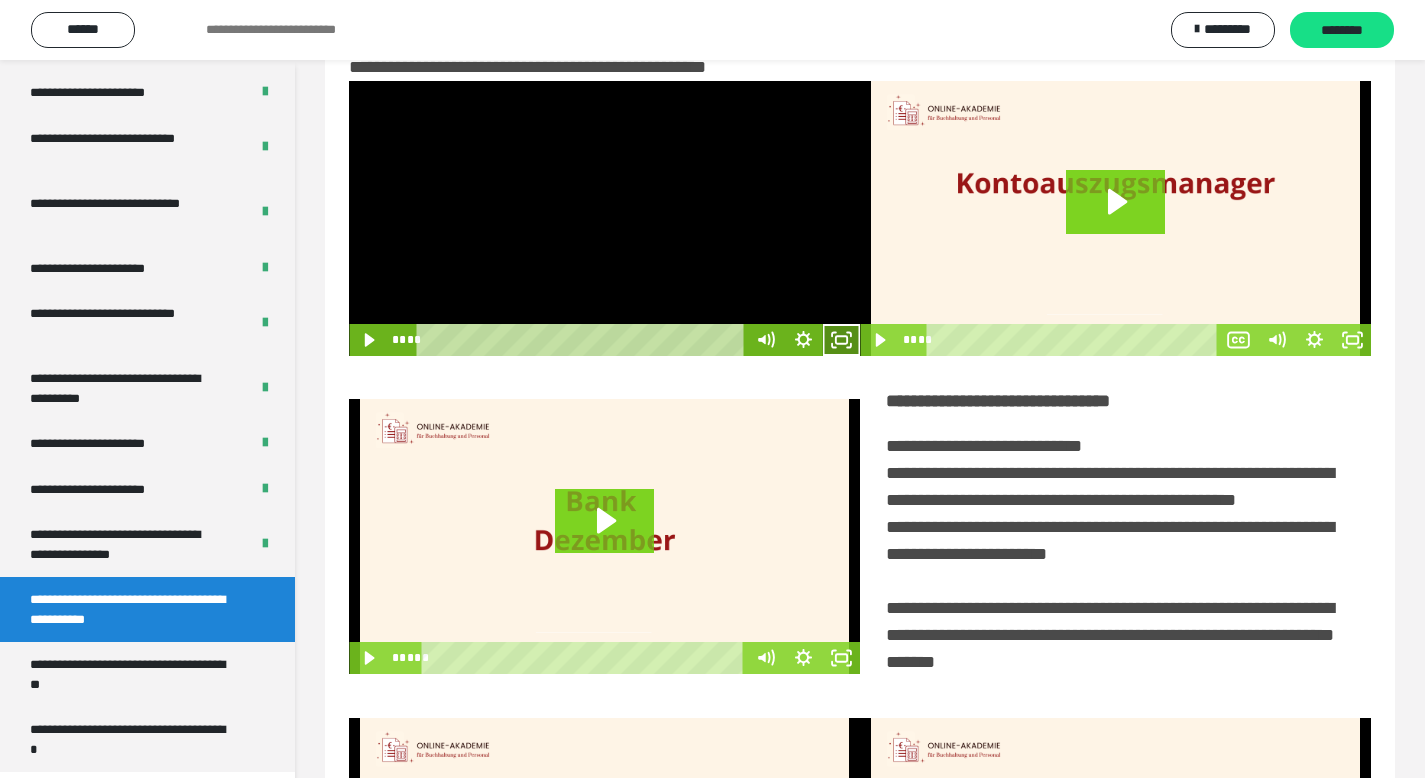 click 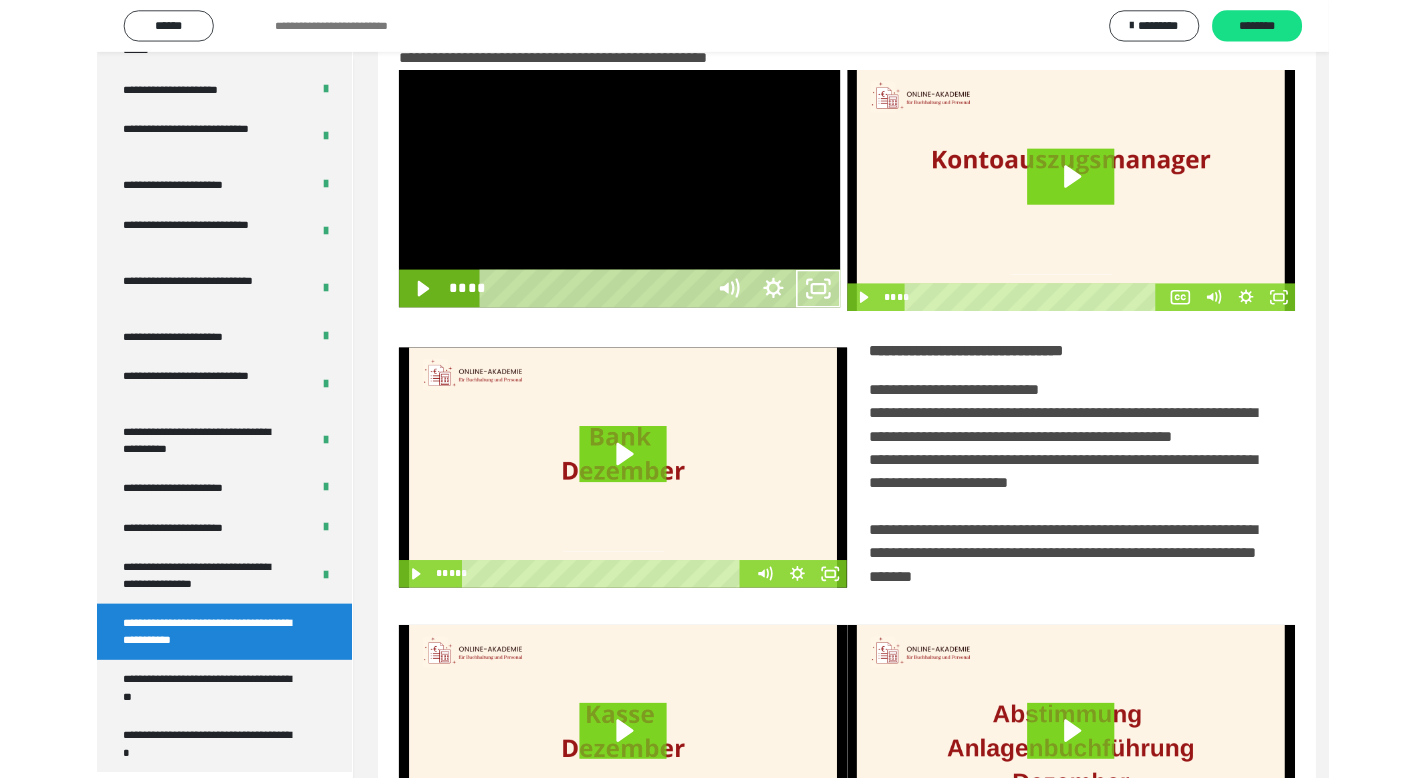 scroll, scrollTop: 3790, scrollLeft: 0, axis: vertical 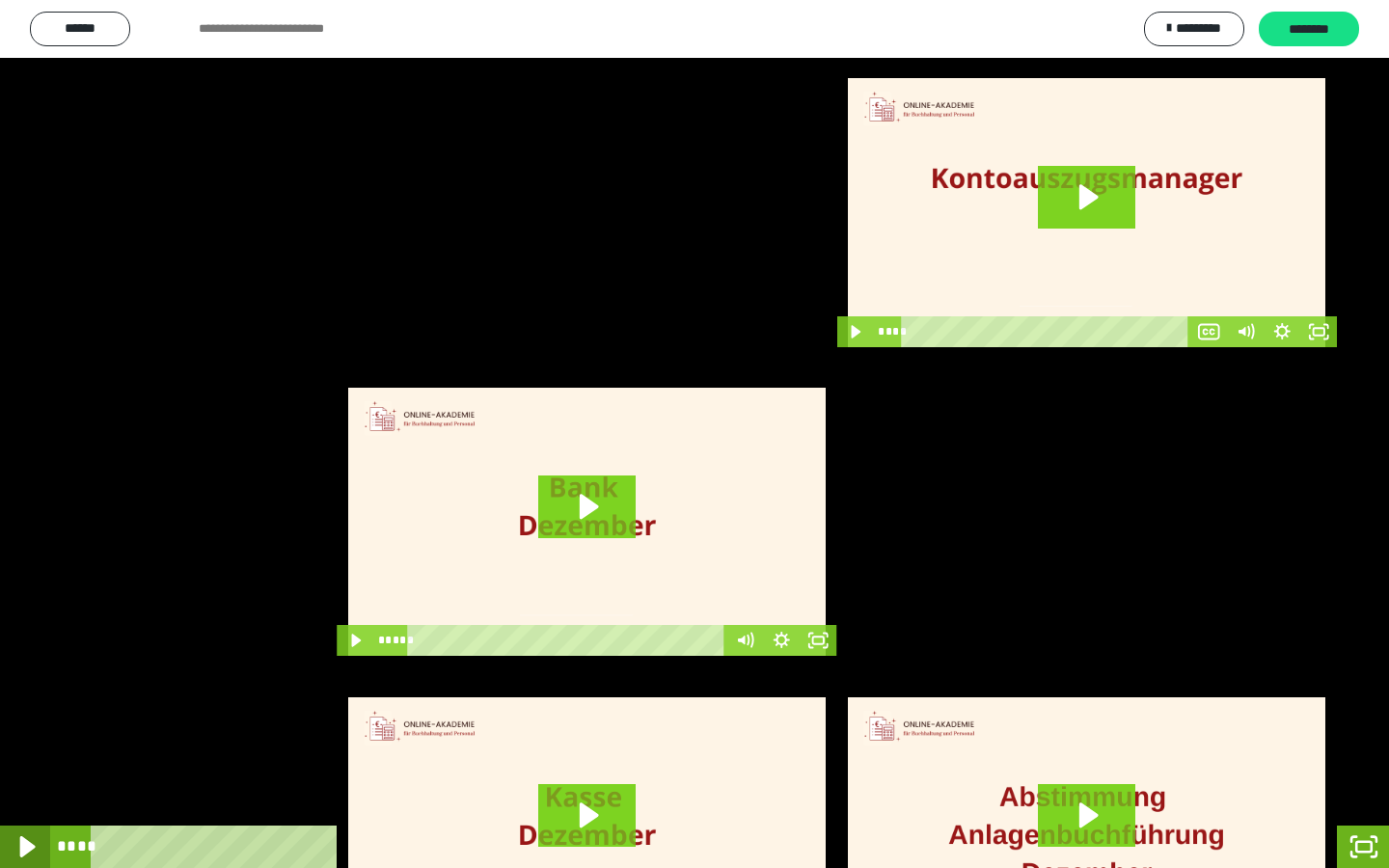 drag, startPoint x: 23, startPoint y: 848, endPoint x: 21, endPoint y: 815, distance: 33.060551 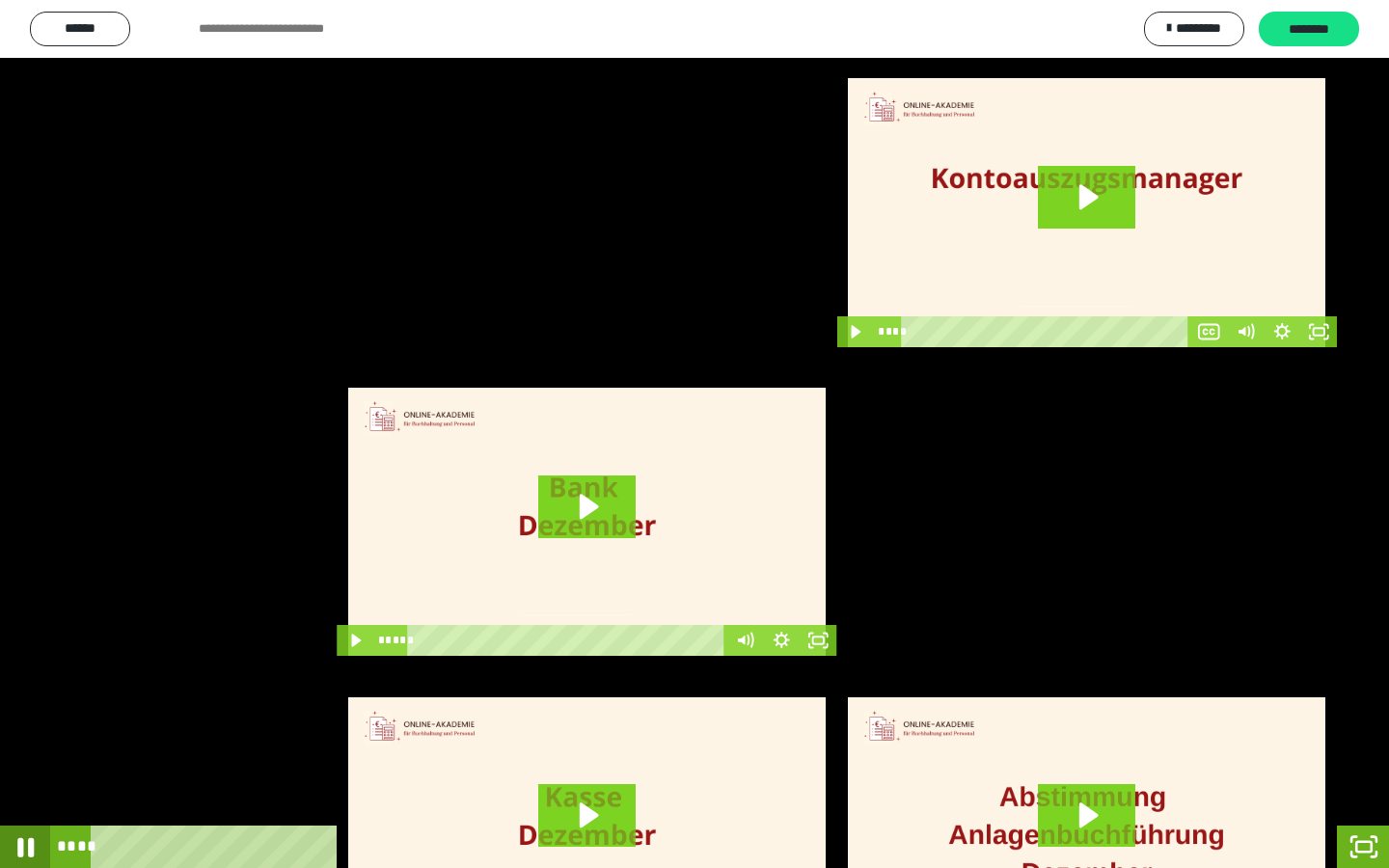 click 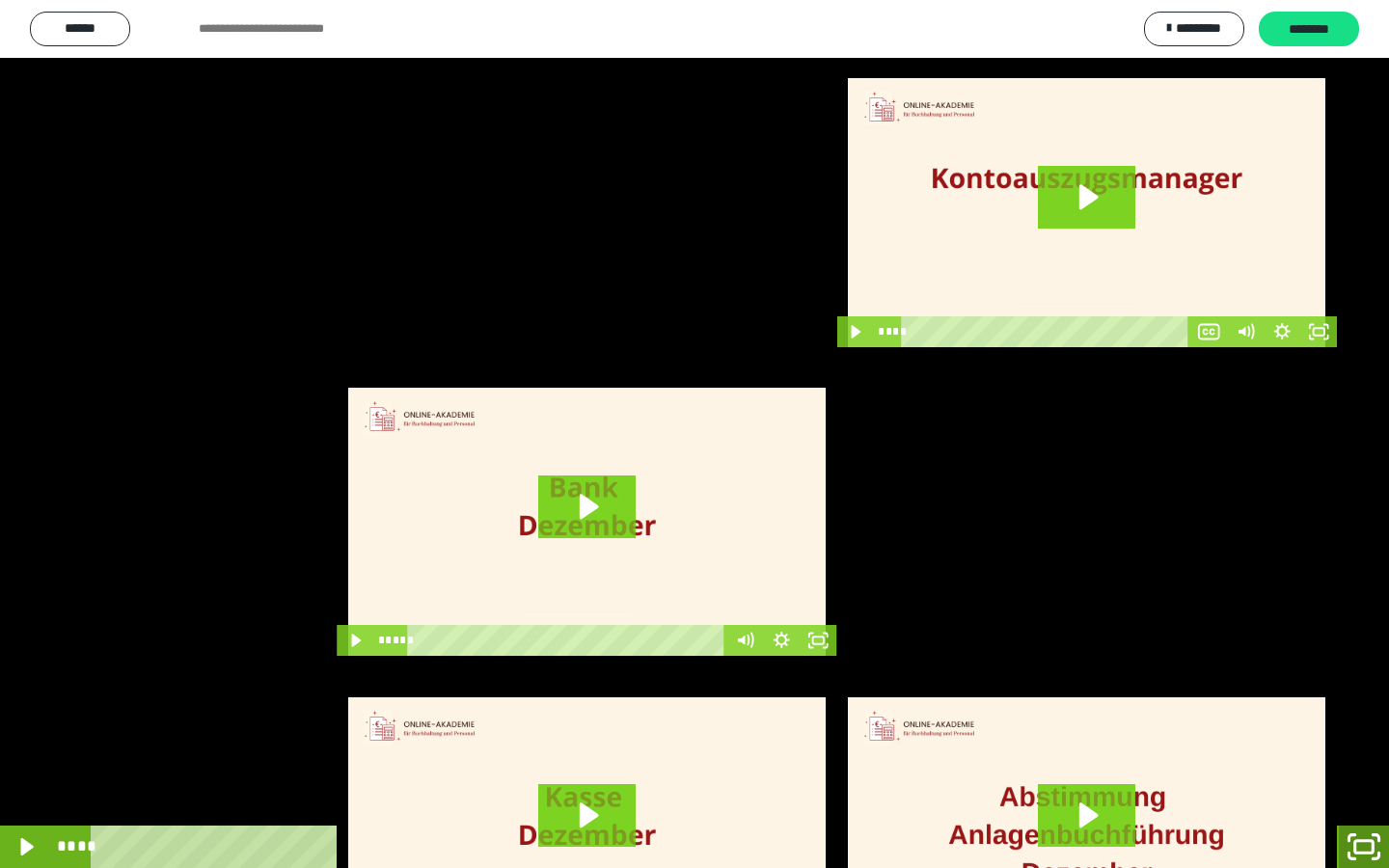 click 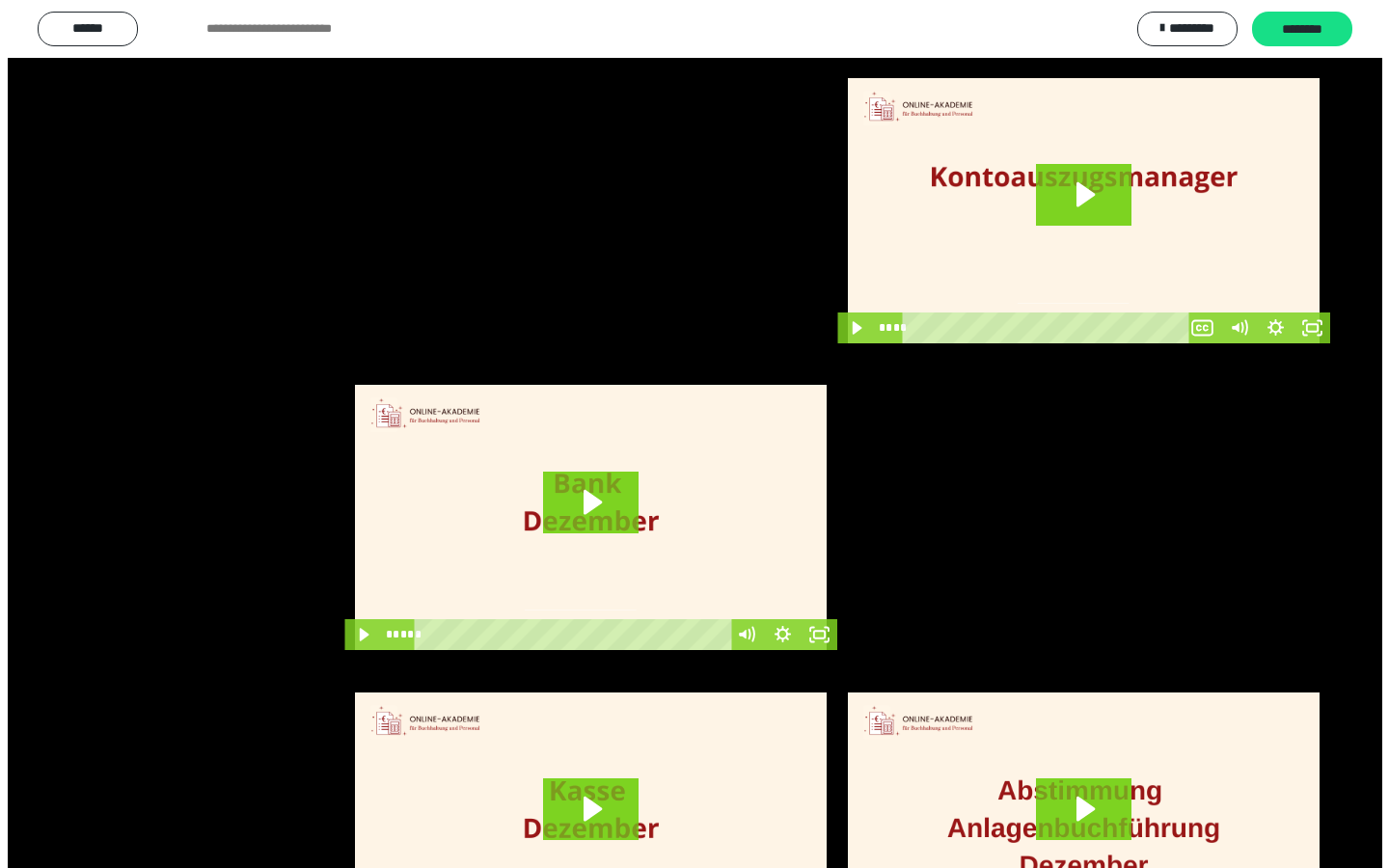 scroll, scrollTop: 3773, scrollLeft: 0, axis: vertical 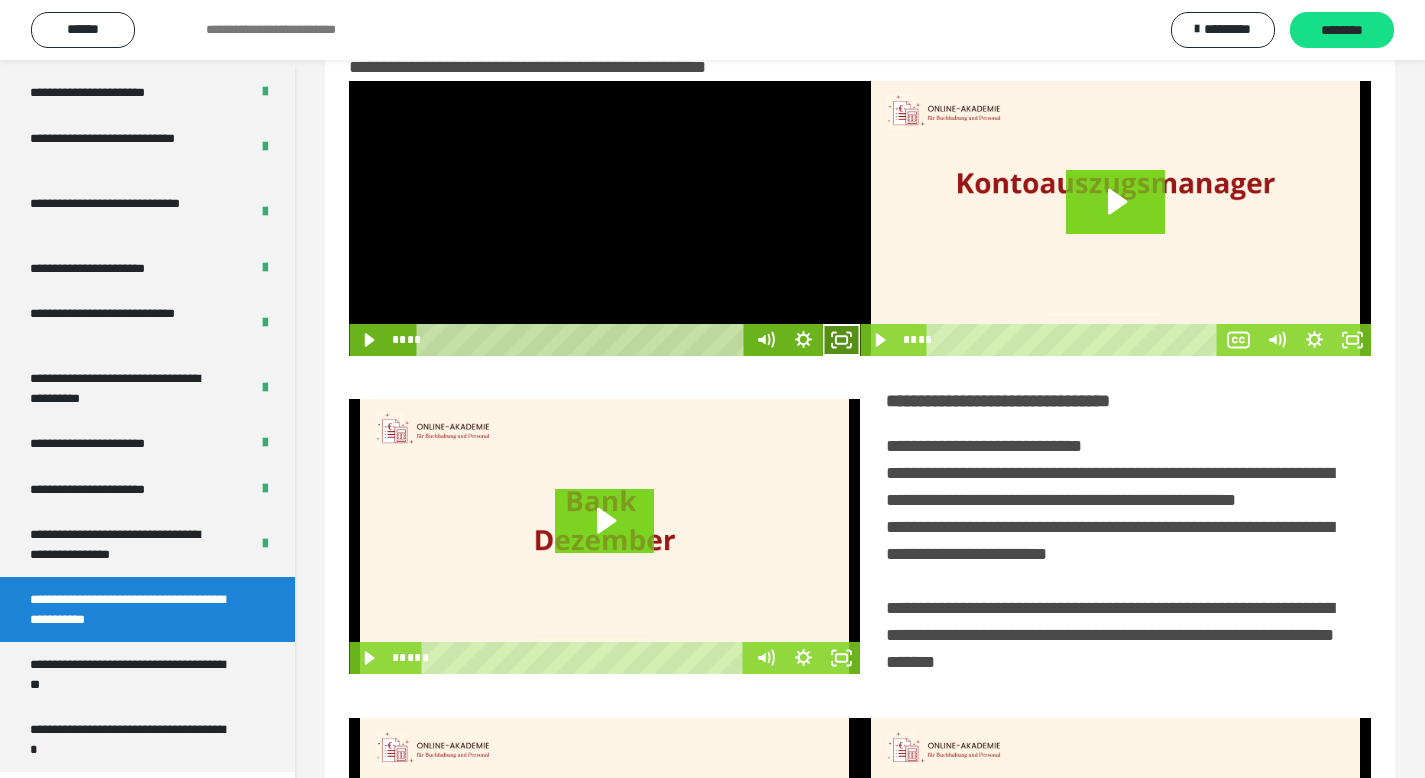 click 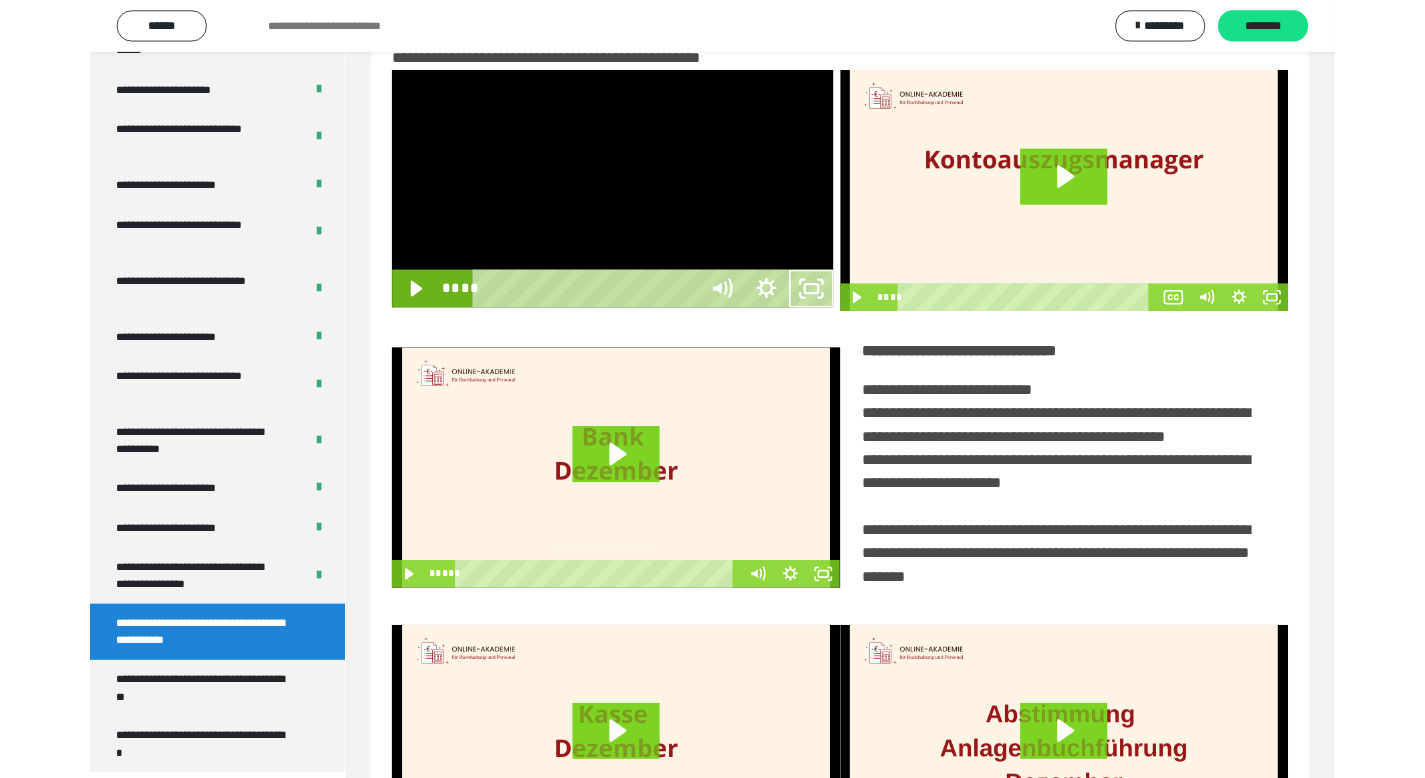 scroll, scrollTop: 3790, scrollLeft: 0, axis: vertical 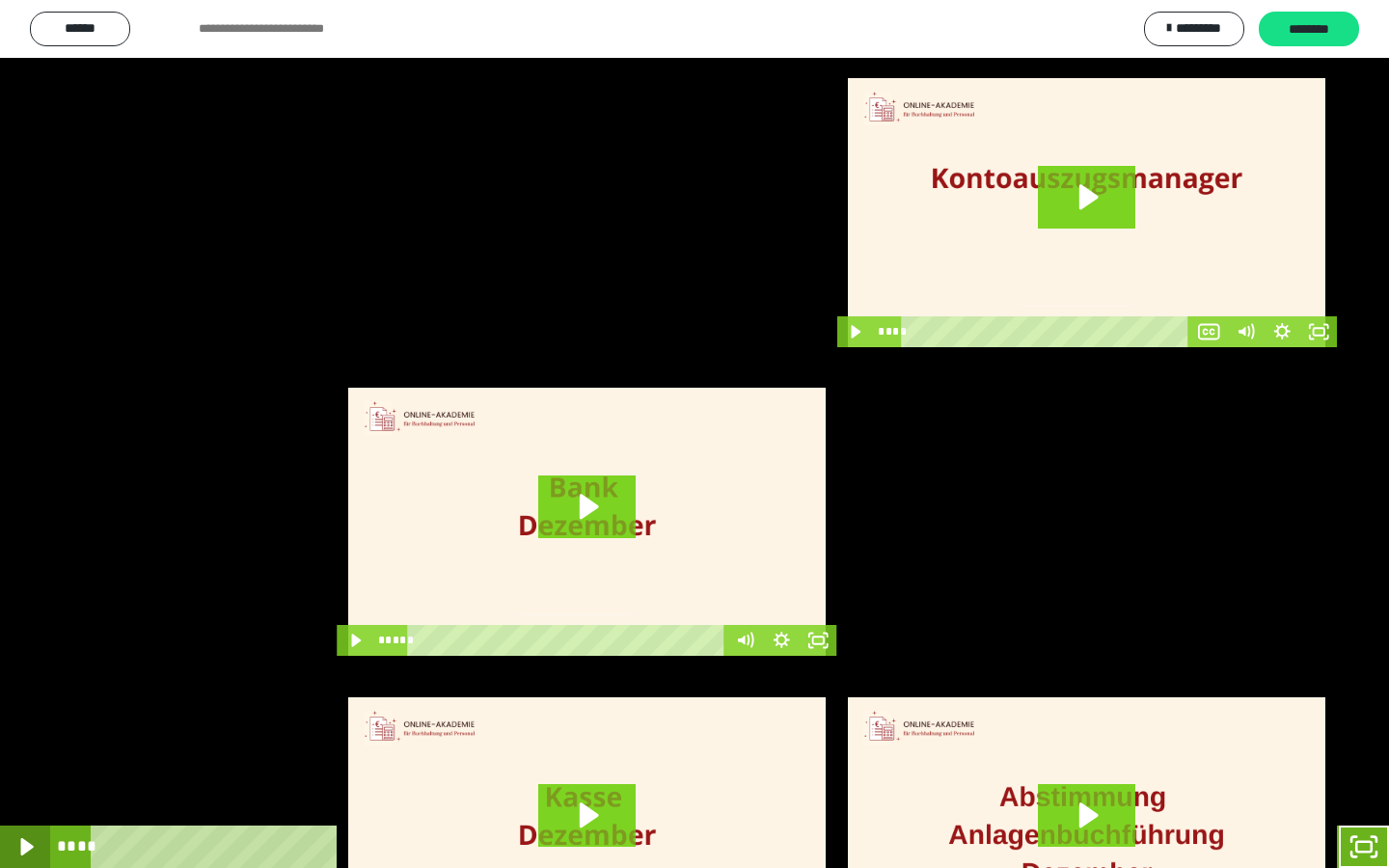 click 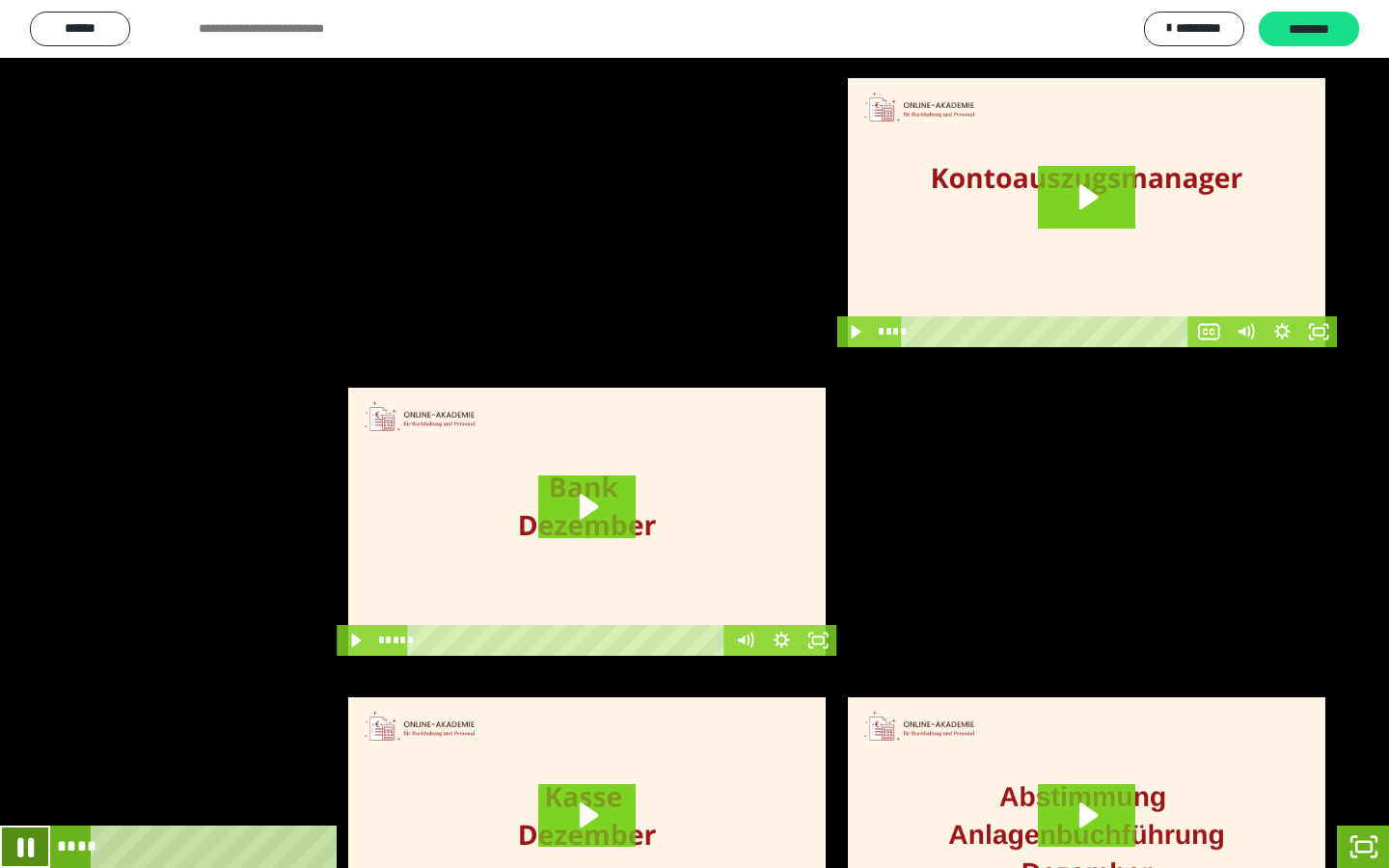 click 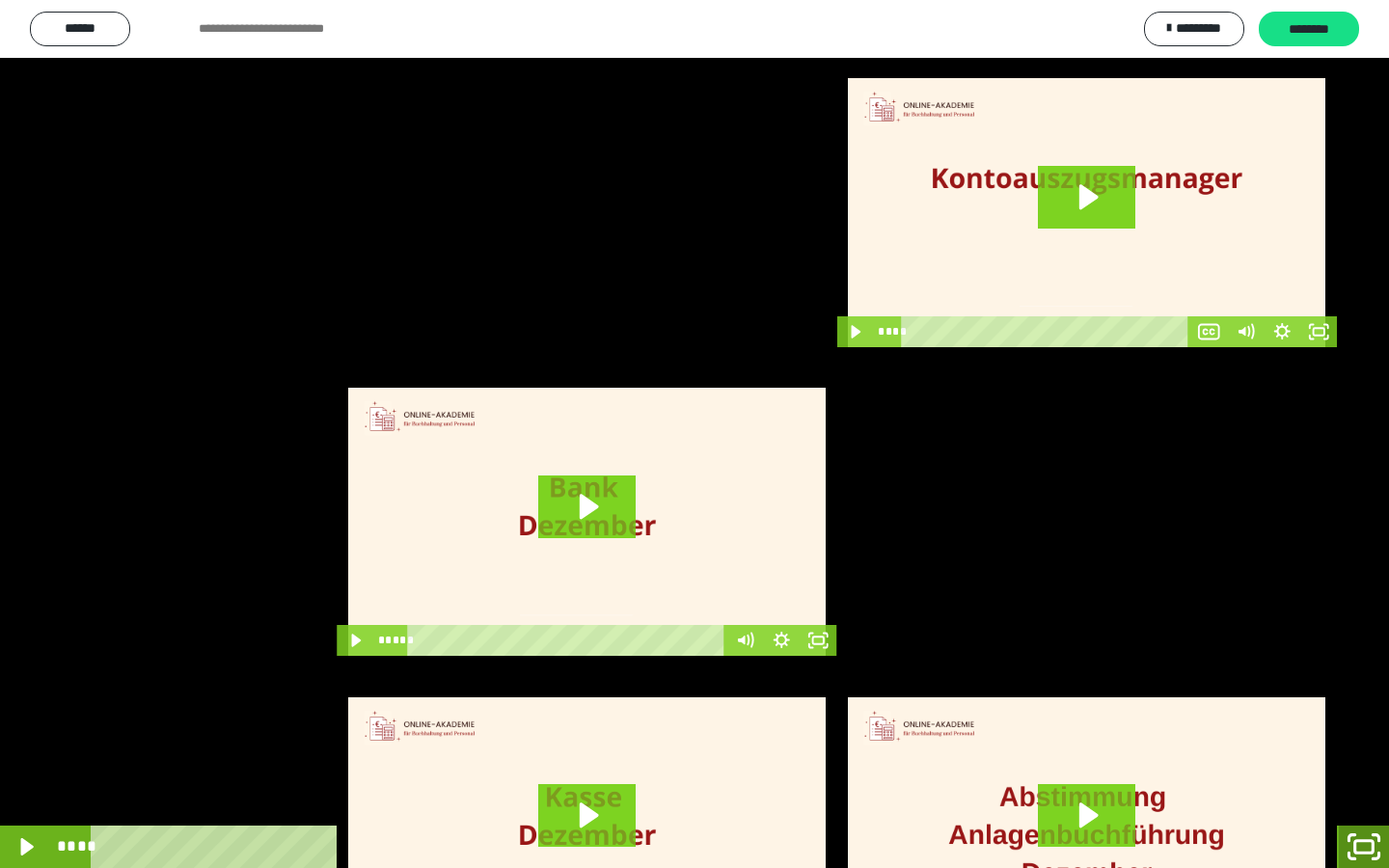 click 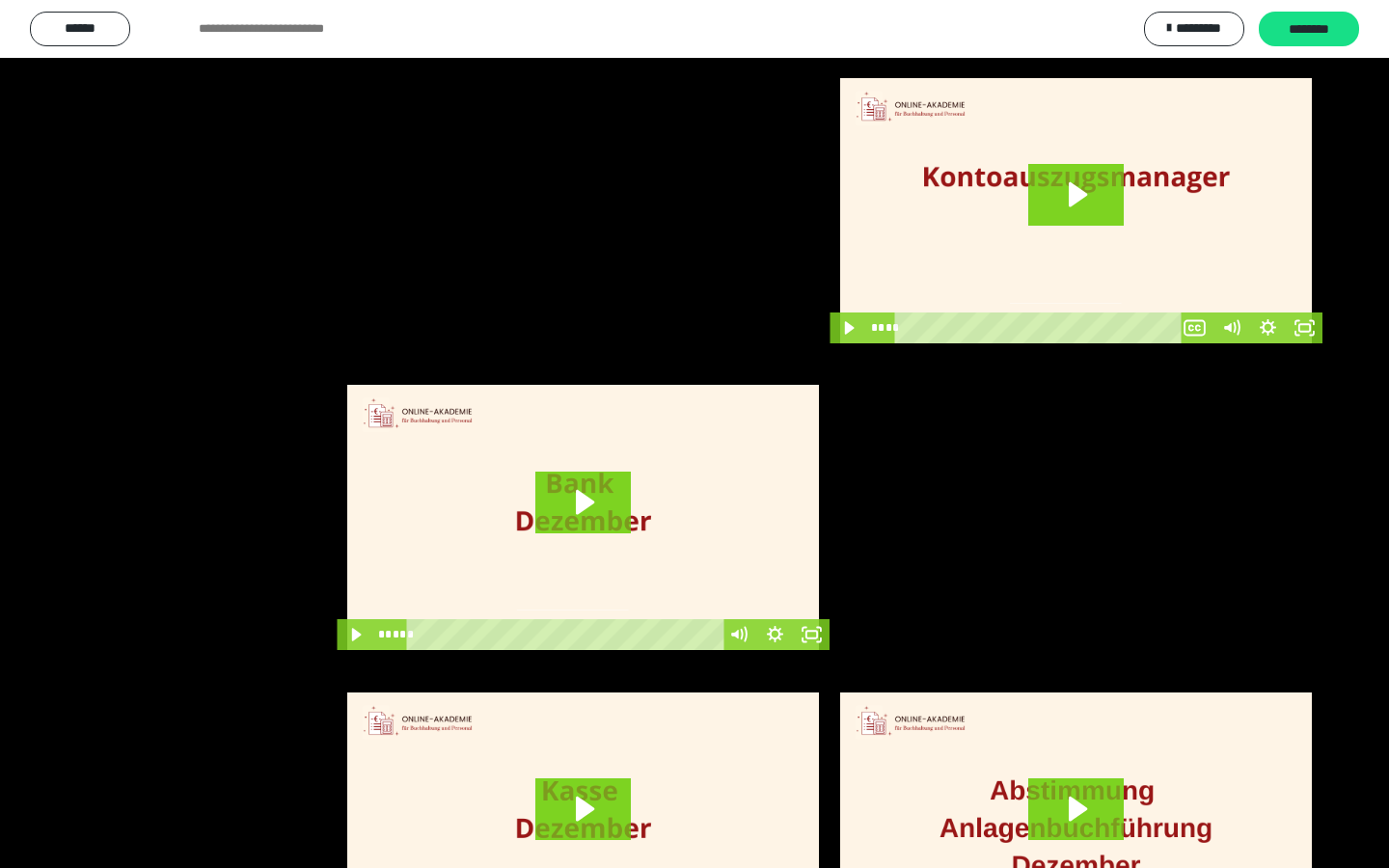 scroll, scrollTop: 3773, scrollLeft: 0, axis: vertical 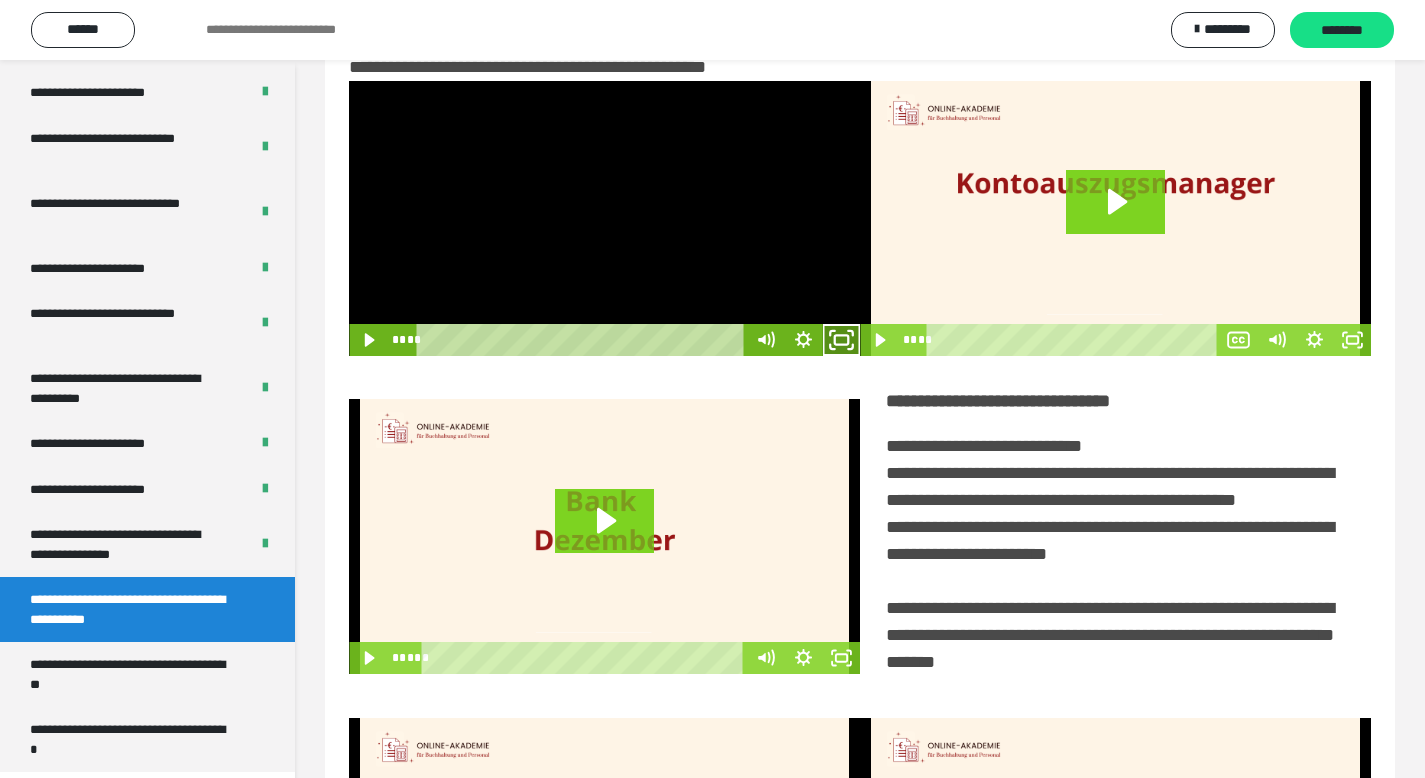 click 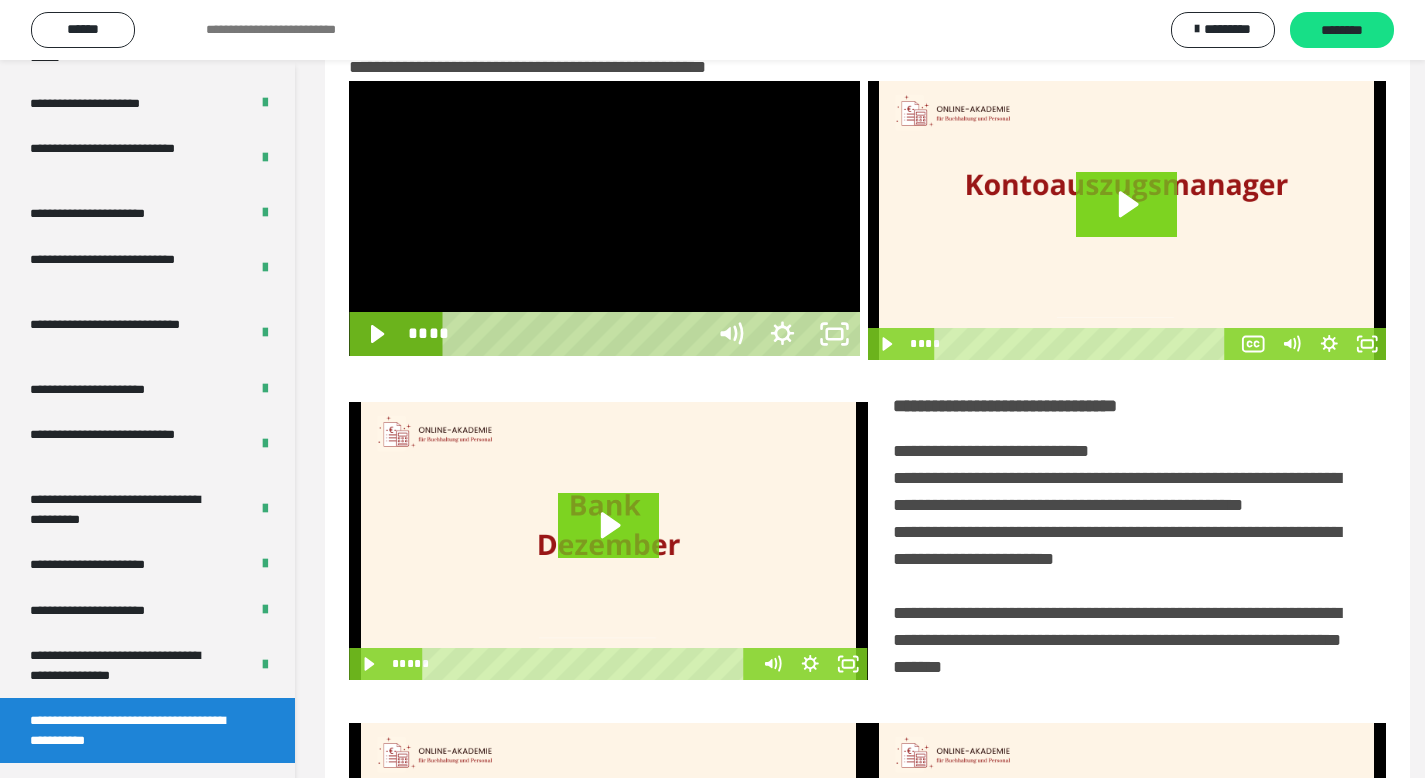 scroll, scrollTop: 3790, scrollLeft: 0, axis: vertical 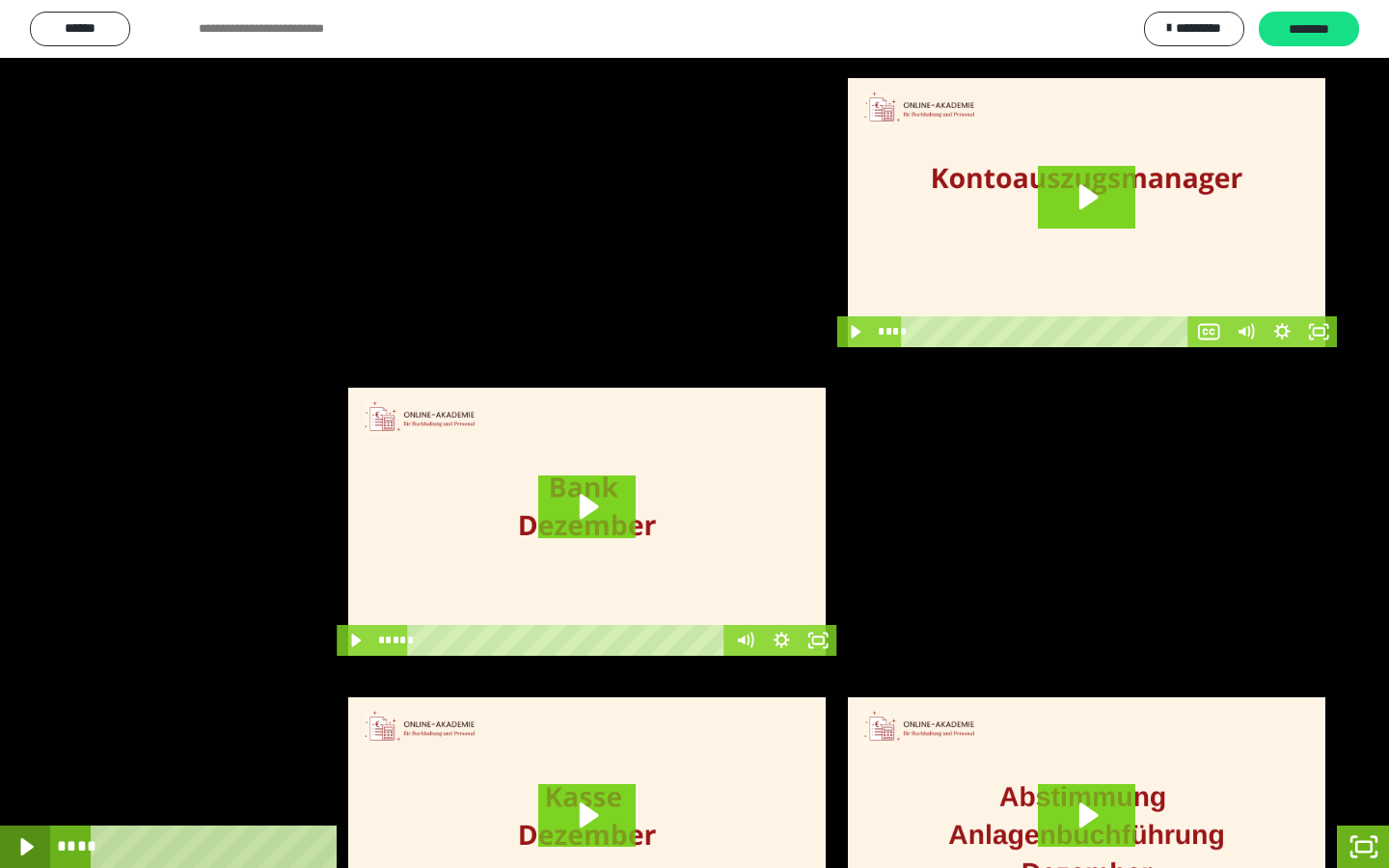 click 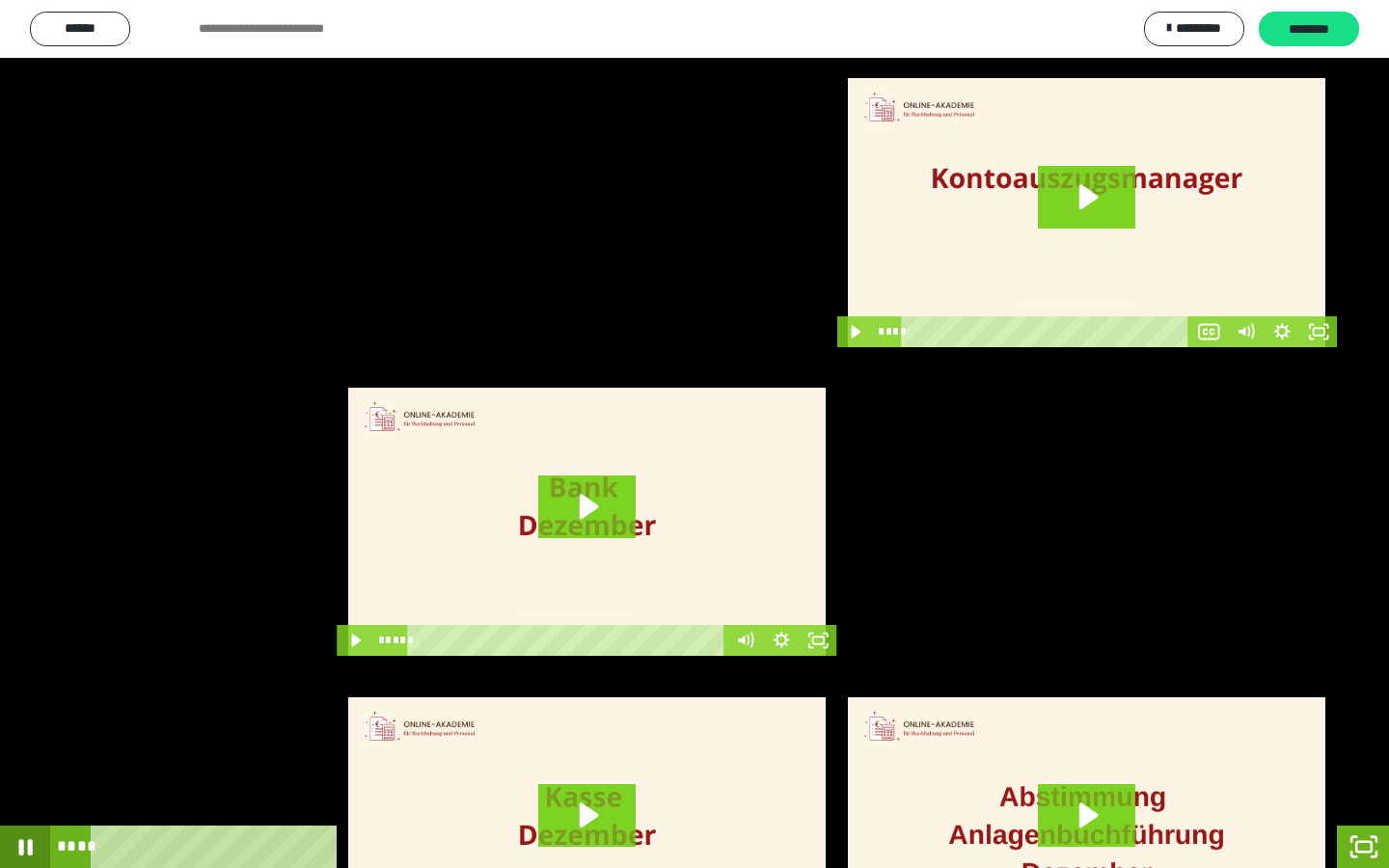 click 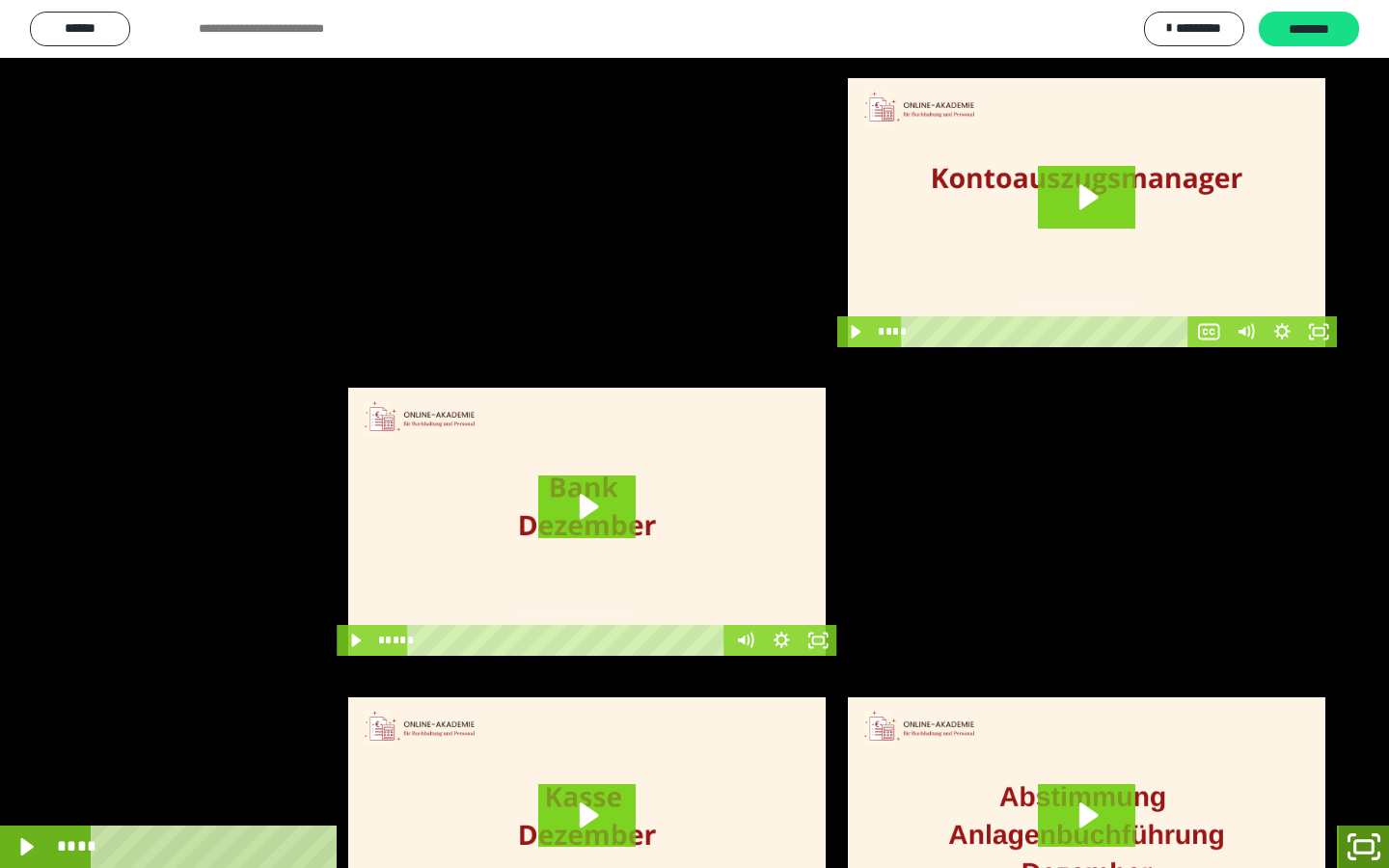 click 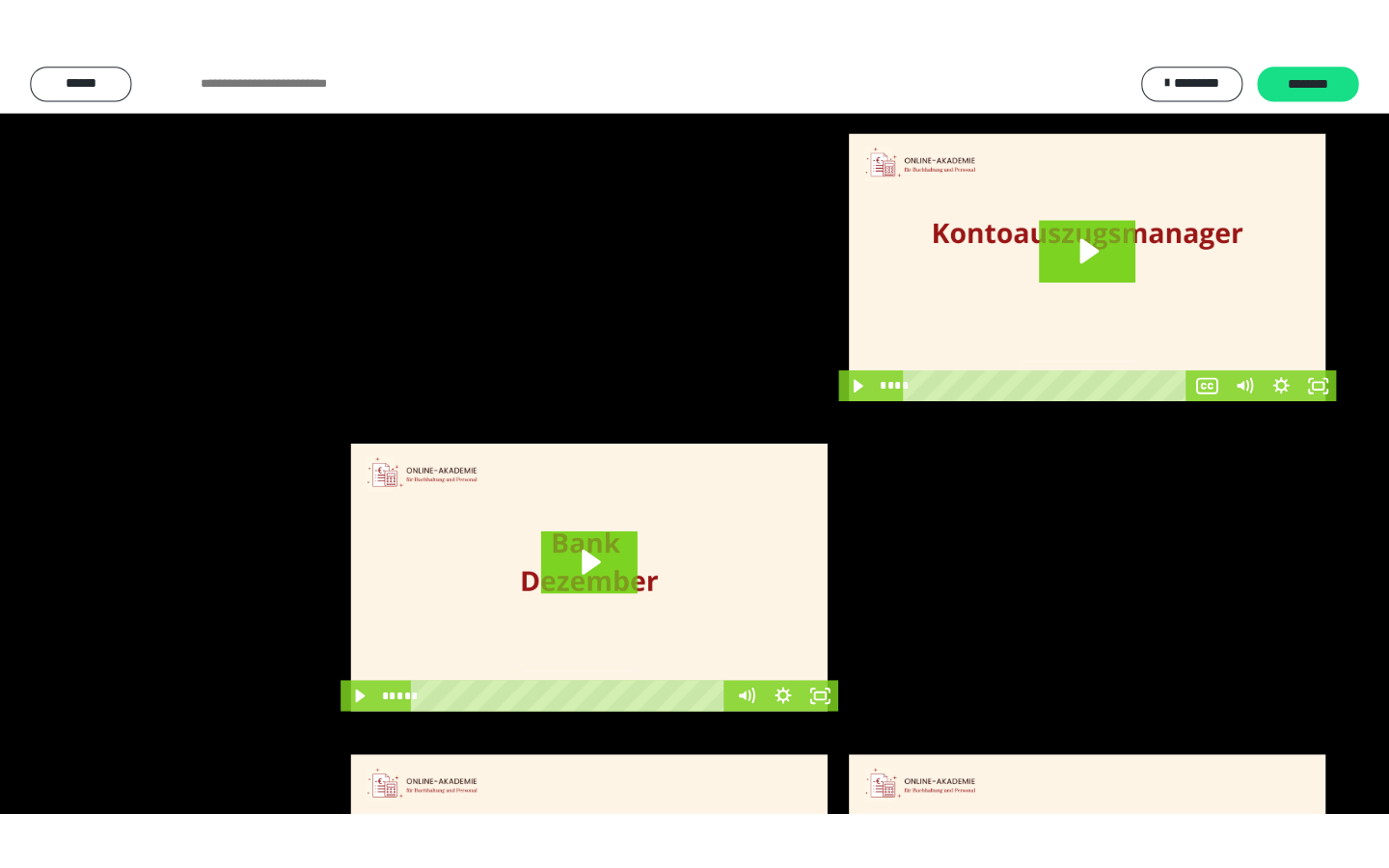 scroll, scrollTop: 3773, scrollLeft: 0, axis: vertical 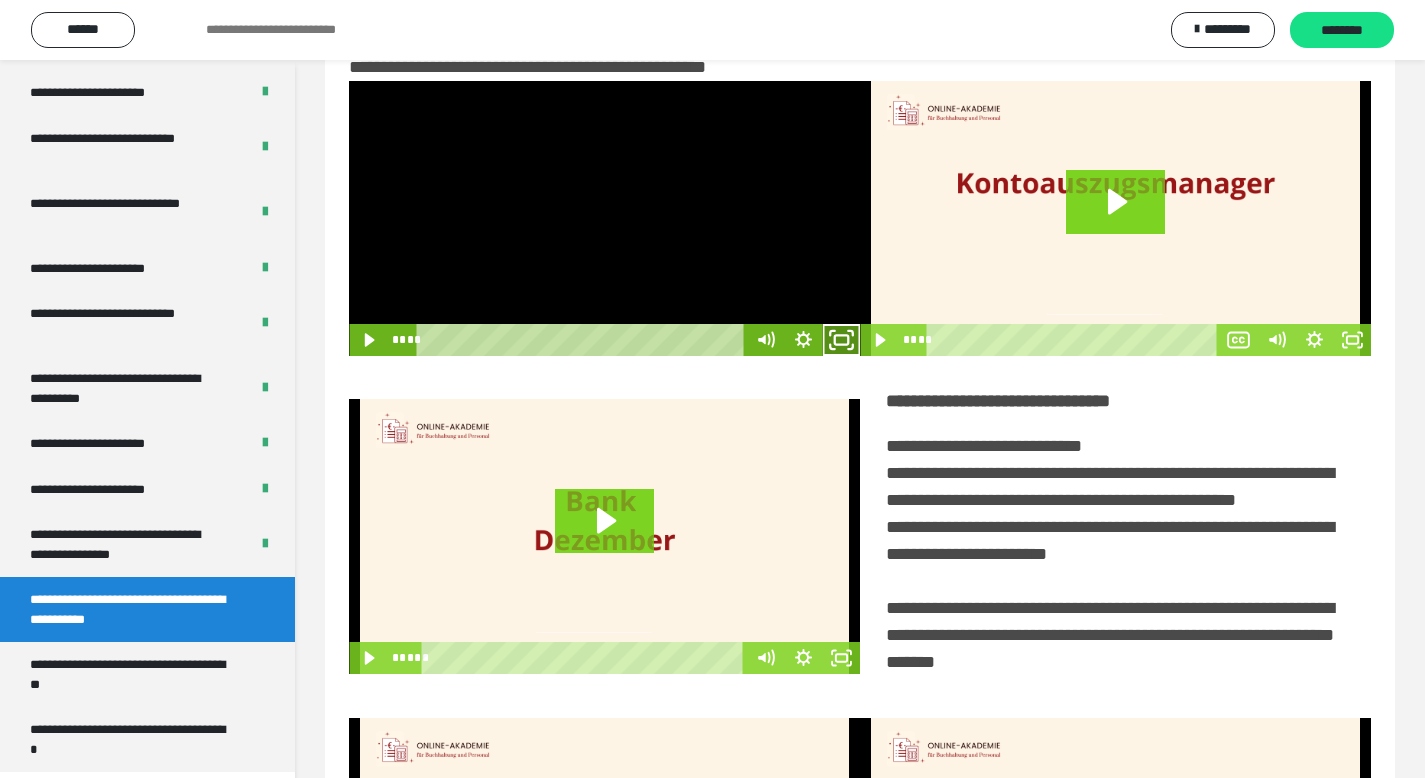 click 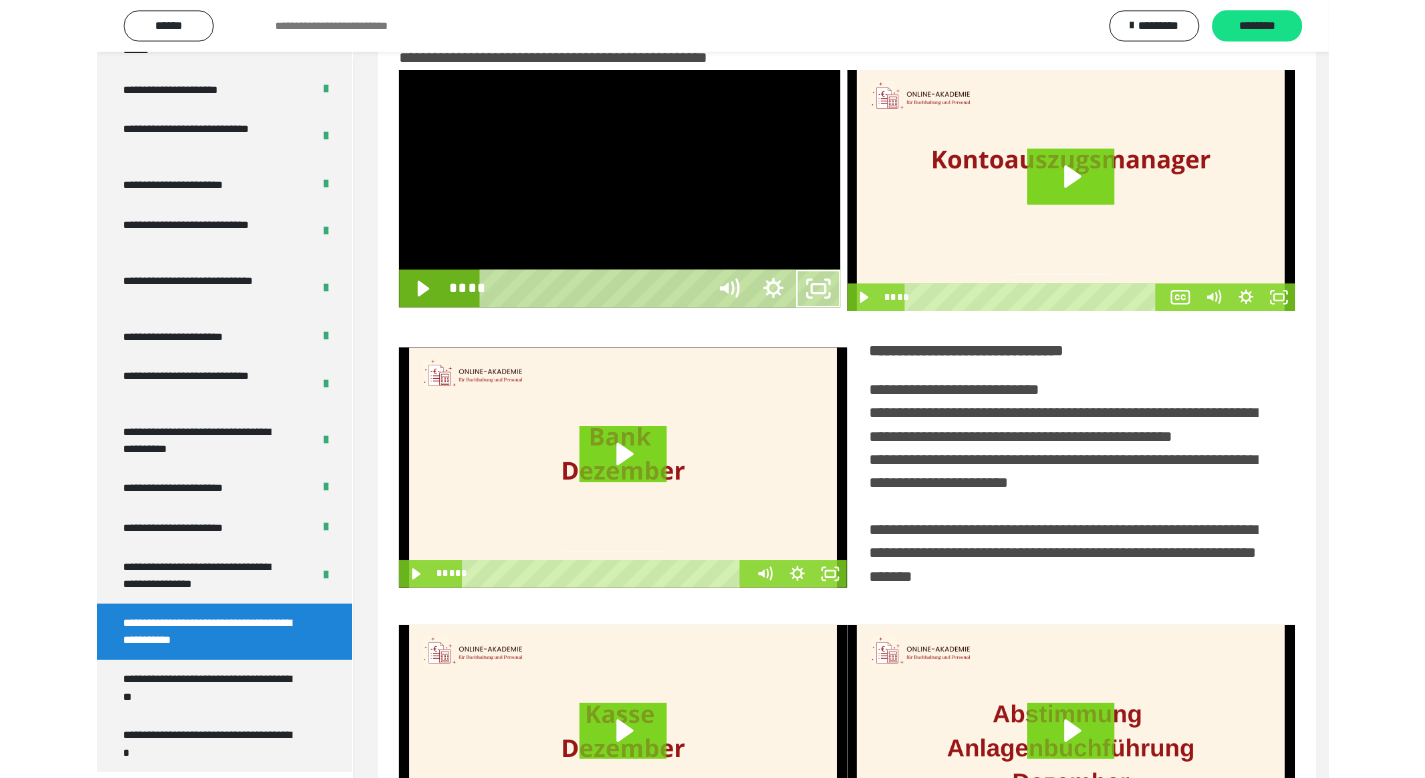 scroll, scrollTop: 3790, scrollLeft: 0, axis: vertical 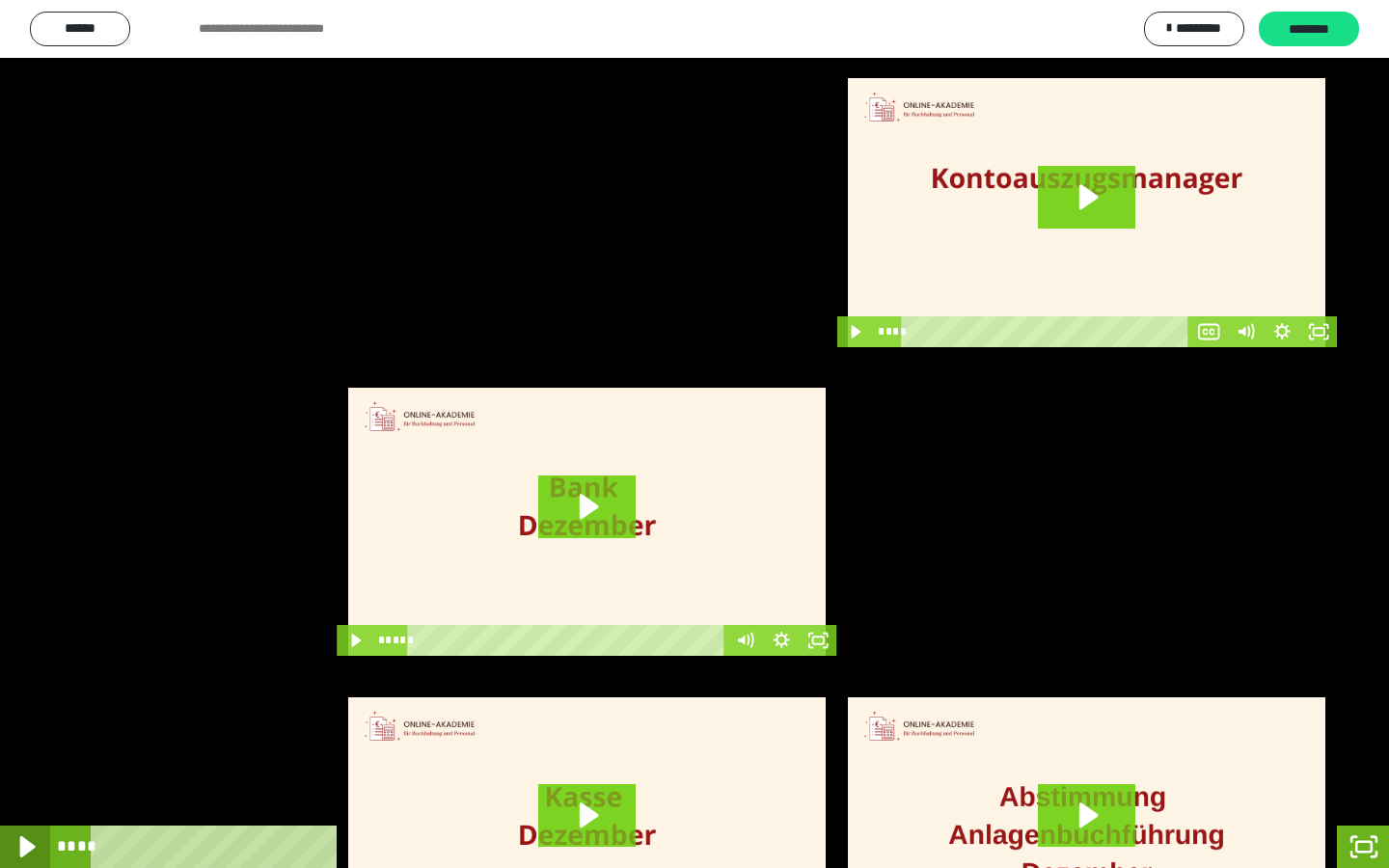 click 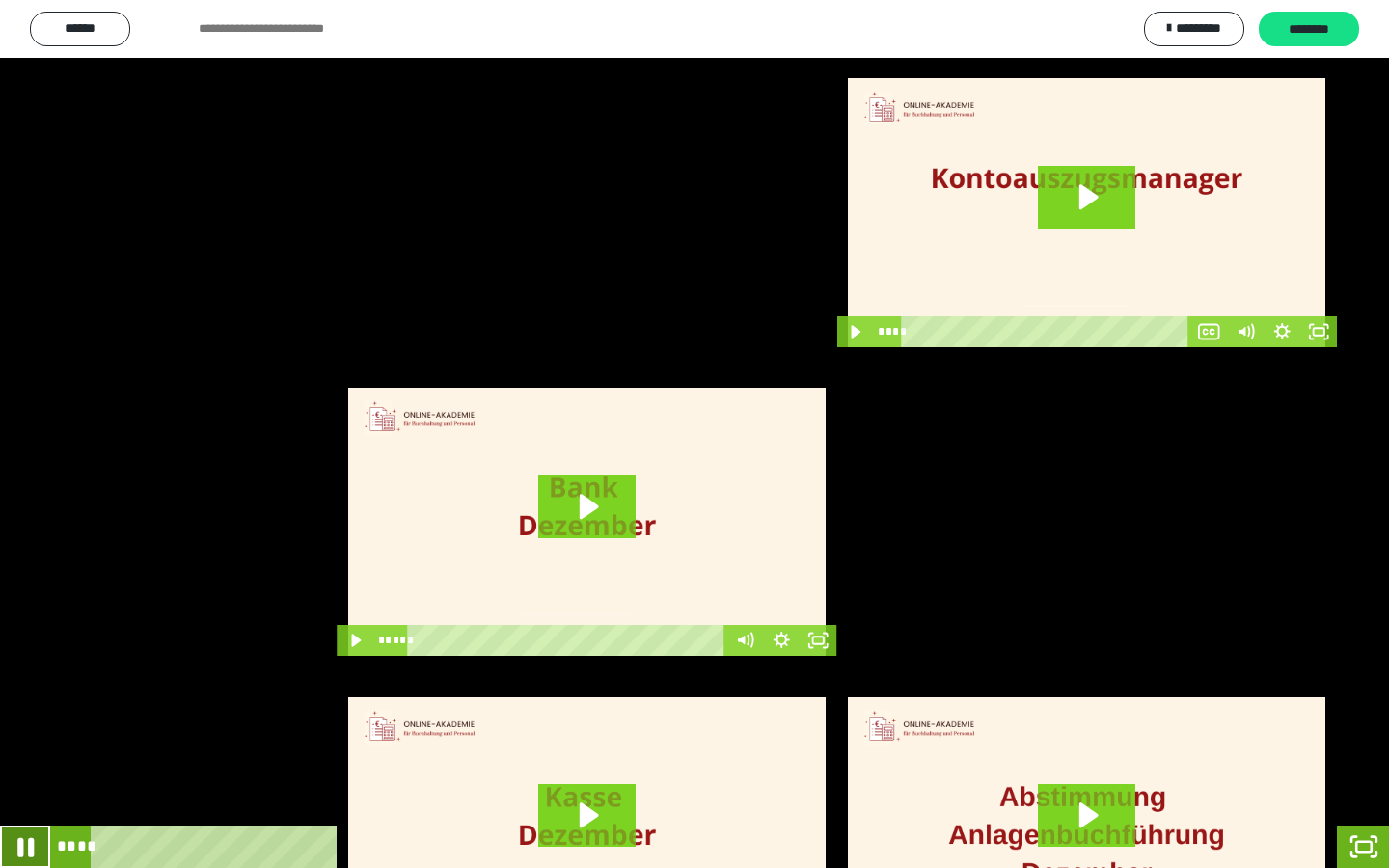 click 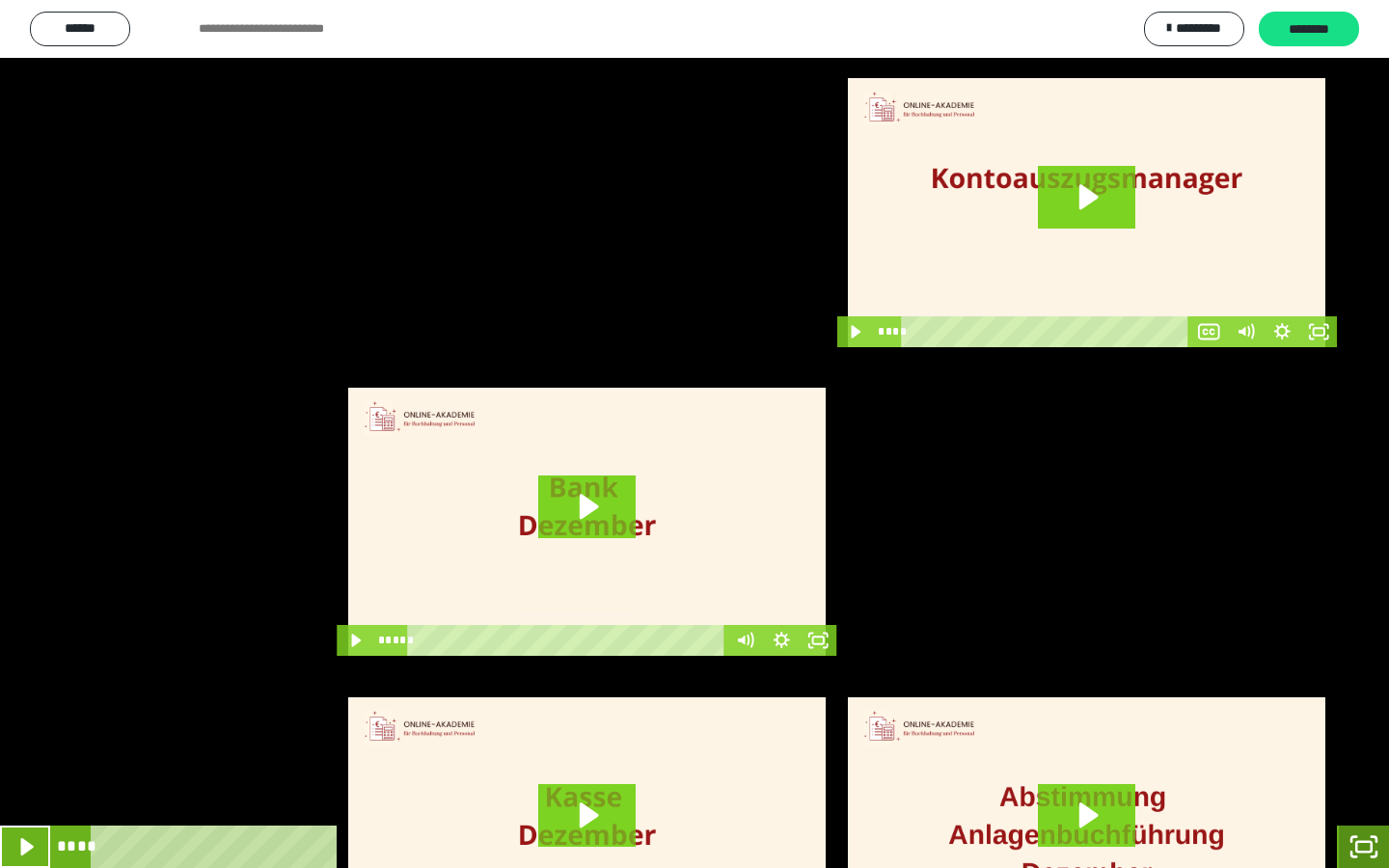 click 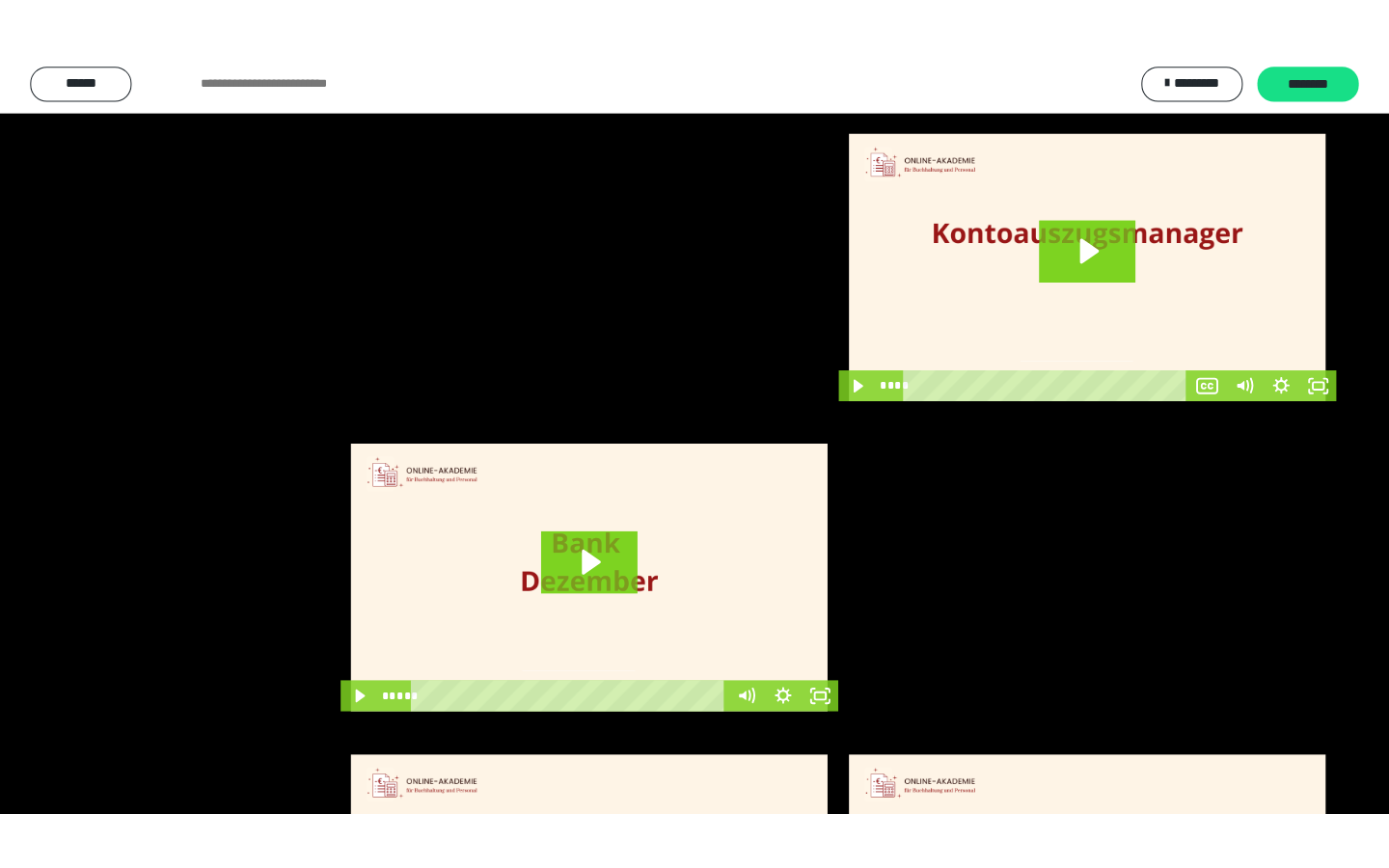scroll, scrollTop: 3773, scrollLeft: 0, axis: vertical 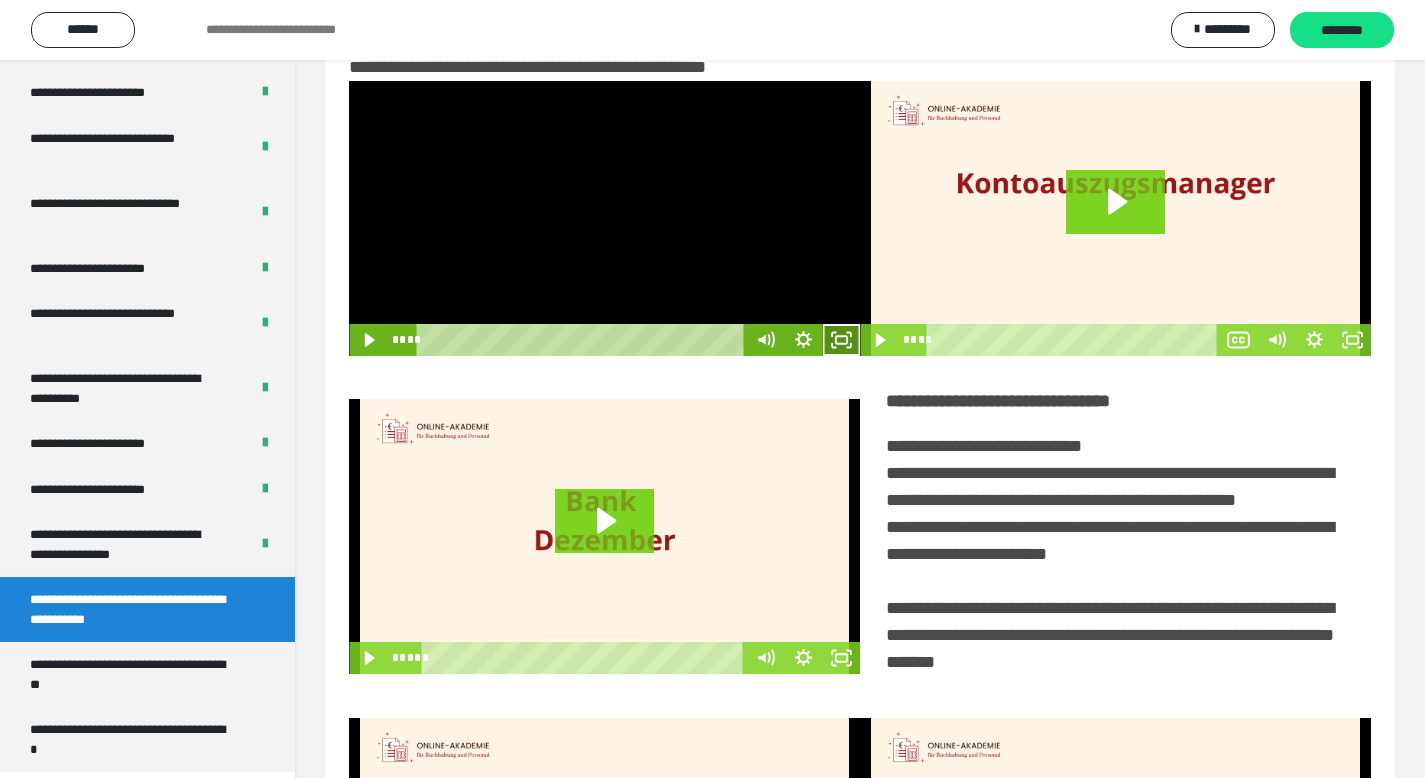 click 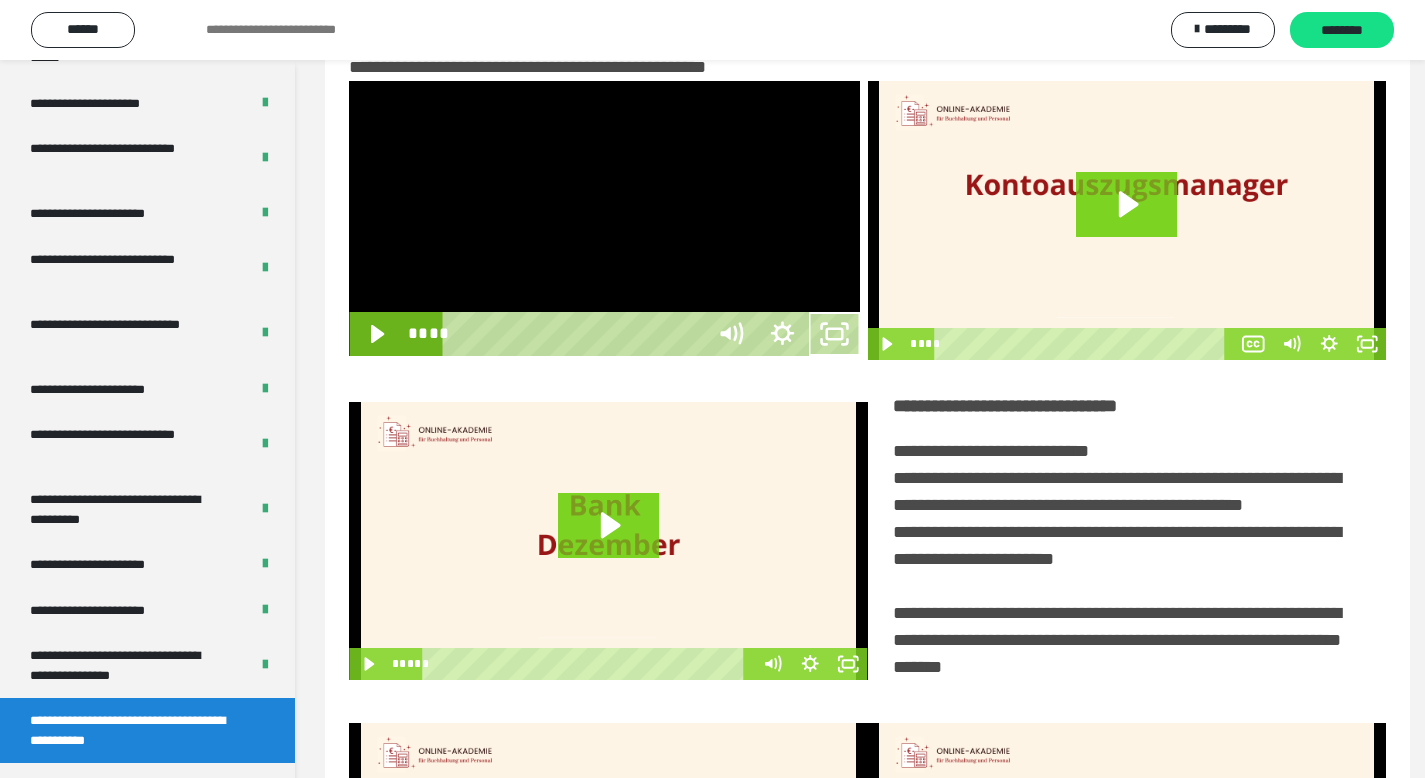 scroll, scrollTop: 3790, scrollLeft: 0, axis: vertical 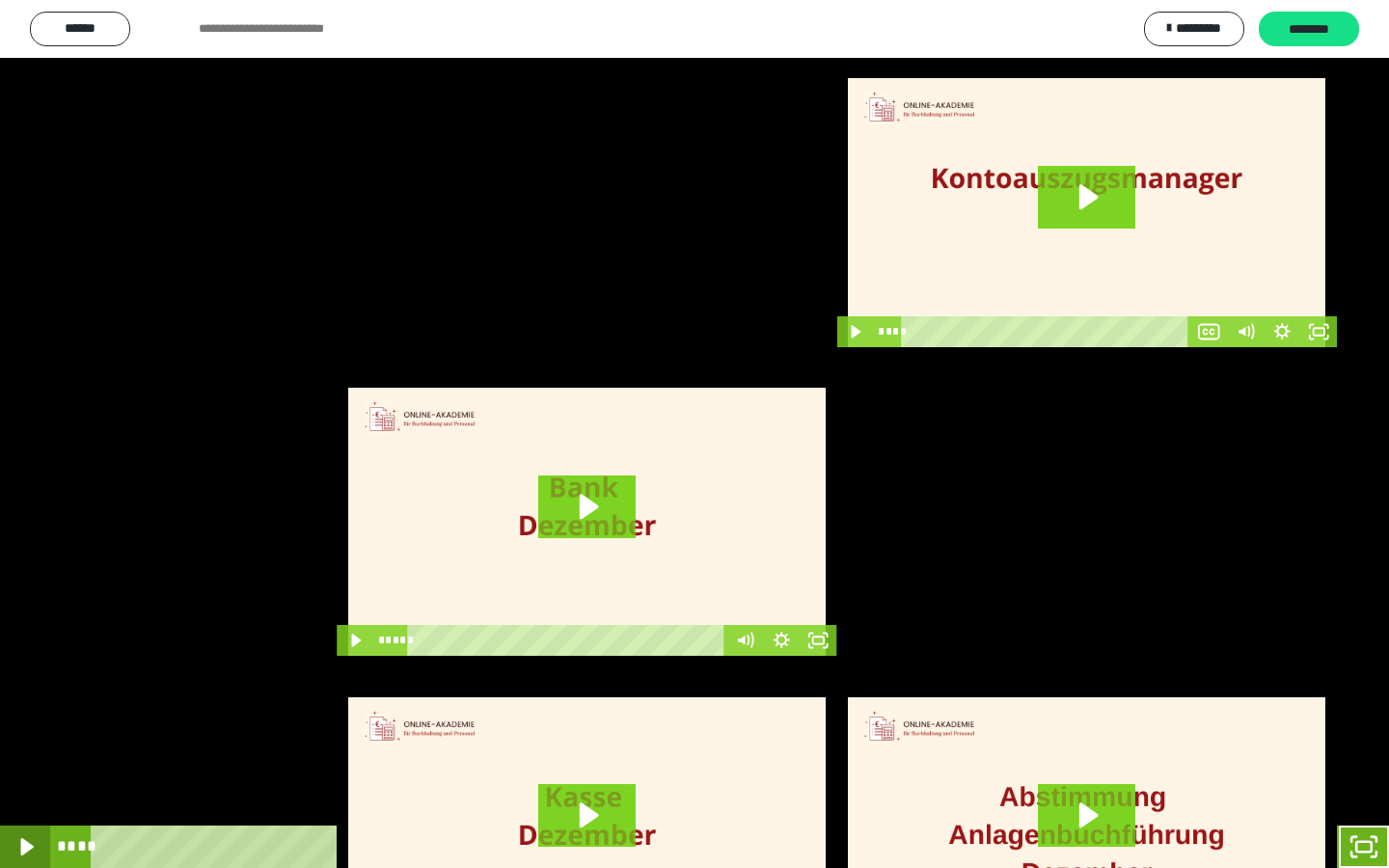 click 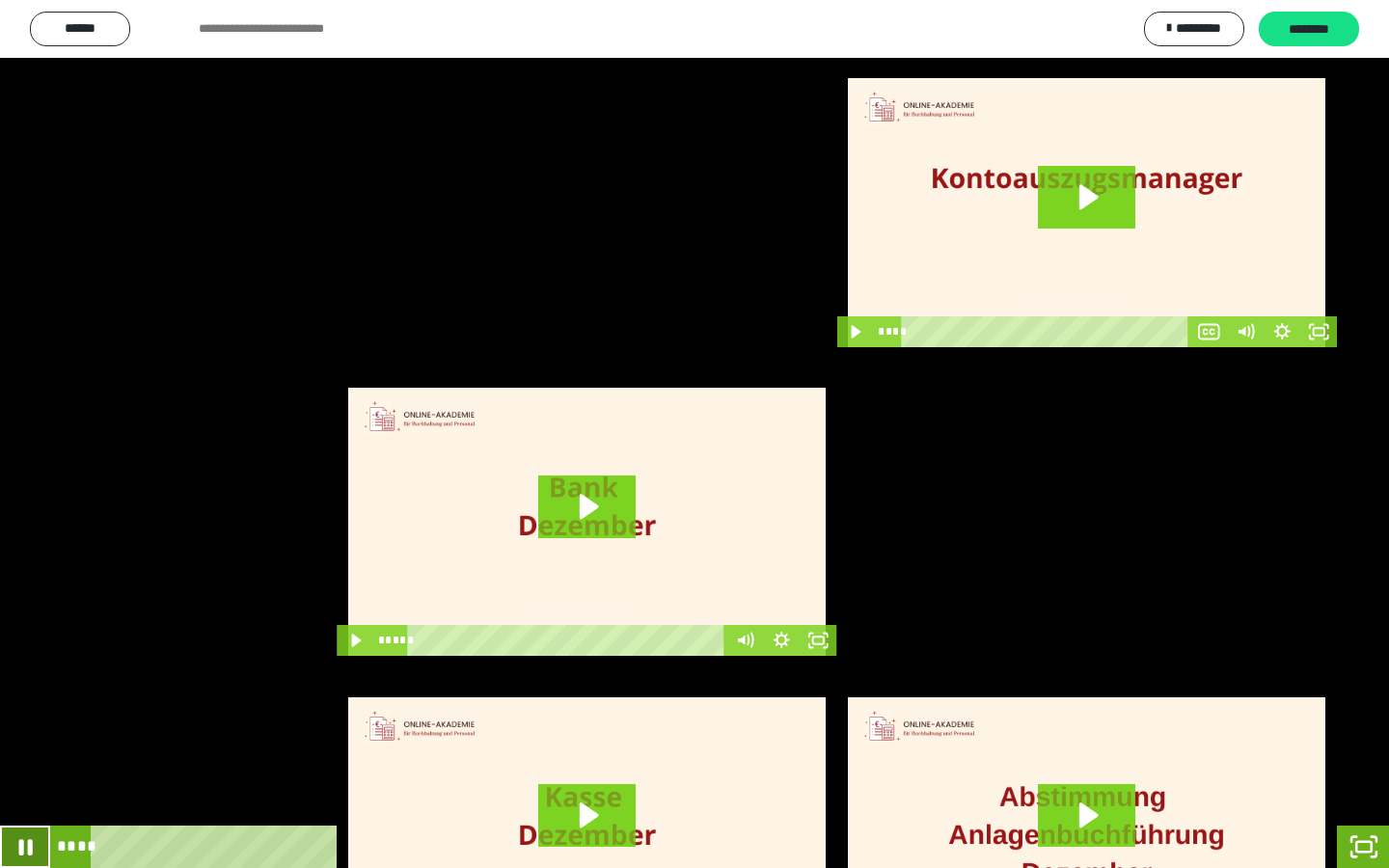 click 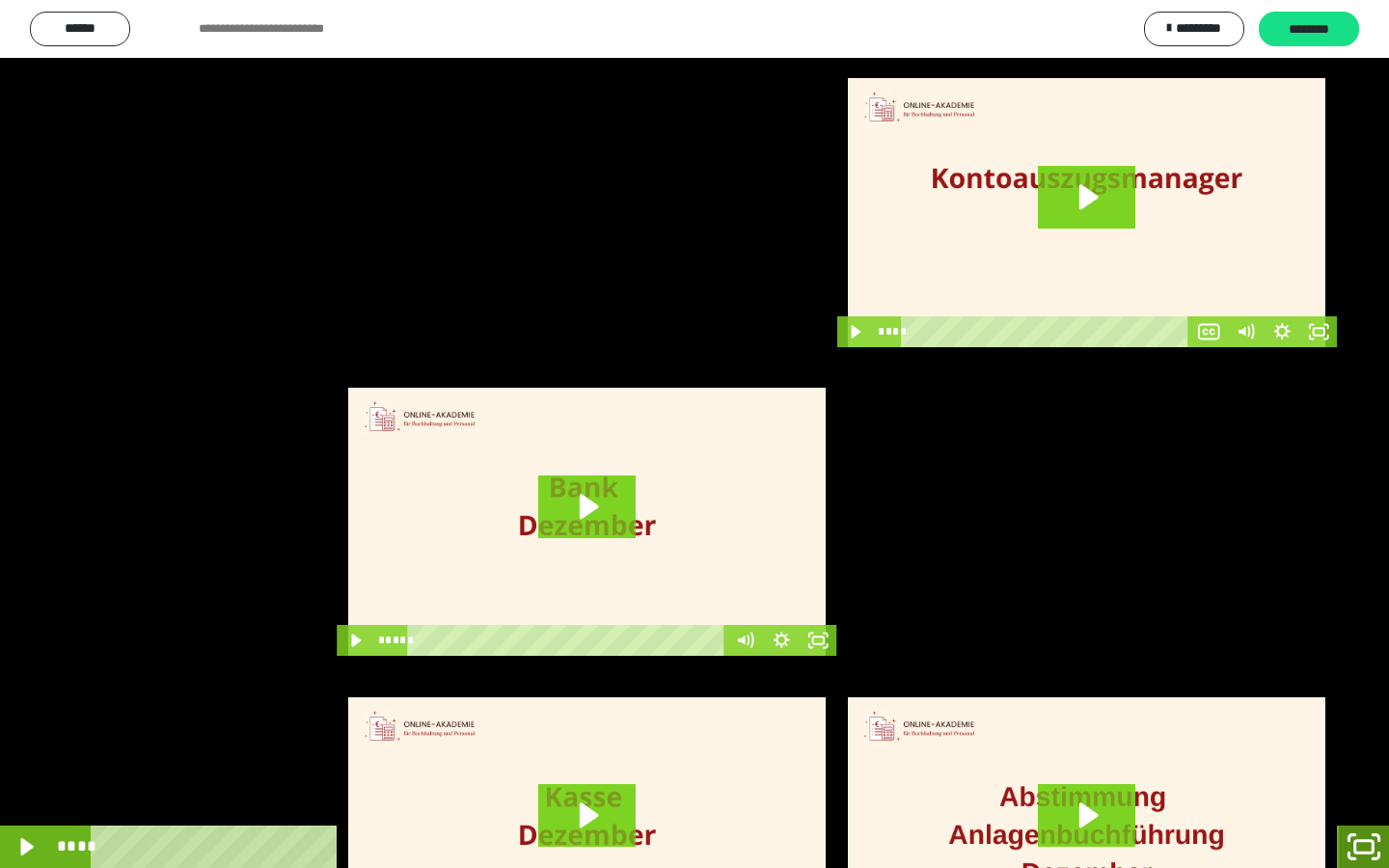 click 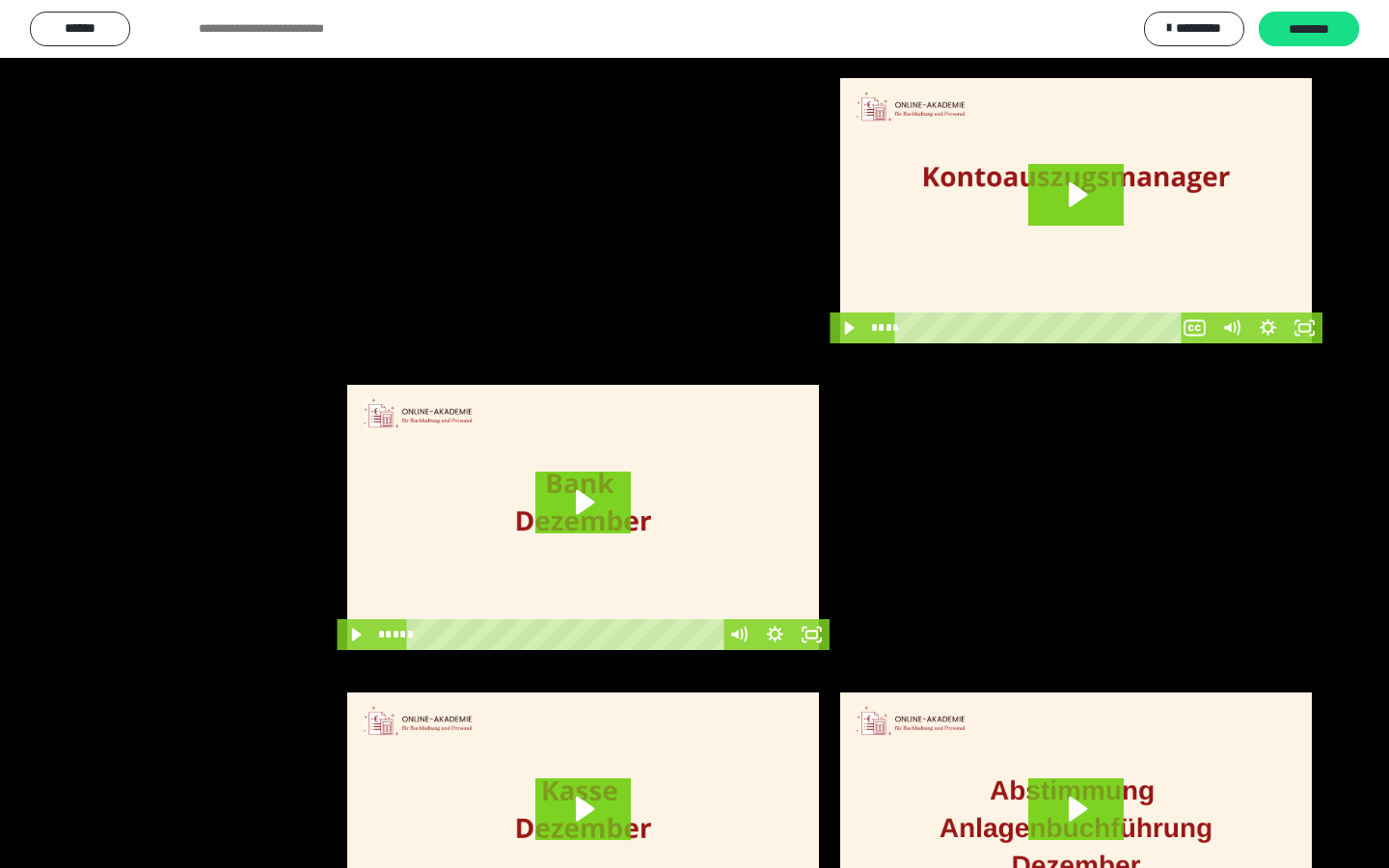 scroll, scrollTop: 3773, scrollLeft: 0, axis: vertical 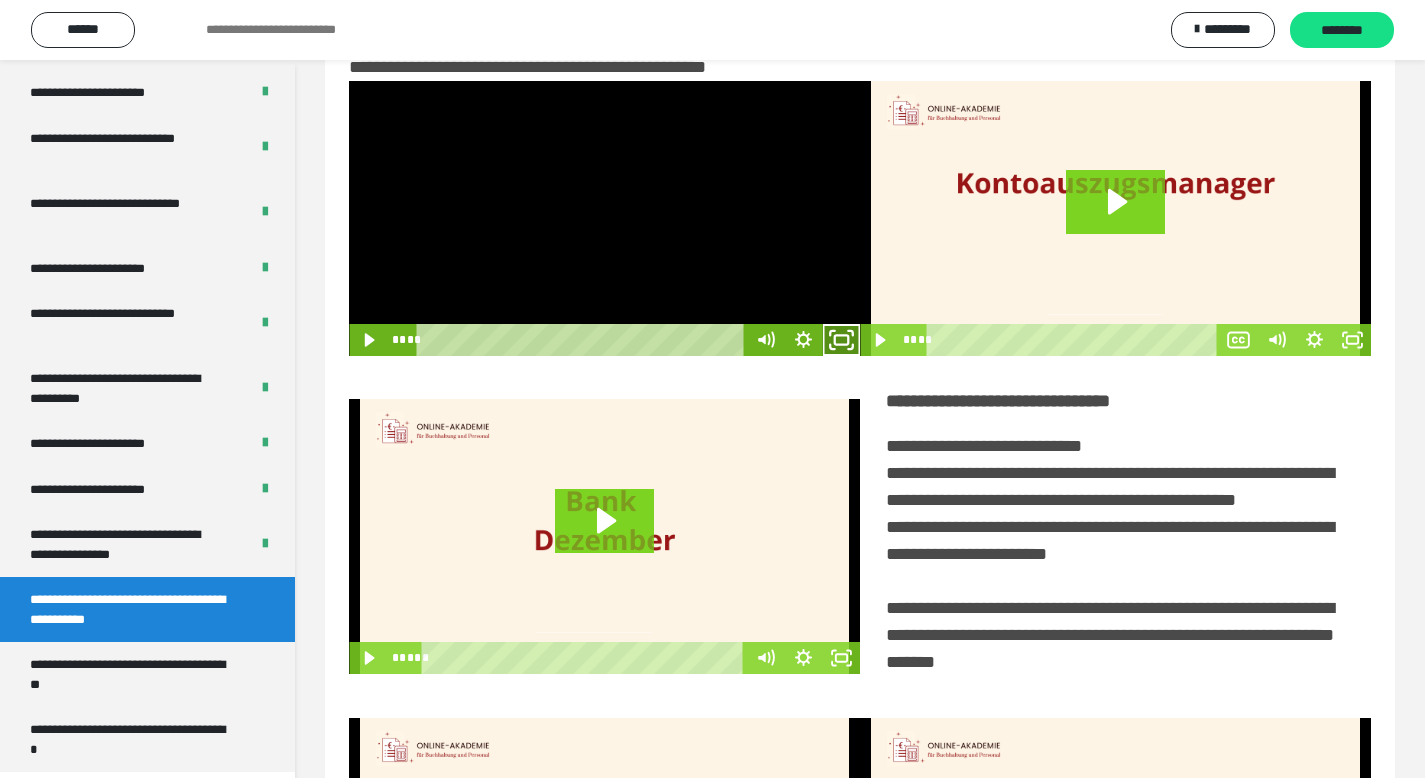 click 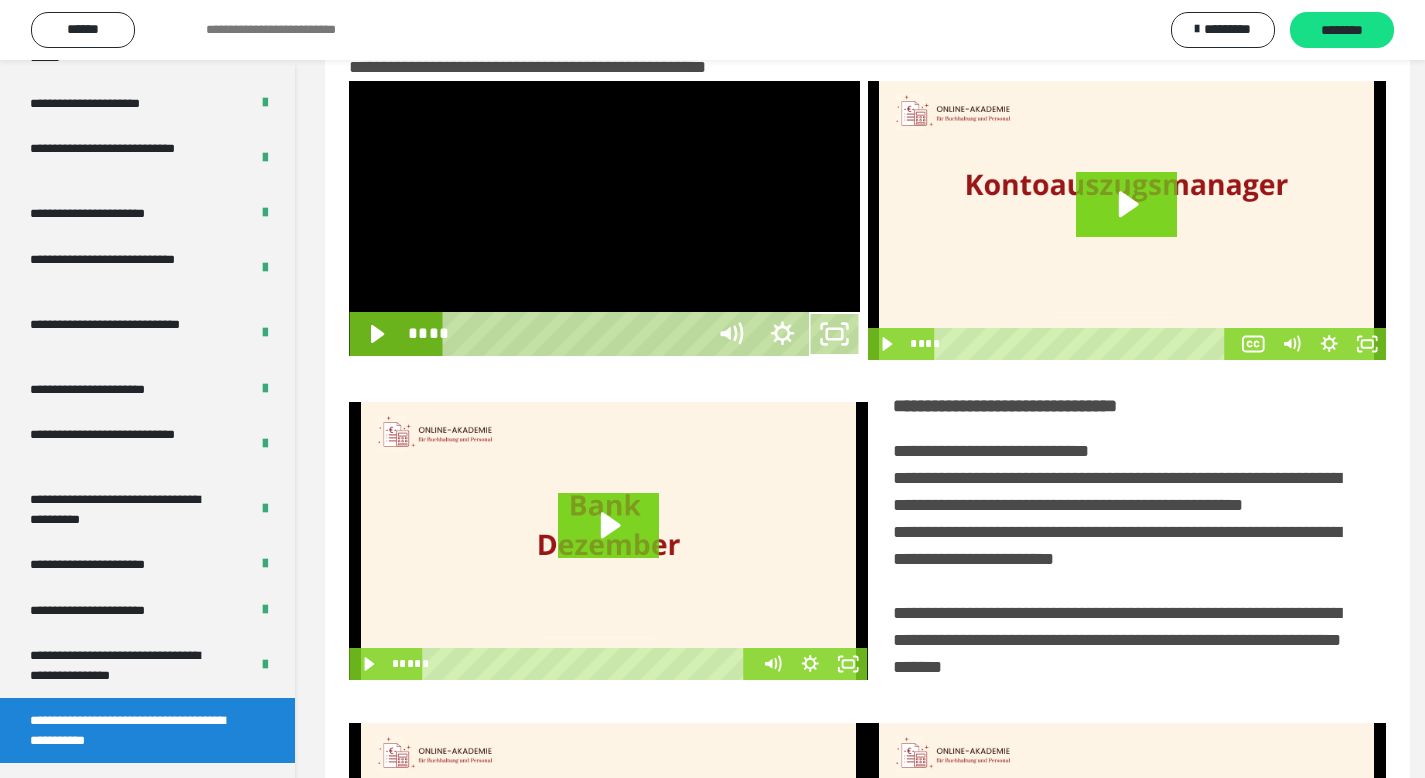 scroll, scrollTop: 3790, scrollLeft: 0, axis: vertical 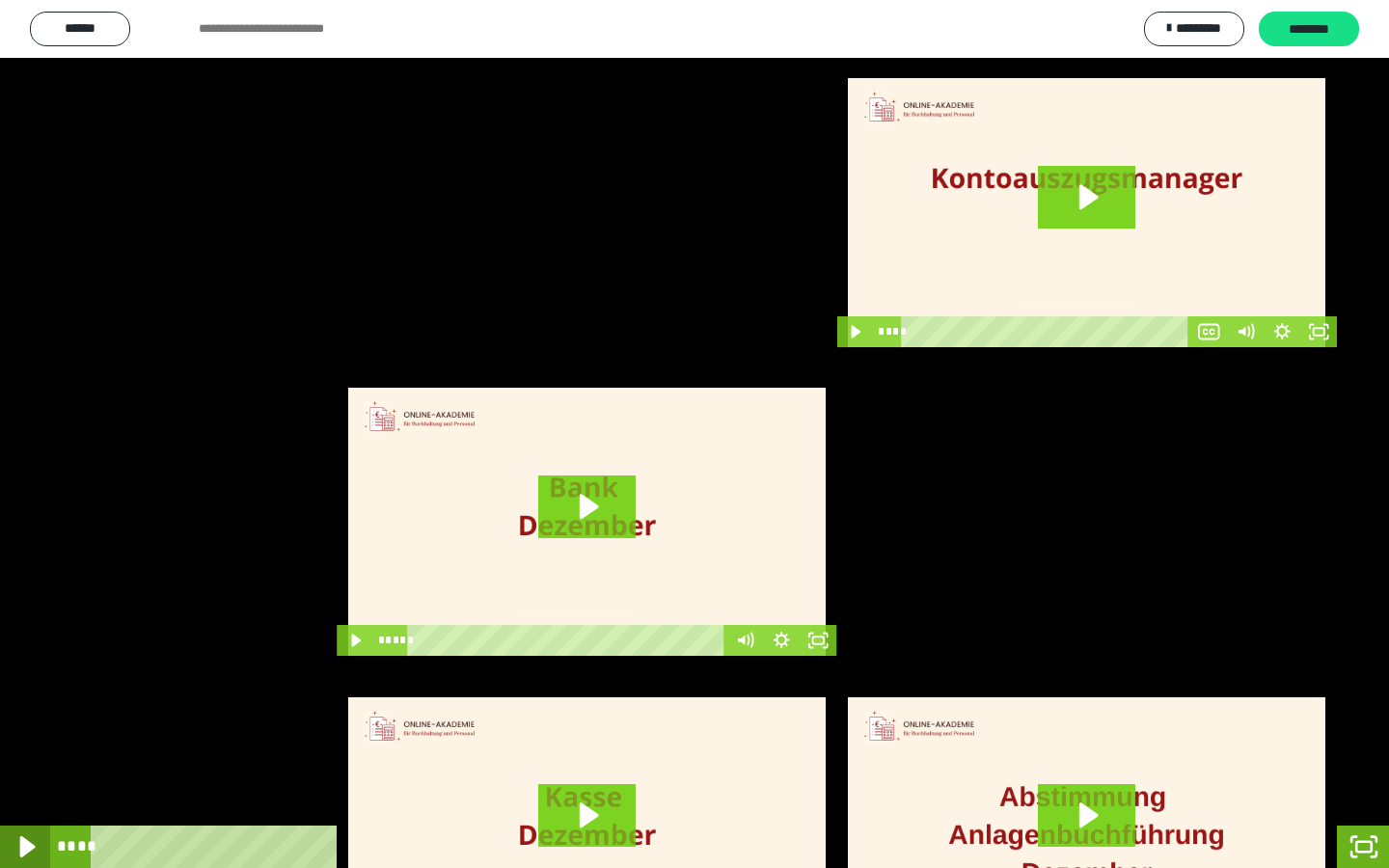 click 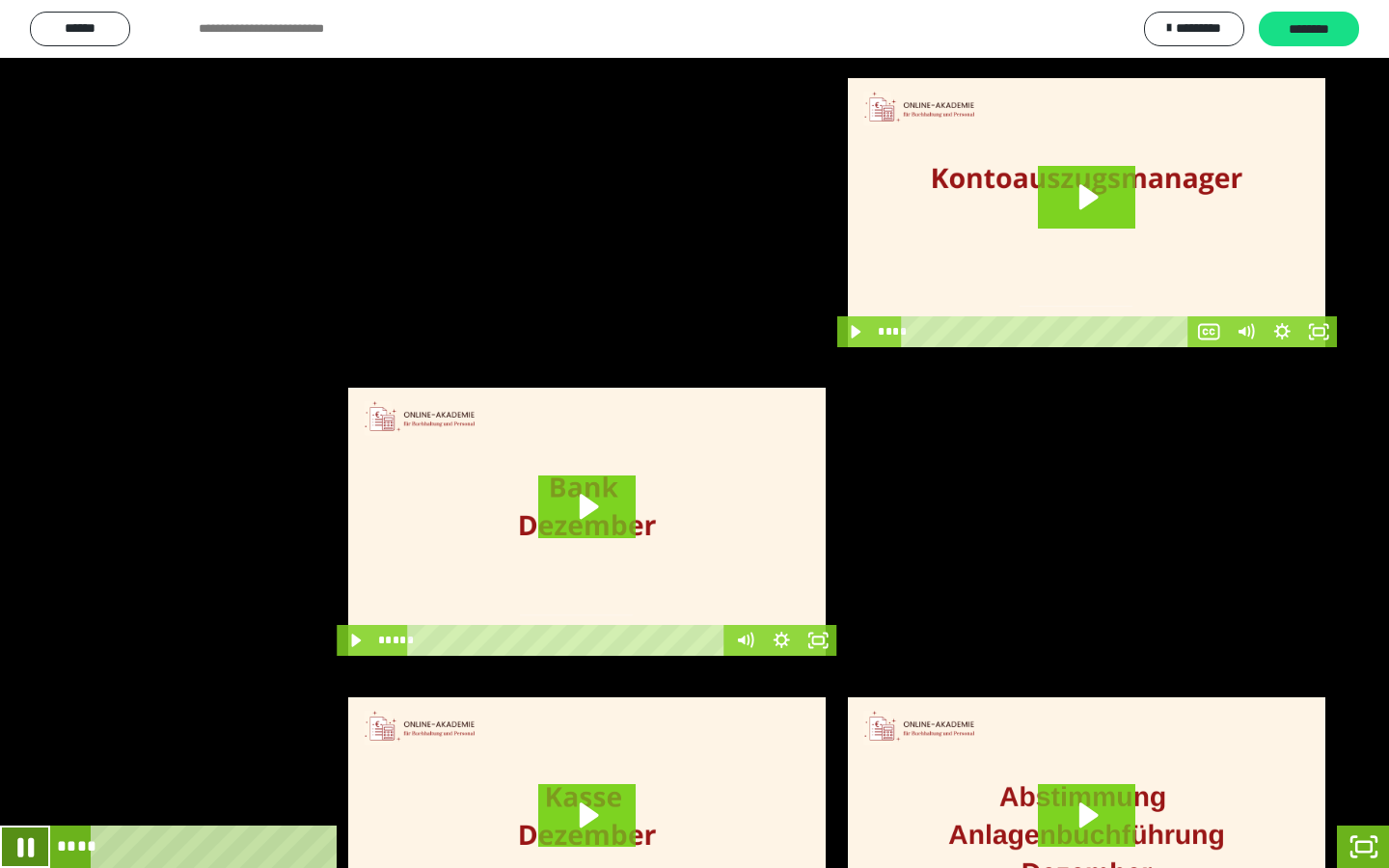 click 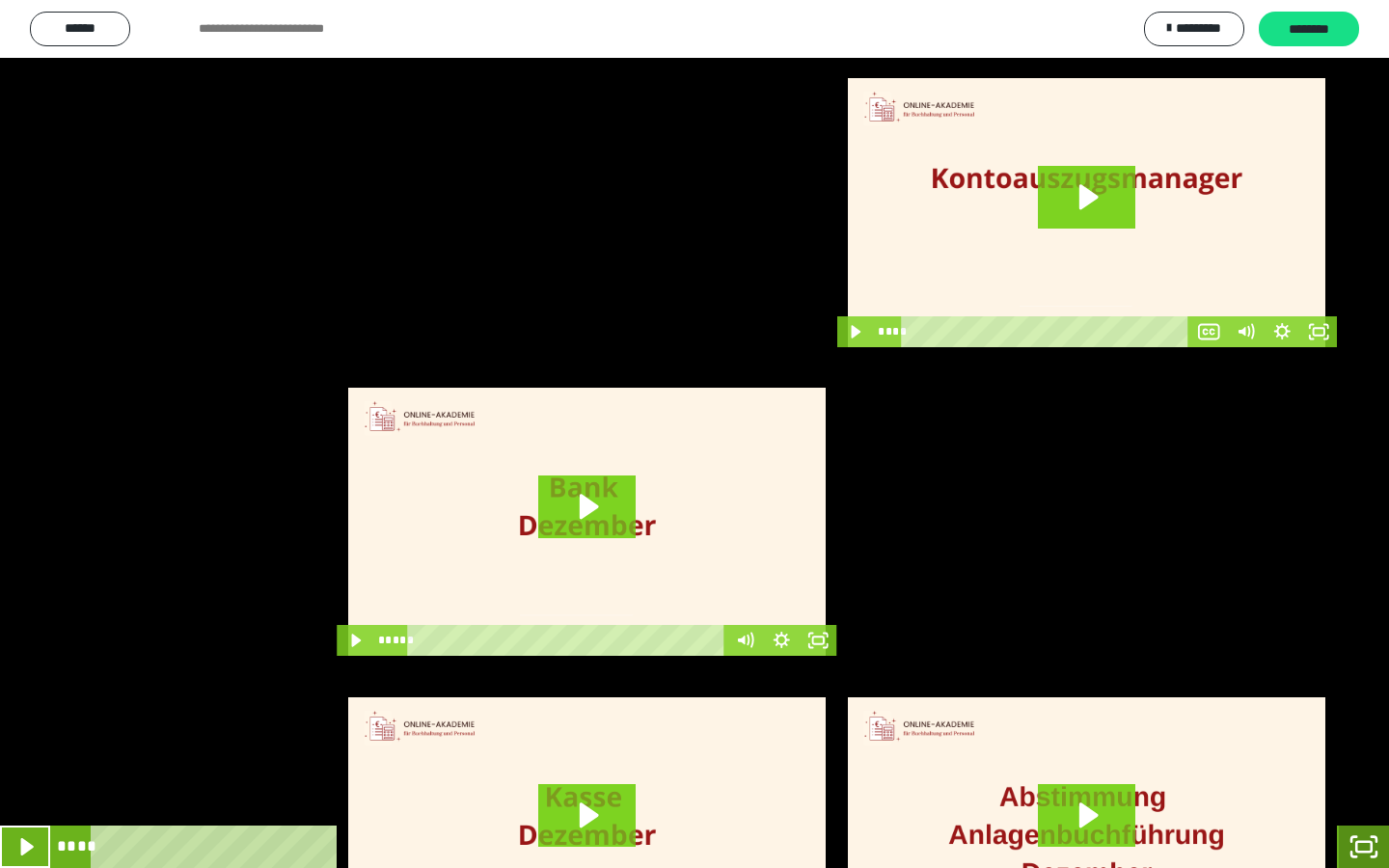 click 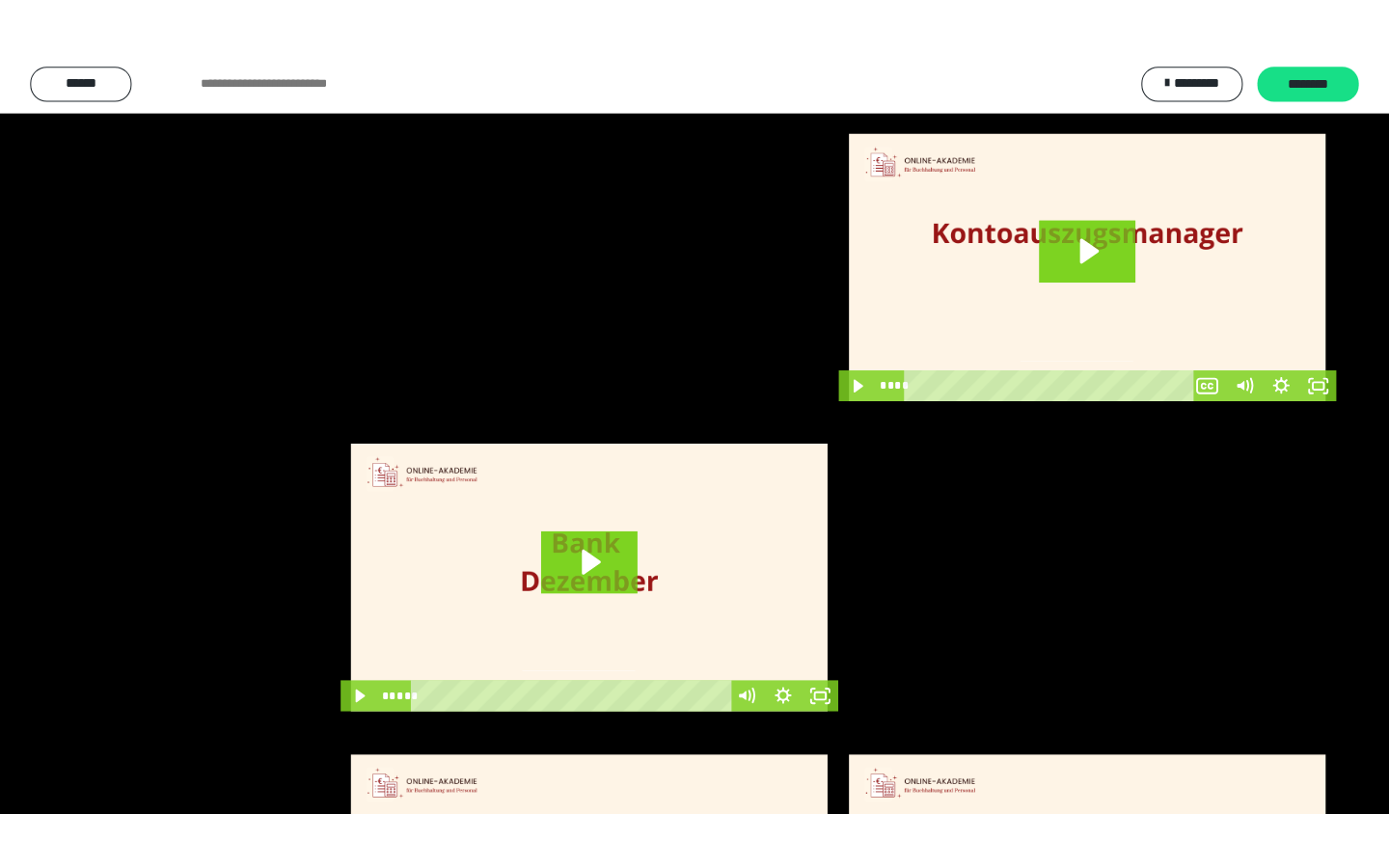scroll, scrollTop: 3773, scrollLeft: 0, axis: vertical 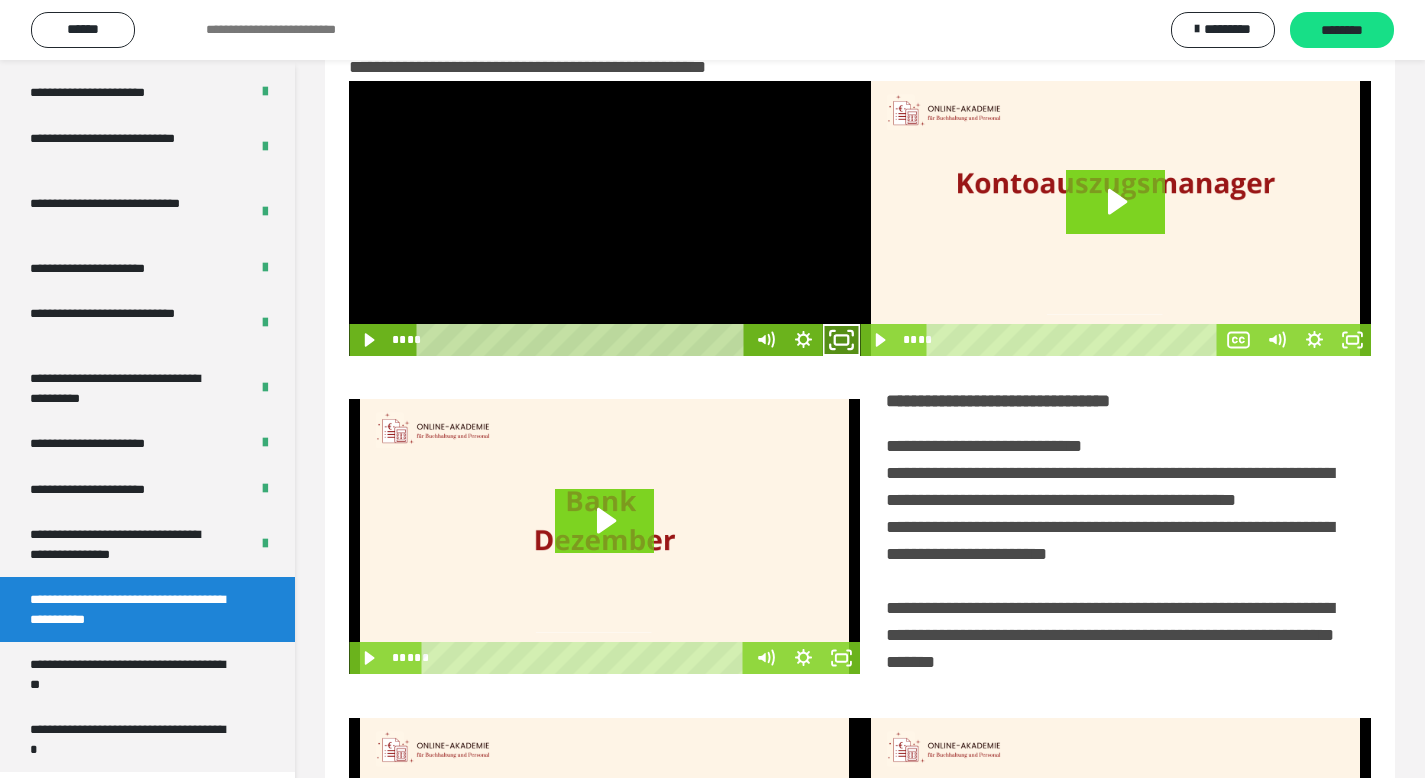 click 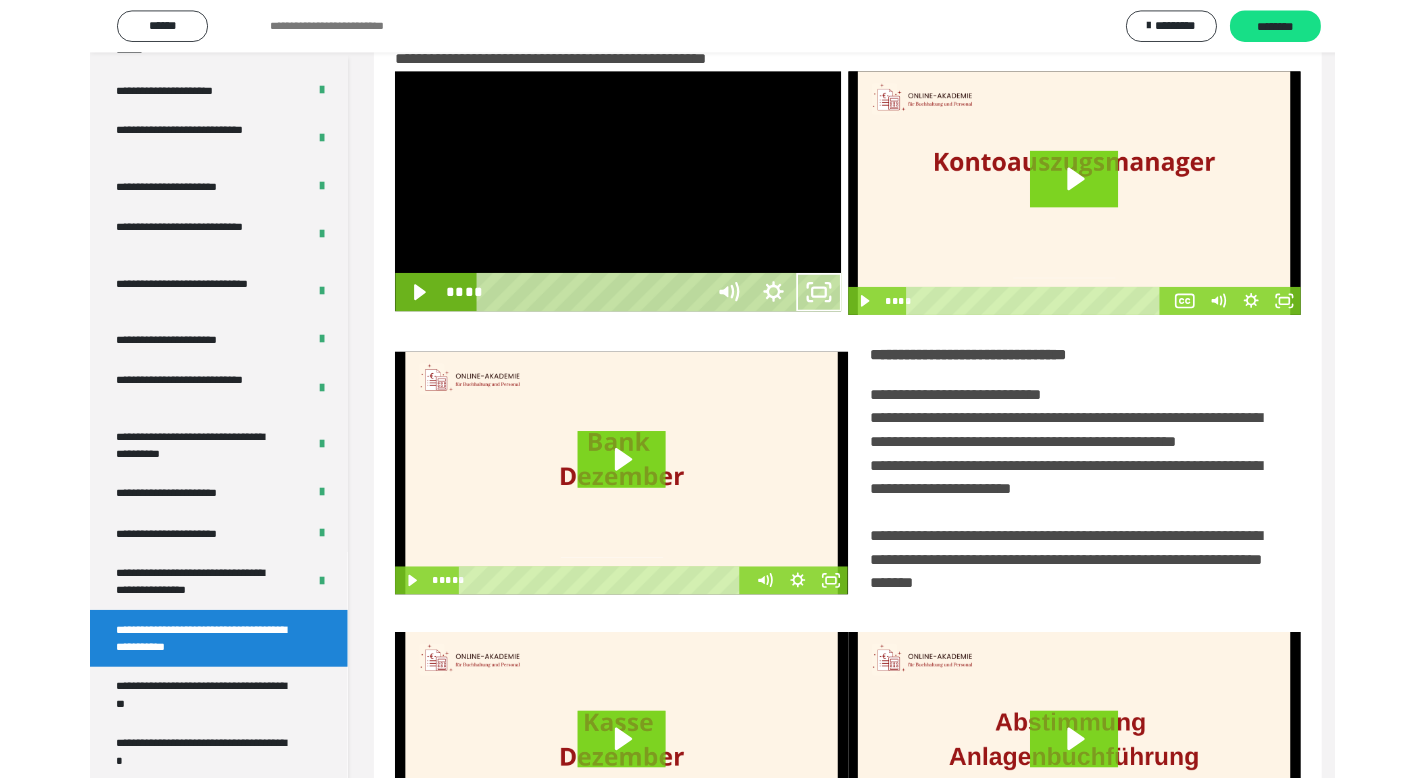 scroll, scrollTop: 3790, scrollLeft: 0, axis: vertical 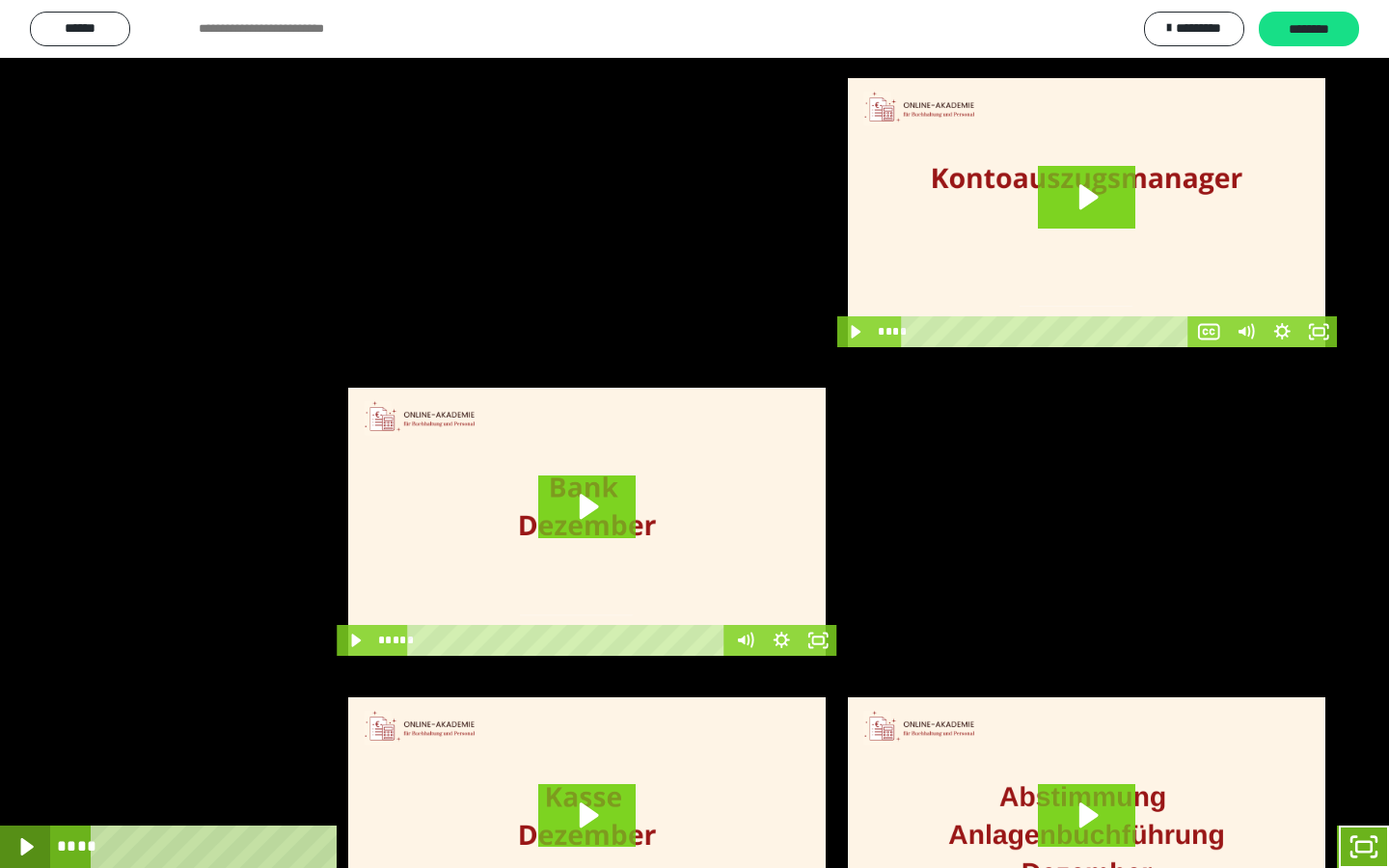 click 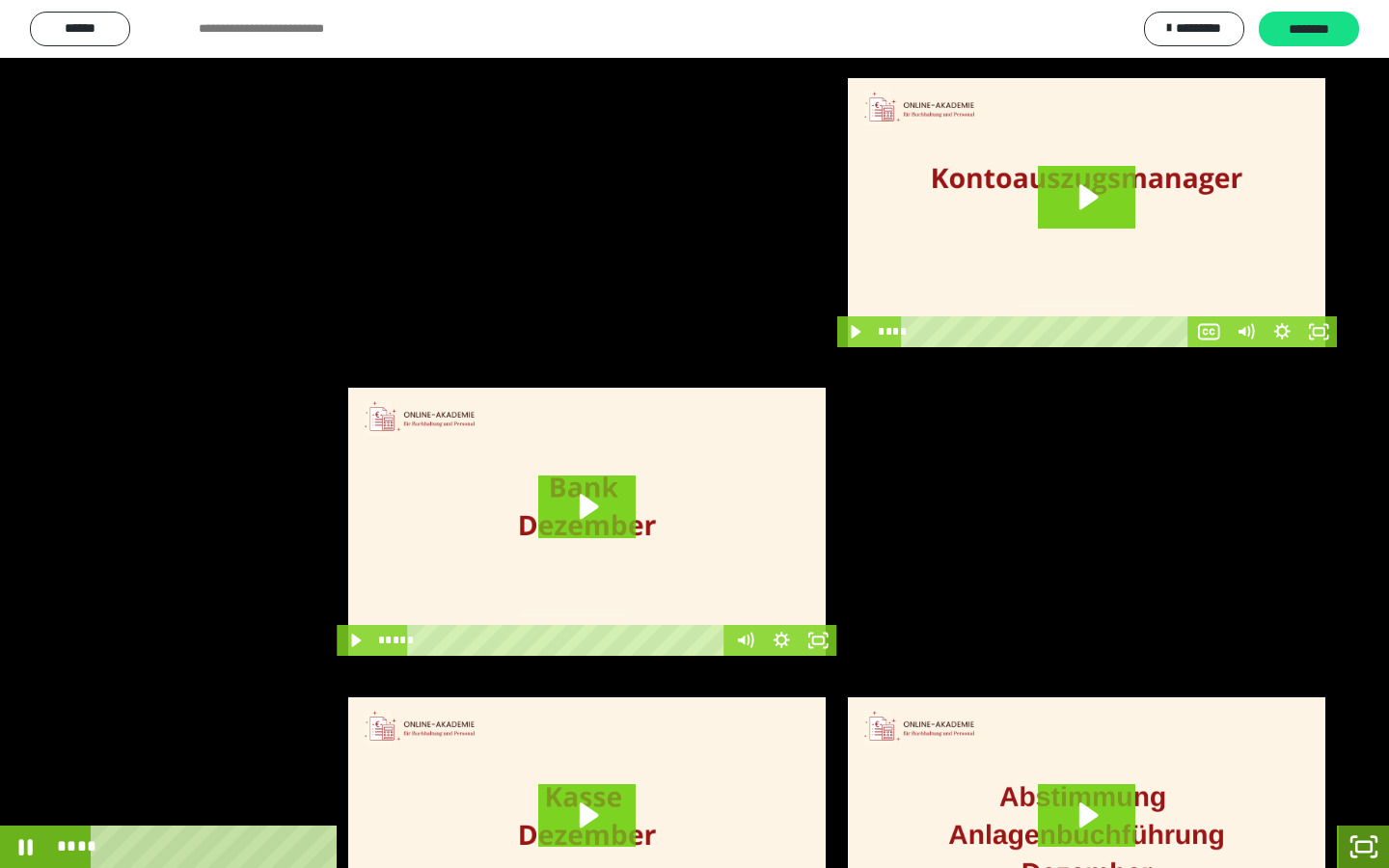 click 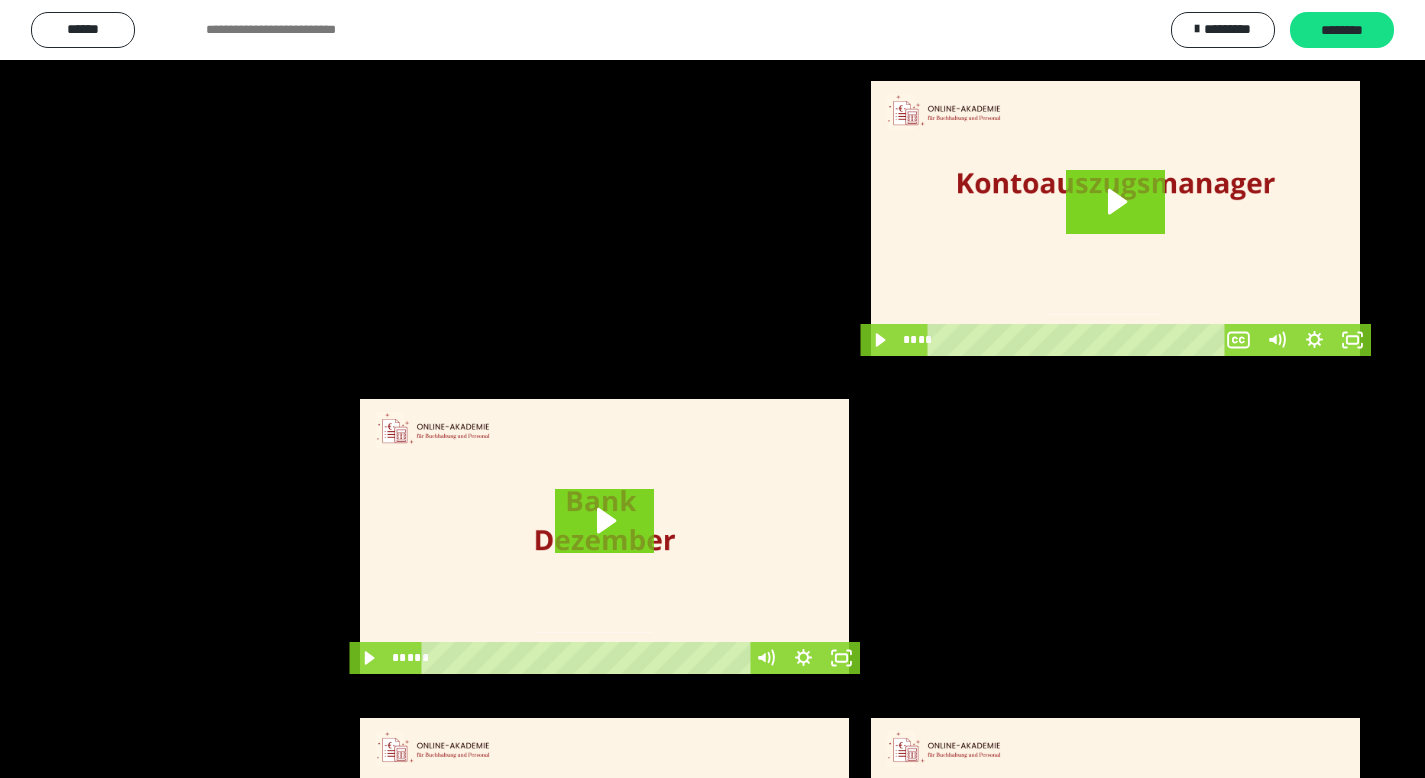 scroll, scrollTop: 3912, scrollLeft: 0, axis: vertical 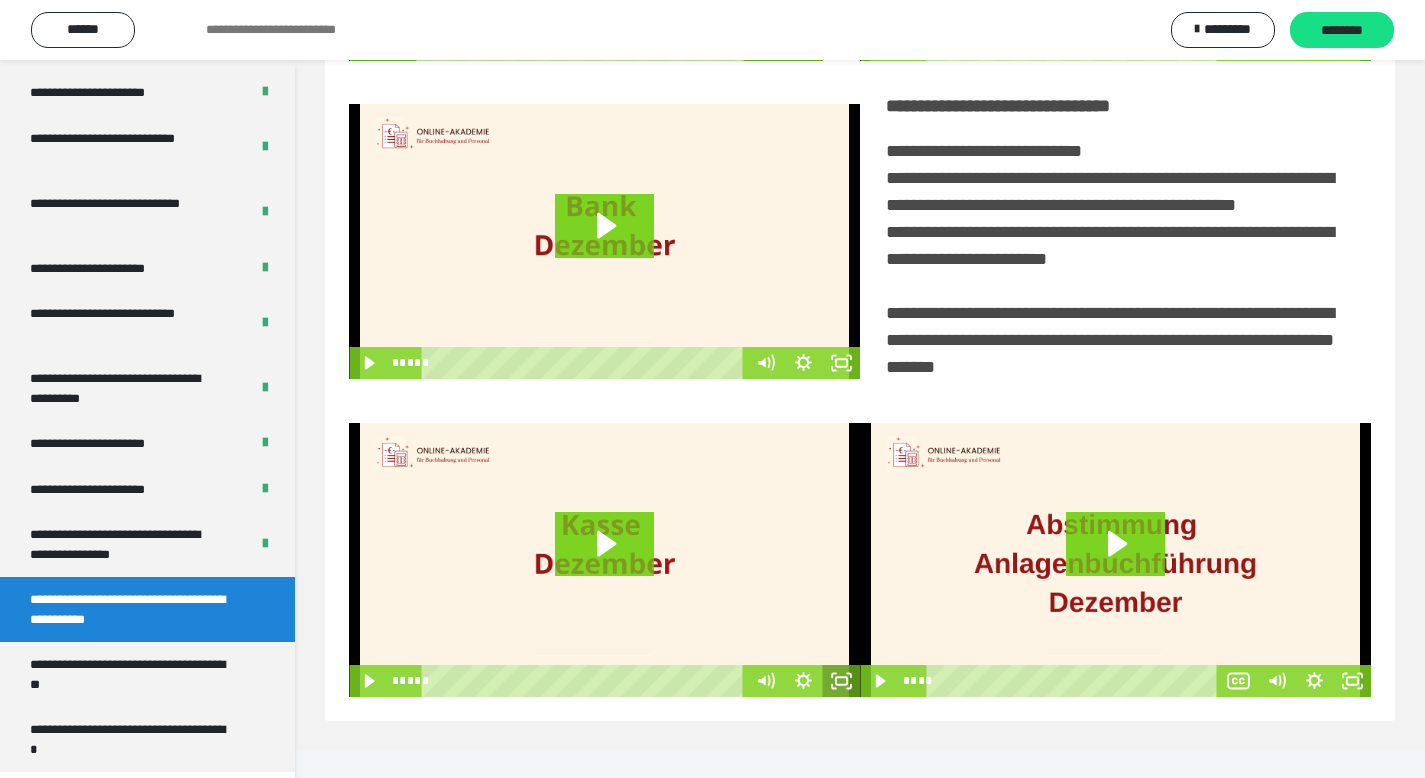 click 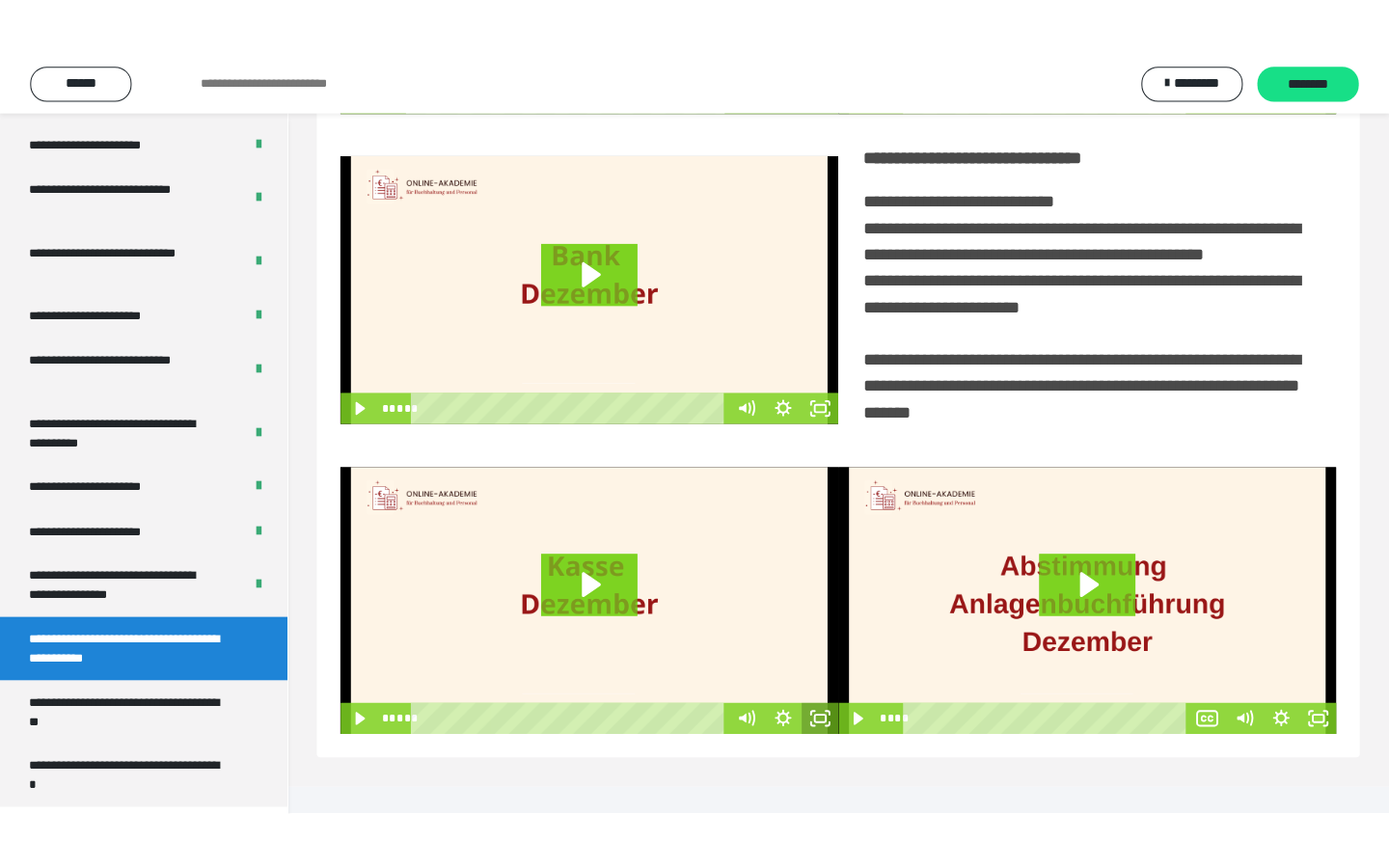 scroll, scrollTop: 225, scrollLeft: 0, axis: vertical 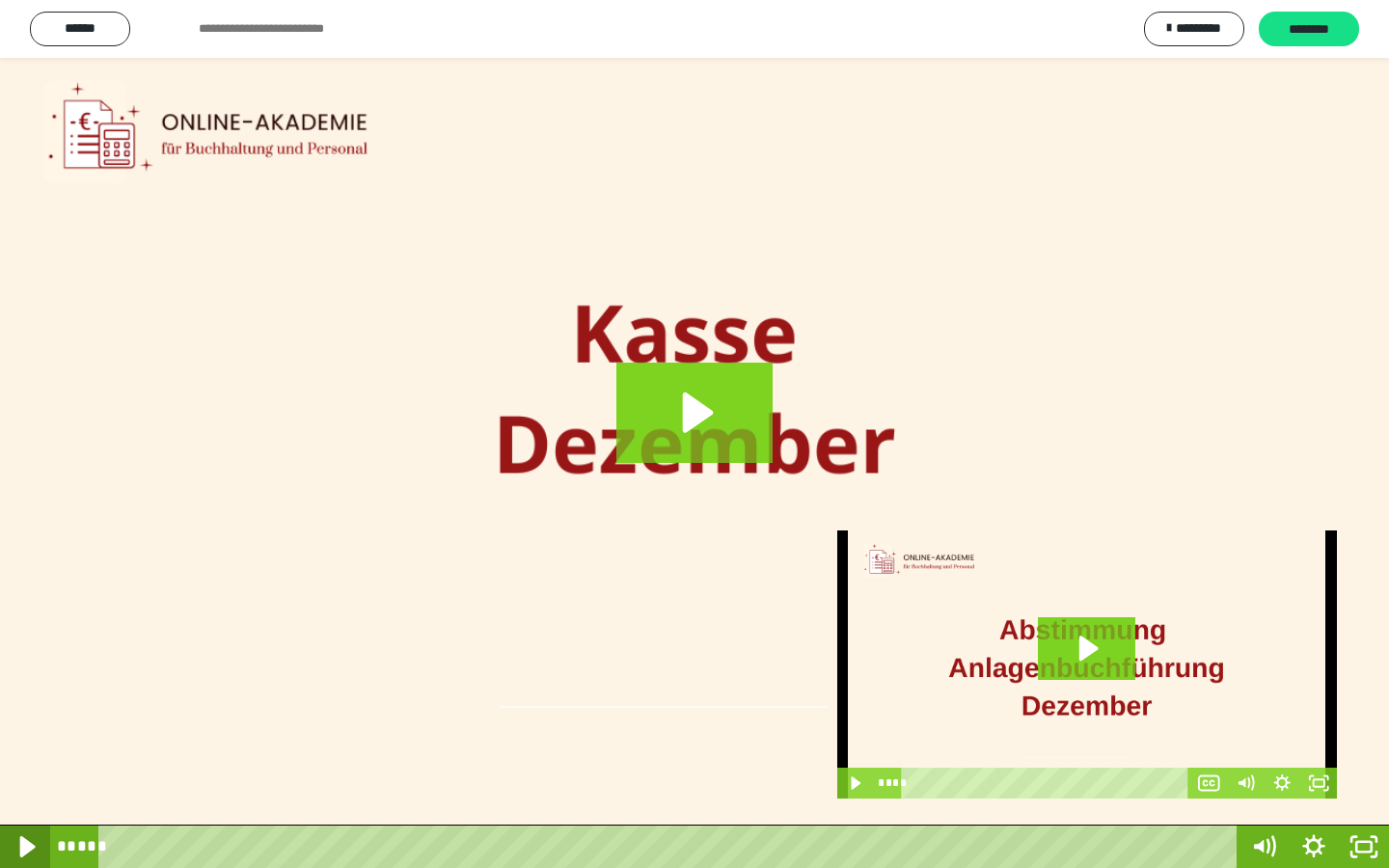 click 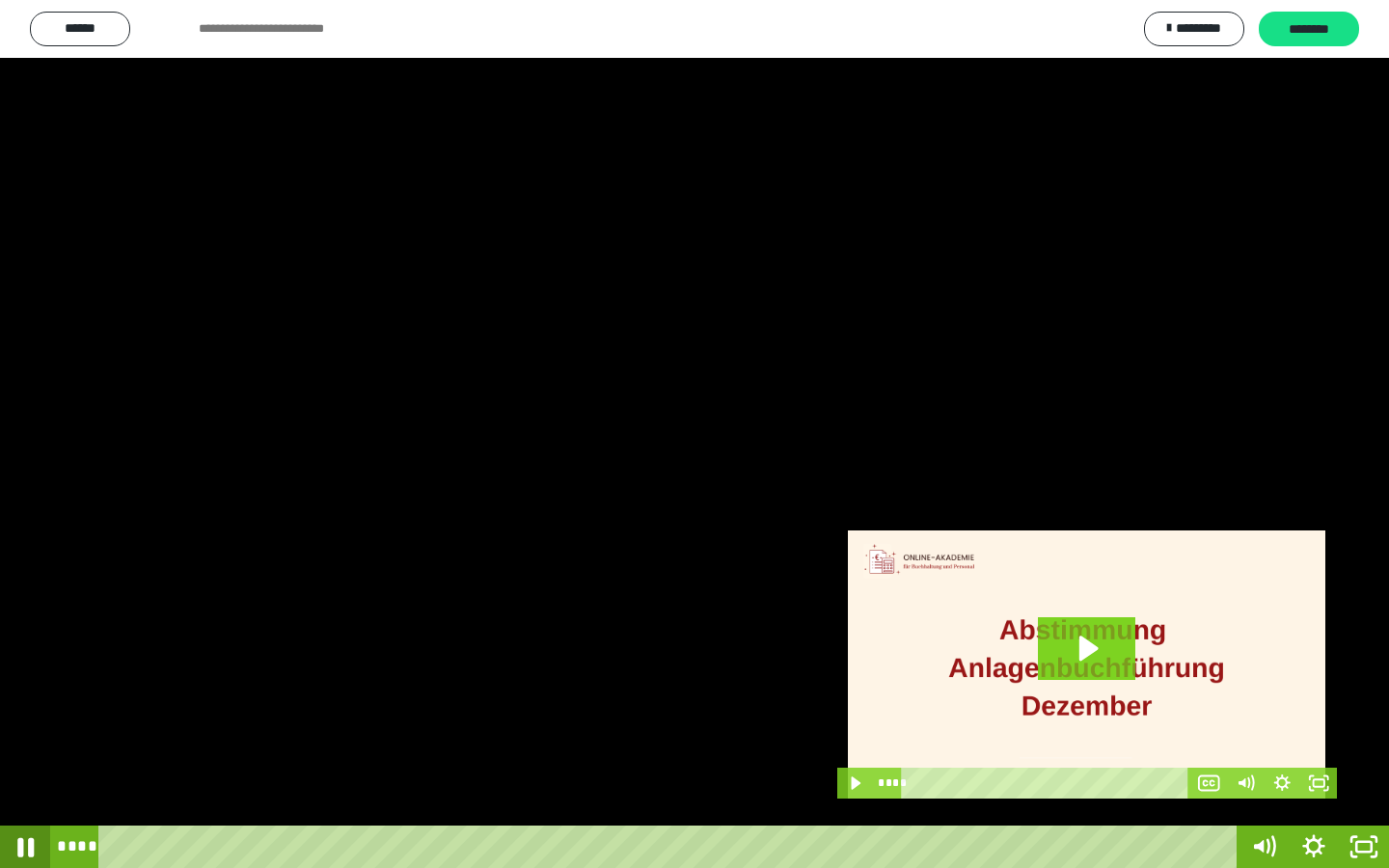 click 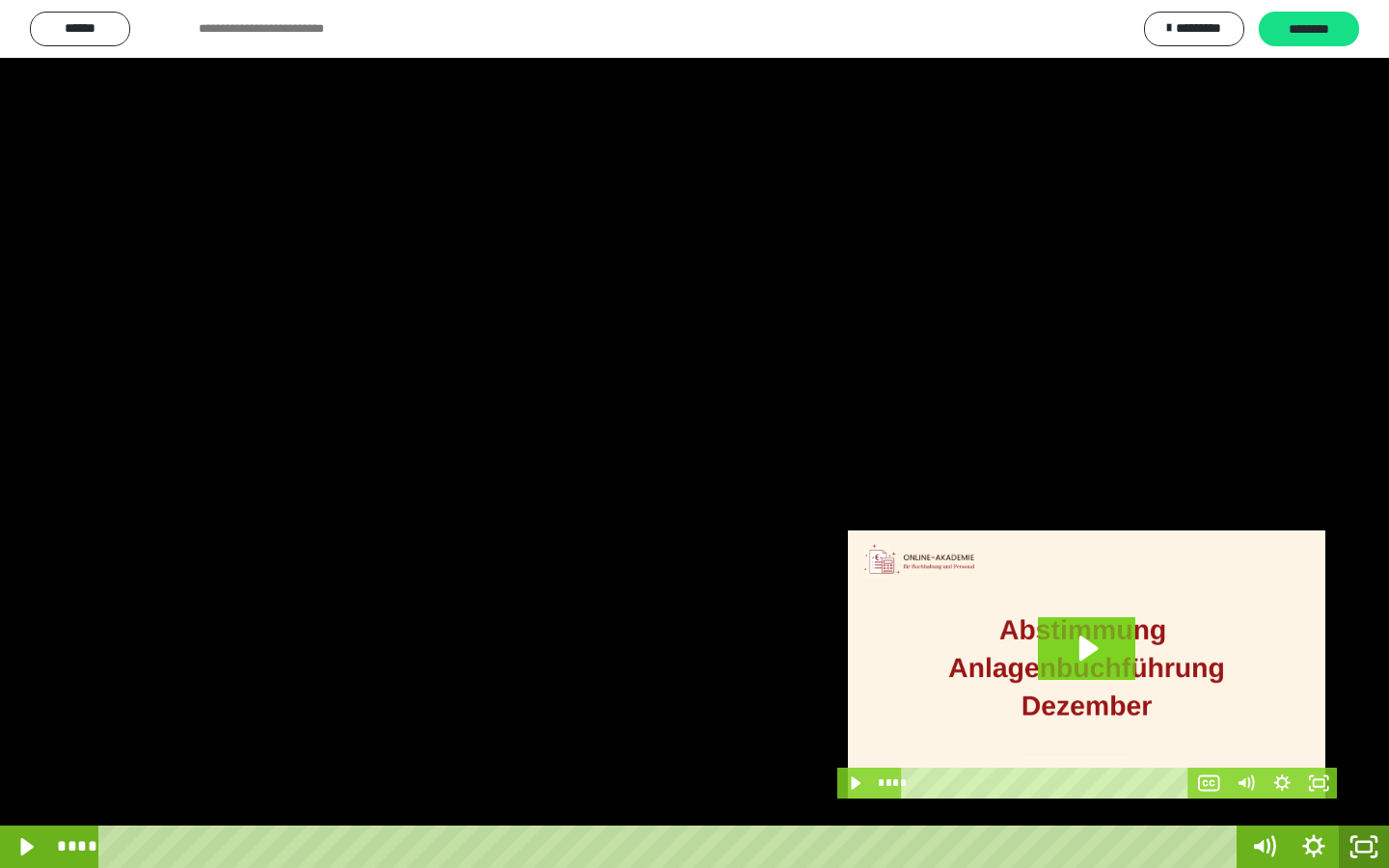 click 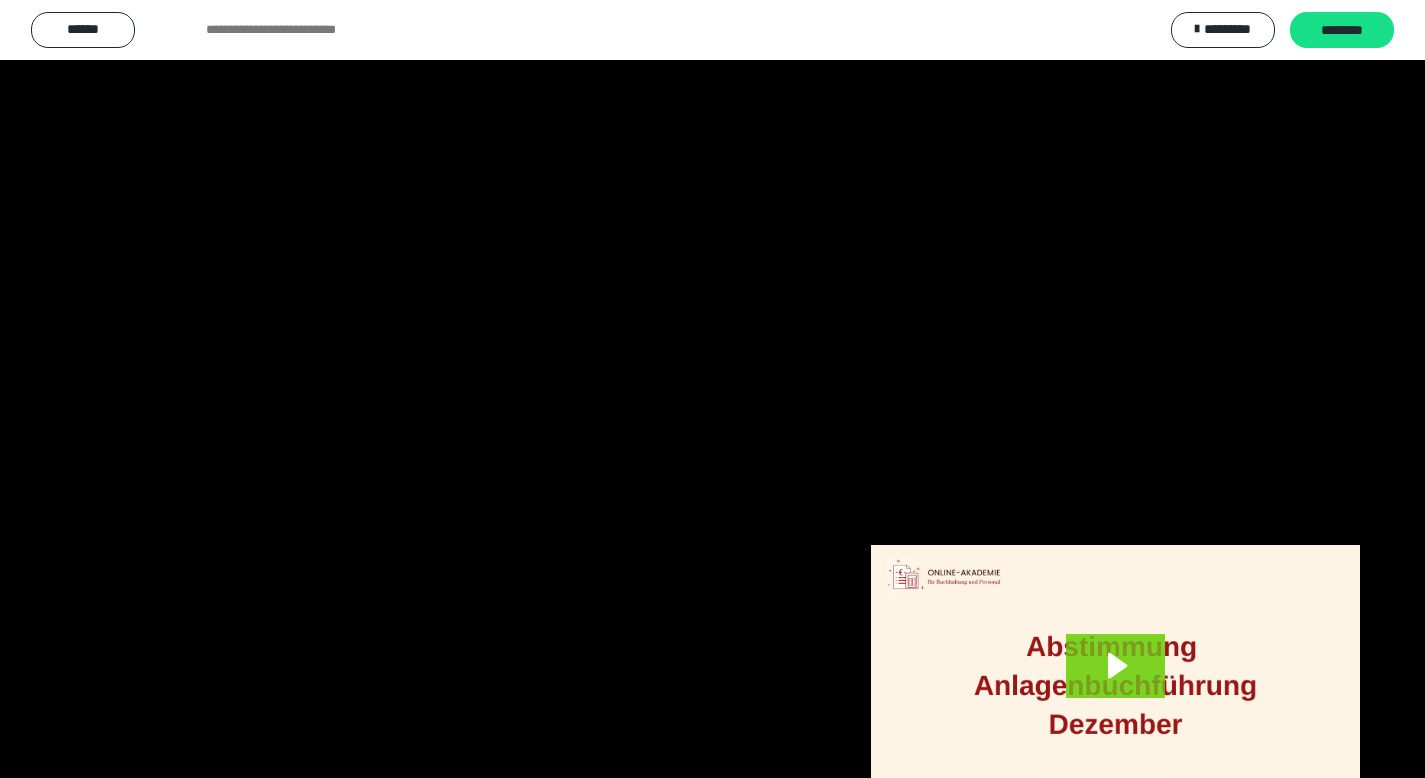 scroll, scrollTop: 3912, scrollLeft: 0, axis: vertical 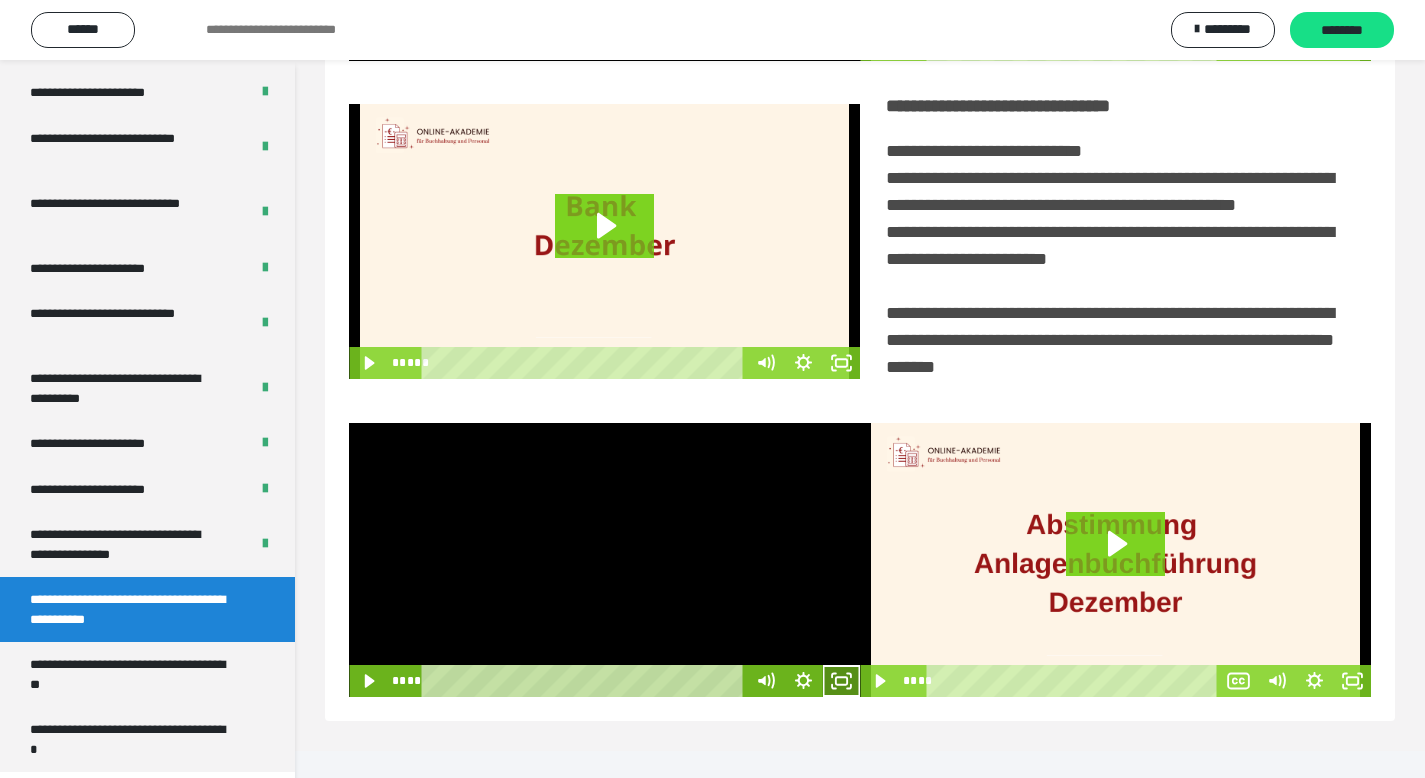 click 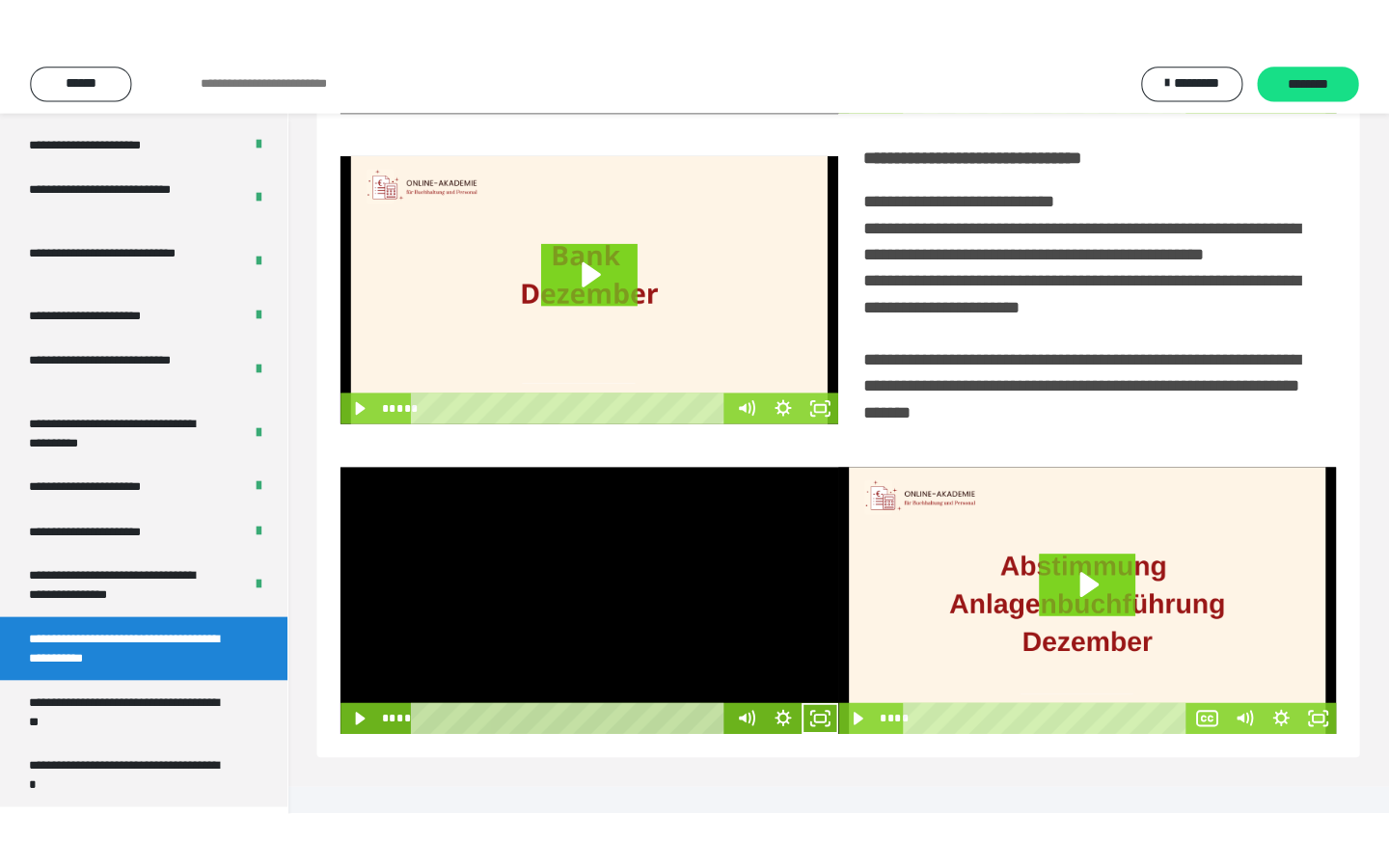 scroll, scrollTop: 225, scrollLeft: 0, axis: vertical 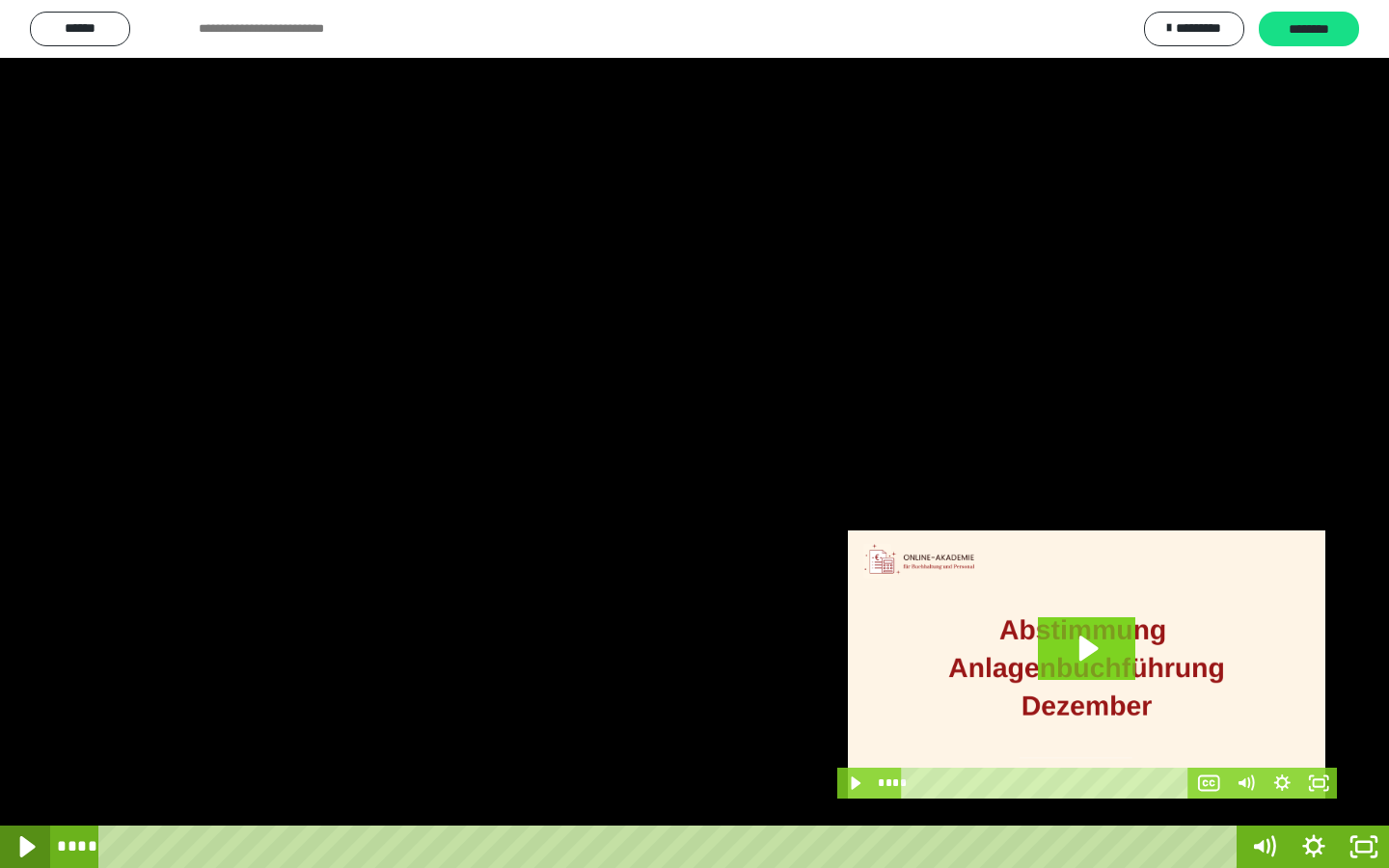 drag, startPoint x: 21, startPoint y: 843, endPoint x: 37, endPoint y: 824, distance: 24.839485 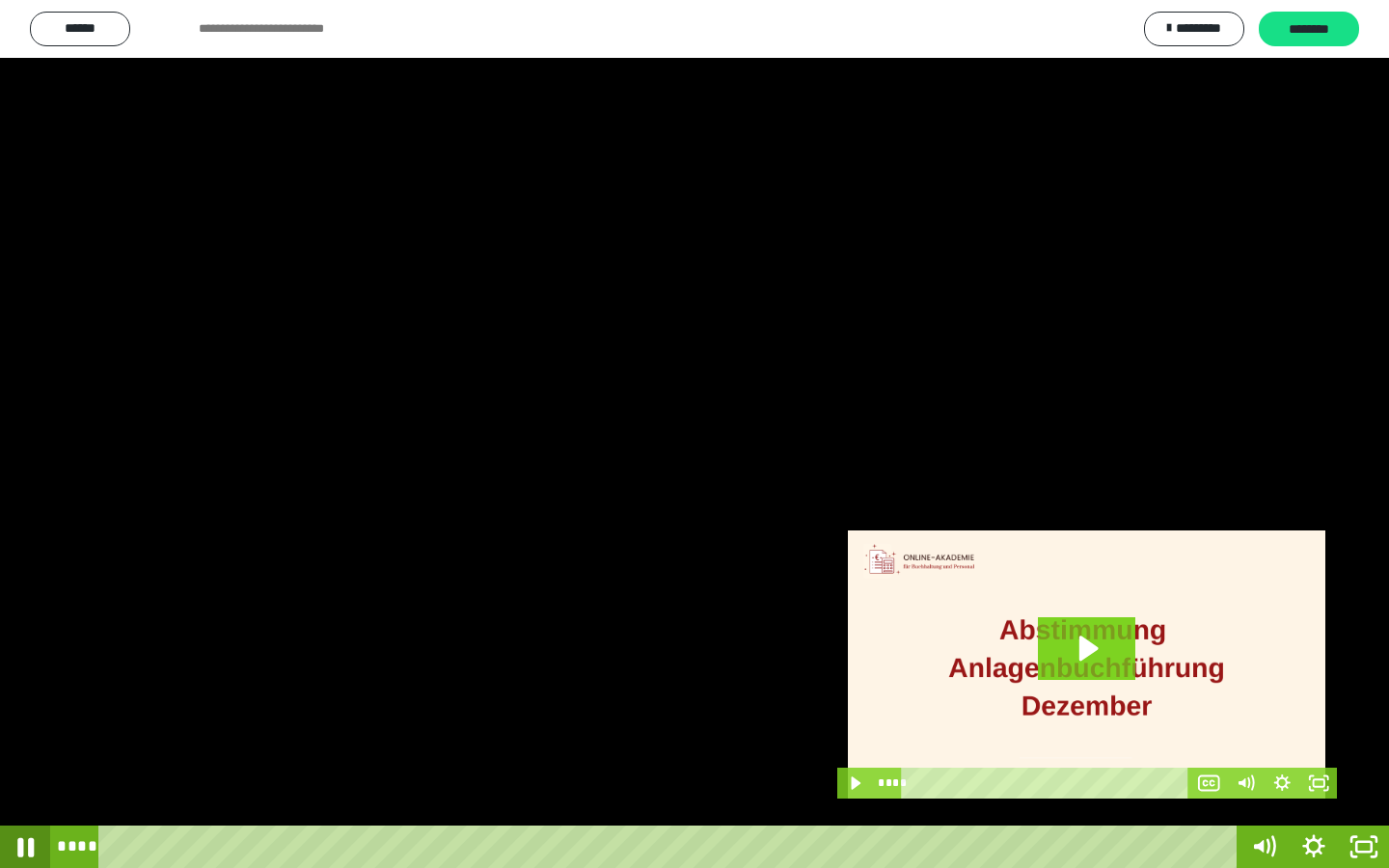 click 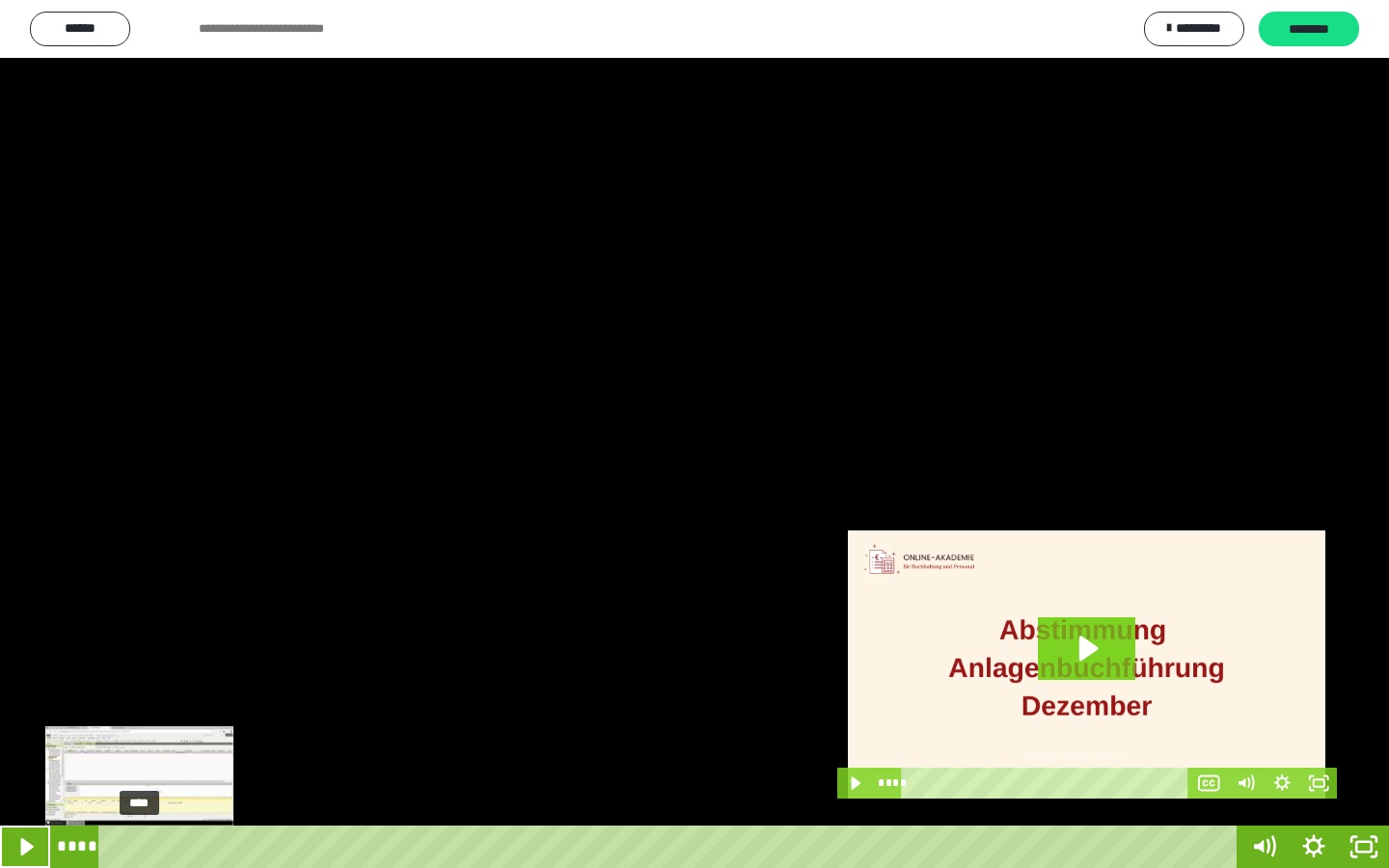 click at bounding box center (144, 847) 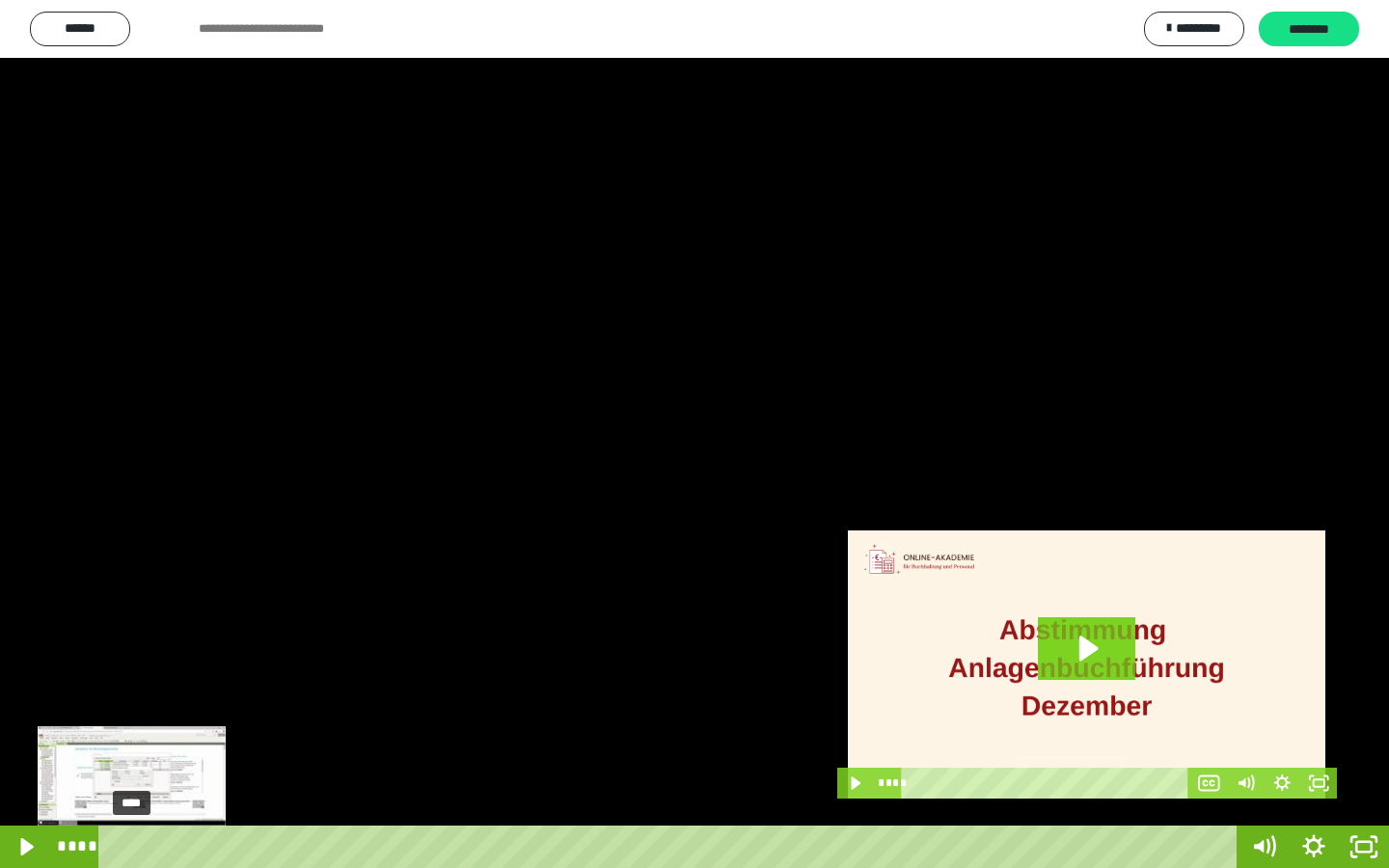 click on "****" at bounding box center [671, 847] 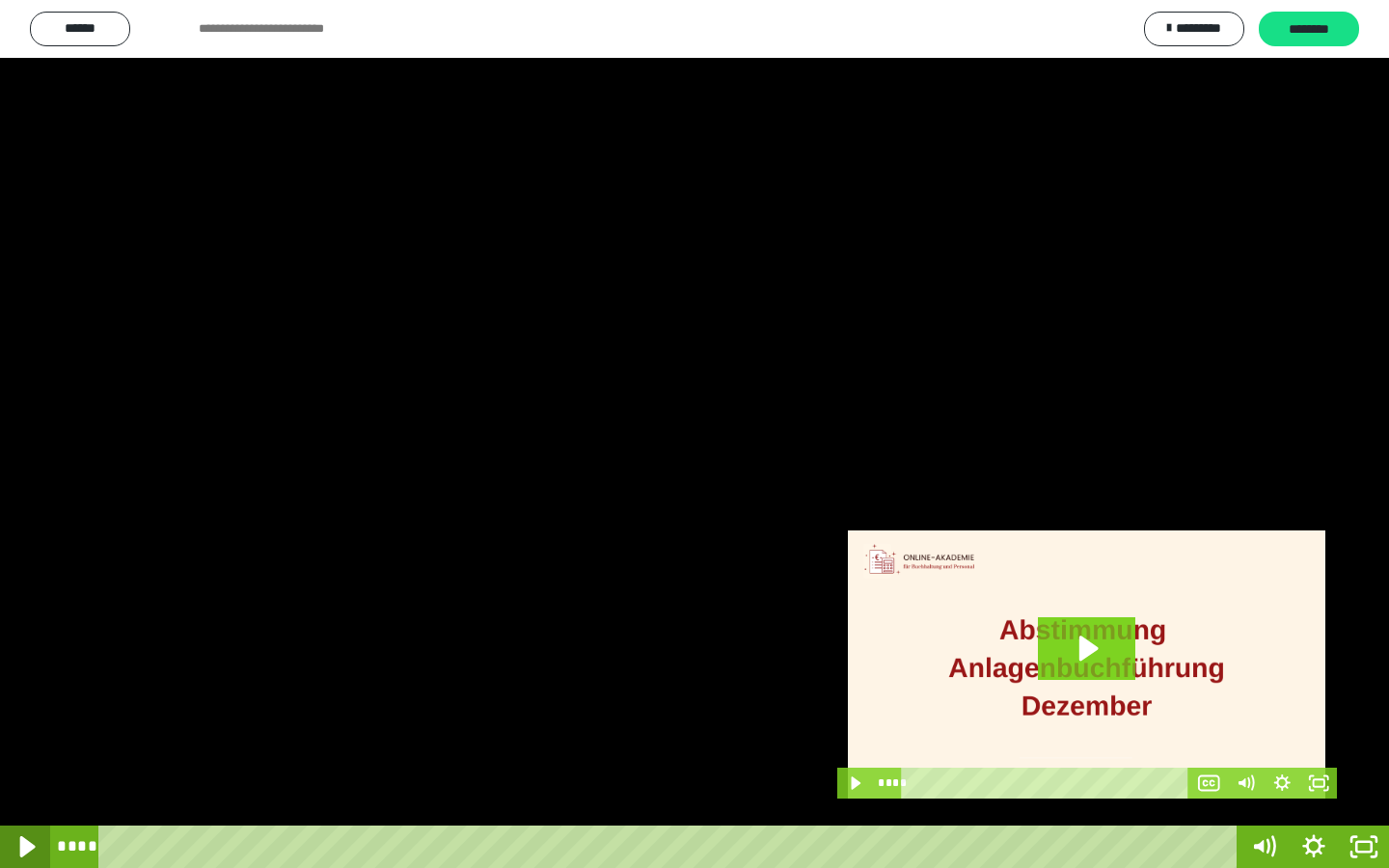 click 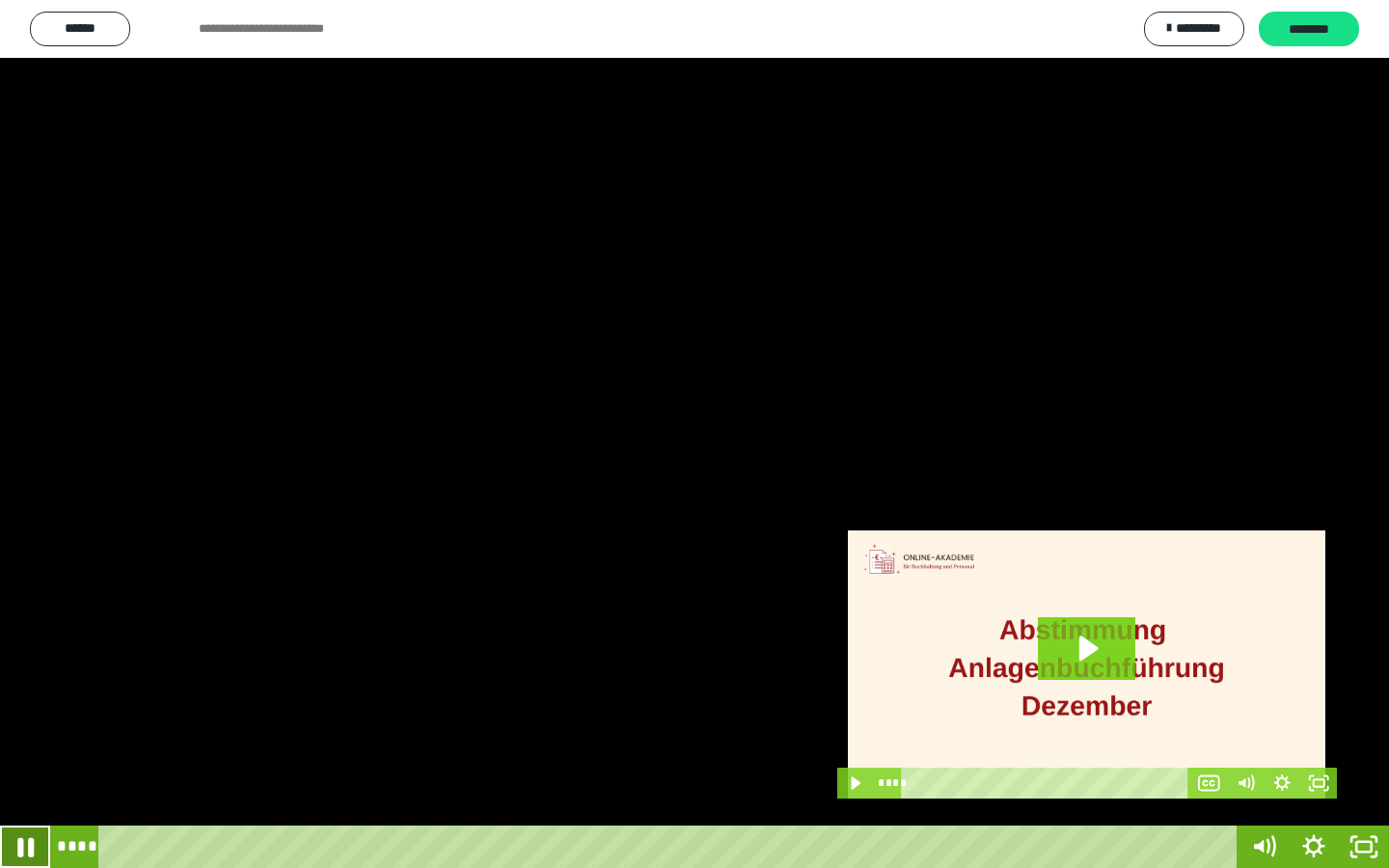 click 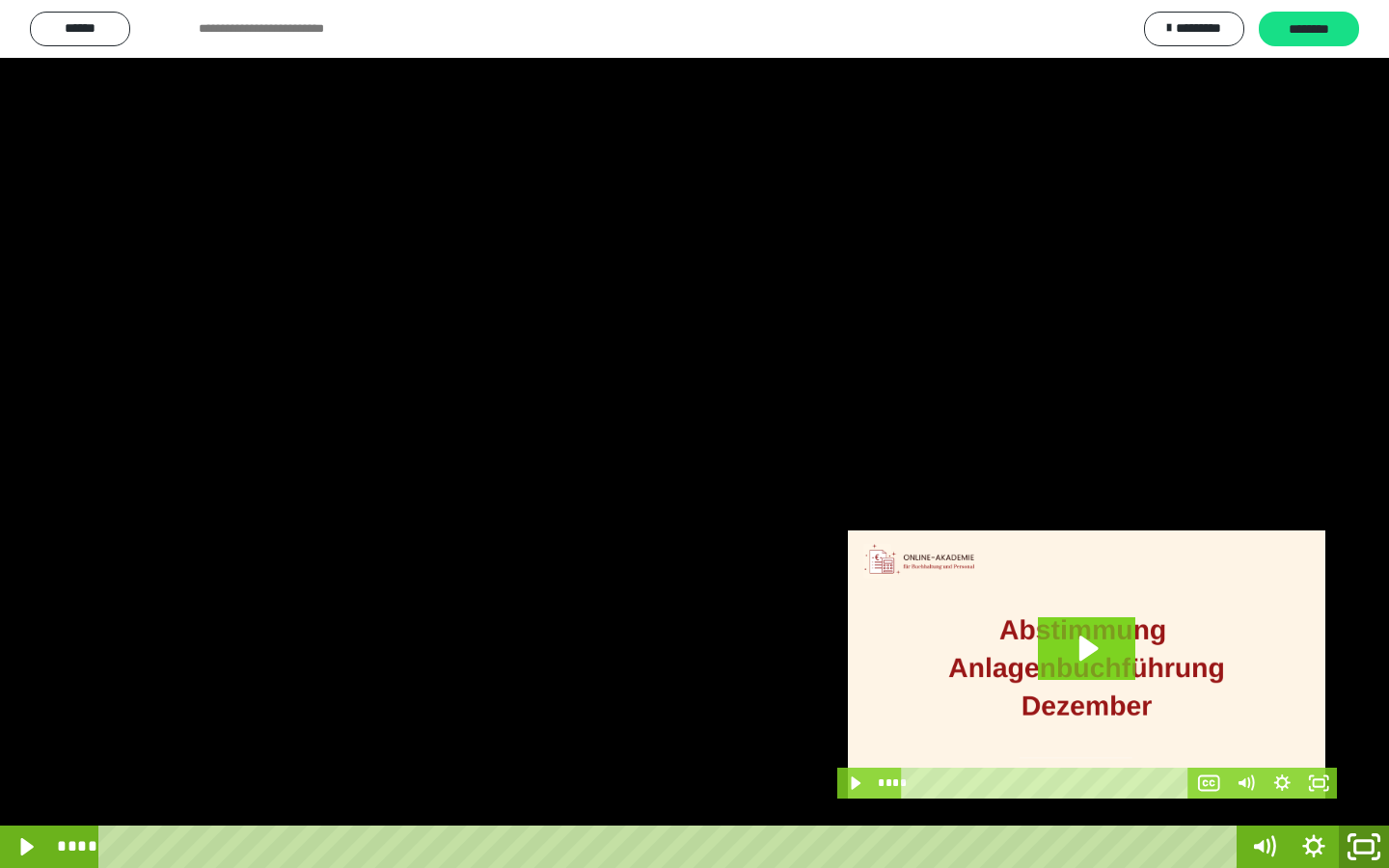 drag, startPoint x: 1370, startPoint y: 840, endPoint x: 1244, endPoint y: 608, distance: 264.0076 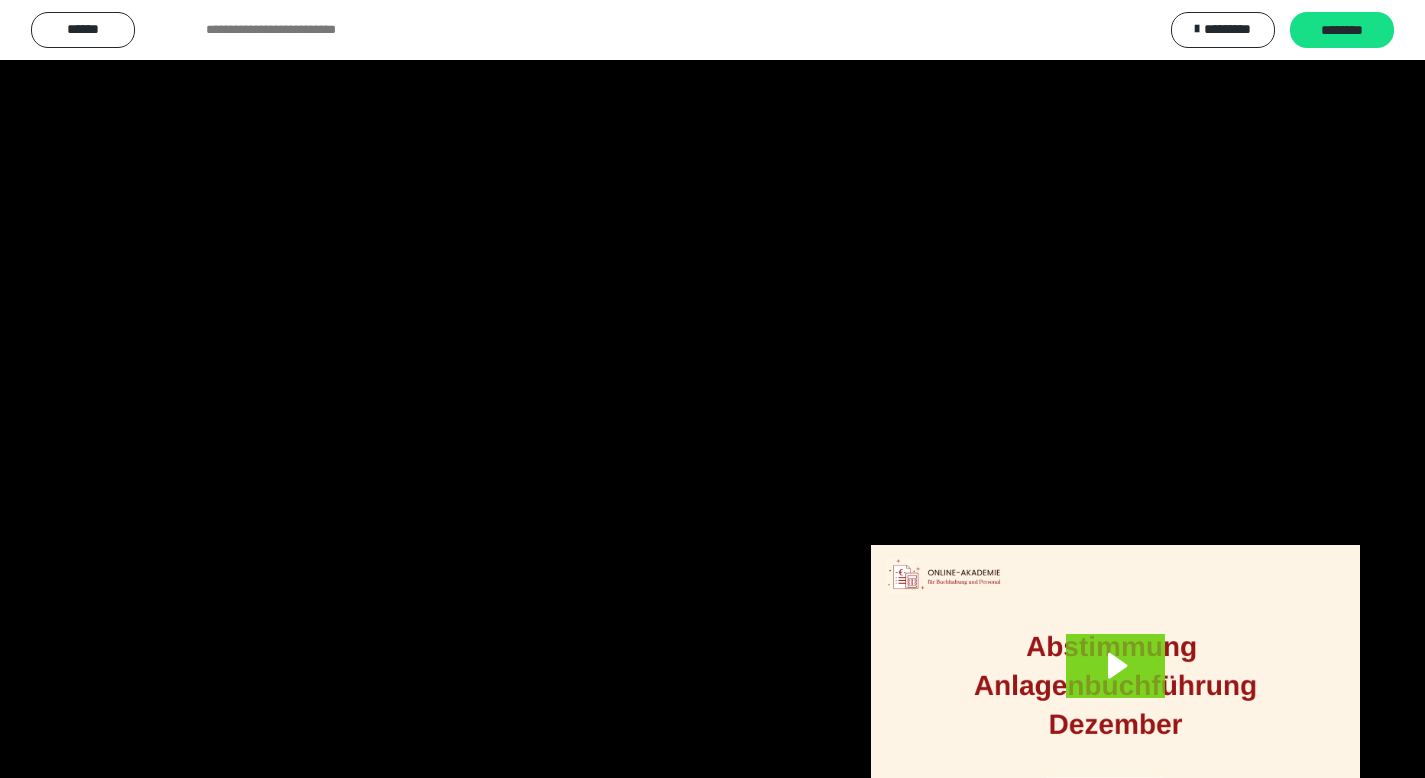 scroll, scrollTop: 3912, scrollLeft: 0, axis: vertical 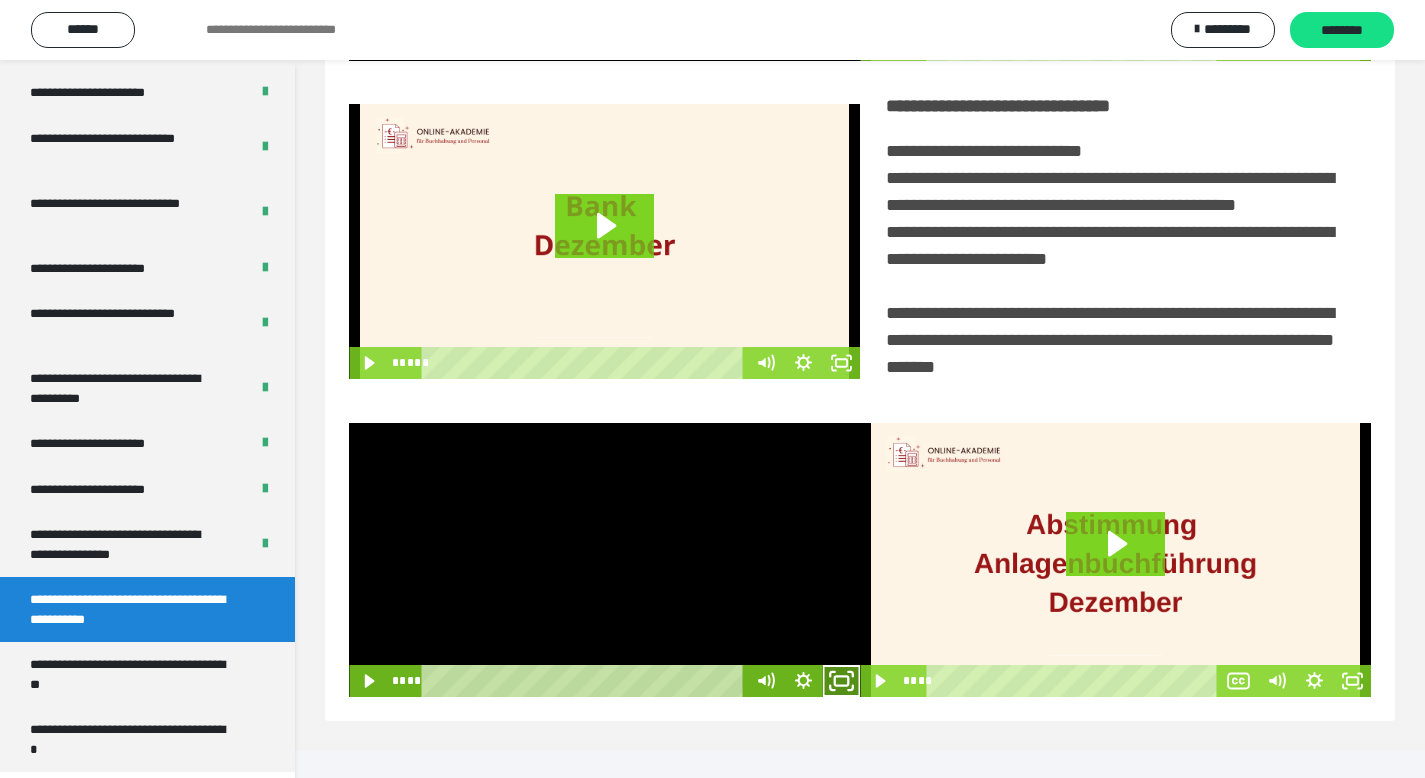 click 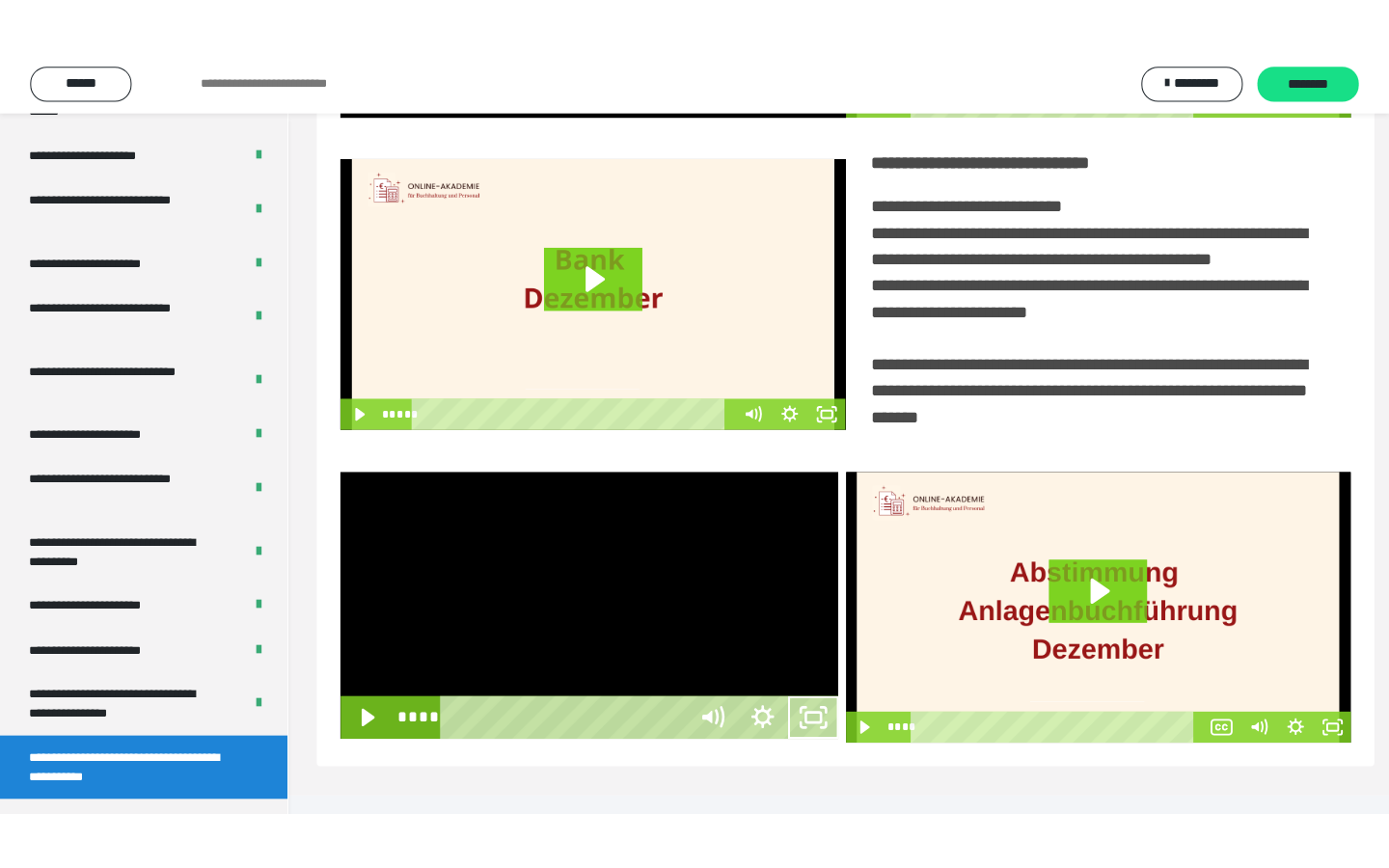 scroll, scrollTop: 225, scrollLeft: 0, axis: vertical 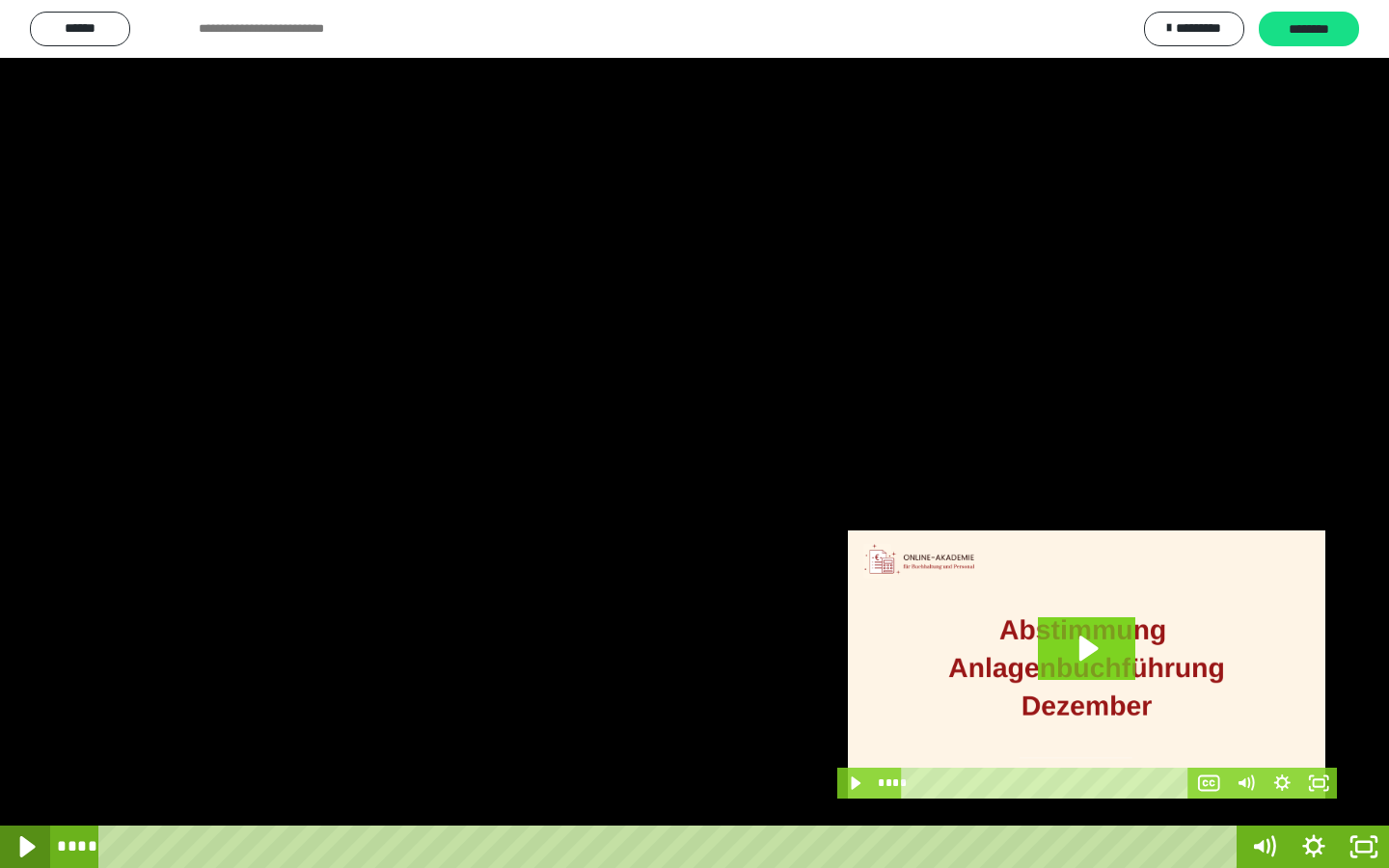 click 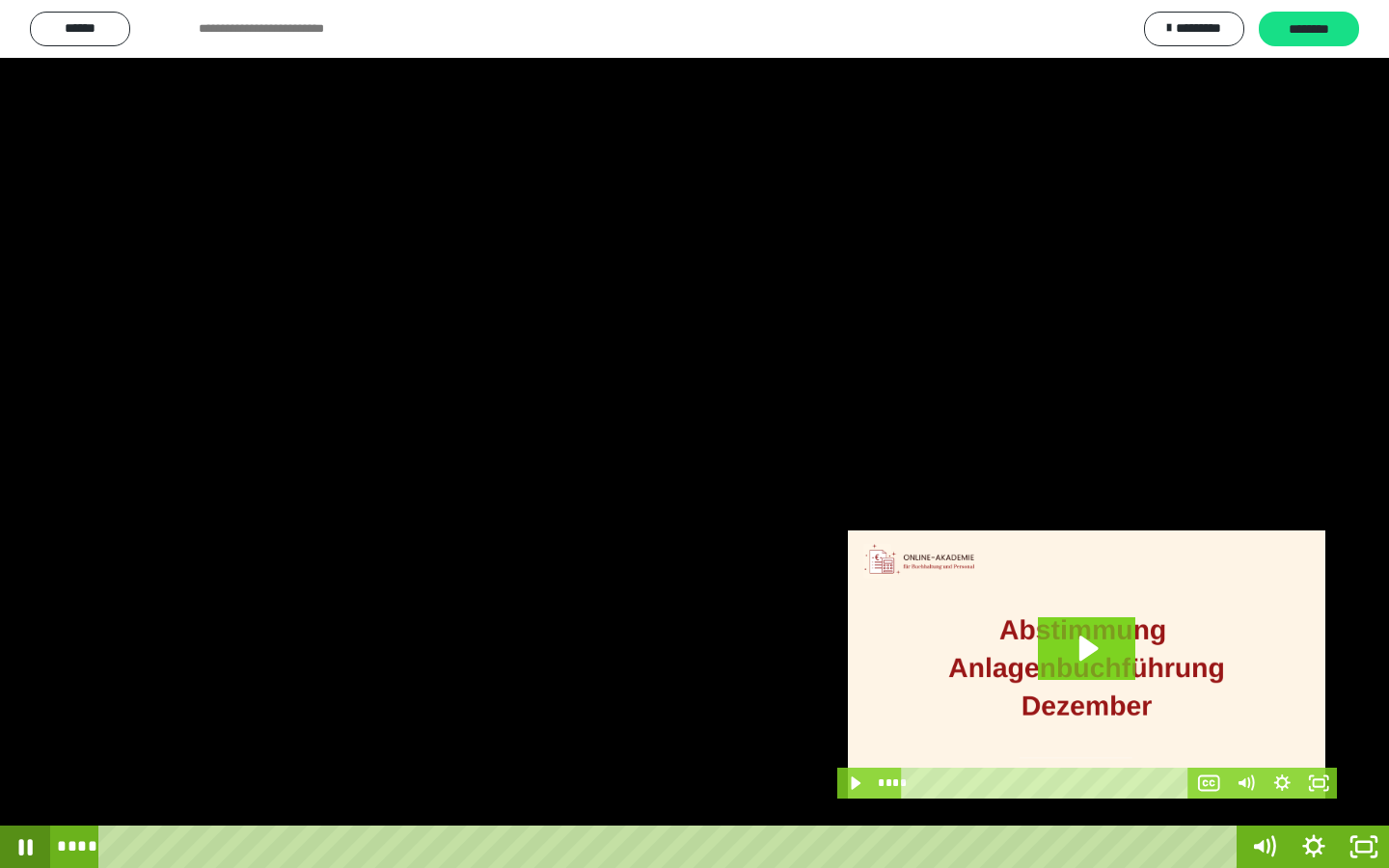 click 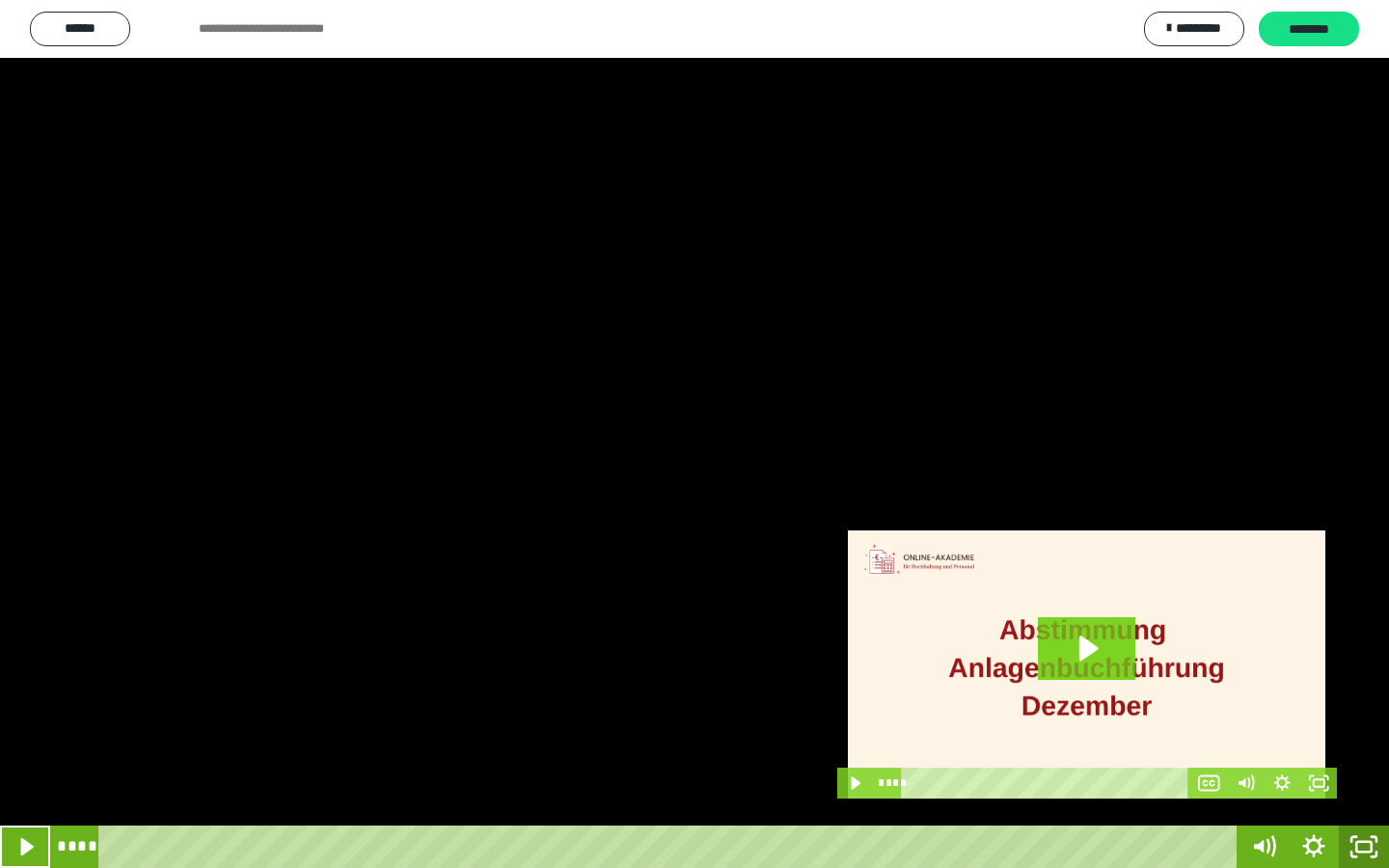 click 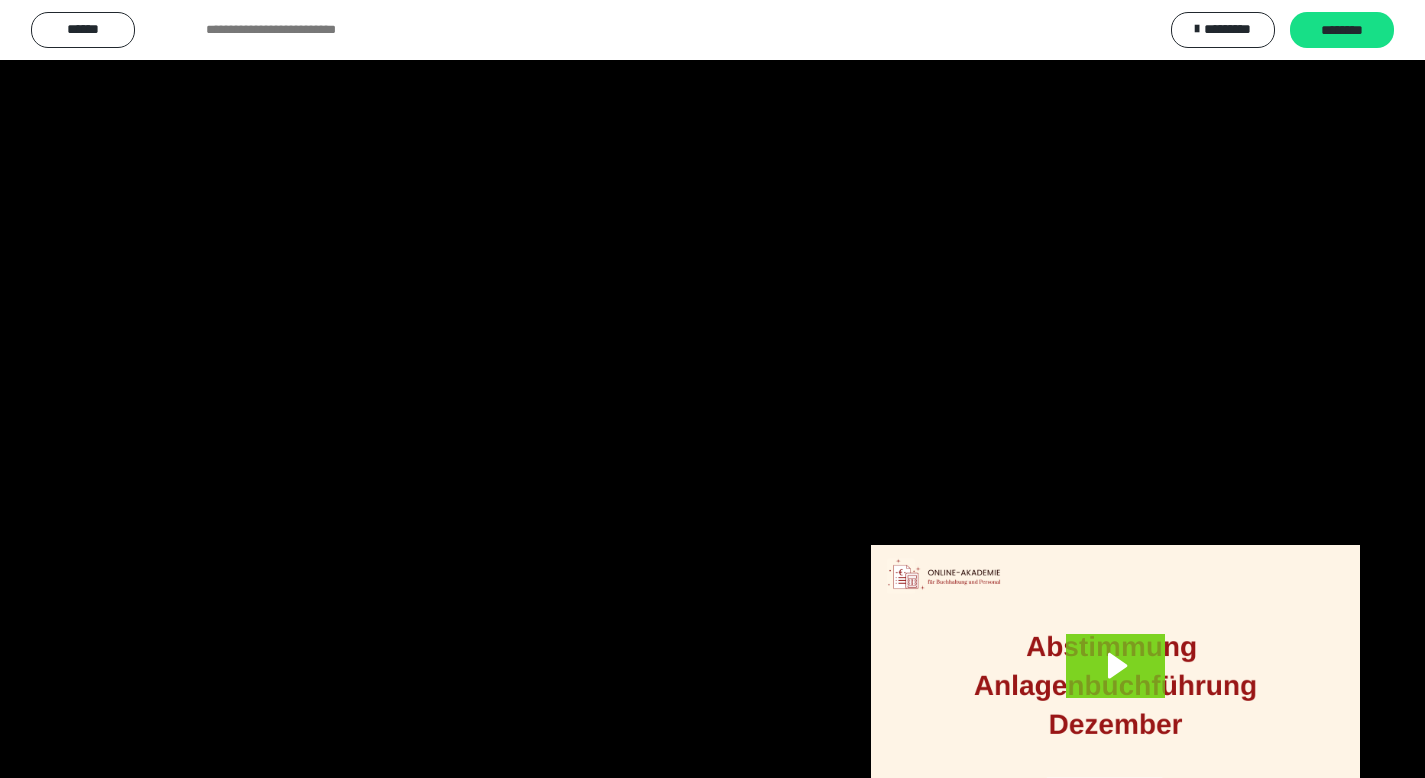 scroll, scrollTop: 3912, scrollLeft: 0, axis: vertical 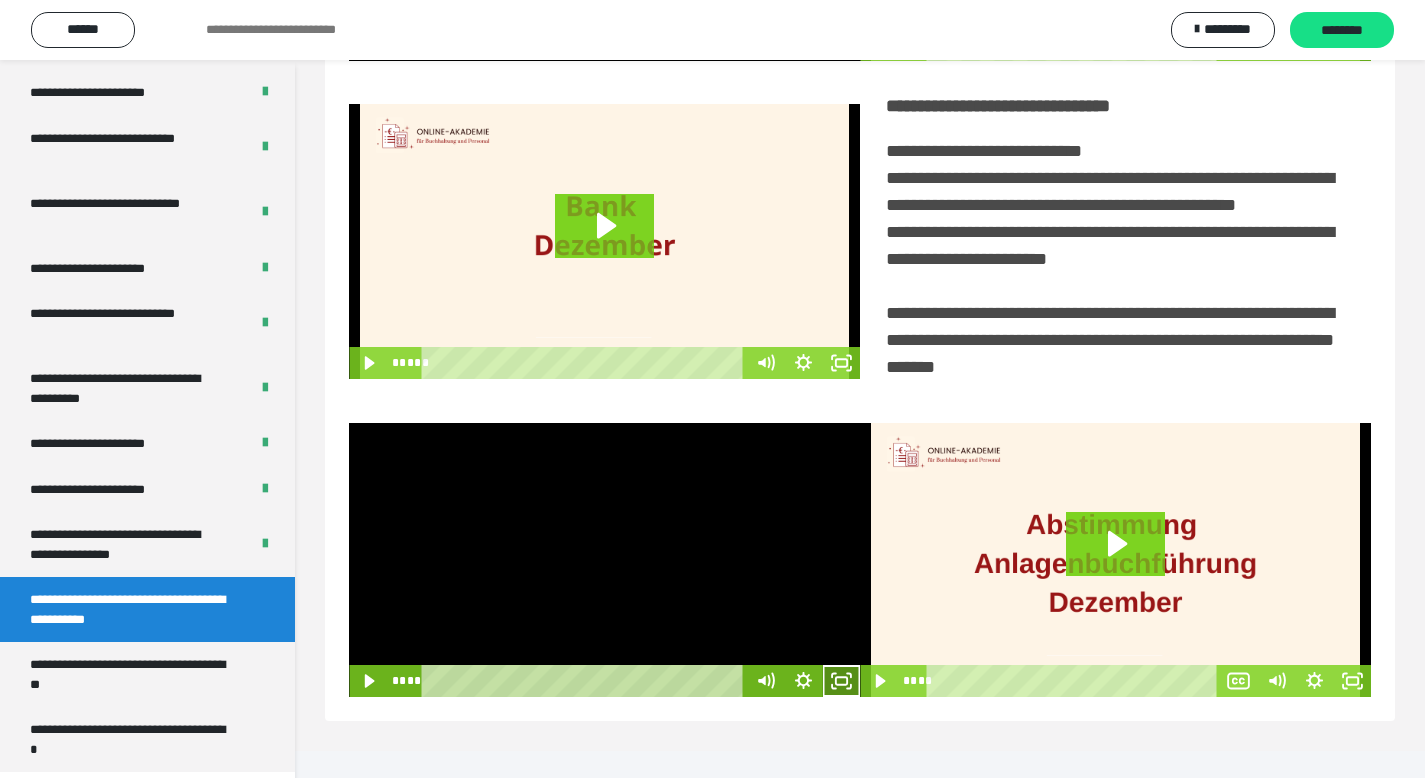 click 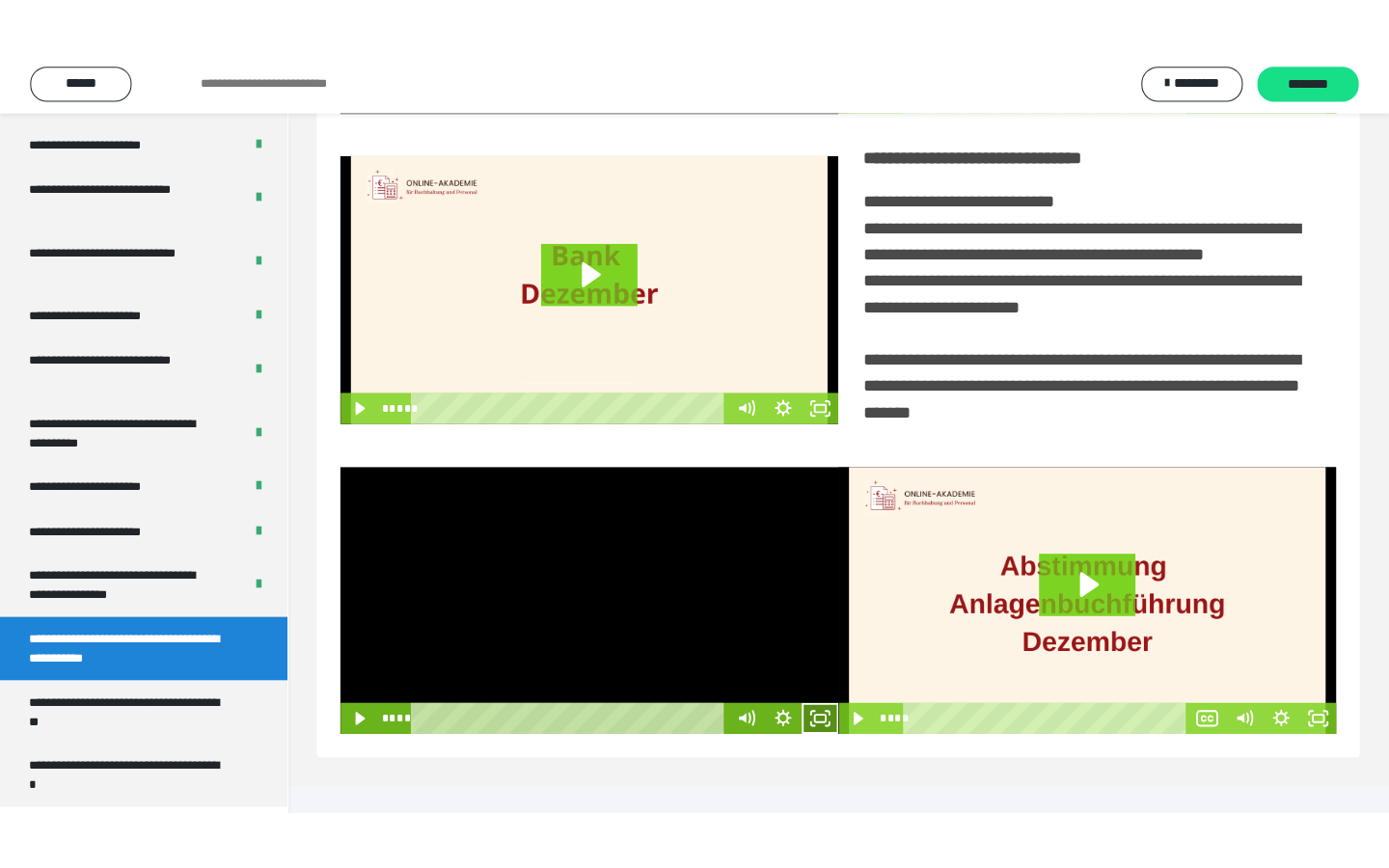 scroll, scrollTop: 225, scrollLeft: 0, axis: vertical 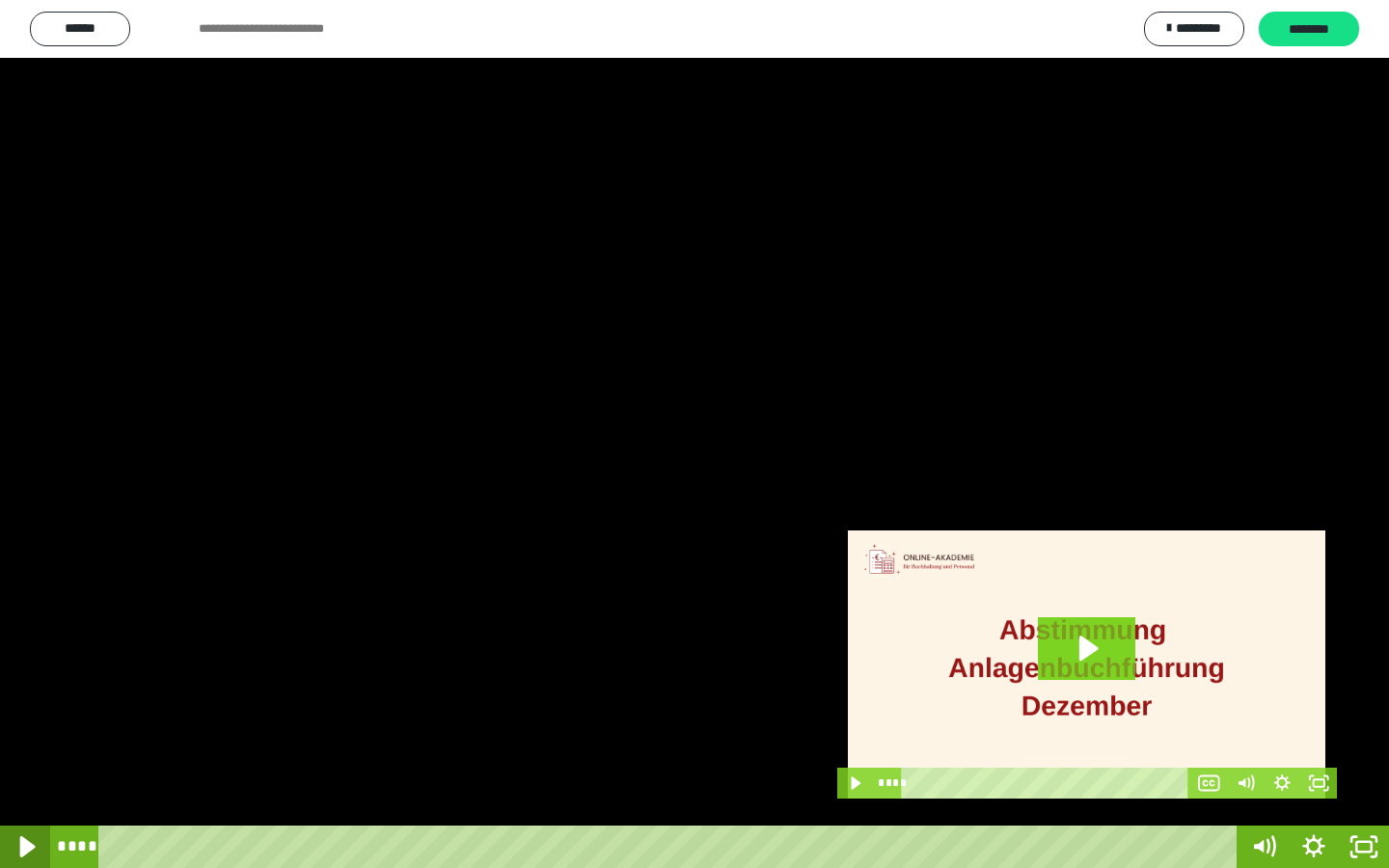 drag, startPoint x: 20, startPoint y: 843, endPoint x: 15, endPoint y: 810, distance: 33.37664 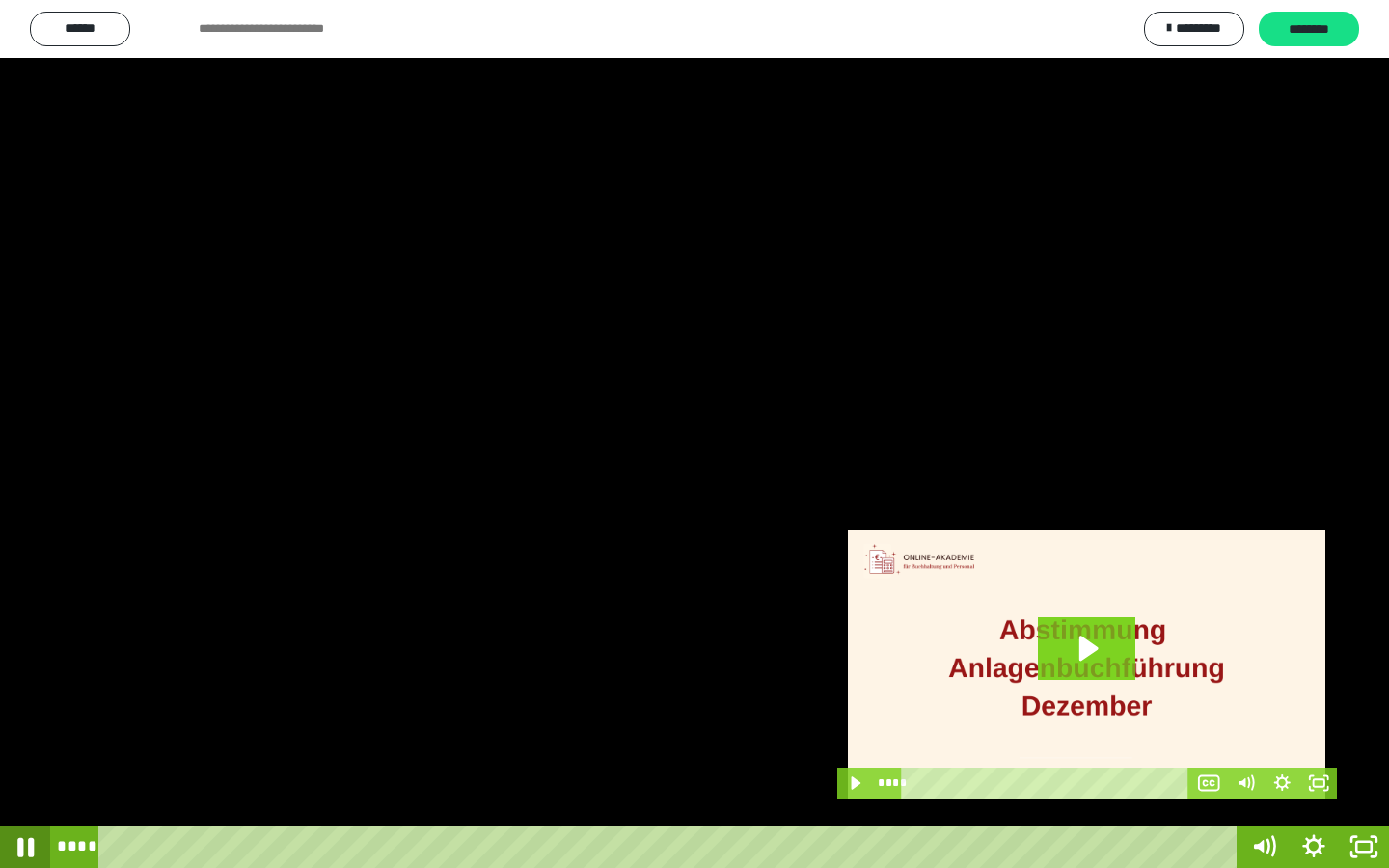 click 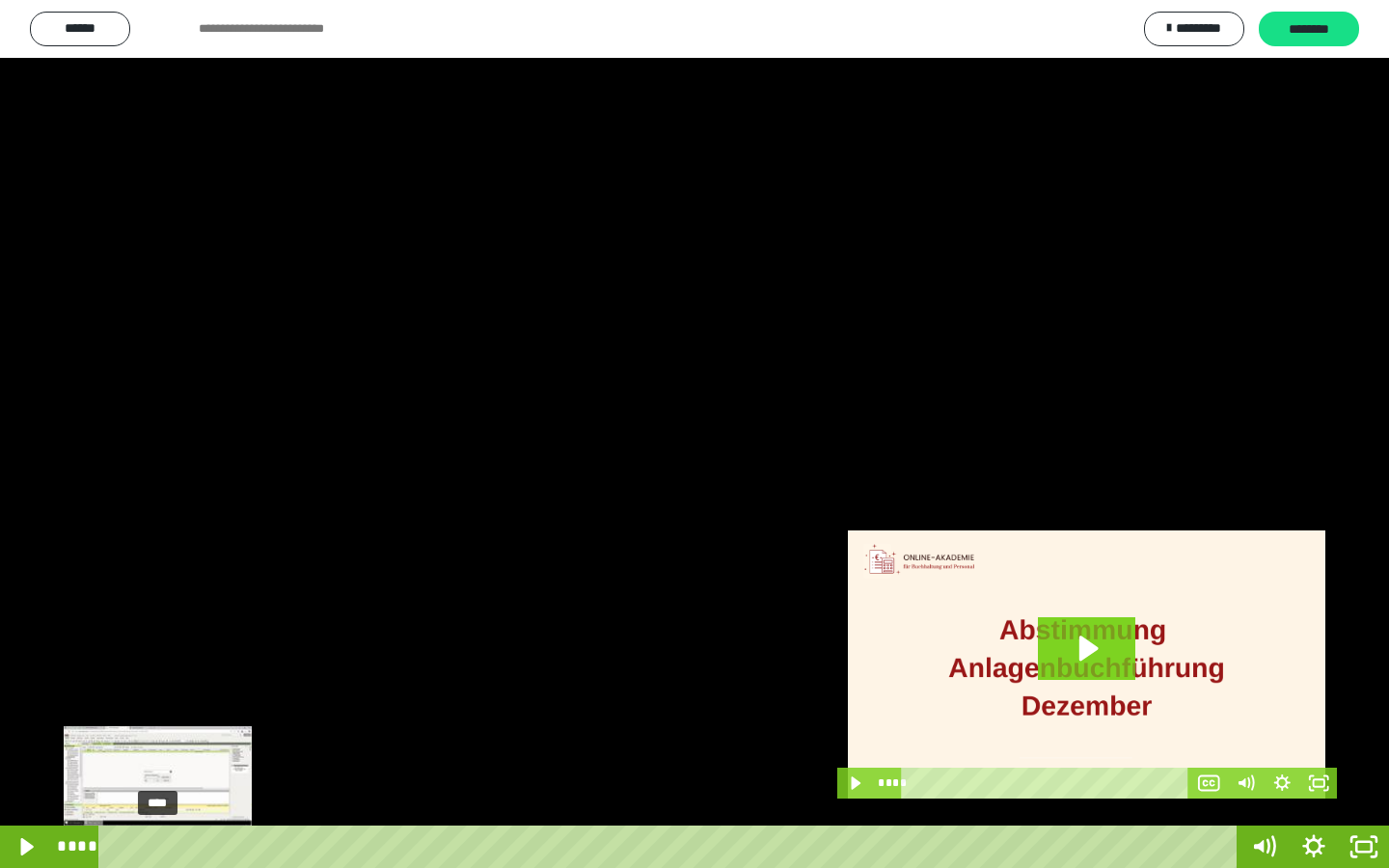 click at bounding box center (157, 847) 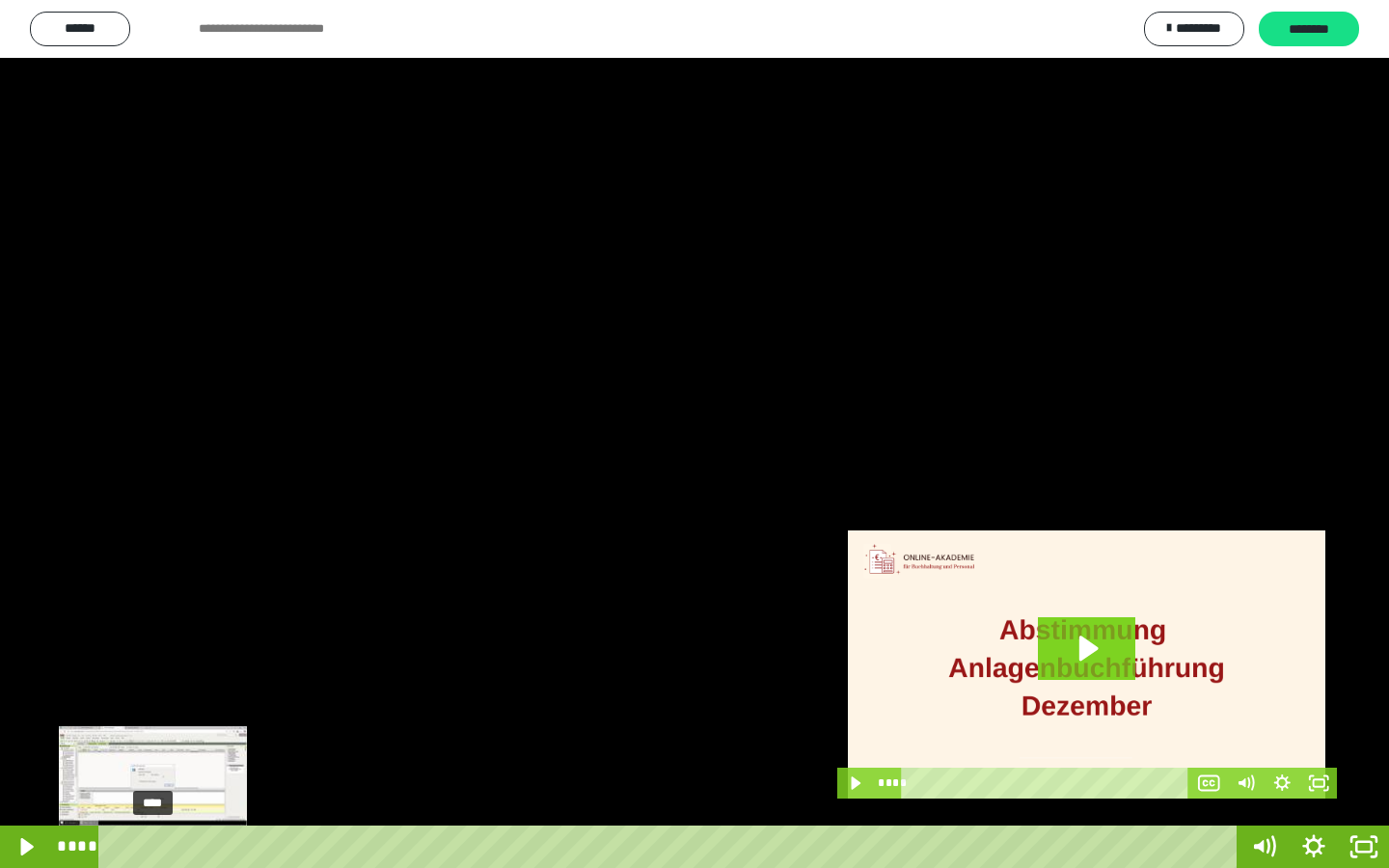 click at bounding box center [152, 847] 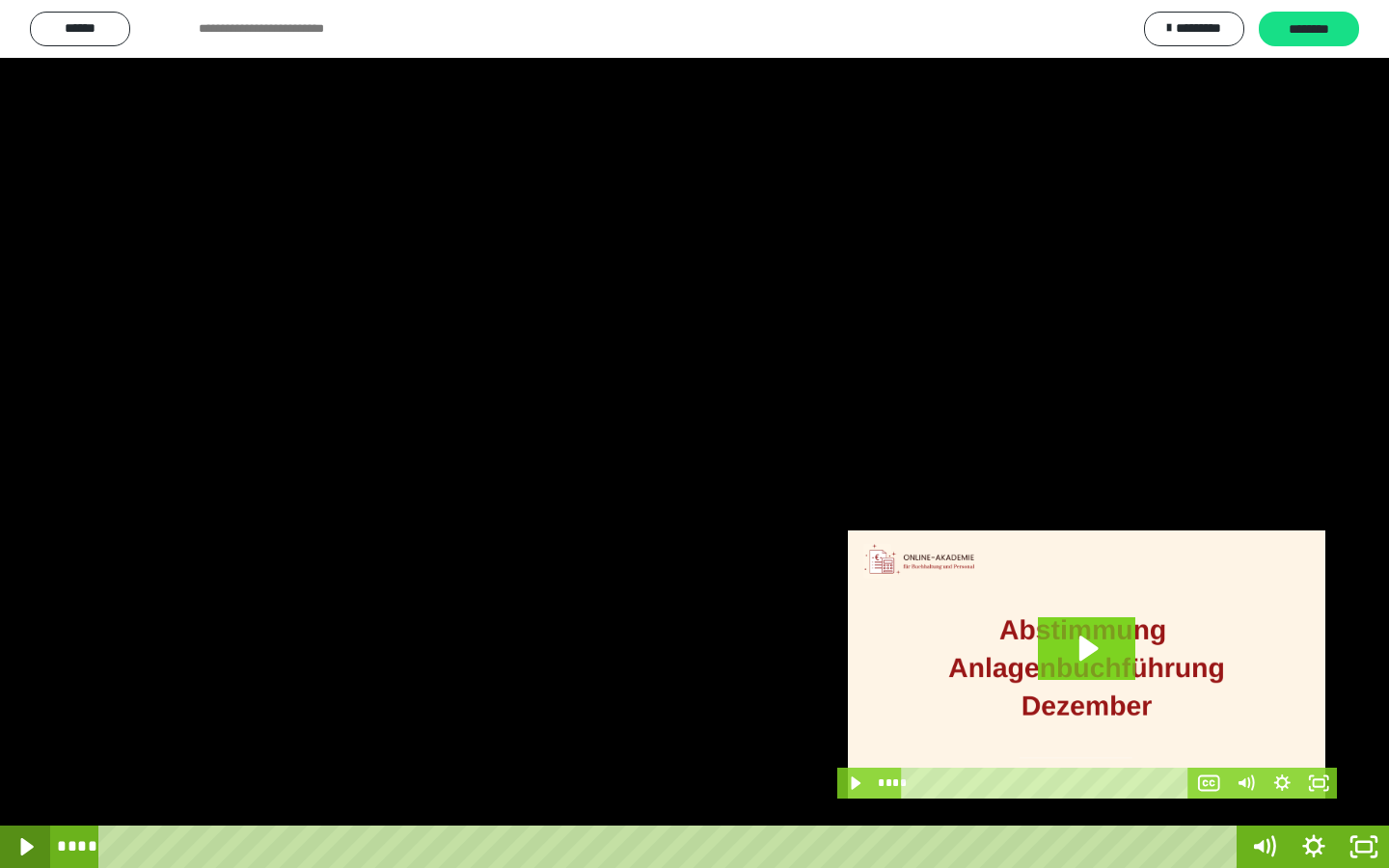 click 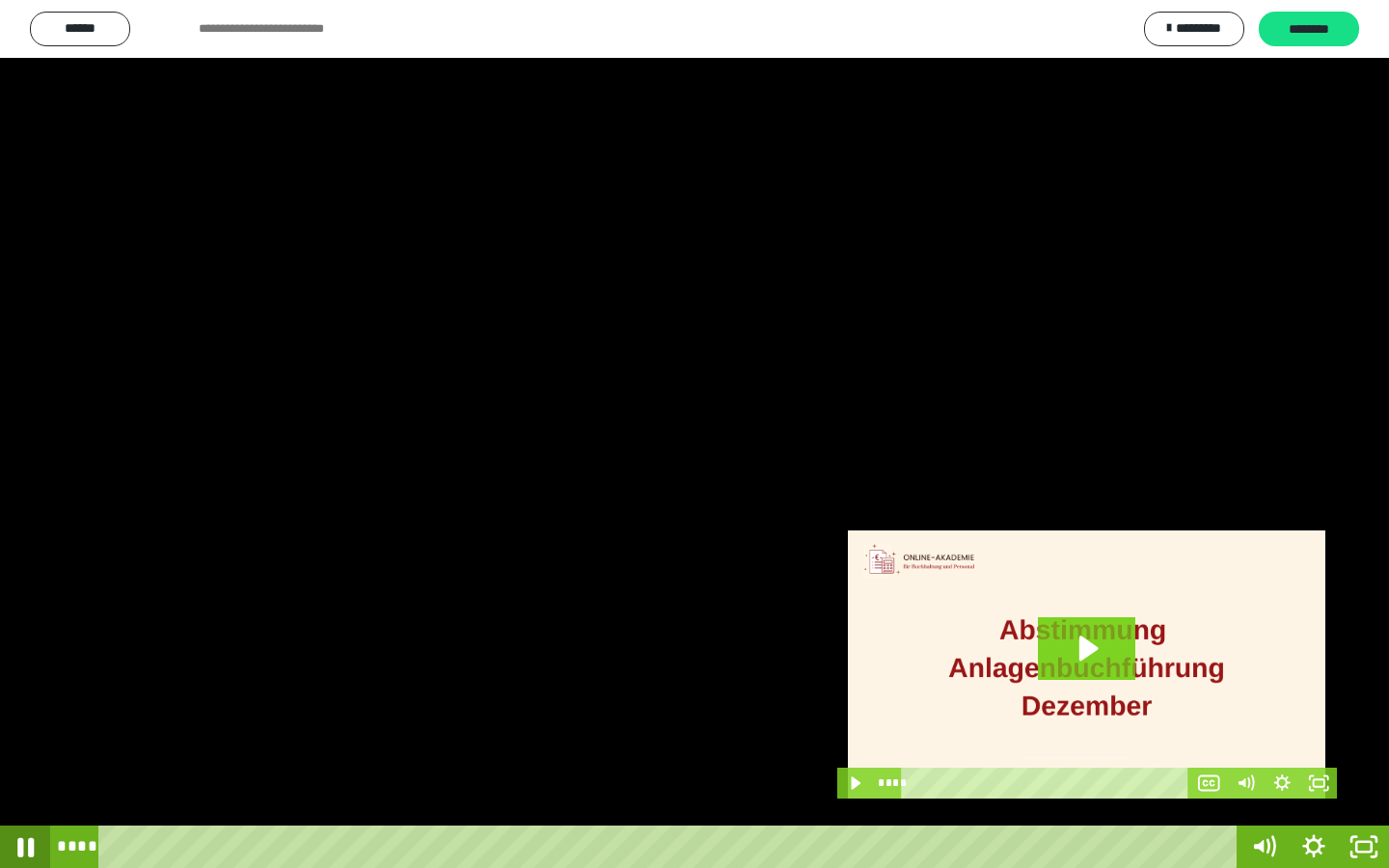 click 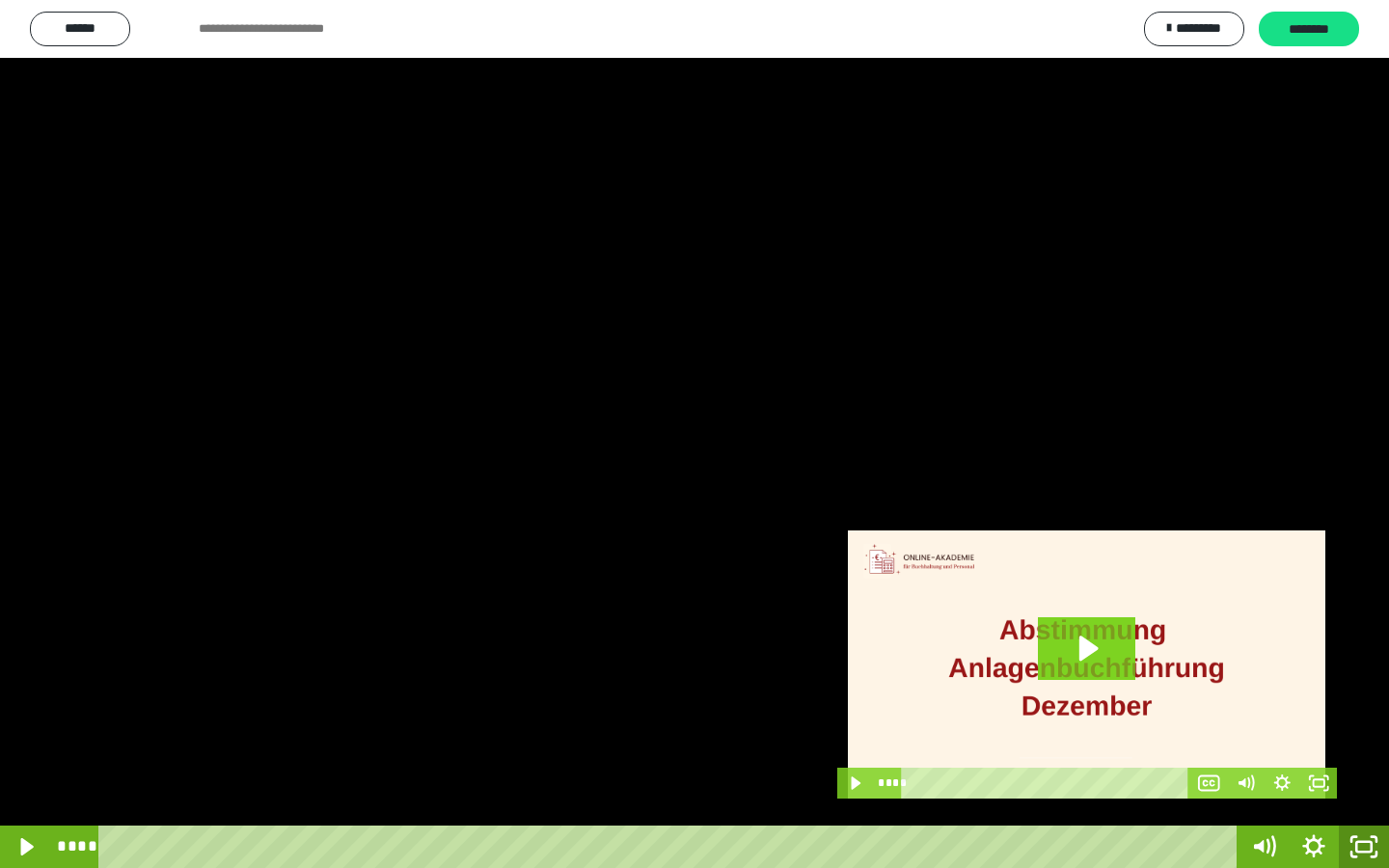 click 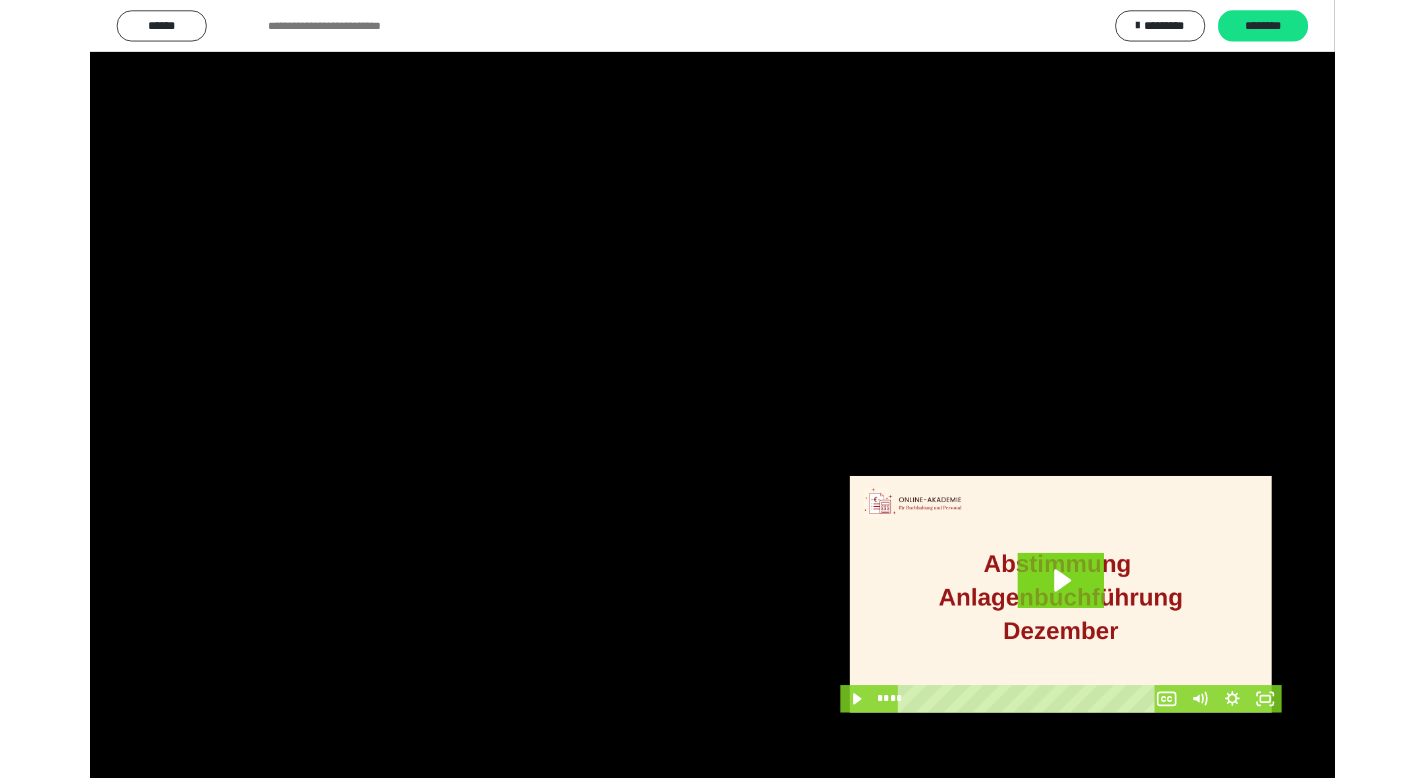scroll, scrollTop: 3912, scrollLeft: 0, axis: vertical 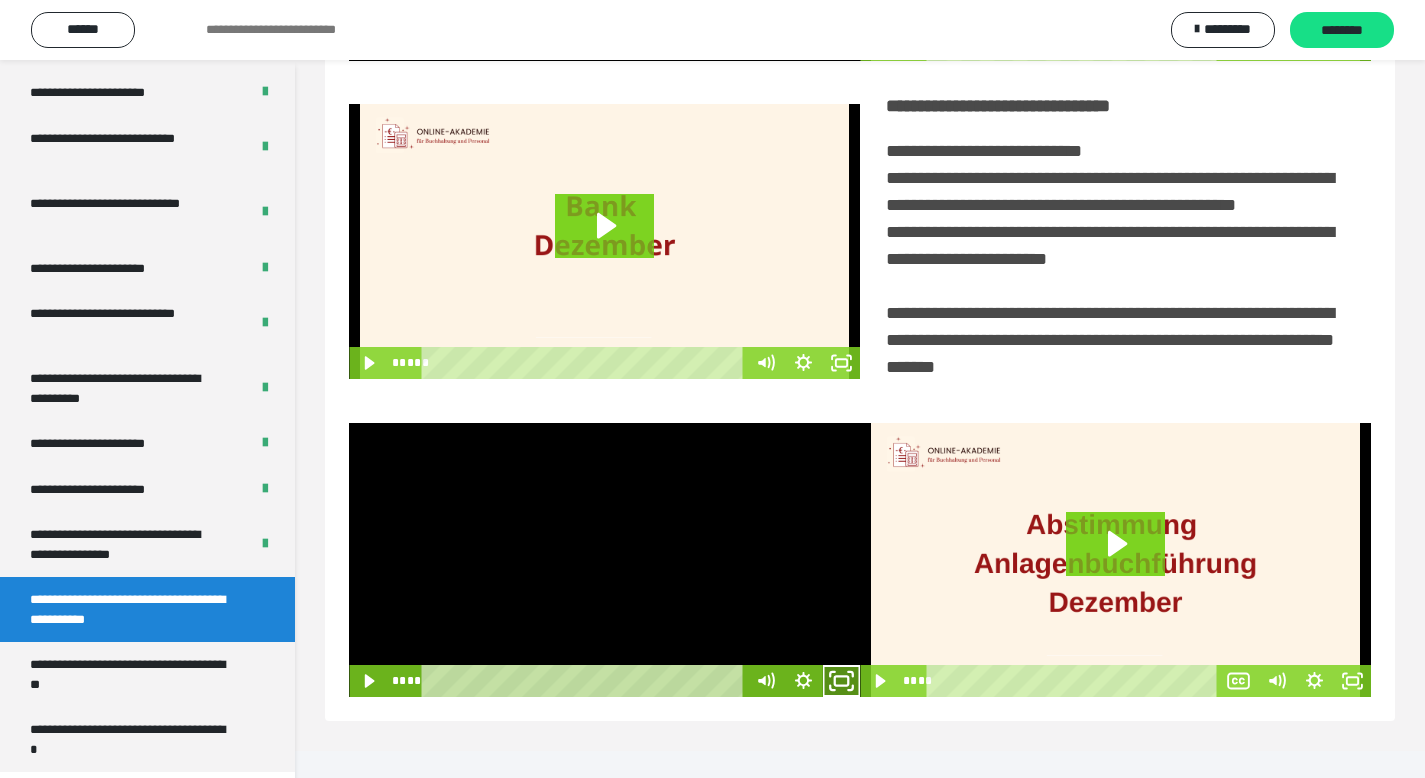 click 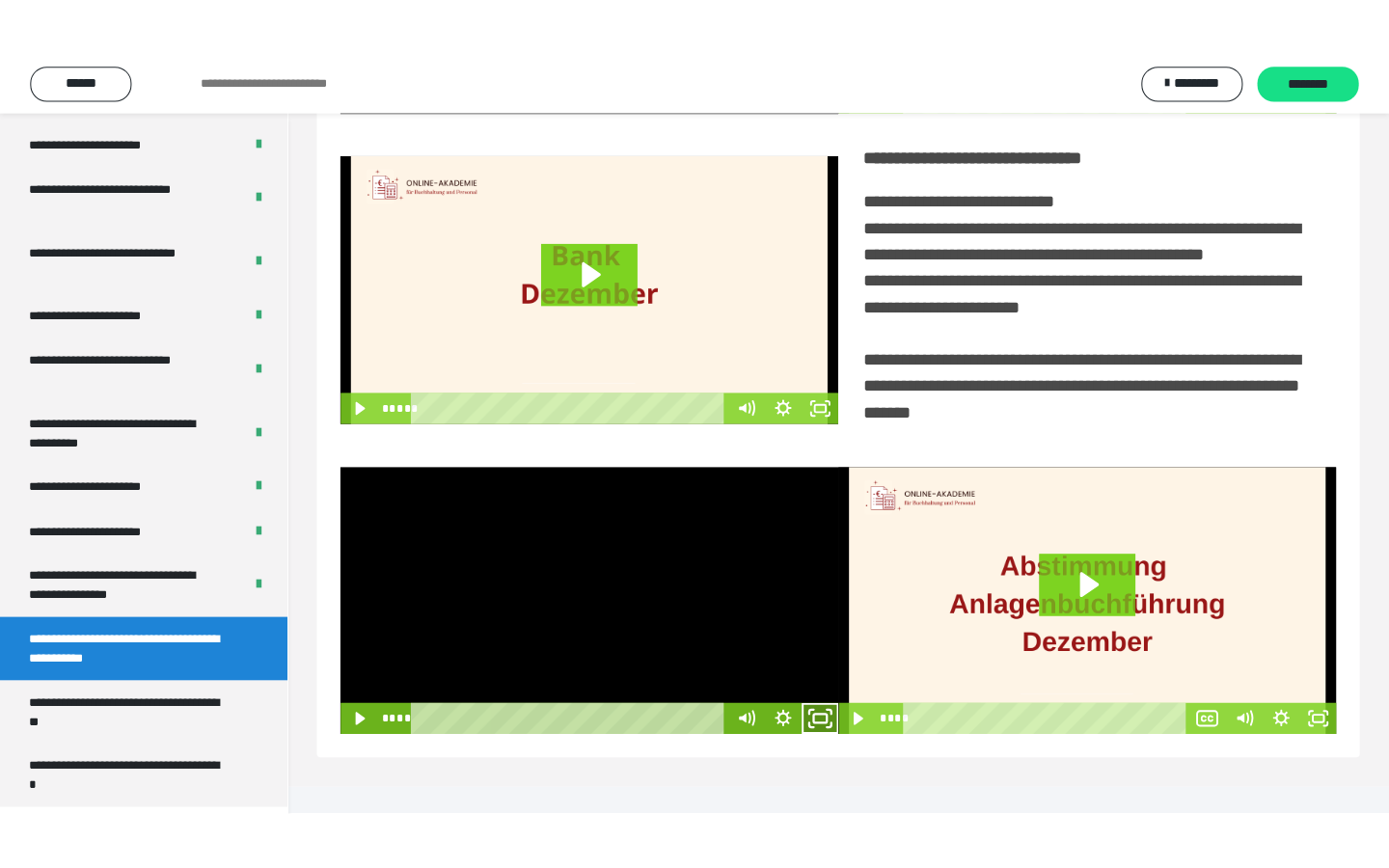 scroll, scrollTop: 225, scrollLeft: 0, axis: vertical 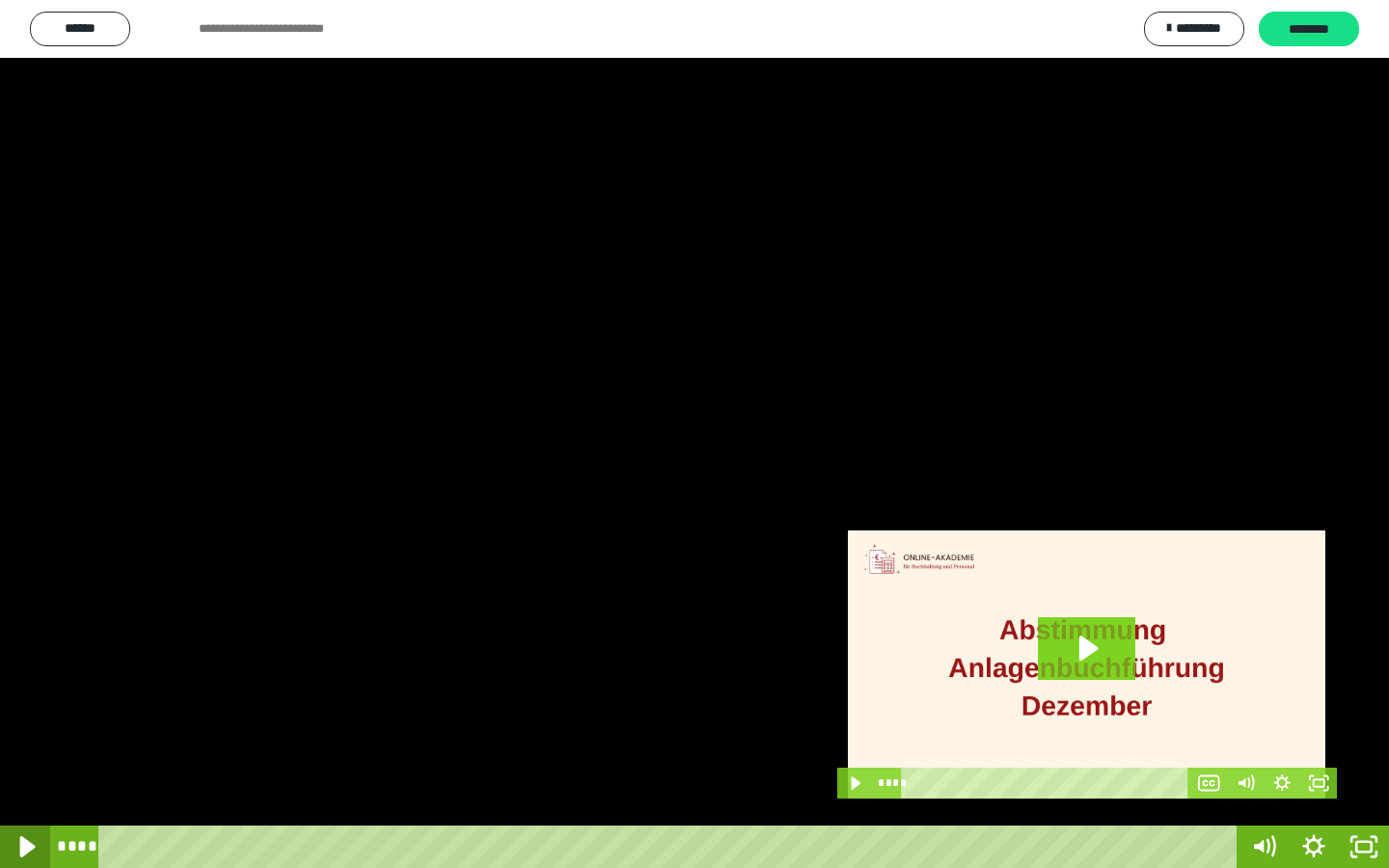 click 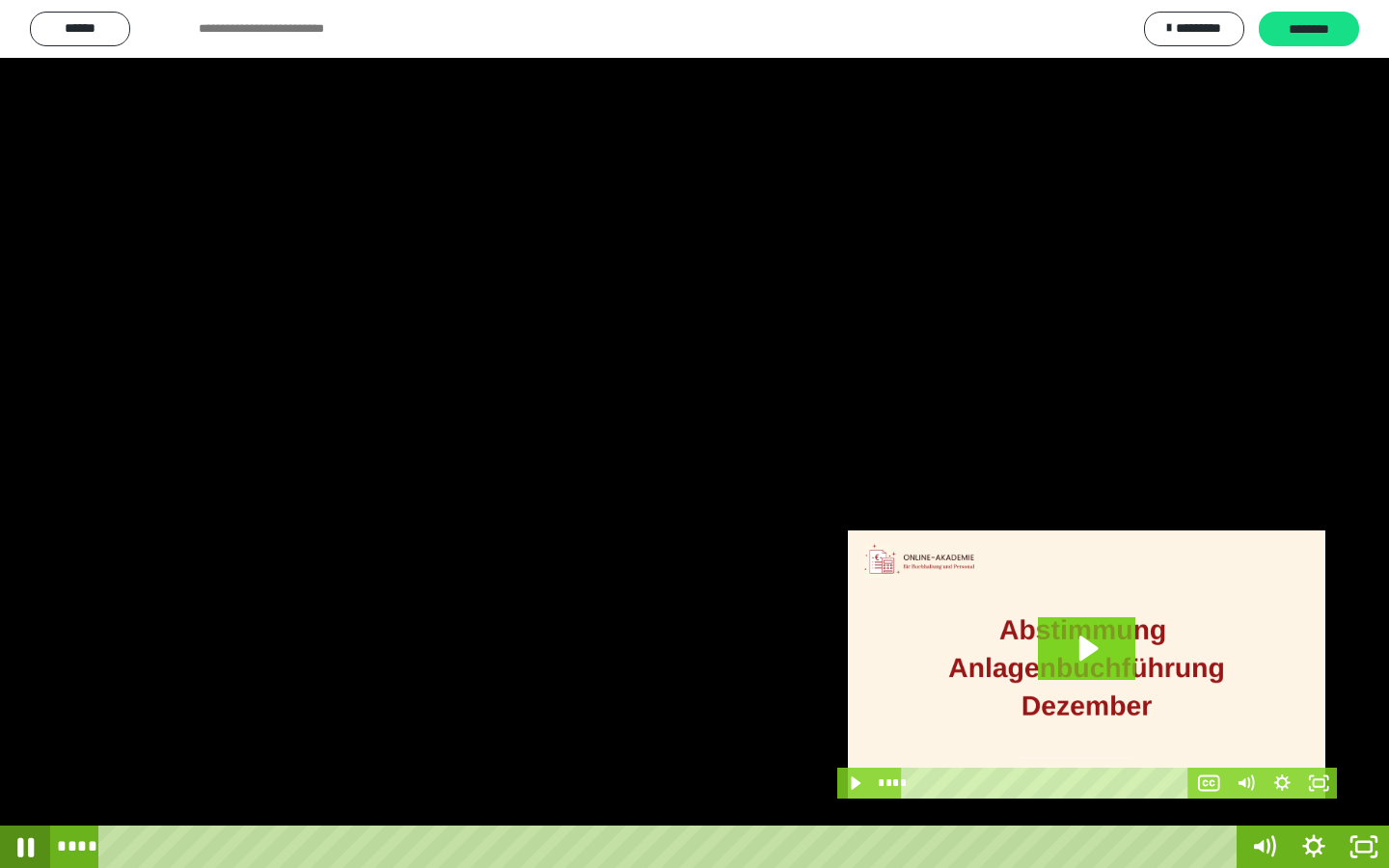 click 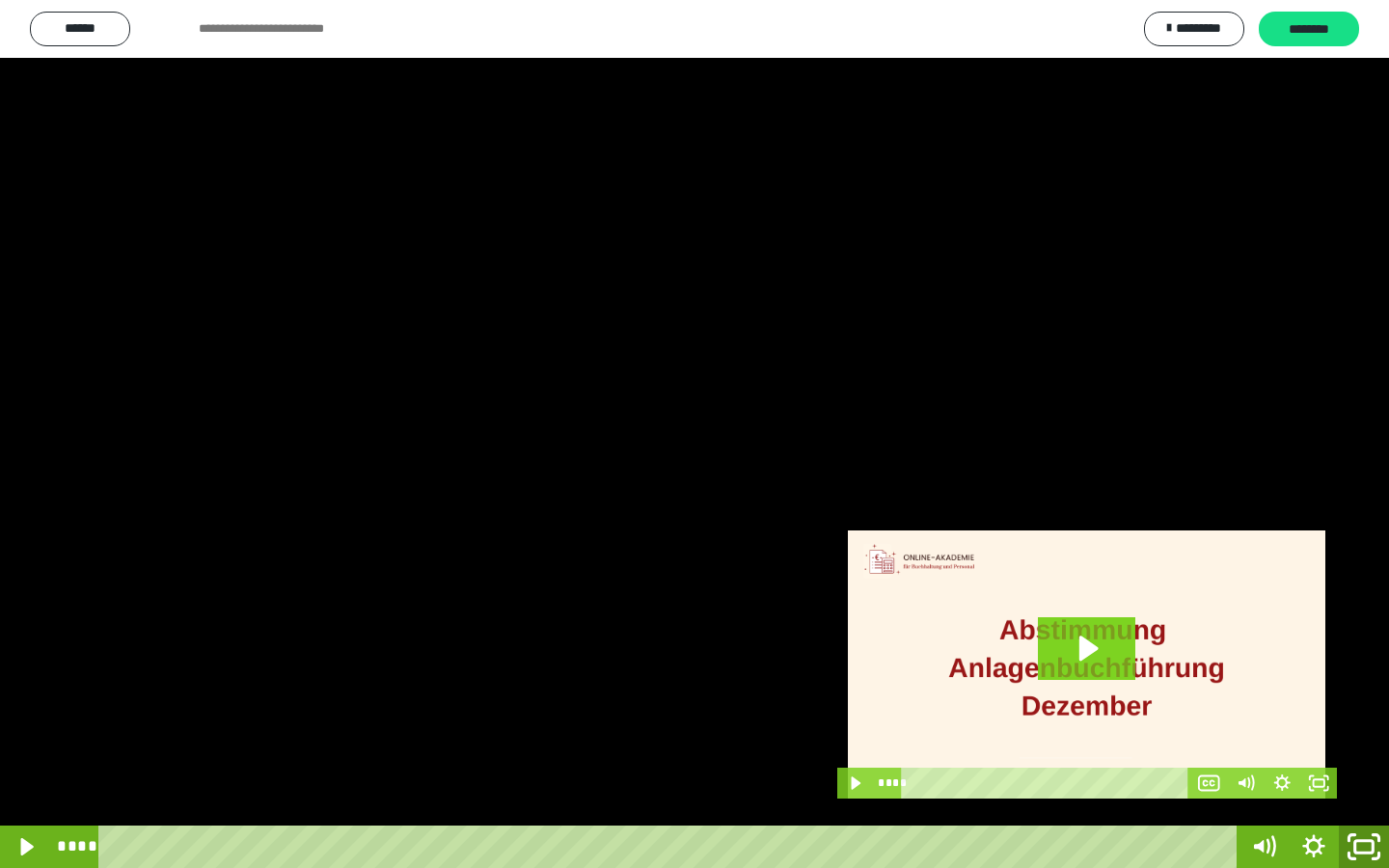 click 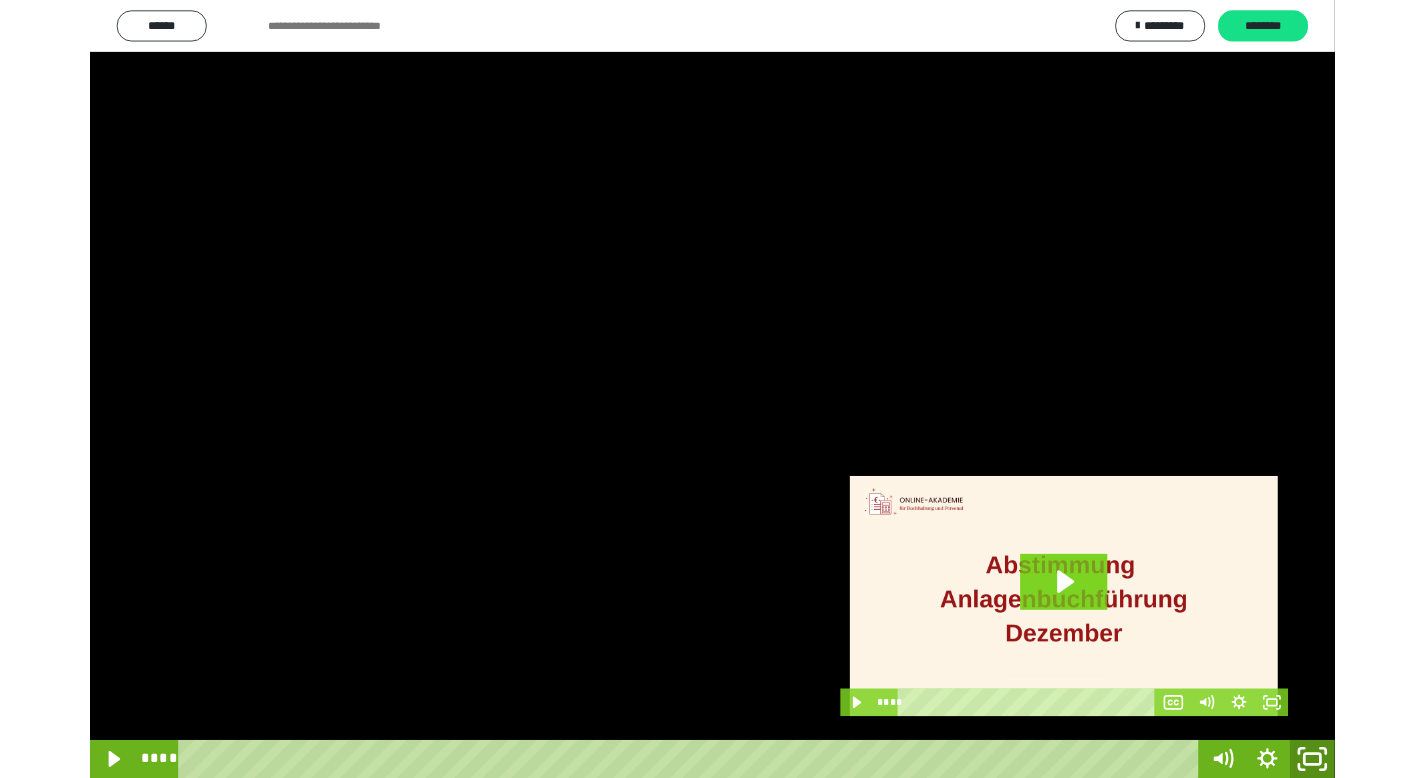 scroll, scrollTop: 3912, scrollLeft: 0, axis: vertical 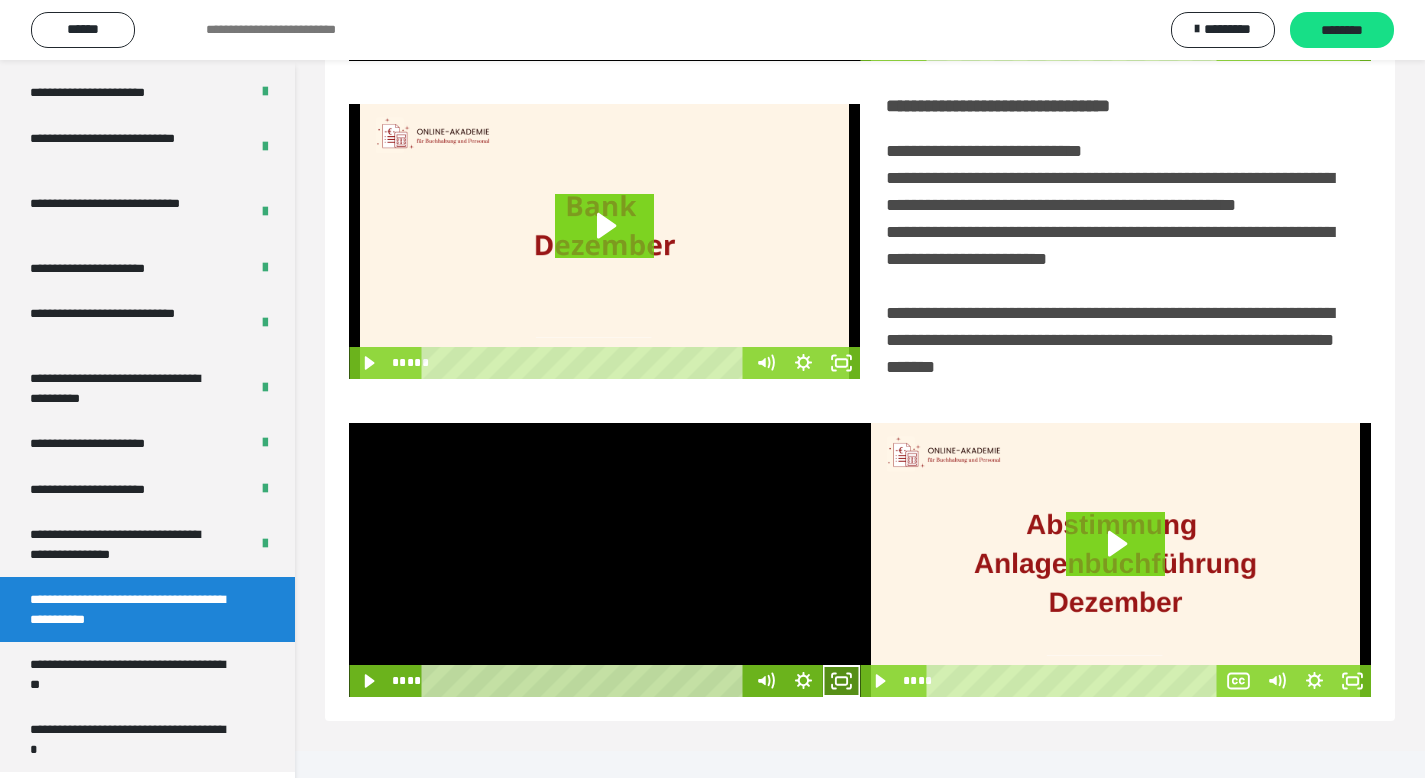 click 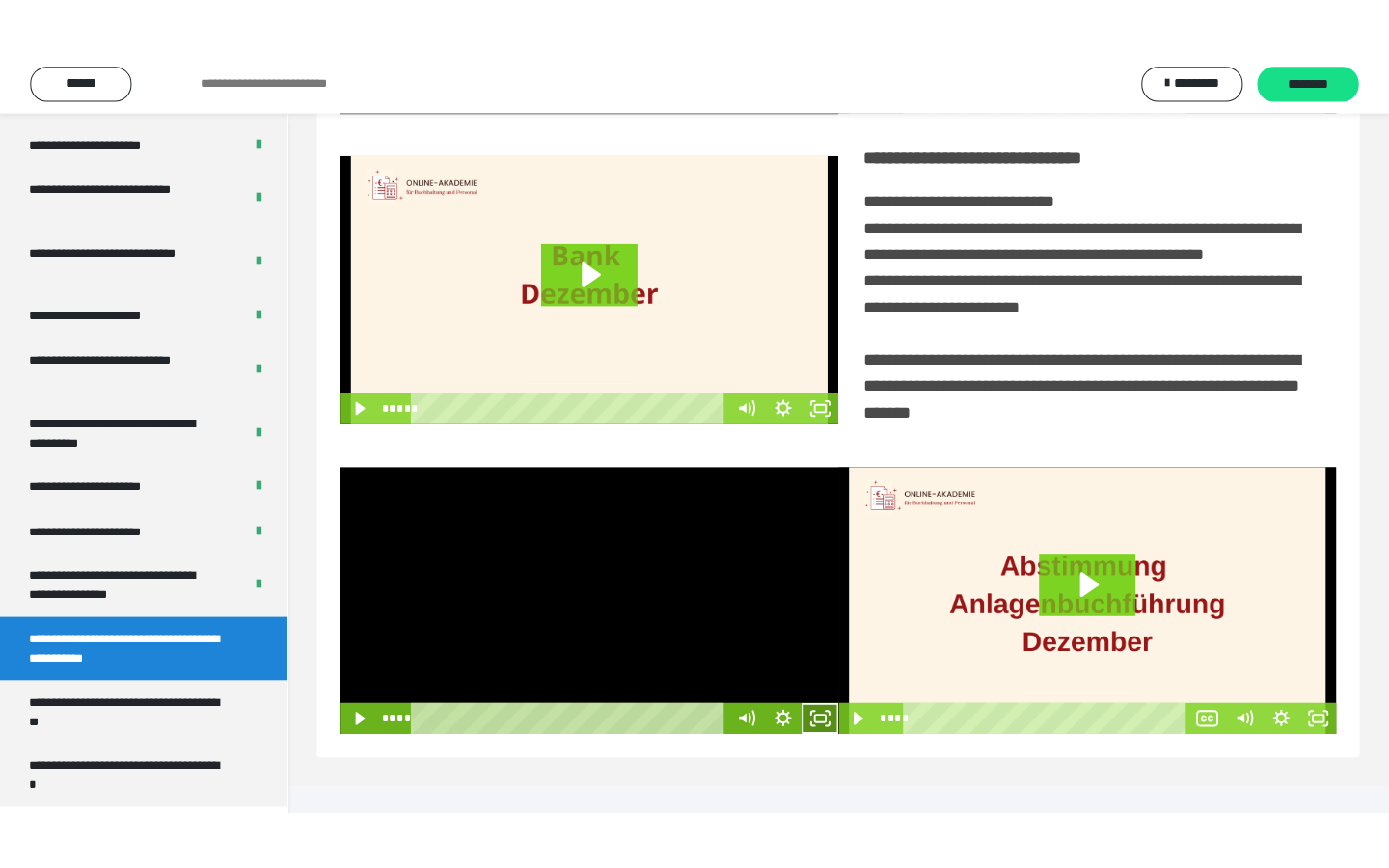 scroll, scrollTop: 225, scrollLeft: 0, axis: vertical 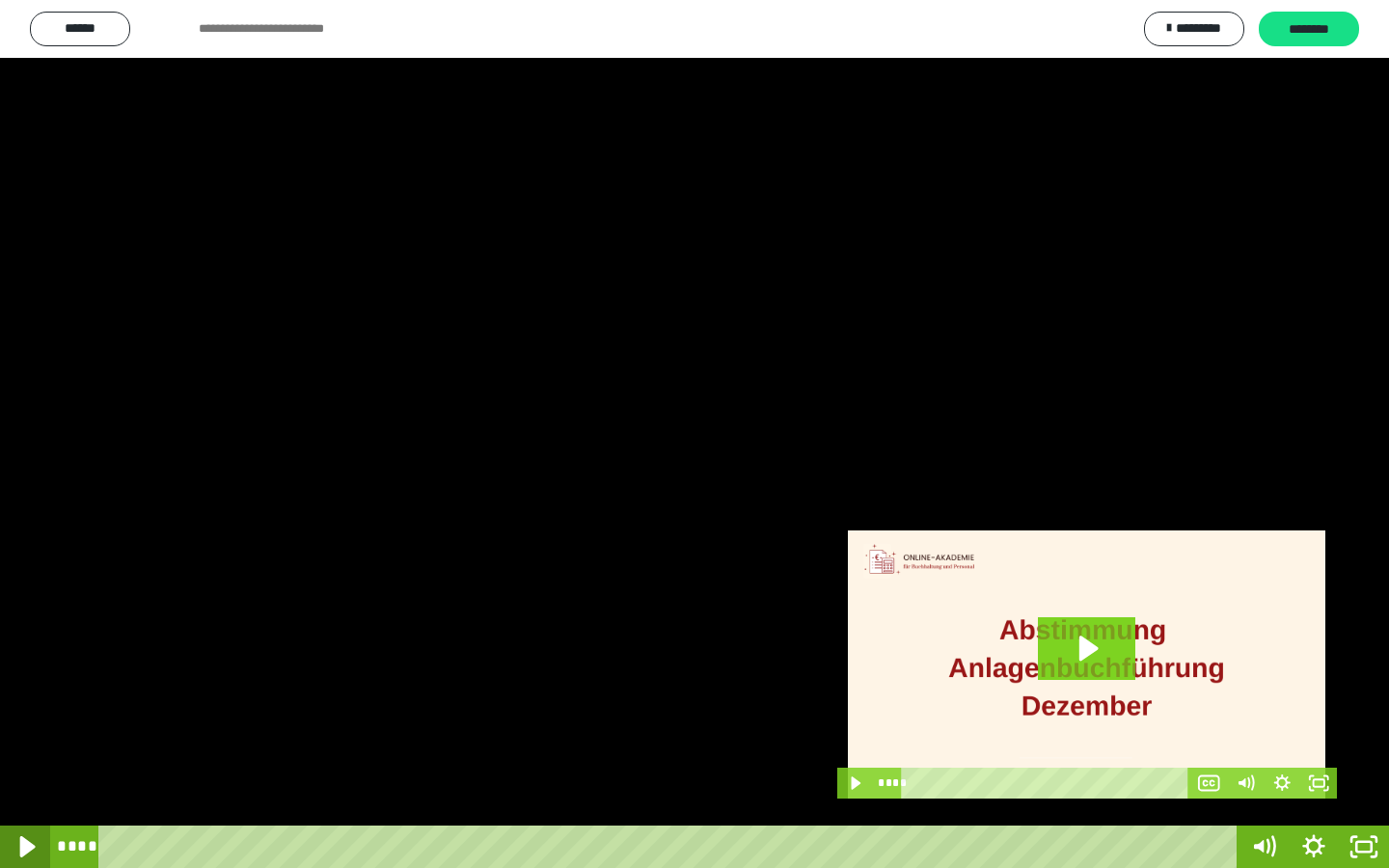 click 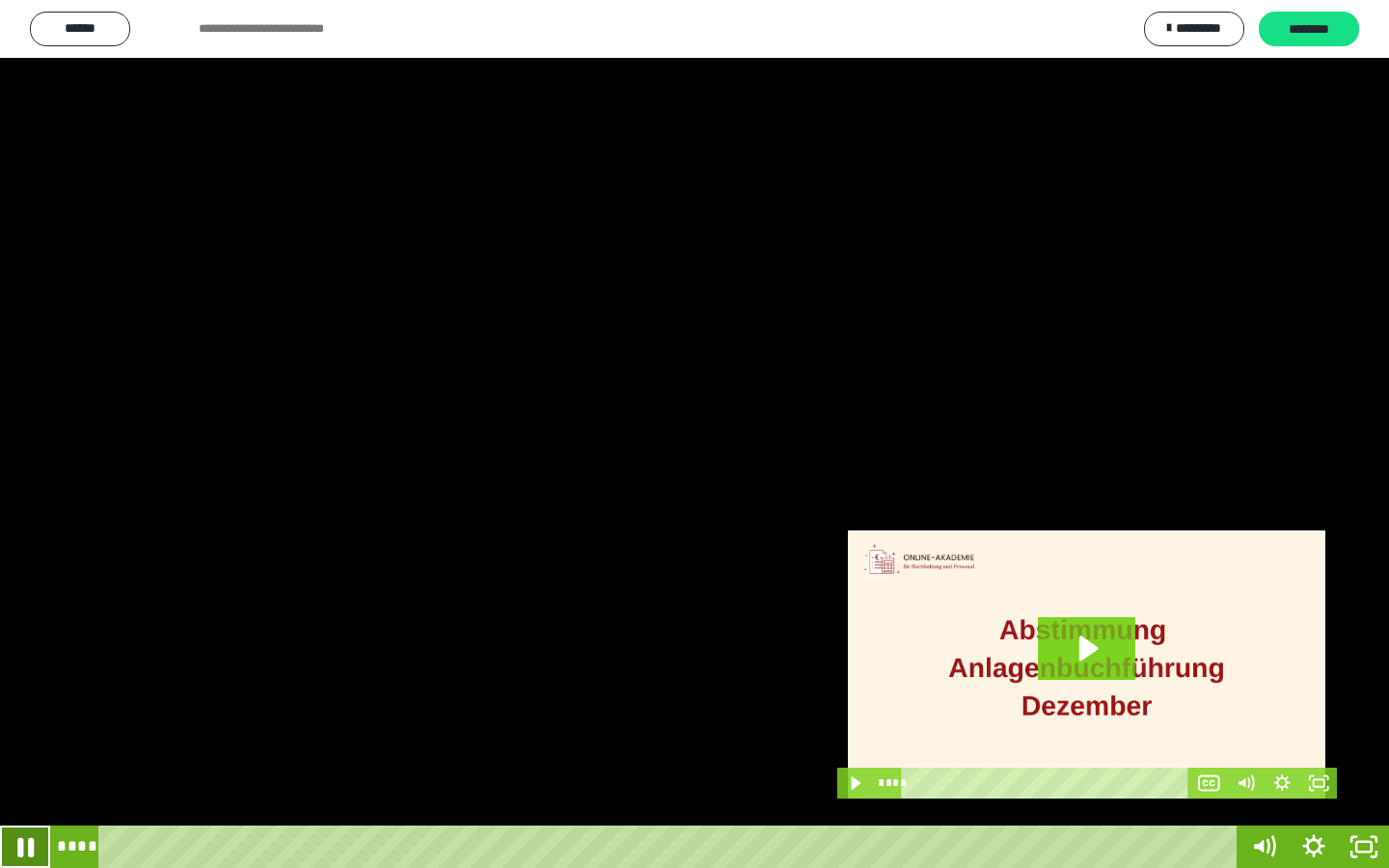 click 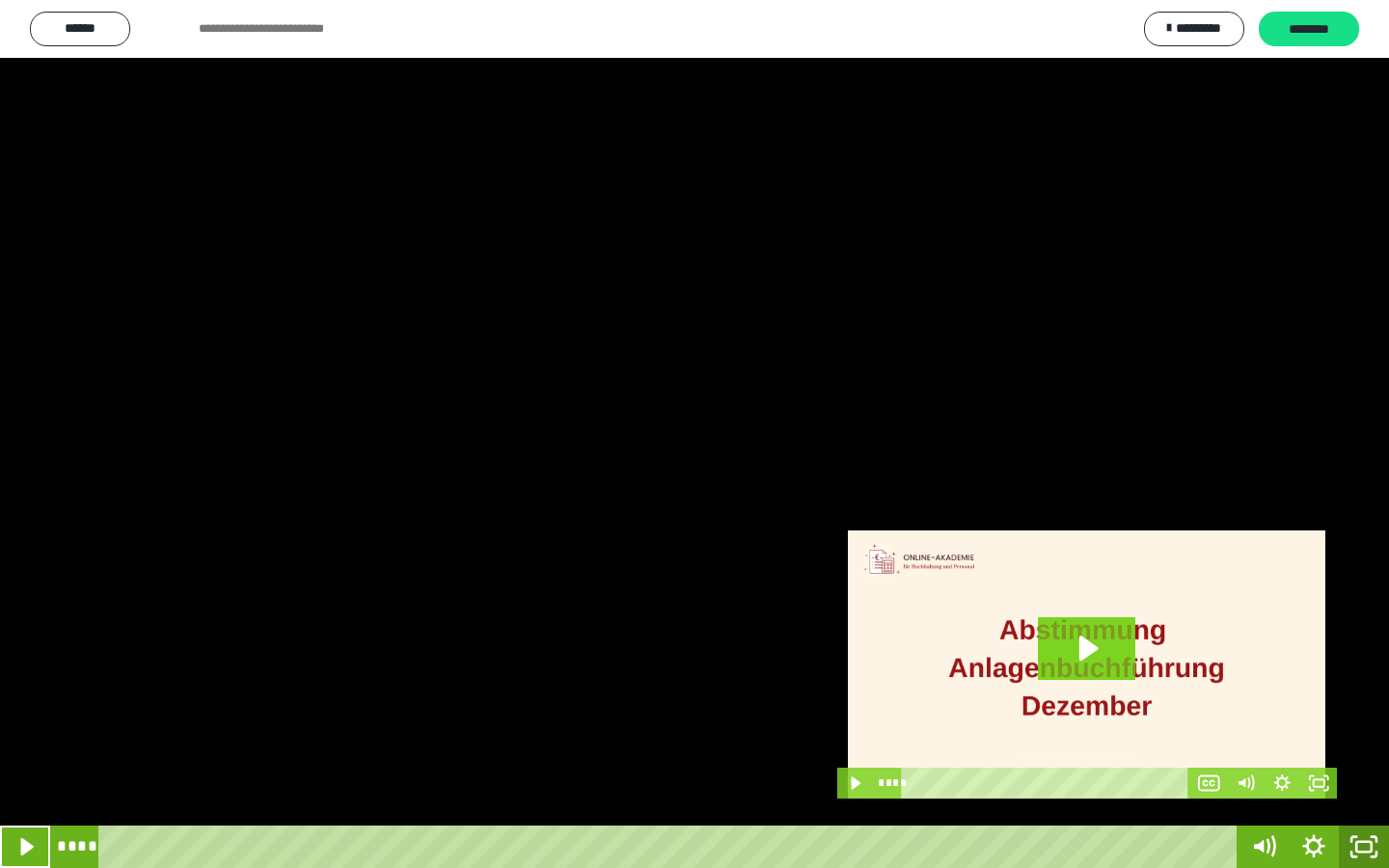 click 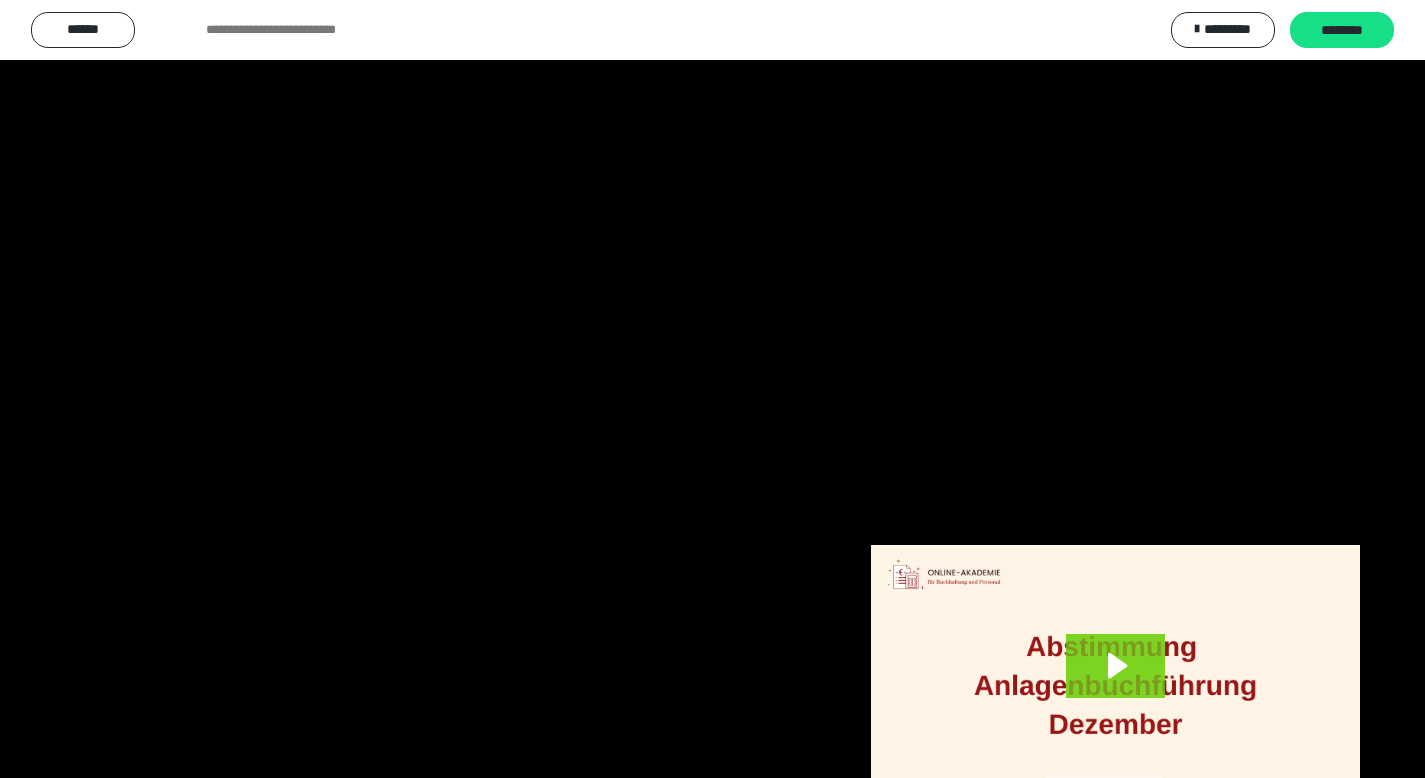 scroll, scrollTop: 3912, scrollLeft: 0, axis: vertical 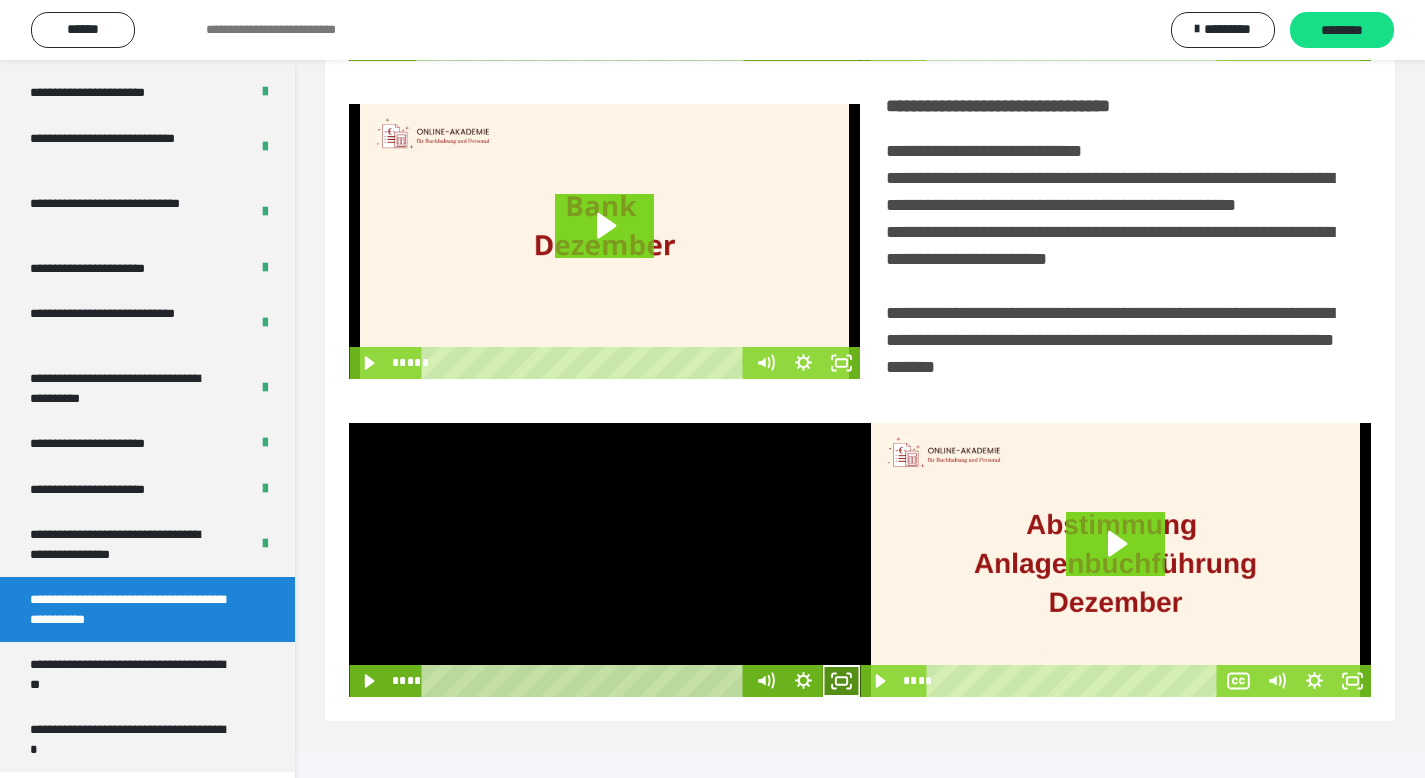 drag, startPoint x: 837, startPoint y: 701, endPoint x: 822, endPoint y: 804, distance: 104.0865 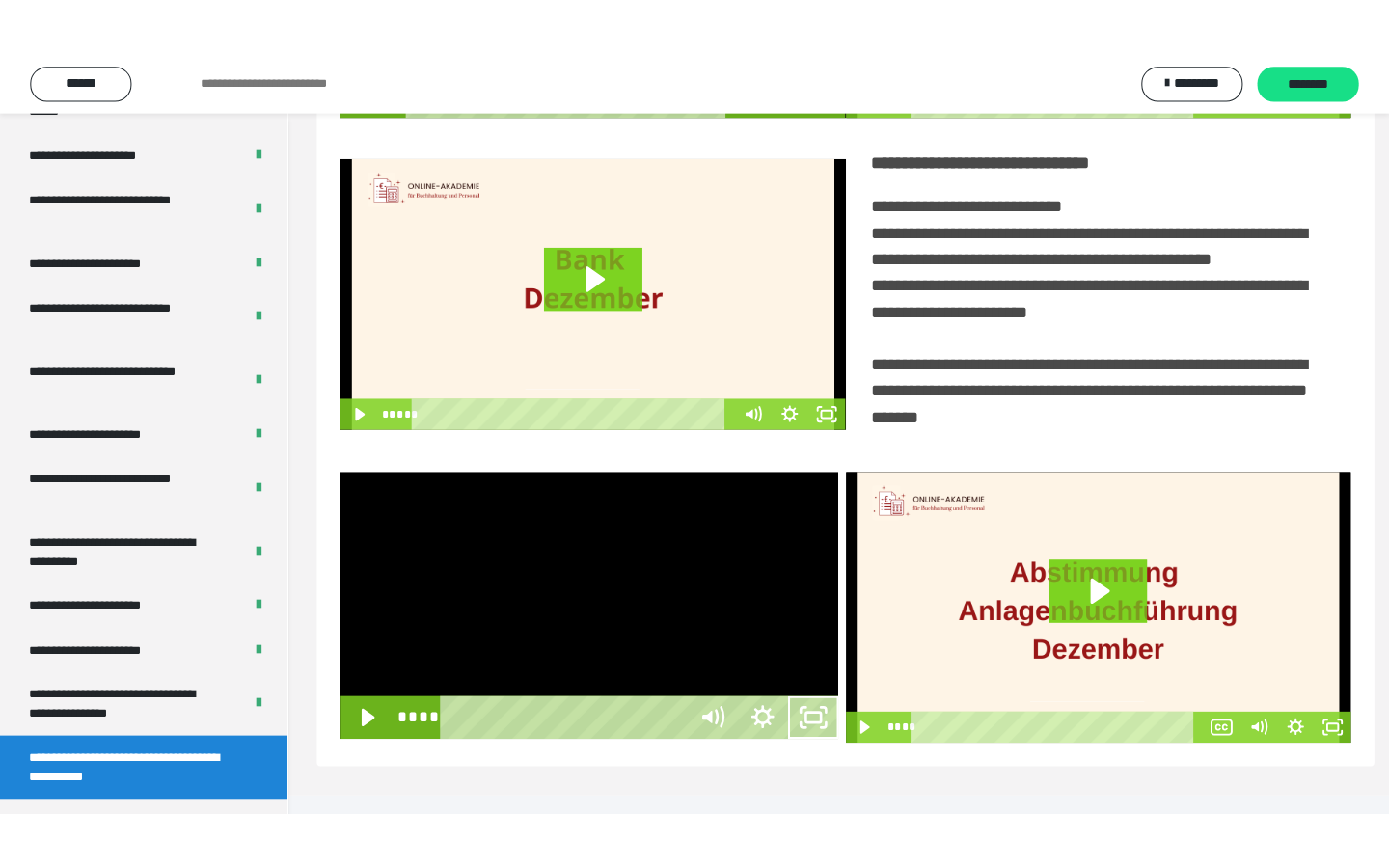 scroll, scrollTop: 225, scrollLeft: 0, axis: vertical 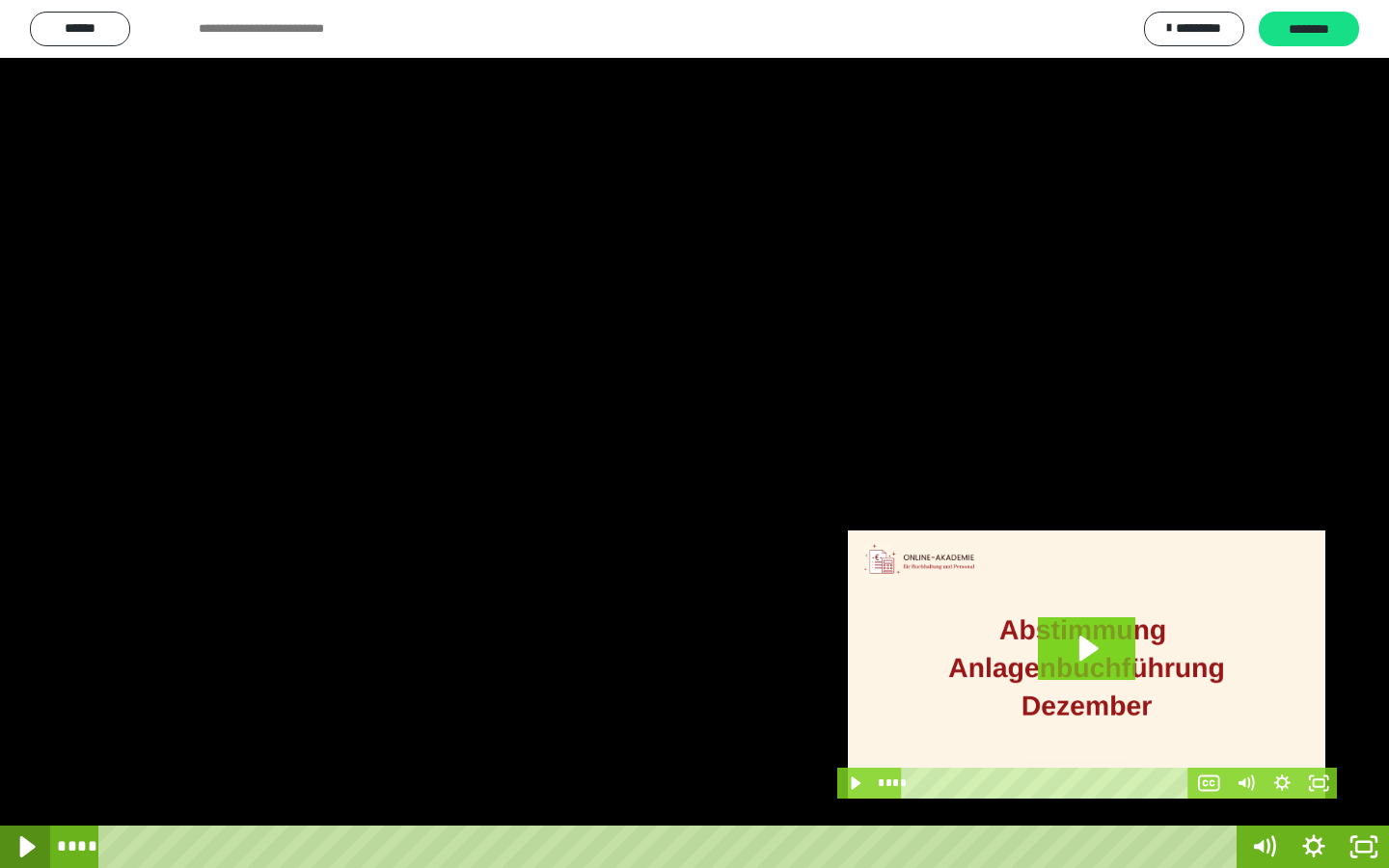 click 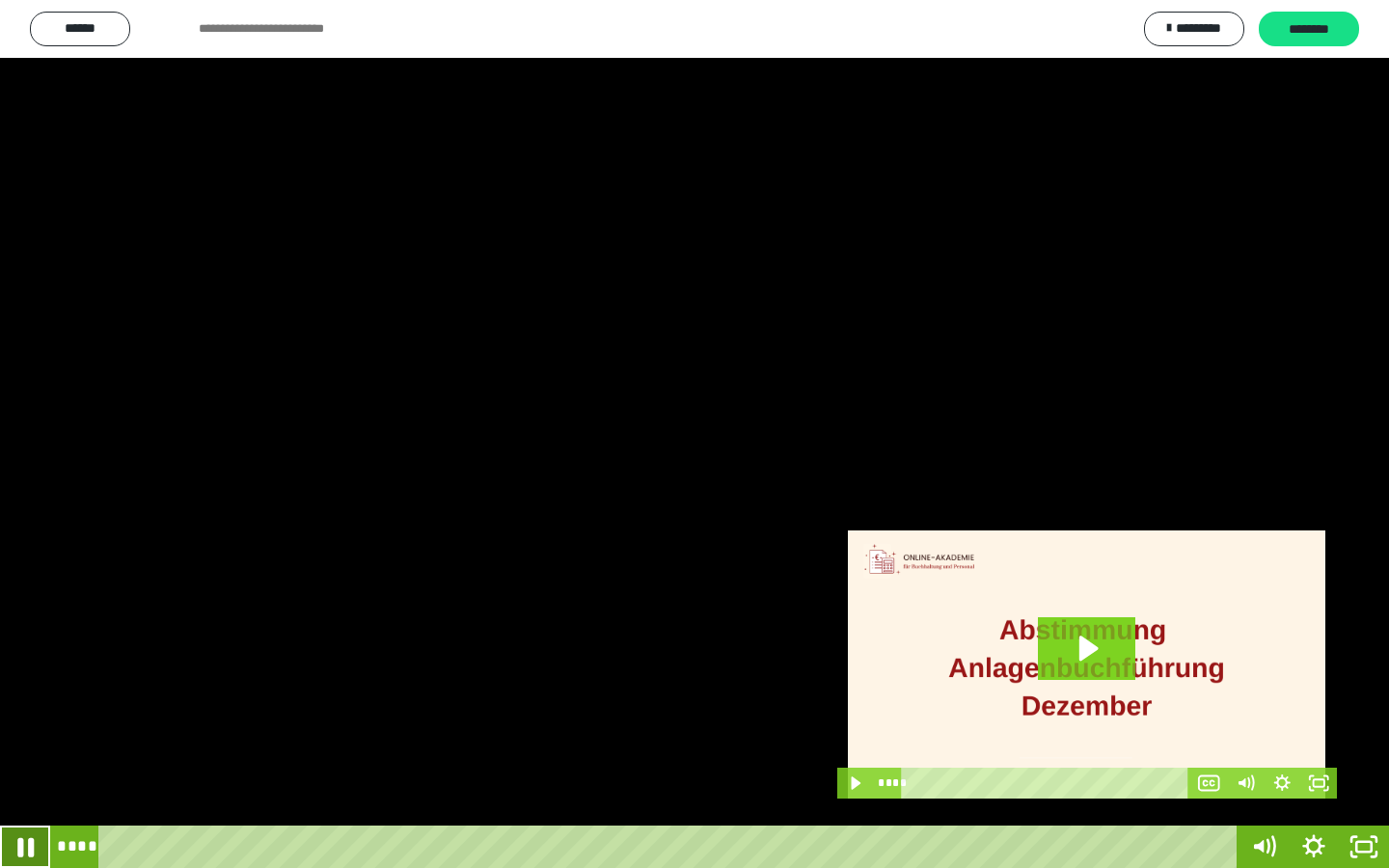 click 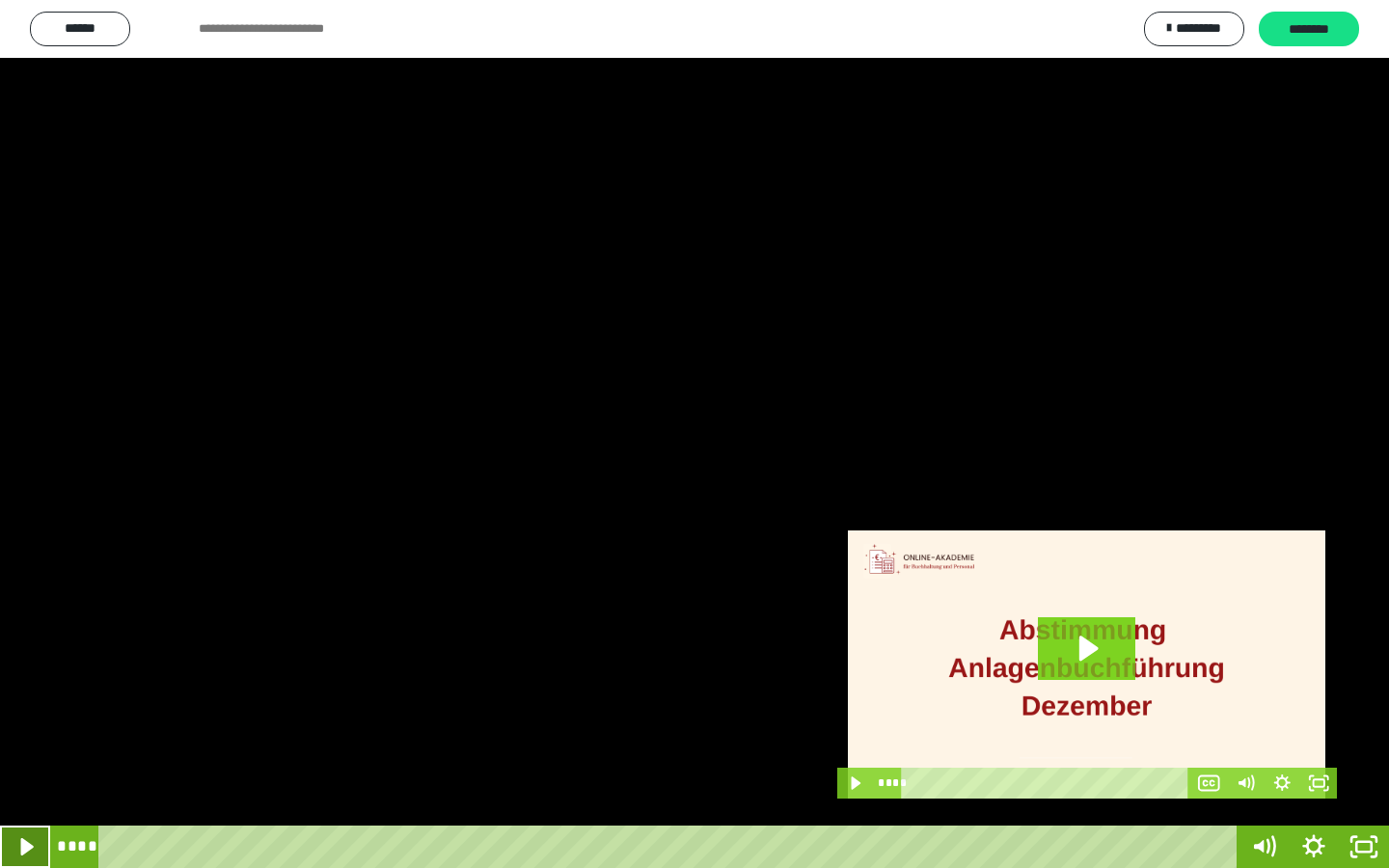 click 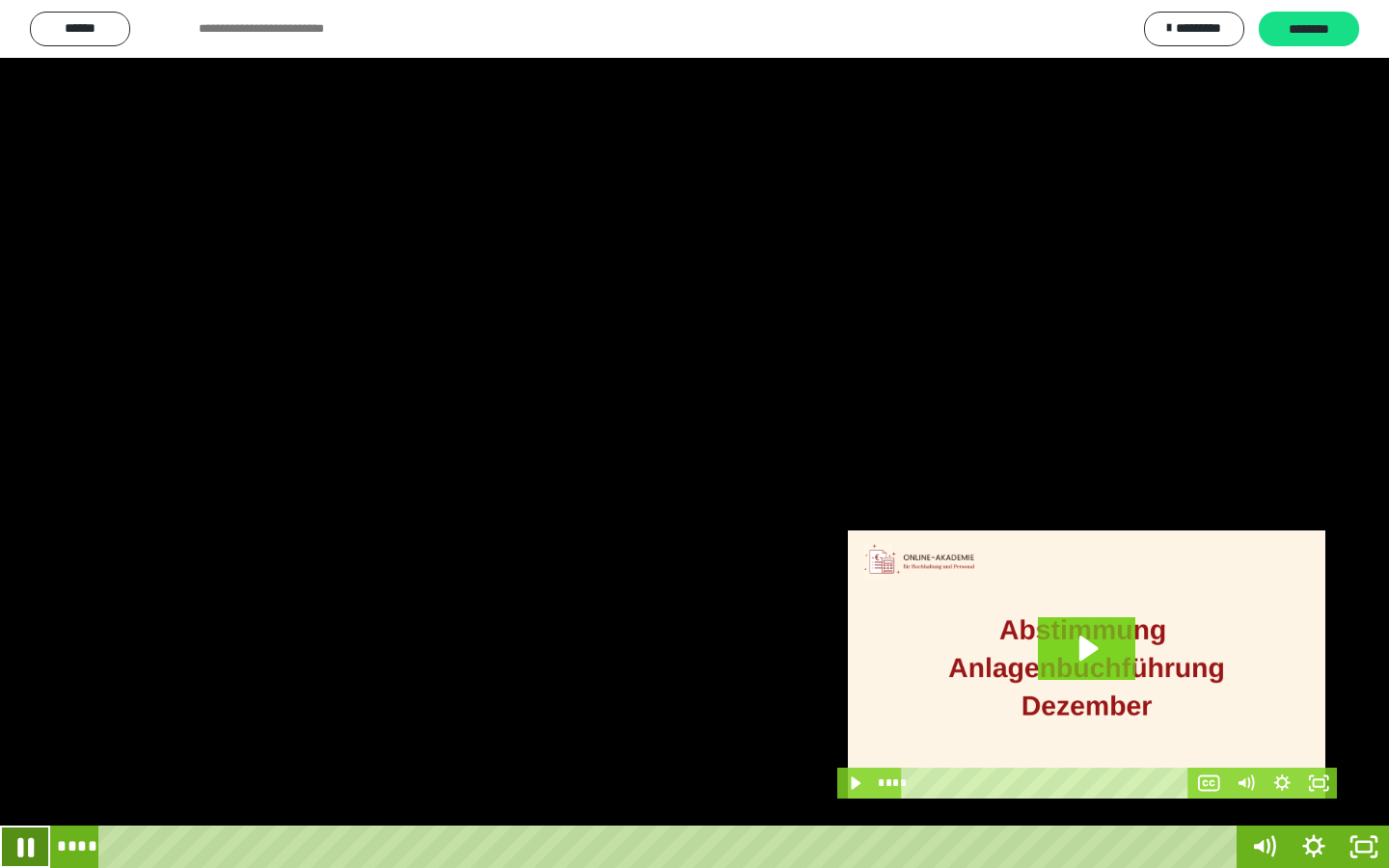 click 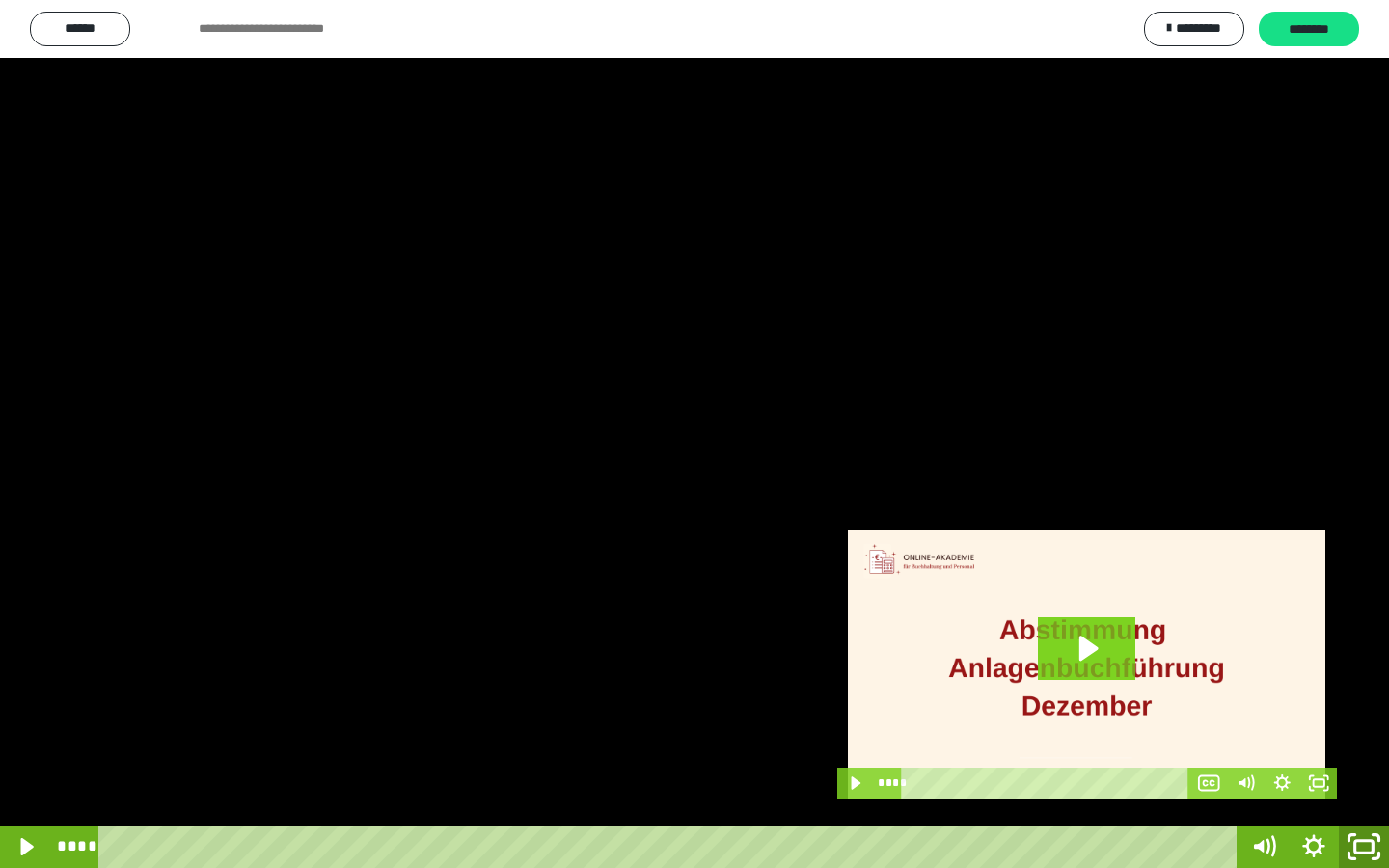 click 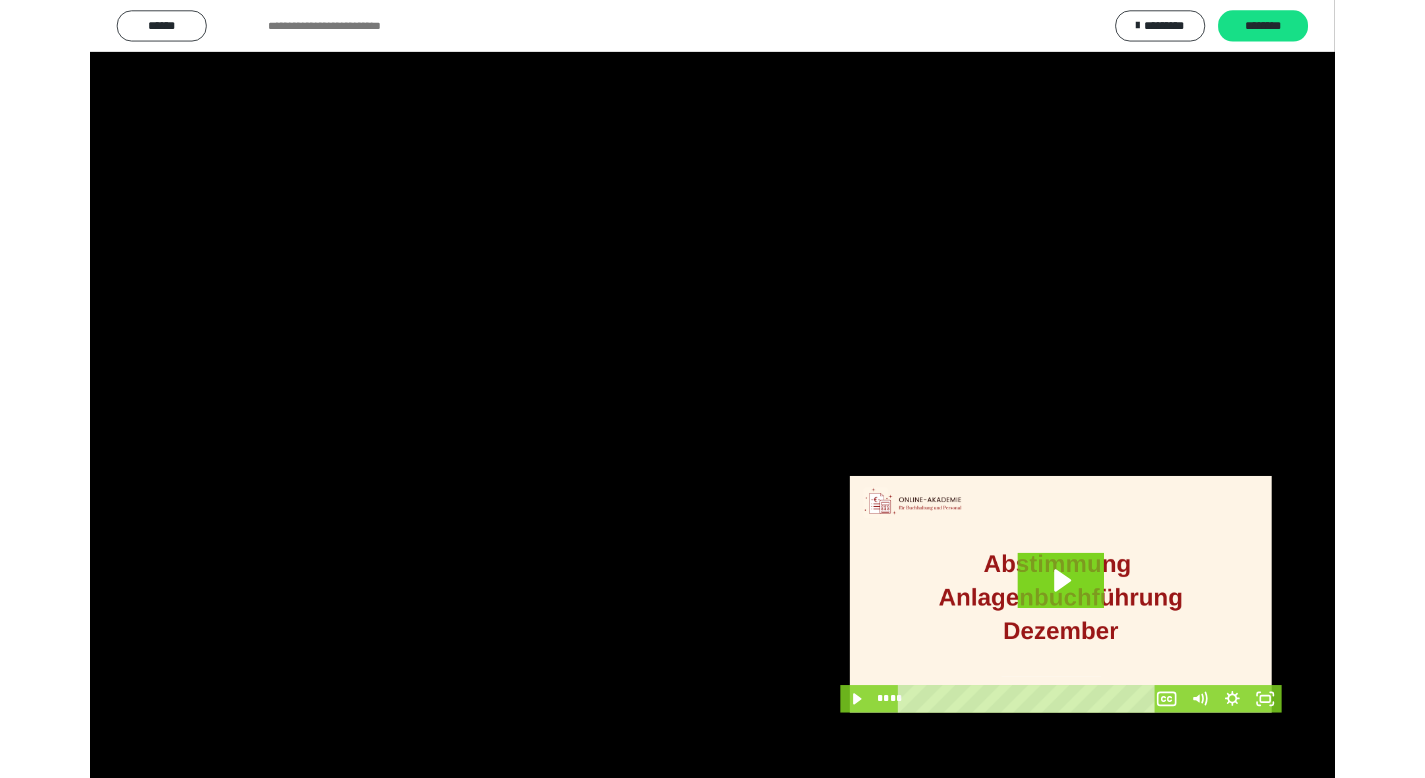scroll, scrollTop: 3912, scrollLeft: 0, axis: vertical 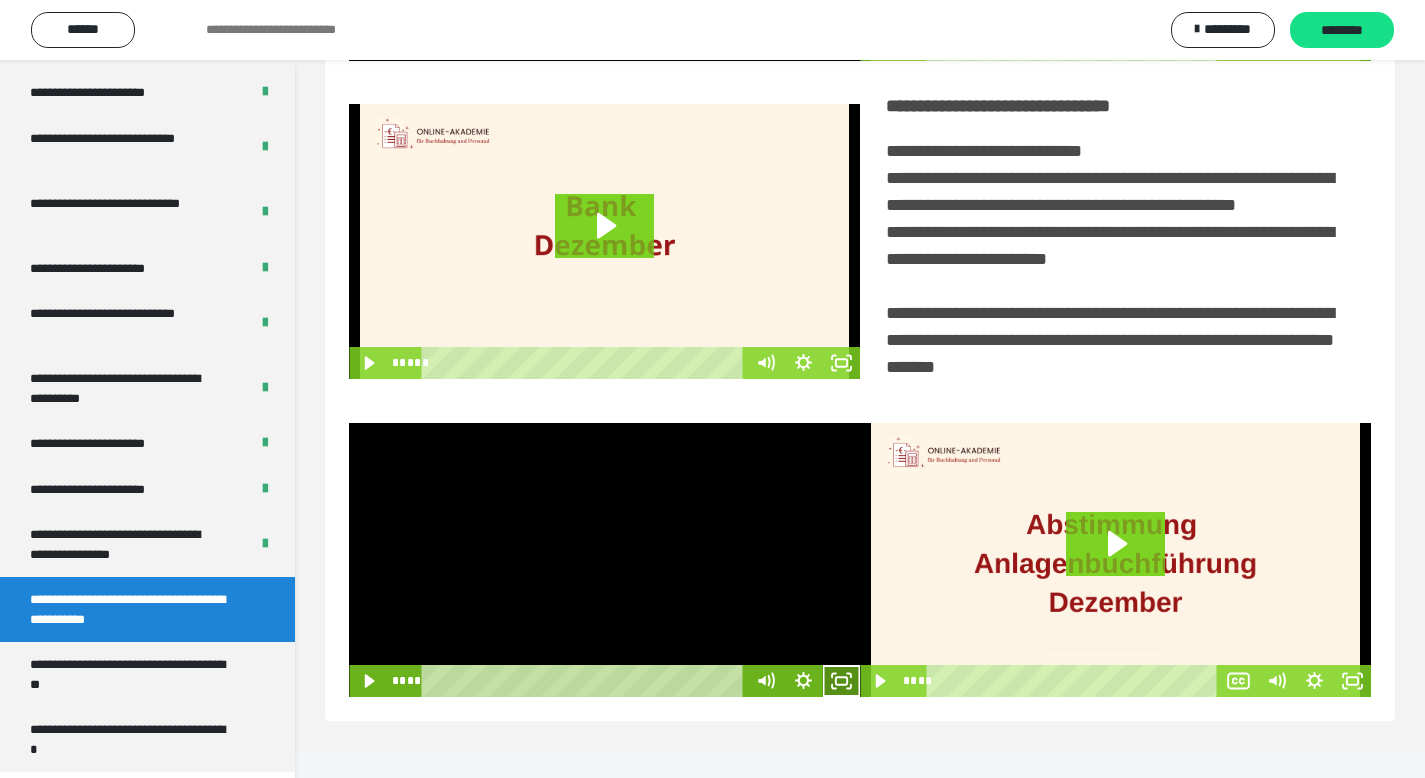 click 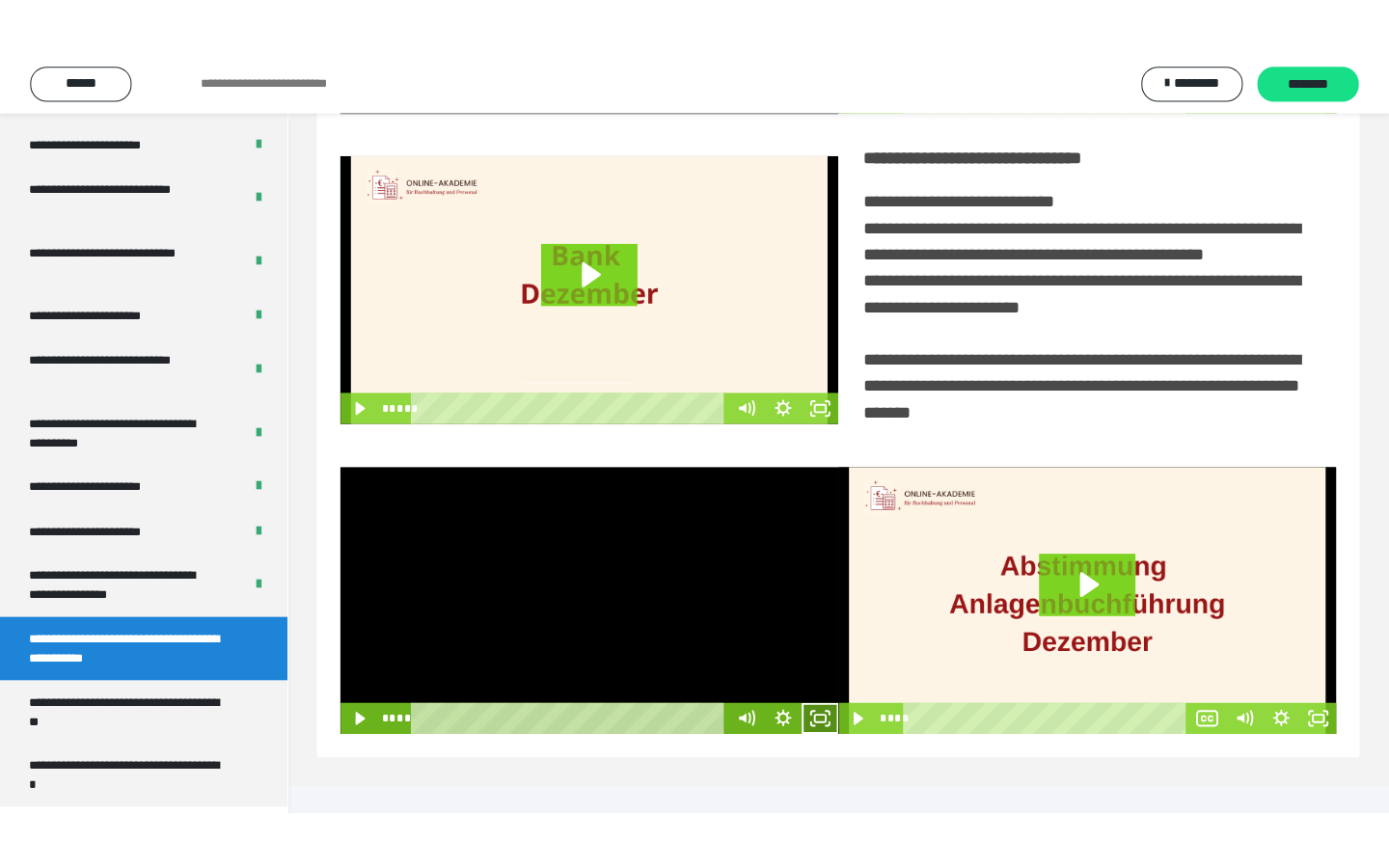 scroll, scrollTop: 225, scrollLeft: 0, axis: vertical 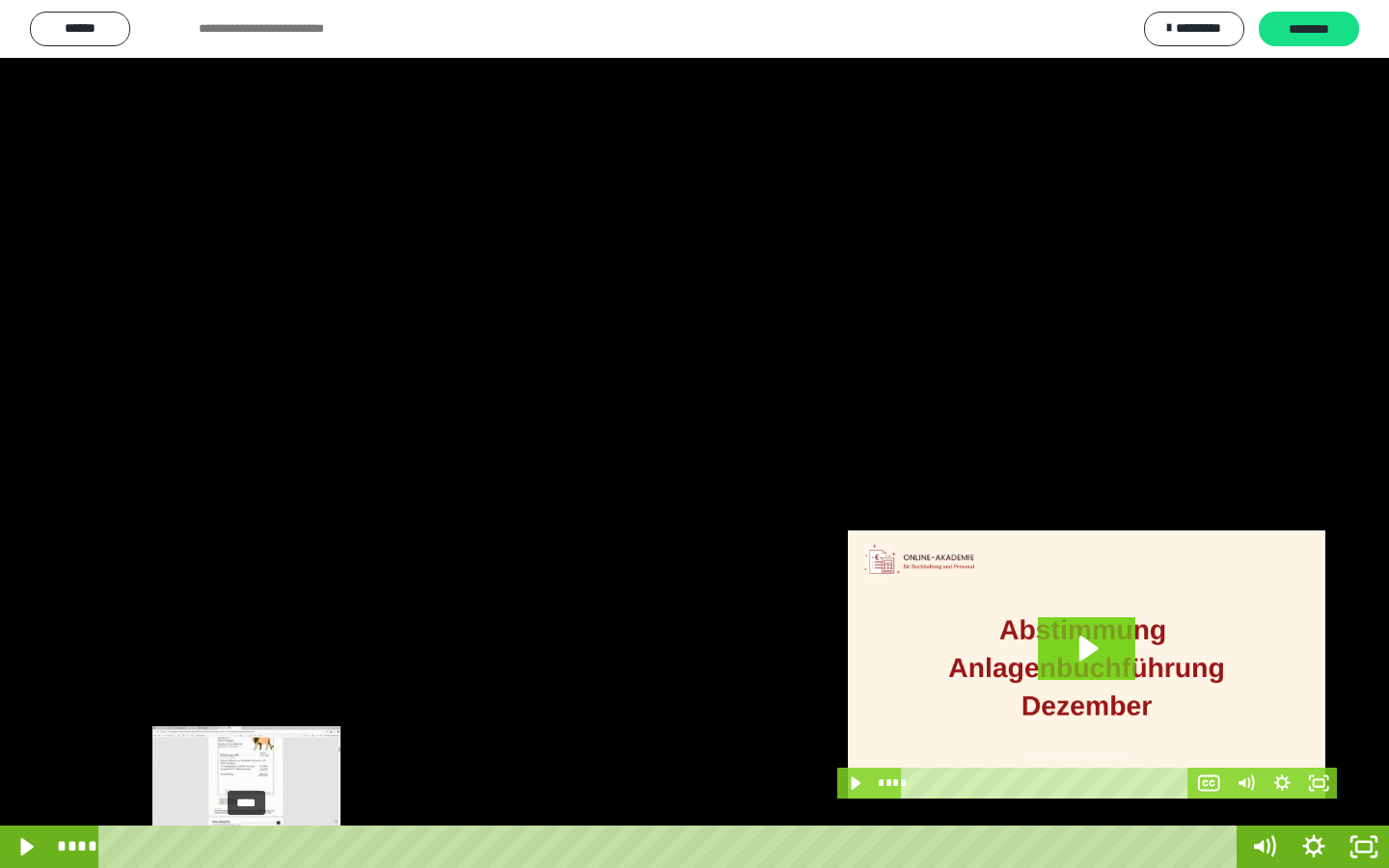 click at bounding box center (247, 847) 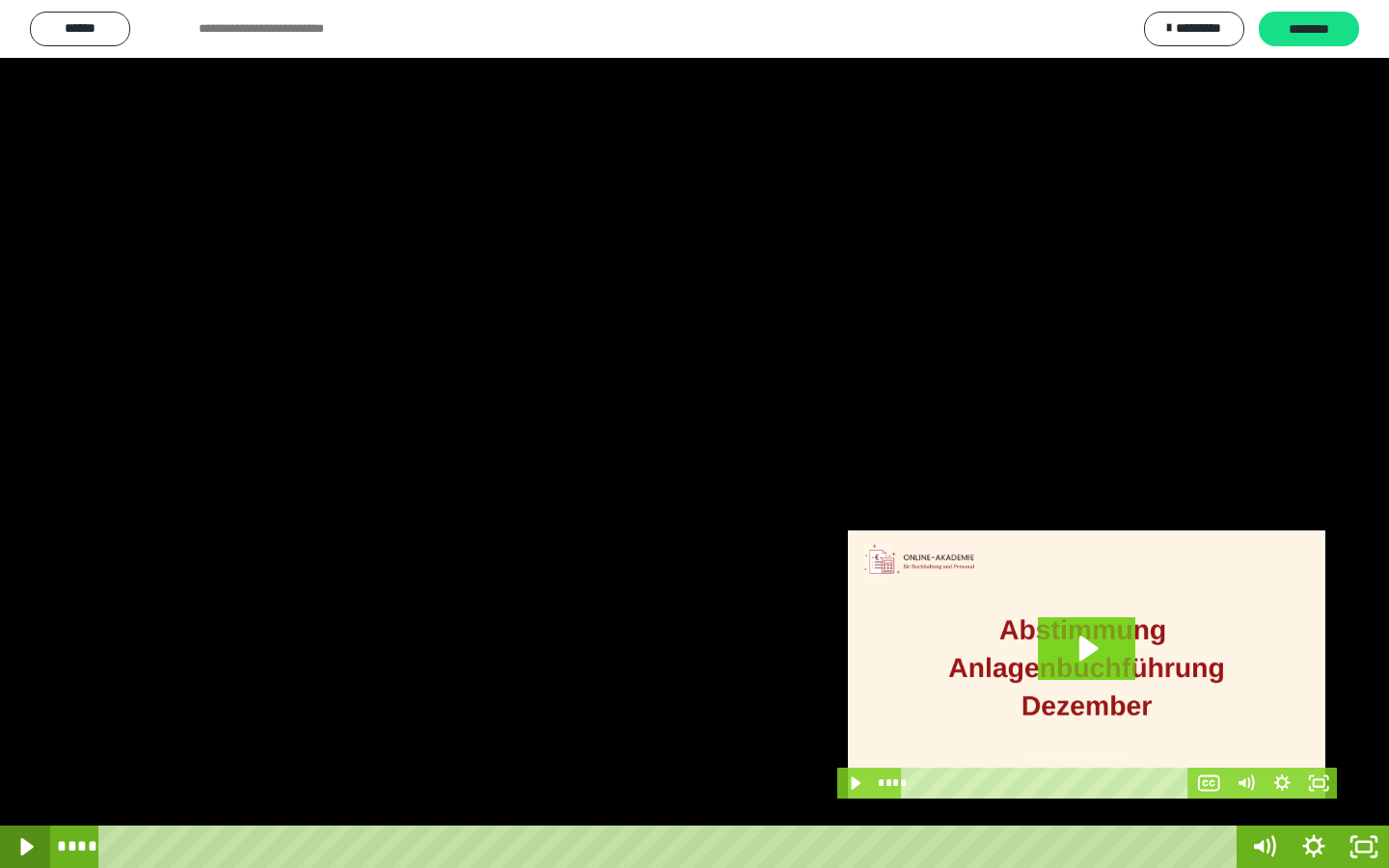 click 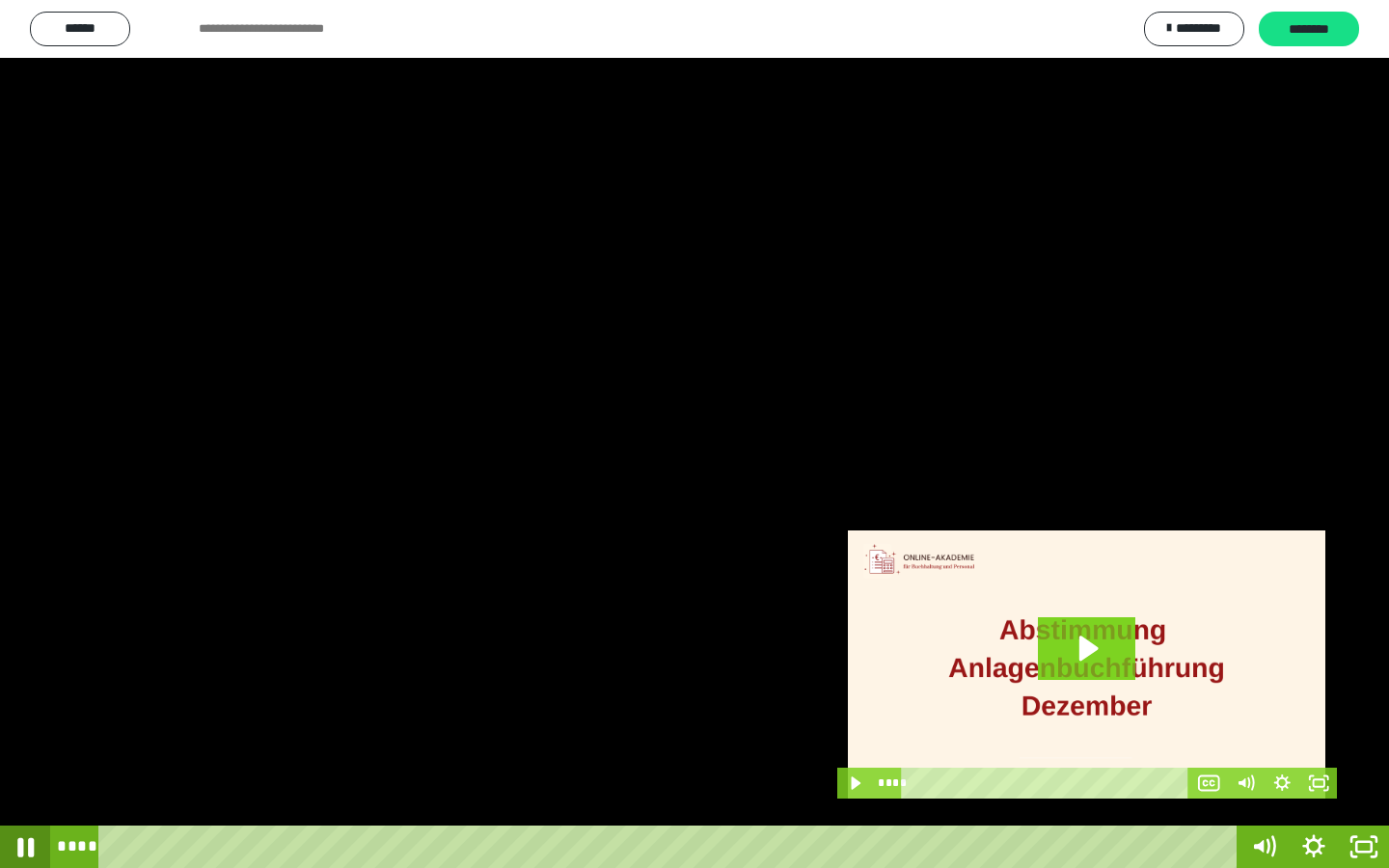 click 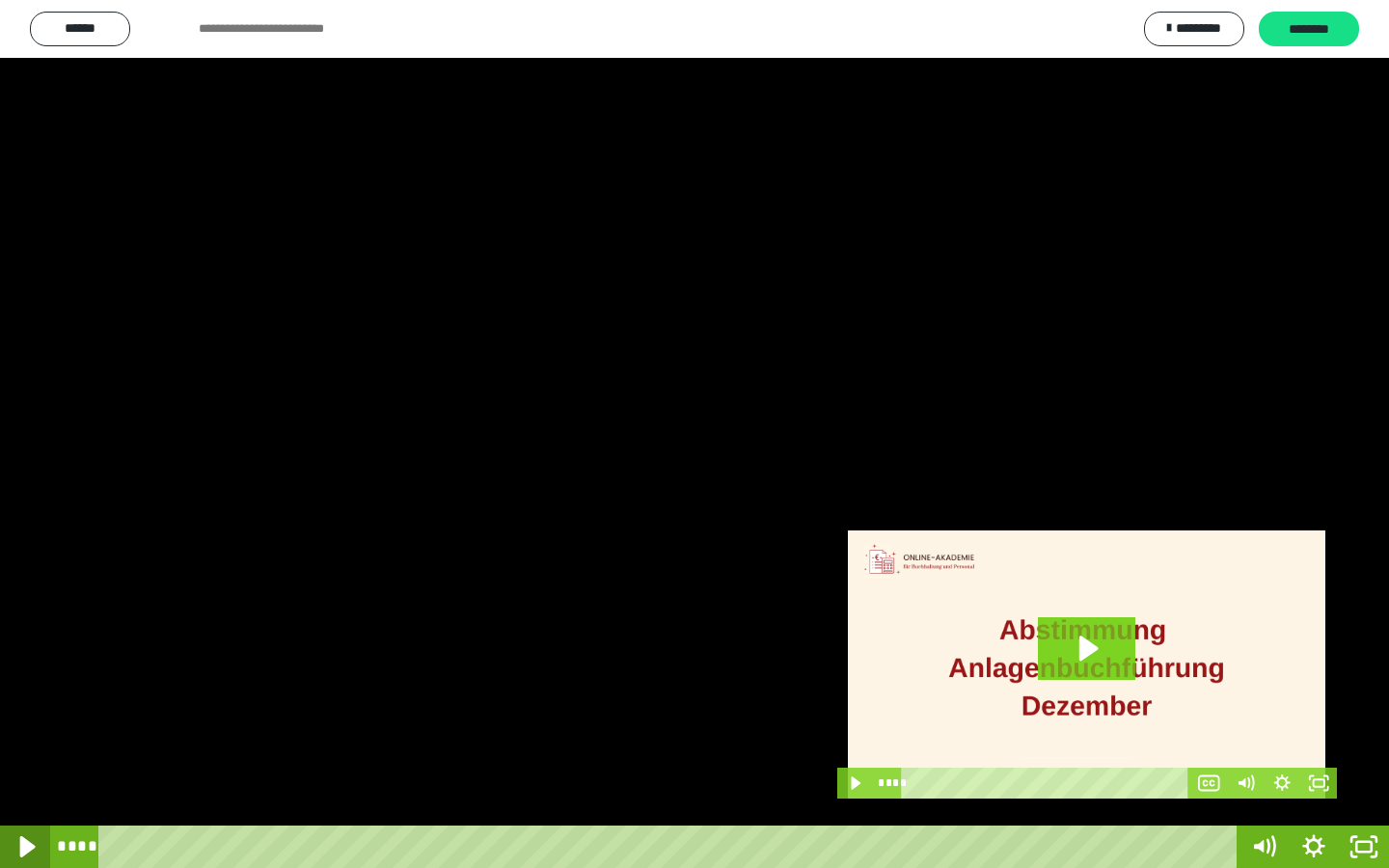 click 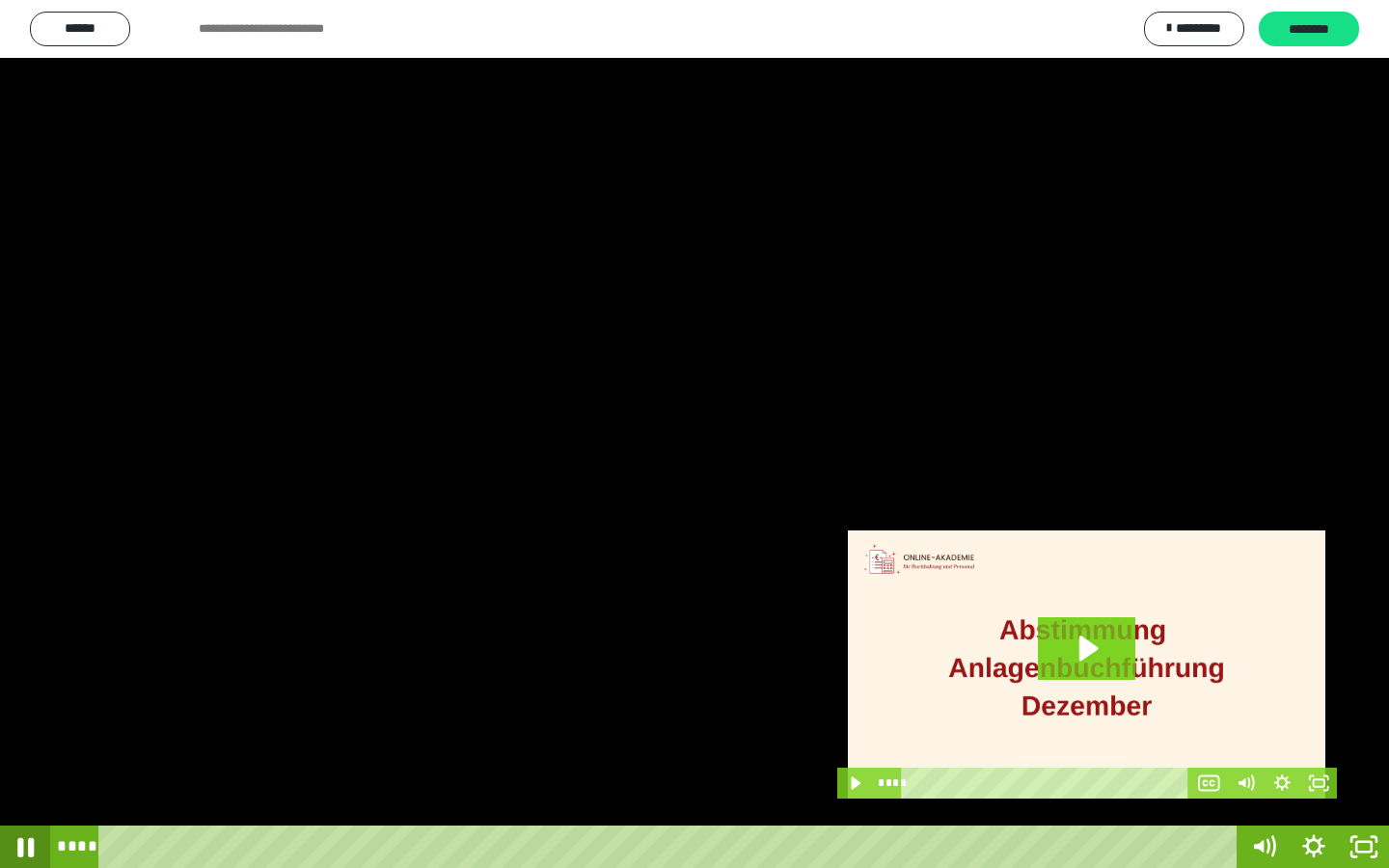 click 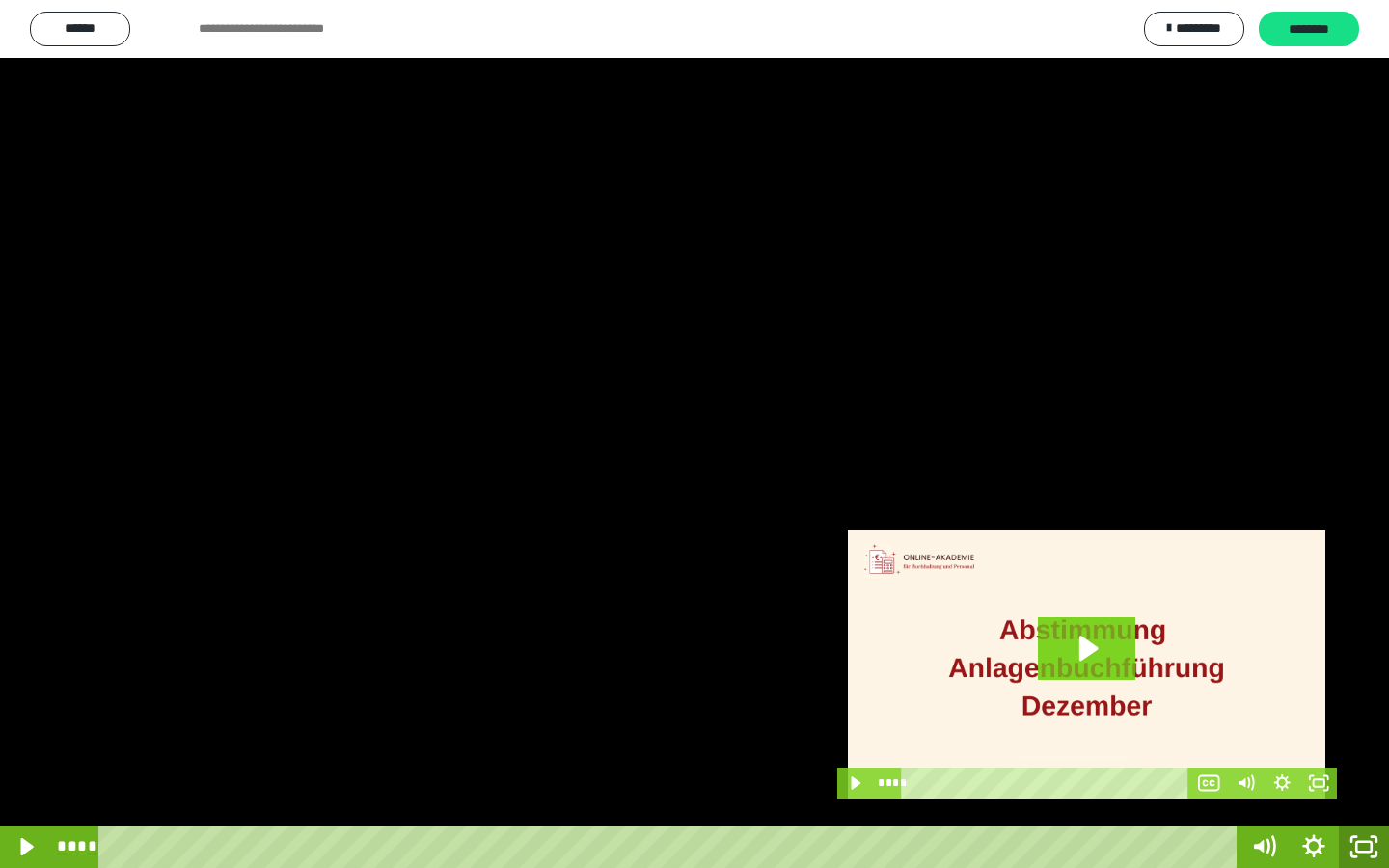 click 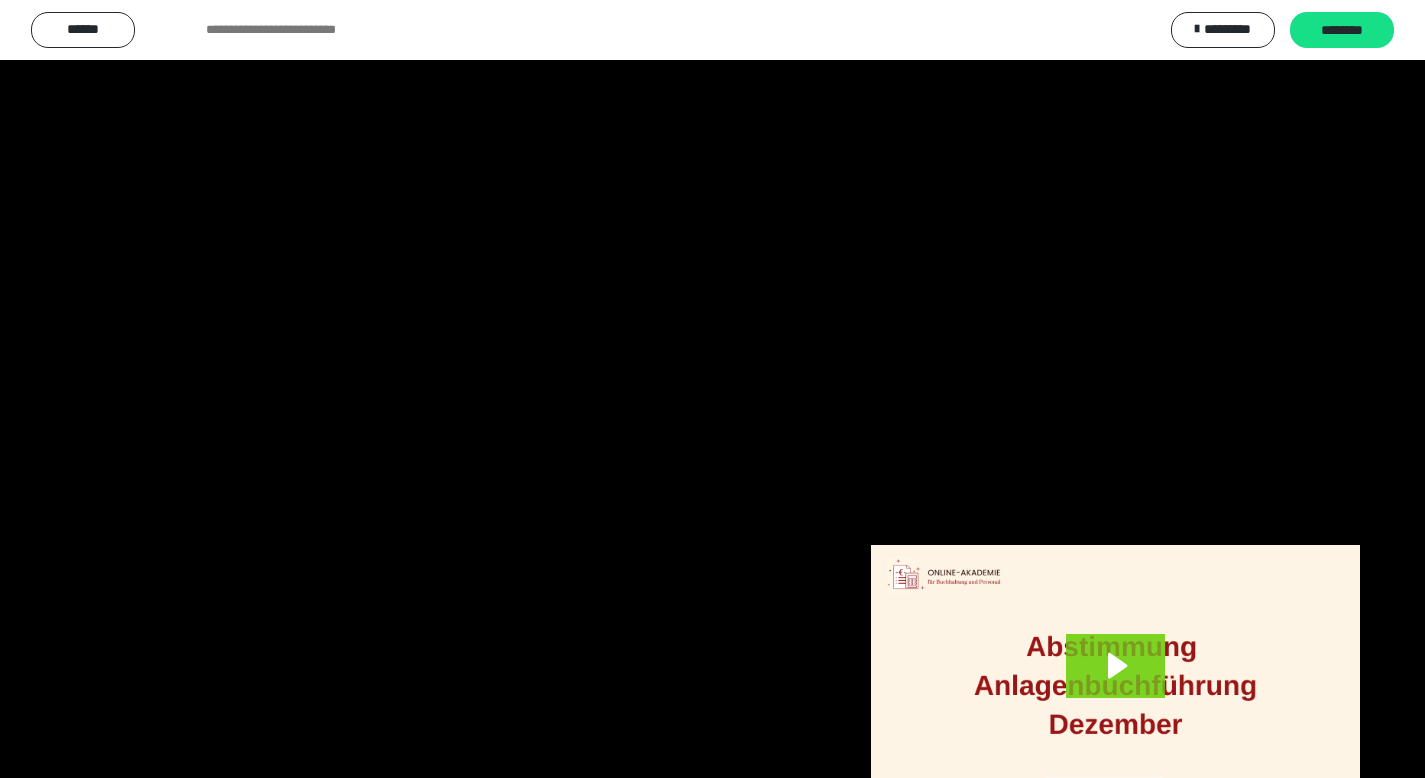 scroll, scrollTop: 3912, scrollLeft: 0, axis: vertical 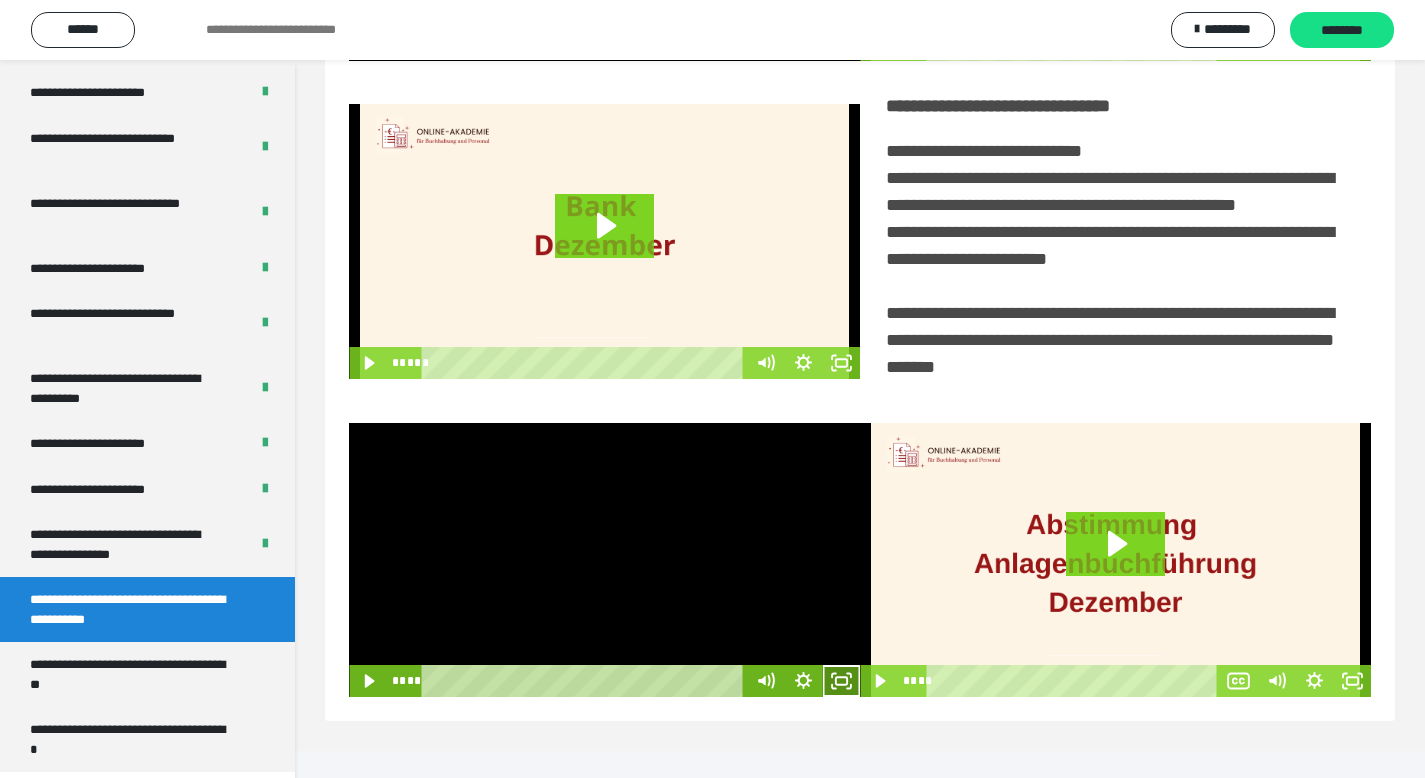 click 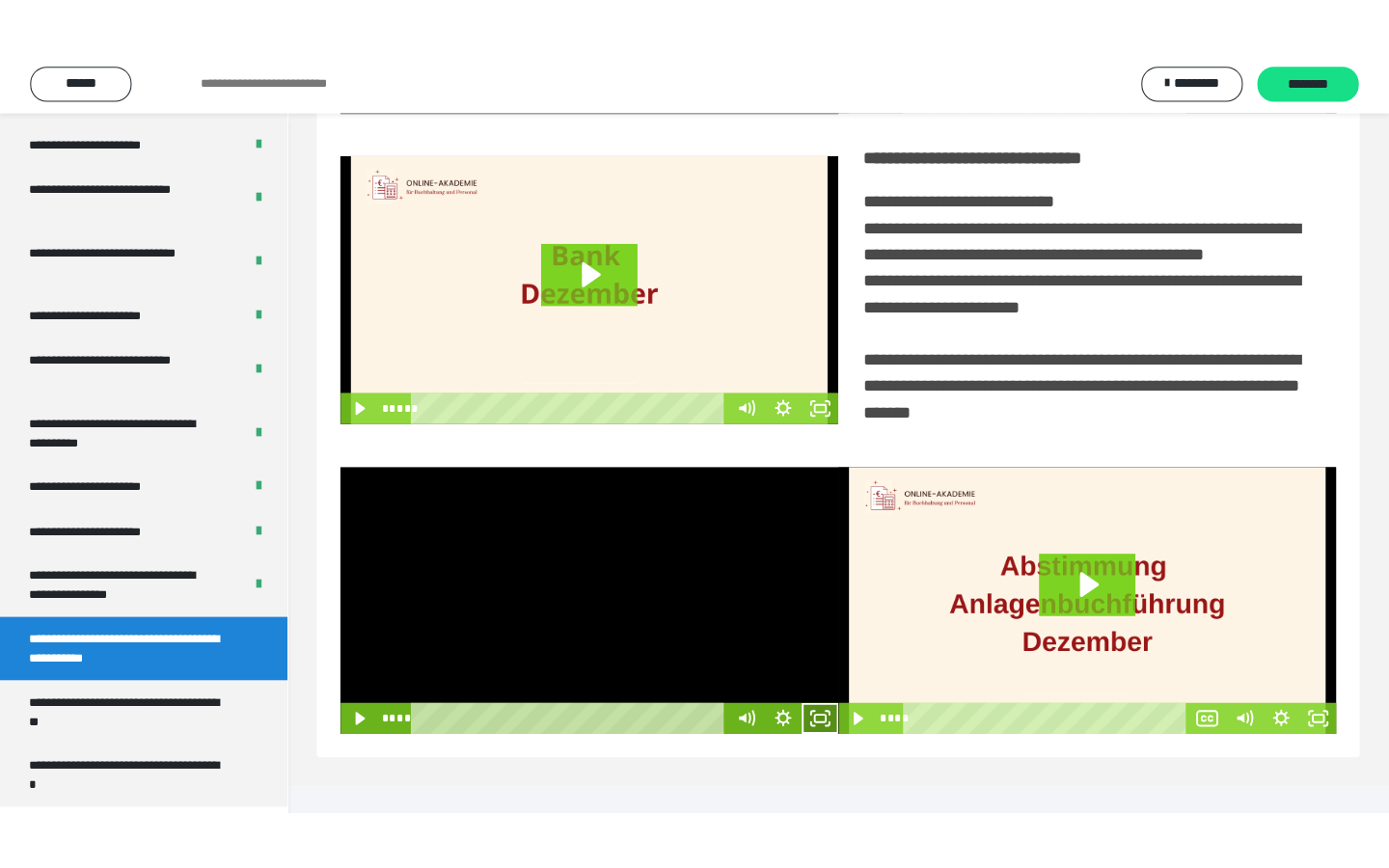 scroll, scrollTop: 225, scrollLeft: 0, axis: vertical 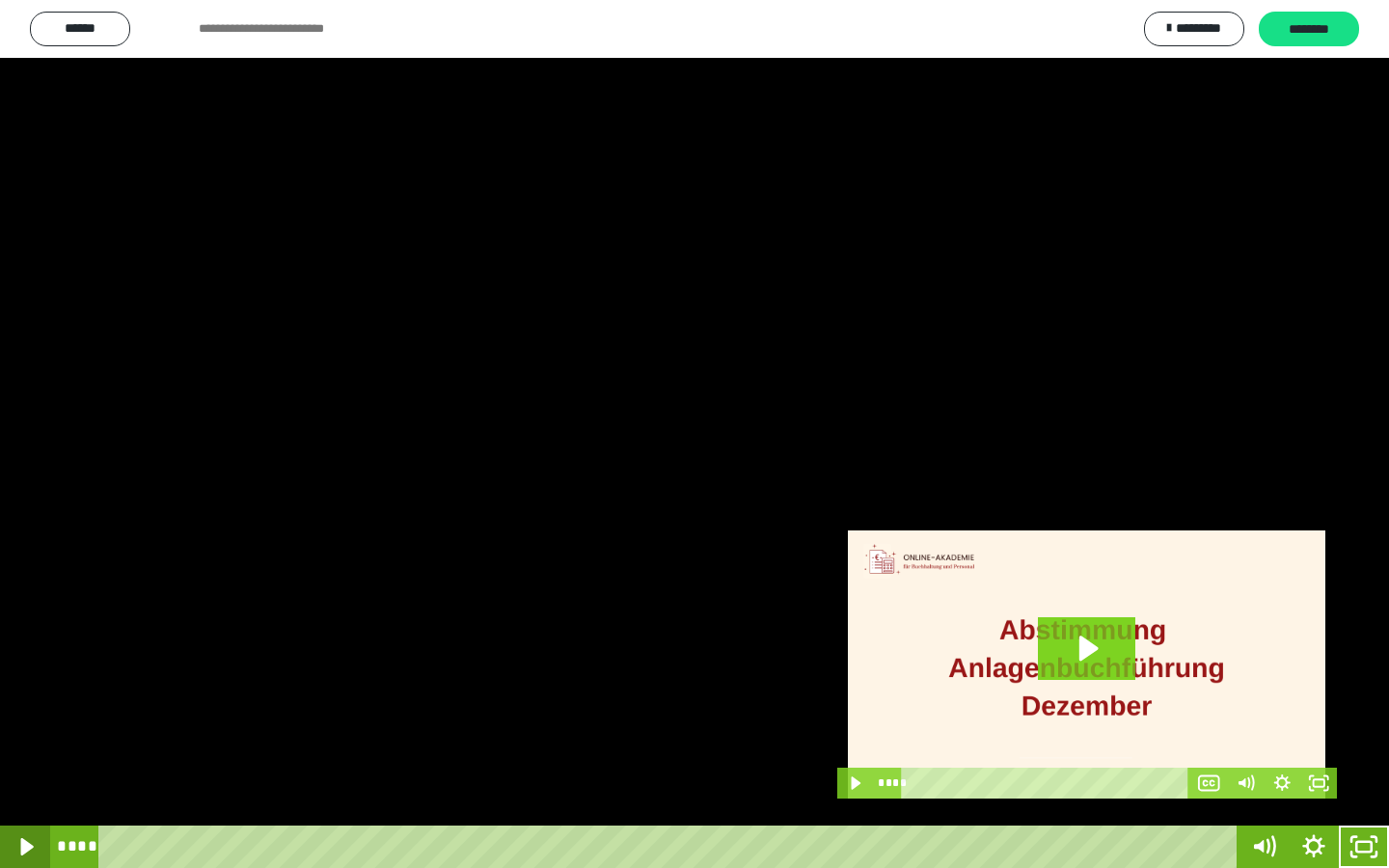click 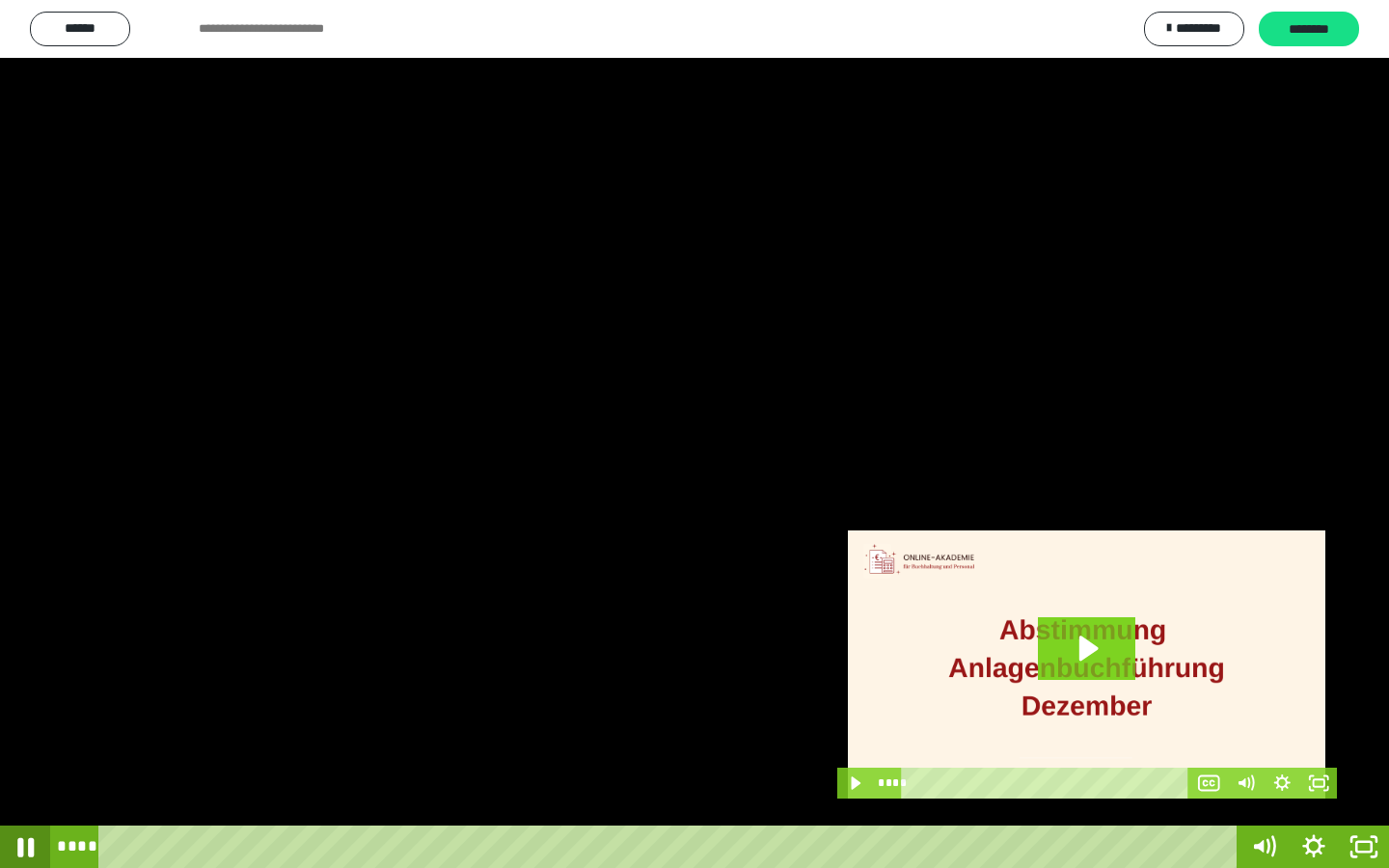 click 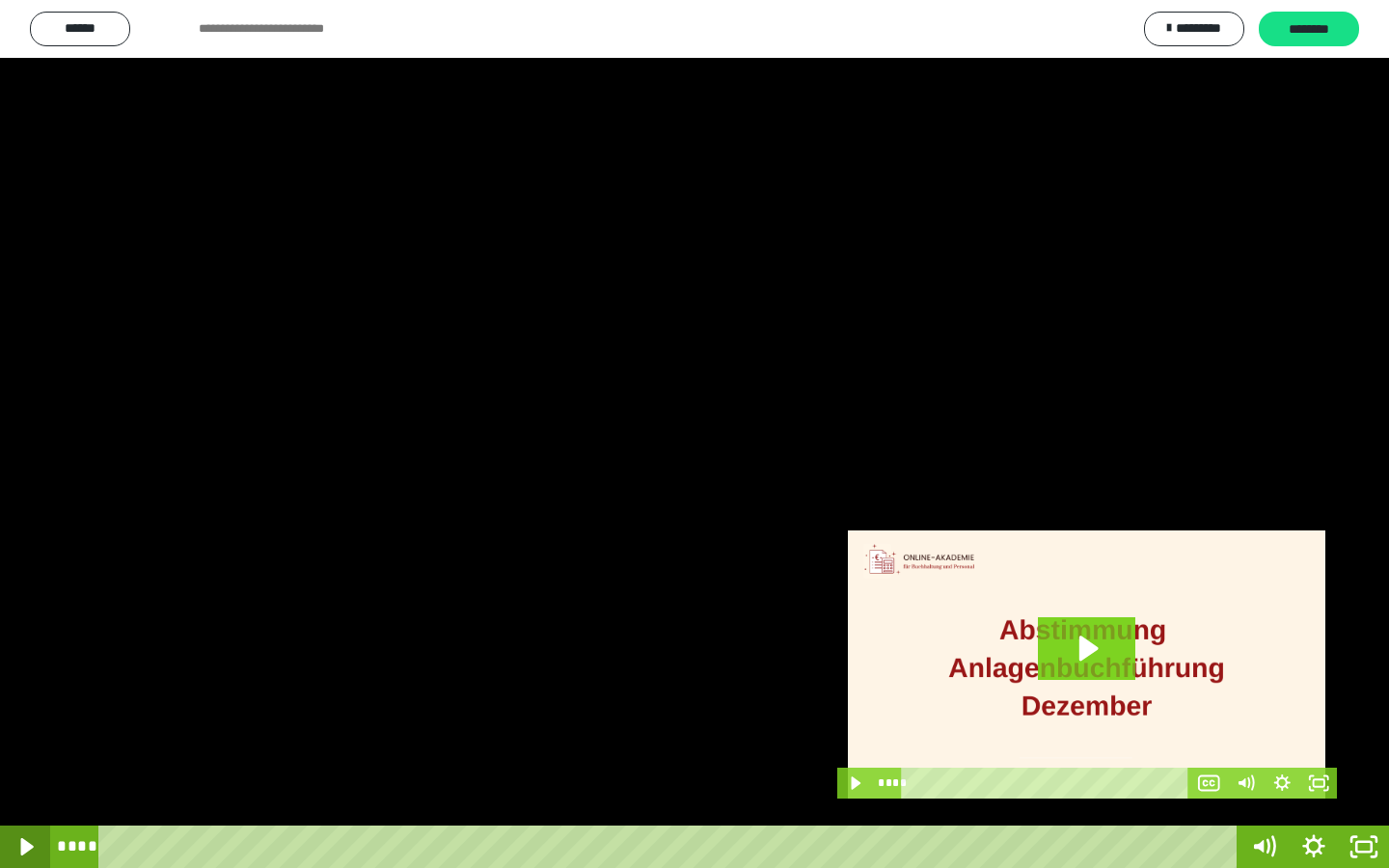 click 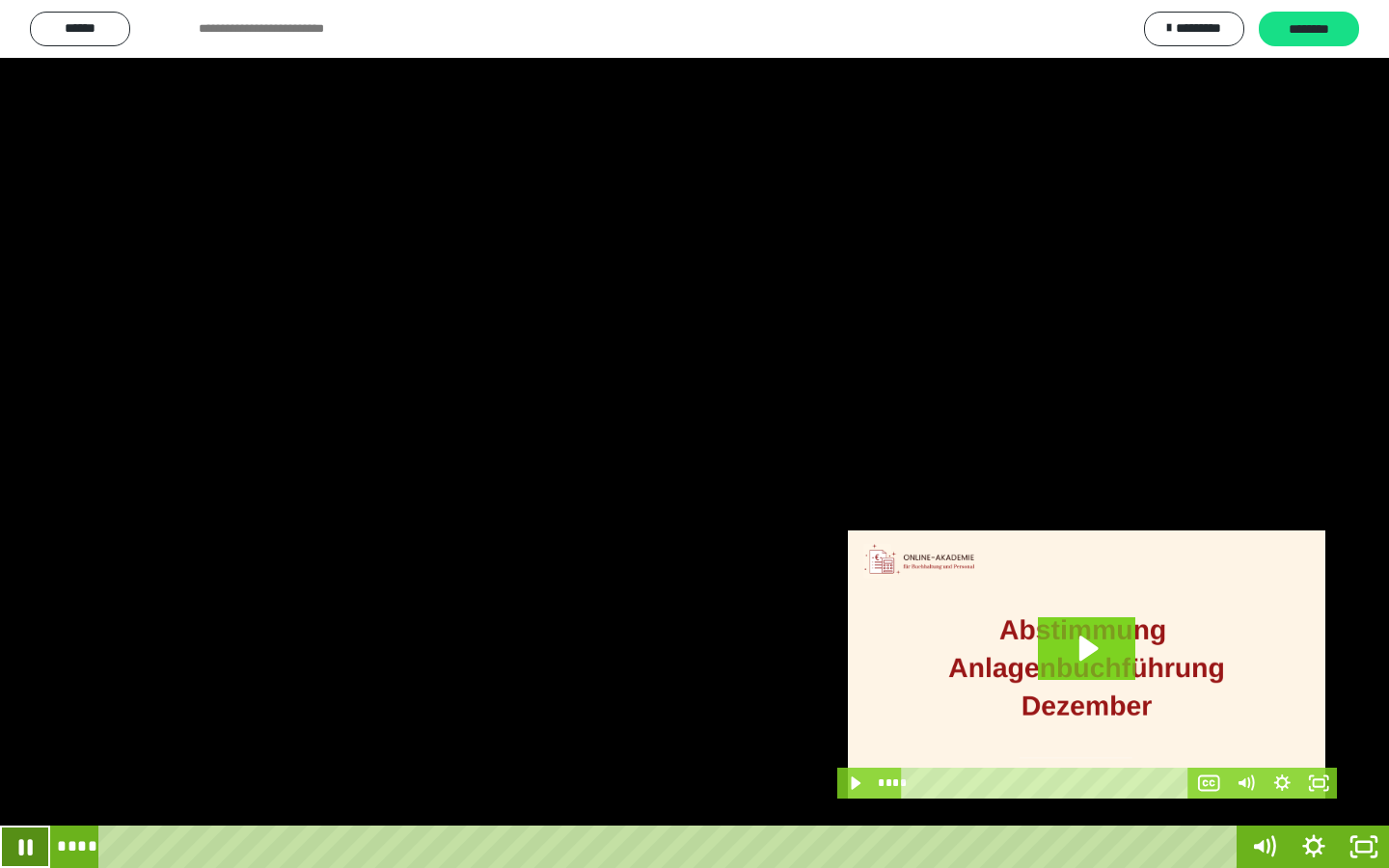 click 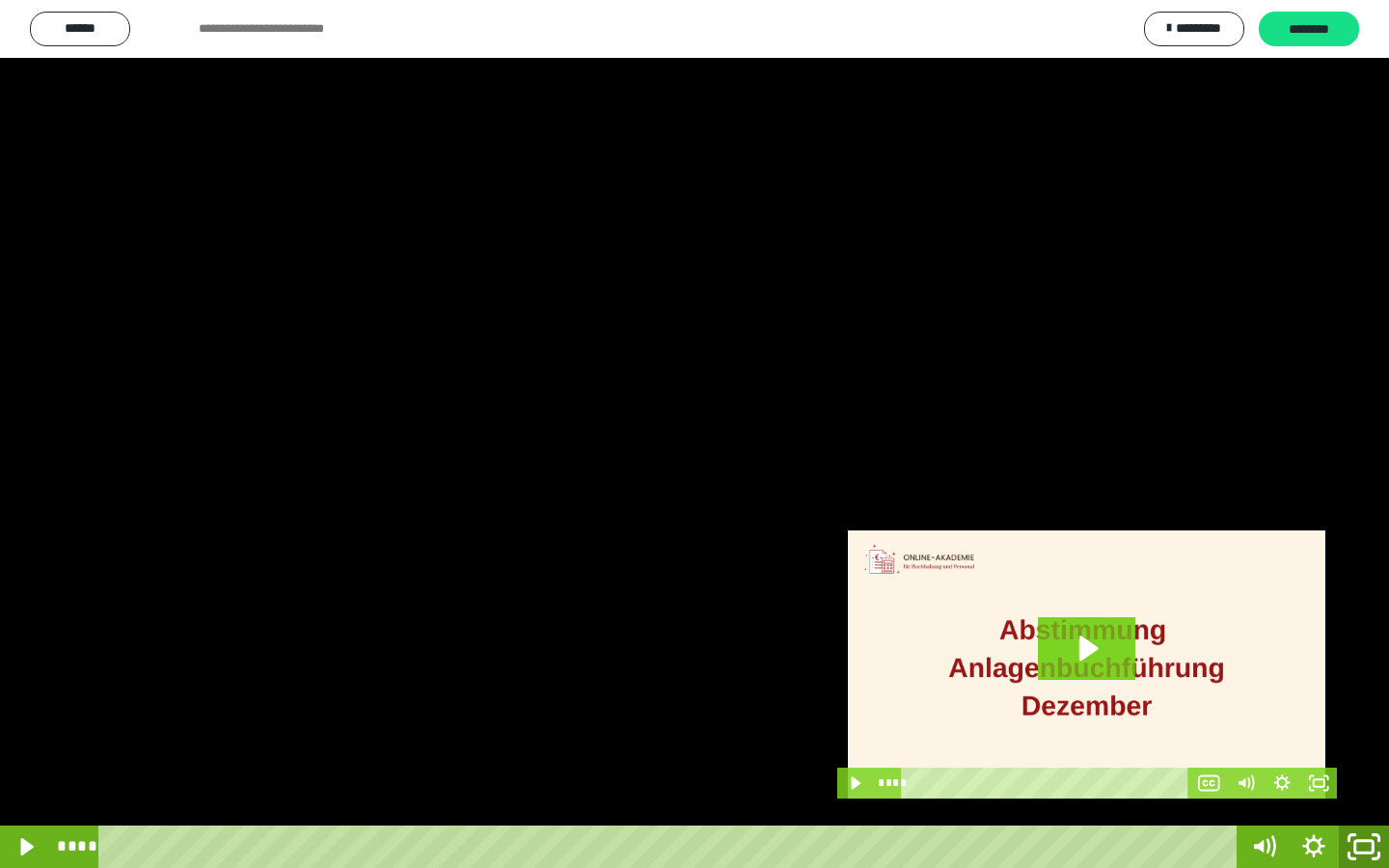 drag, startPoint x: 1364, startPoint y: 837, endPoint x: 1340, endPoint y: 700, distance: 139.0863 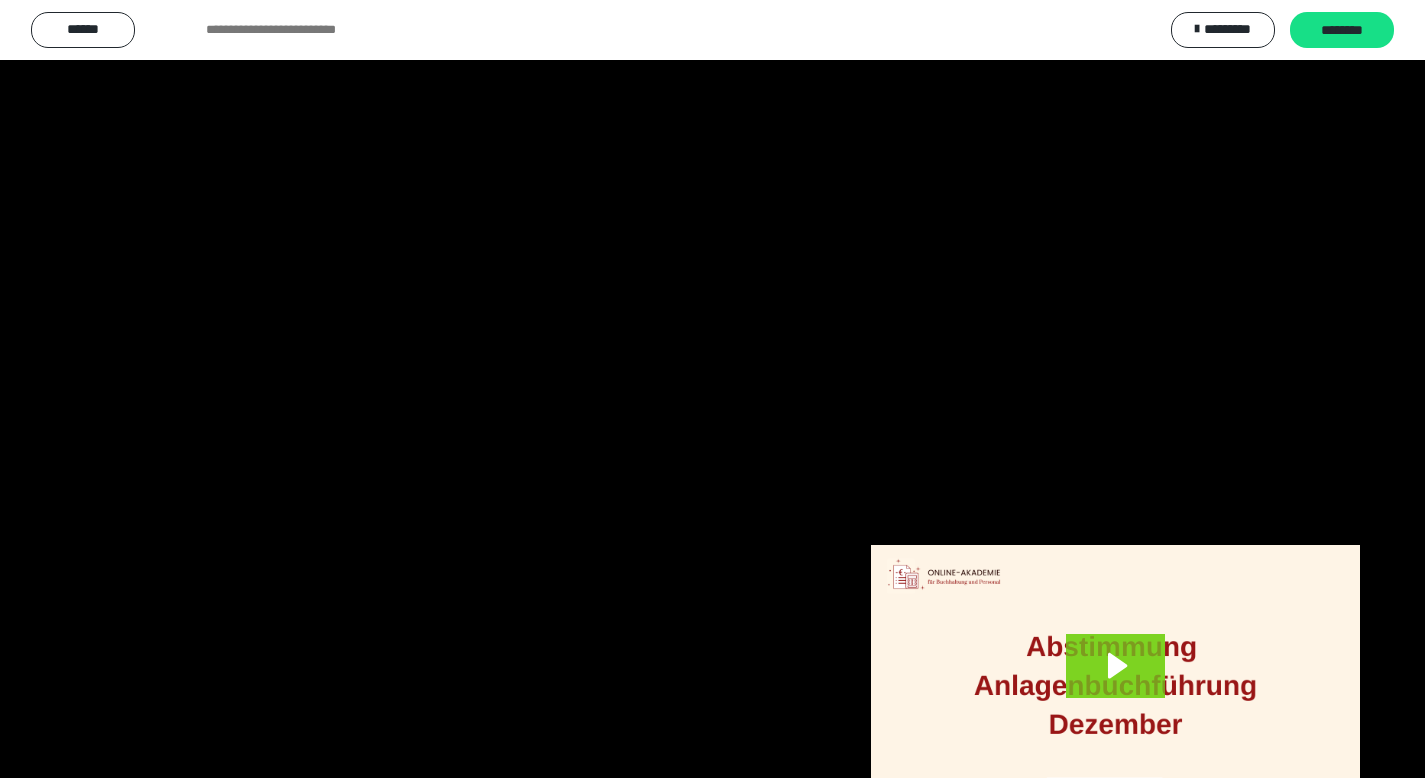 scroll, scrollTop: 3912, scrollLeft: 0, axis: vertical 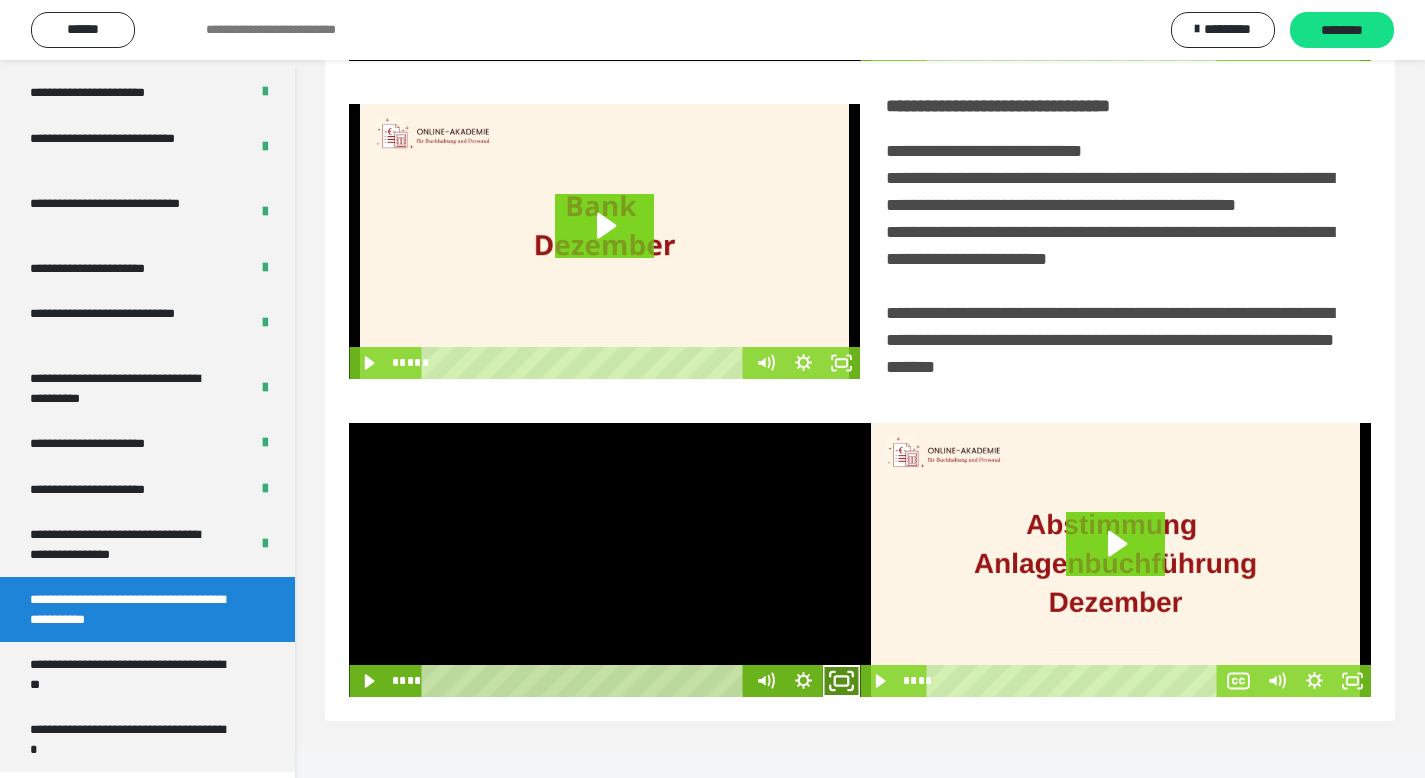 drag, startPoint x: 844, startPoint y: 708, endPoint x: 834, endPoint y: 691, distance: 19.723083 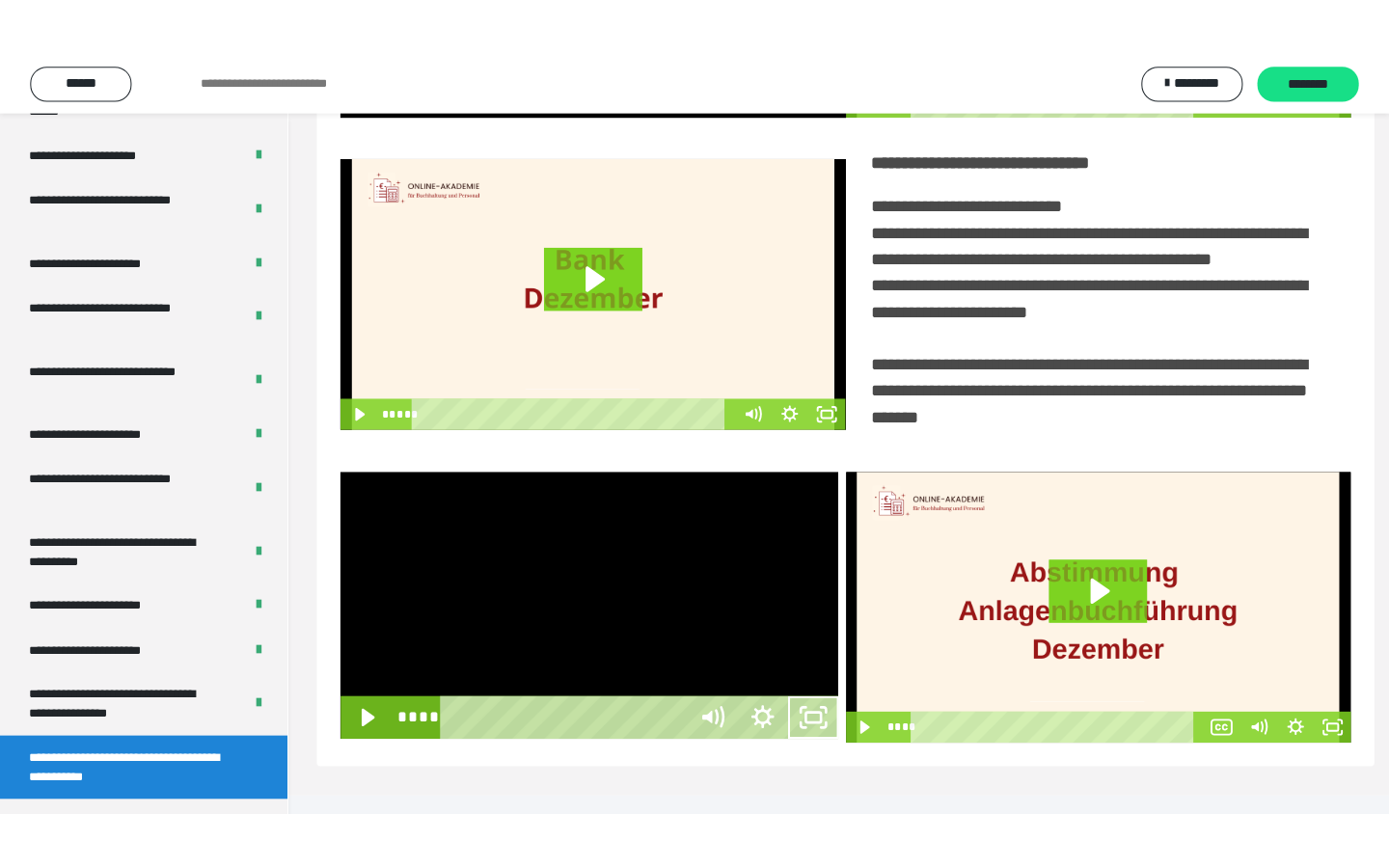 scroll, scrollTop: 225, scrollLeft: 0, axis: vertical 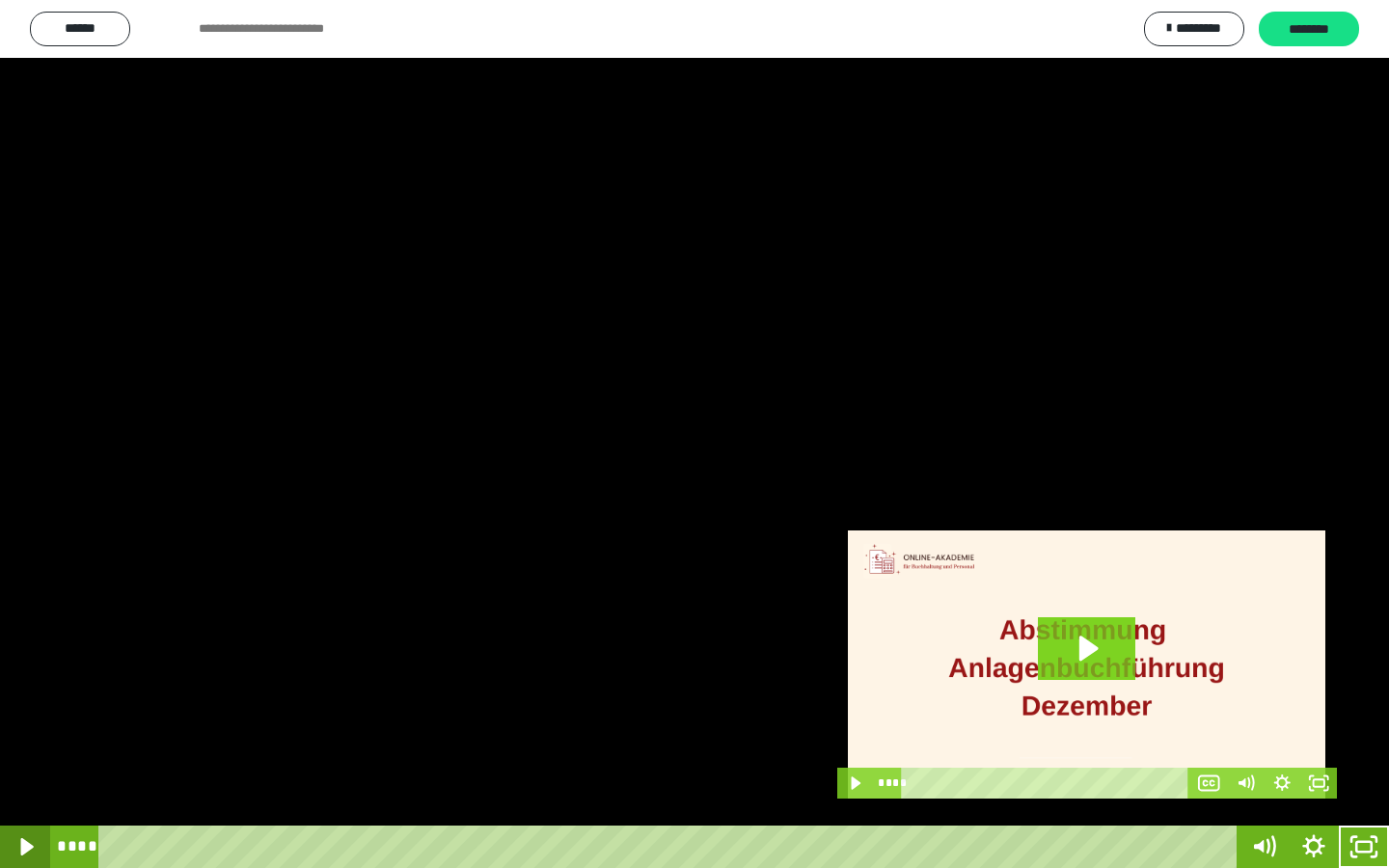 click 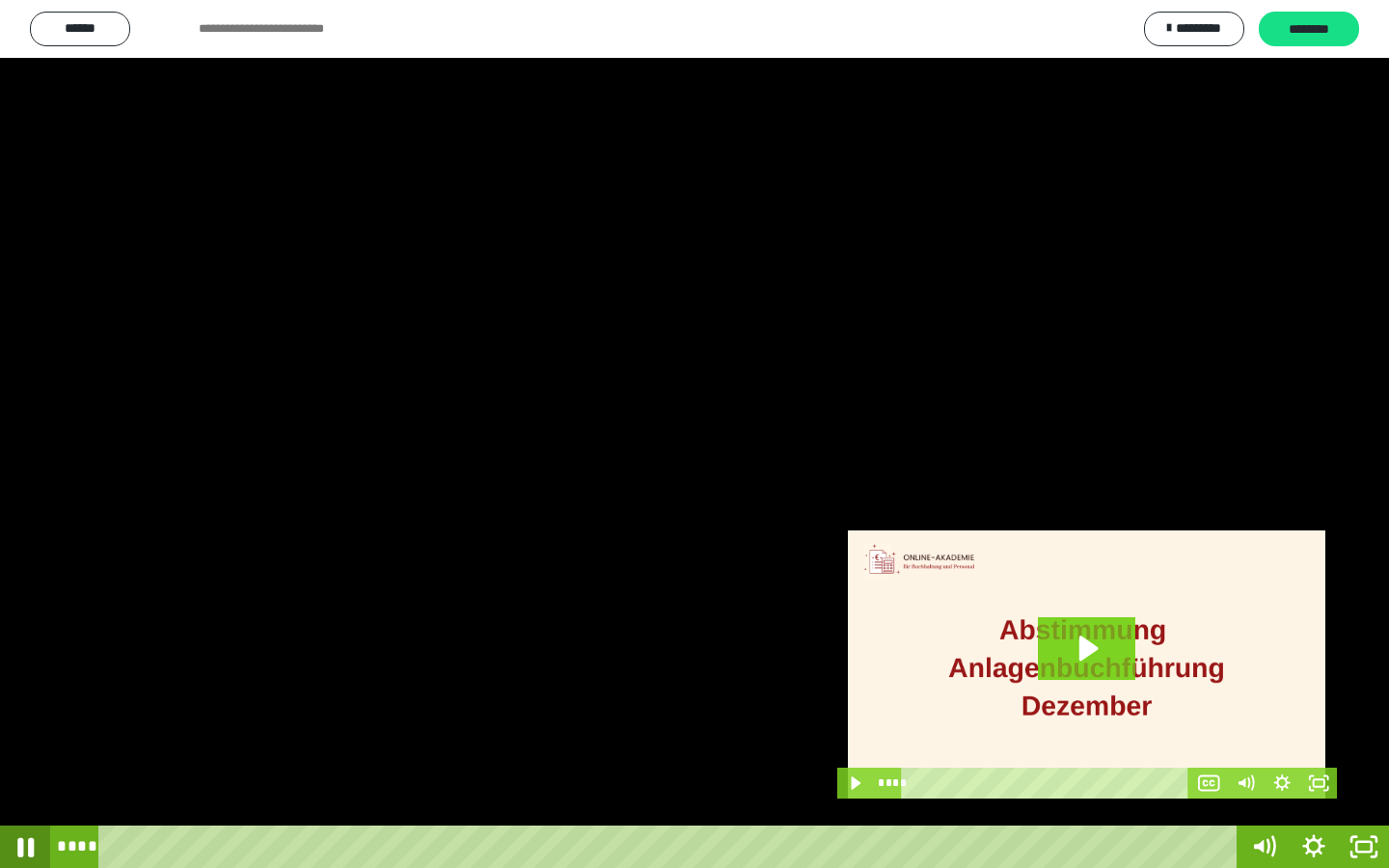 click 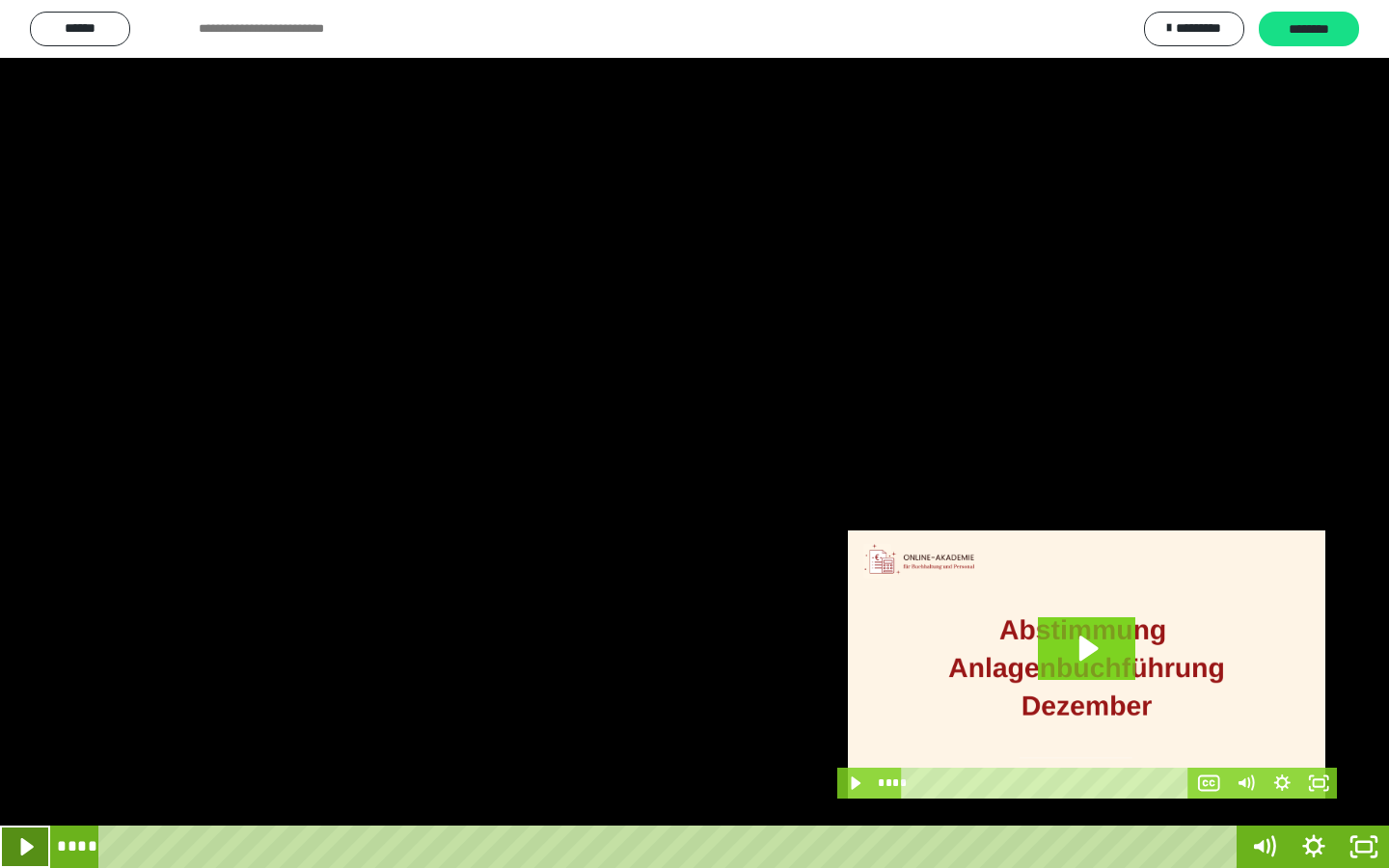 click 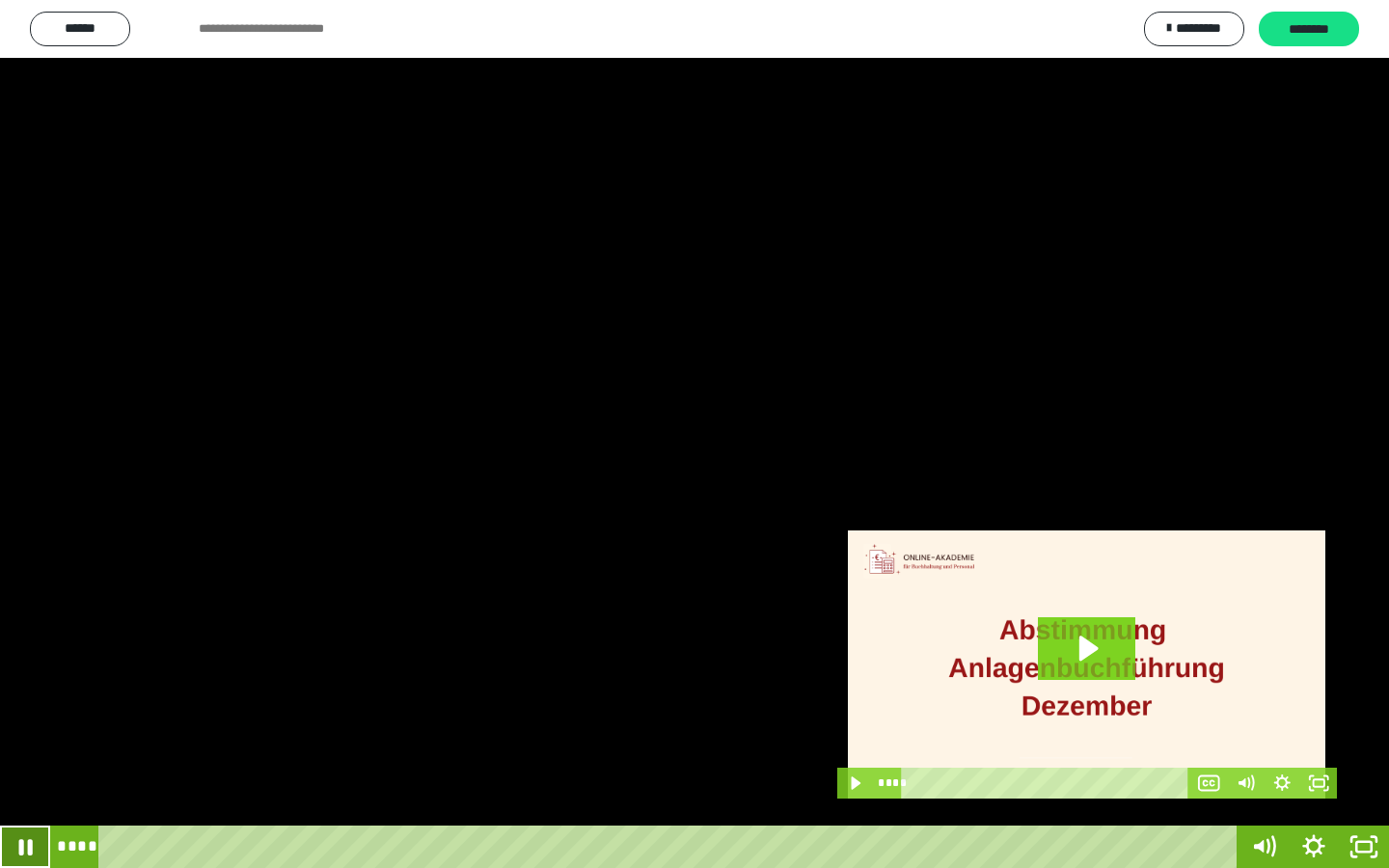 click 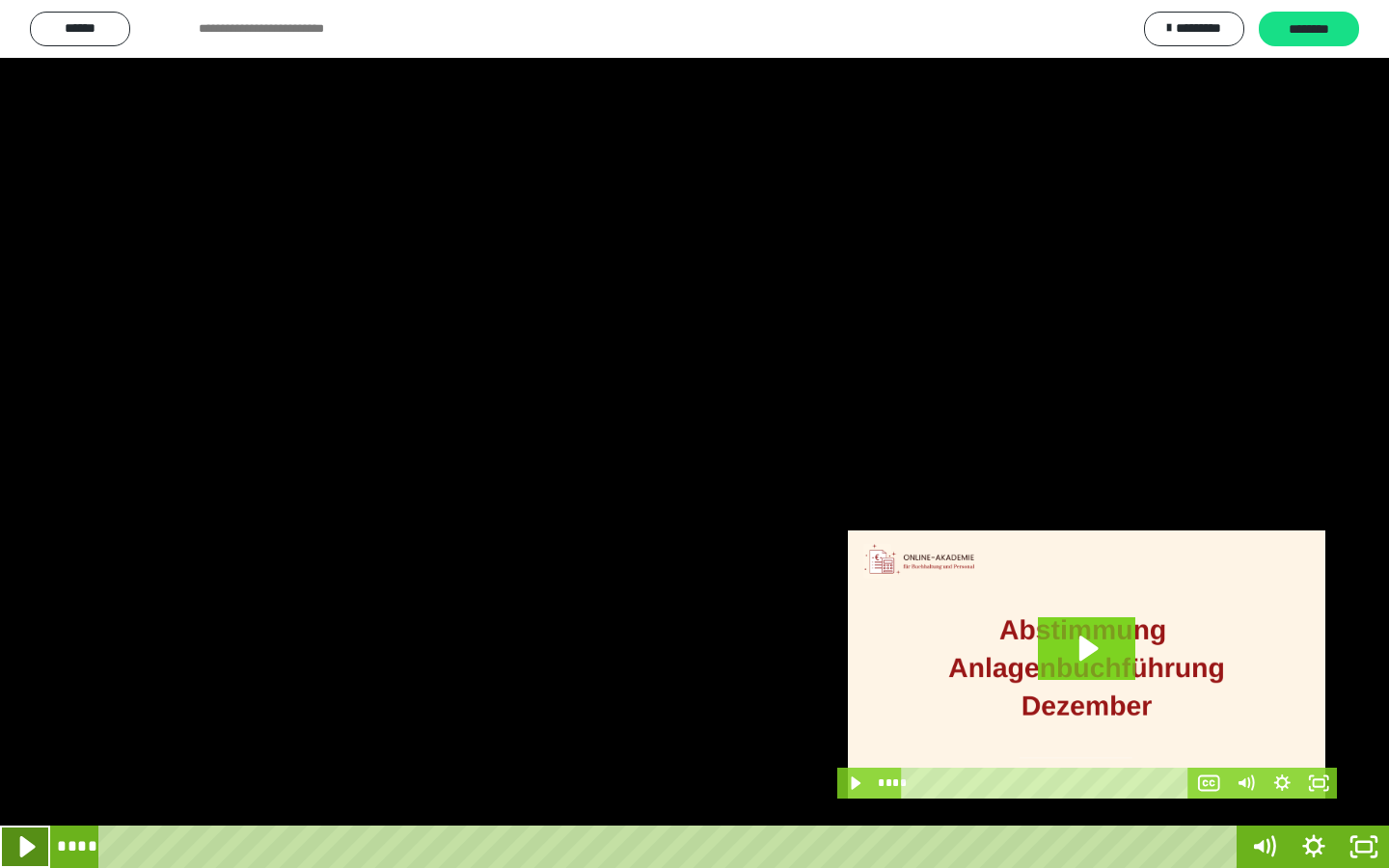 click 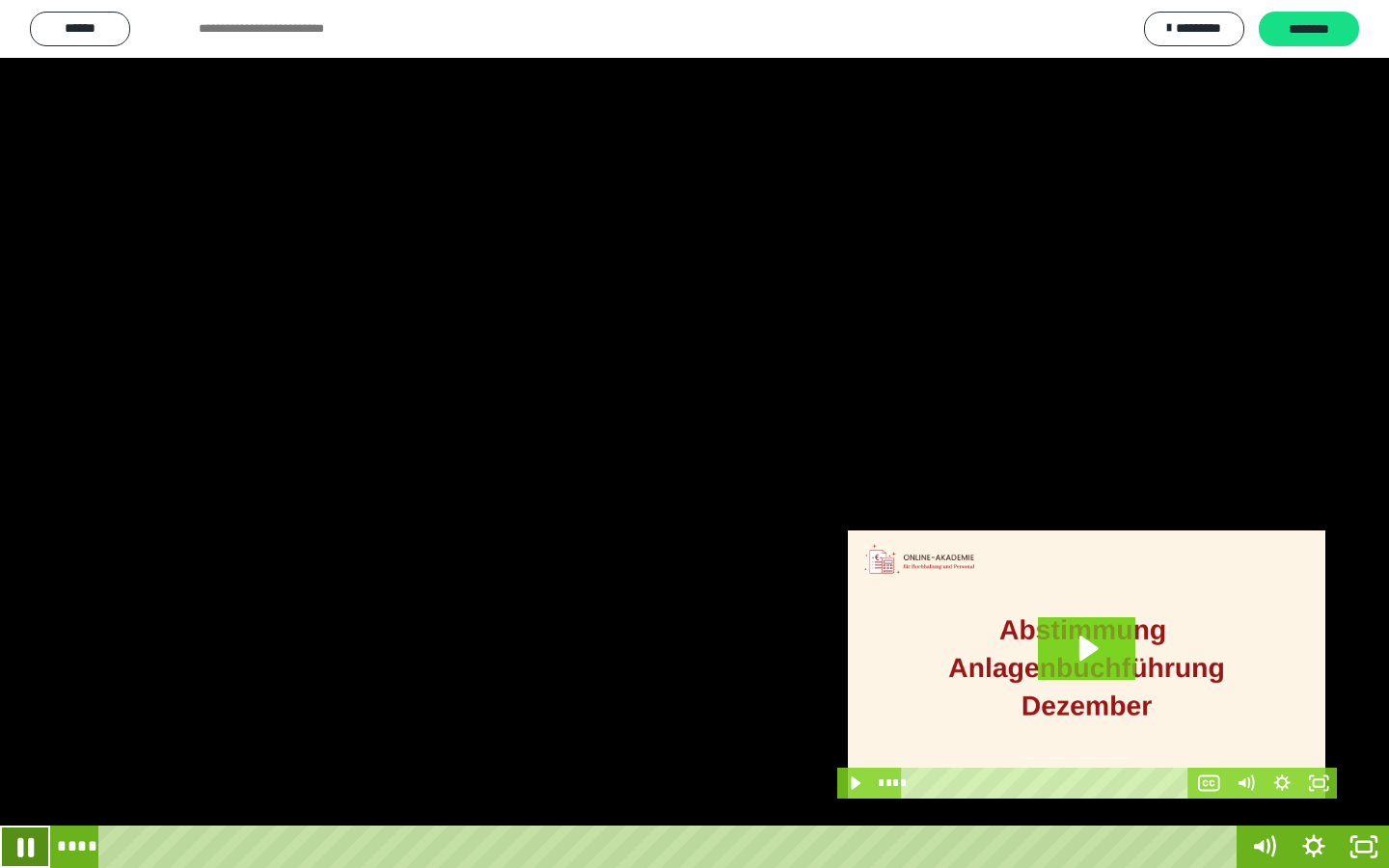 click 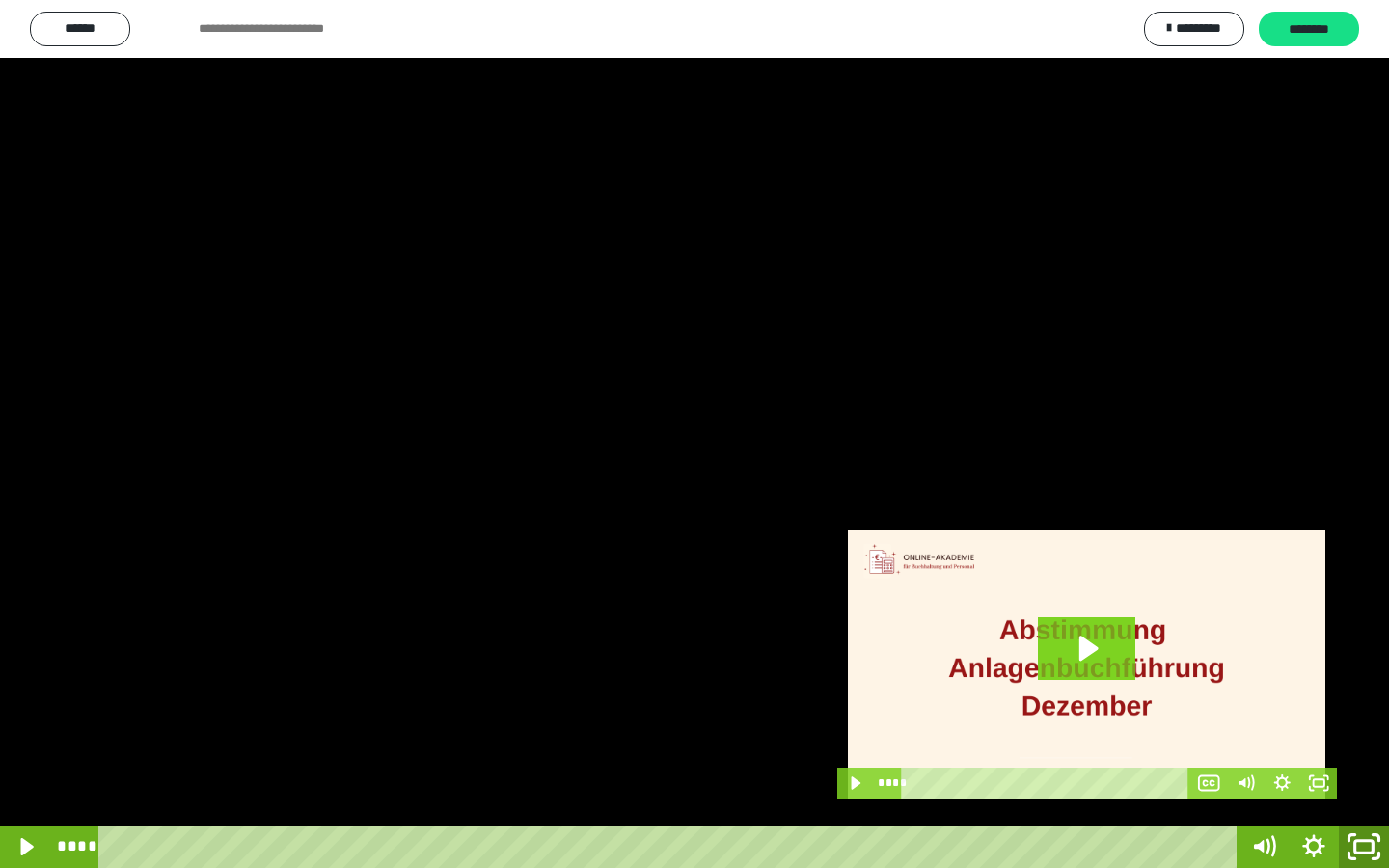 click 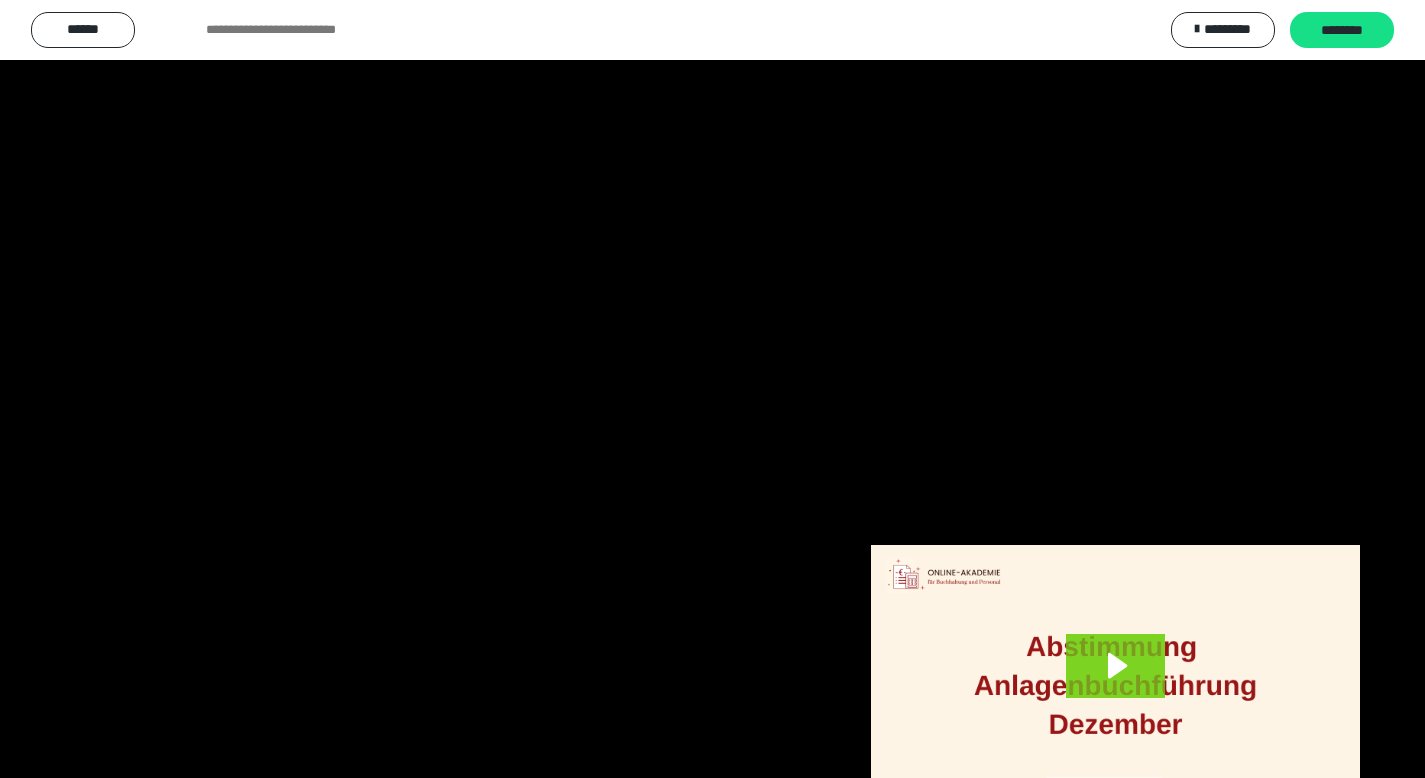 scroll, scrollTop: 3912, scrollLeft: 0, axis: vertical 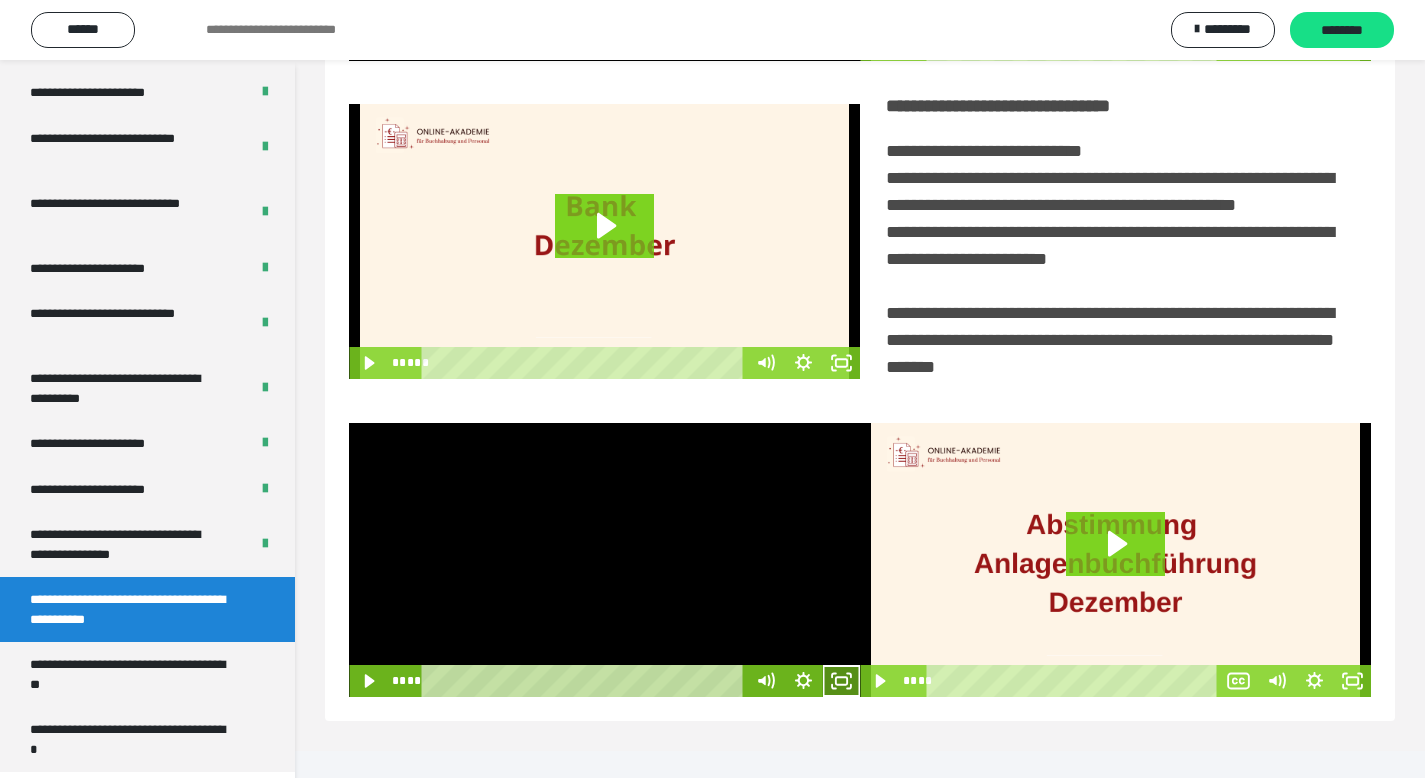 click 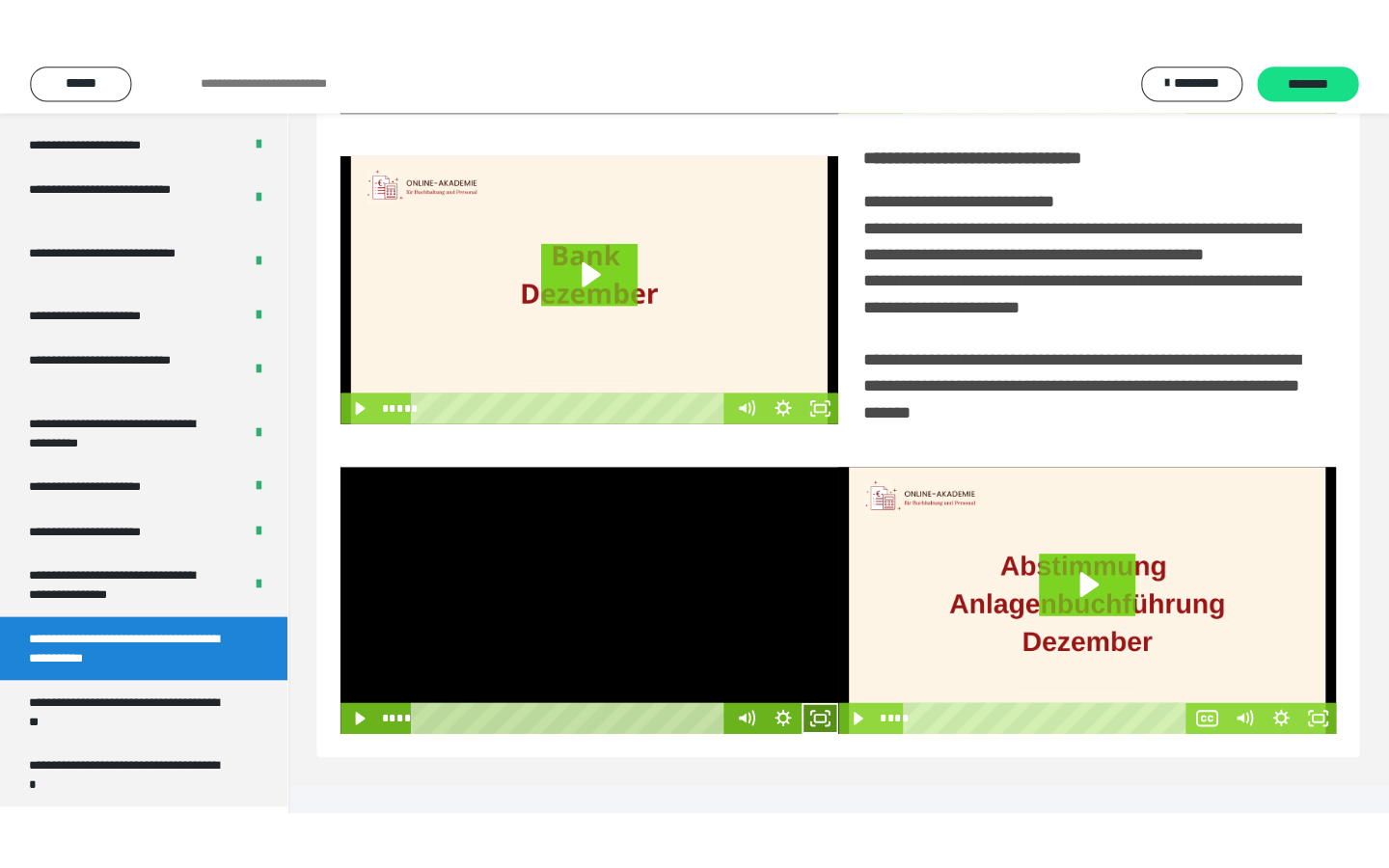 scroll, scrollTop: 225, scrollLeft: 0, axis: vertical 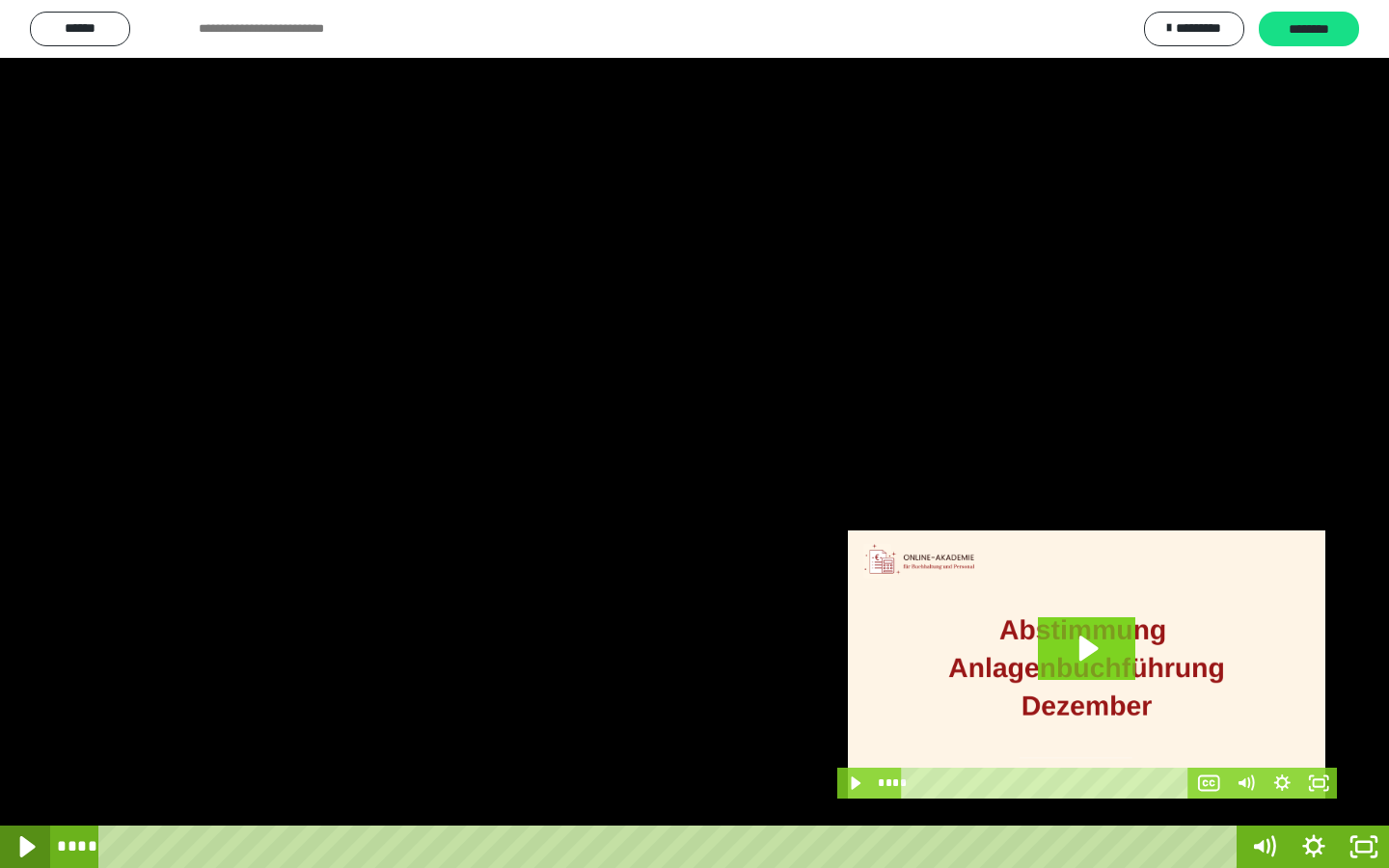 click 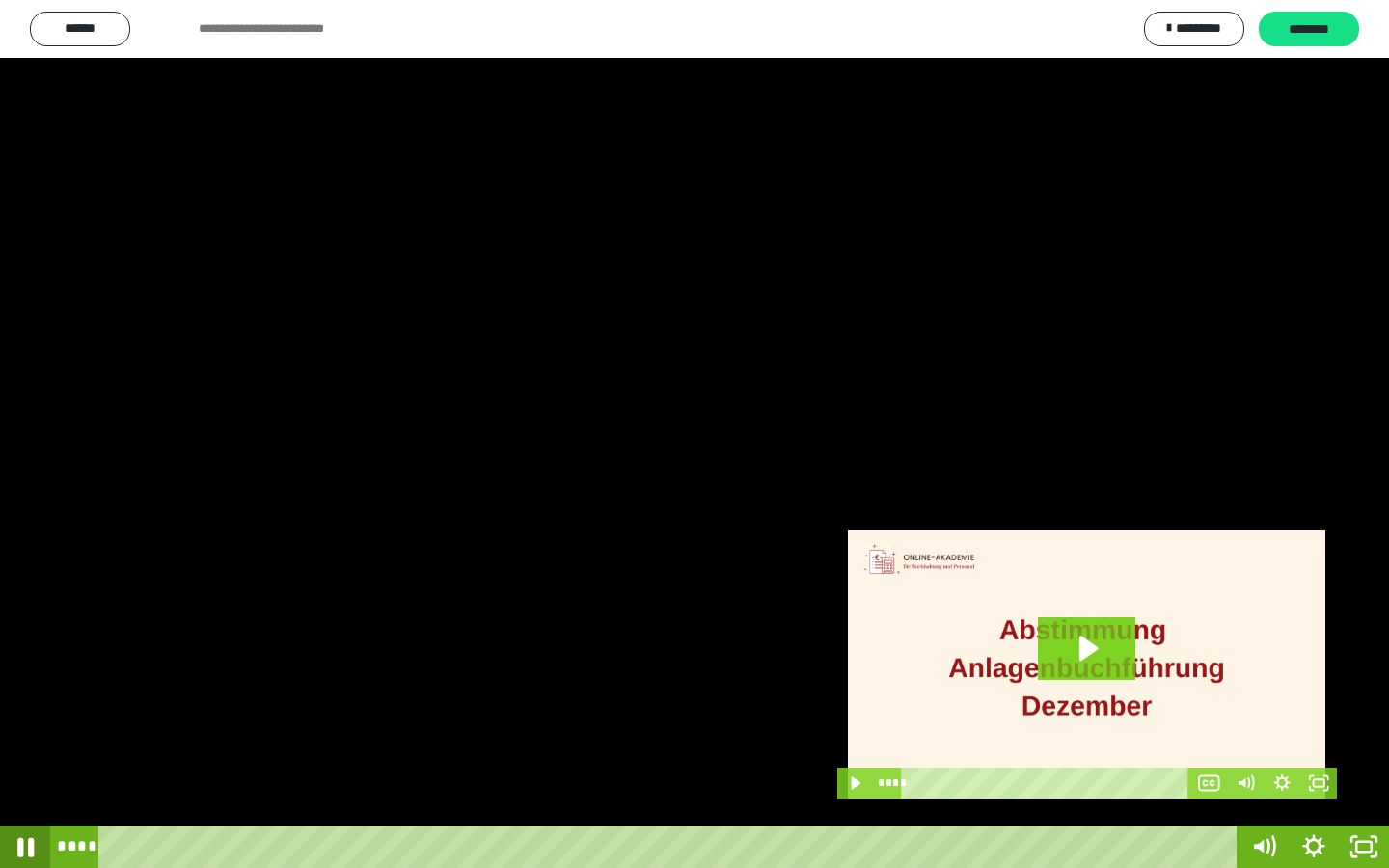 click 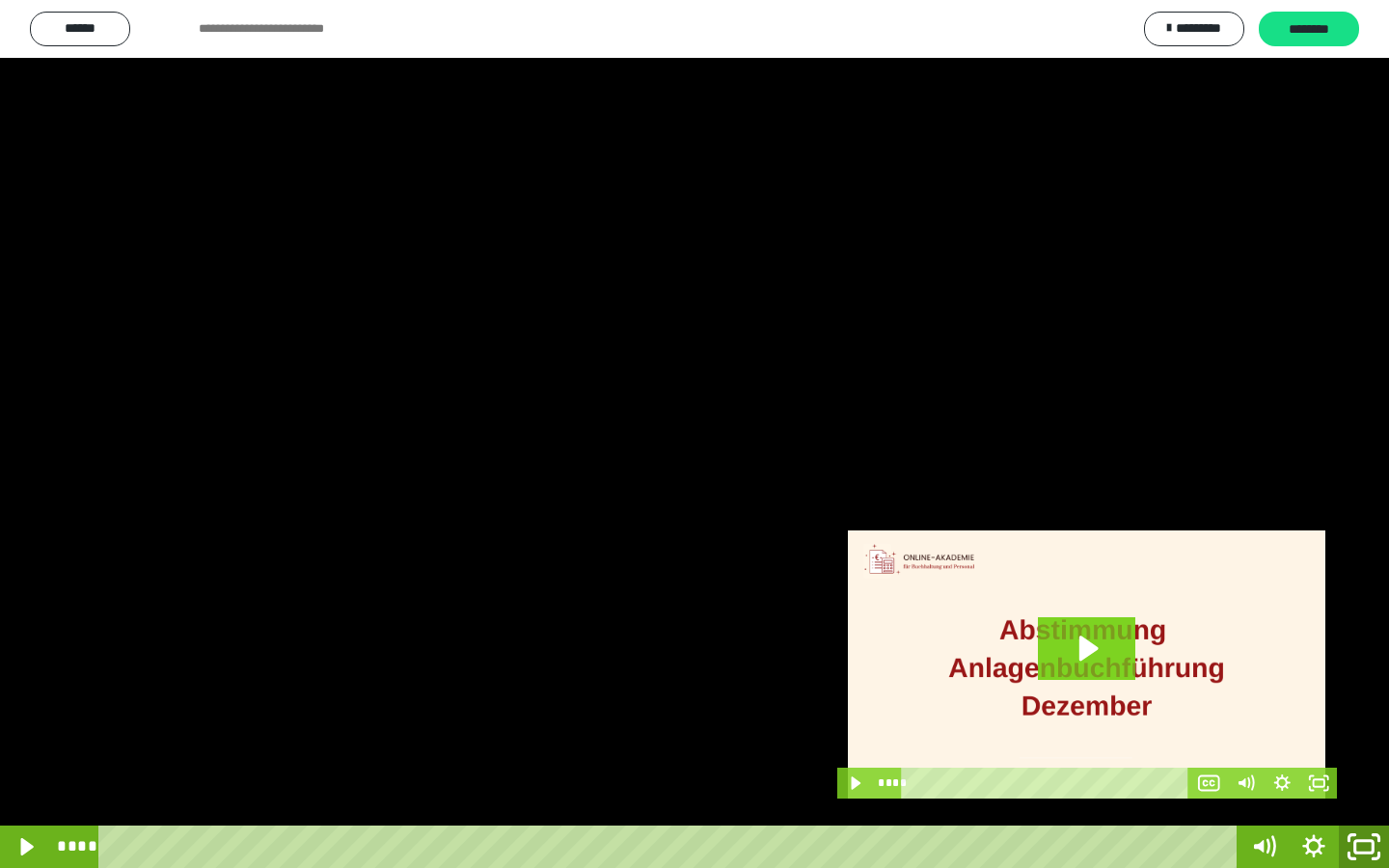 click 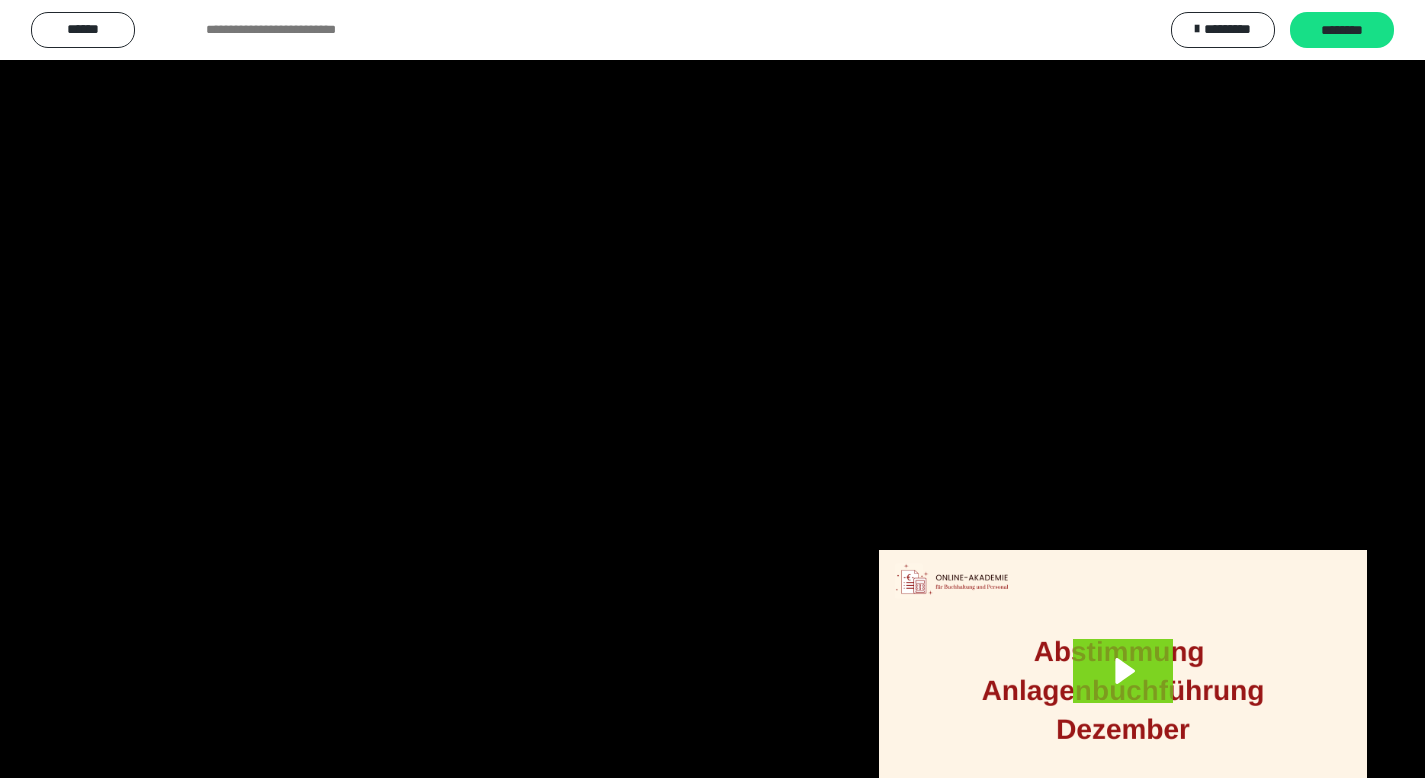 scroll, scrollTop: 3912, scrollLeft: 0, axis: vertical 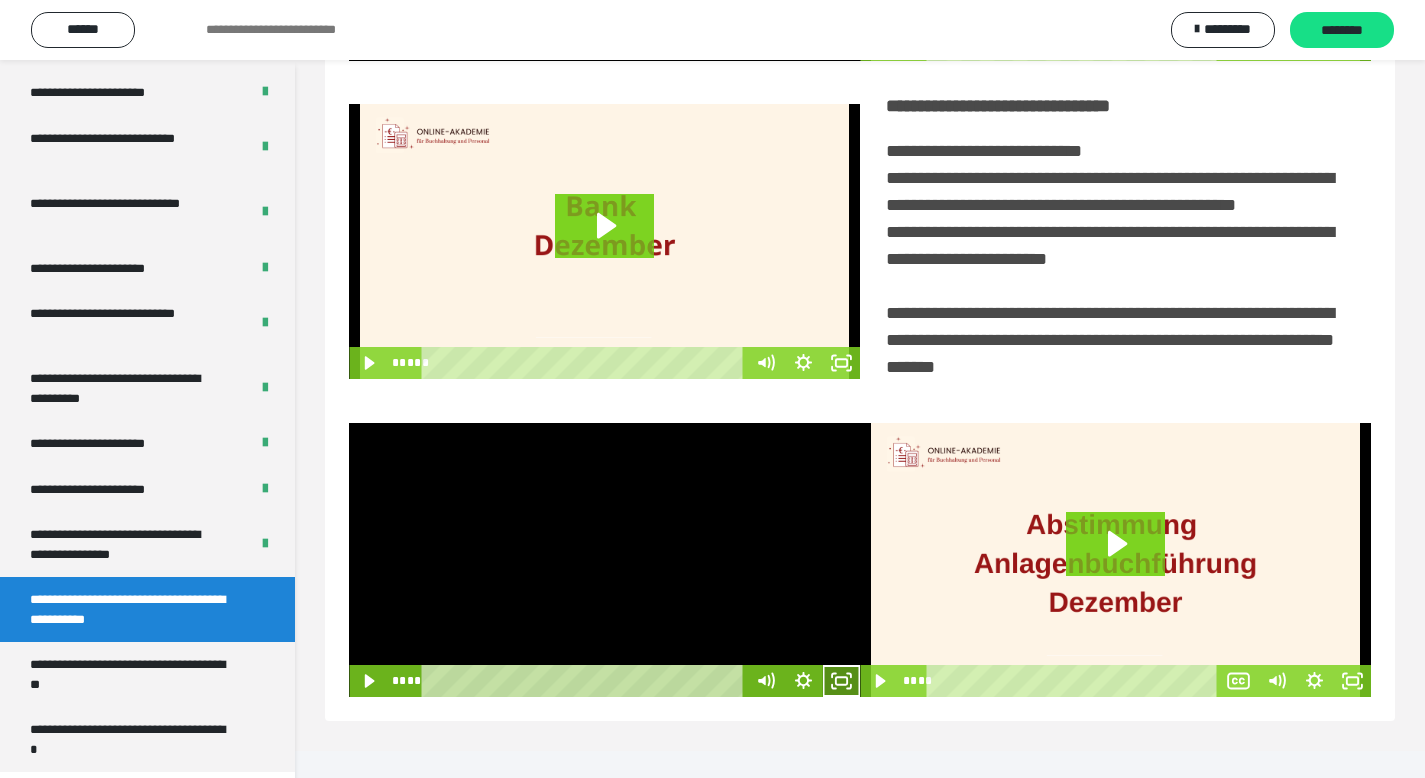 click 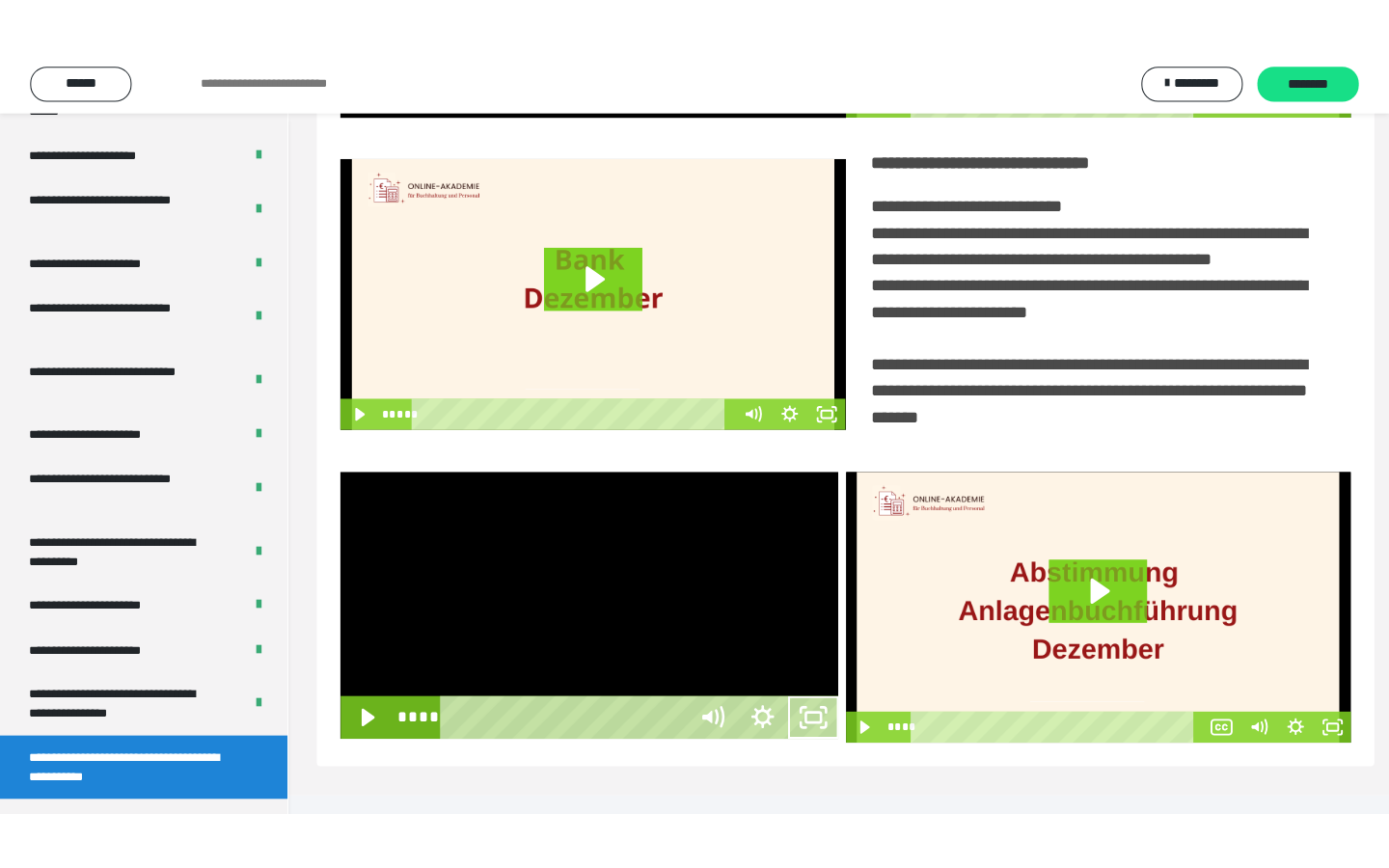 scroll, scrollTop: 225, scrollLeft: 0, axis: vertical 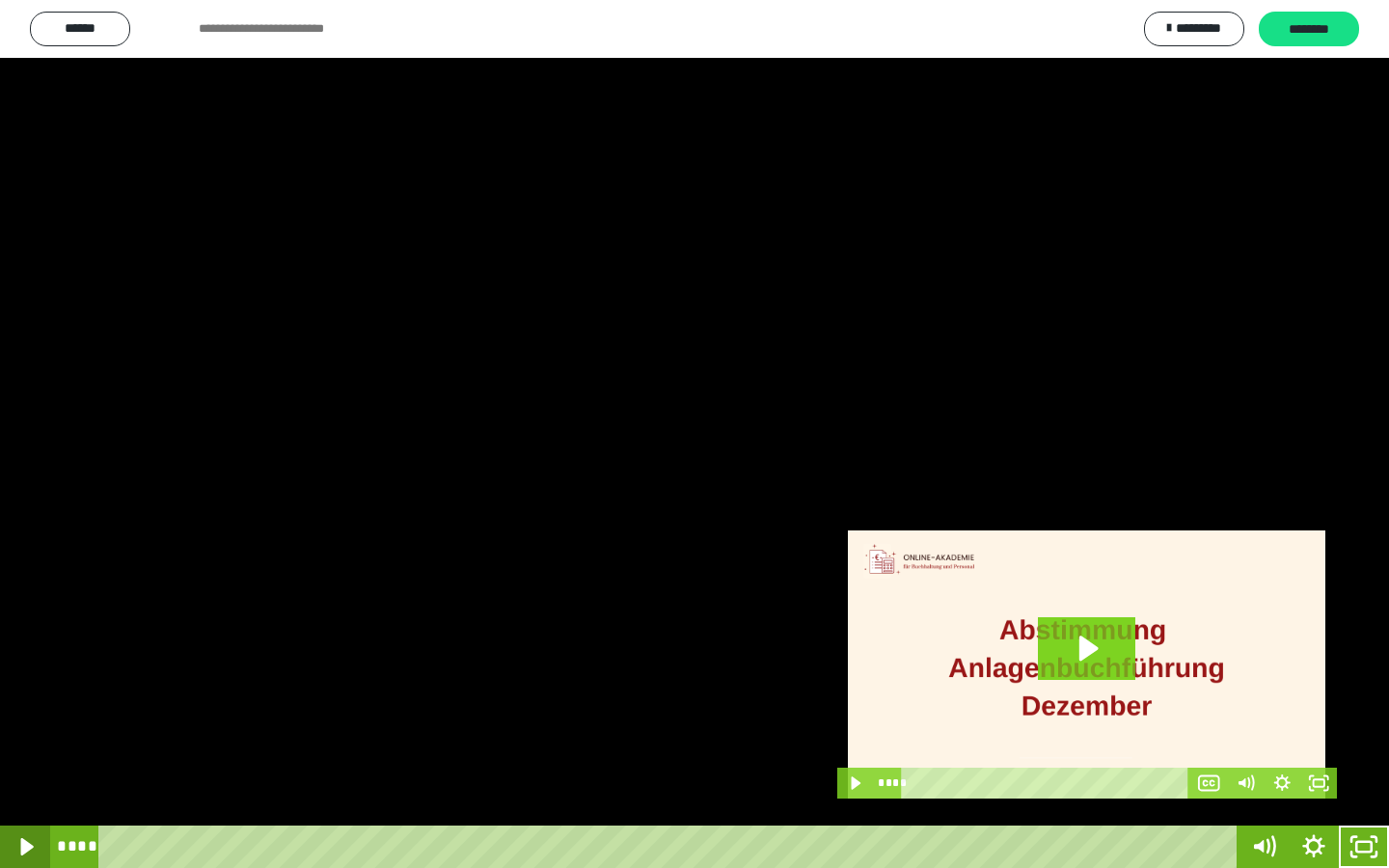 click 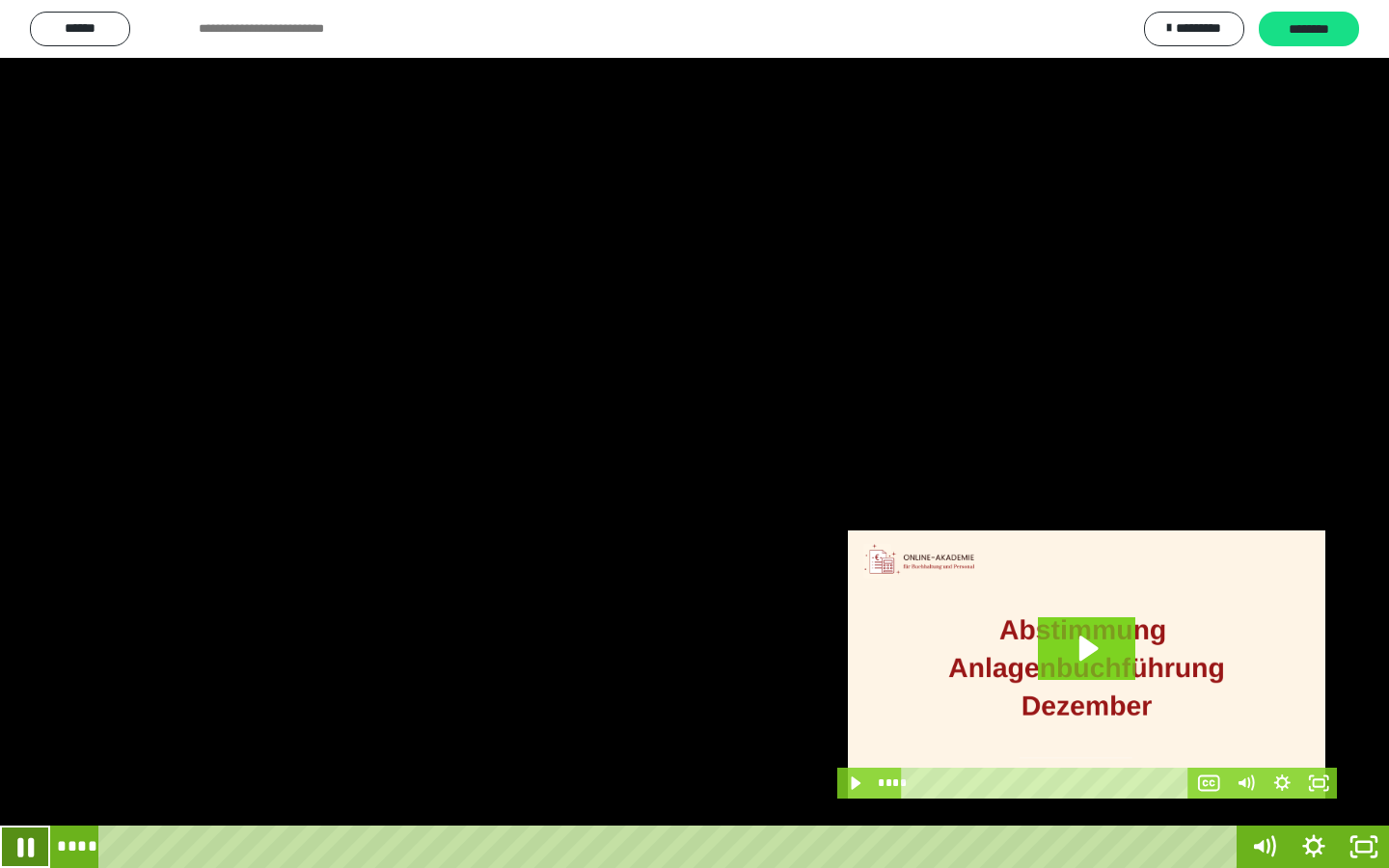 click 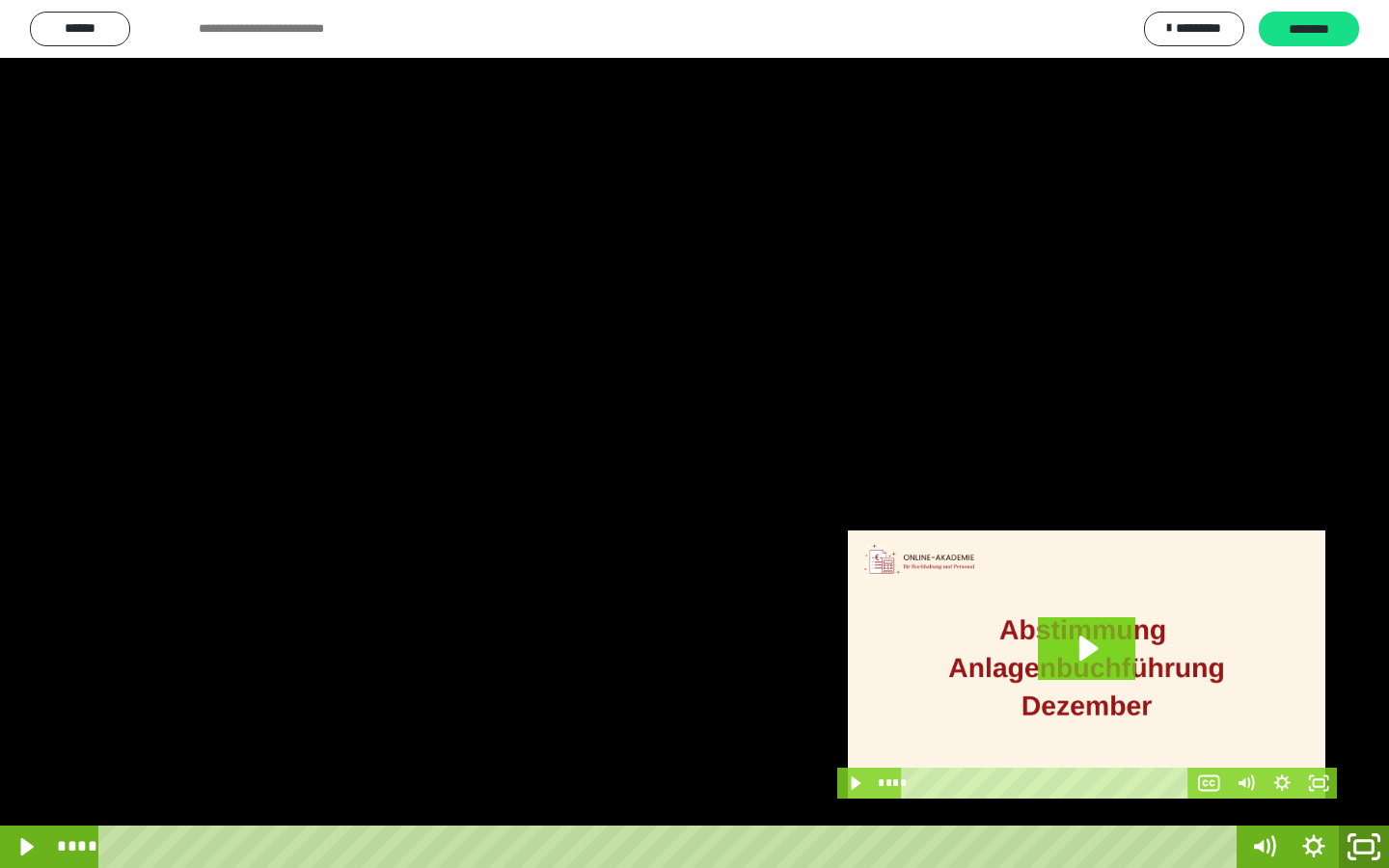 drag, startPoint x: 1363, startPoint y: 850, endPoint x: 1061, endPoint y: 567, distance: 413.87559 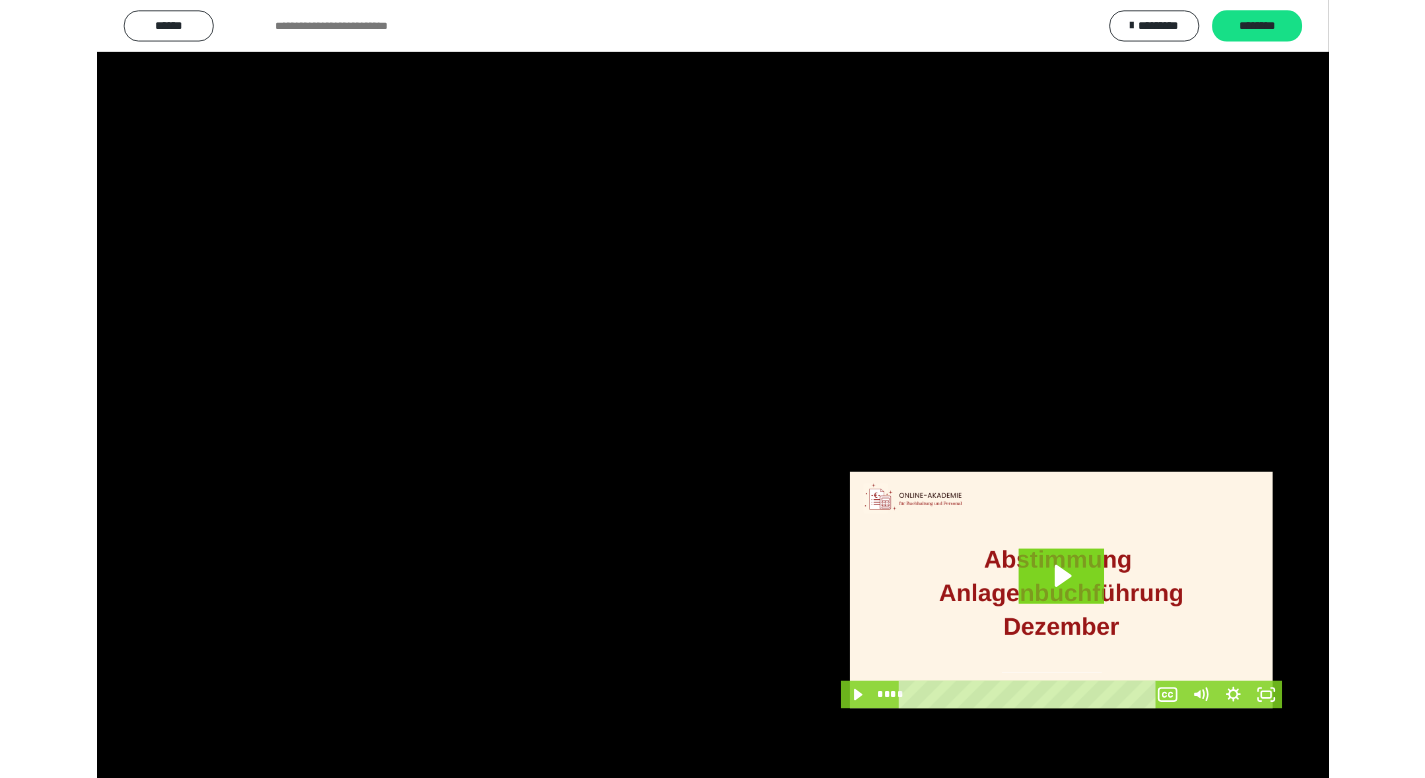 scroll, scrollTop: 3912, scrollLeft: 0, axis: vertical 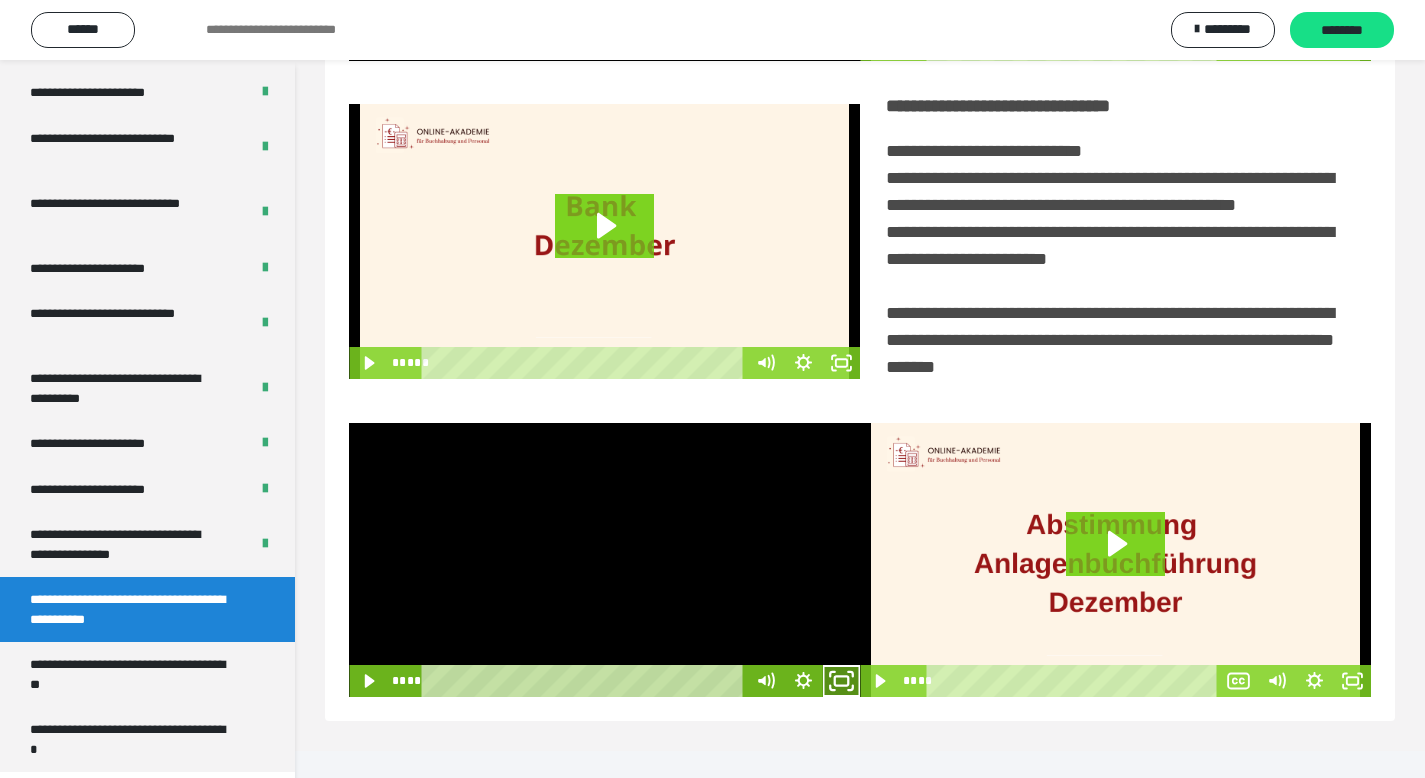 drag, startPoint x: 848, startPoint y: 701, endPoint x: 881, endPoint y: 677, distance: 40.804413 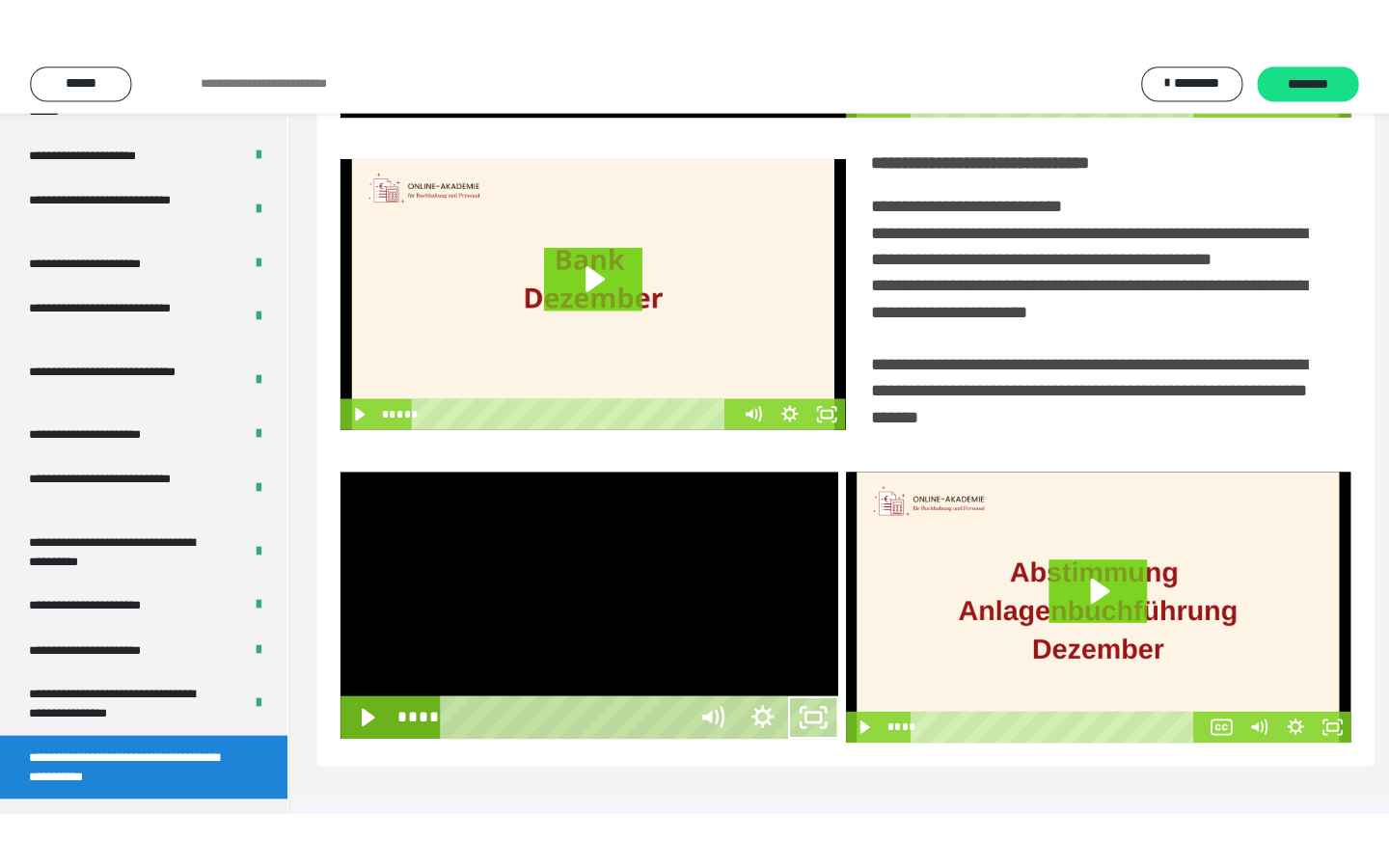 scroll, scrollTop: 225, scrollLeft: 0, axis: vertical 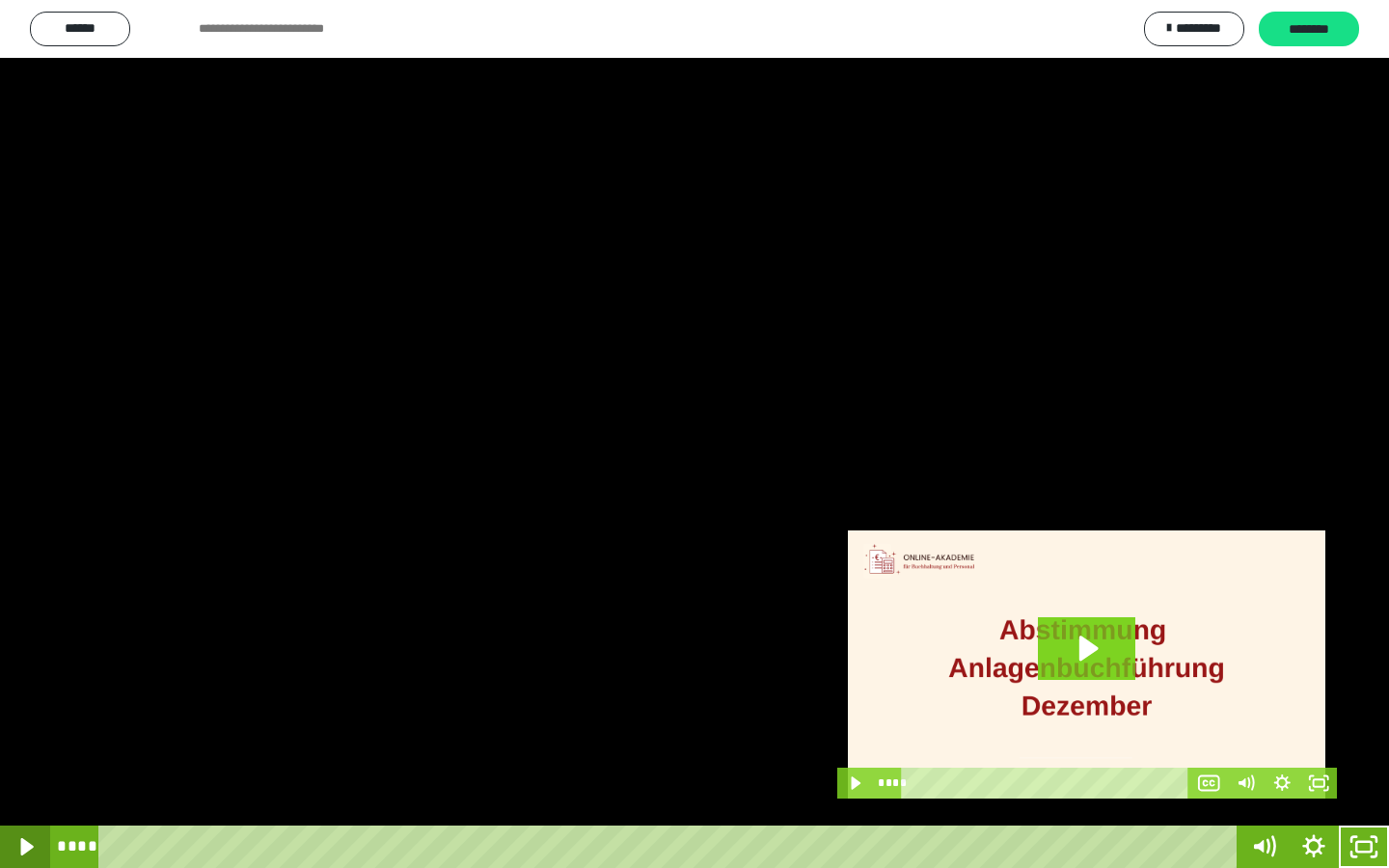 click 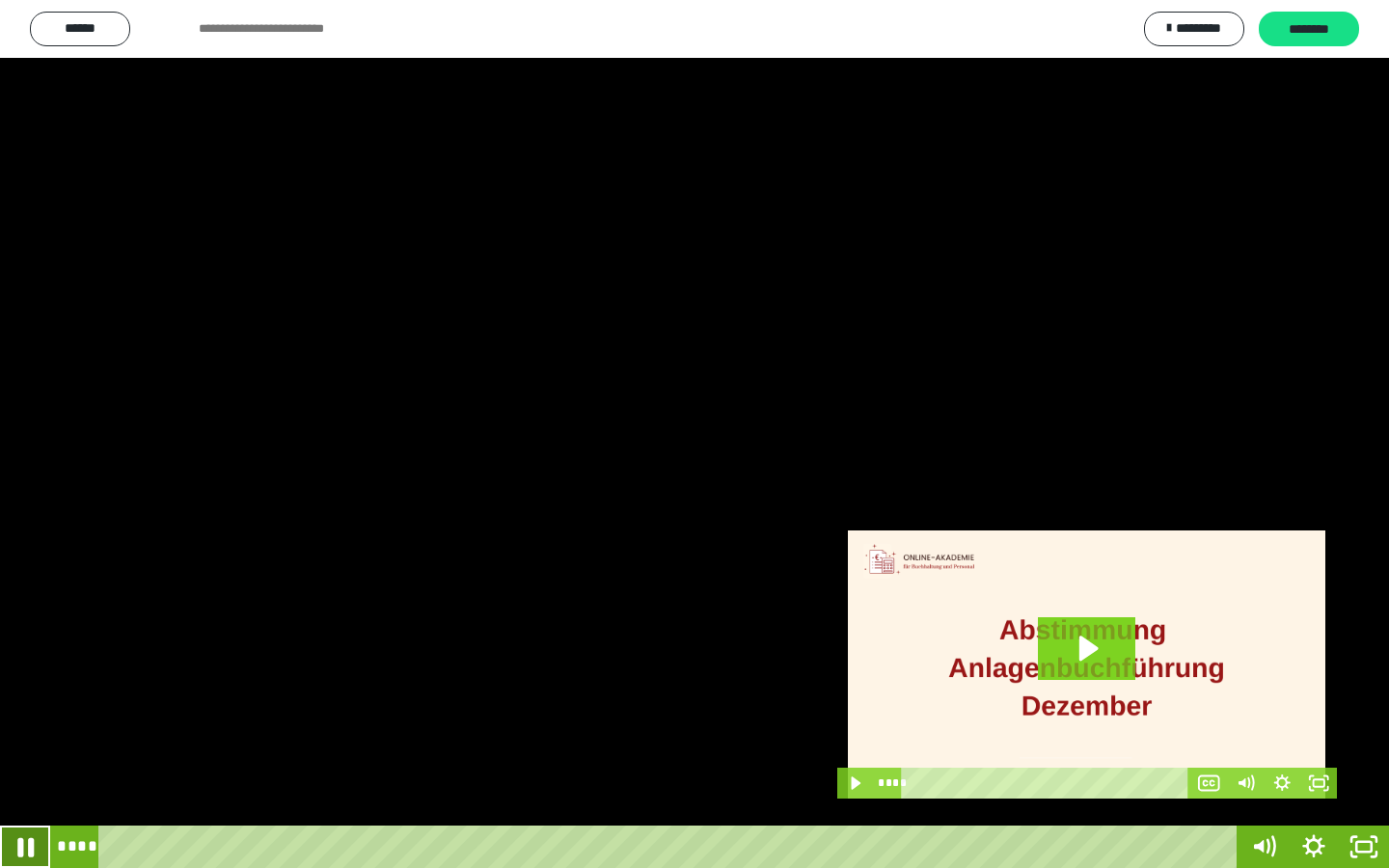 click 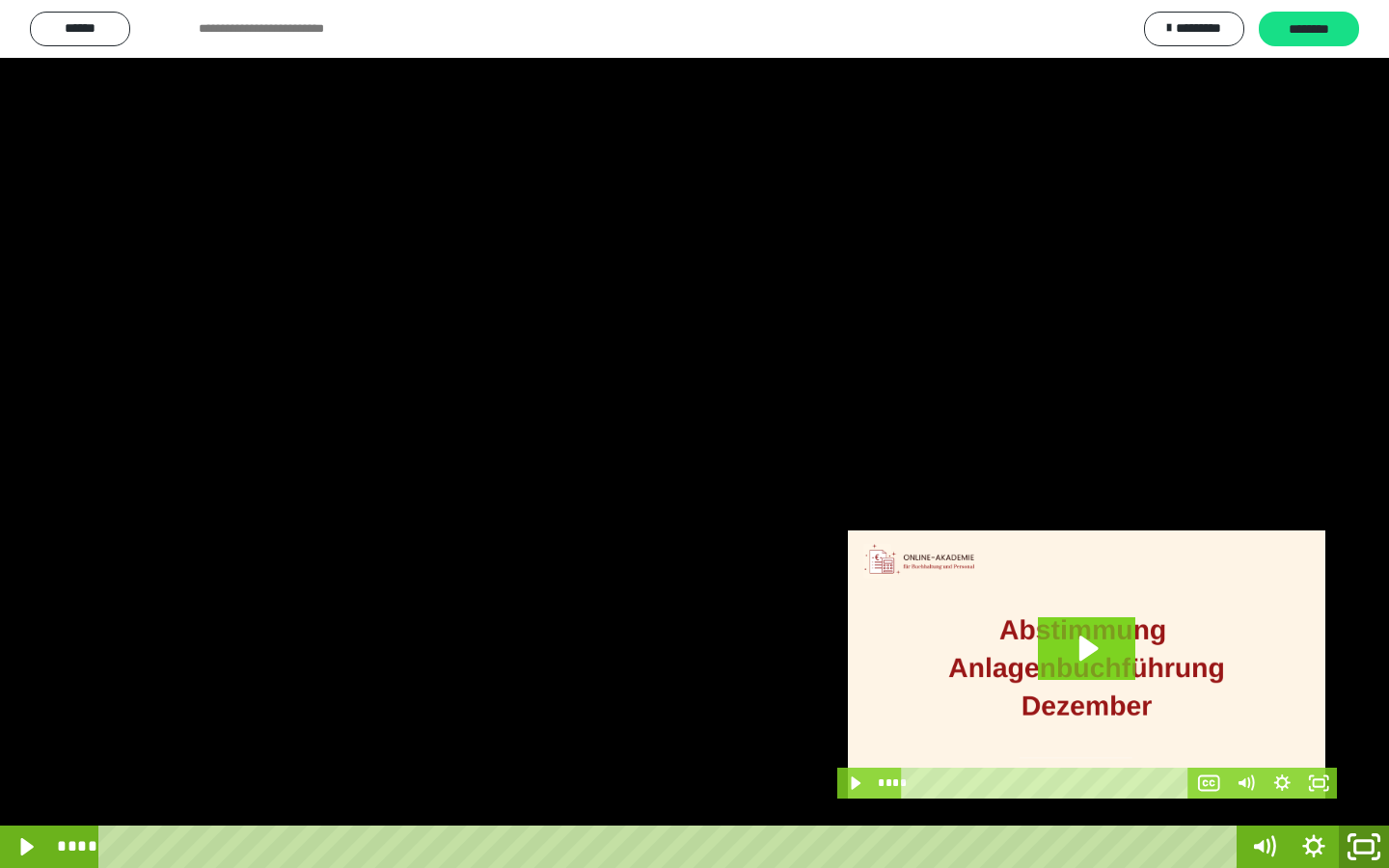 drag, startPoint x: 1364, startPoint y: 854, endPoint x: 1354, endPoint y: 696, distance: 158.31614 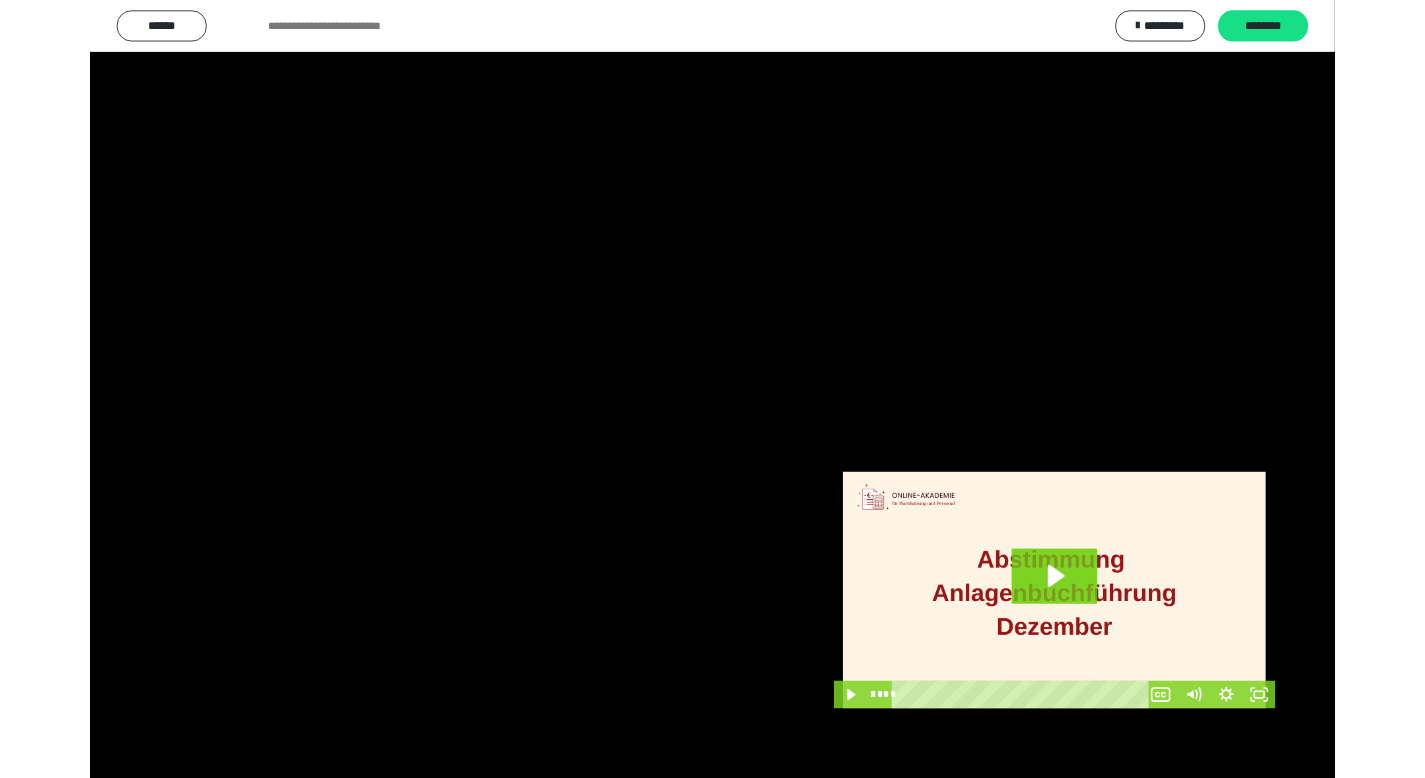scroll, scrollTop: 3912, scrollLeft: 0, axis: vertical 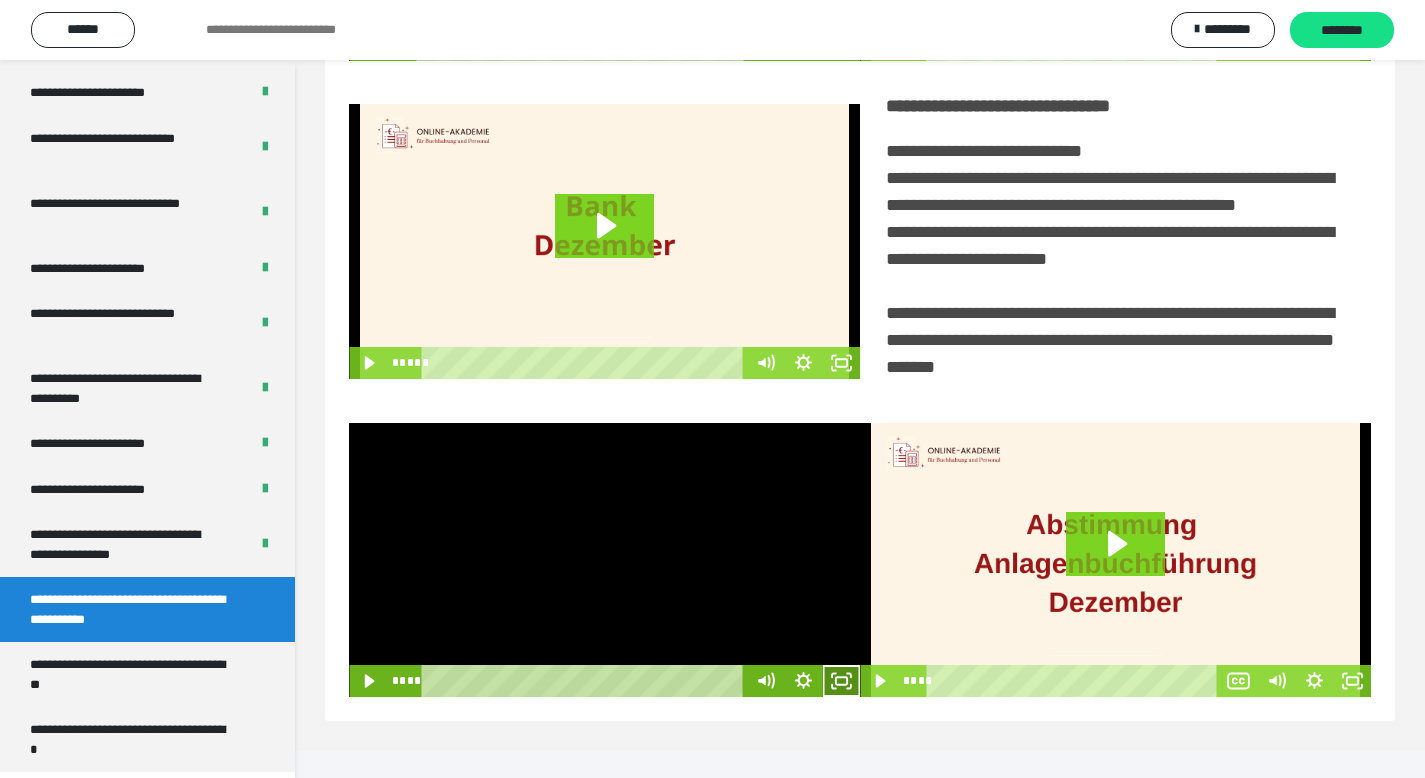 click 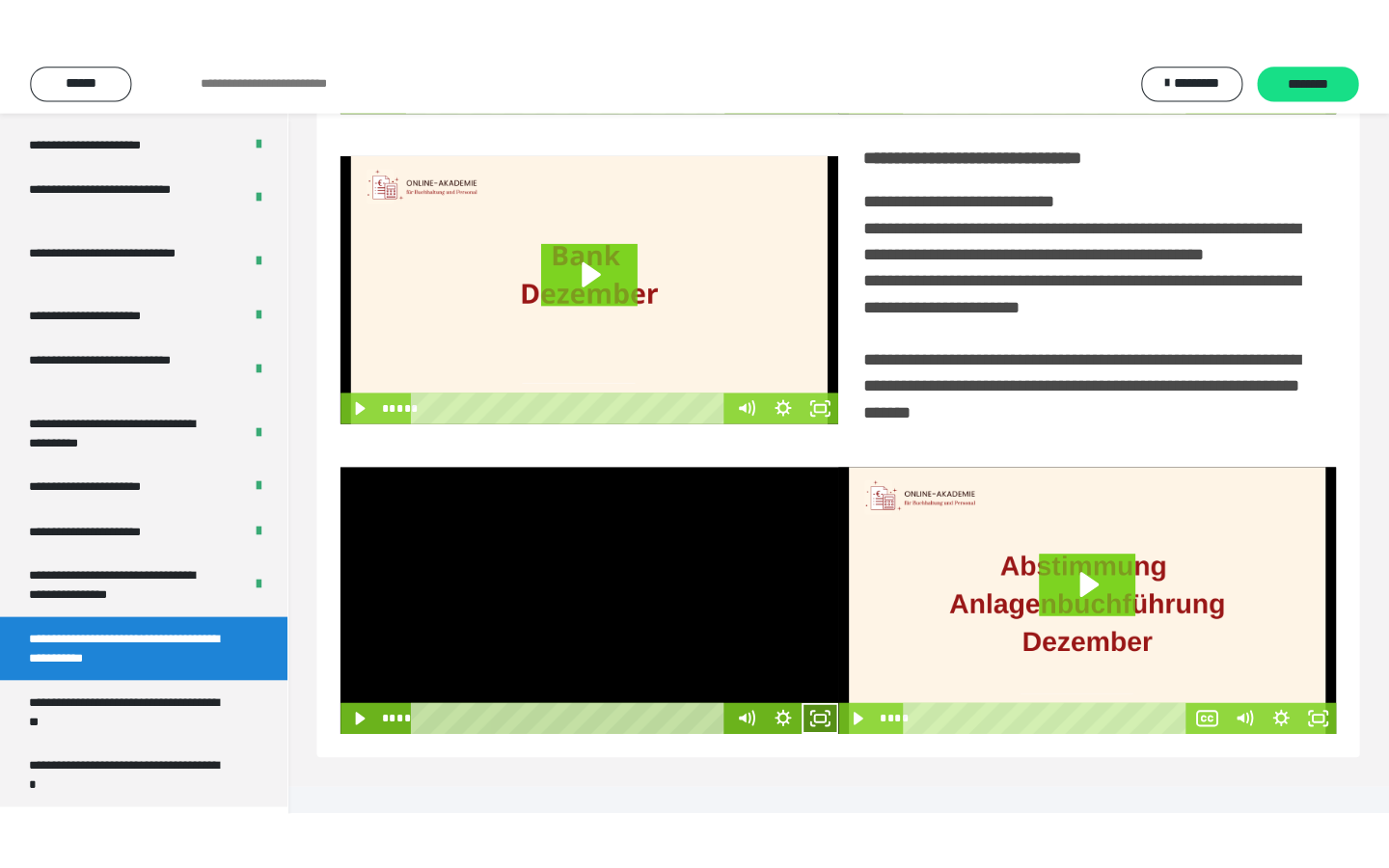scroll, scrollTop: 225, scrollLeft: 0, axis: vertical 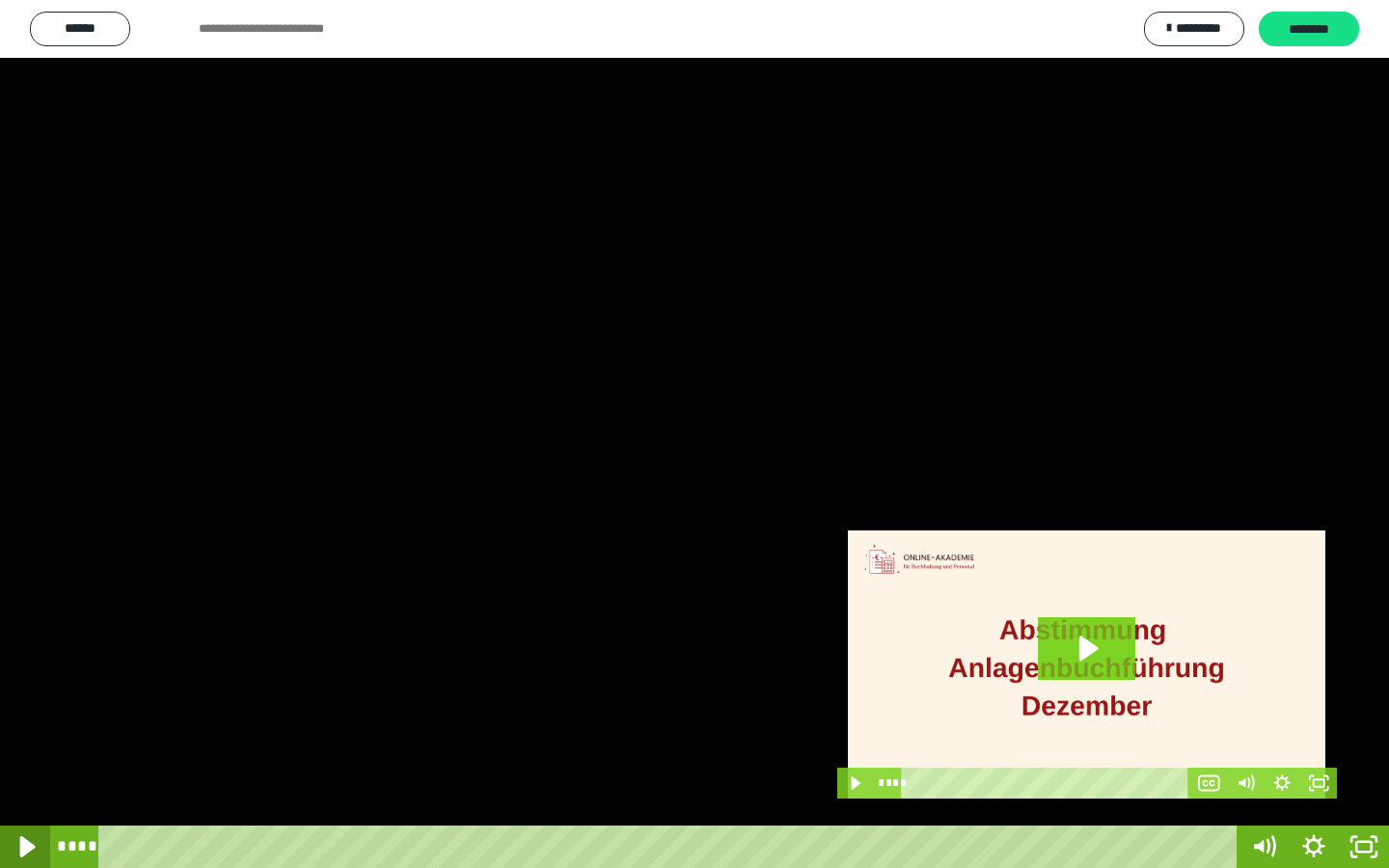 click 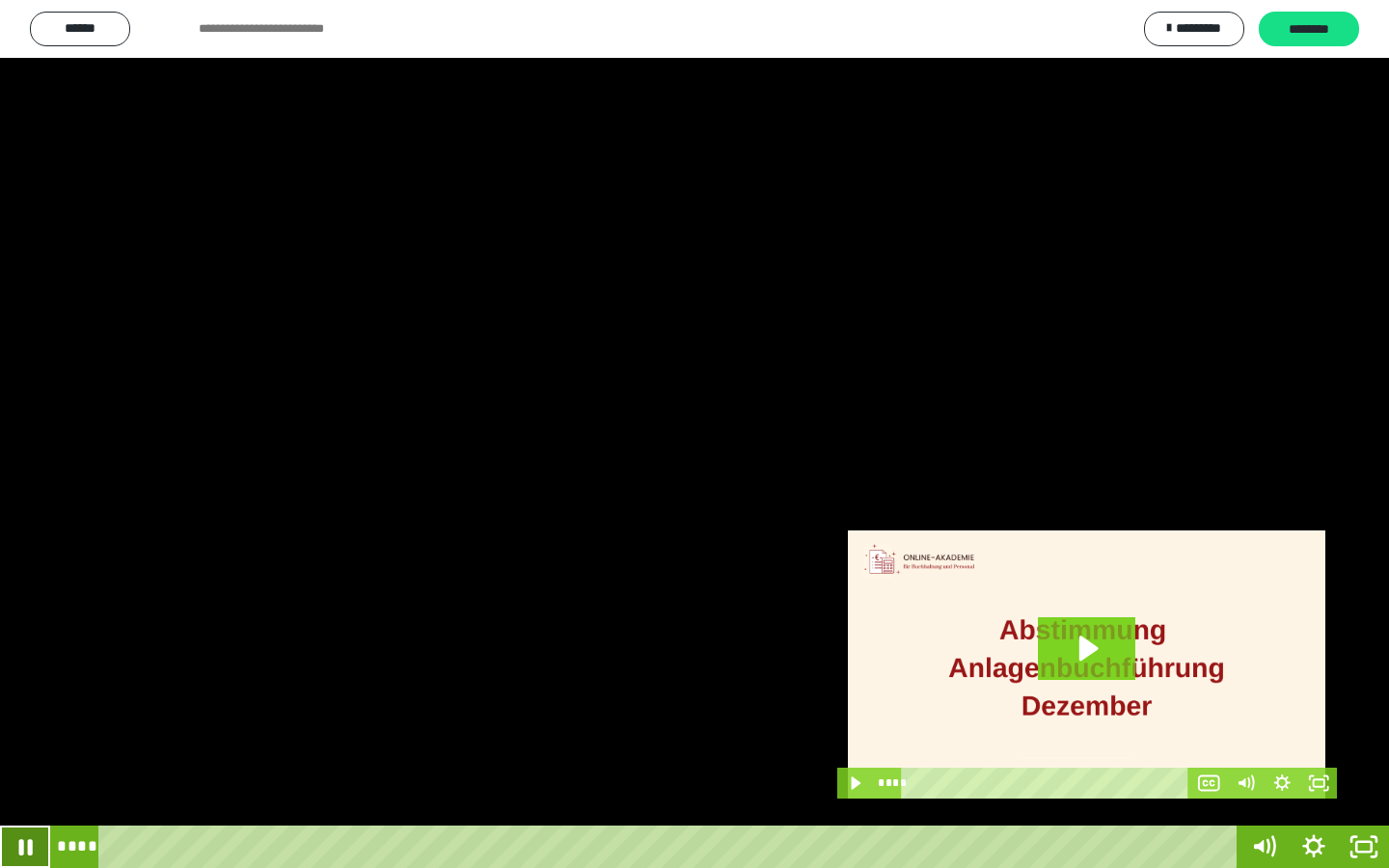 click 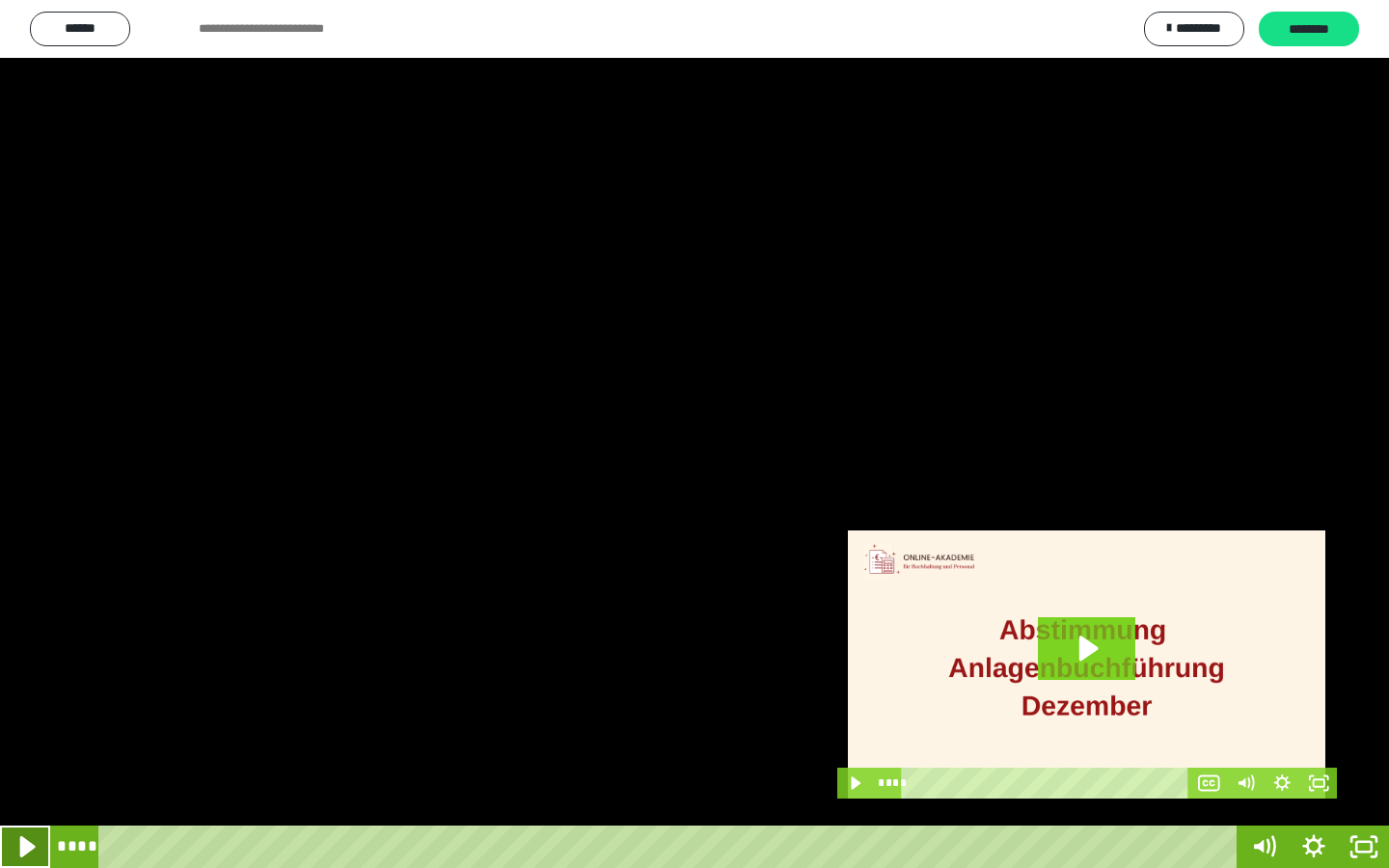 click 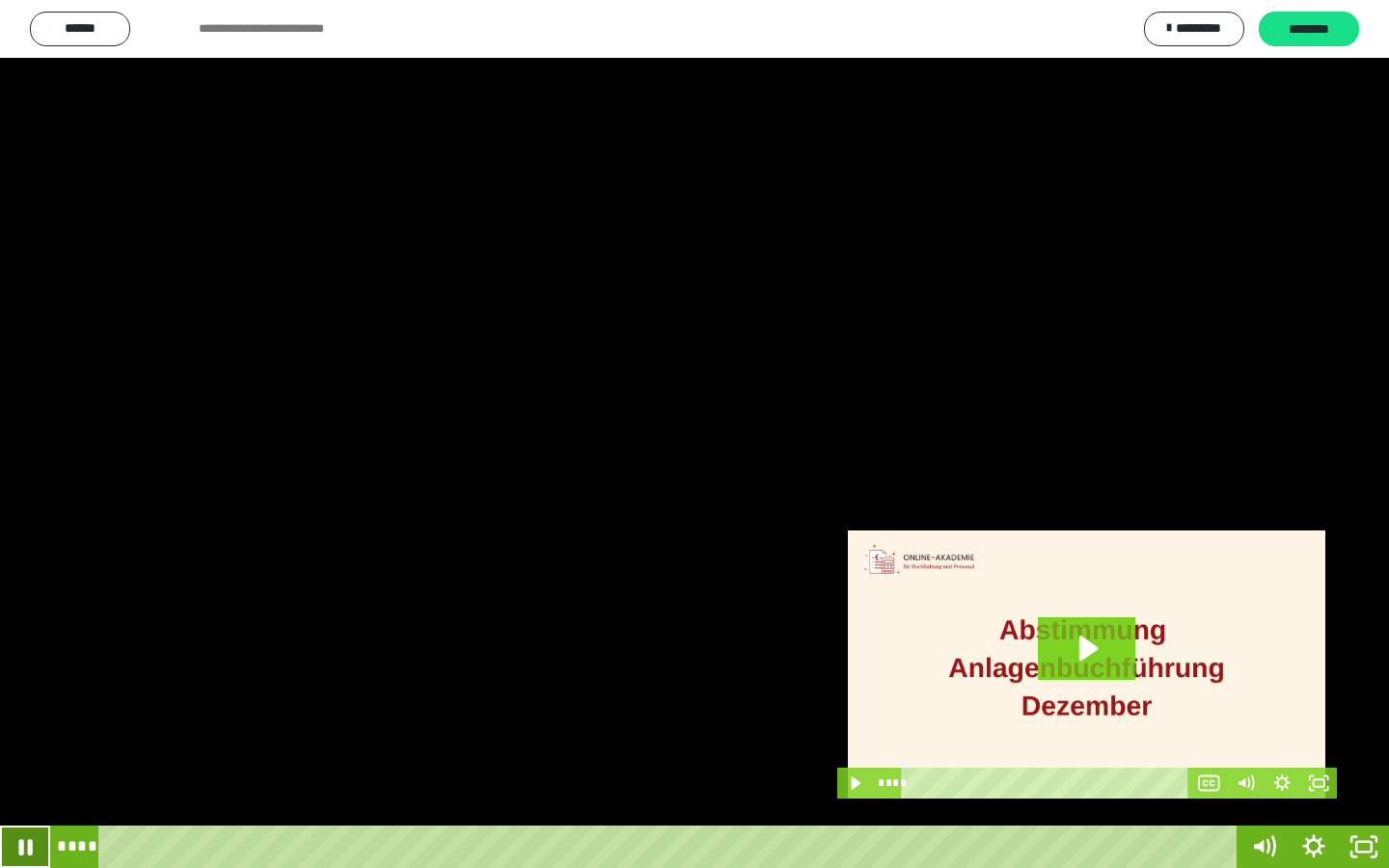 click 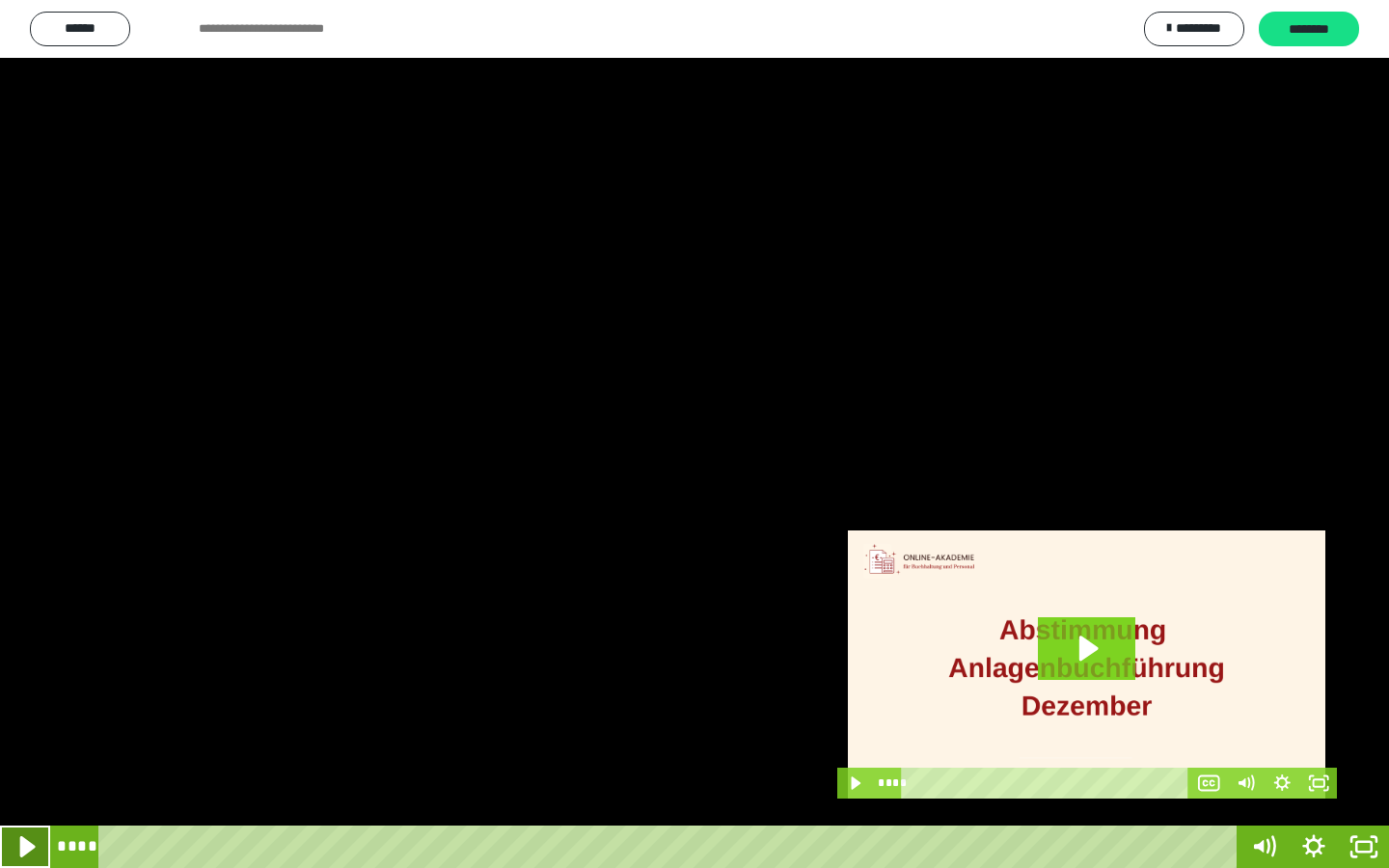 click 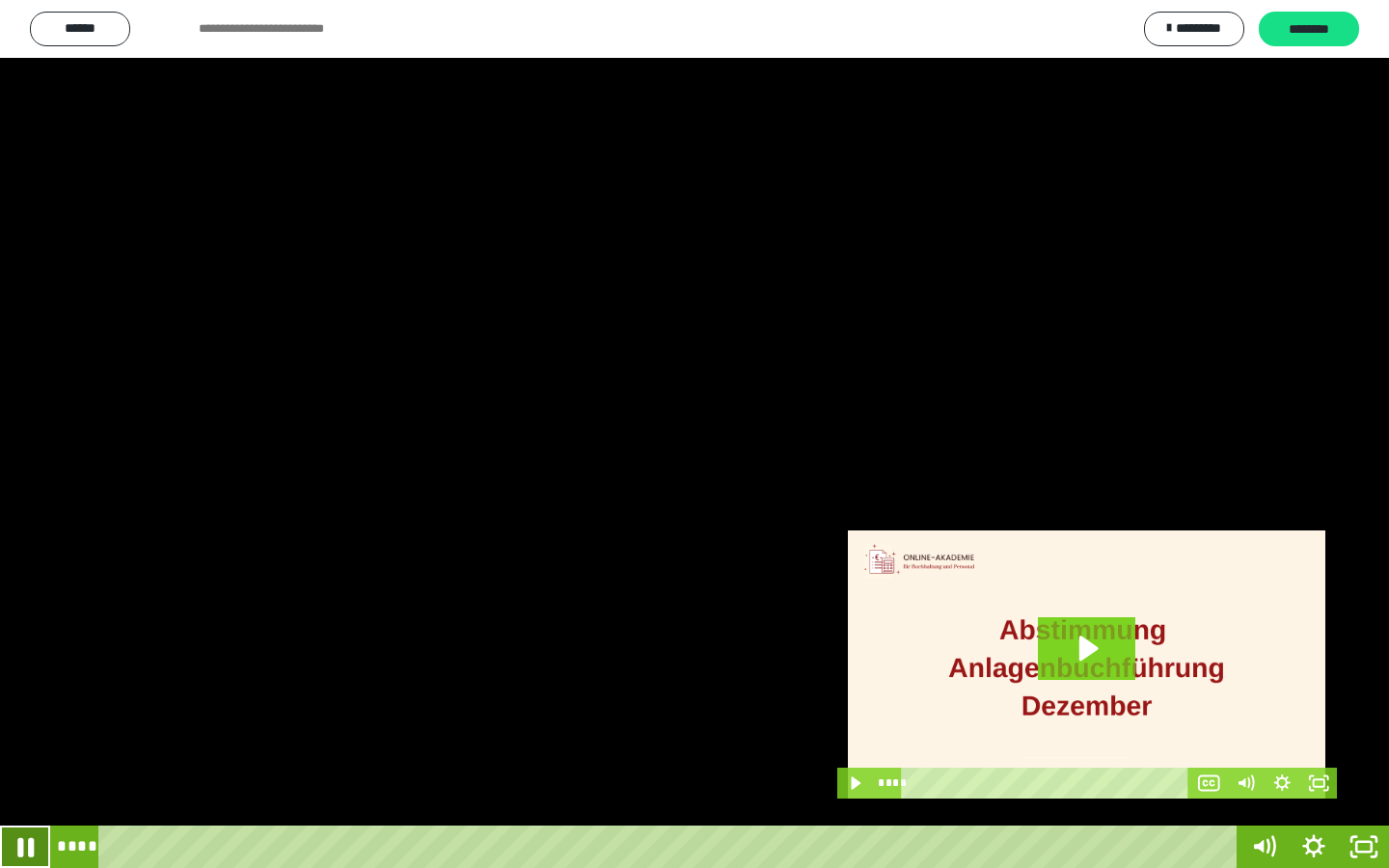 click 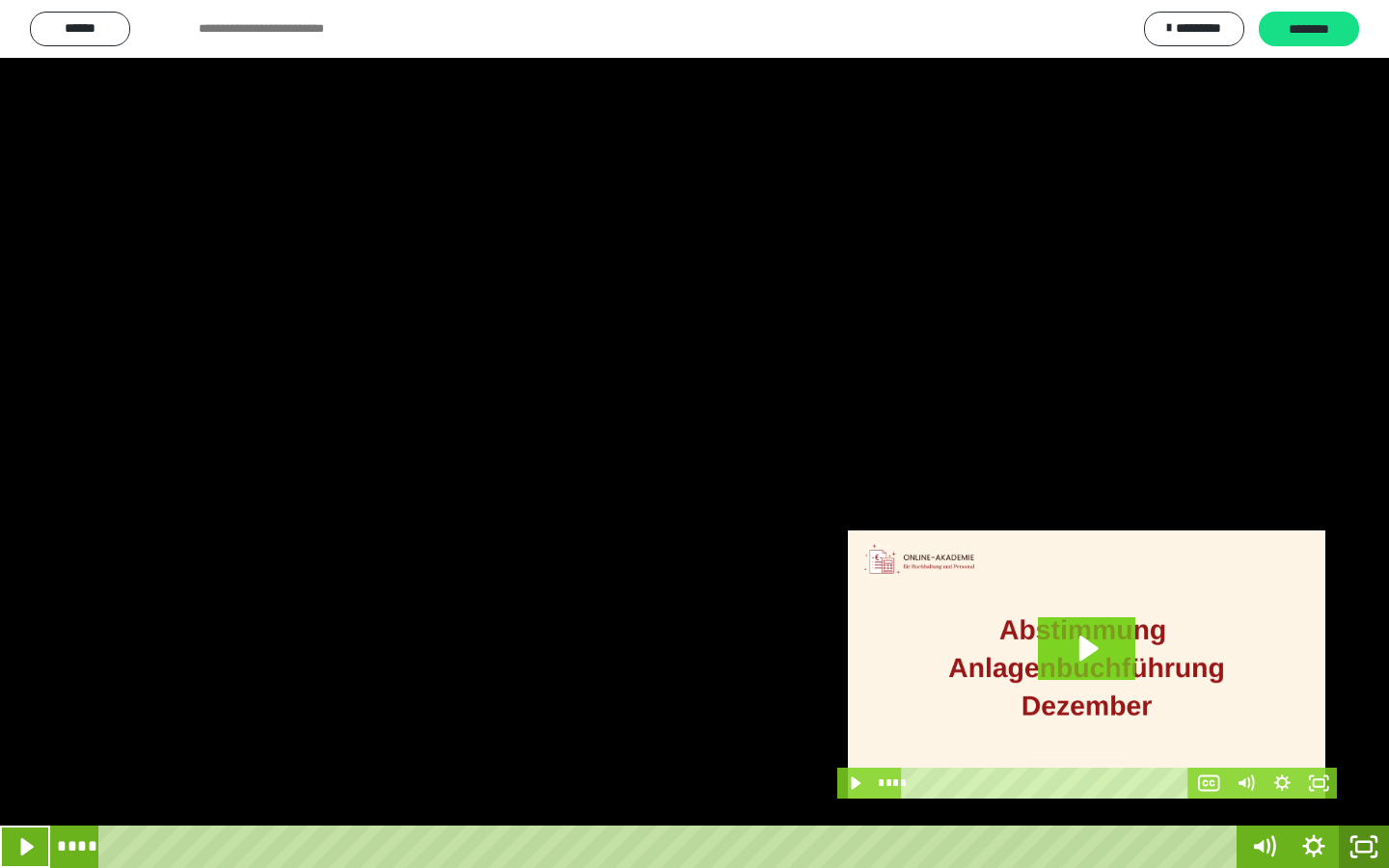 drag, startPoint x: 1355, startPoint y: 842, endPoint x: 1354, endPoint y: 715, distance: 127.00394 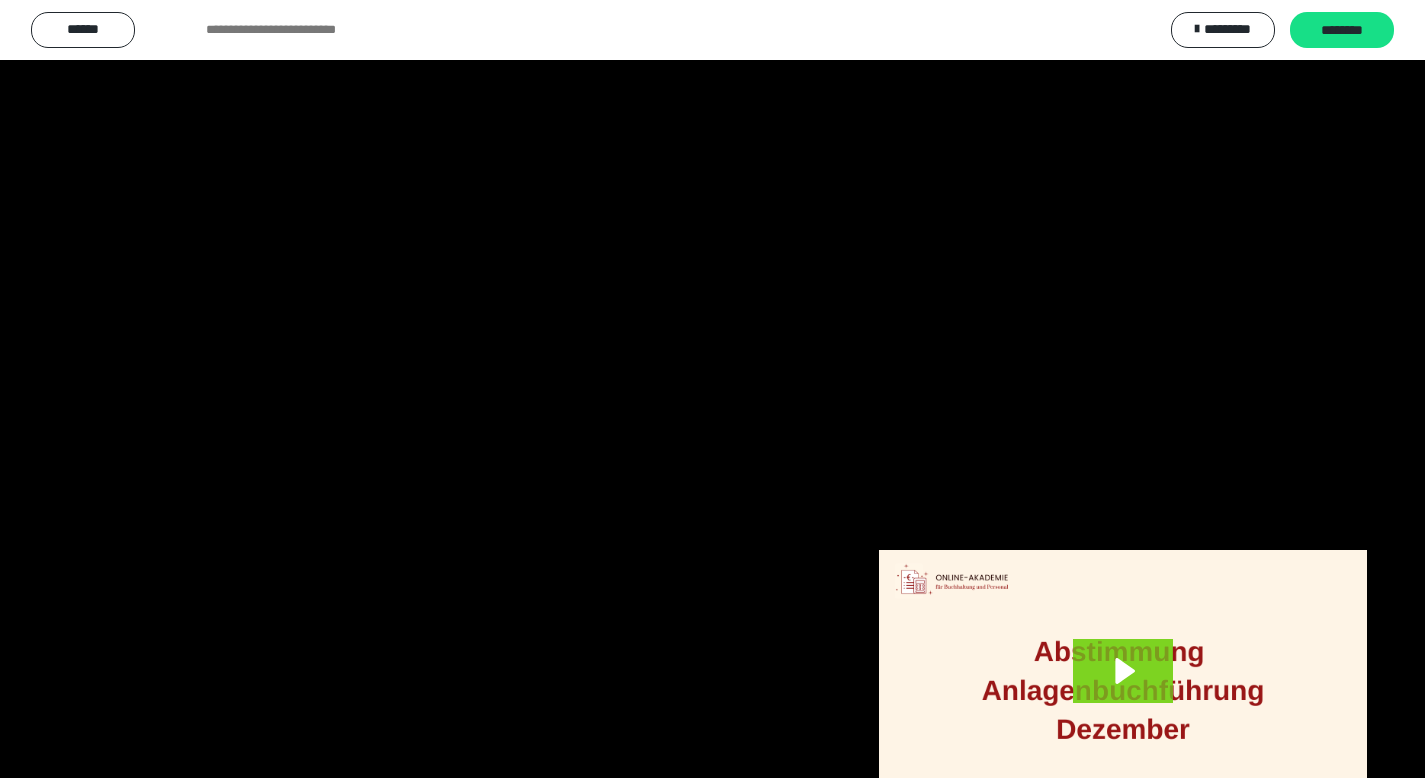 scroll, scrollTop: 3912, scrollLeft: 0, axis: vertical 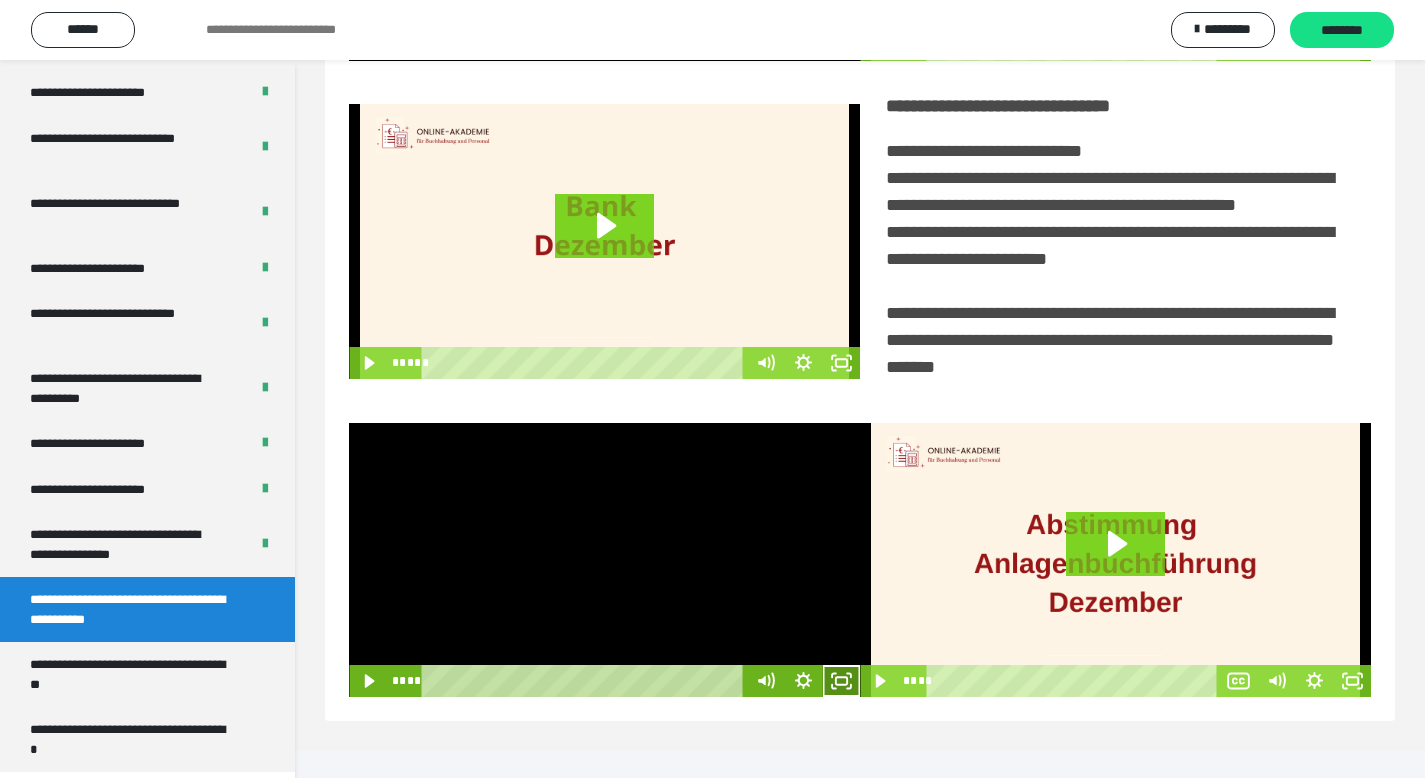 click 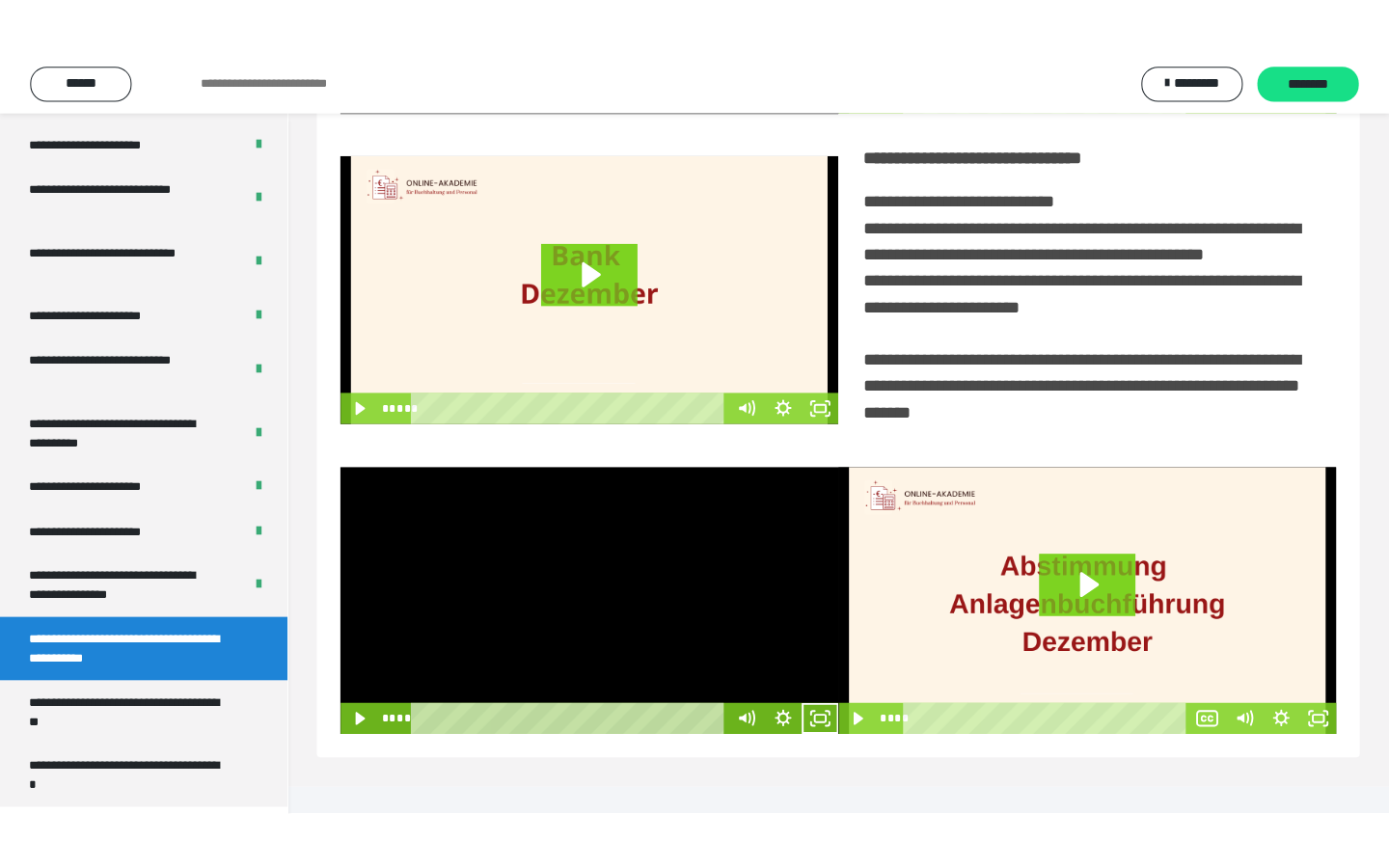 scroll, scrollTop: 225, scrollLeft: 0, axis: vertical 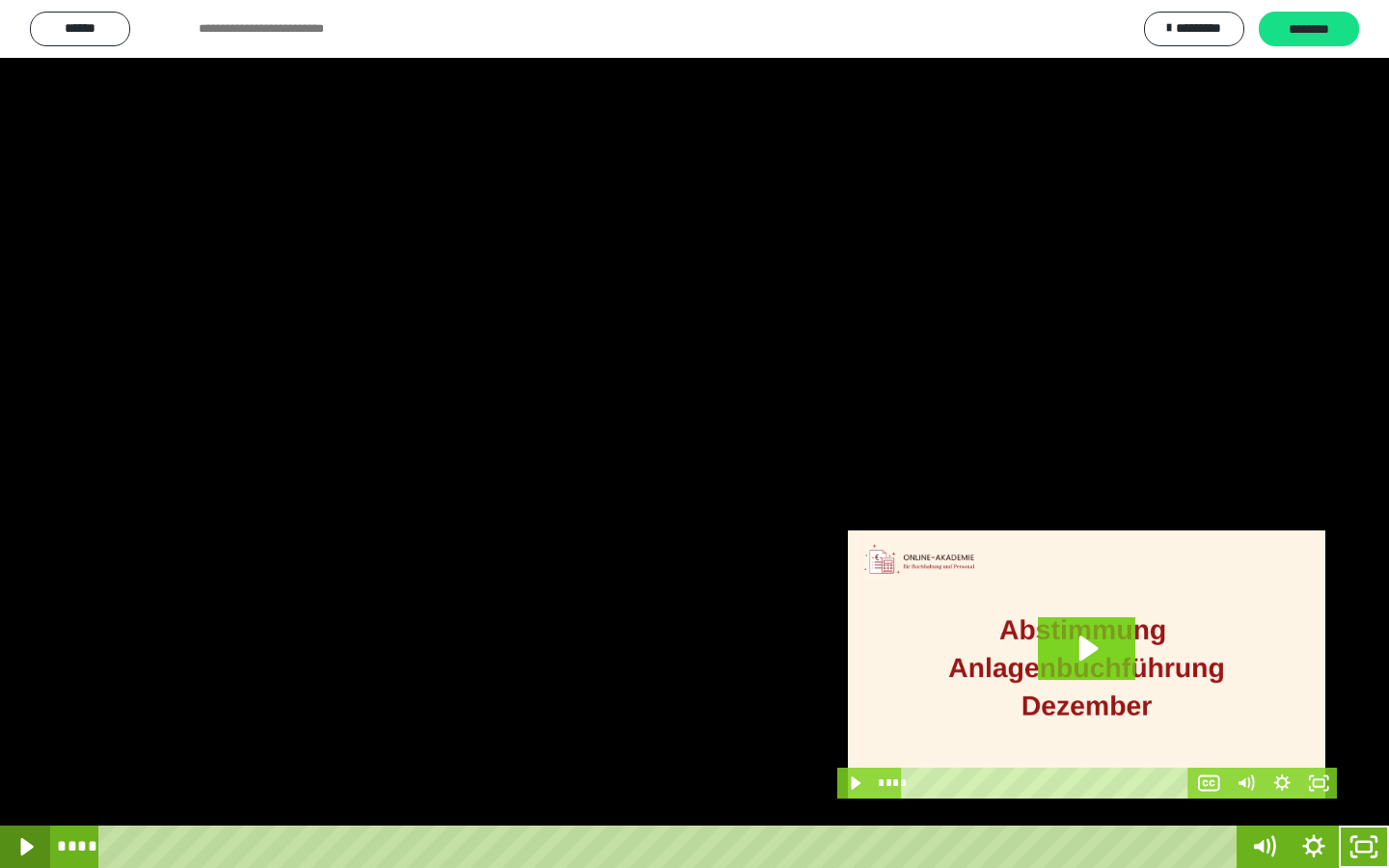 click 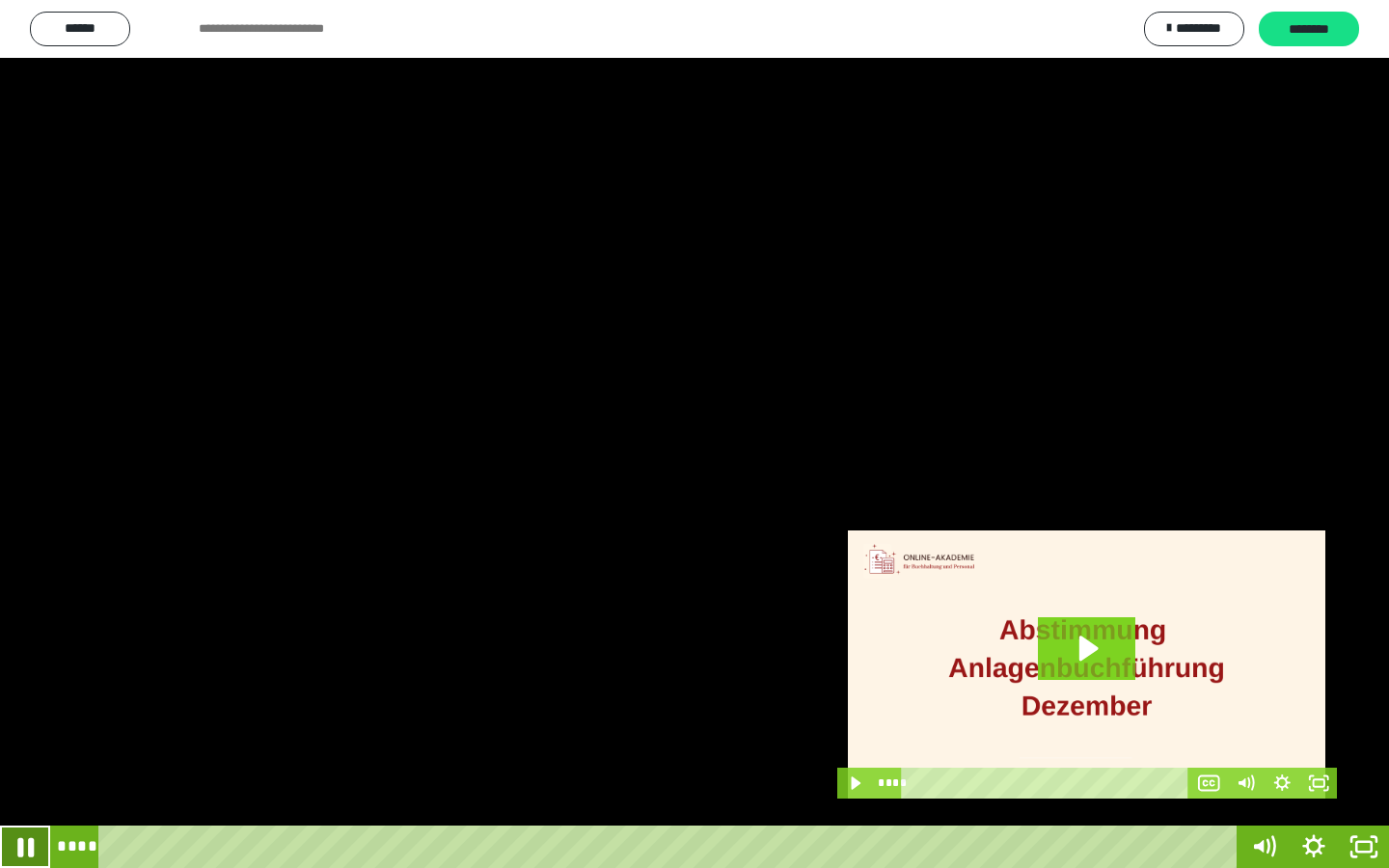 click 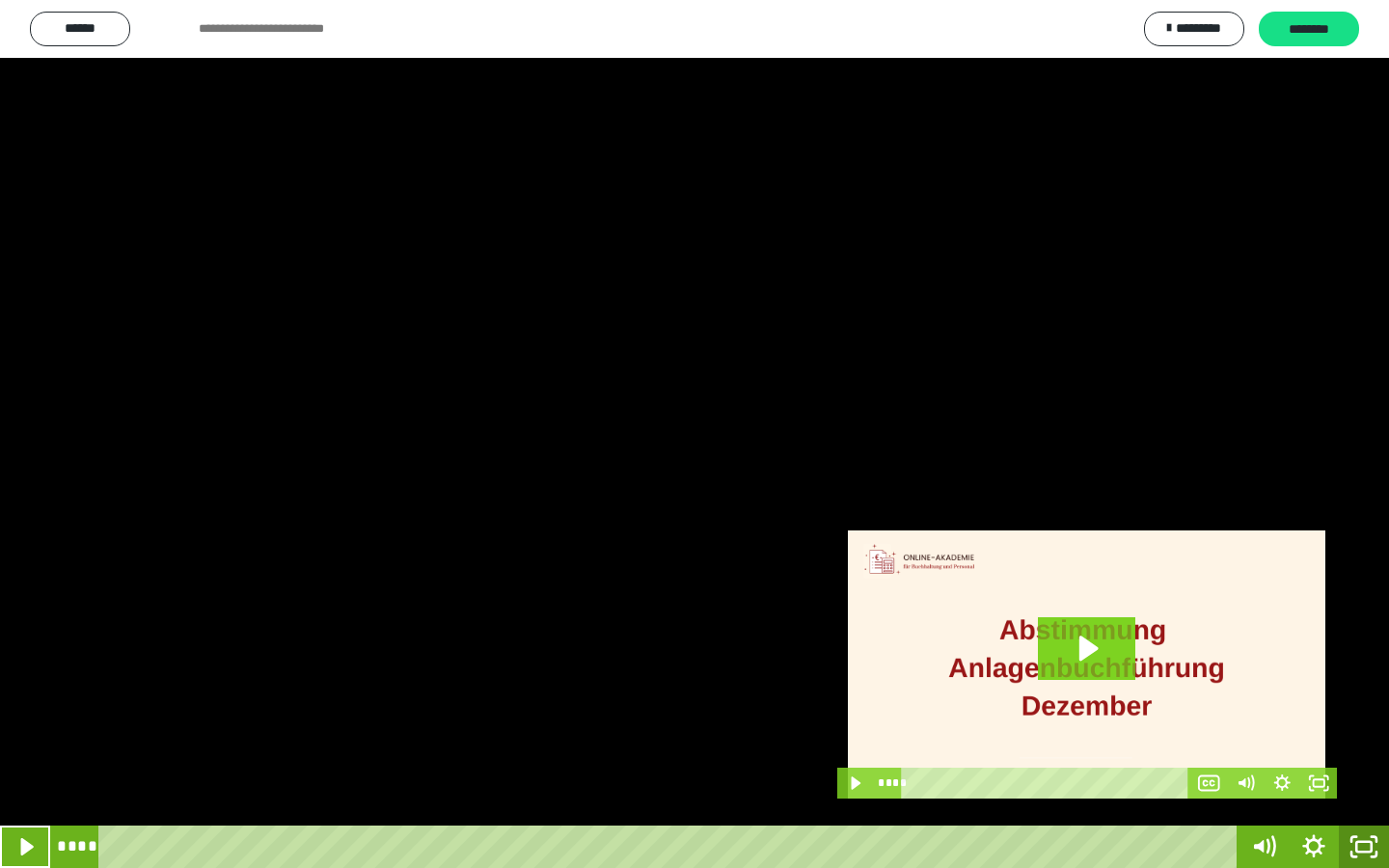 click 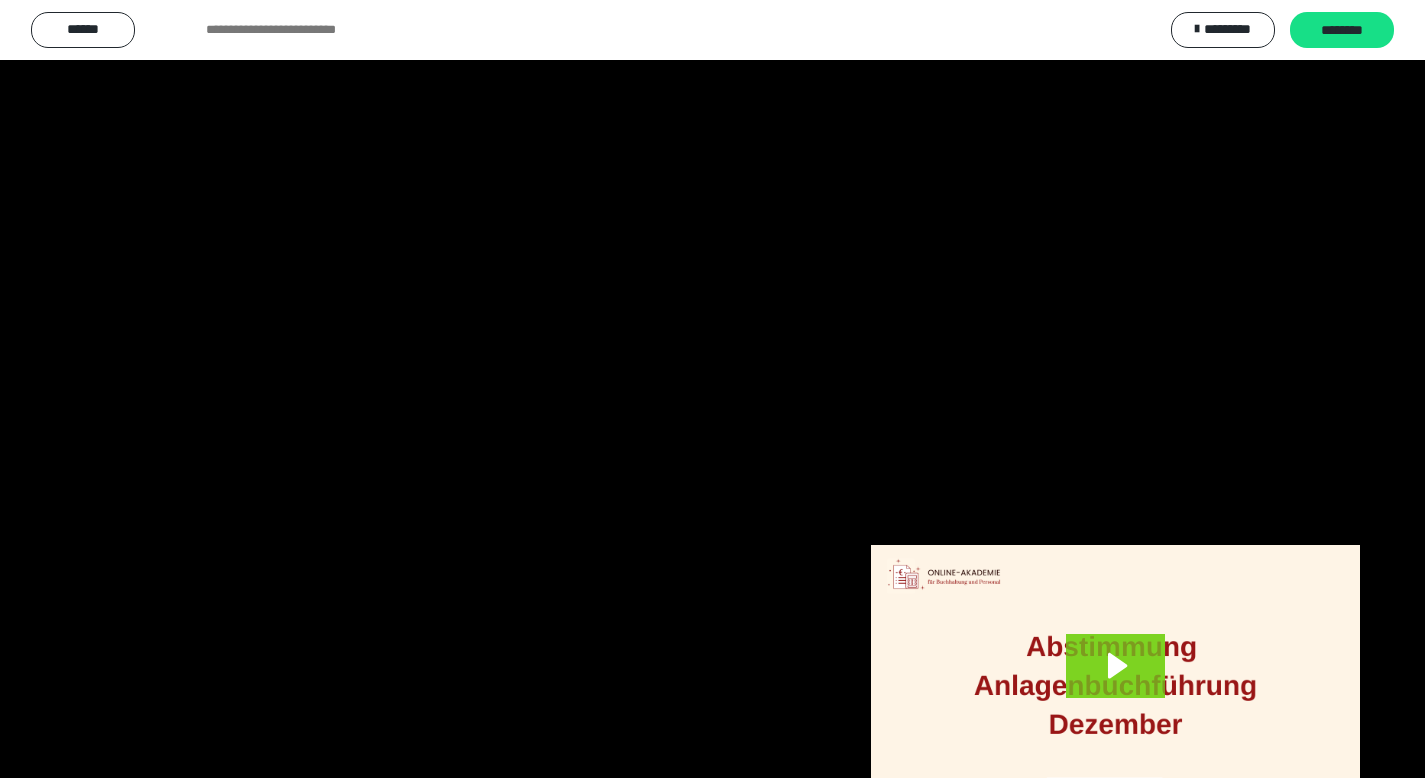 scroll, scrollTop: 3912, scrollLeft: 0, axis: vertical 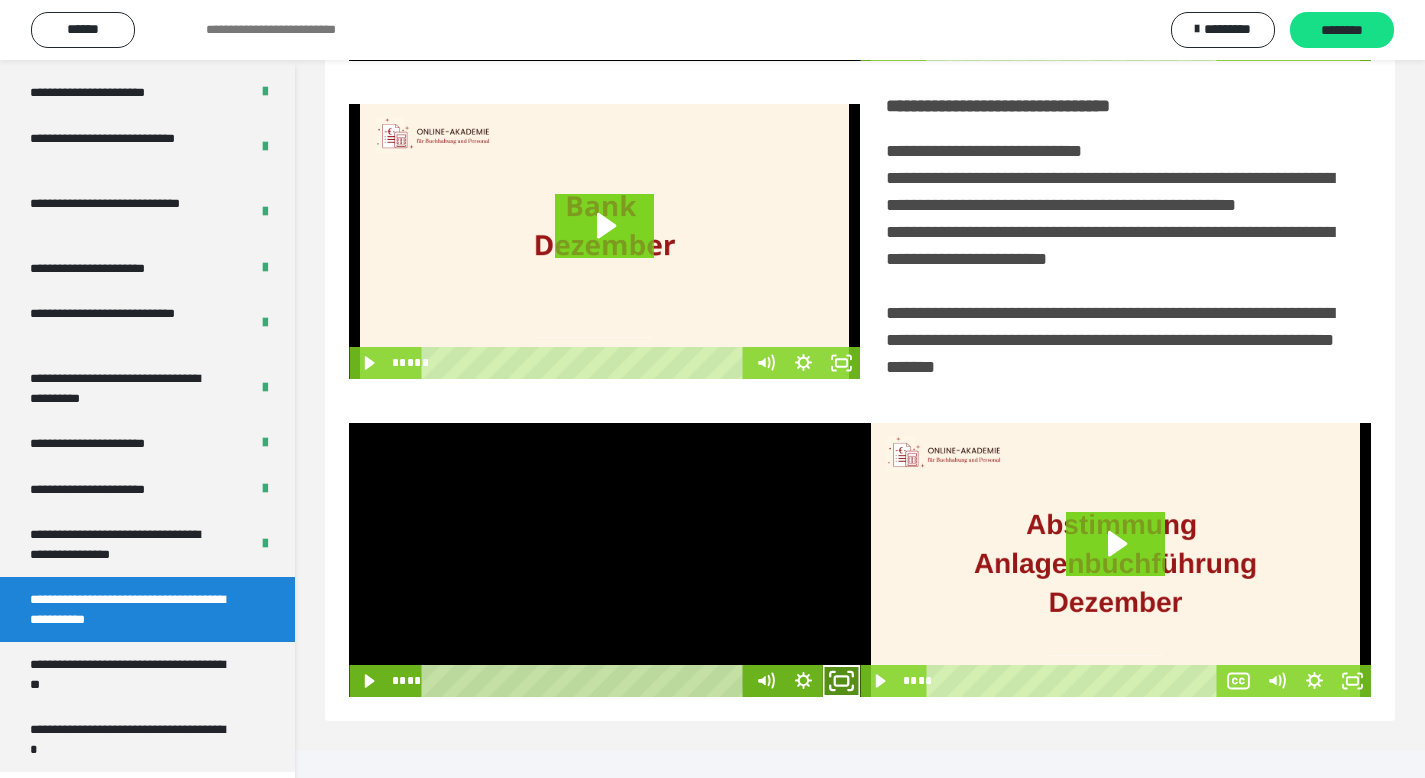 click 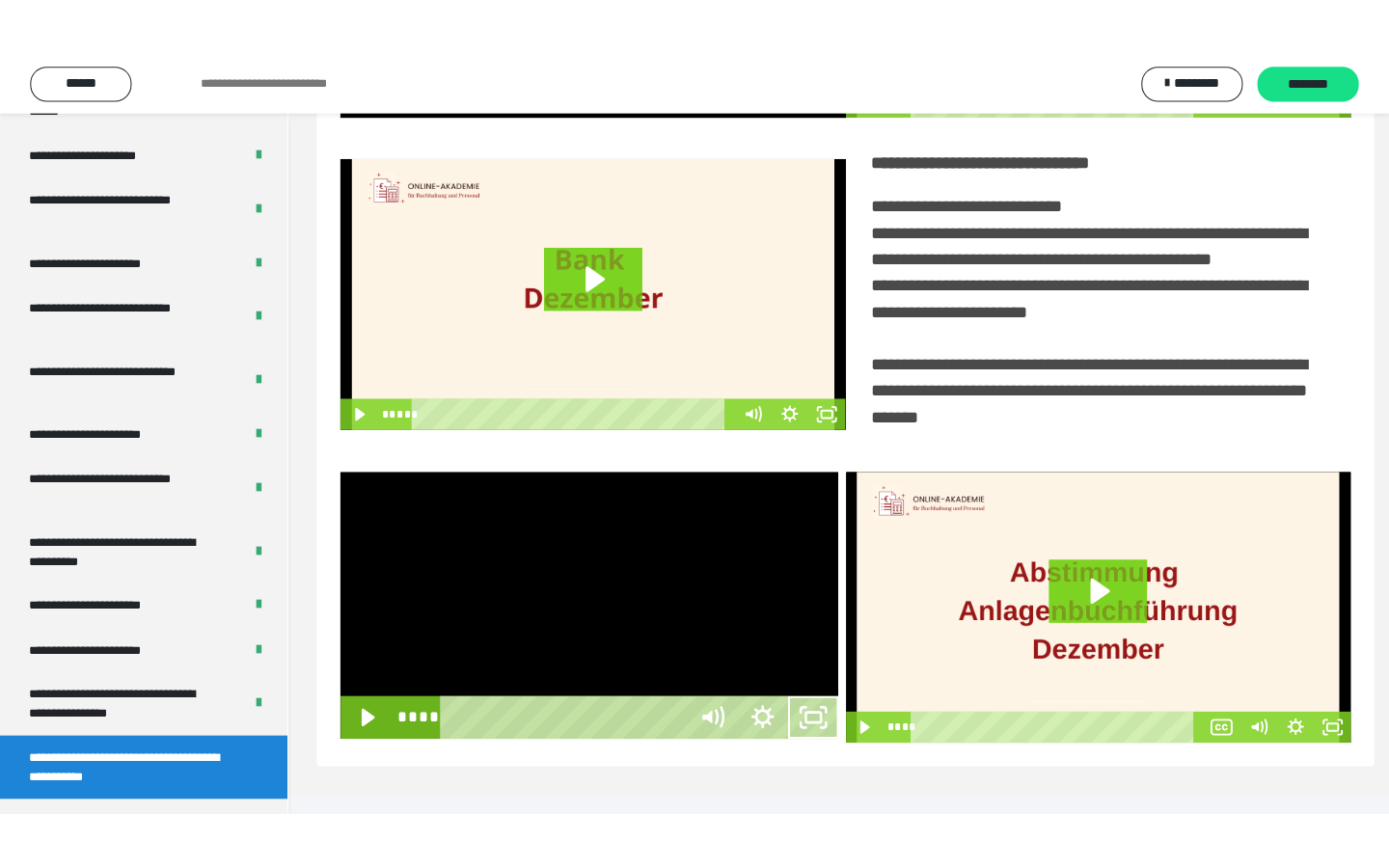 scroll, scrollTop: 225, scrollLeft: 0, axis: vertical 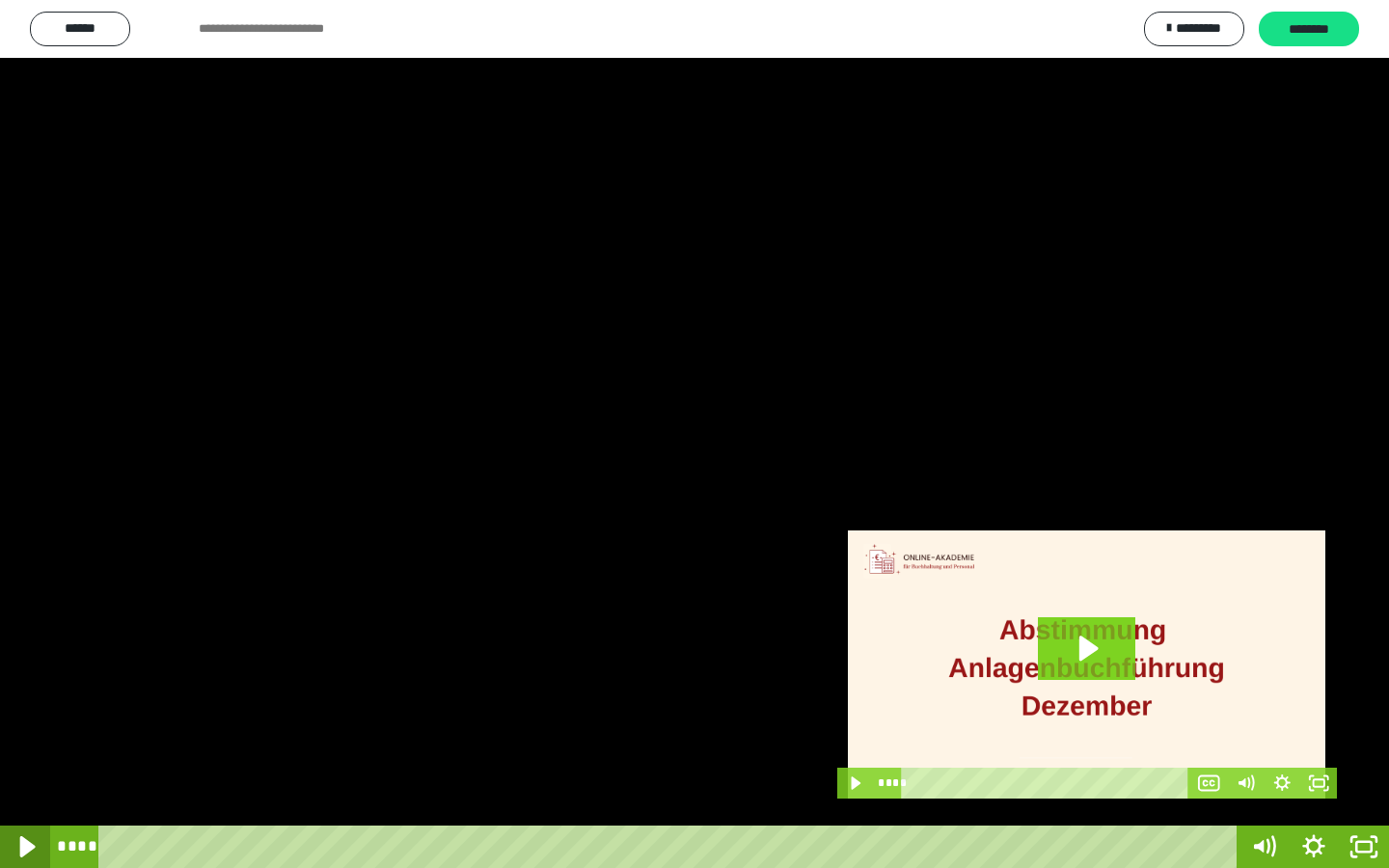 click 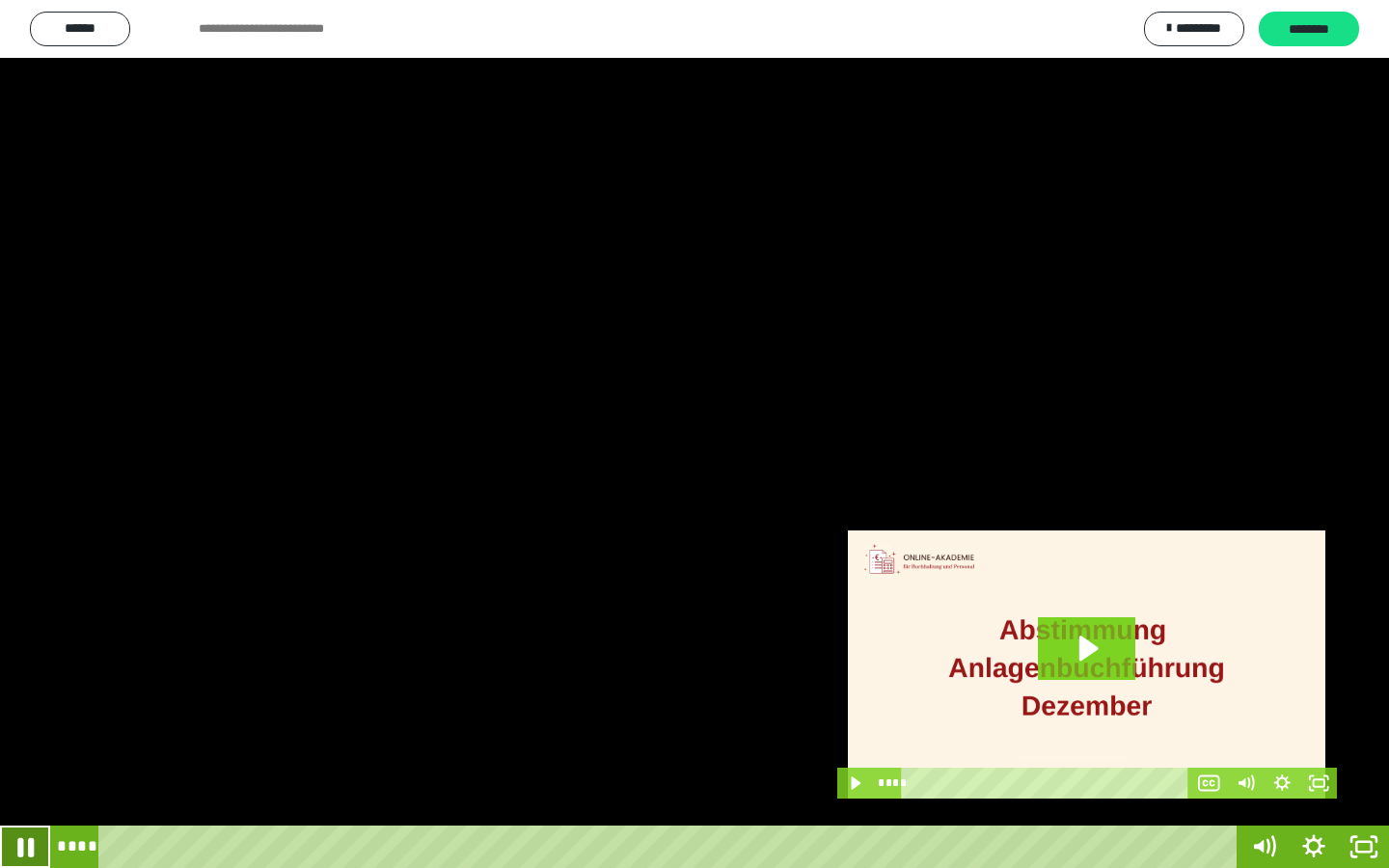 click 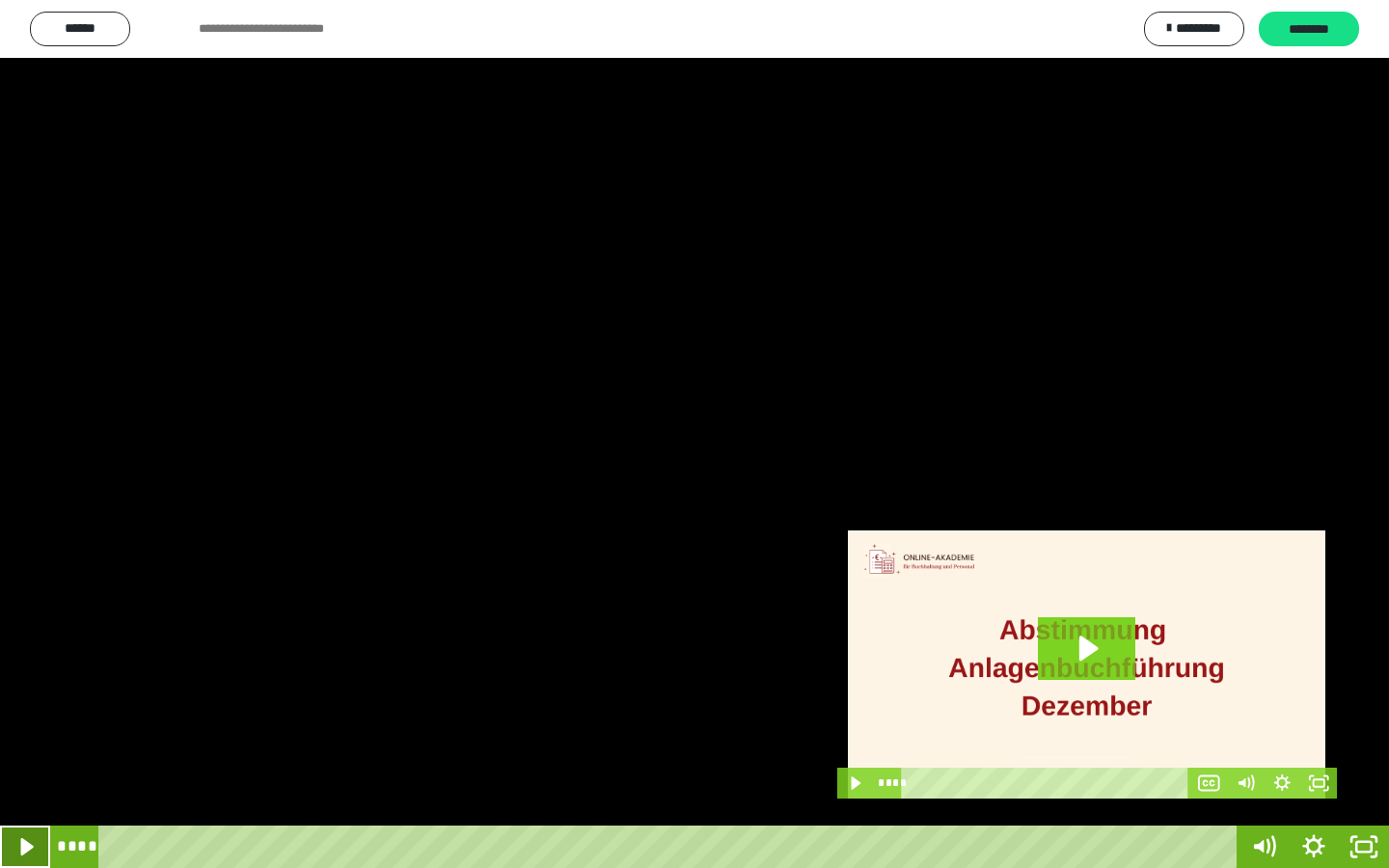 click 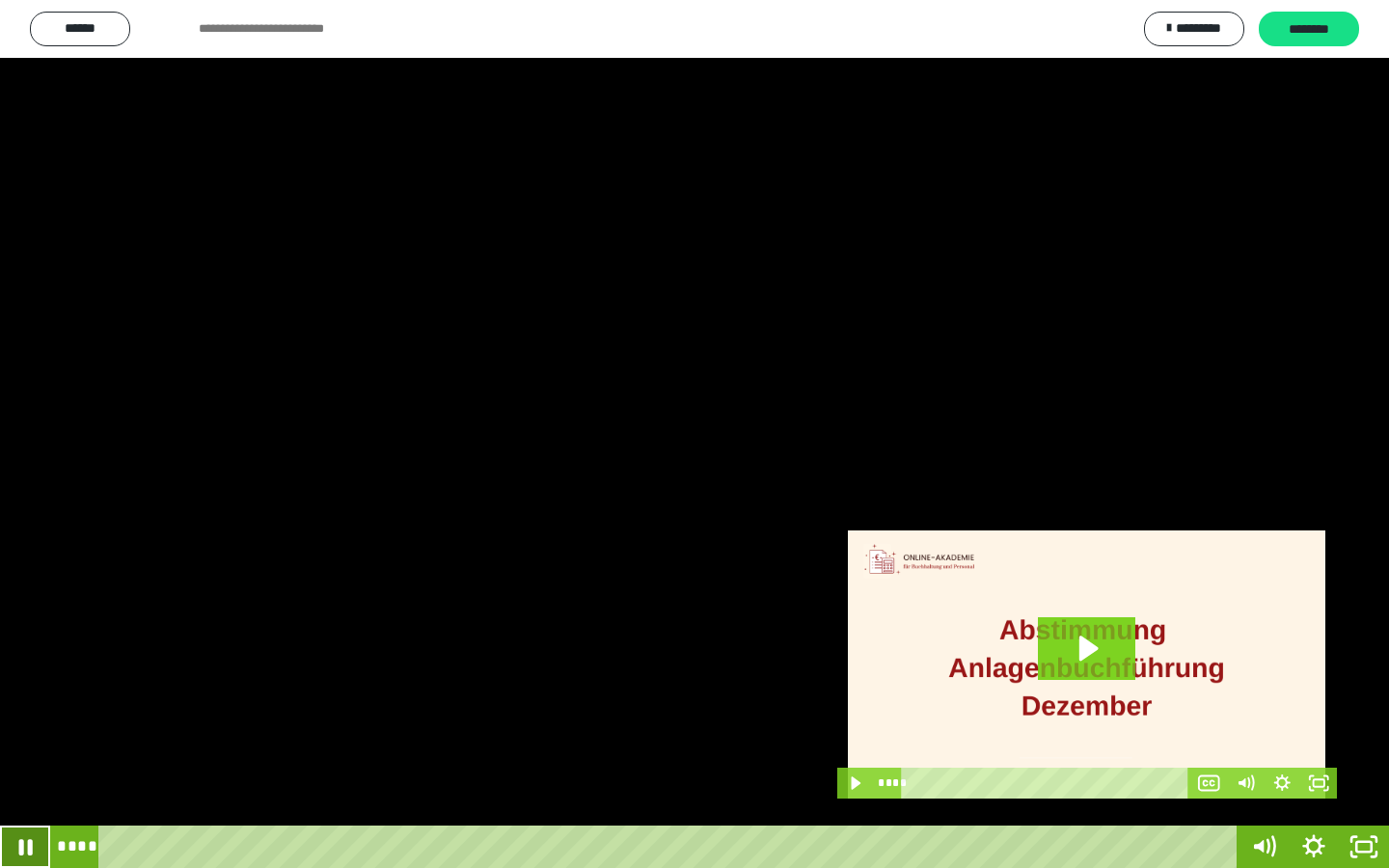 click 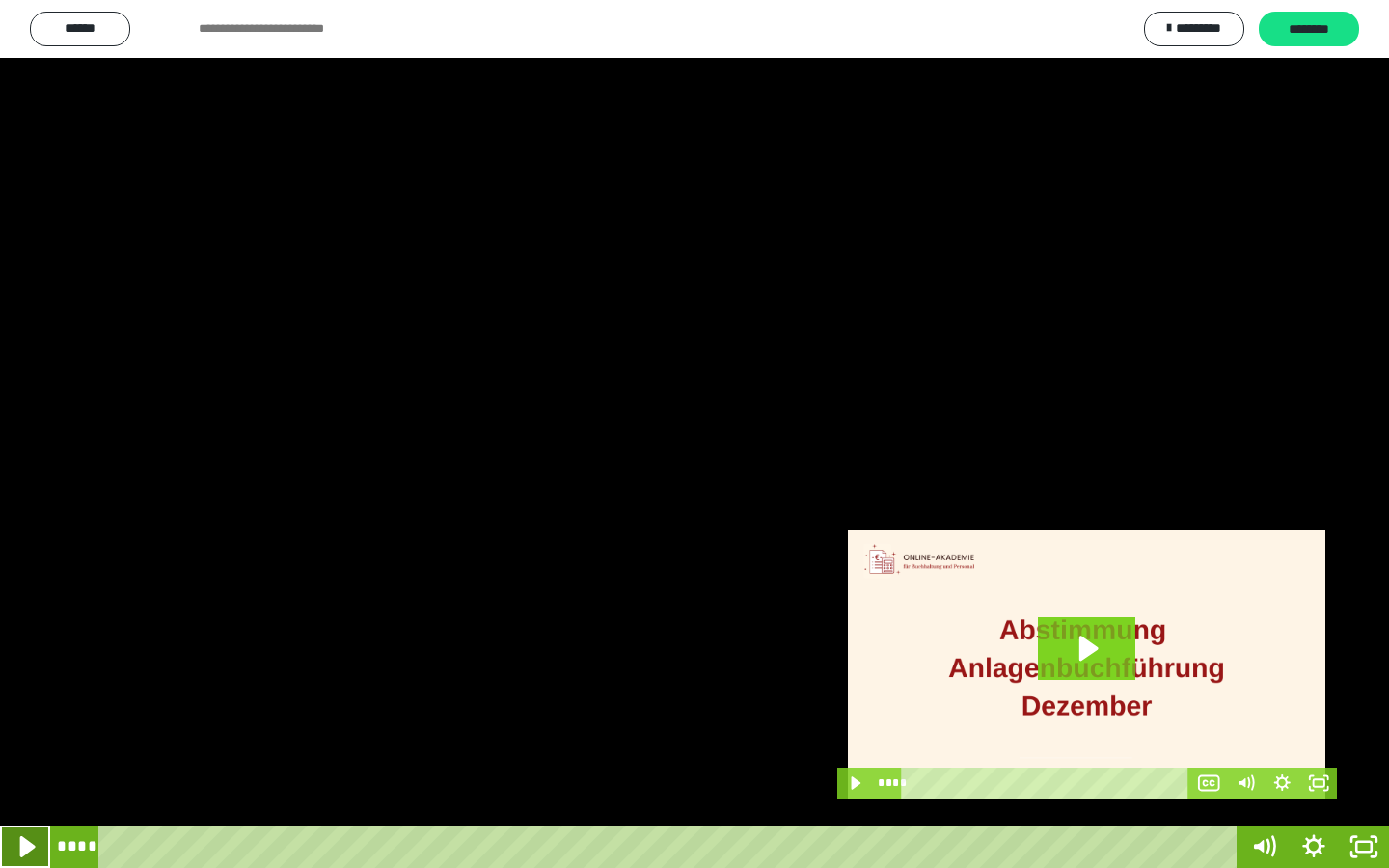 click 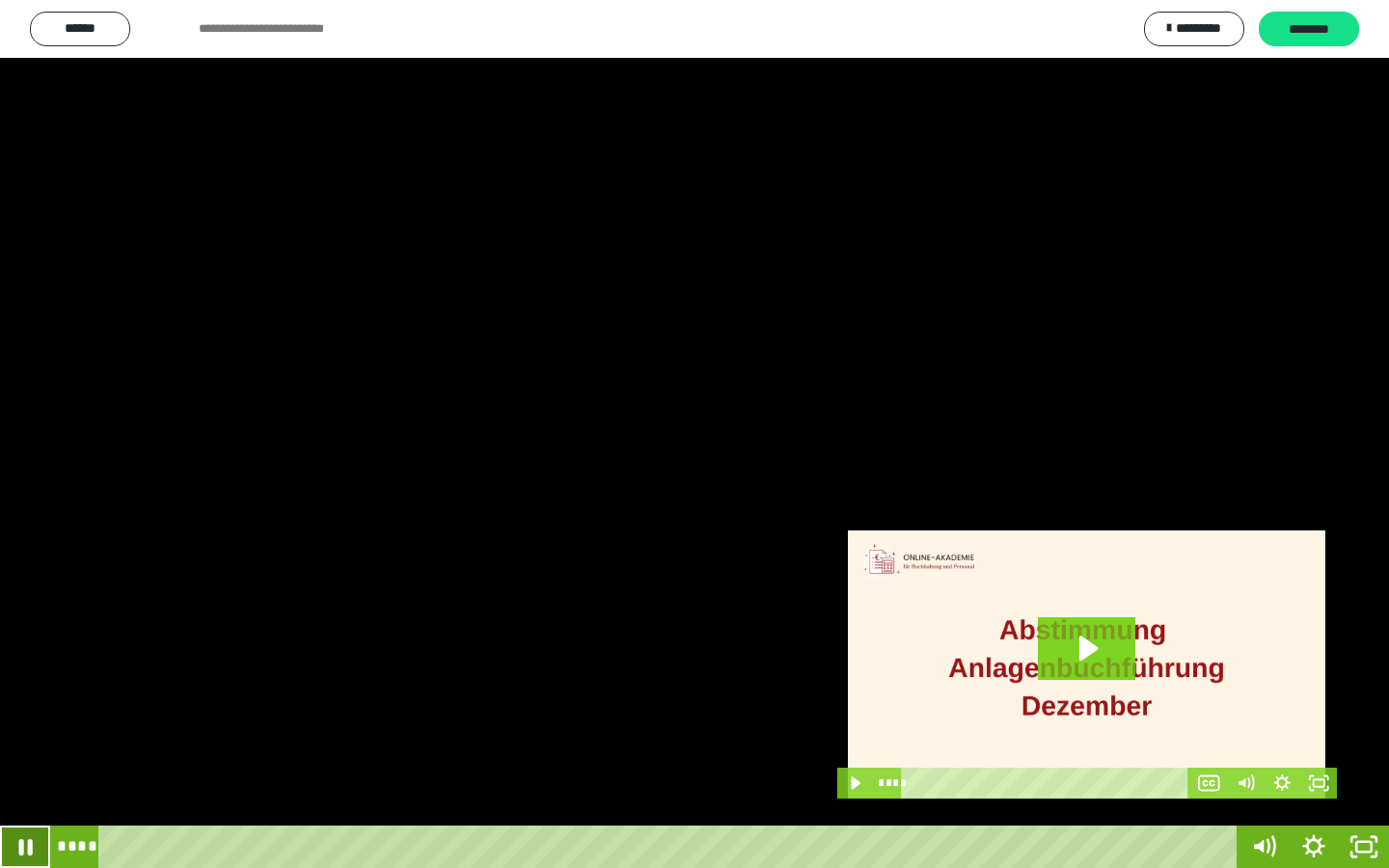 click 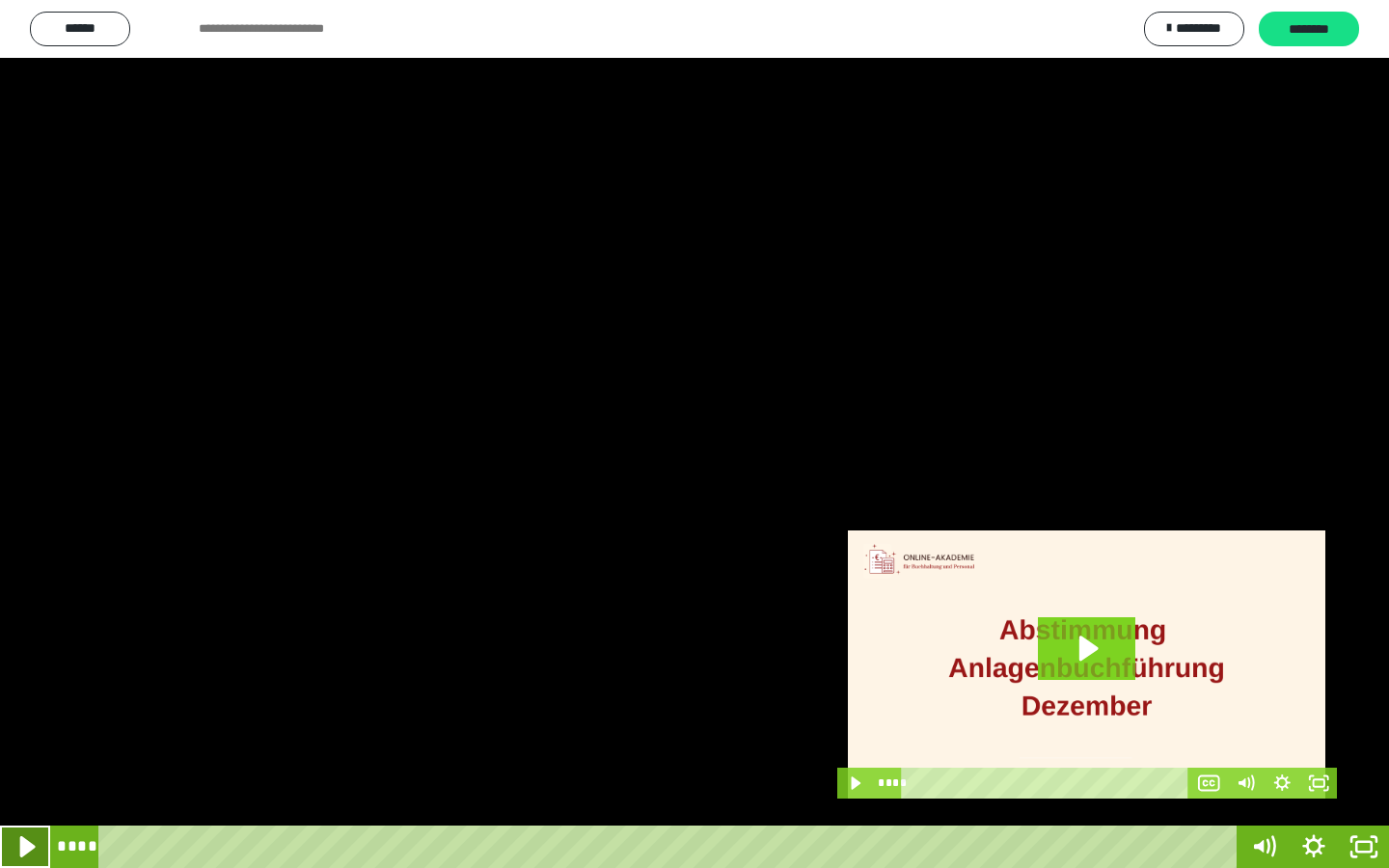 click 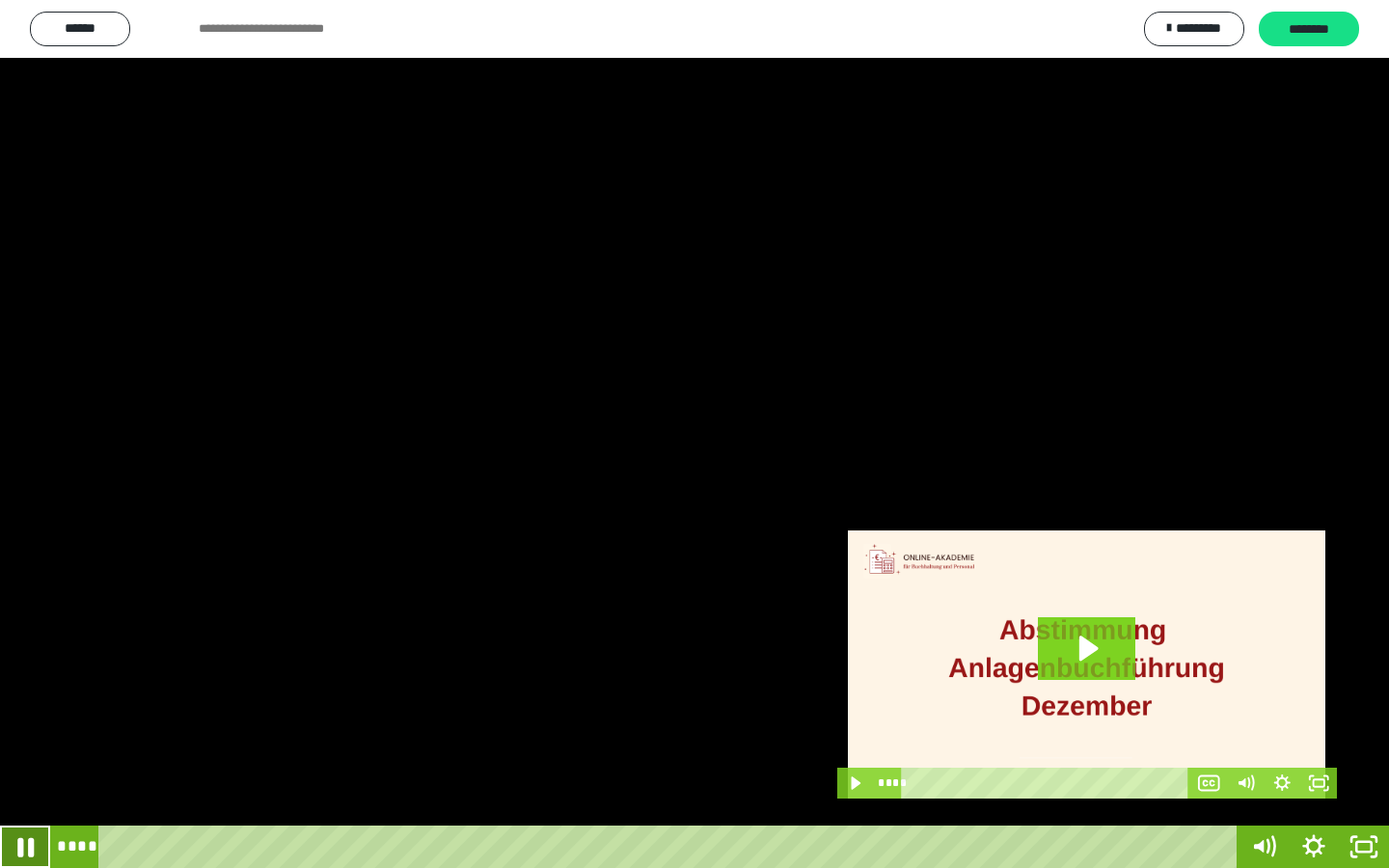 click 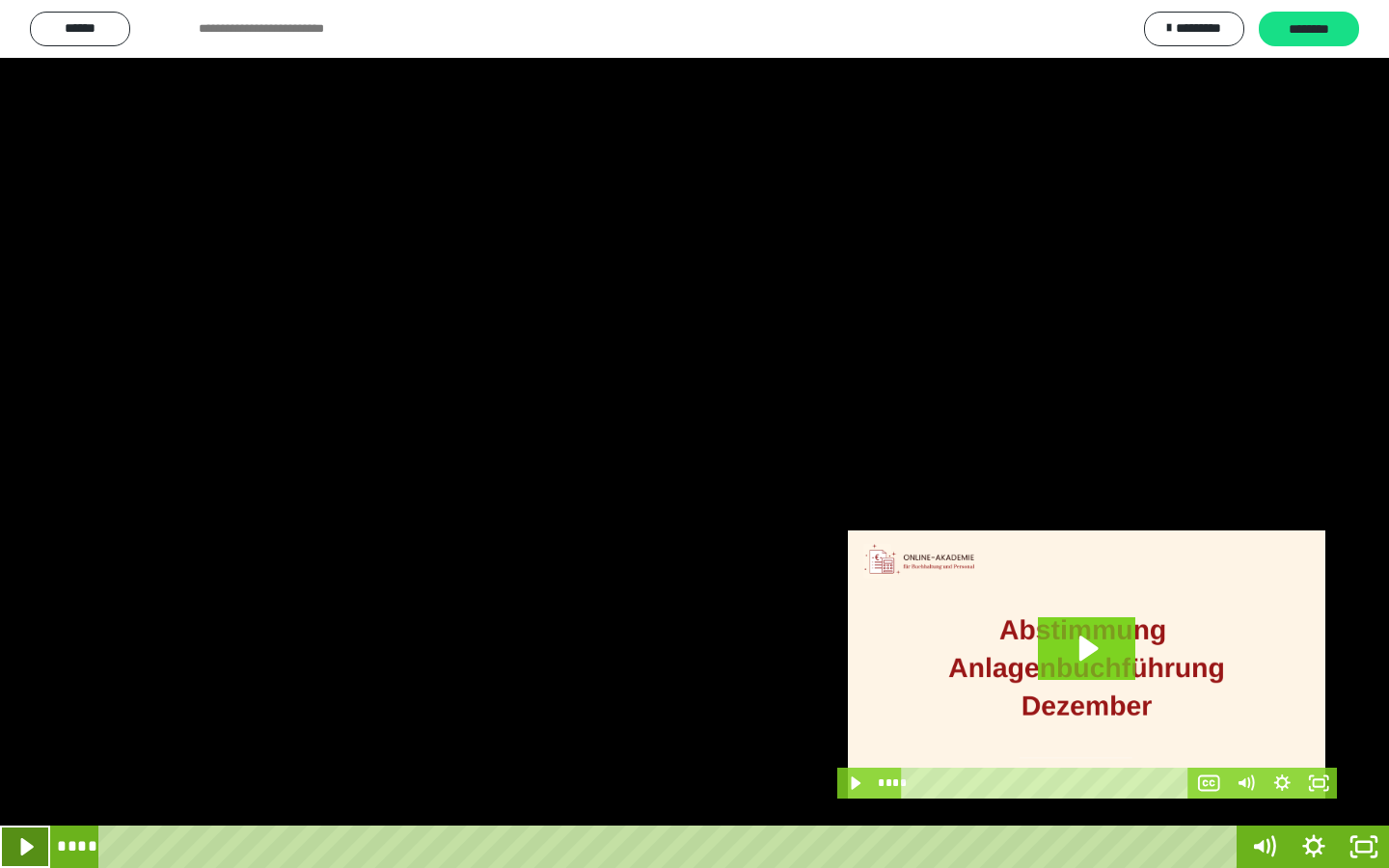 click 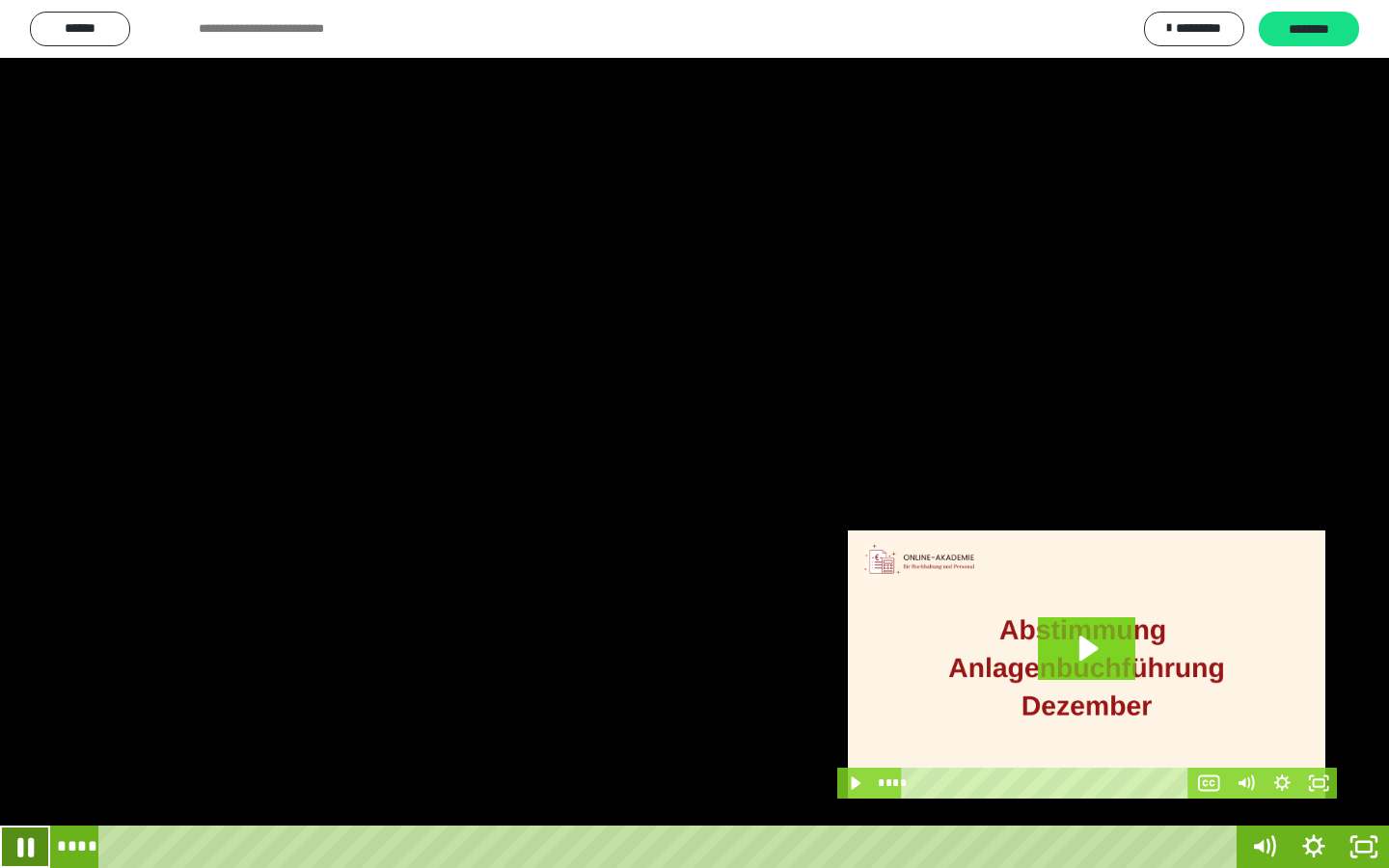 click 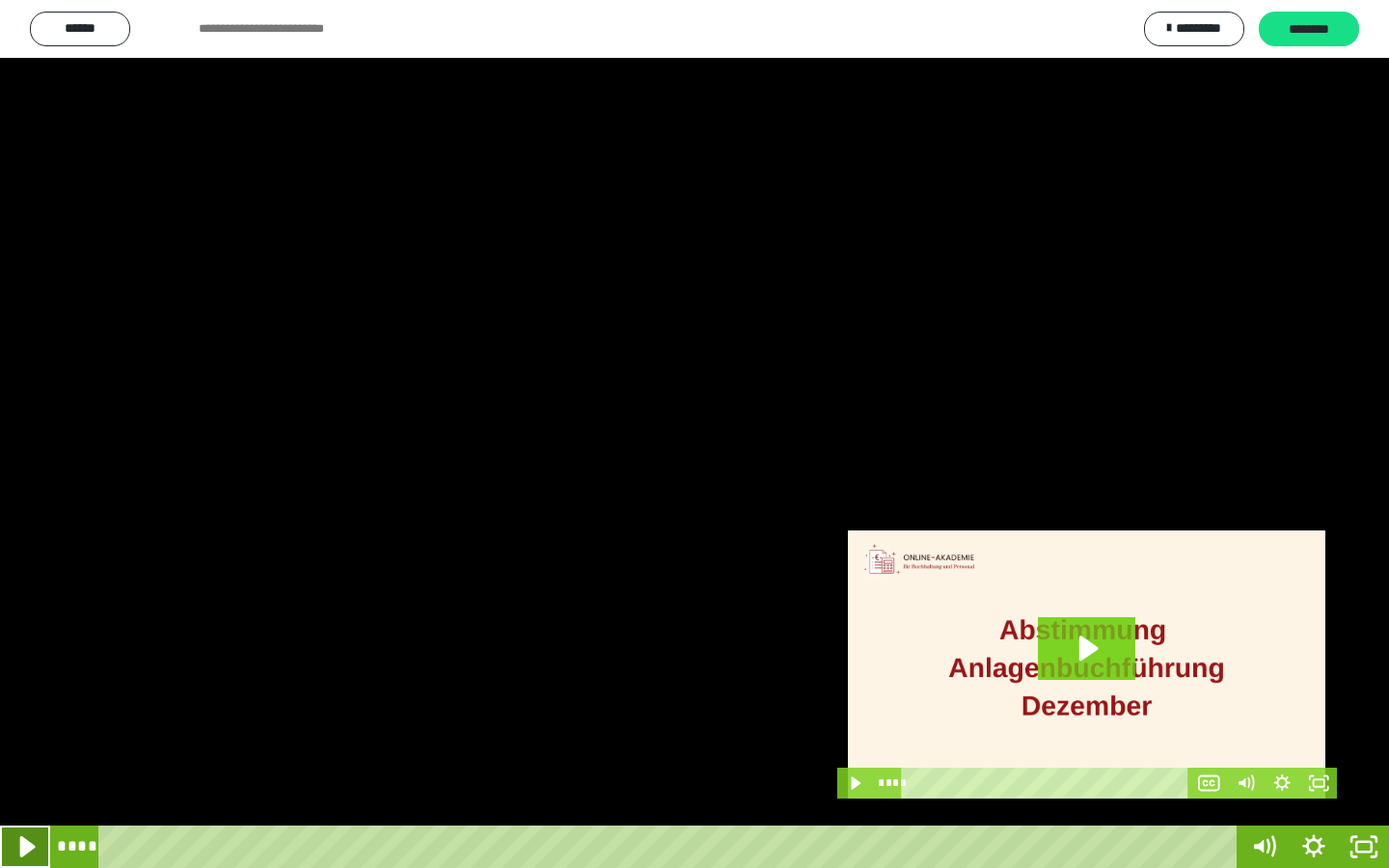 click 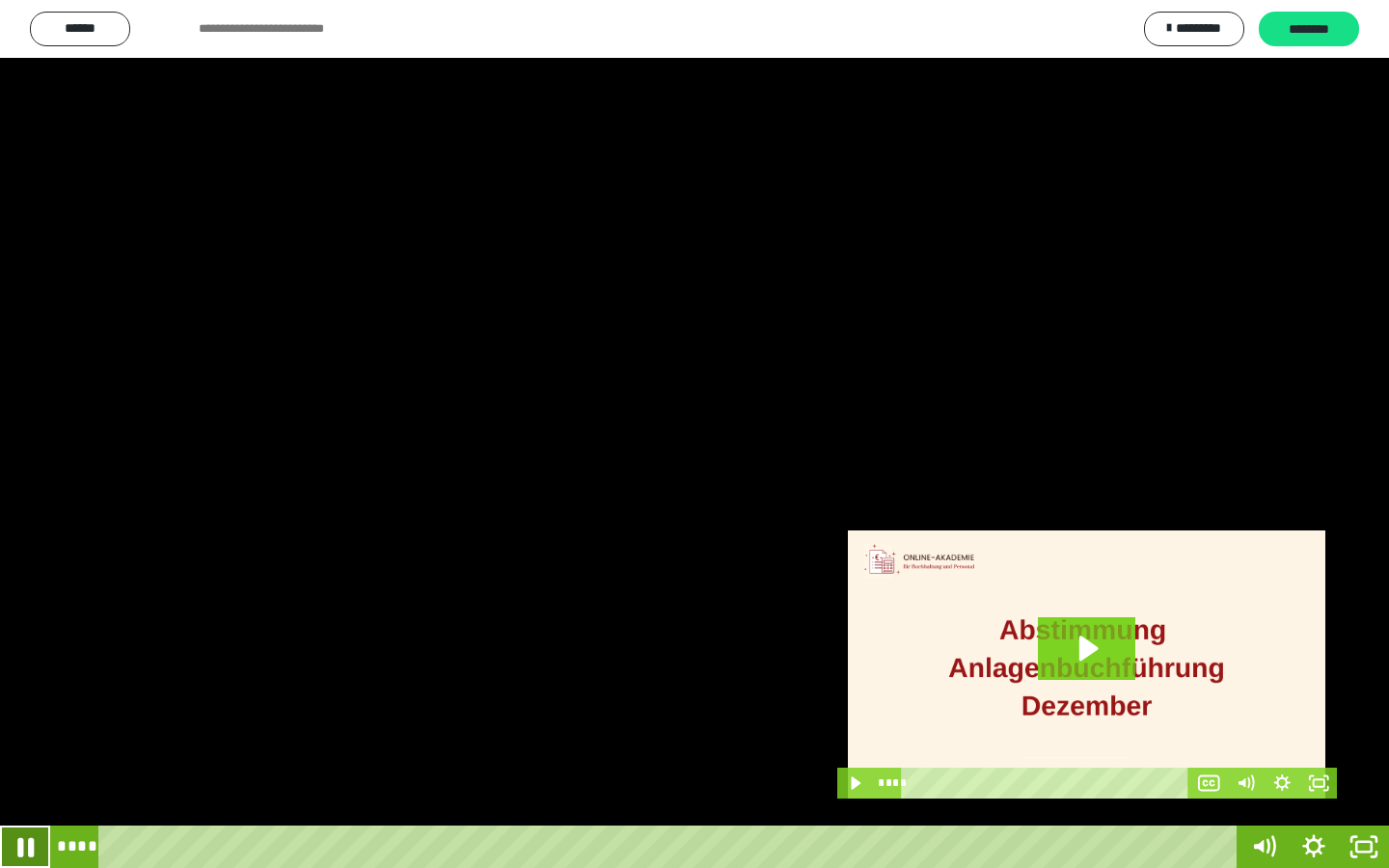 click 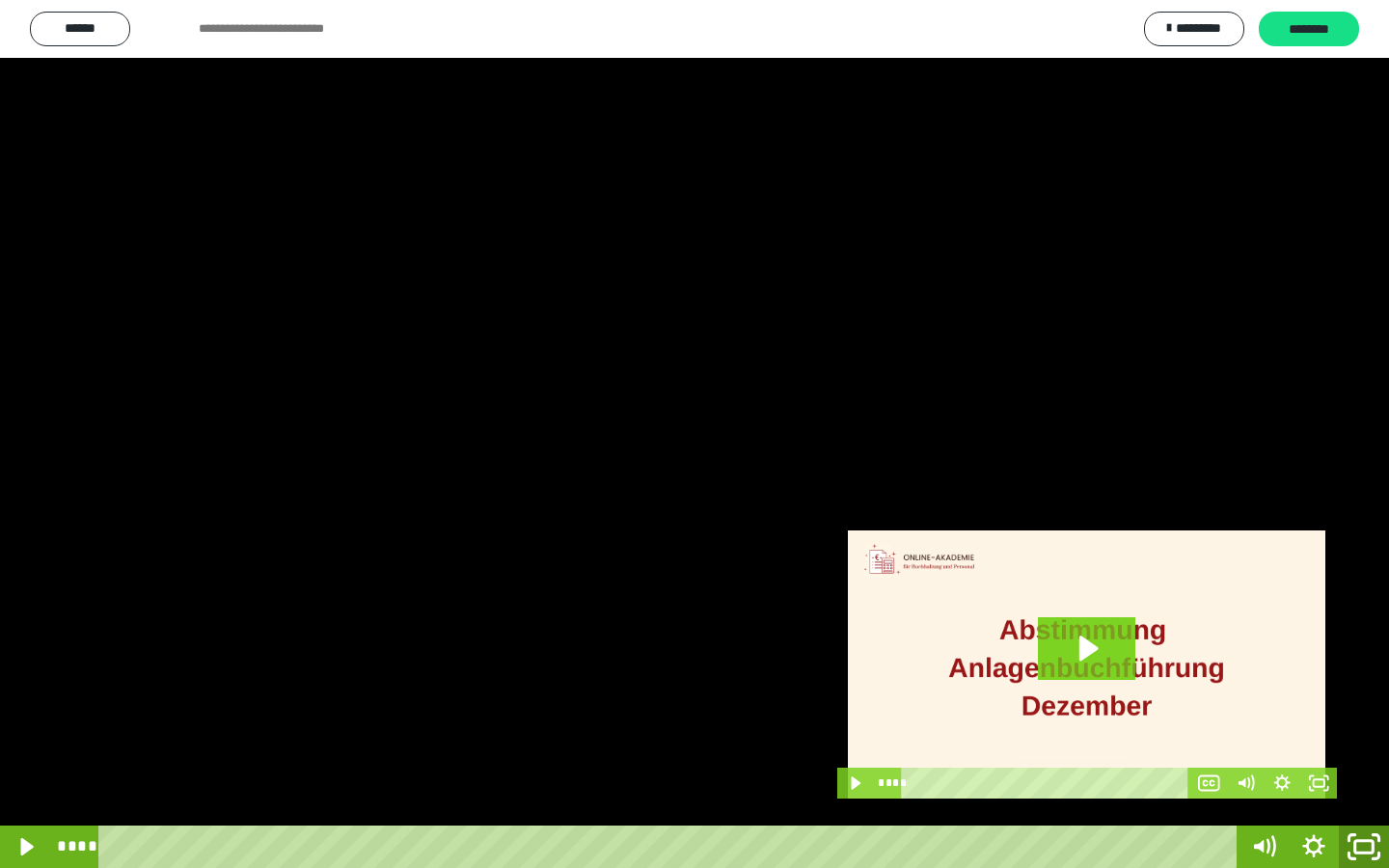 drag, startPoint x: 1362, startPoint y: 843, endPoint x: 1348, endPoint y: 627, distance: 216.45323 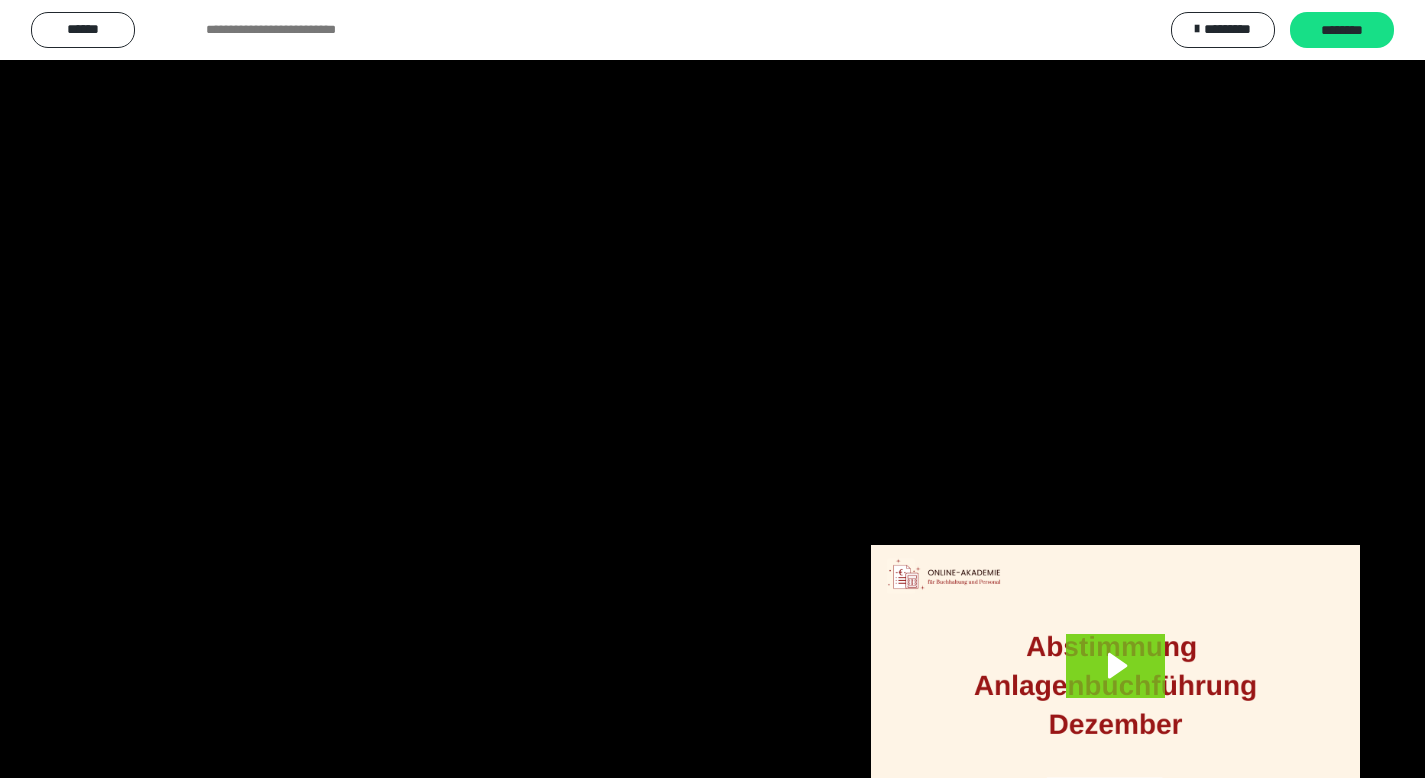 scroll, scrollTop: 3912, scrollLeft: 0, axis: vertical 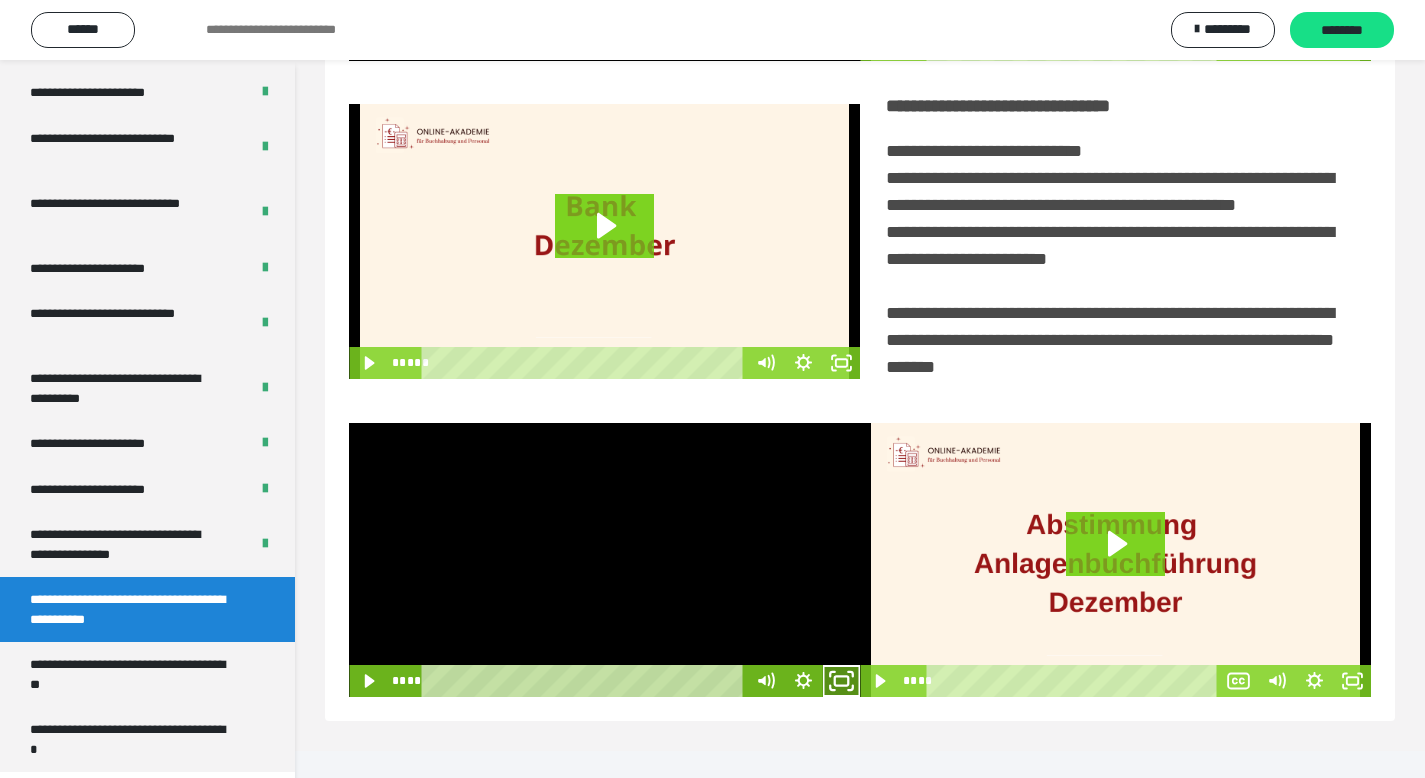 drag, startPoint x: 835, startPoint y: 699, endPoint x: 834, endPoint y: 808, distance: 109.004585 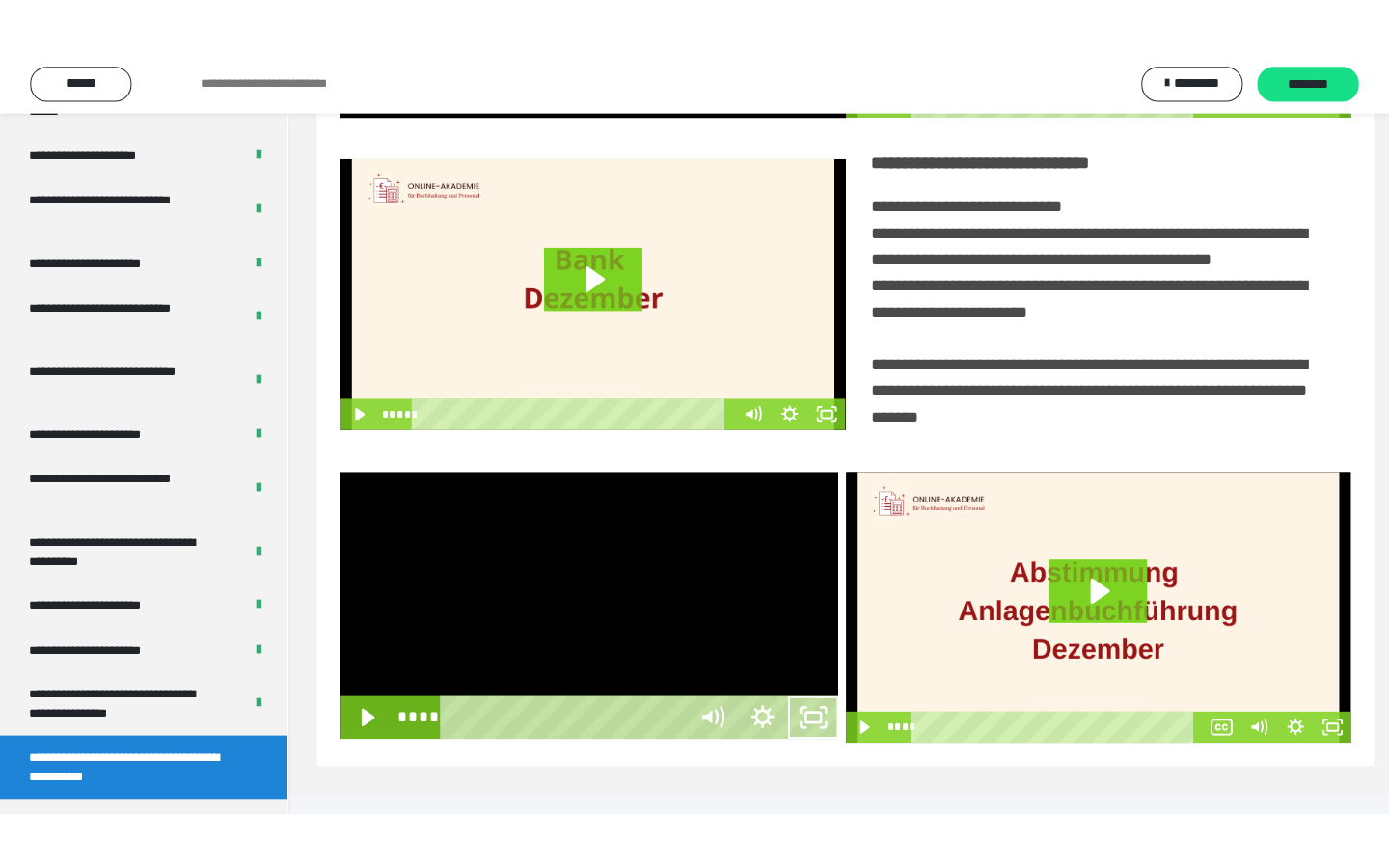 scroll, scrollTop: 225, scrollLeft: 0, axis: vertical 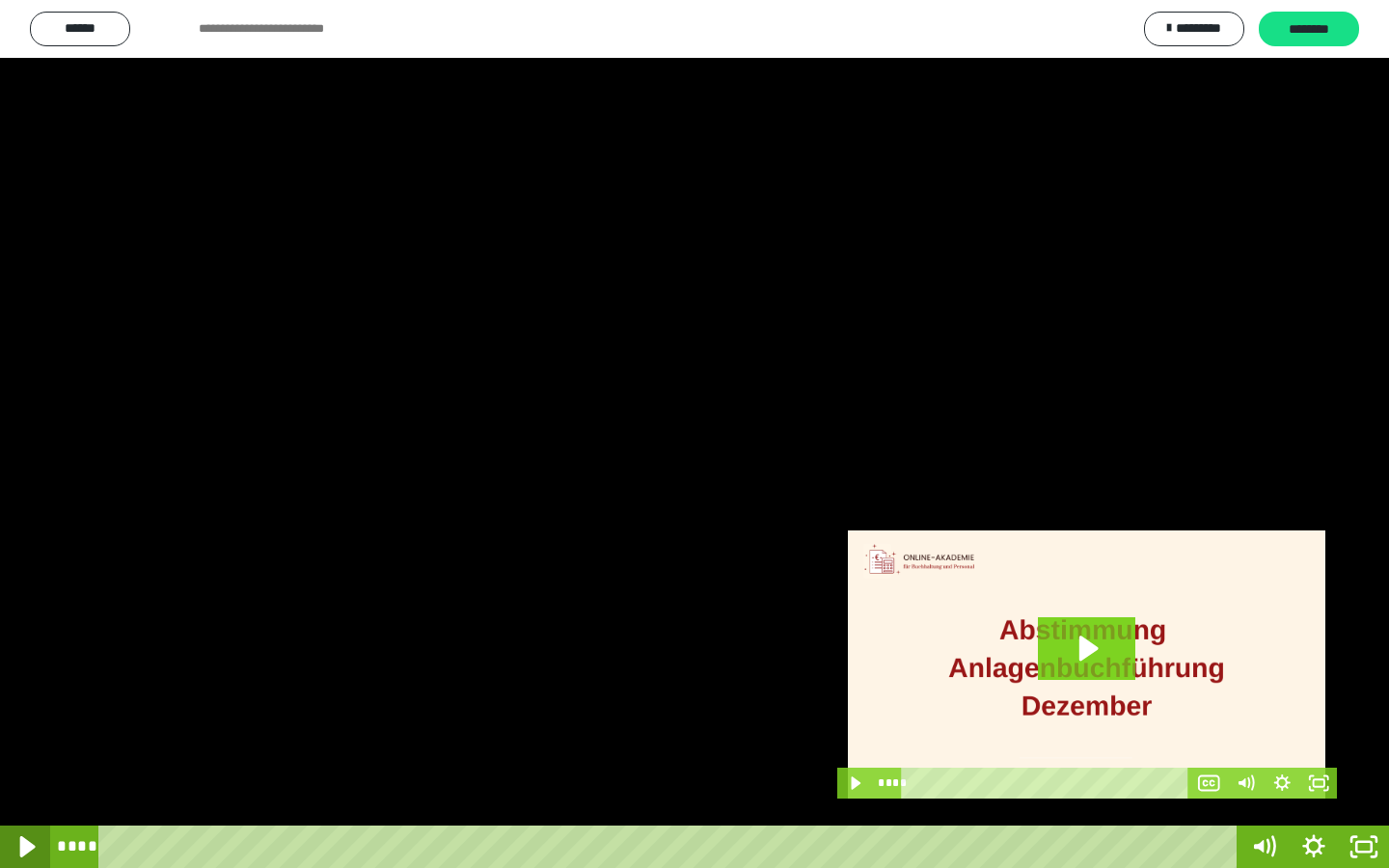 click 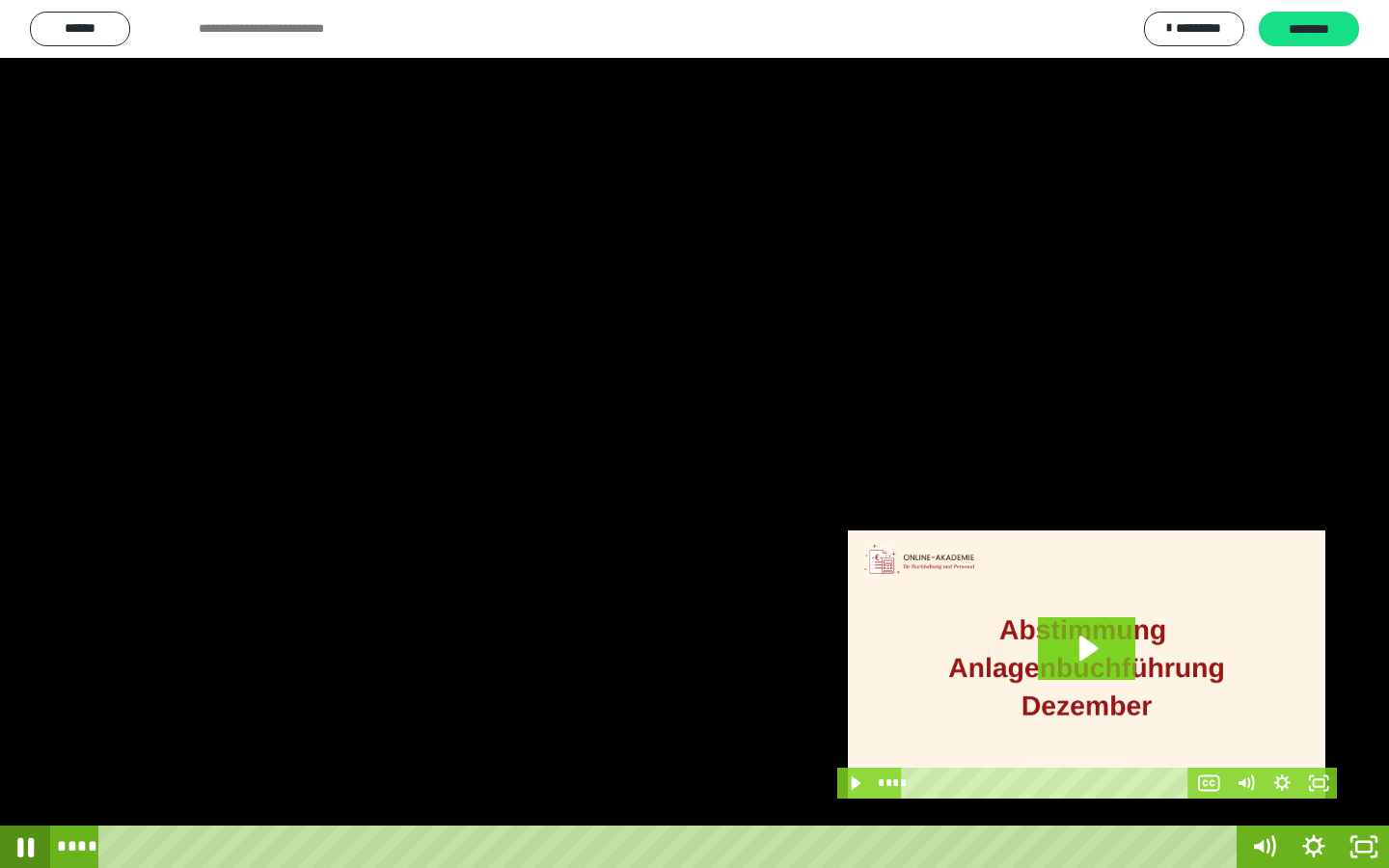 click 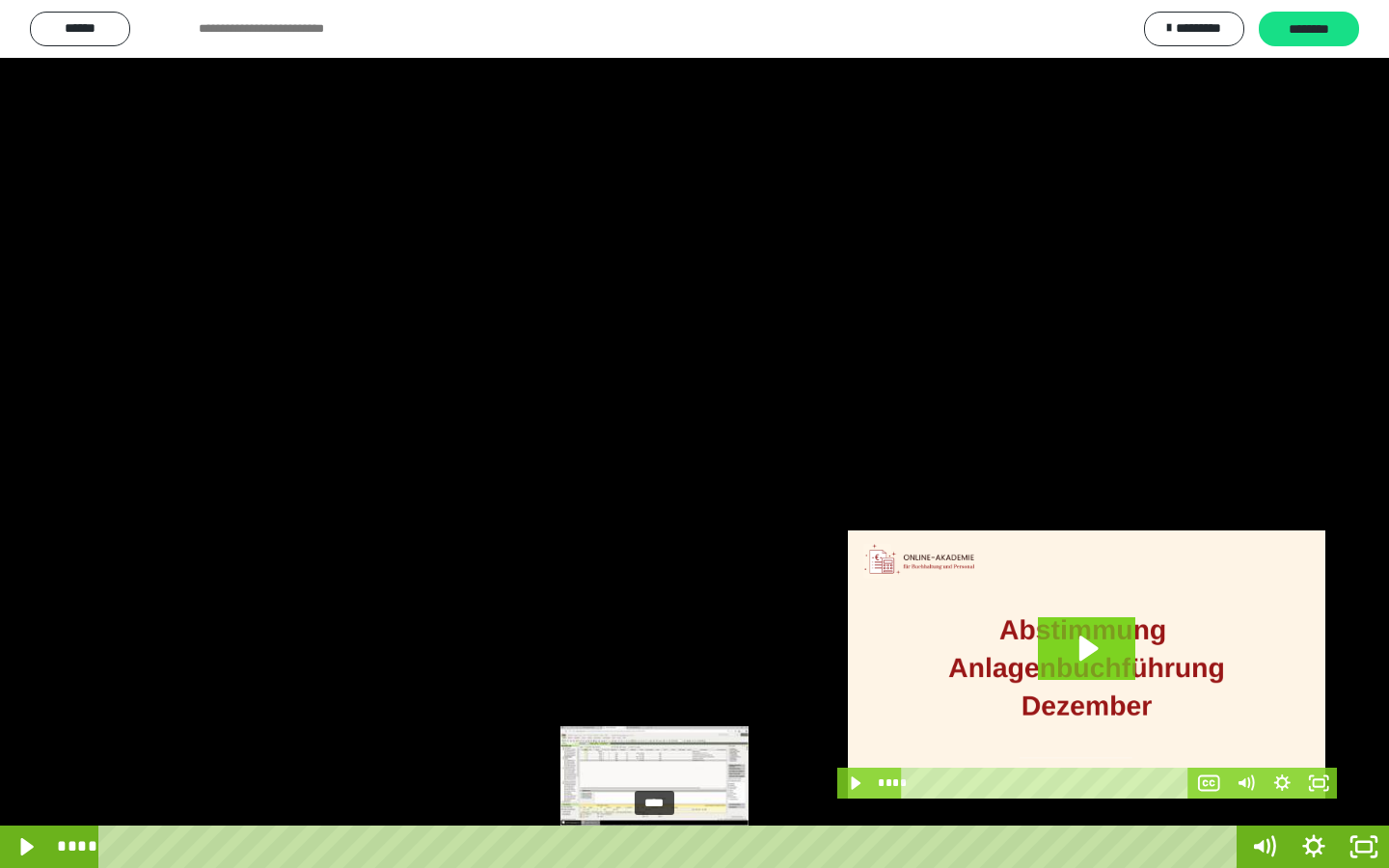 click at bounding box center [654, 847] 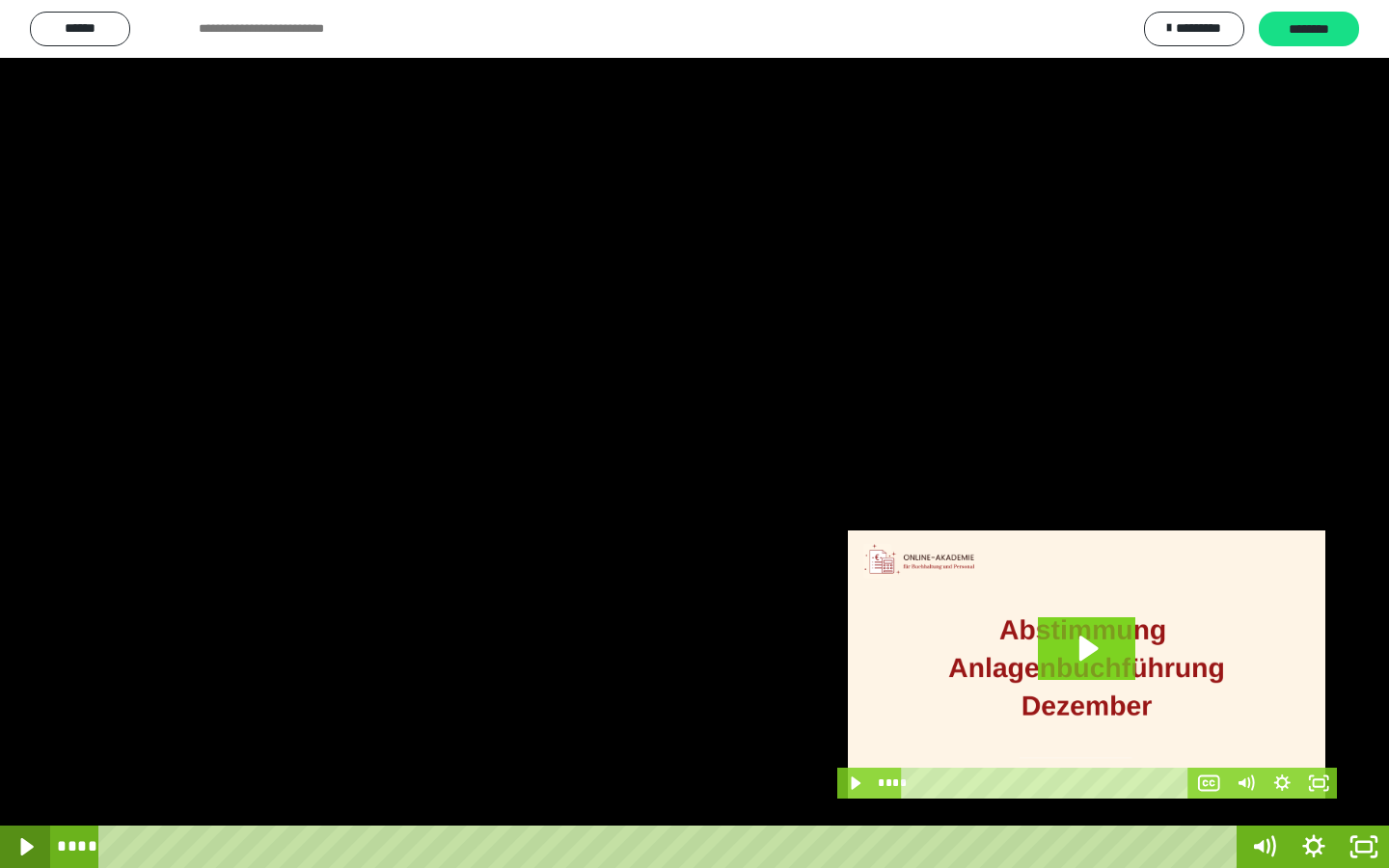 click 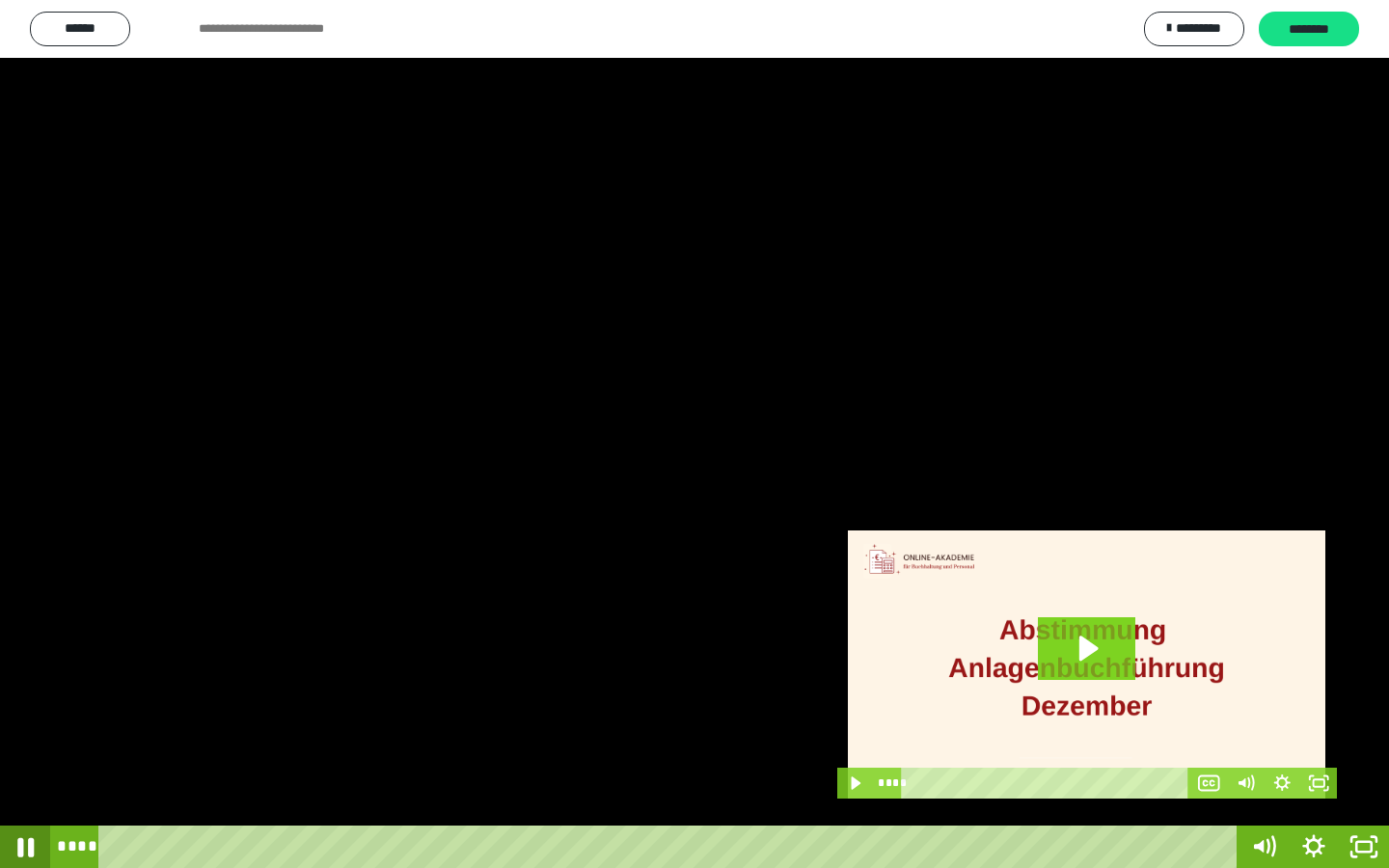 click 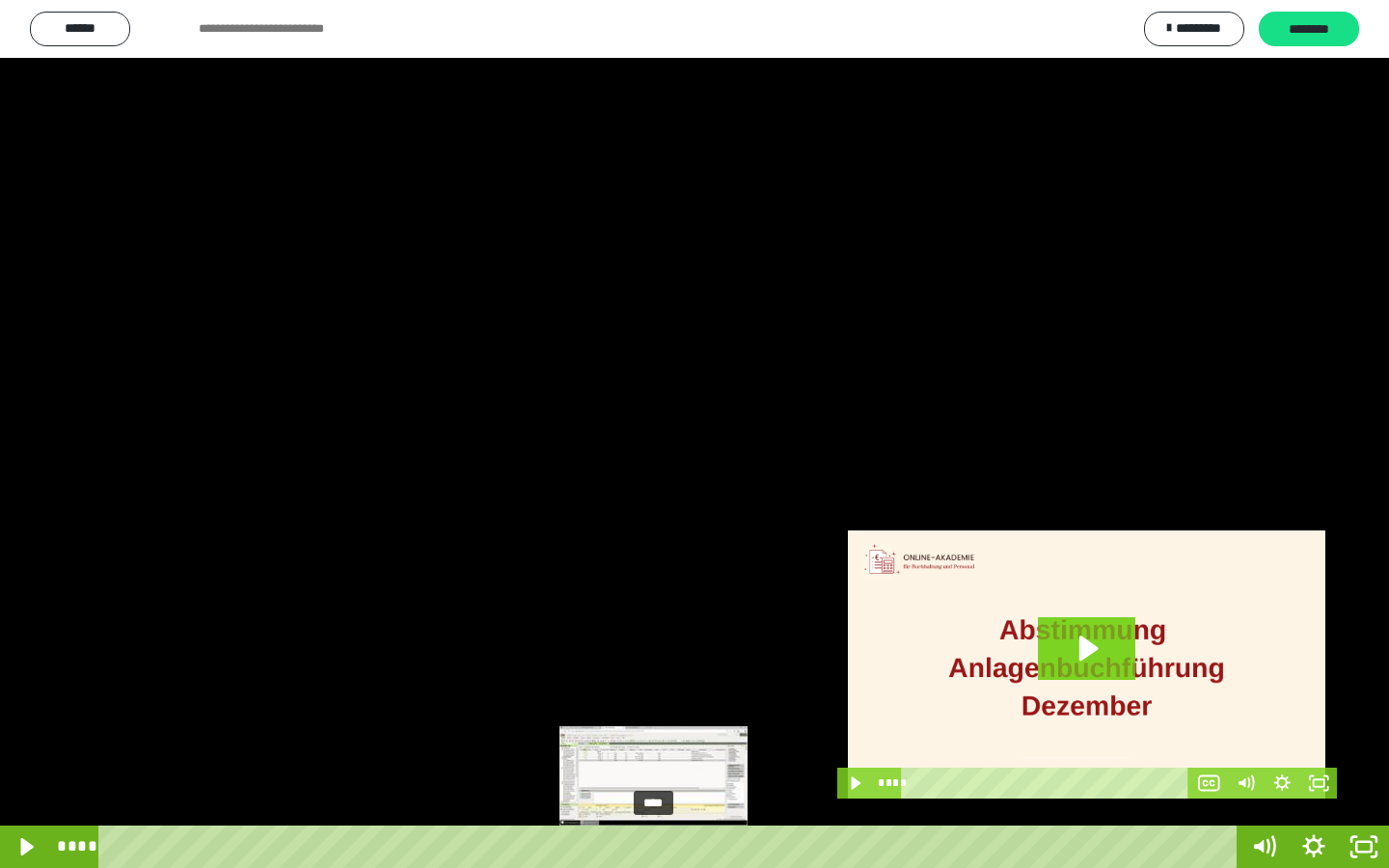 click at bounding box center (658, 847) 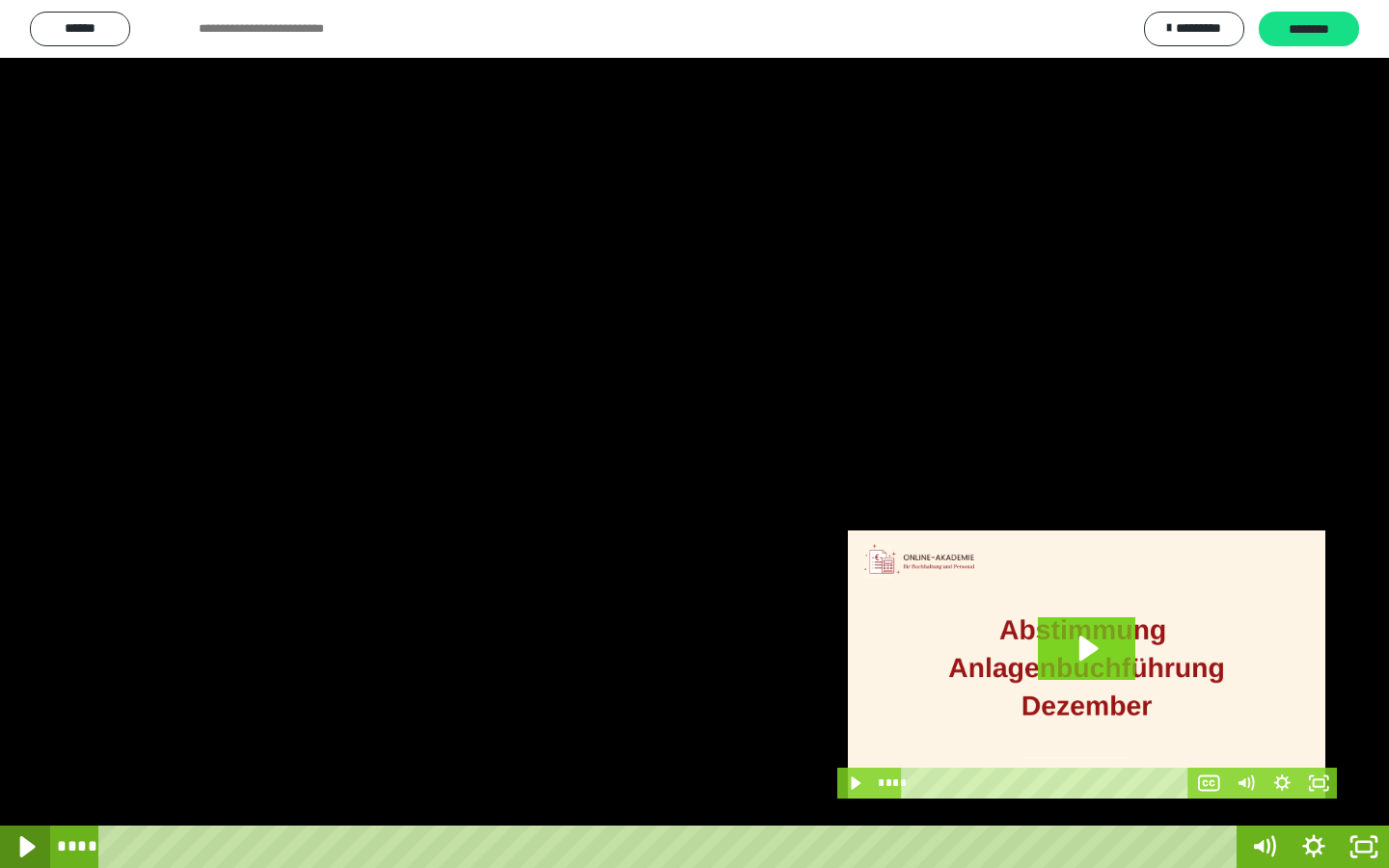 click 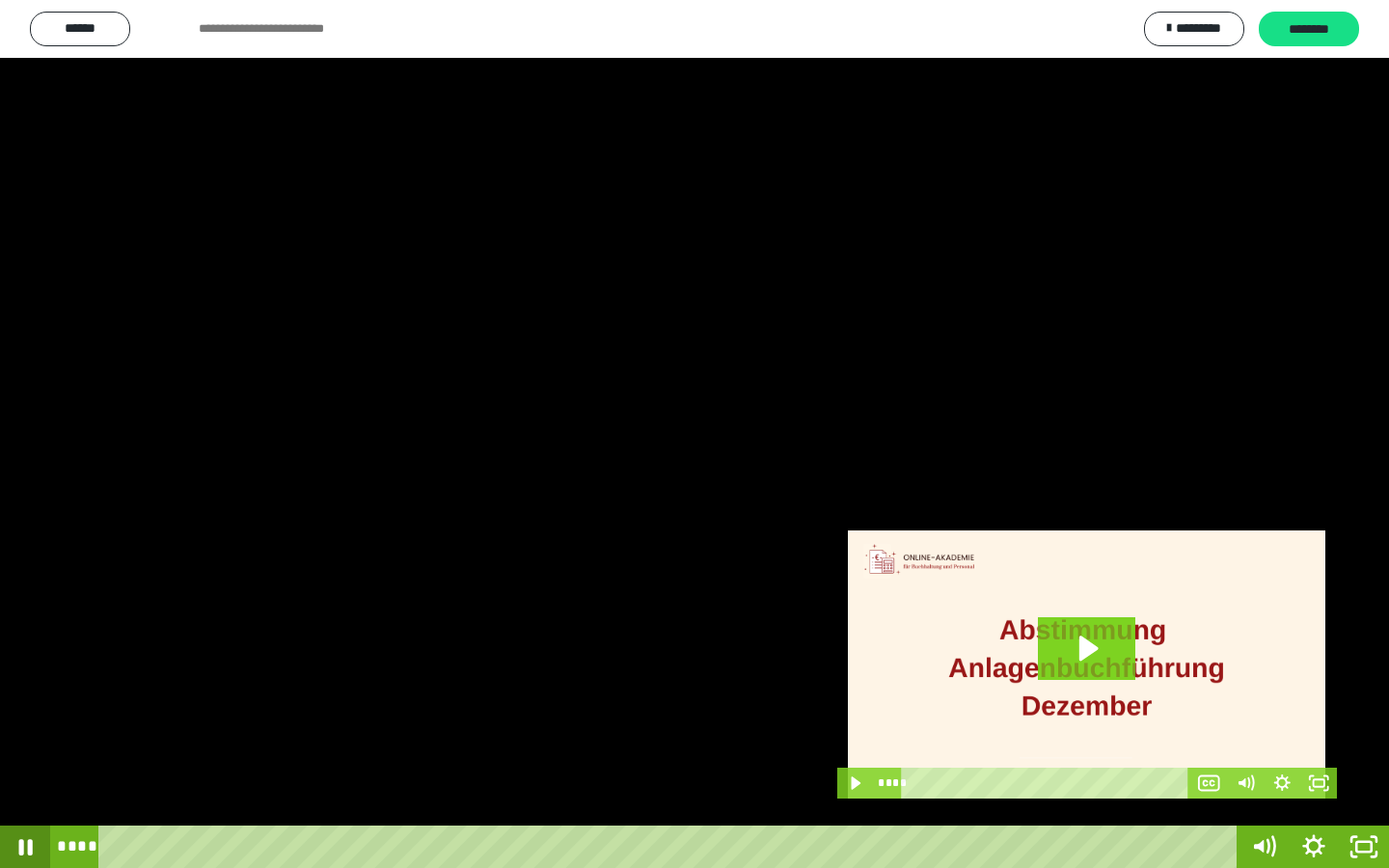 click 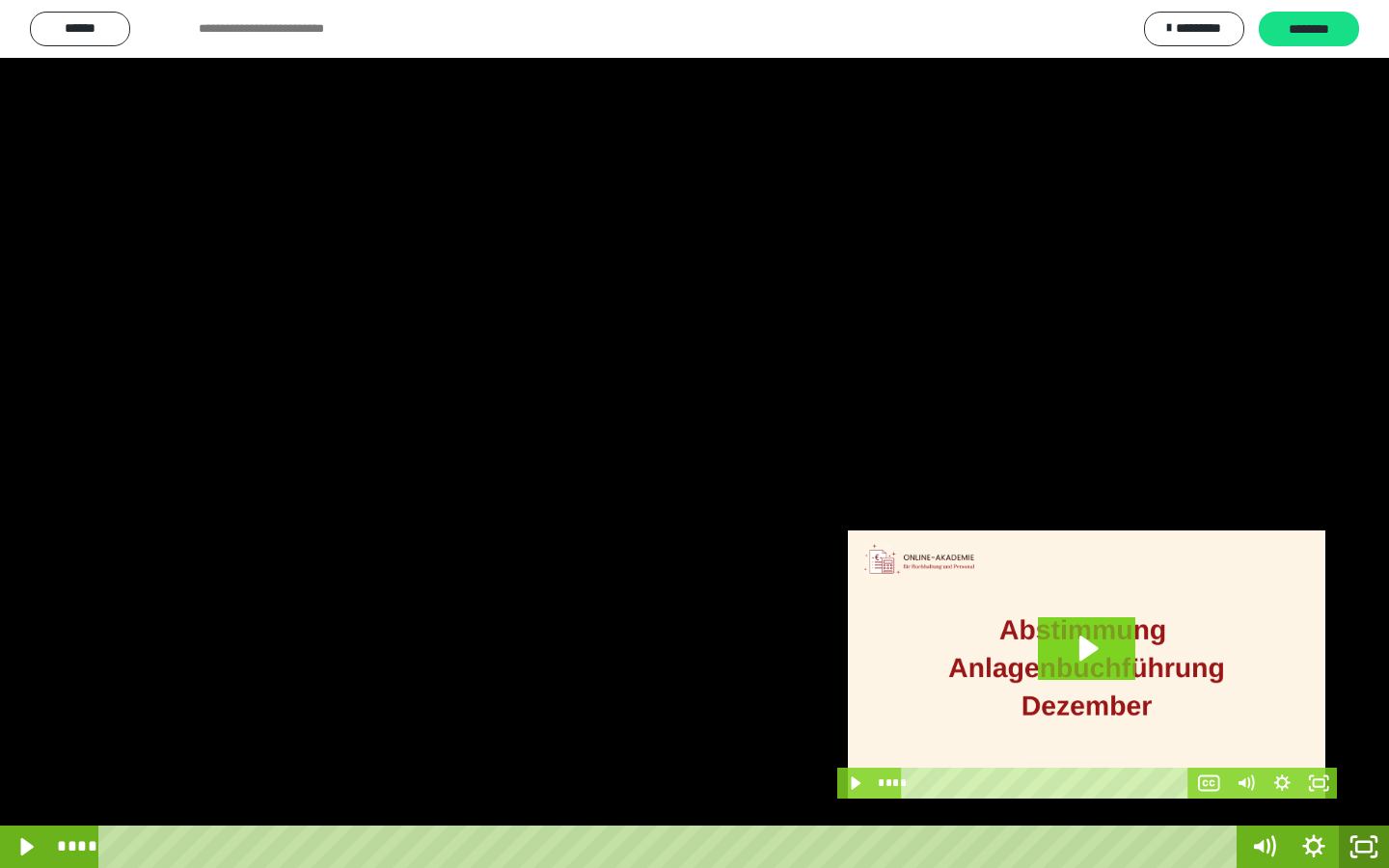 click 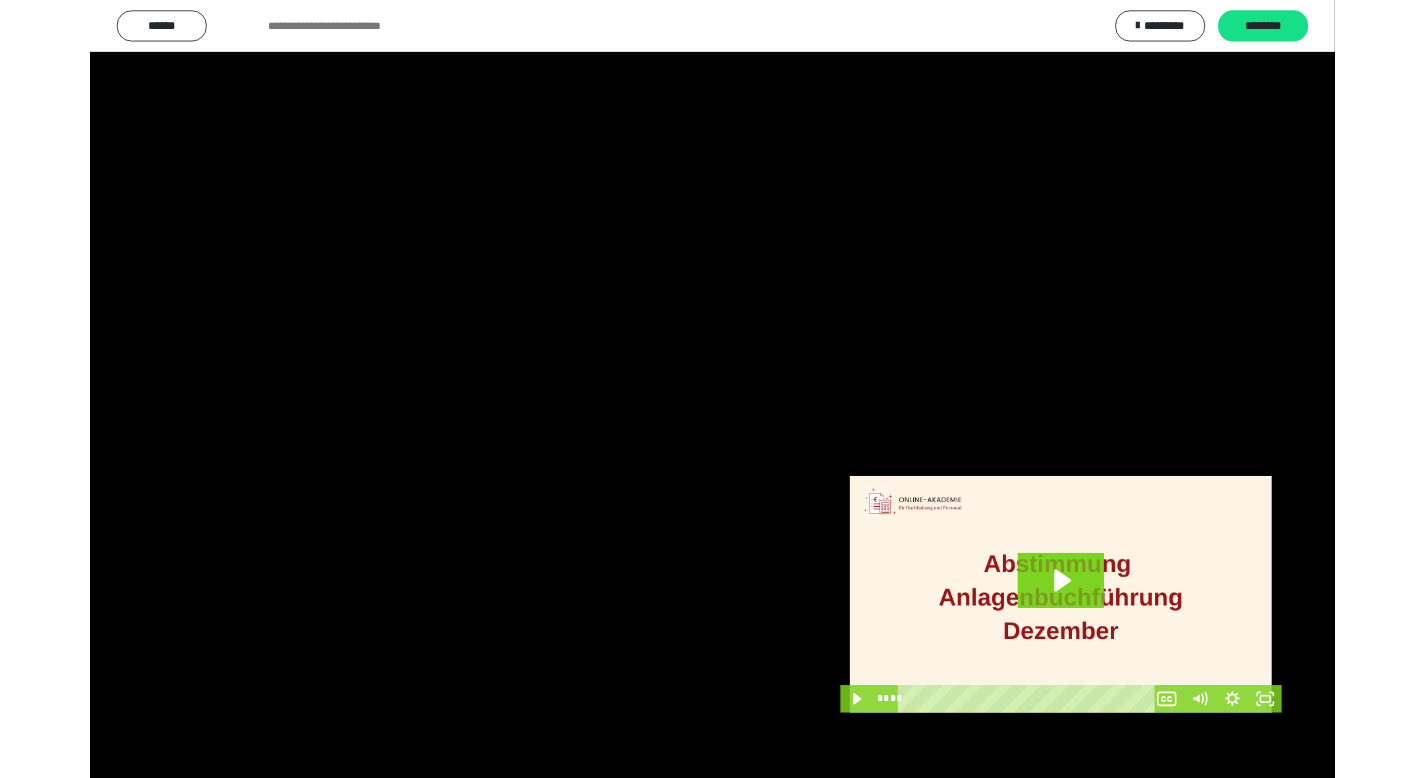 scroll, scrollTop: 3912, scrollLeft: 0, axis: vertical 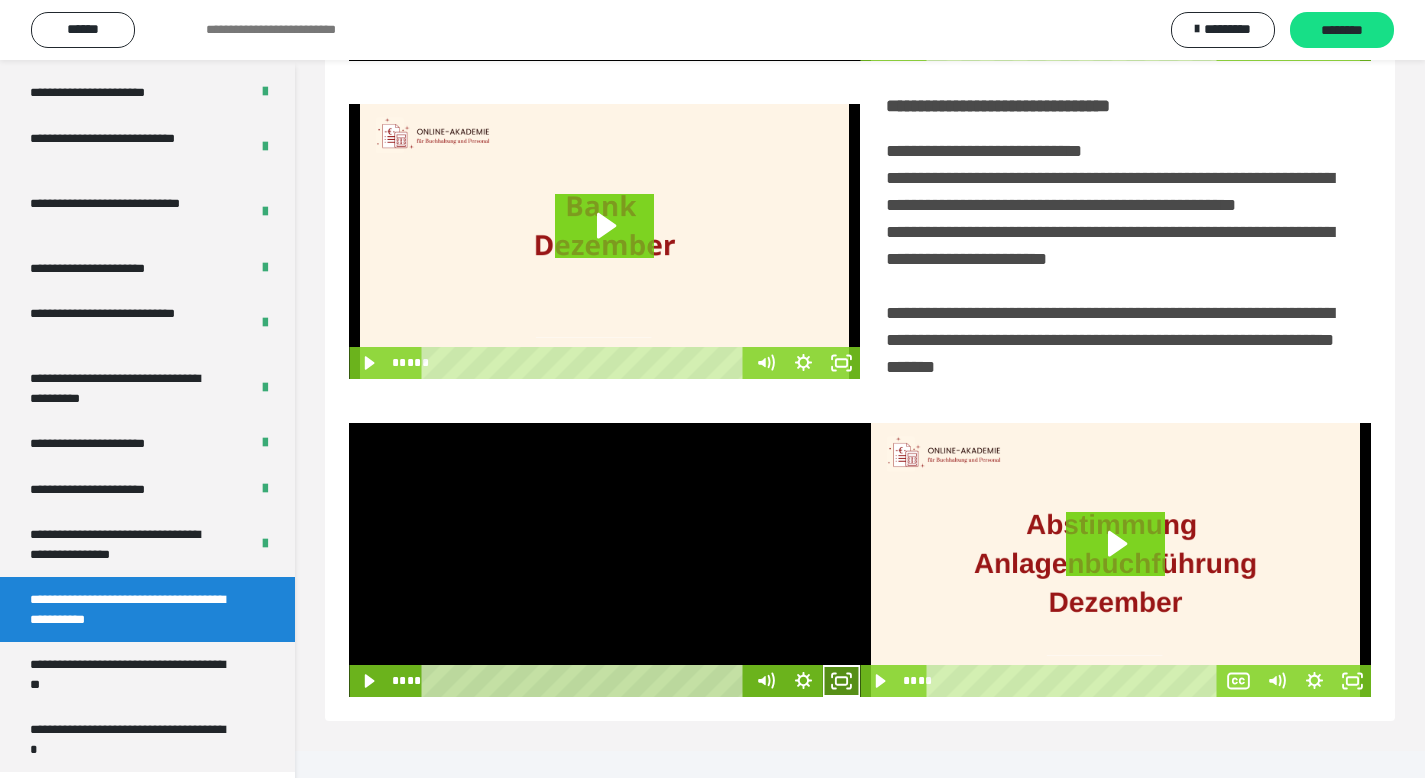drag, startPoint x: 841, startPoint y: 714, endPoint x: 833, endPoint y: 834, distance: 120.26637 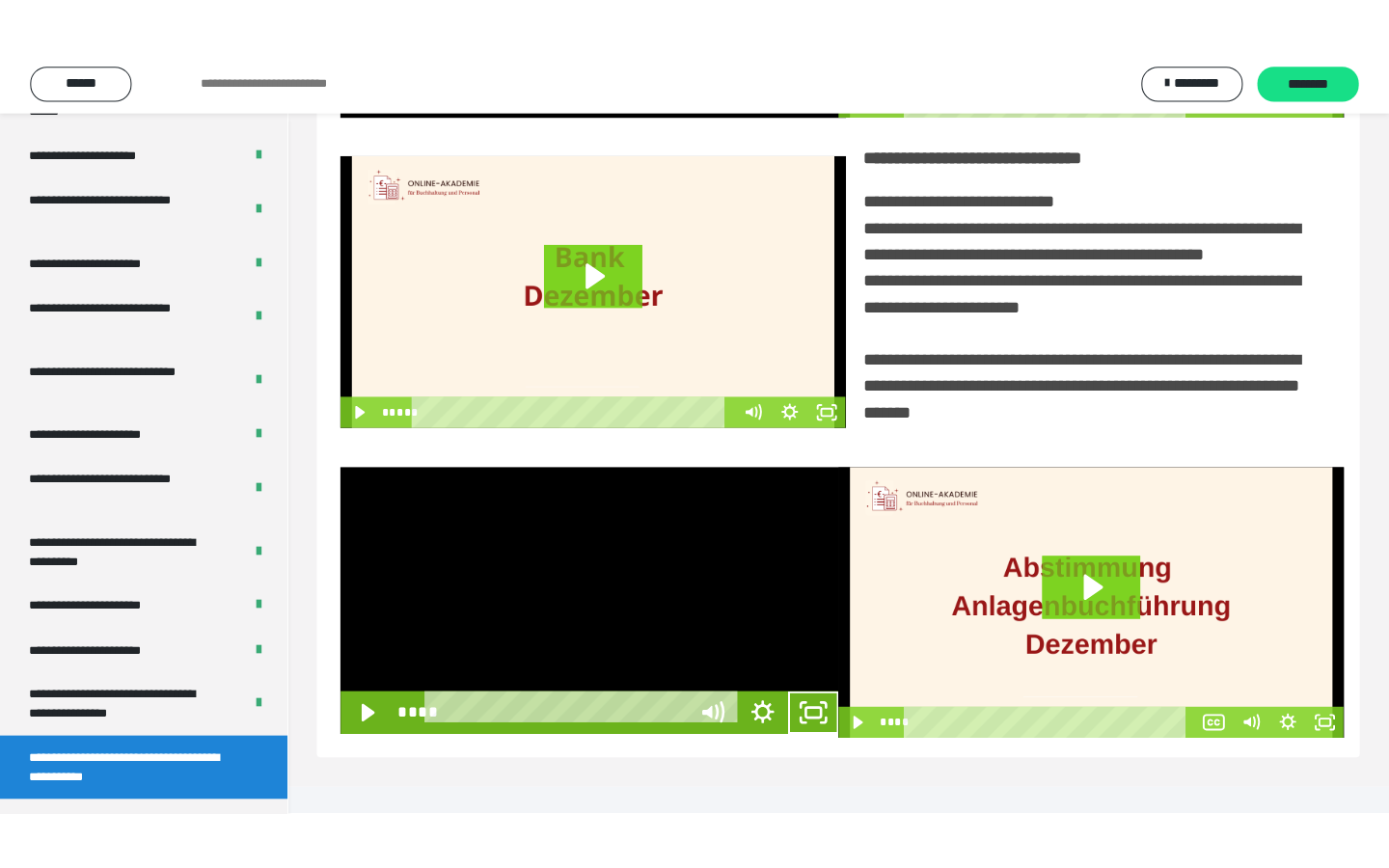 scroll, scrollTop: 225, scrollLeft: 0, axis: vertical 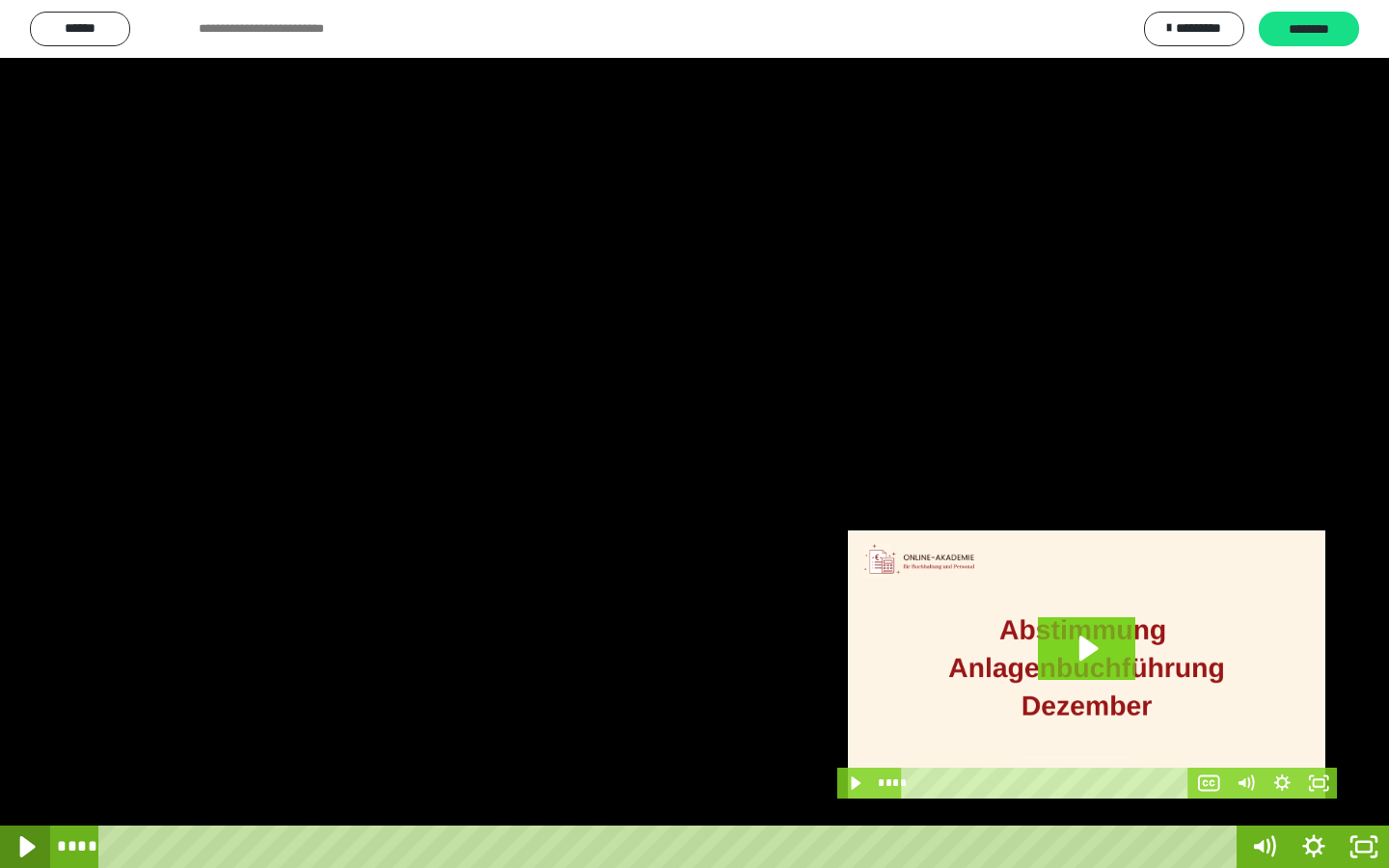 click 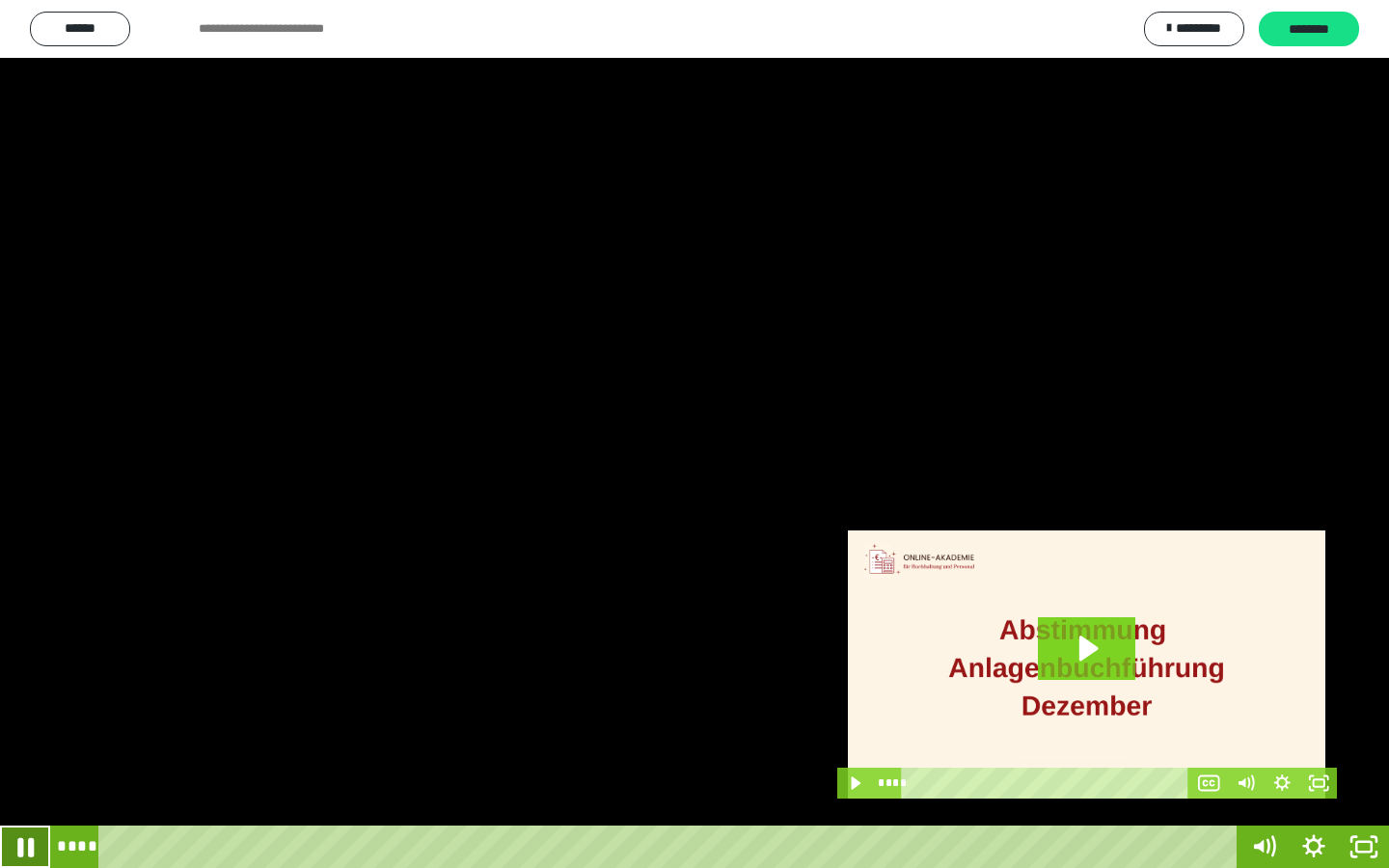 click 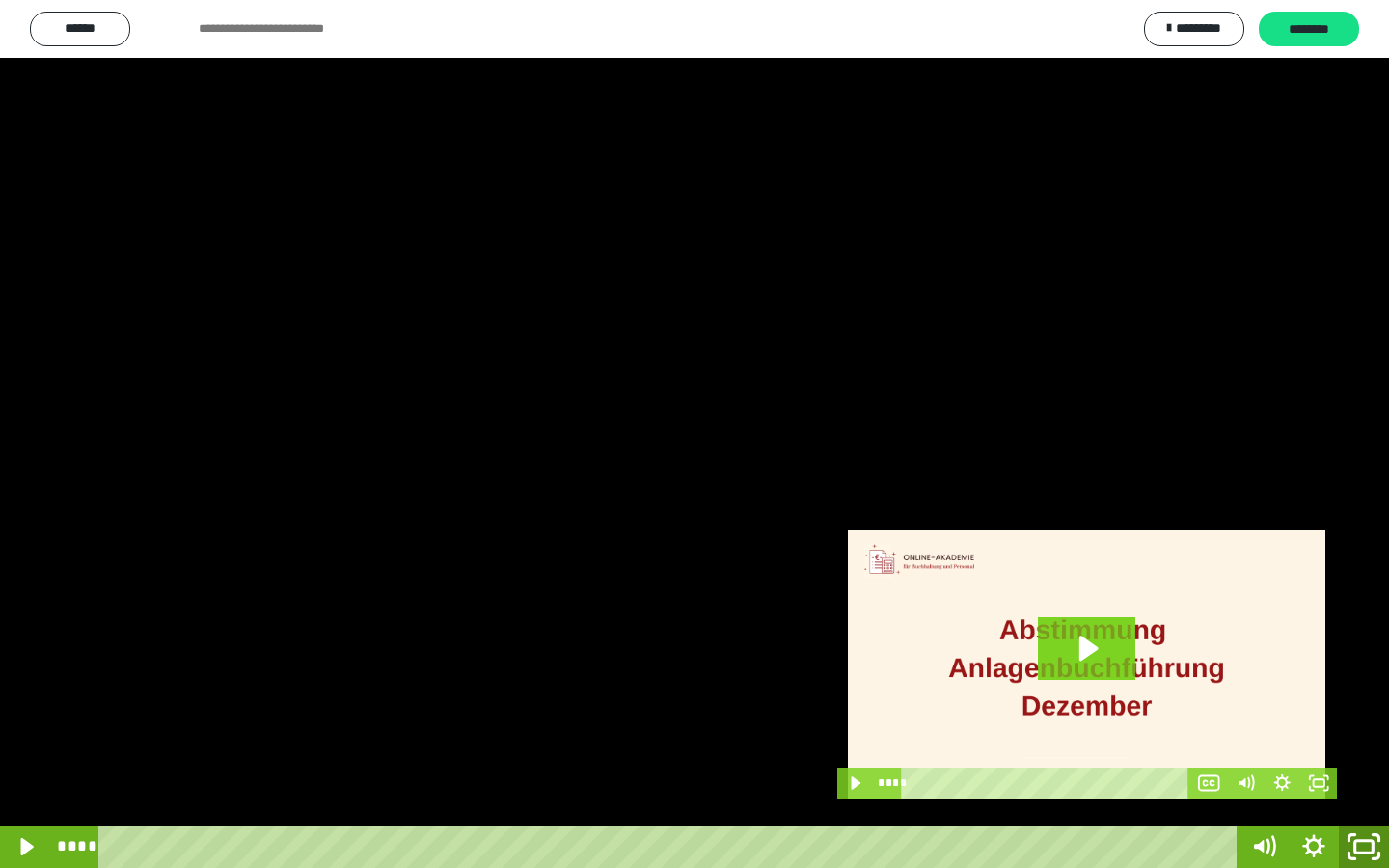 click 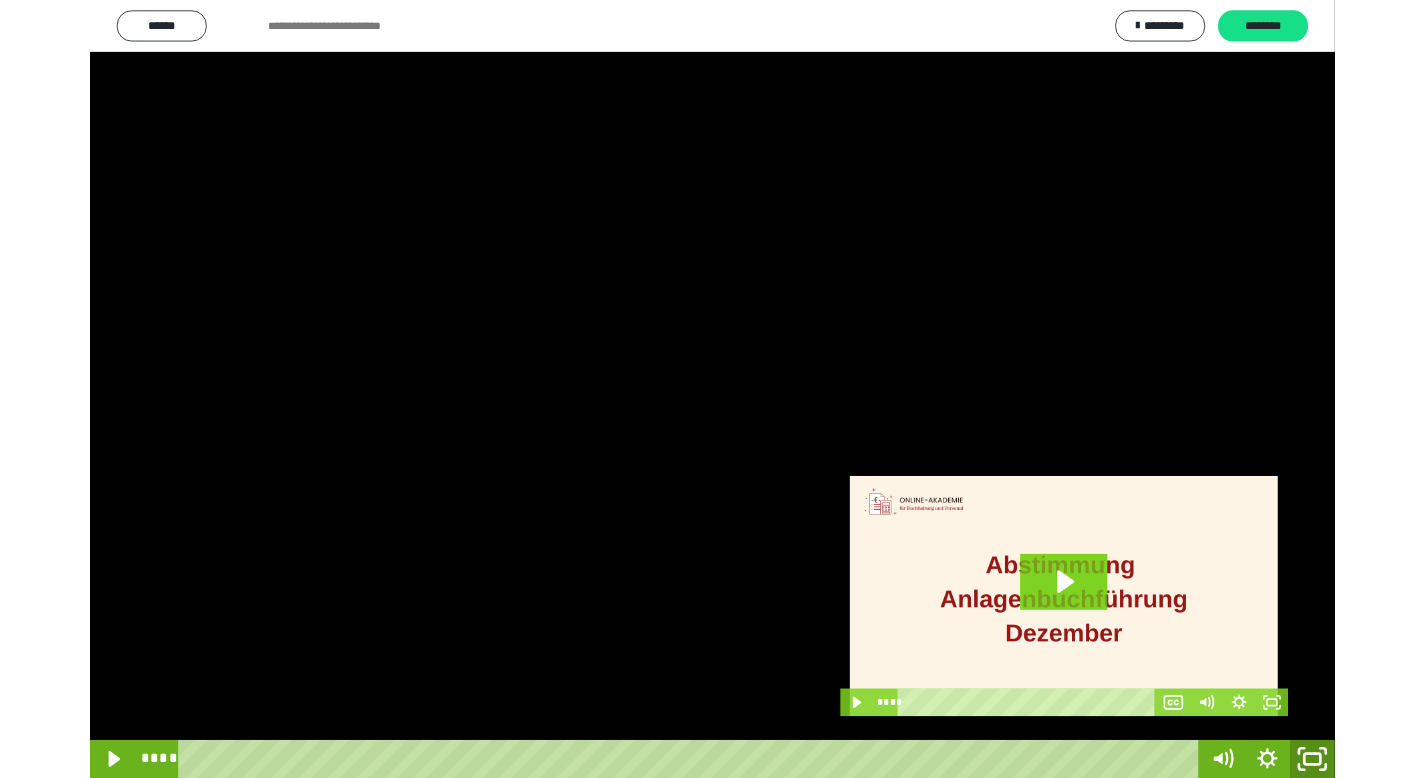 scroll, scrollTop: 3912, scrollLeft: 0, axis: vertical 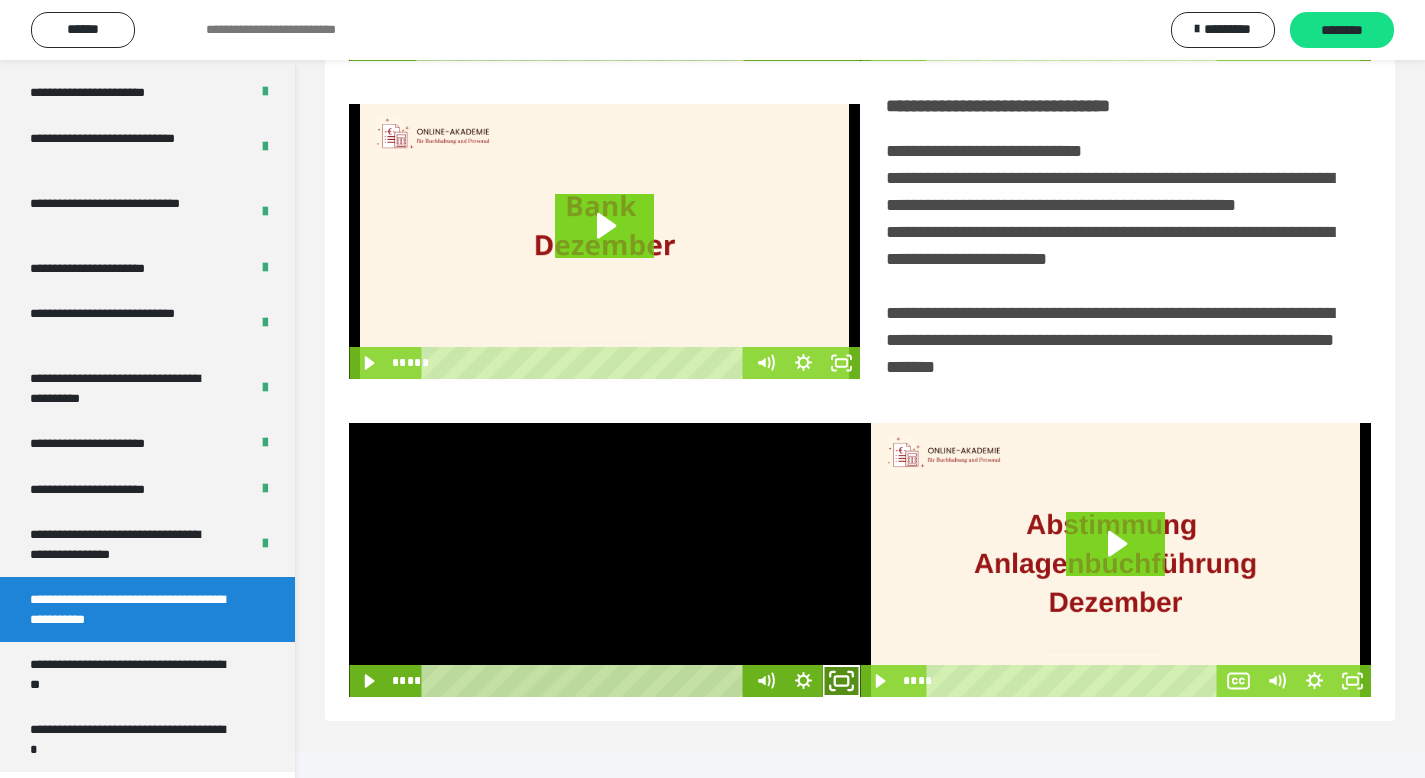 drag, startPoint x: 841, startPoint y: 706, endPoint x: 840, endPoint y: 824, distance: 118.004234 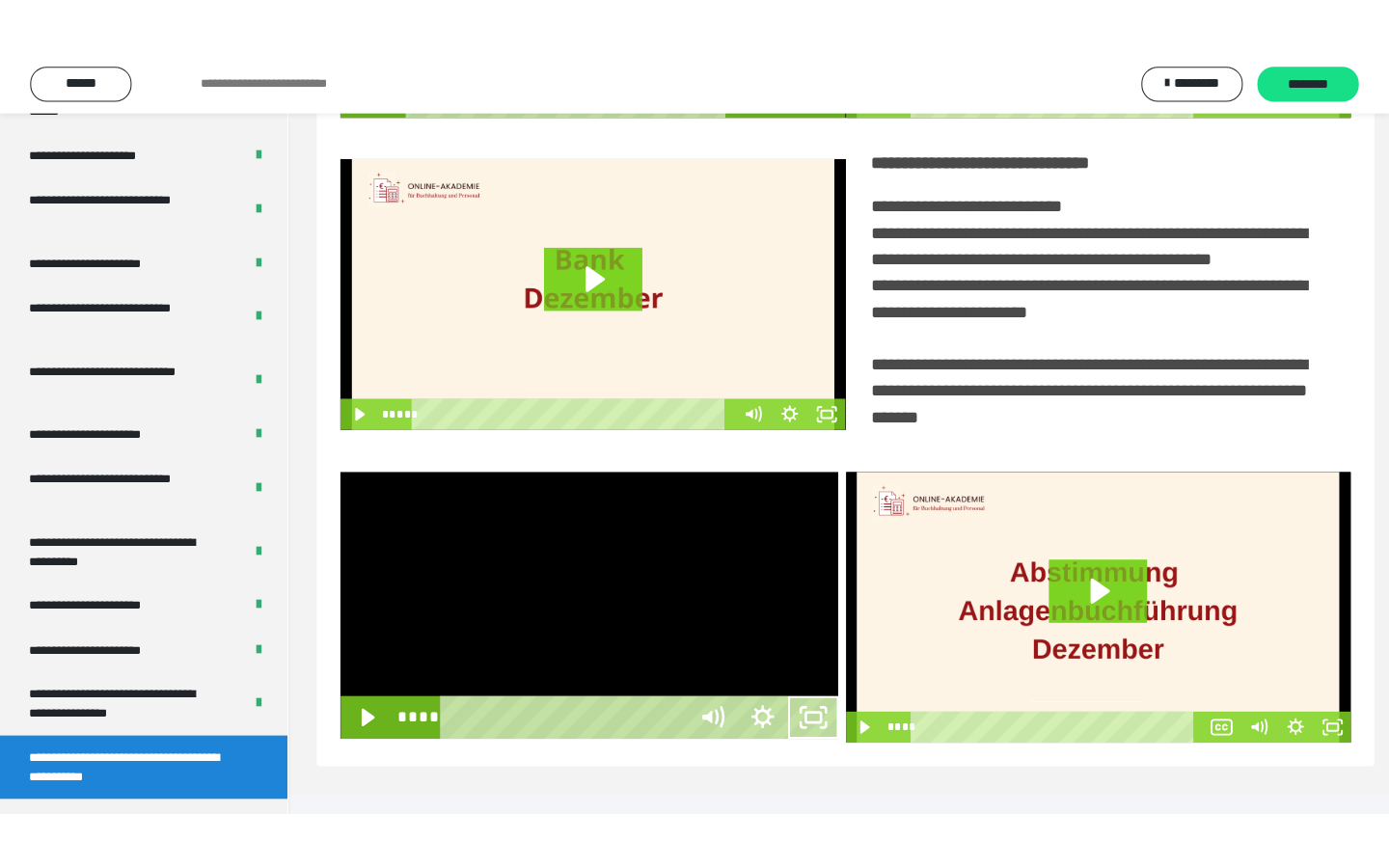 scroll, scrollTop: 225, scrollLeft: 0, axis: vertical 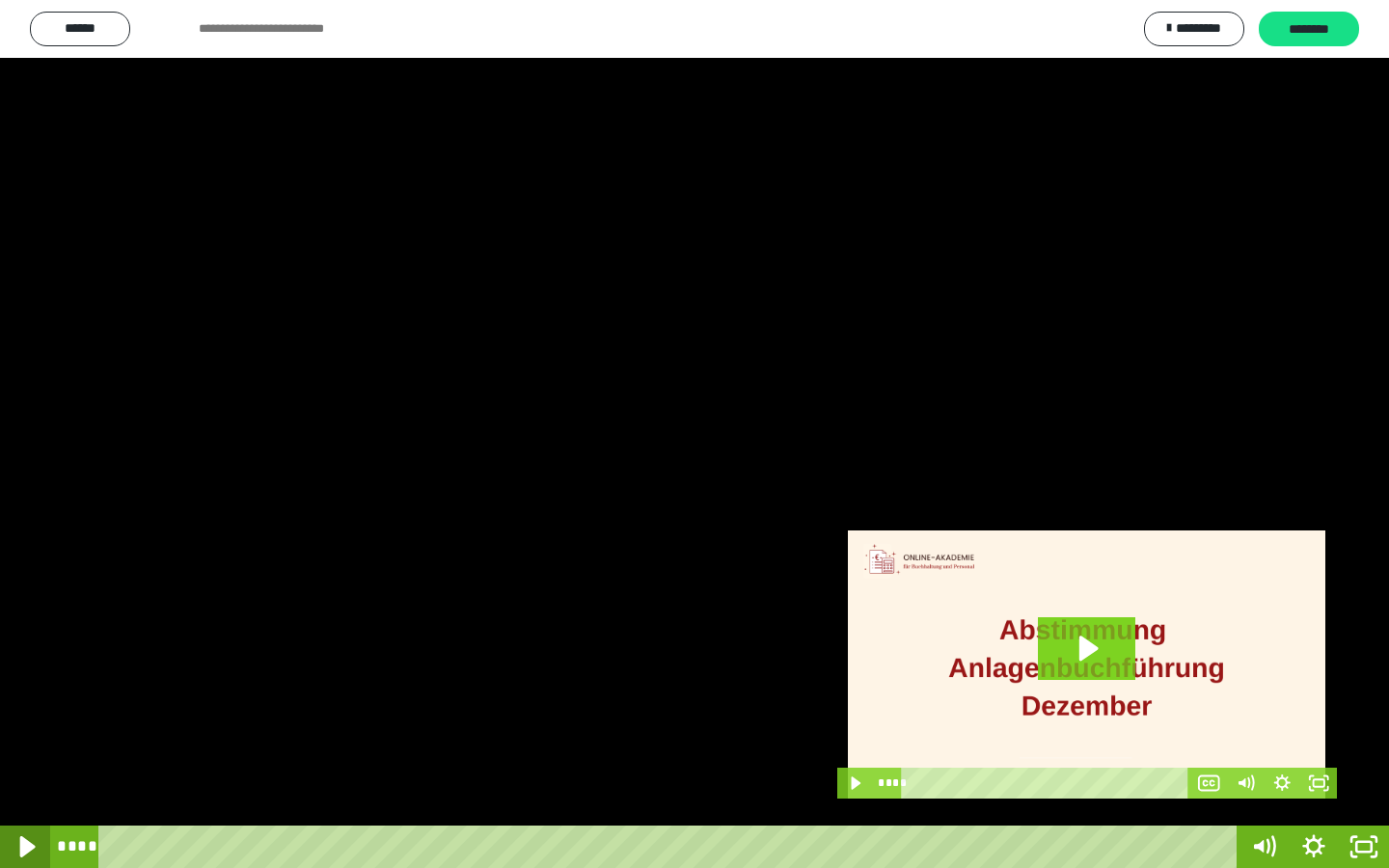 click 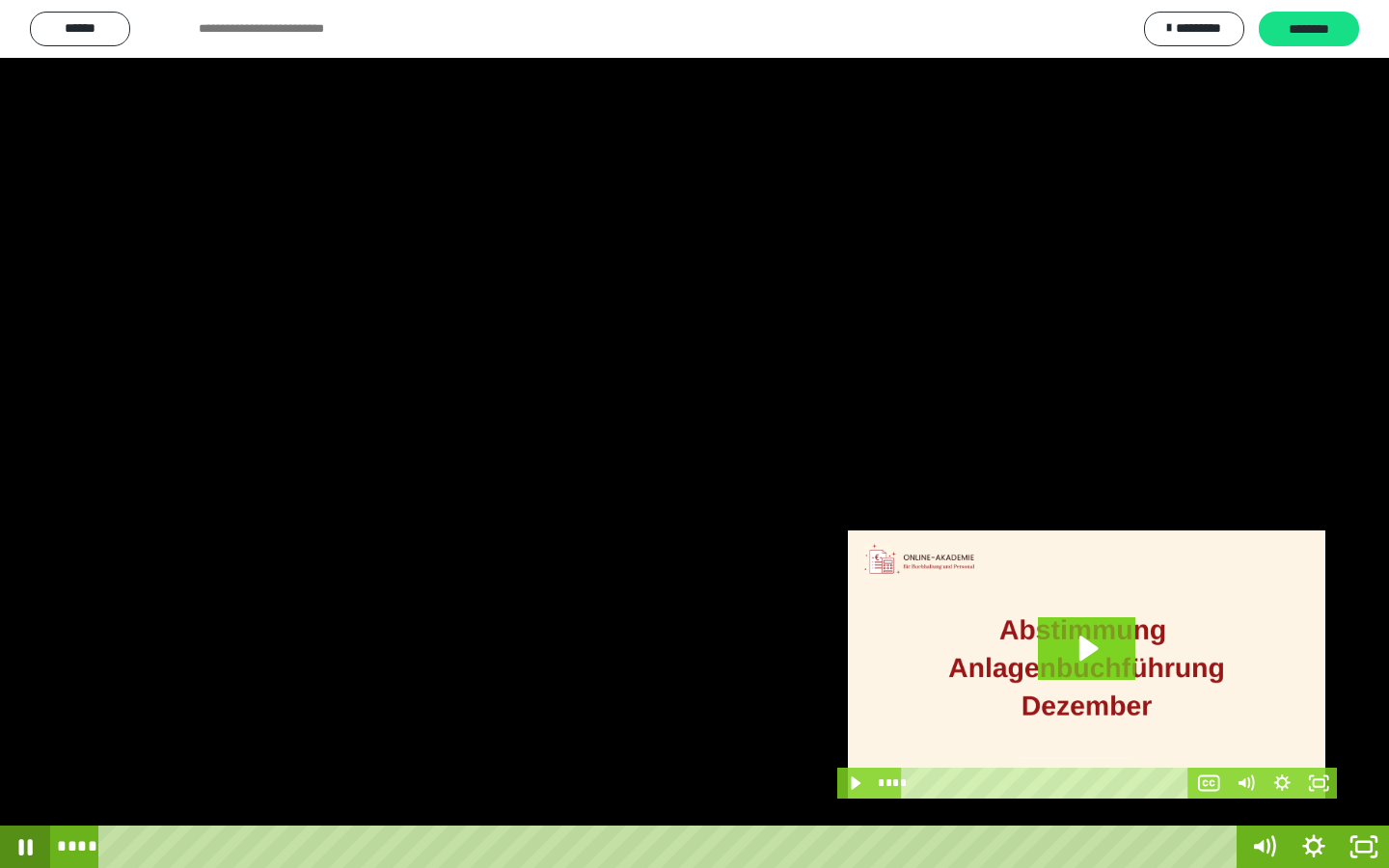 click 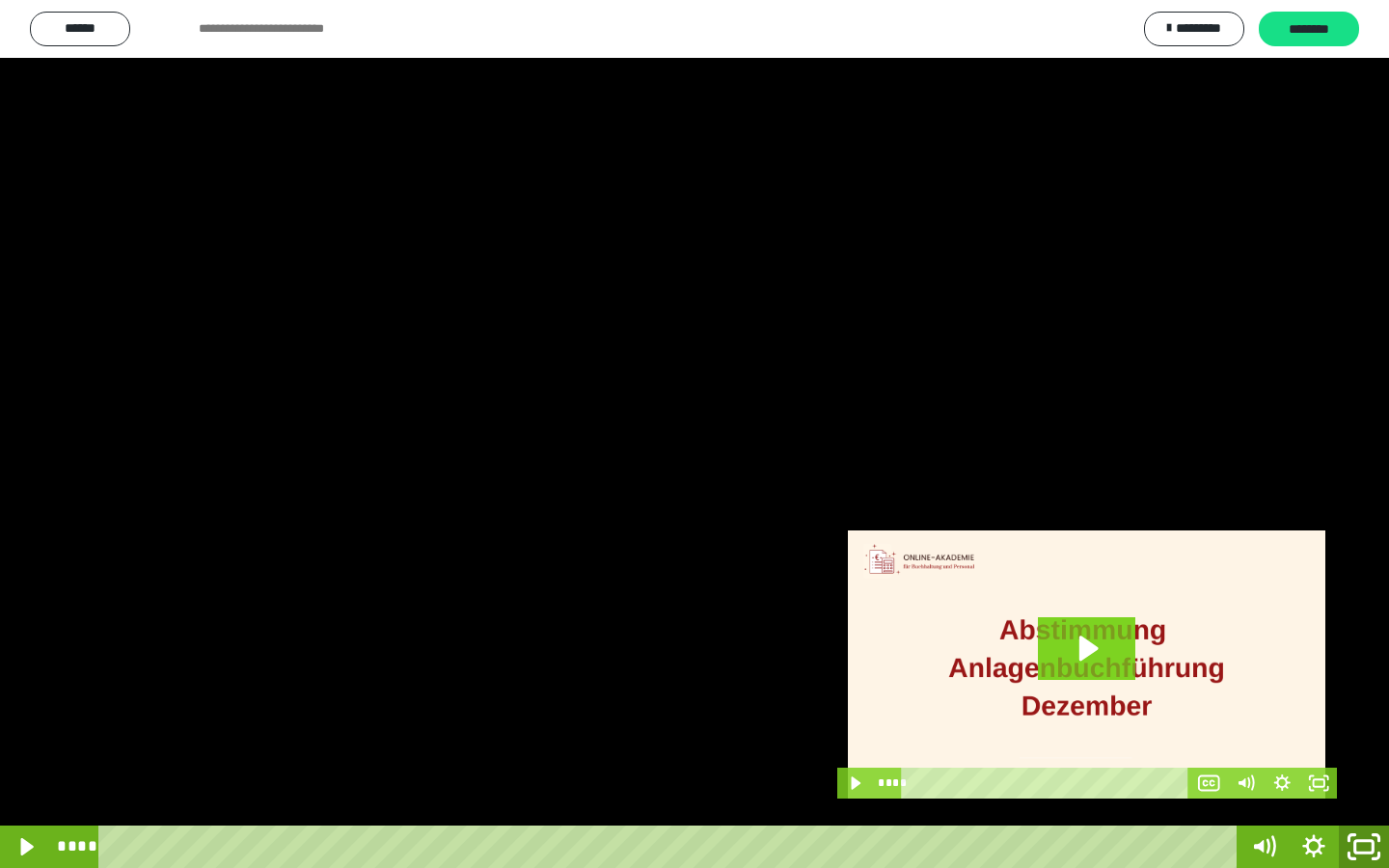drag, startPoint x: 1360, startPoint y: 845, endPoint x: 1318, endPoint y: 716, distance: 135.665 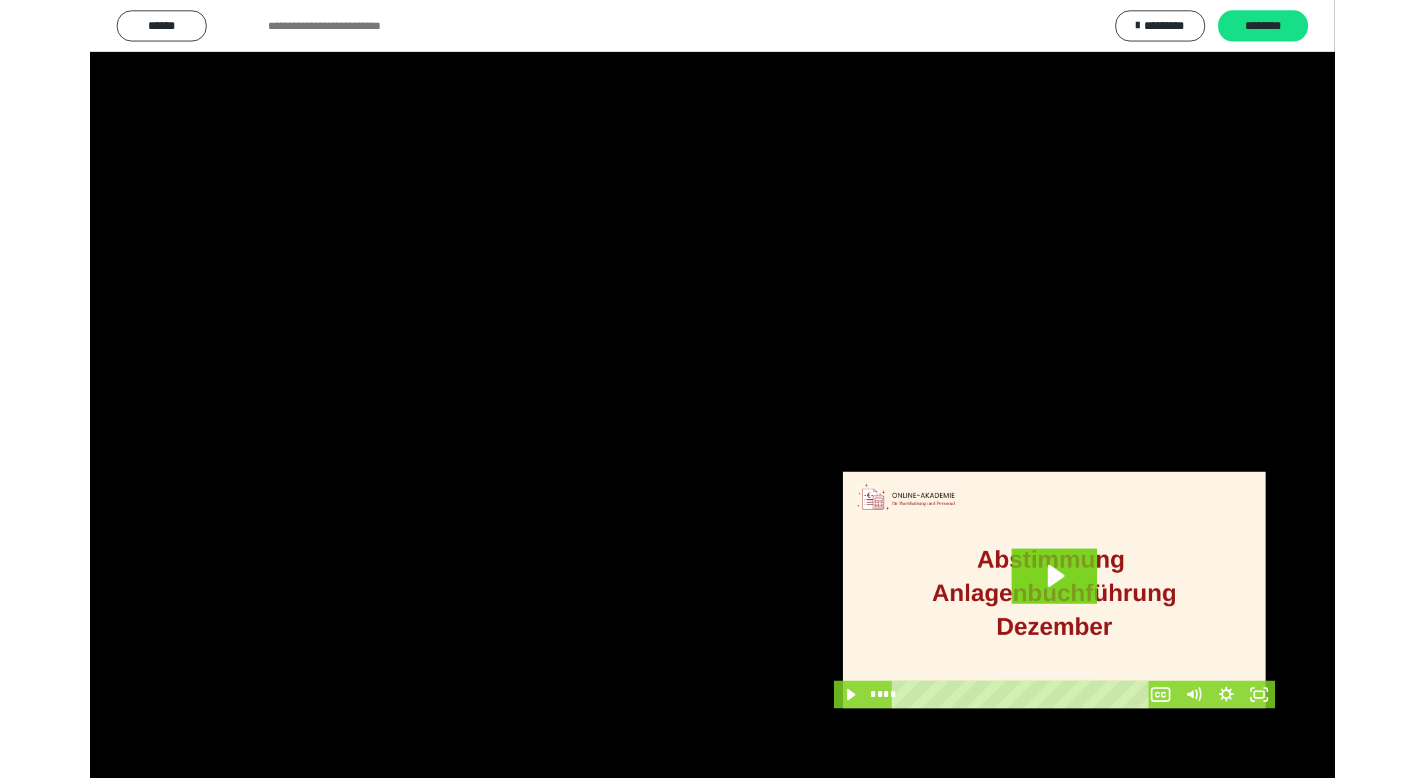 scroll, scrollTop: 3912, scrollLeft: 0, axis: vertical 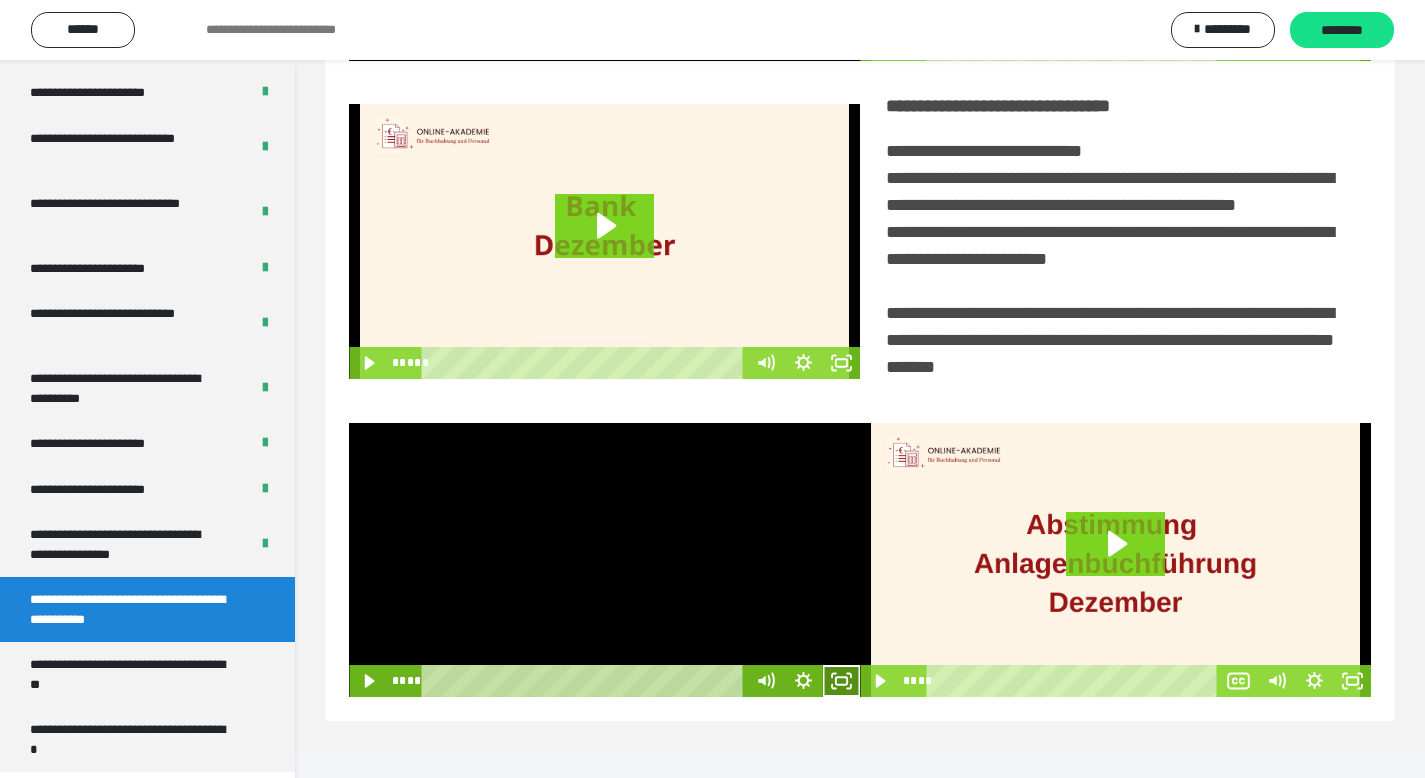 click 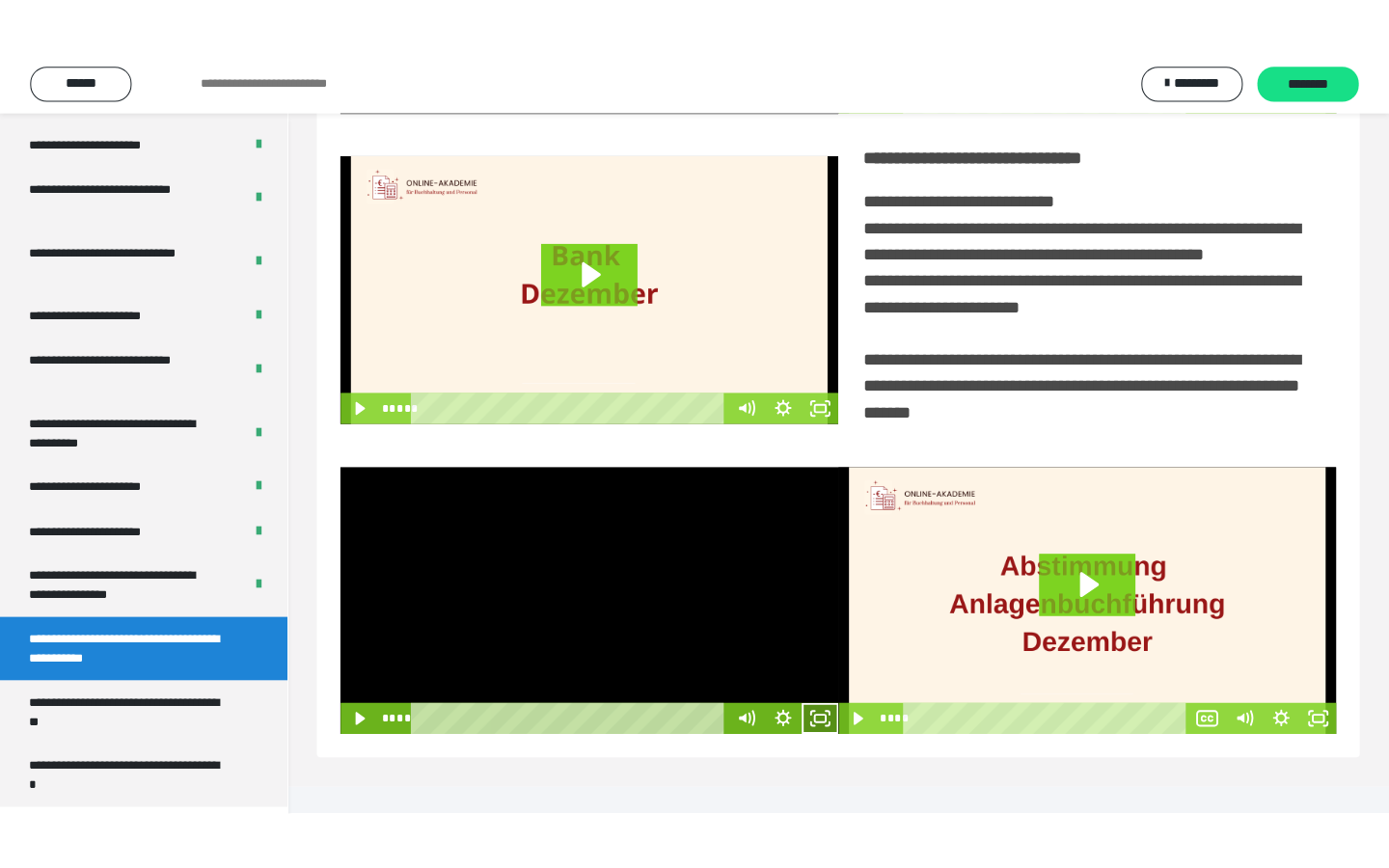 scroll, scrollTop: 225, scrollLeft: 0, axis: vertical 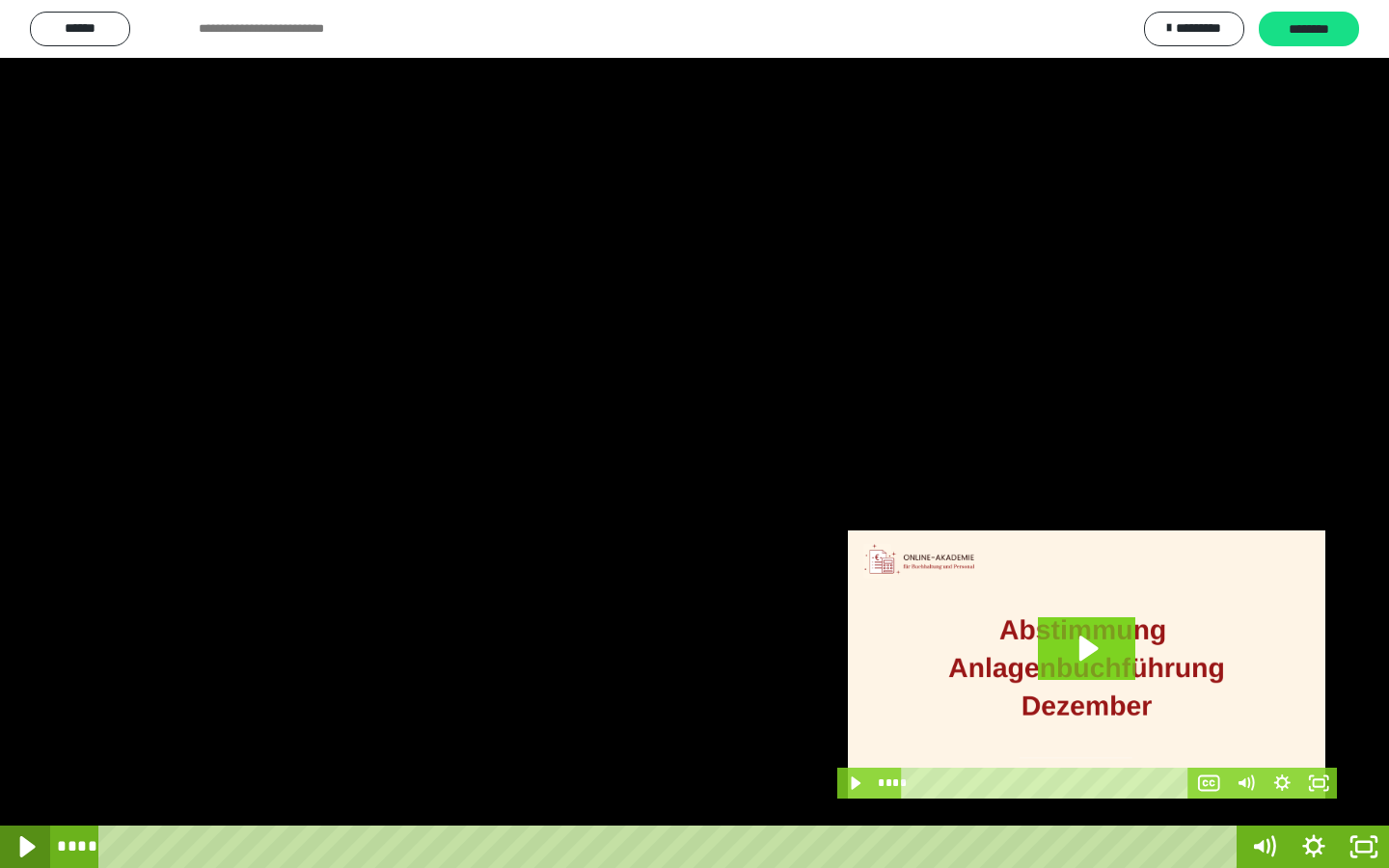 click 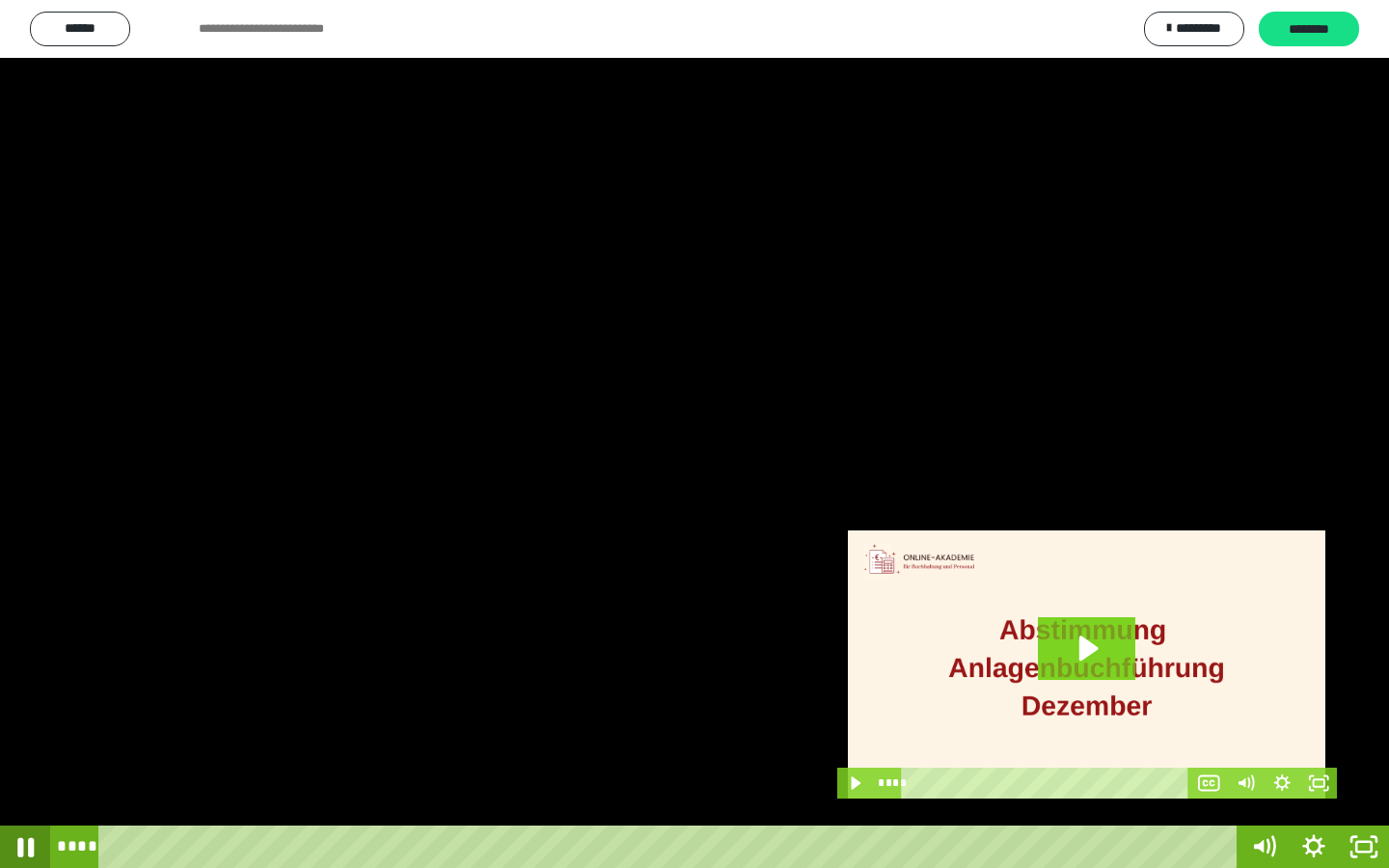 click 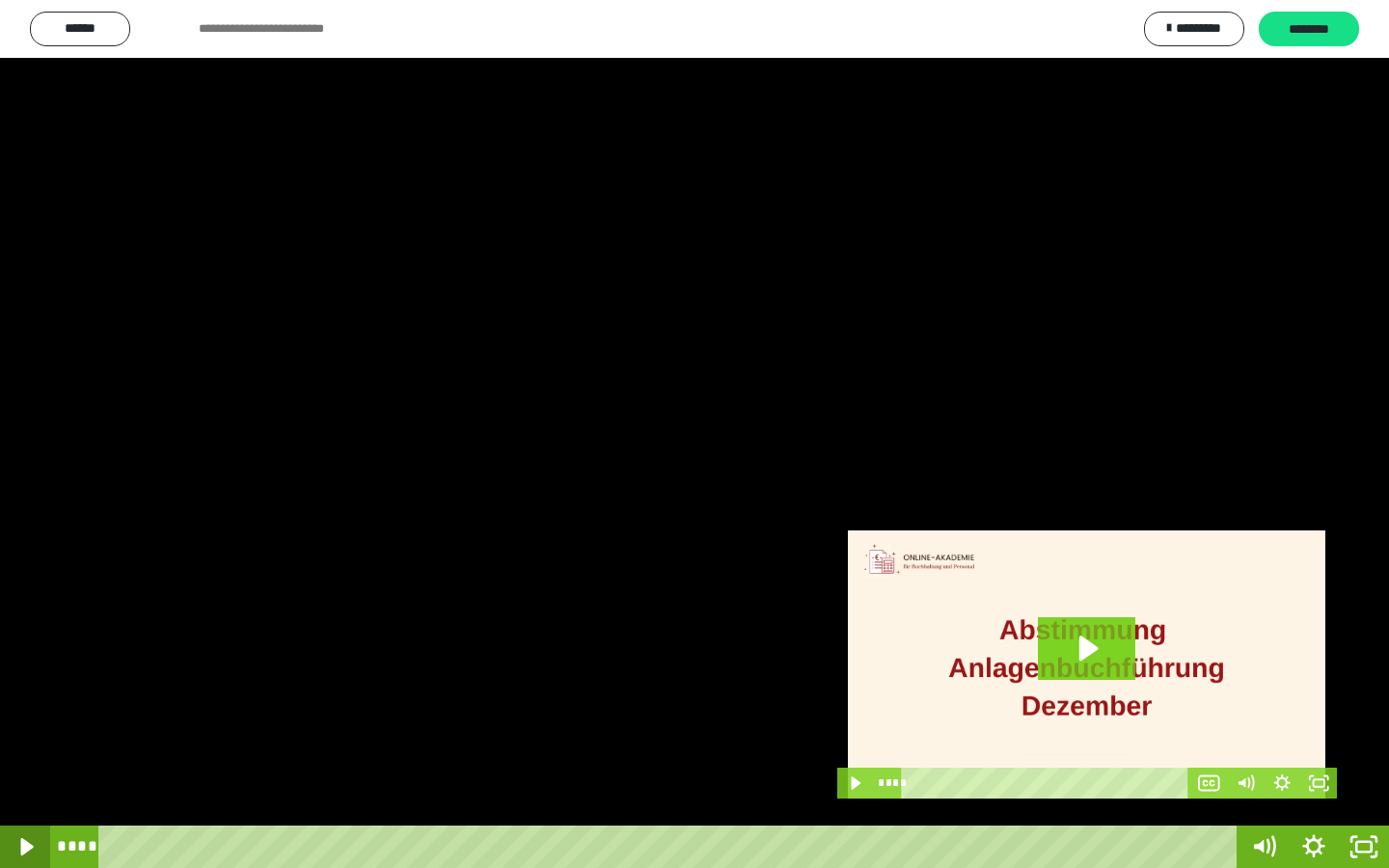click 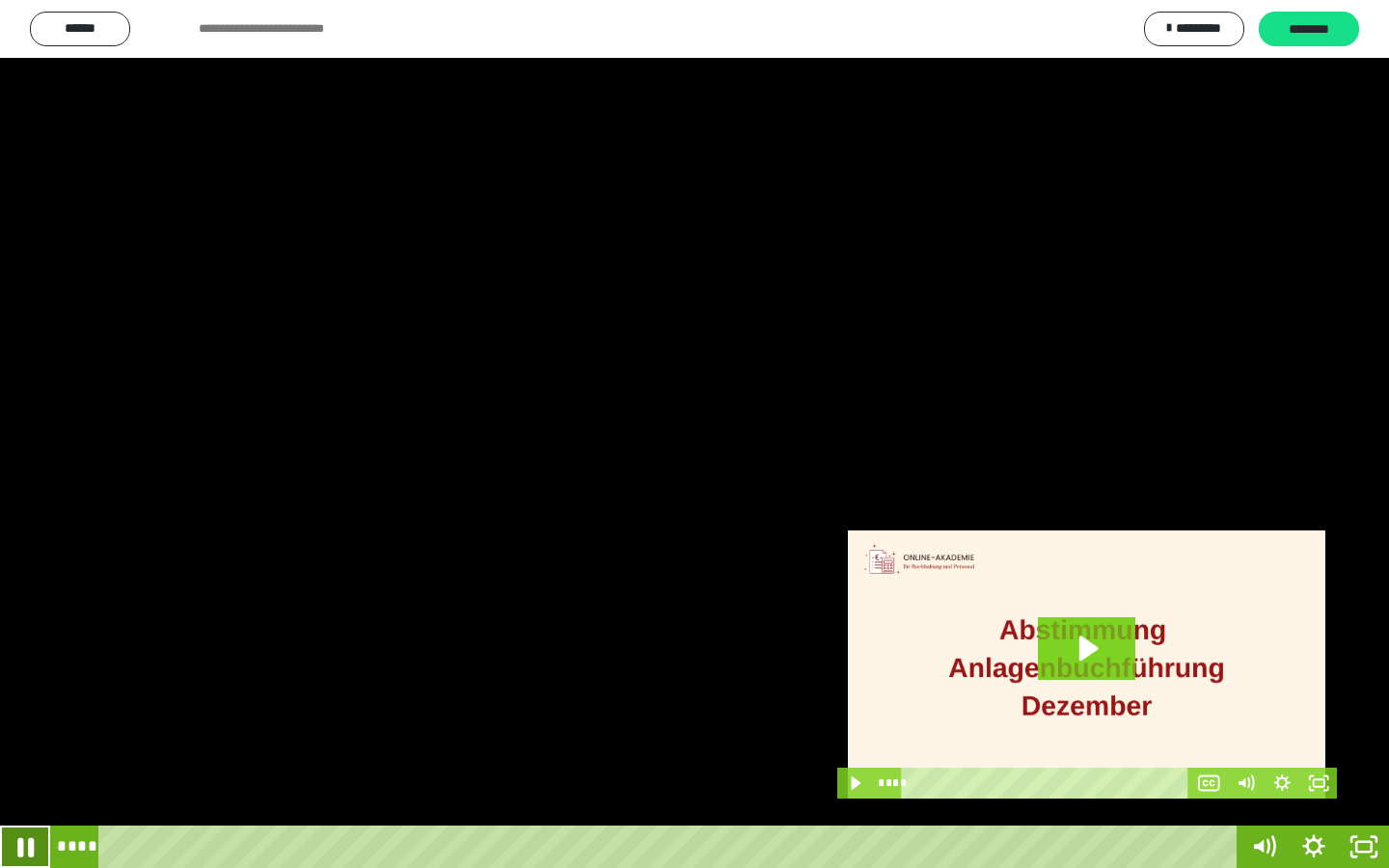 click 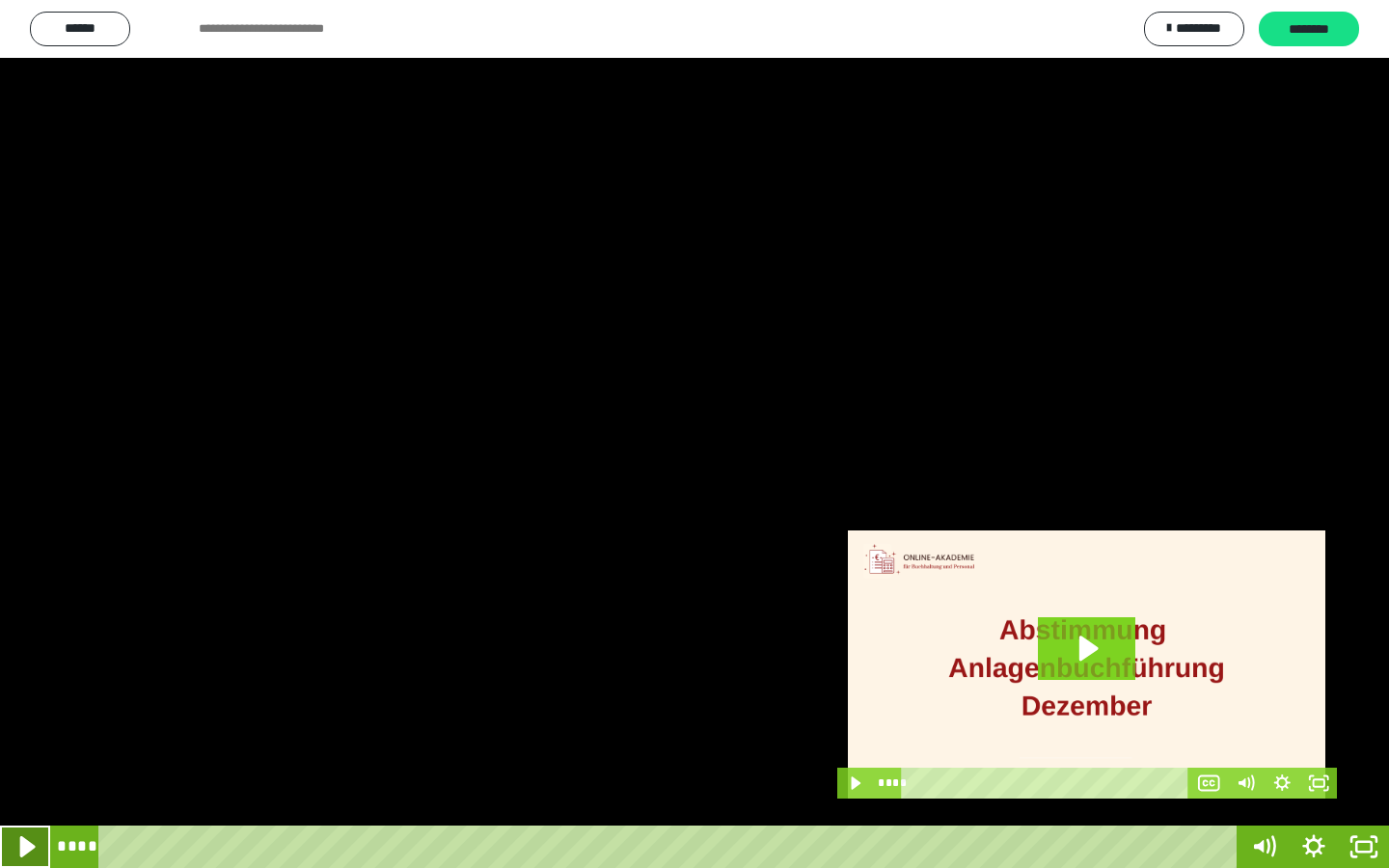 click 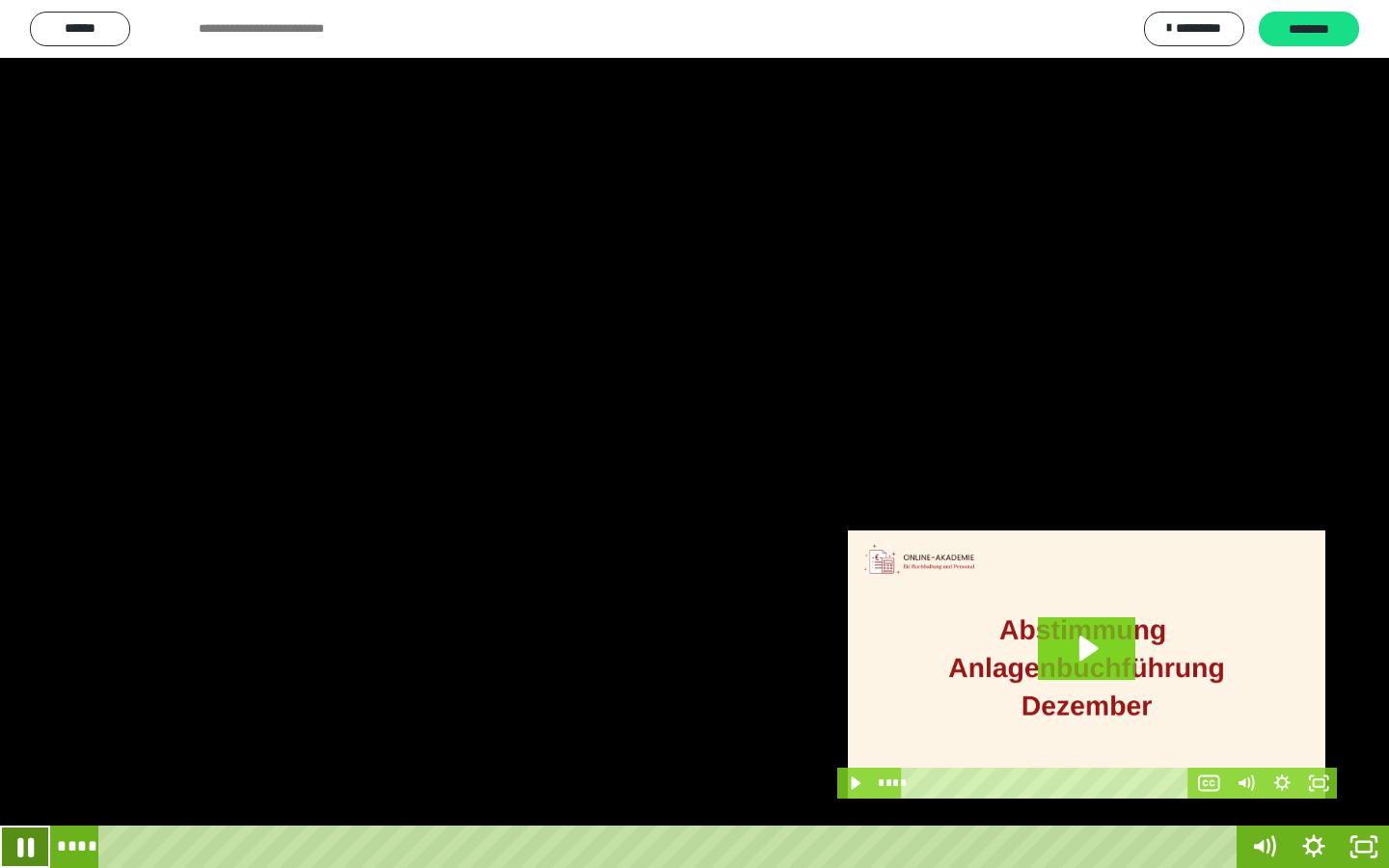 click 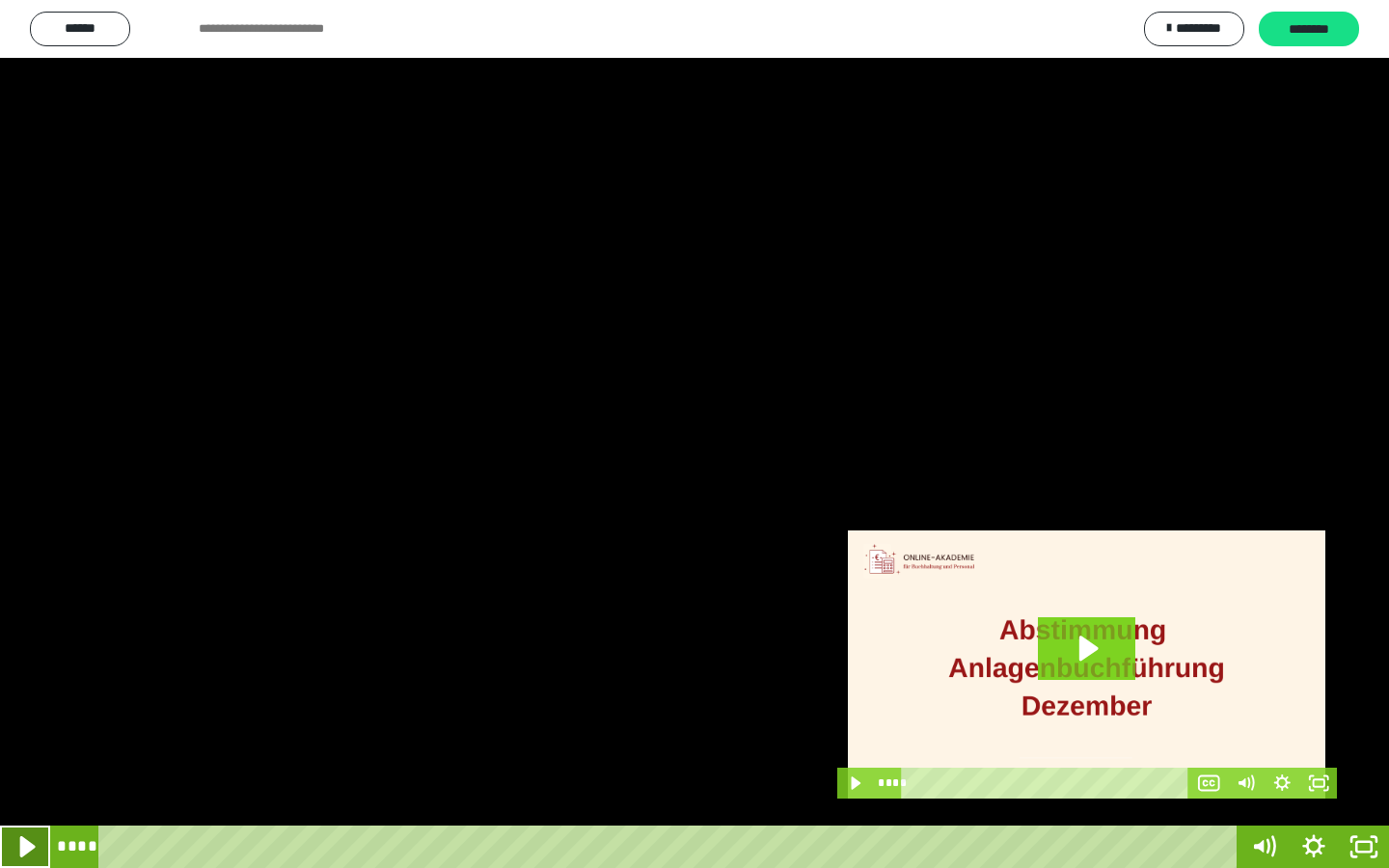 click 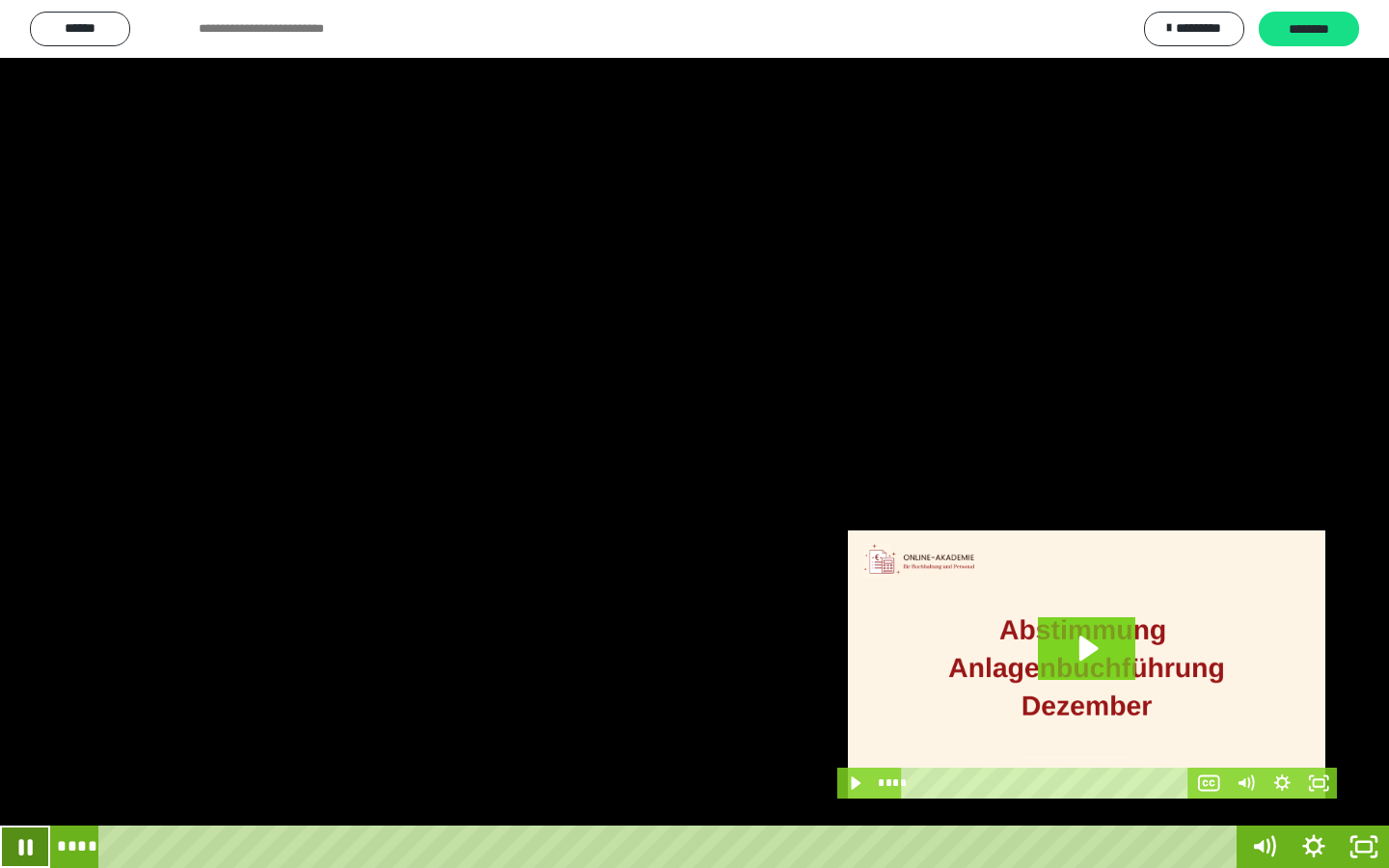 click 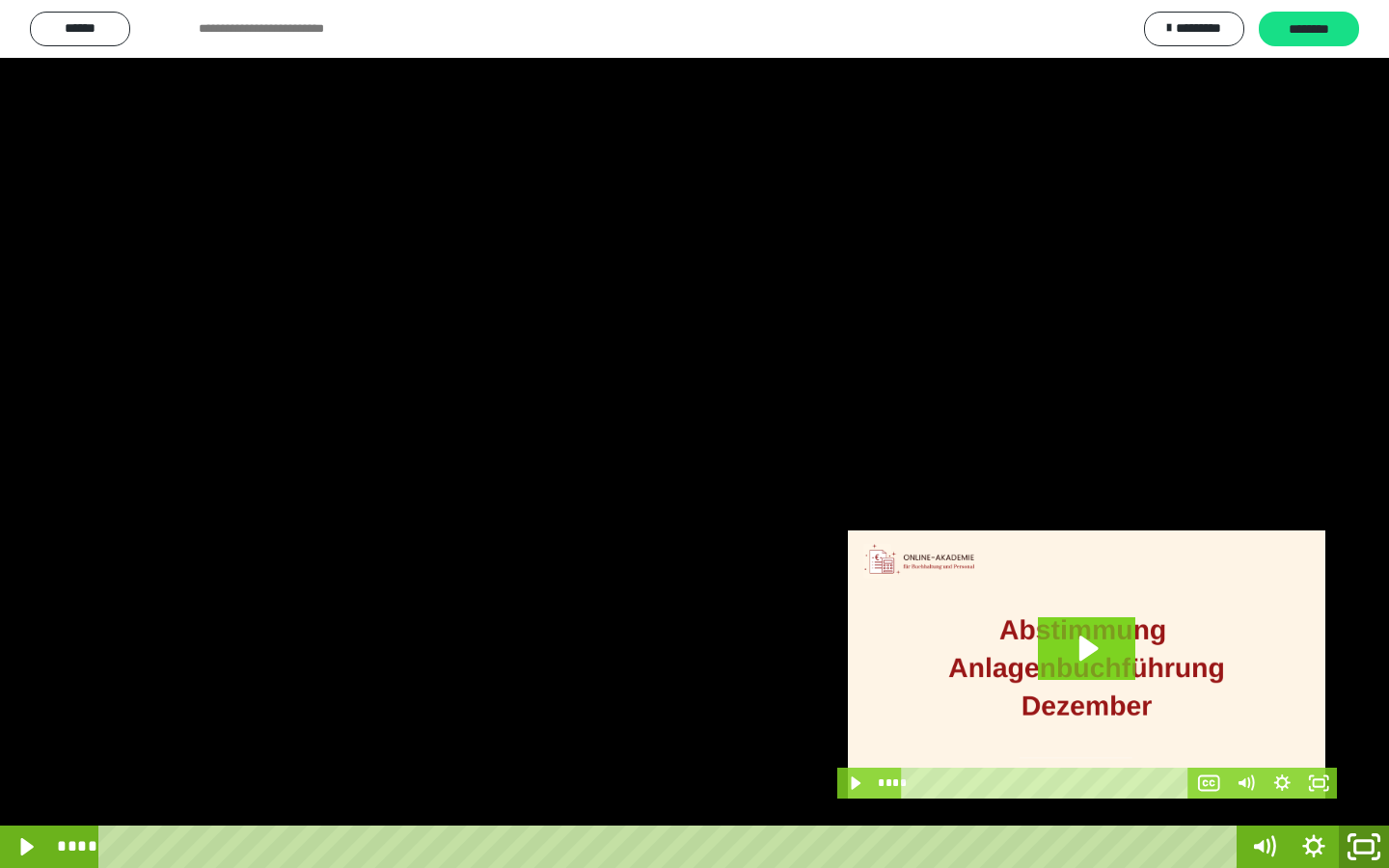 drag, startPoint x: 1364, startPoint y: 847, endPoint x: 1362, endPoint y: 836, distance: 11.18034 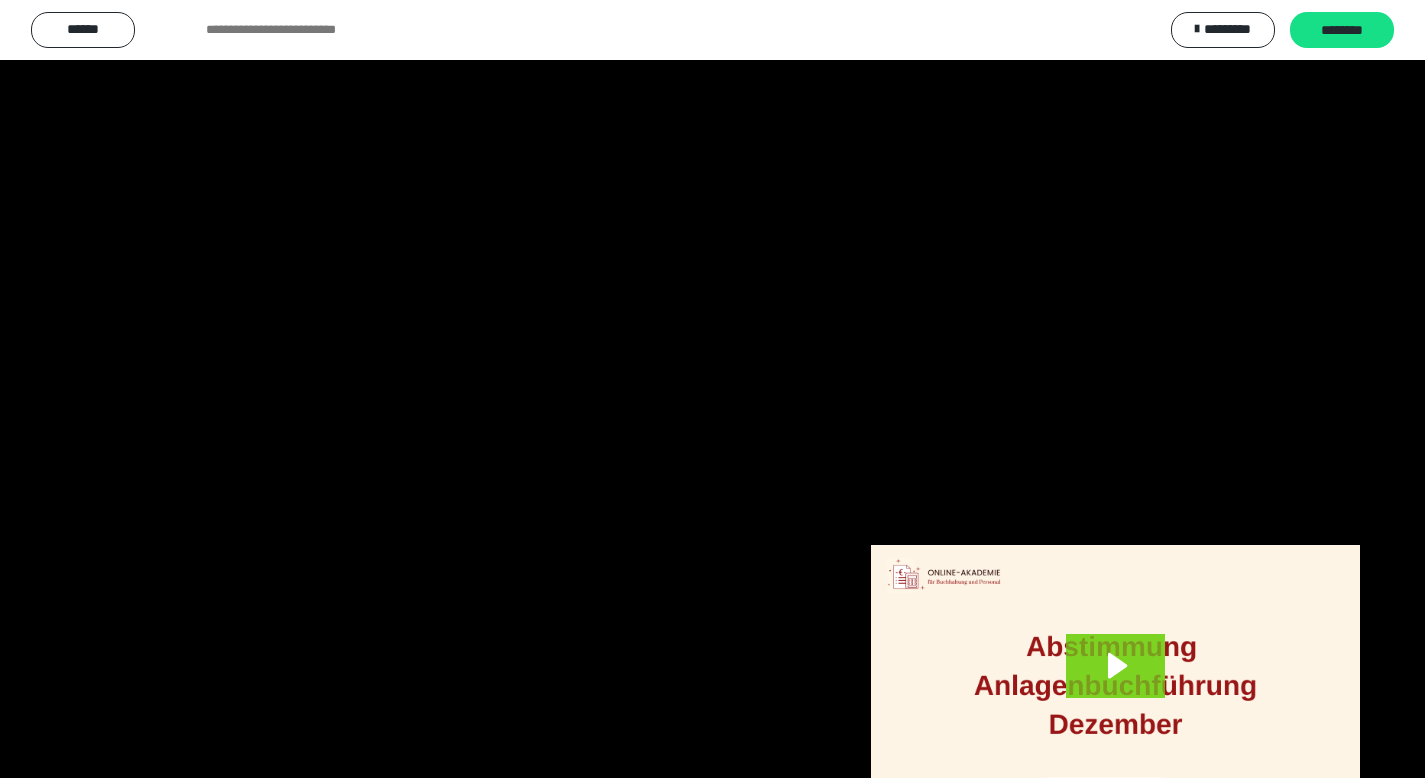 scroll, scrollTop: 3912, scrollLeft: 0, axis: vertical 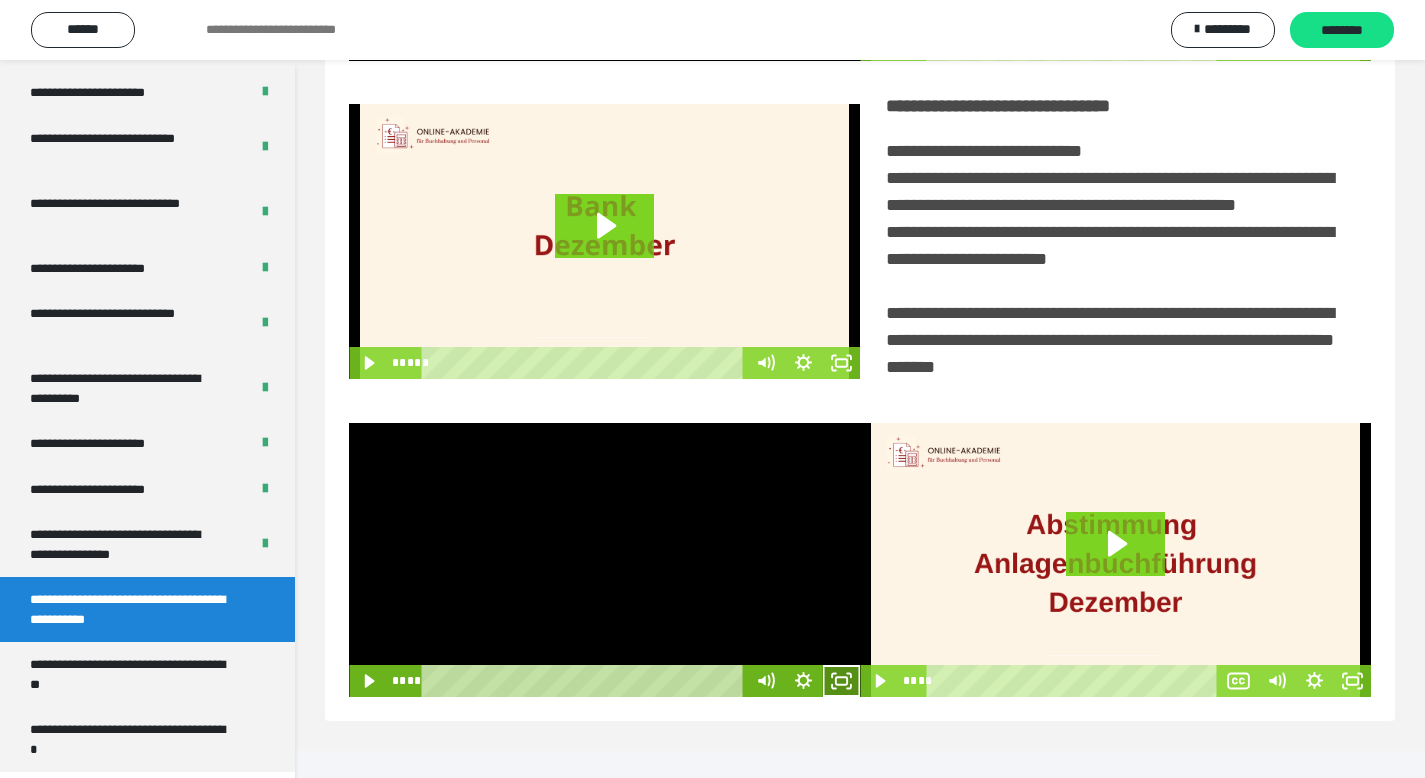 drag, startPoint x: 845, startPoint y: 707, endPoint x: 845, endPoint y: 807, distance: 100 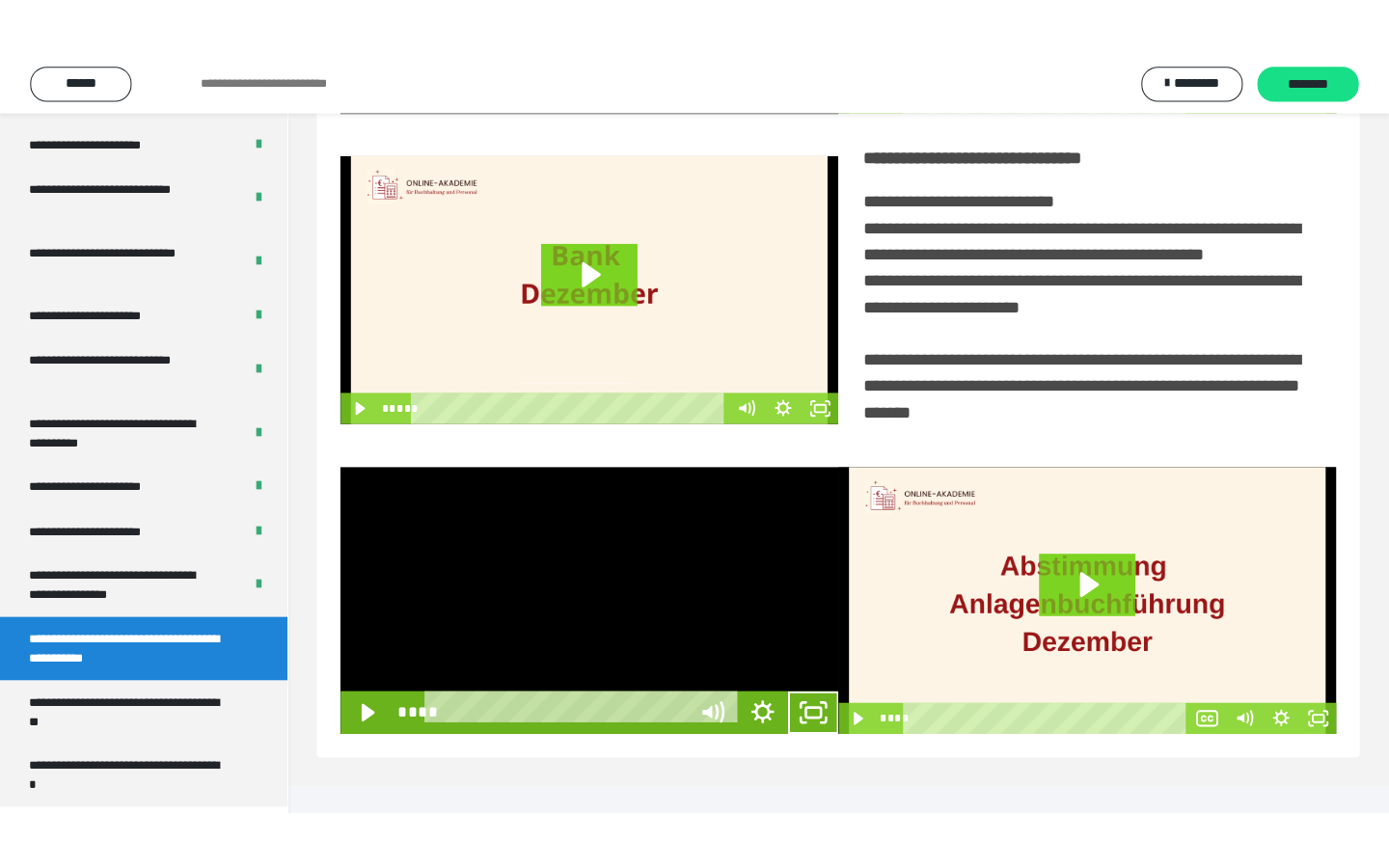 scroll, scrollTop: 225, scrollLeft: 0, axis: vertical 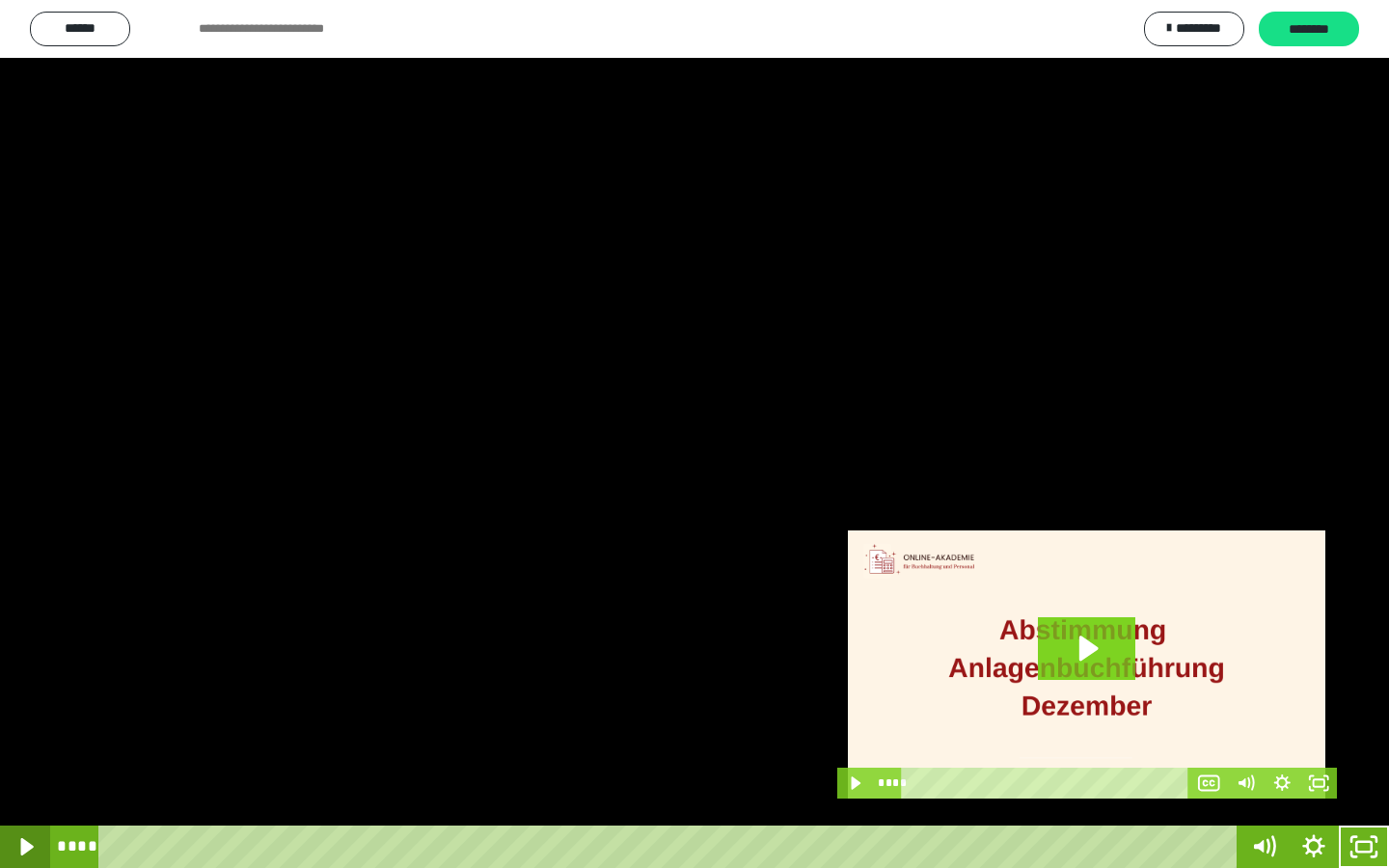click 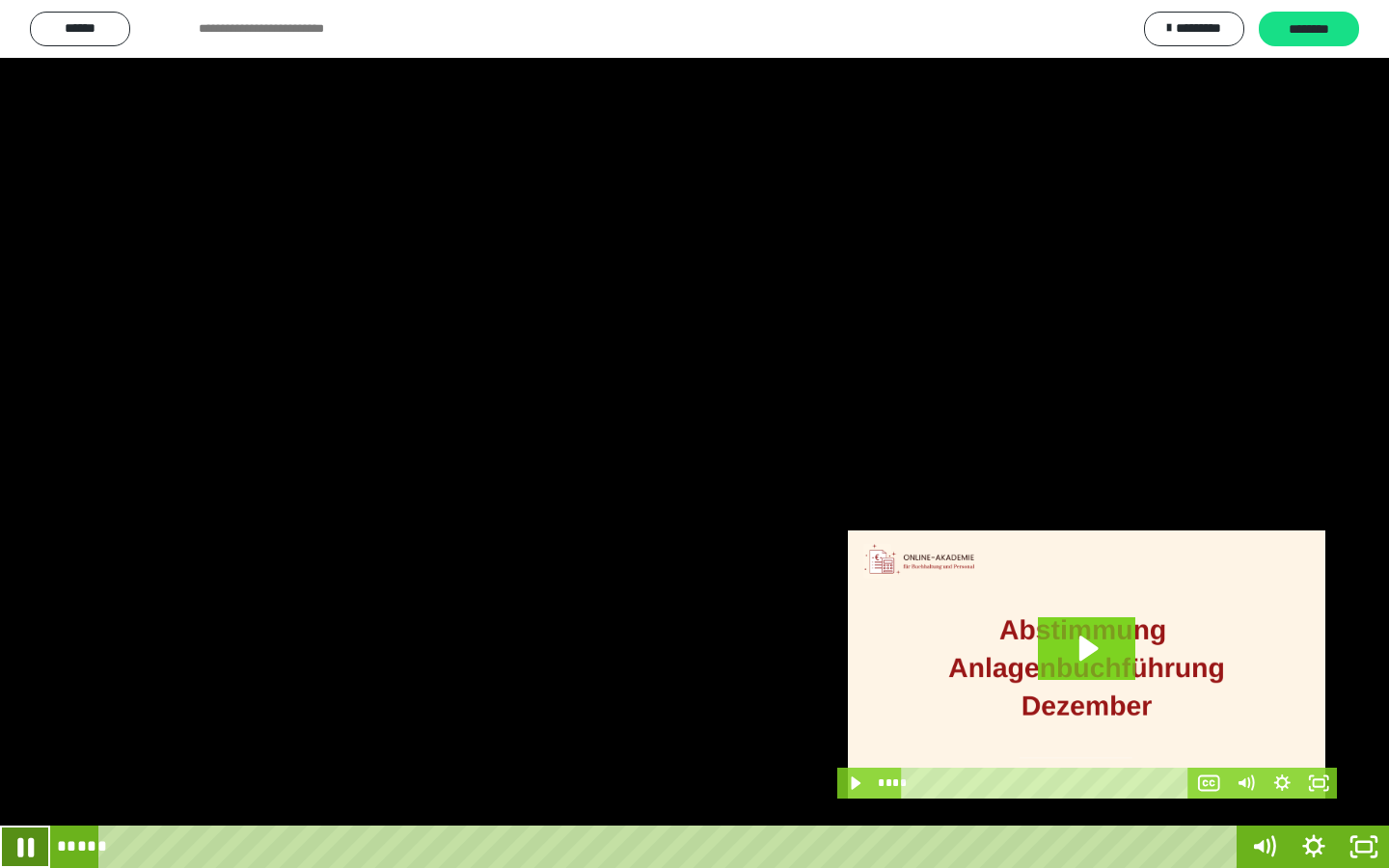 click 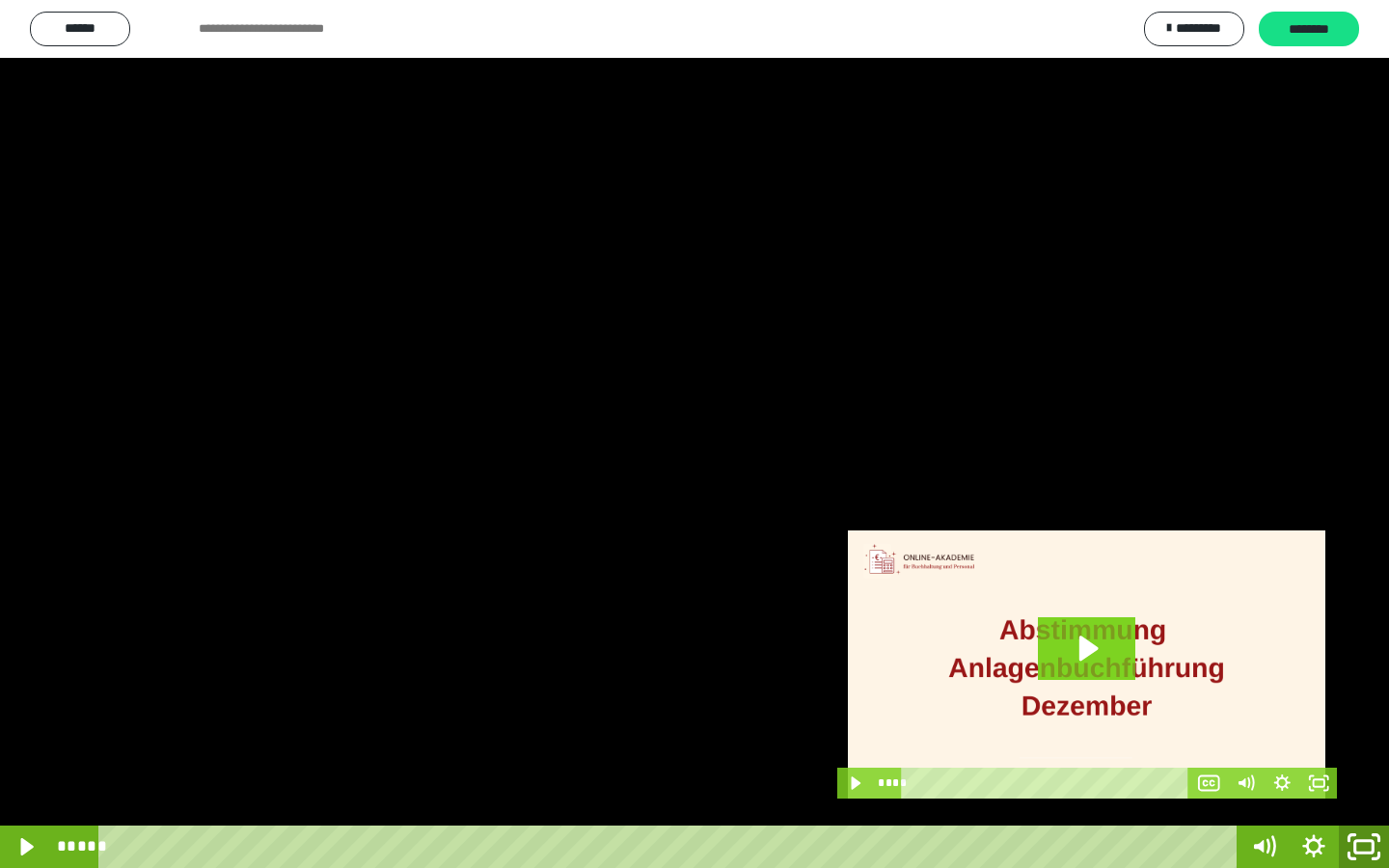 click 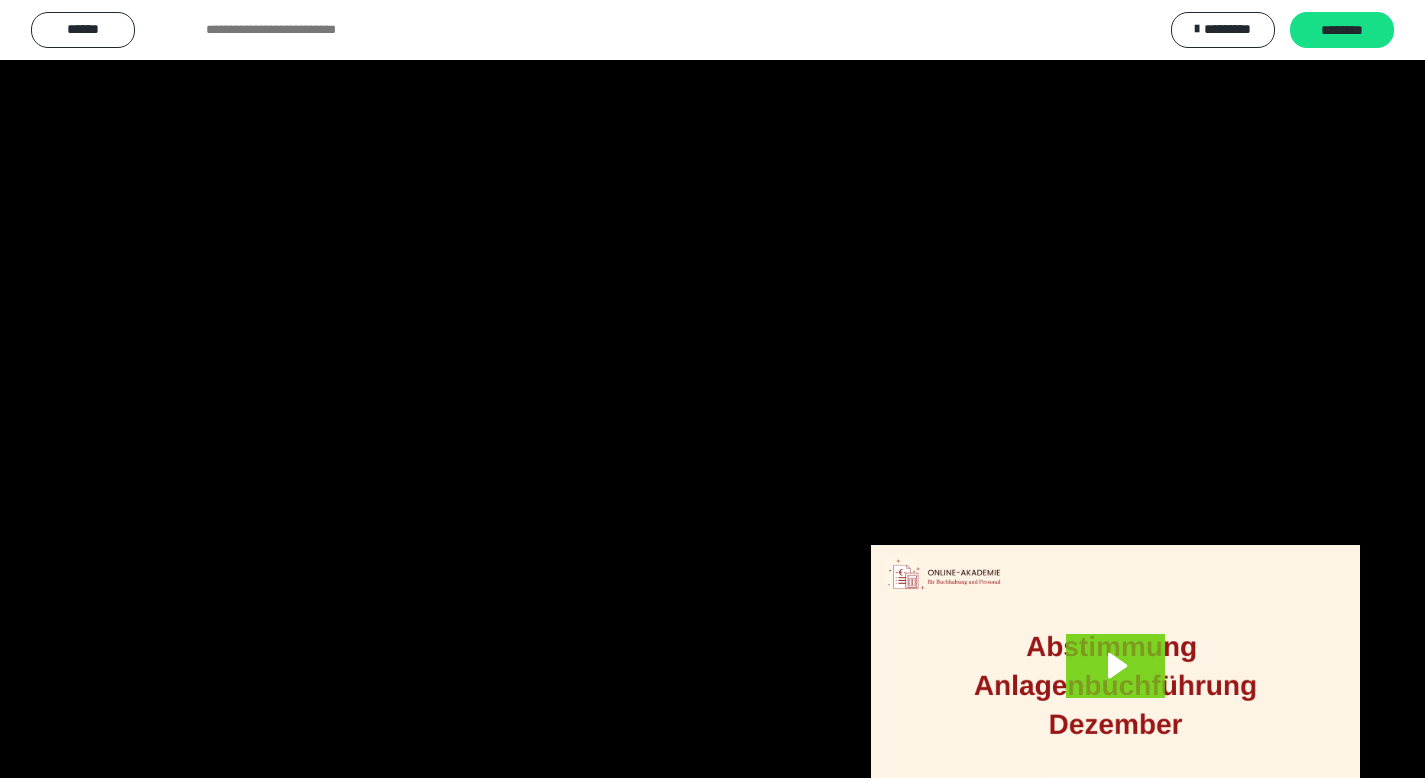 scroll, scrollTop: 3912, scrollLeft: 0, axis: vertical 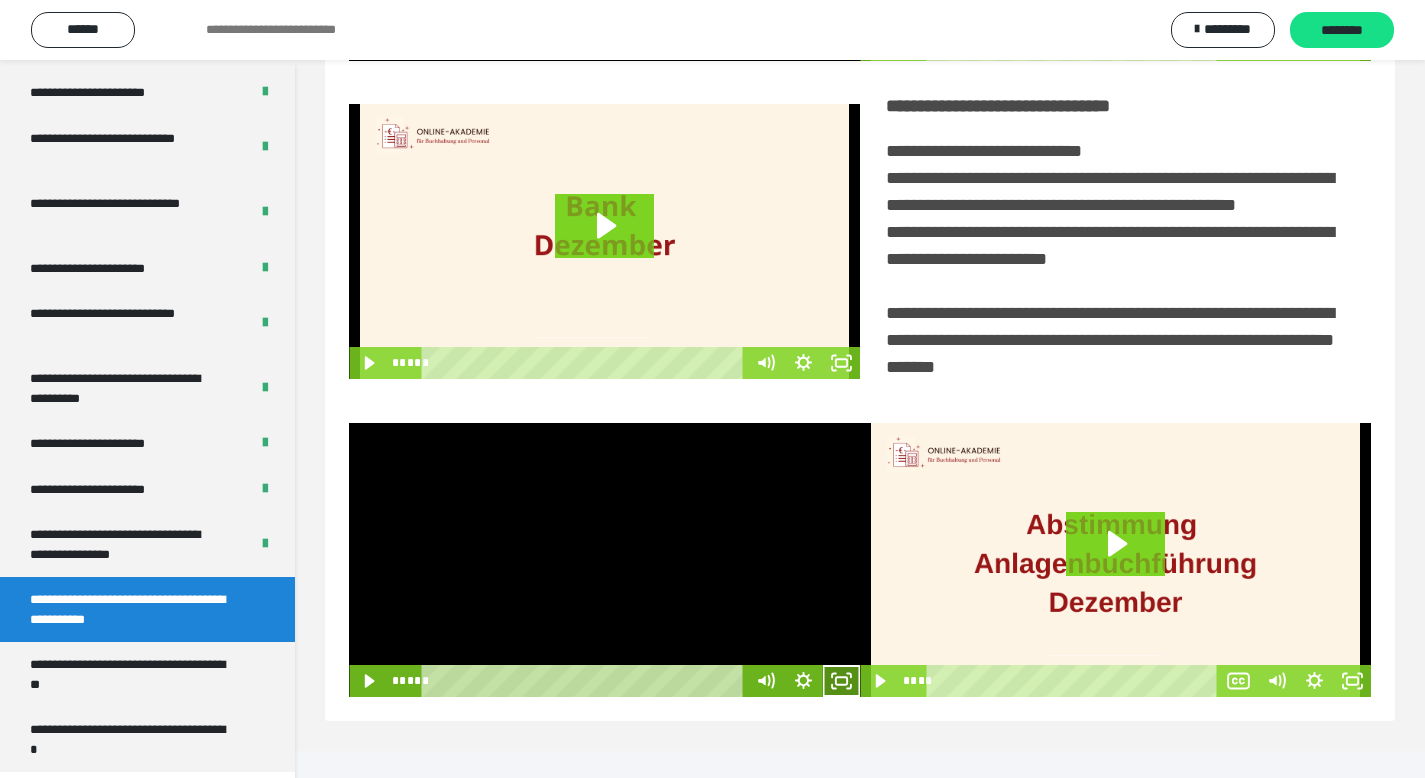 click 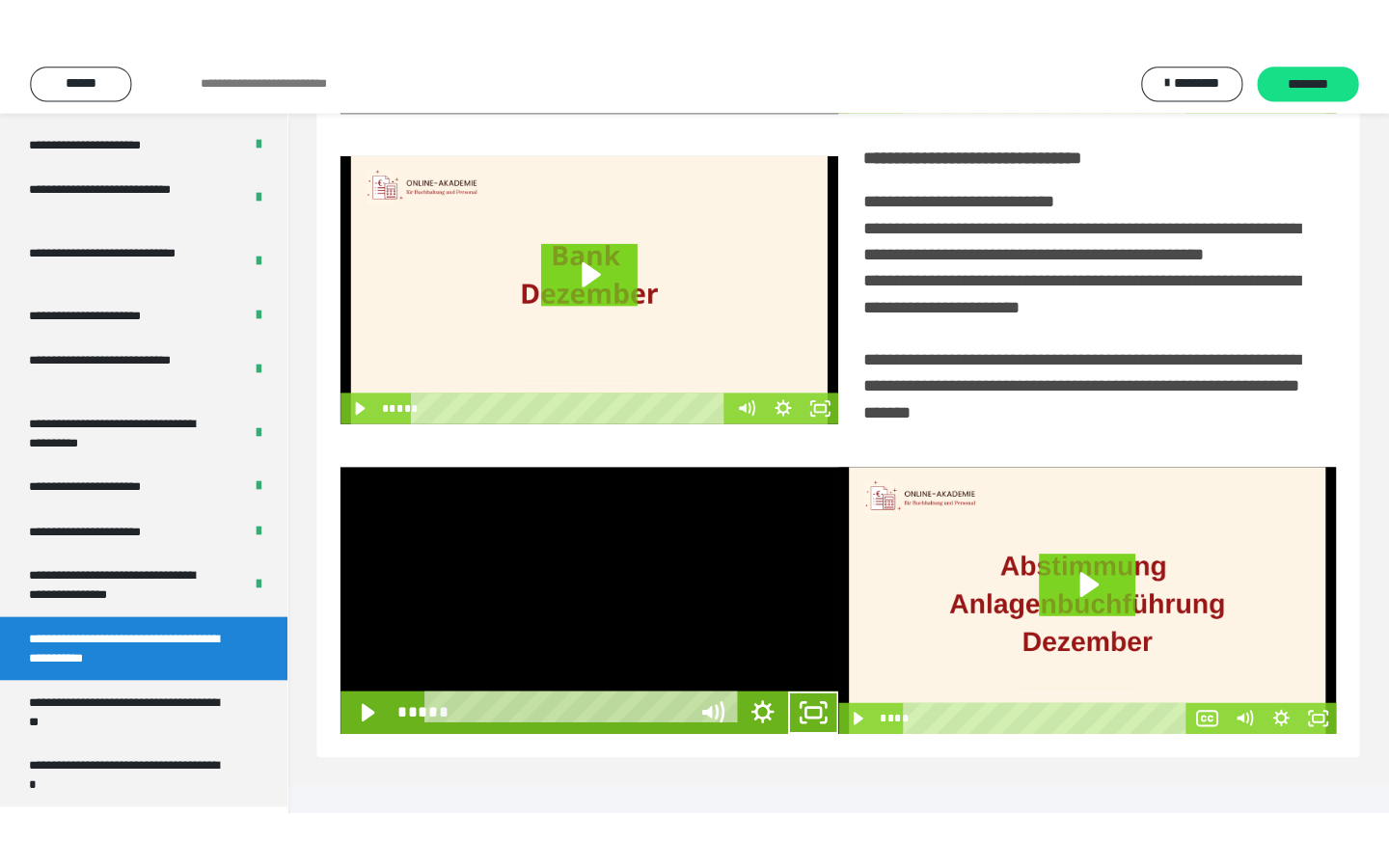 scroll, scrollTop: 225, scrollLeft: 0, axis: vertical 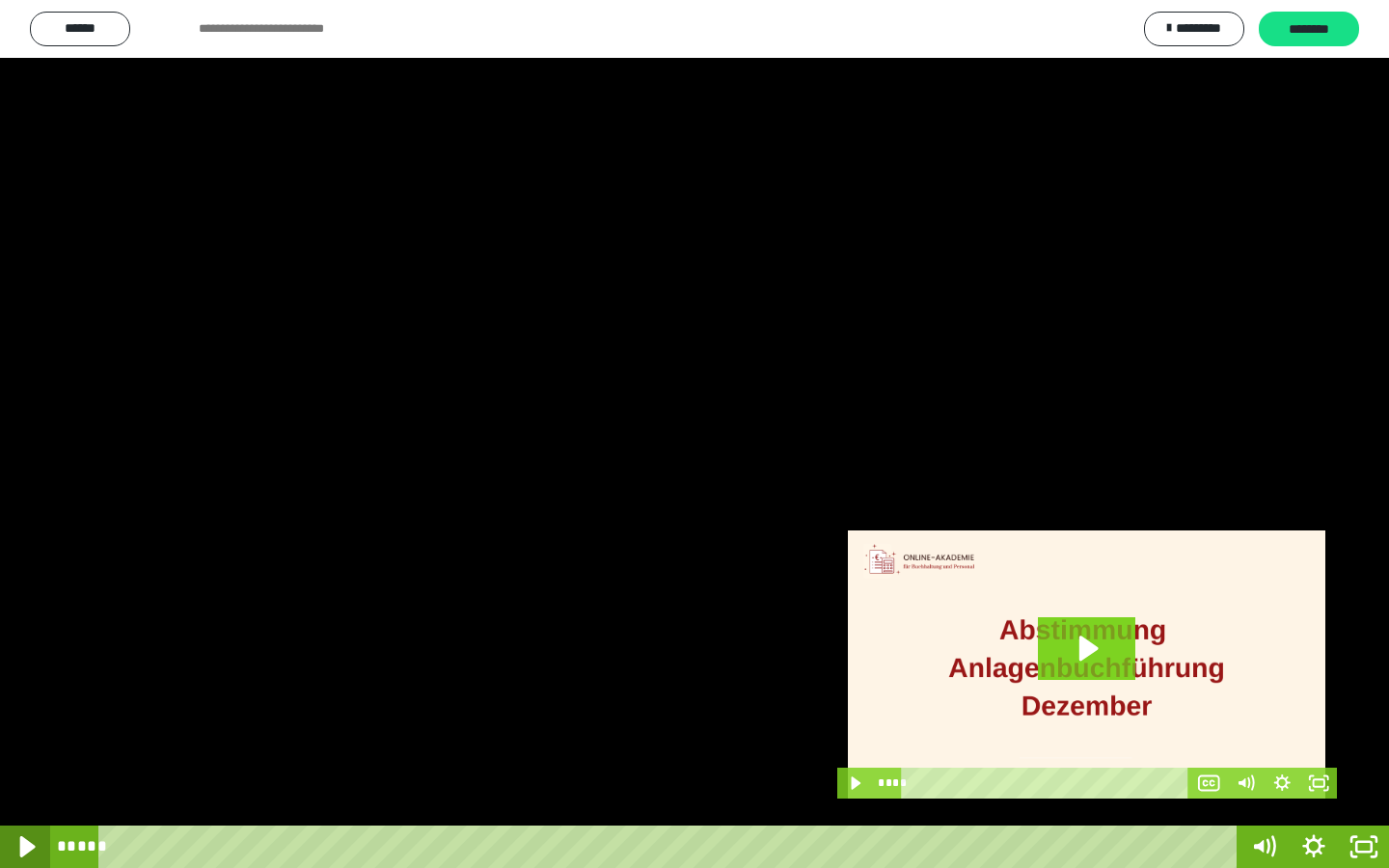 click 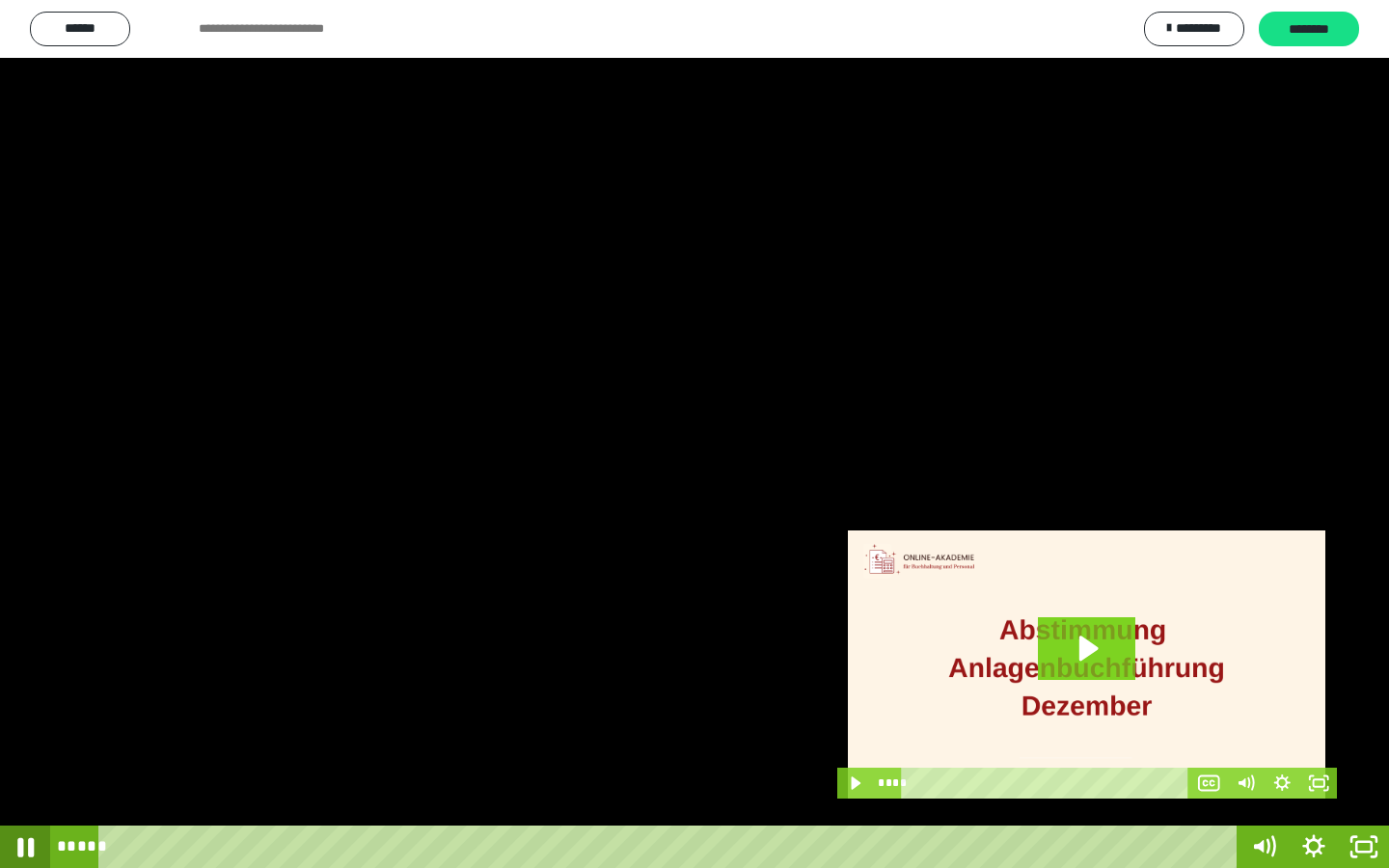click 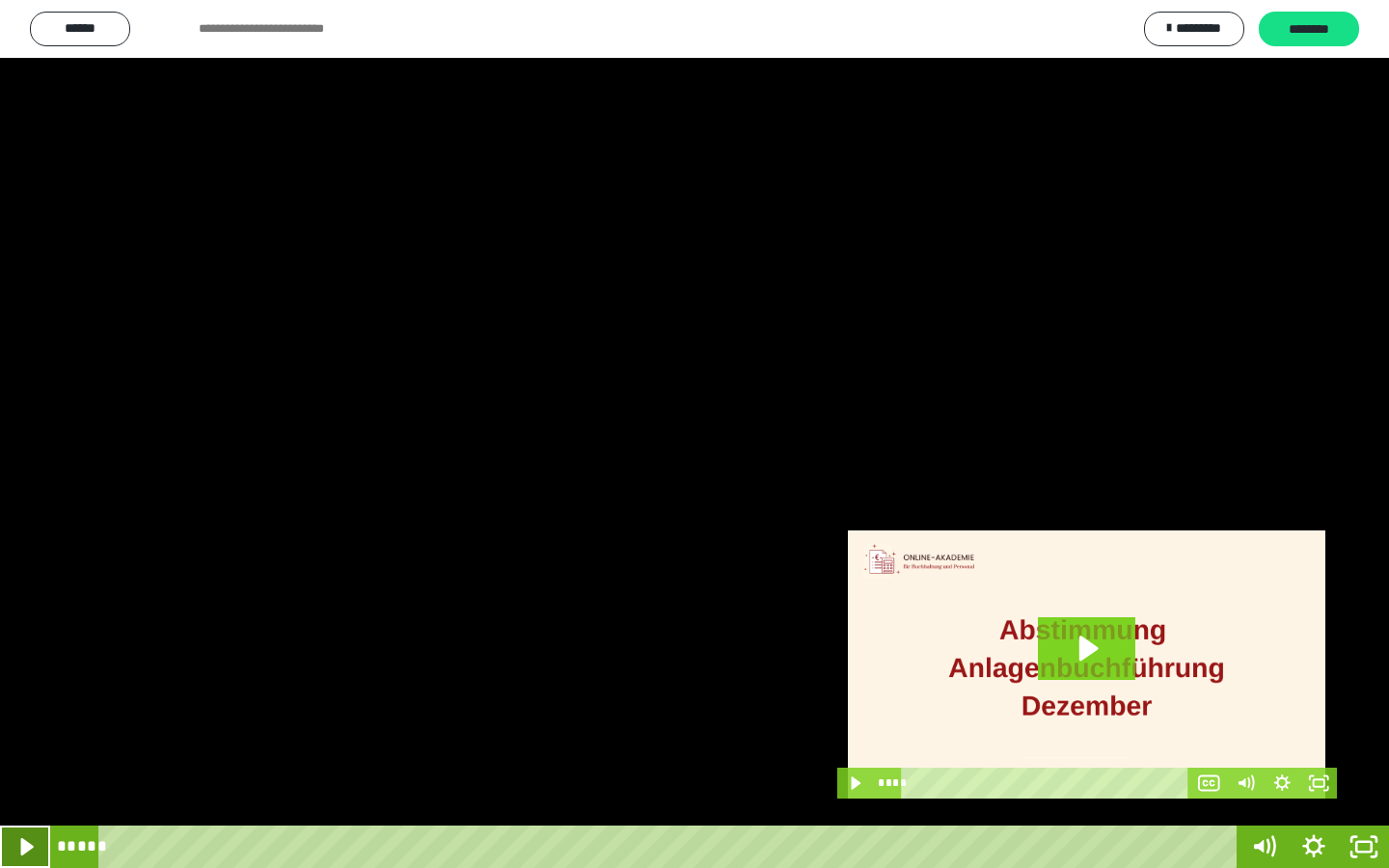 drag, startPoint x: 17, startPoint y: 846, endPoint x: 24, endPoint y: 808, distance: 38.639358 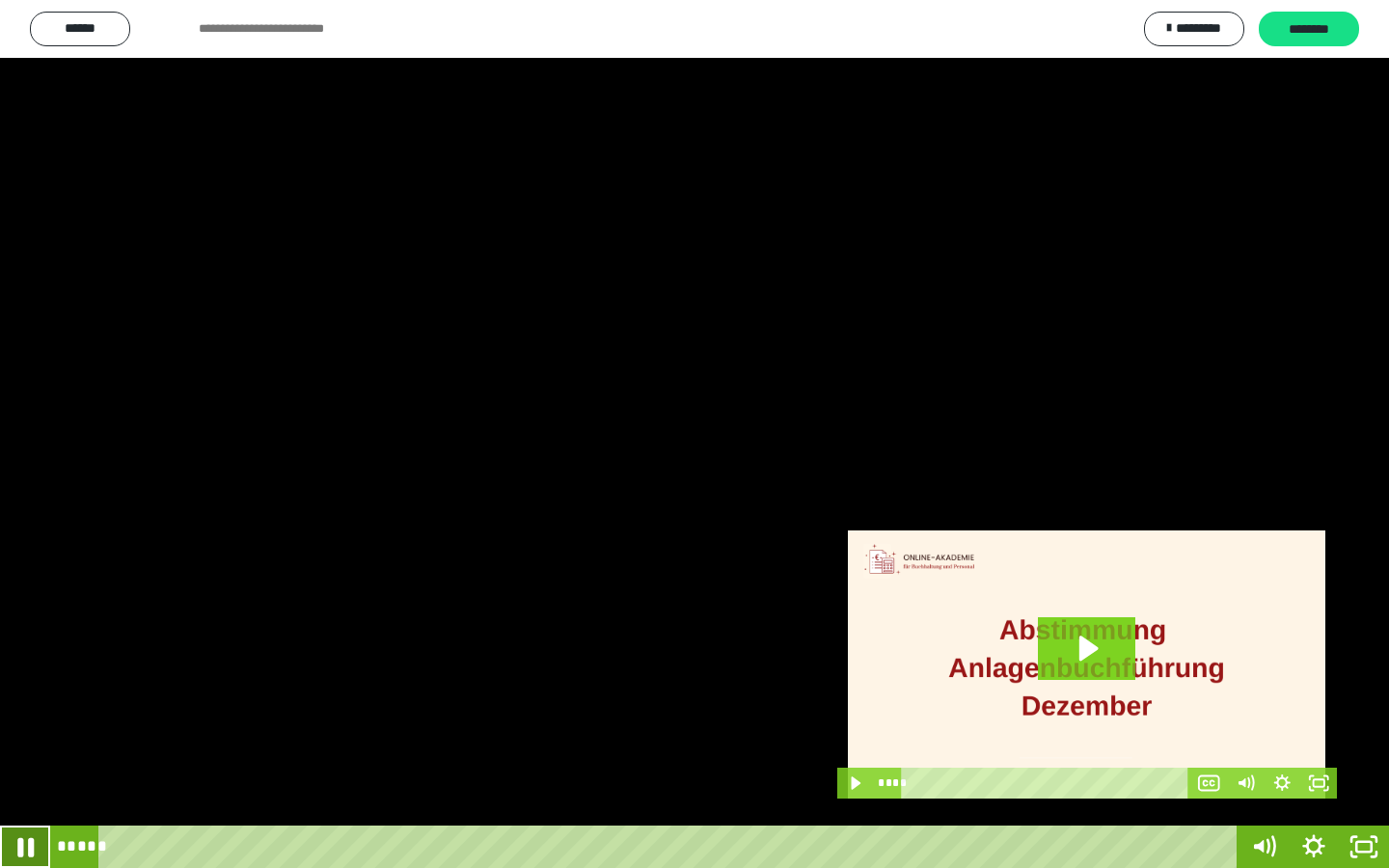 click 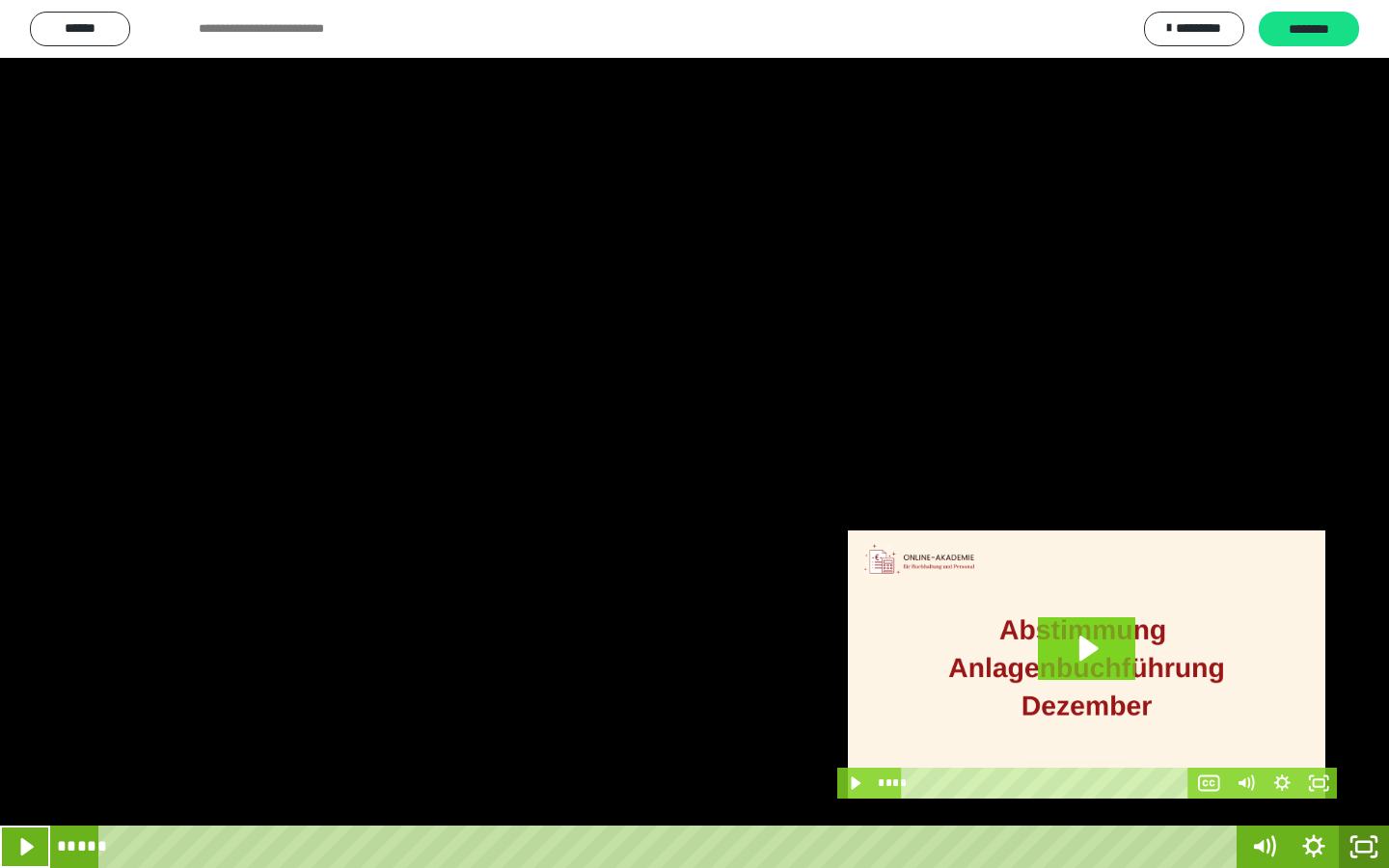 drag, startPoint x: 1359, startPoint y: 854, endPoint x: 1350, endPoint y: 828, distance: 27.513633 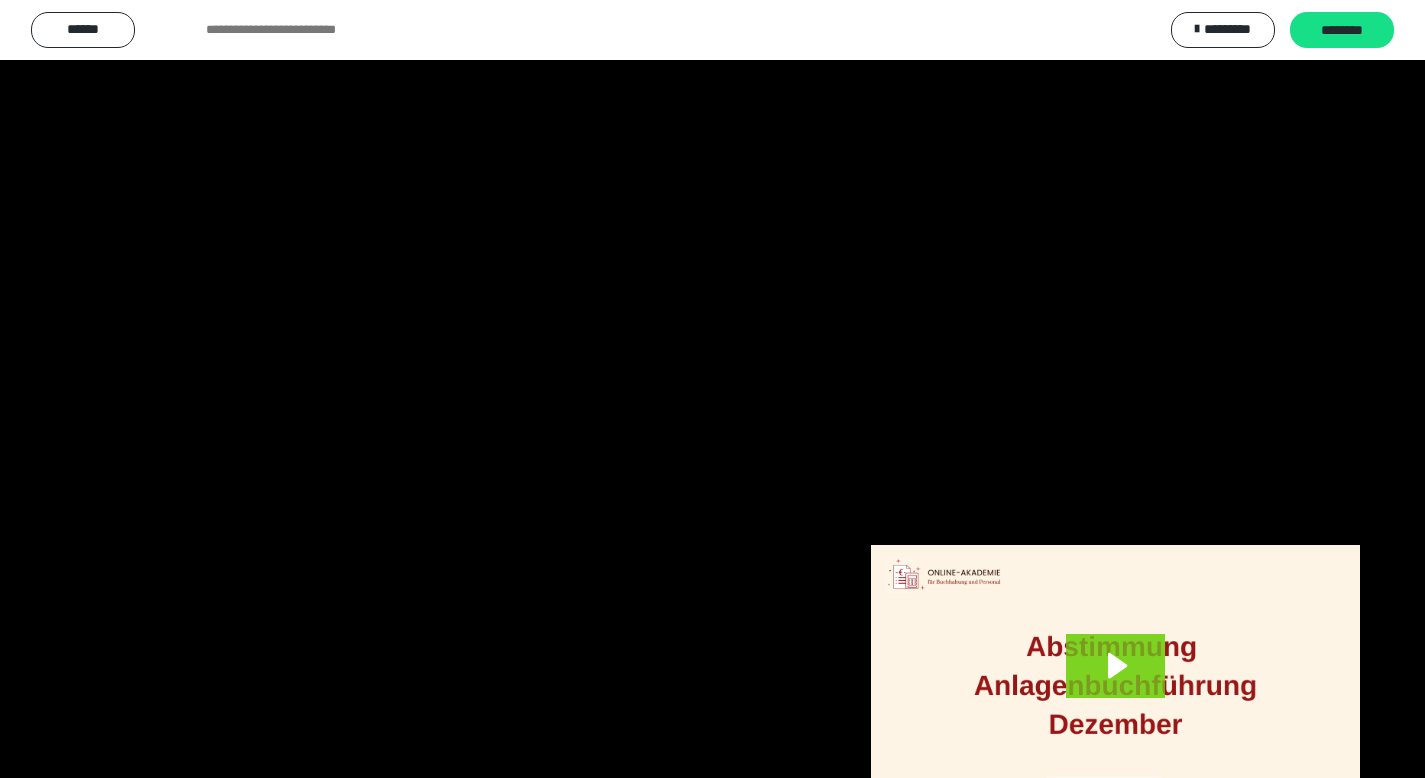 scroll, scrollTop: 3912, scrollLeft: 0, axis: vertical 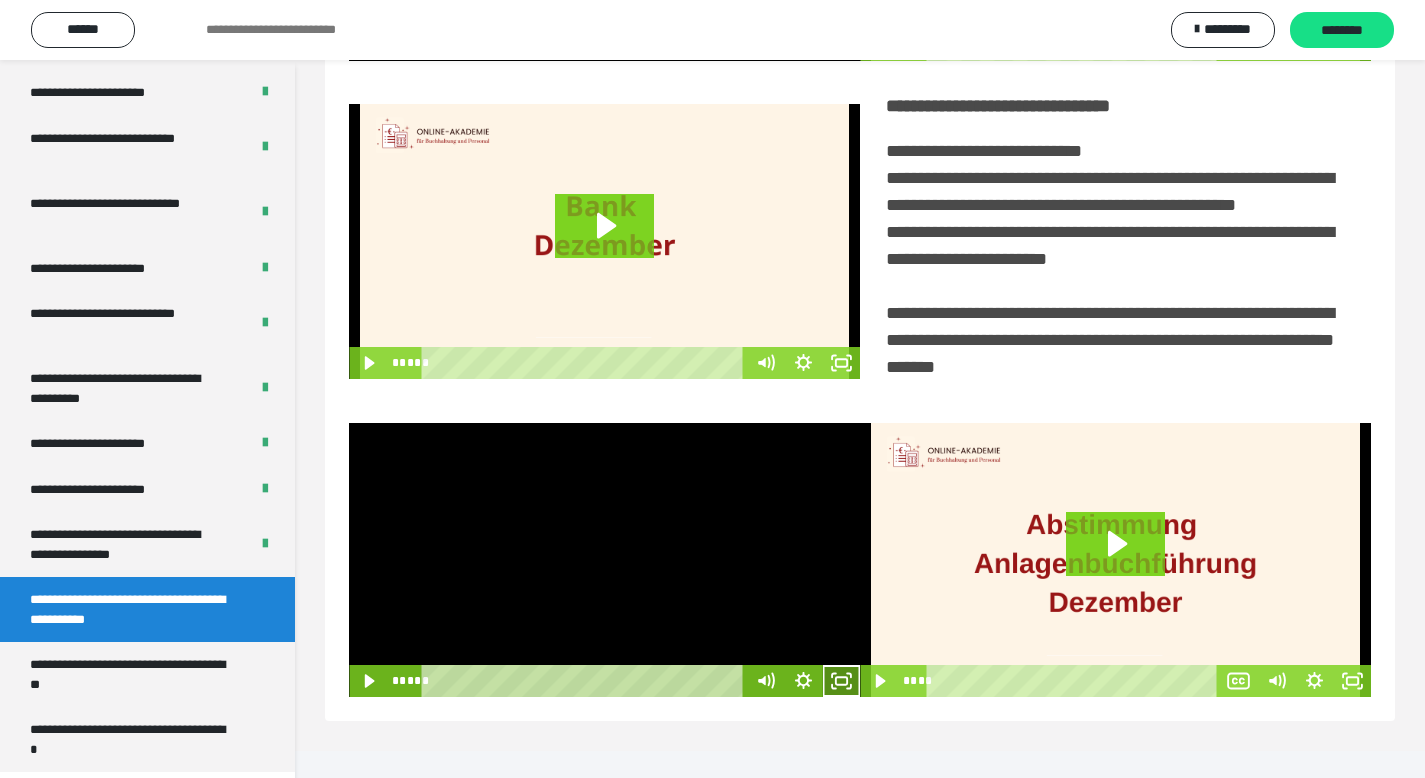 click 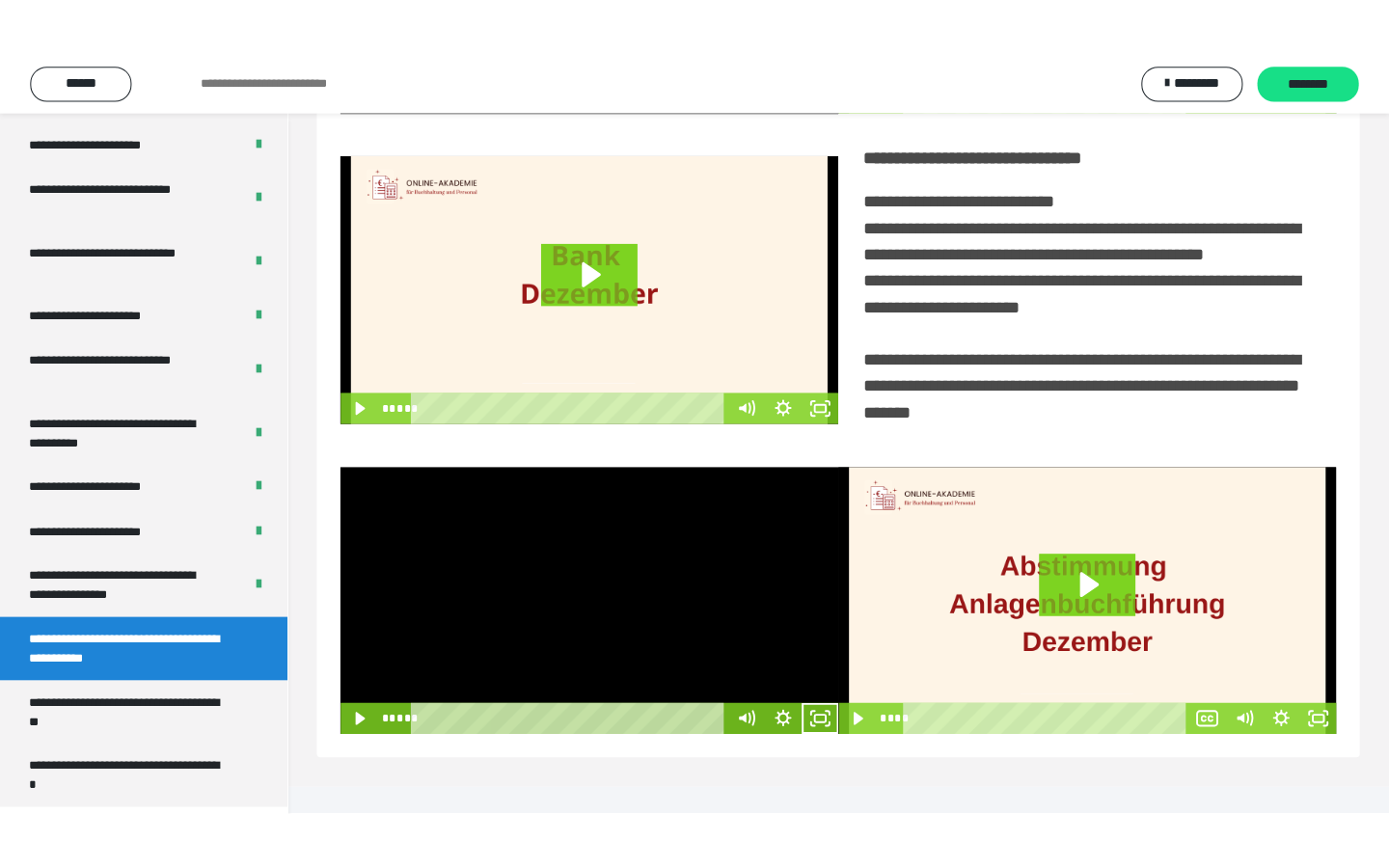 scroll, scrollTop: 225, scrollLeft: 0, axis: vertical 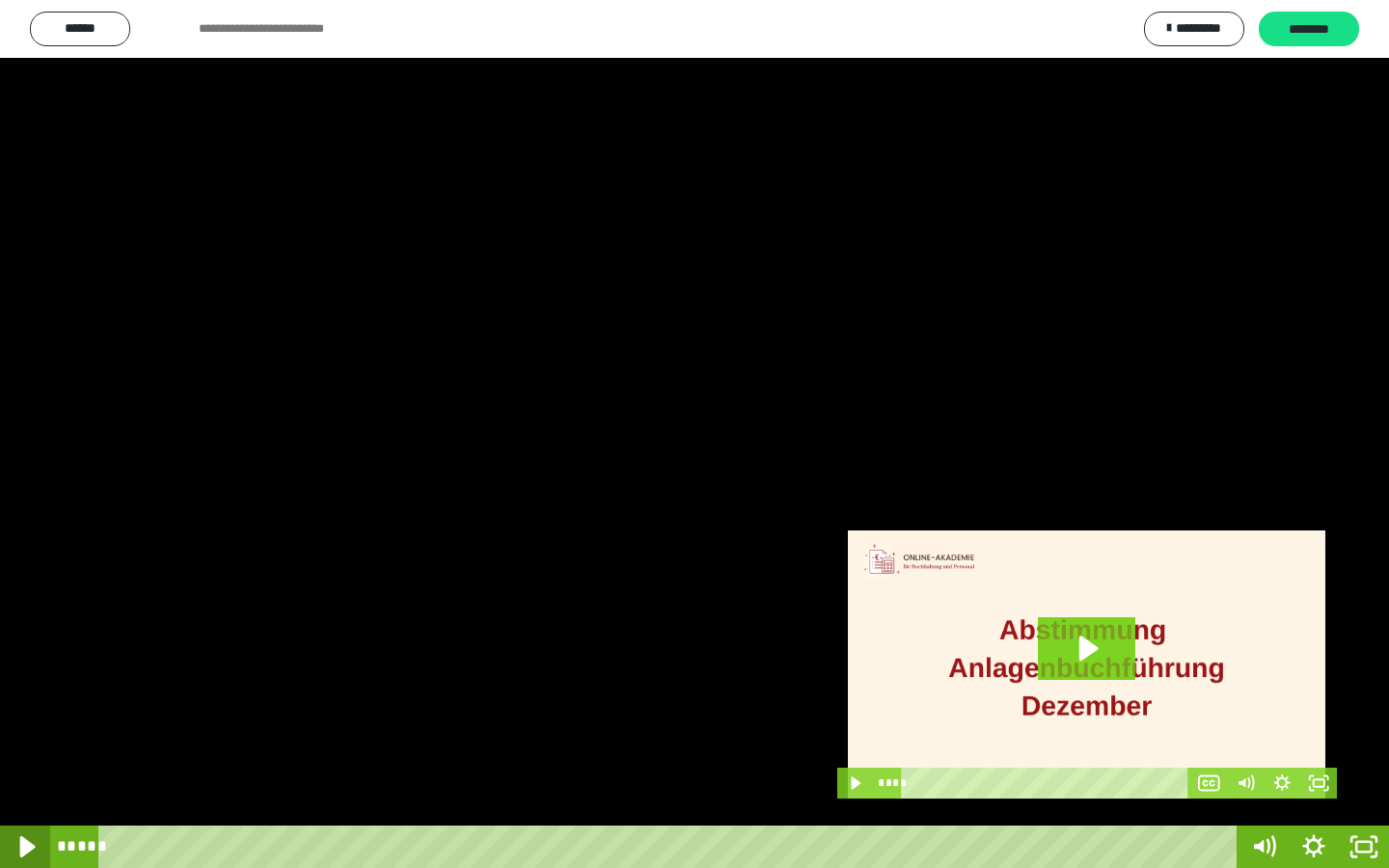 click 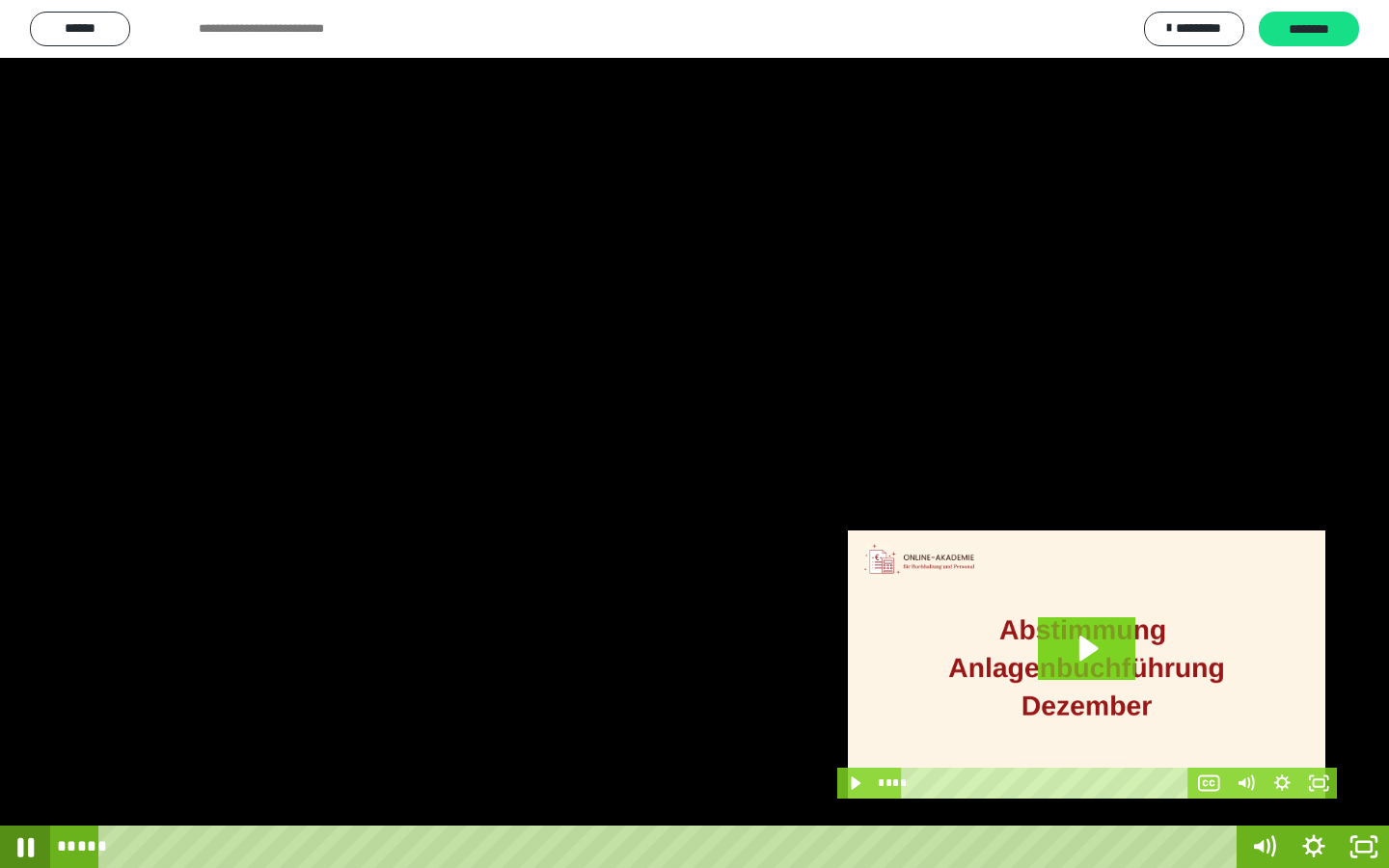 click 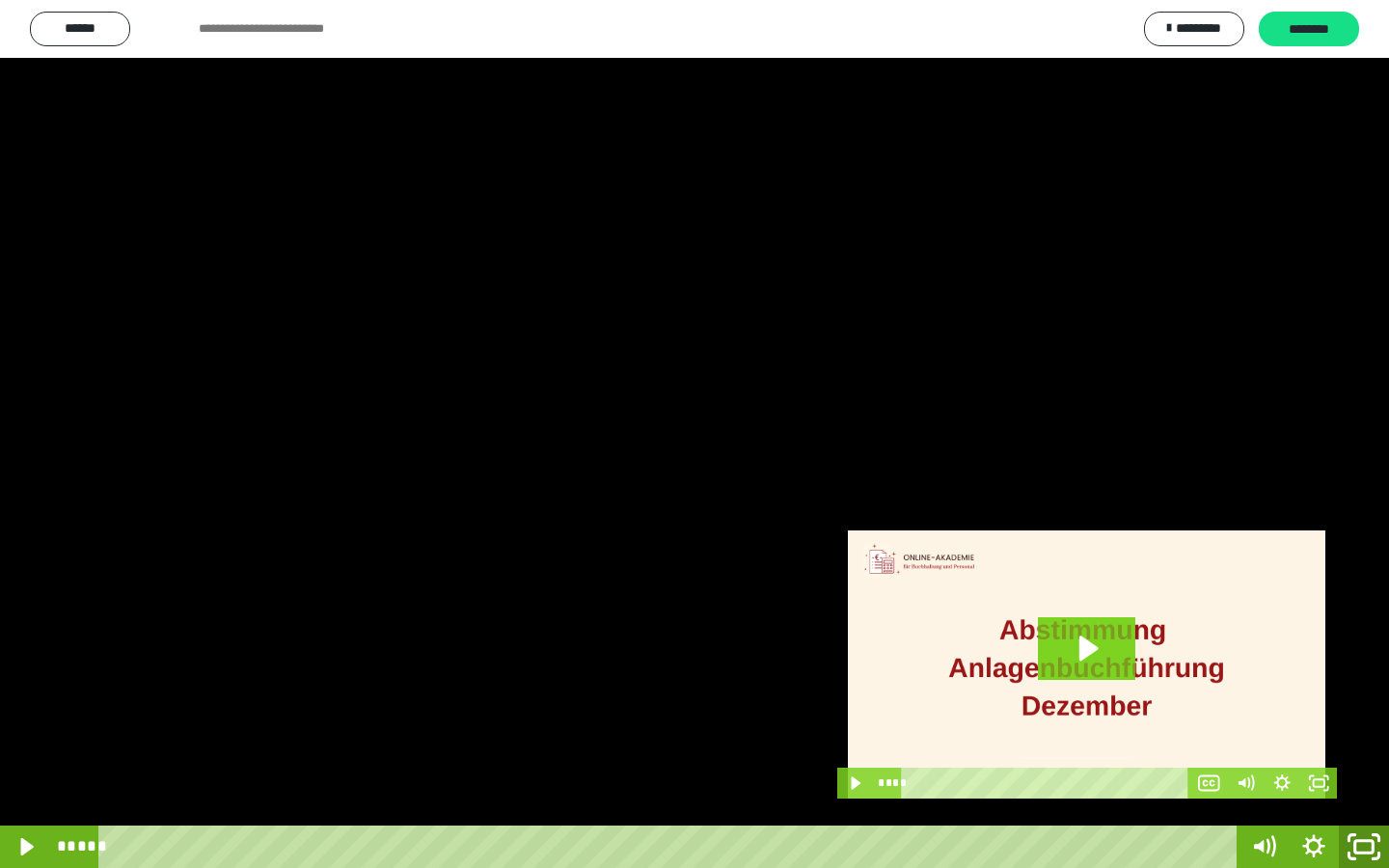 click 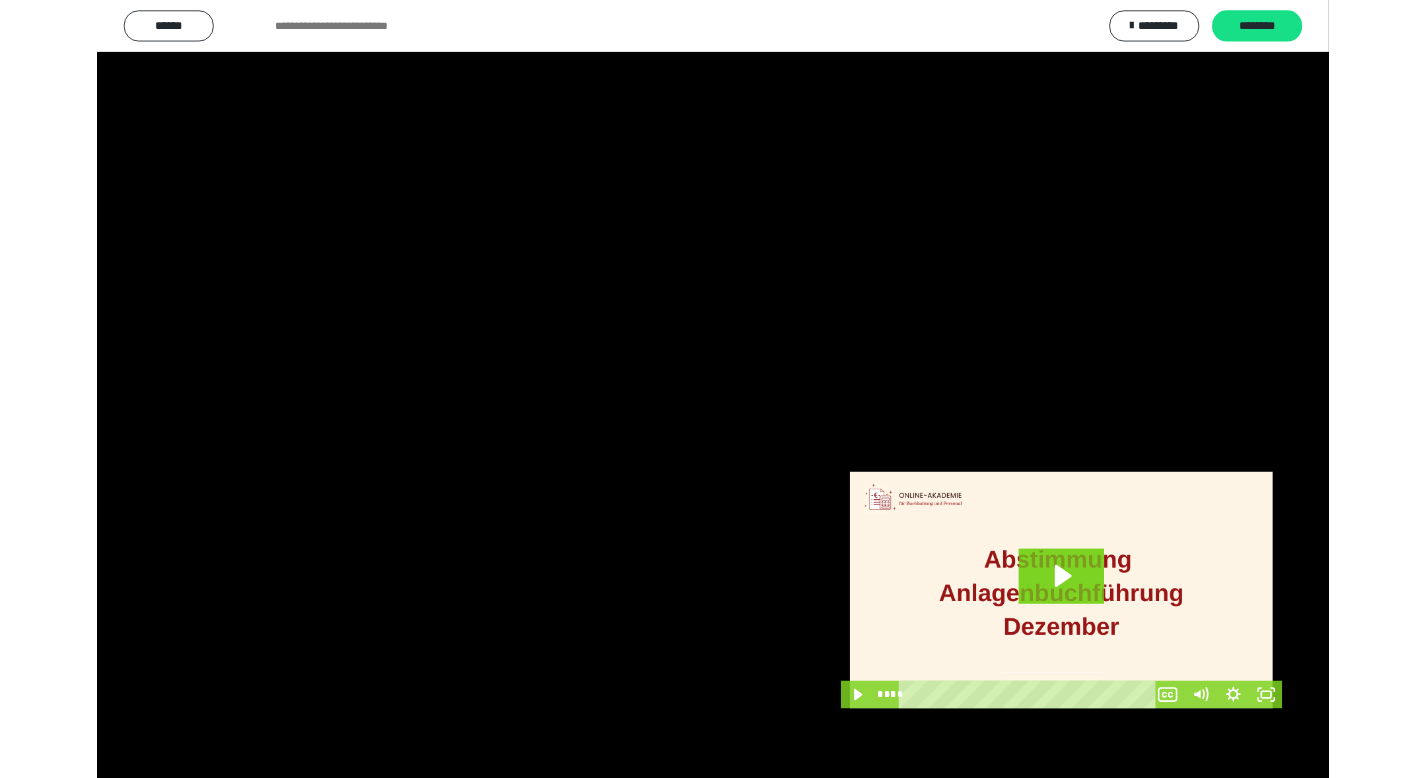 scroll, scrollTop: 3912, scrollLeft: 0, axis: vertical 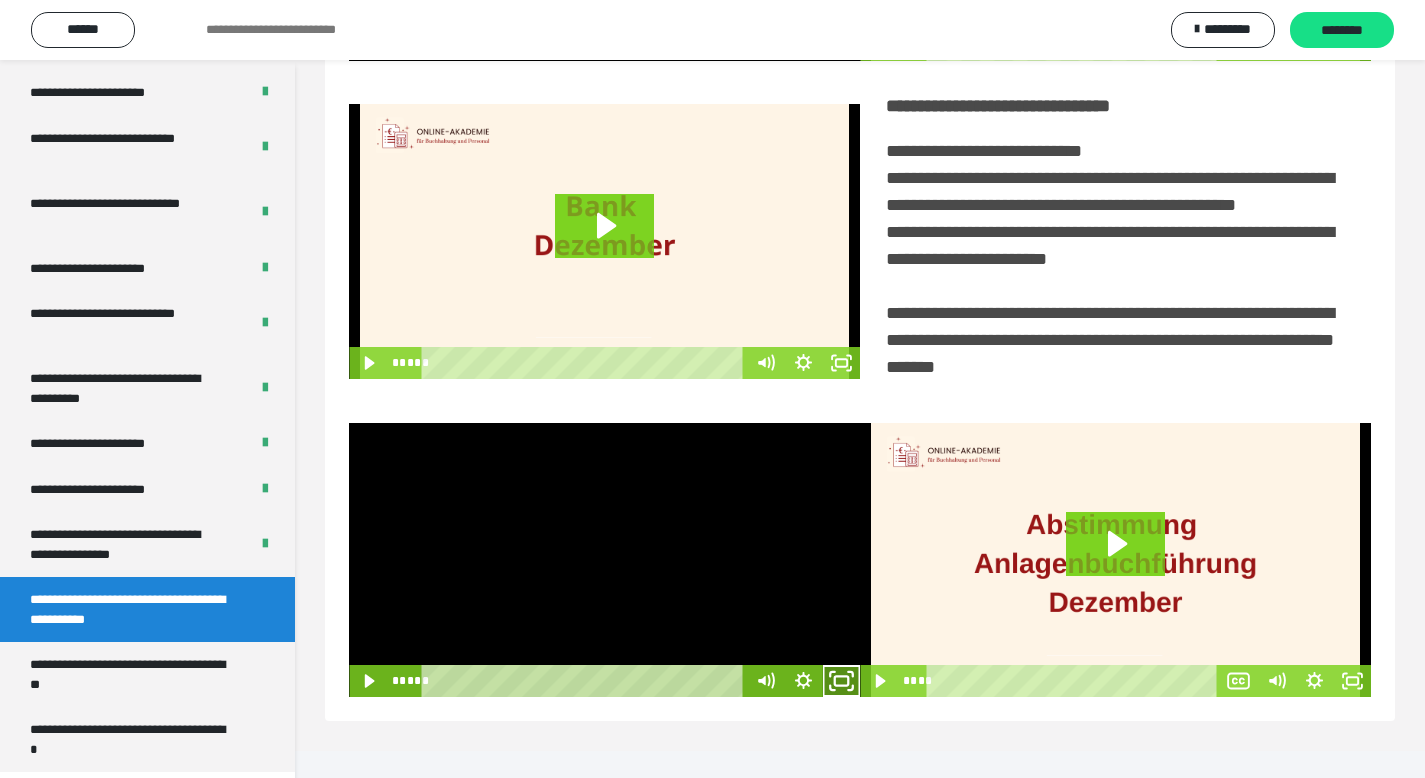 drag, startPoint x: 838, startPoint y: 711, endPoint x: 858, endPoint y: 801, distance: 92.19544 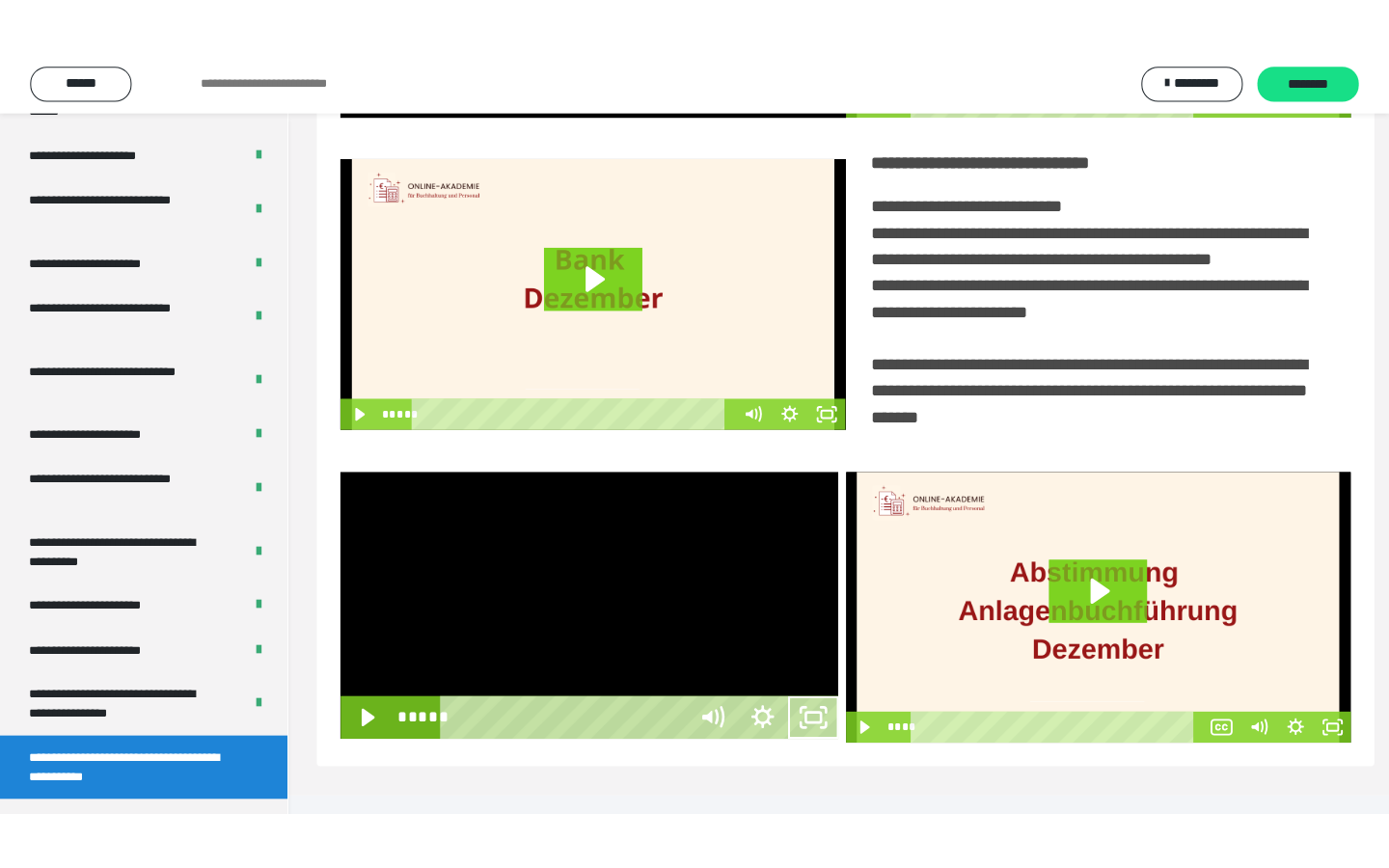 scroll, scrollTop: 225, scrollLeft: 0, axis: vertical 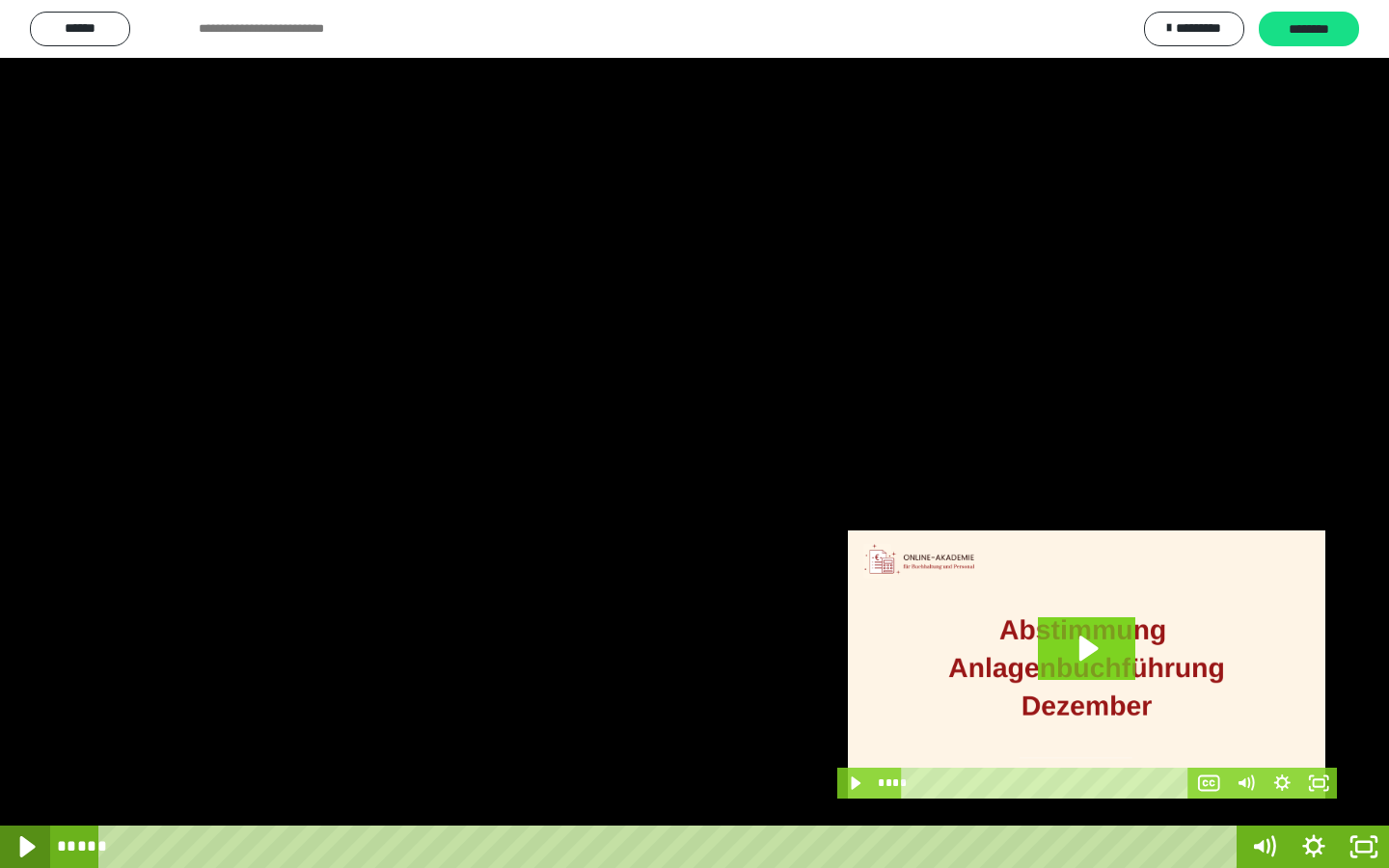 click 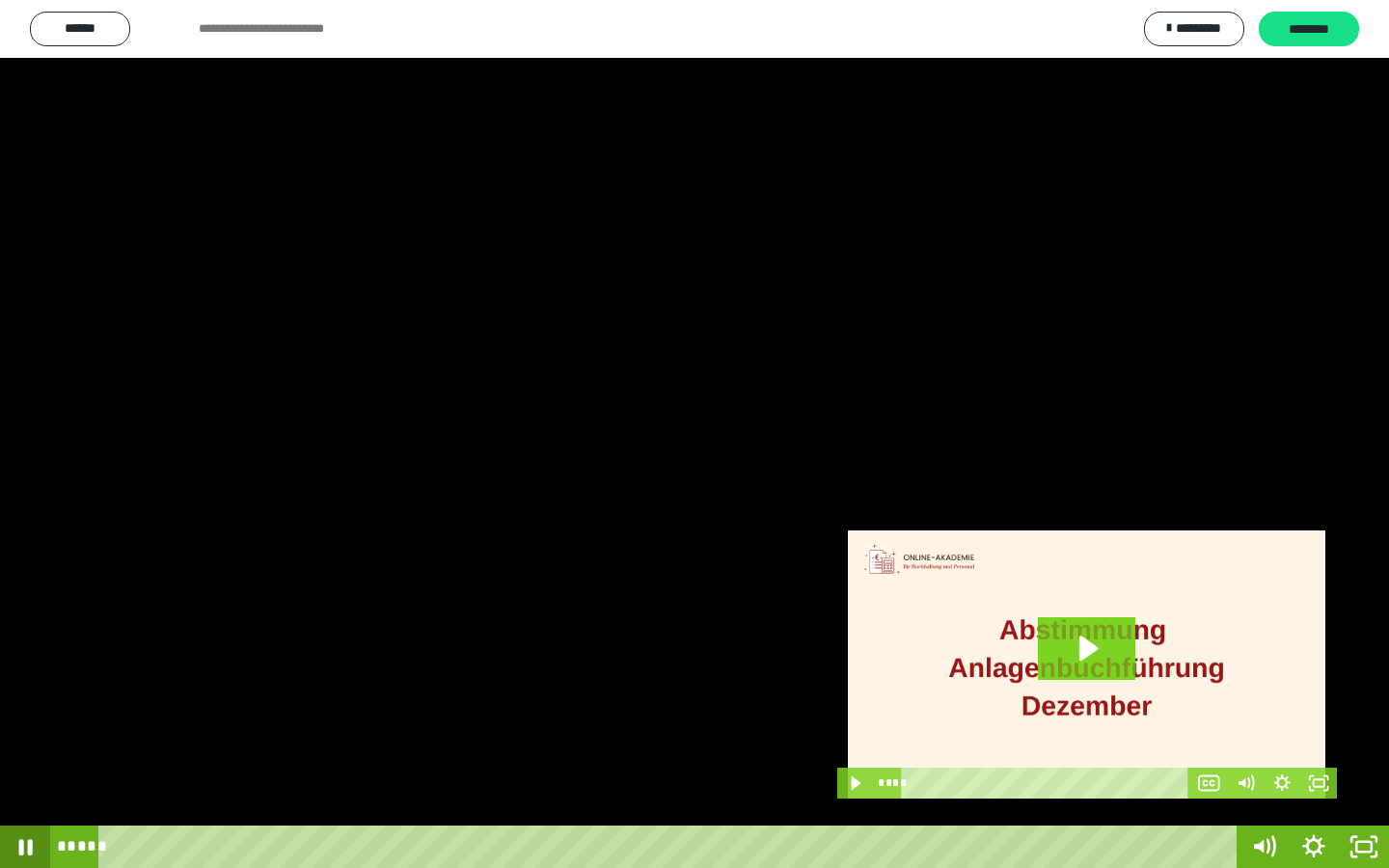 click 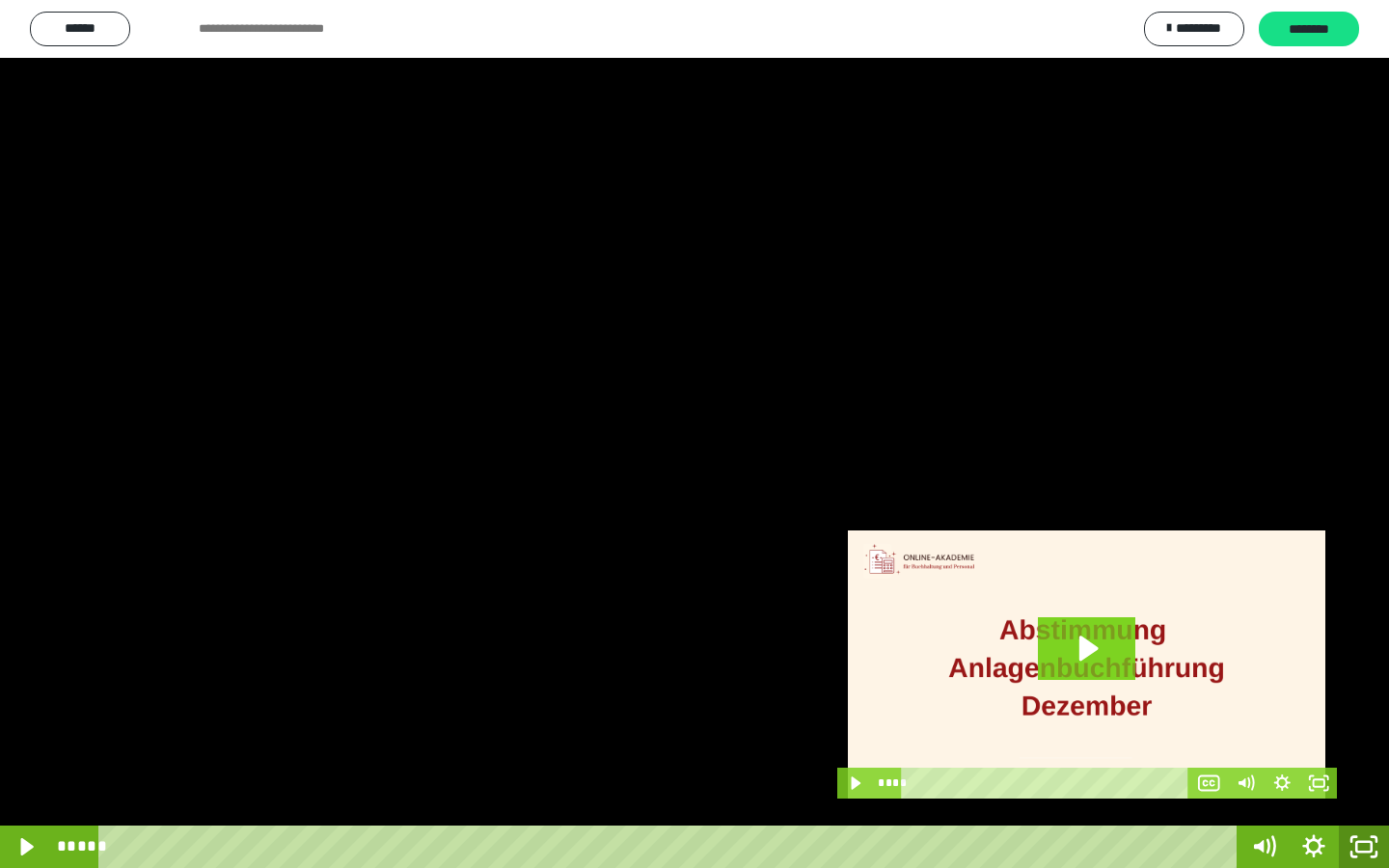 drag, startPoint x: 1361, startPoint y: 839, endPoint x: 1359, endPoint y: 721, distance: 118.016948 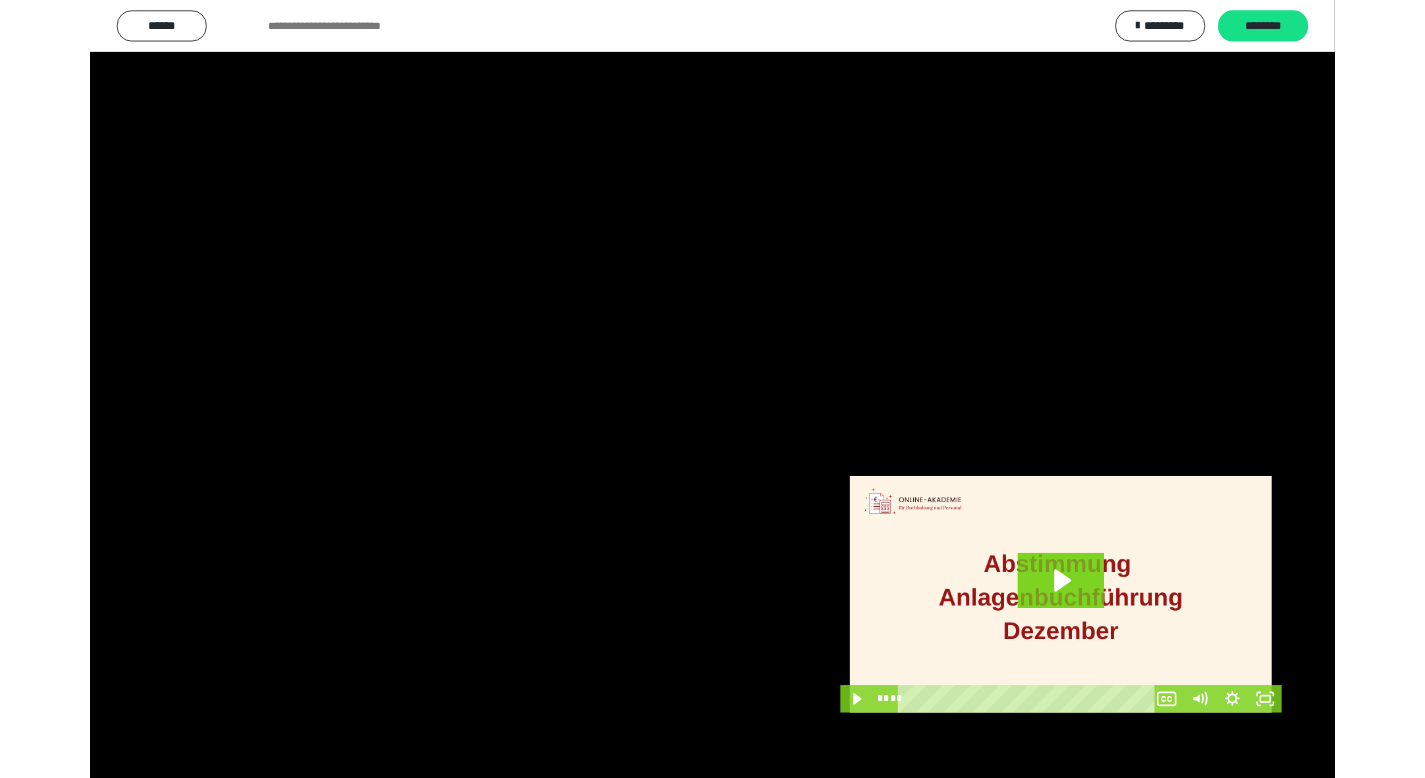 scroll, scrollTop: 3912, scrollLeft: 0, axis: vertical 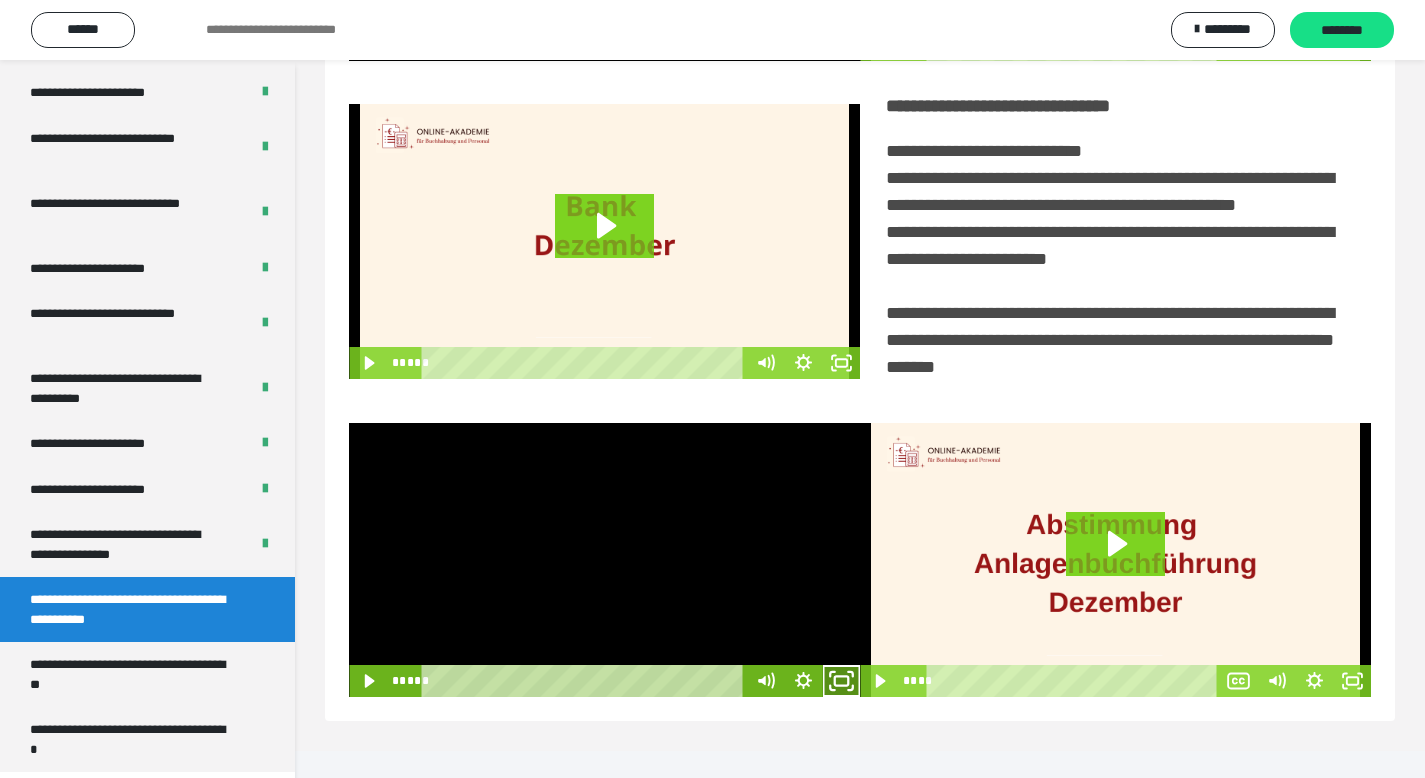 drag, startPoint x: 845, startPoint y: 708, endPoint x: 852, endPoint y: 683, distance: 25.96151 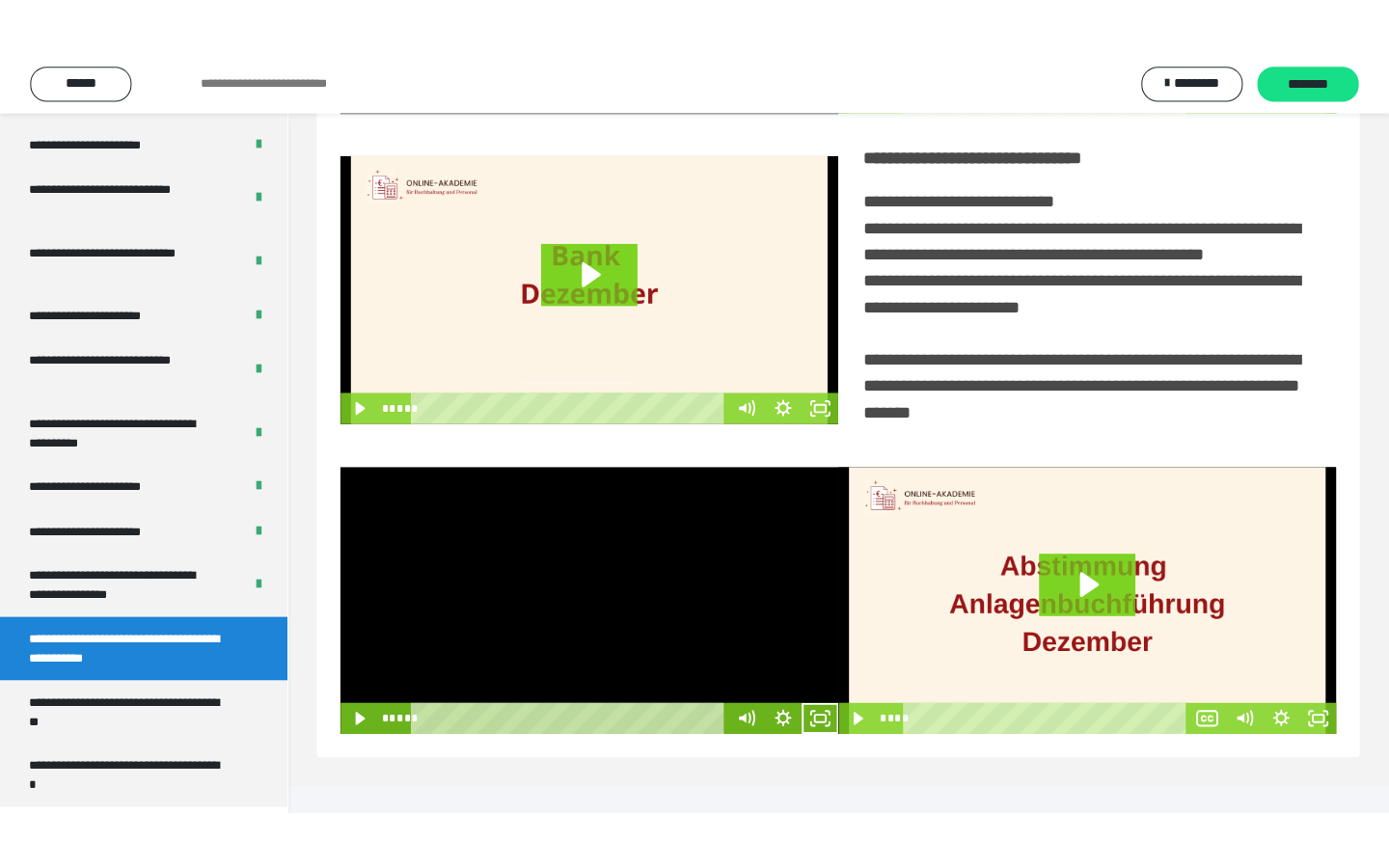 scroll, scrollTop: 225, scrollLeft: 0, axis: vertical 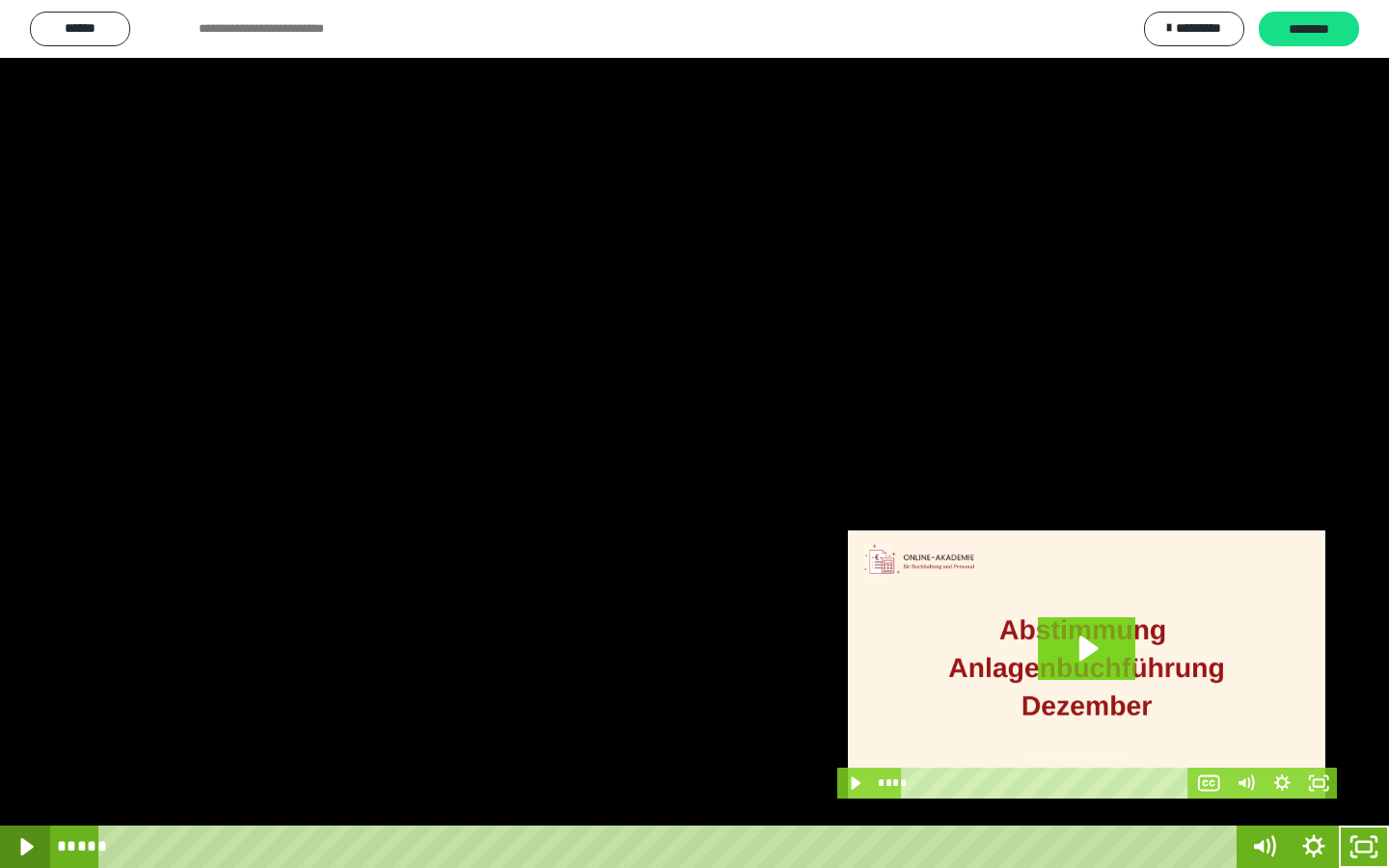 click 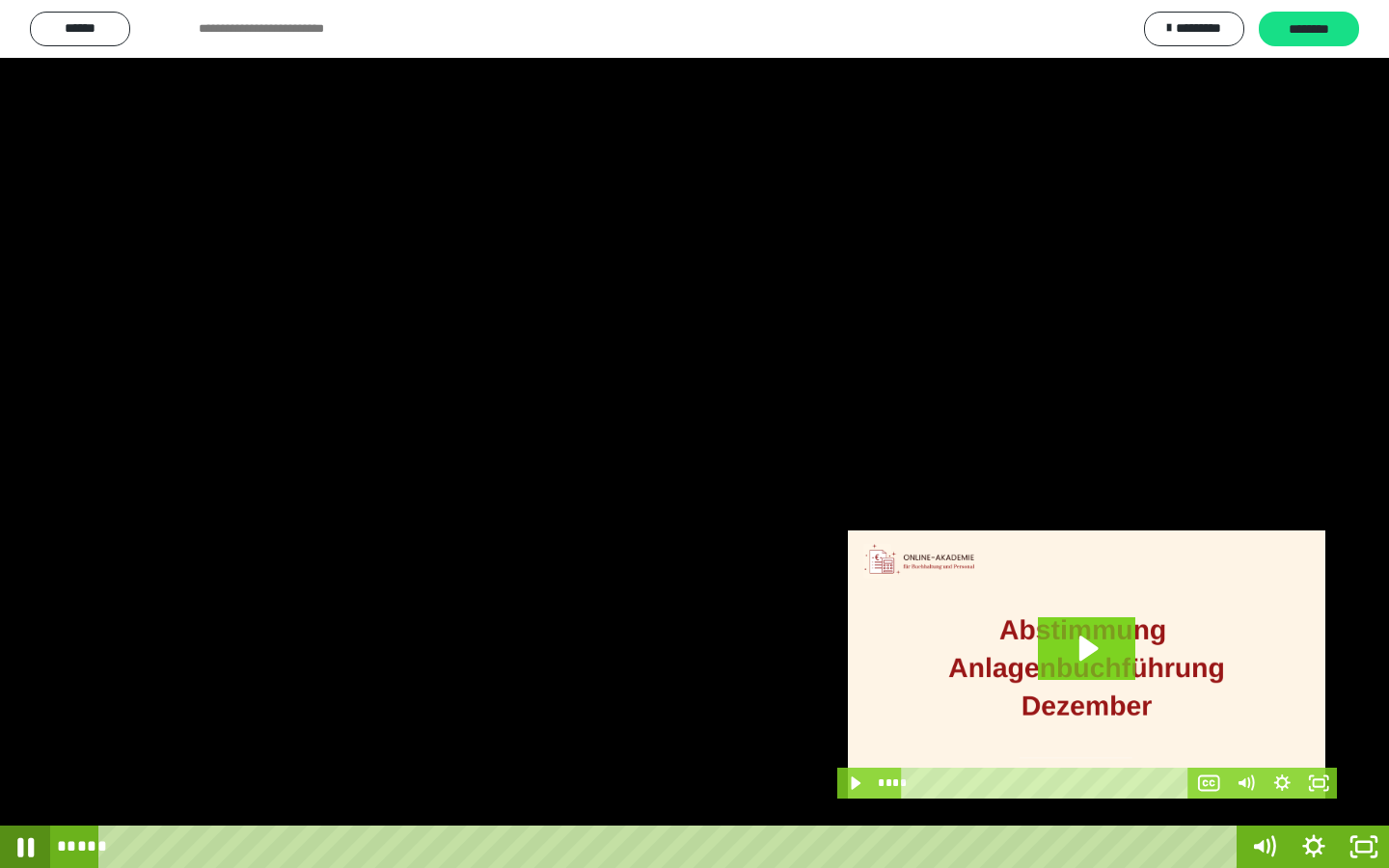 click 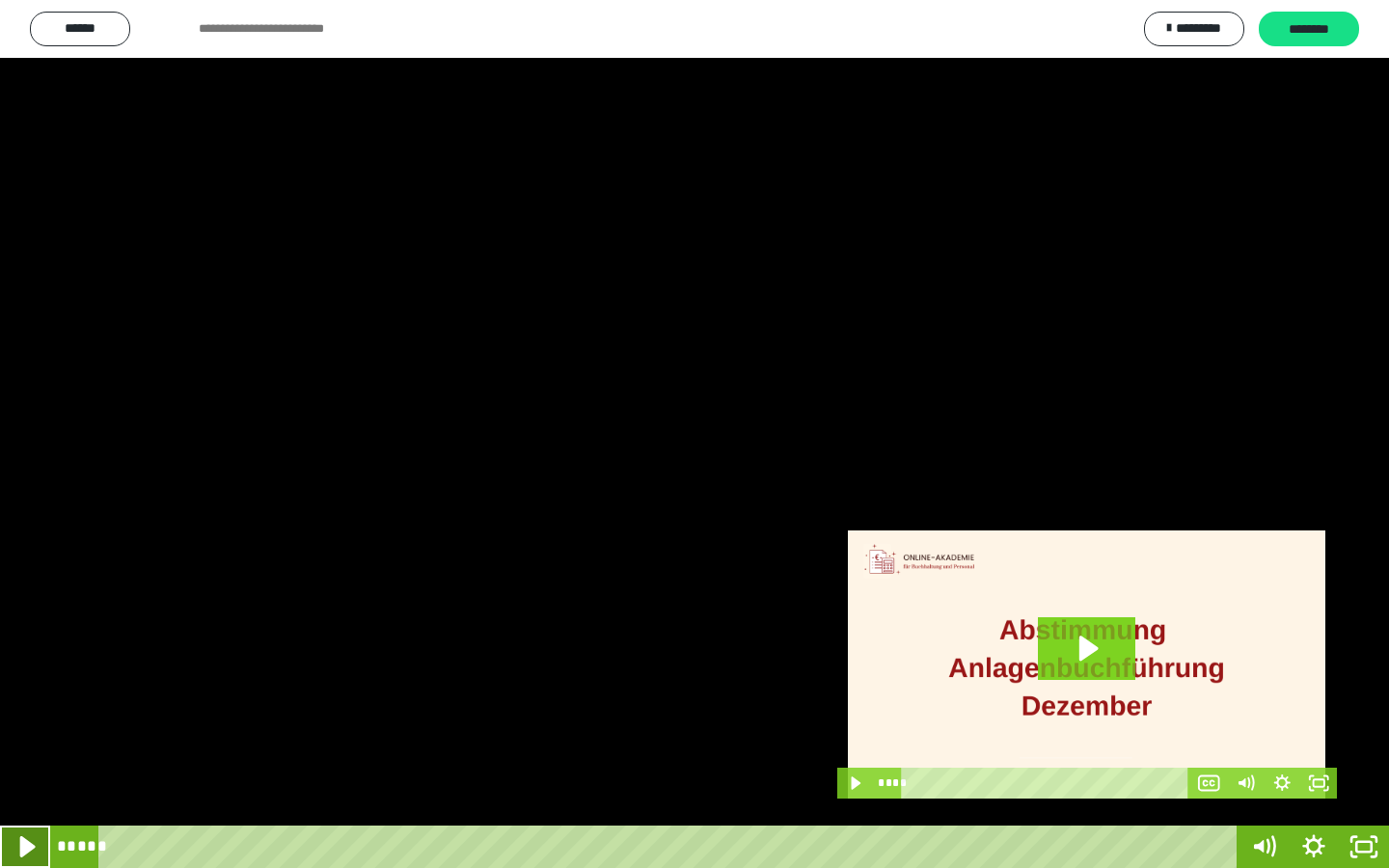 click 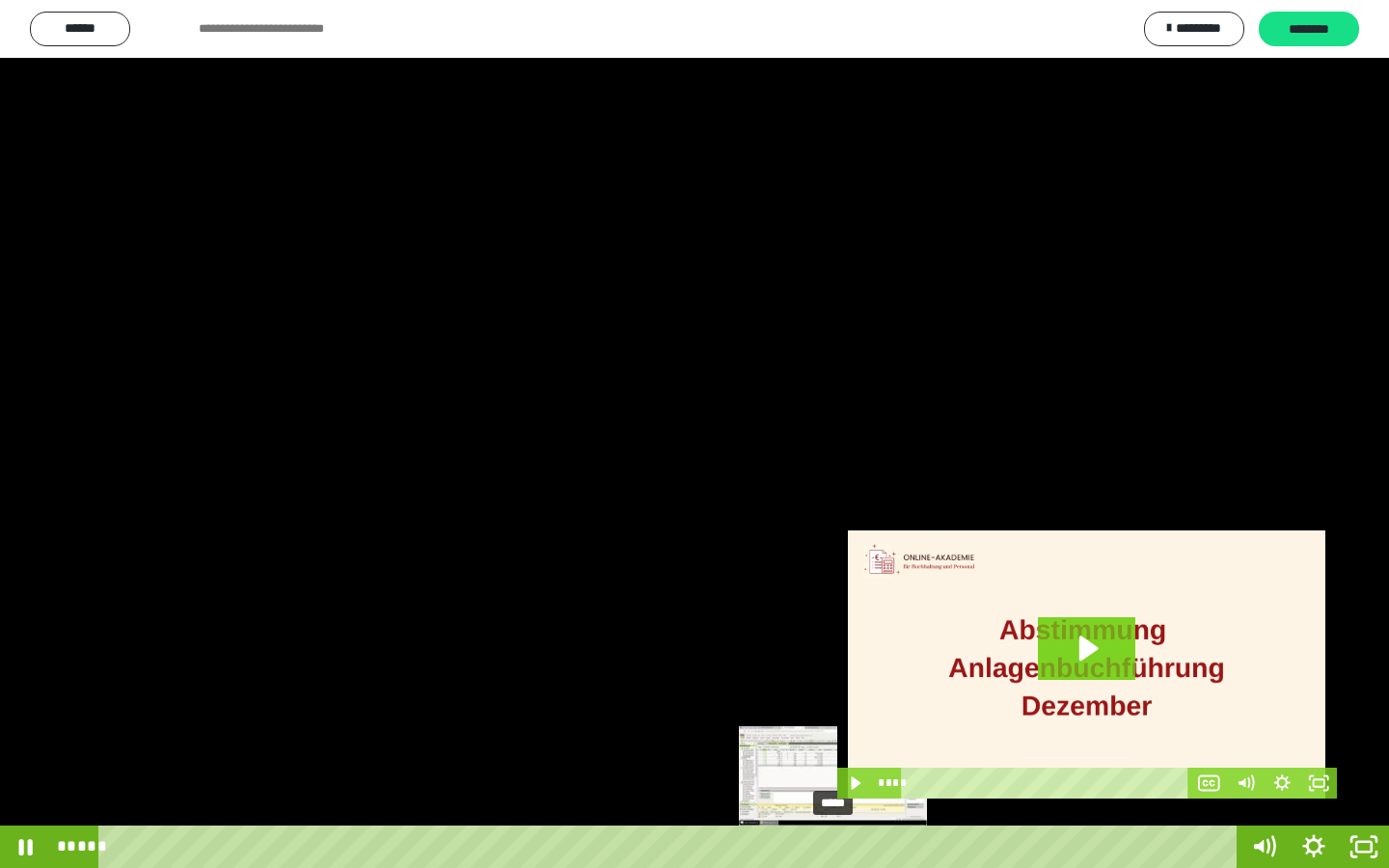 click at bounding box center (833, 847) 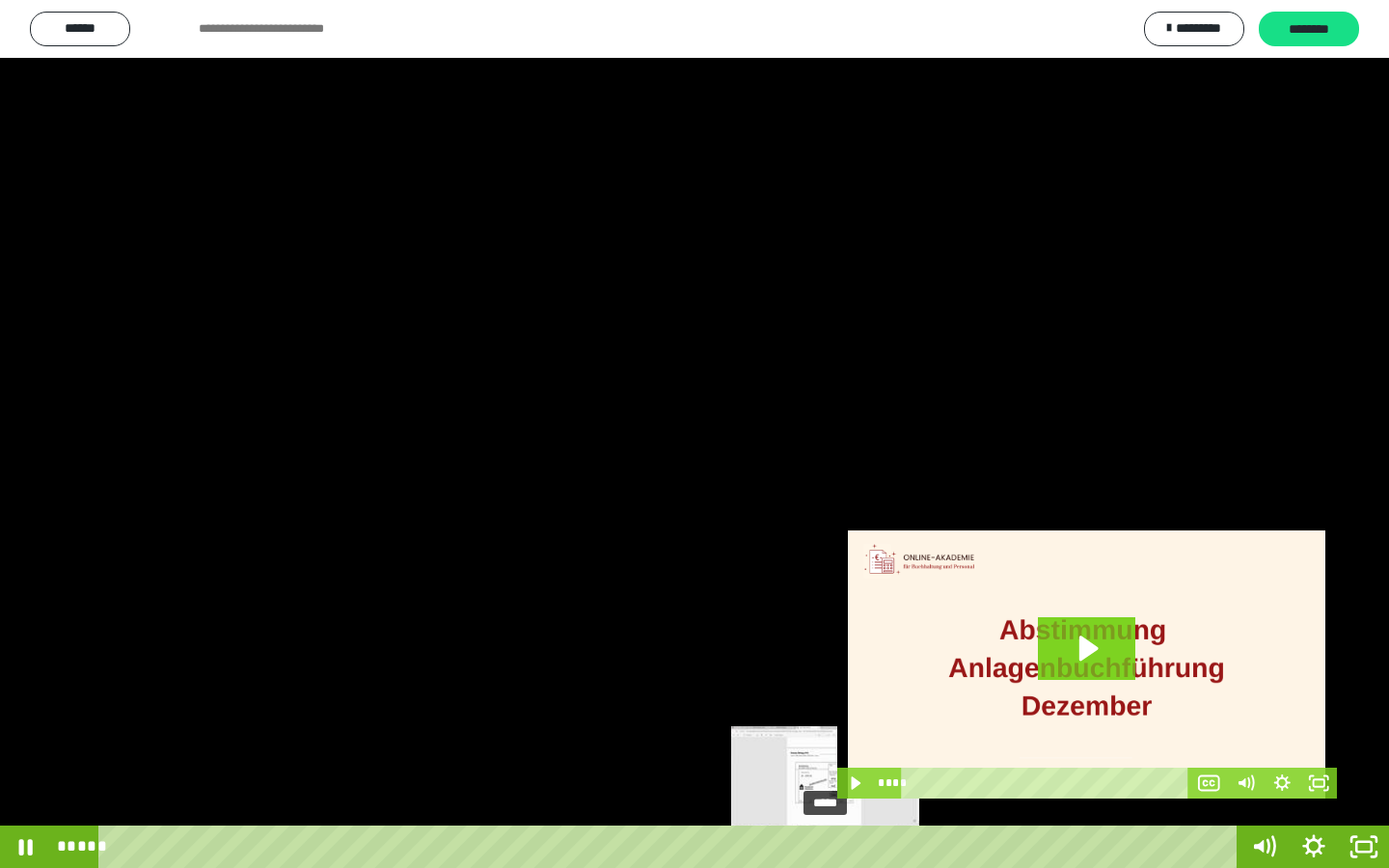 click on "*****" at bounding box center (671, 847) 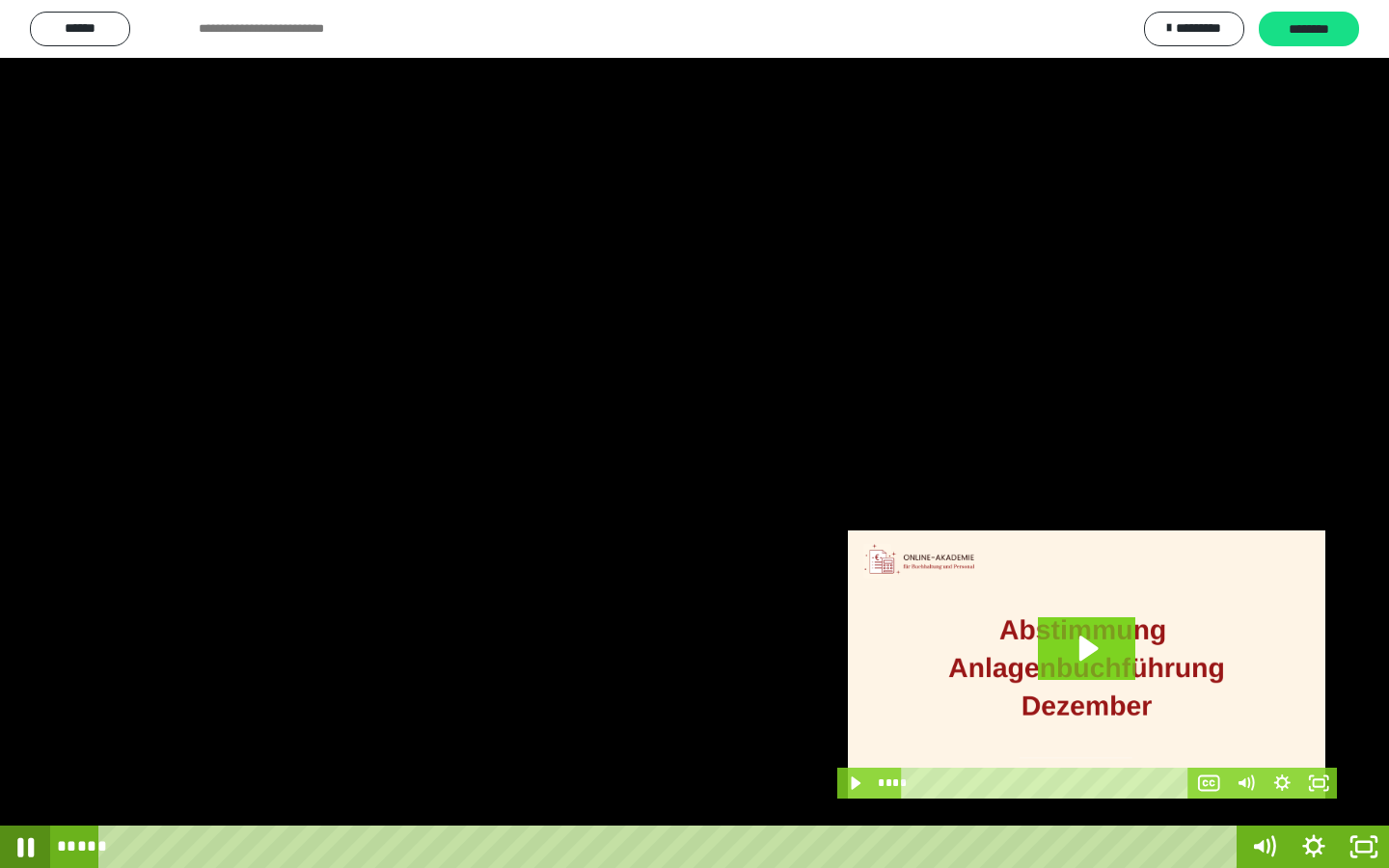 click 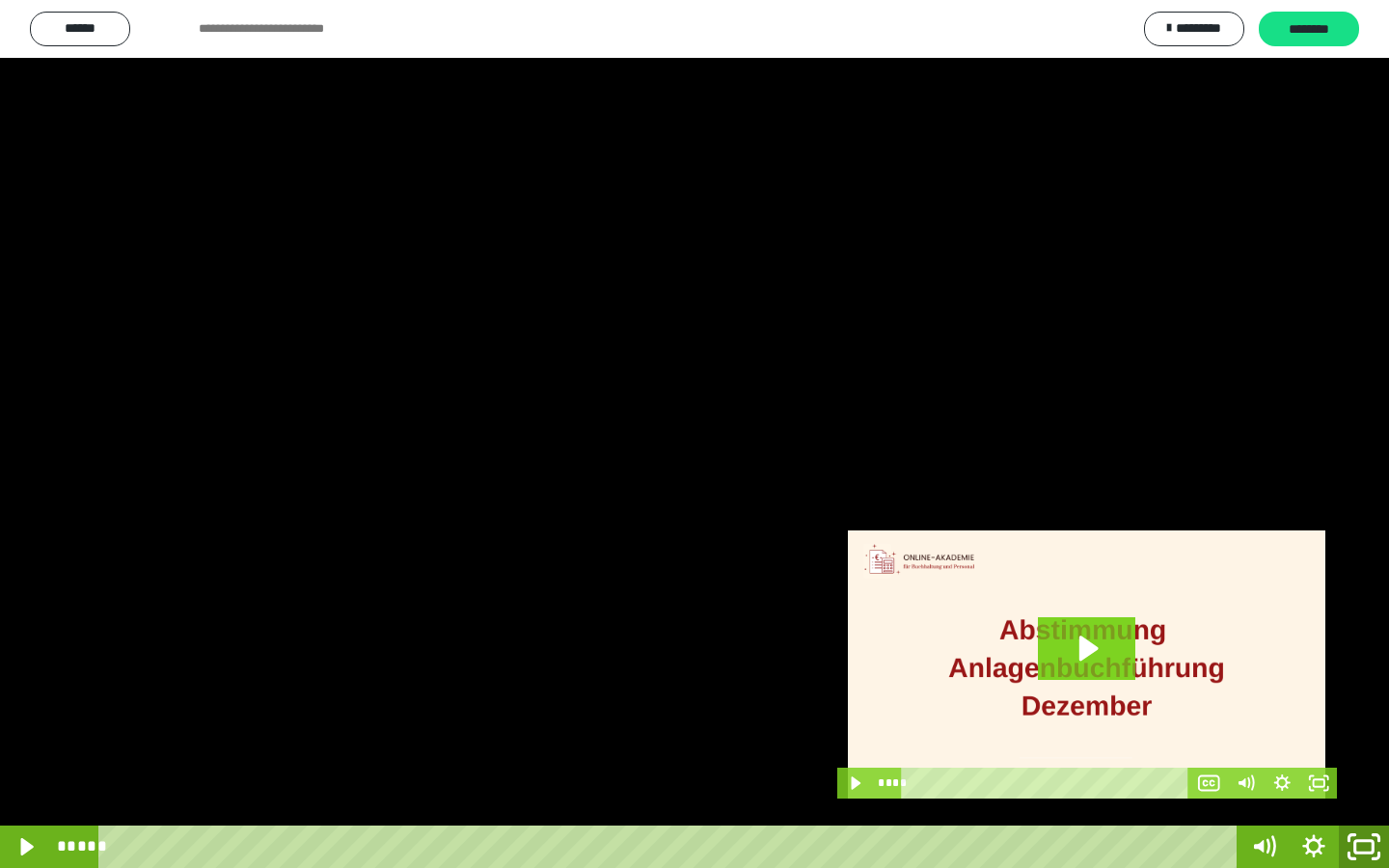 click 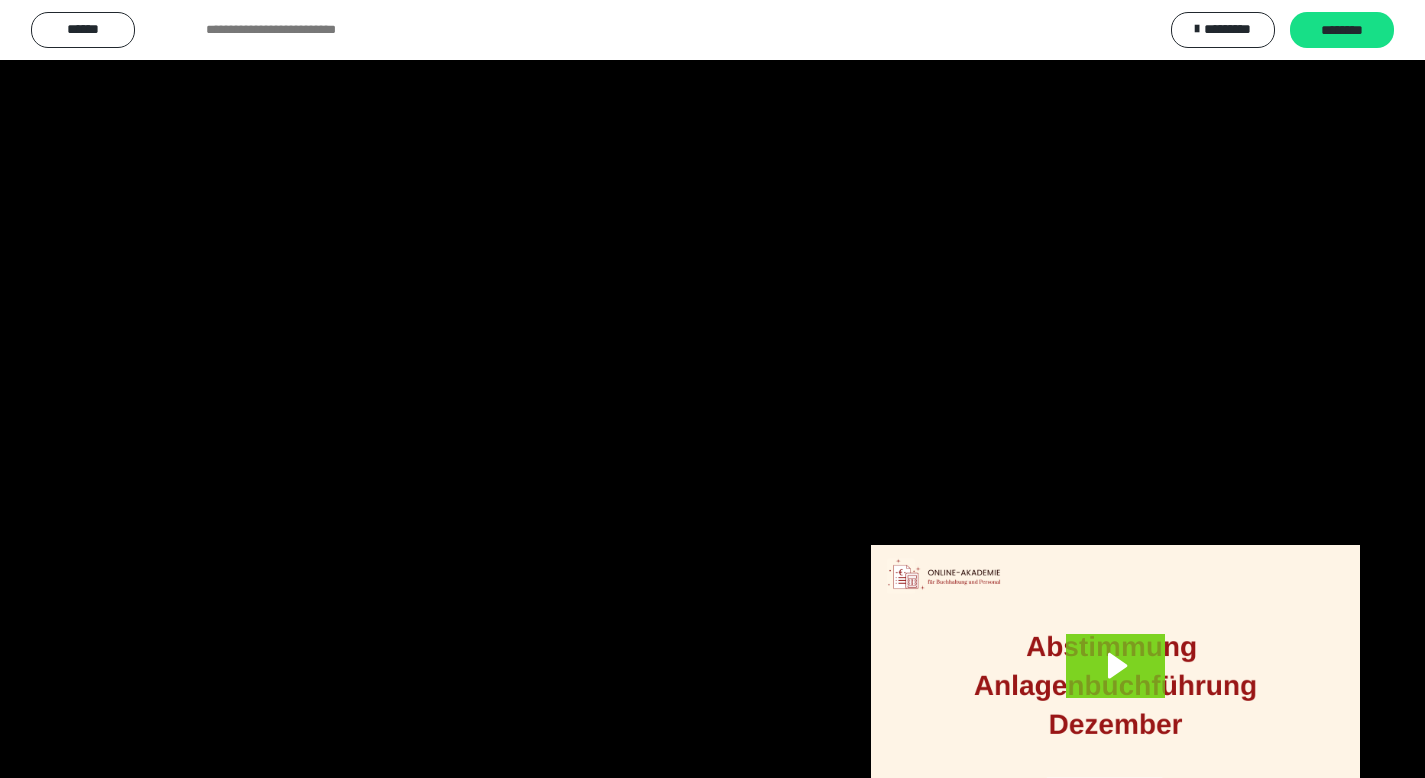 scroll, scrollTop: 3912, scrollLeft: 0, axis: vertical 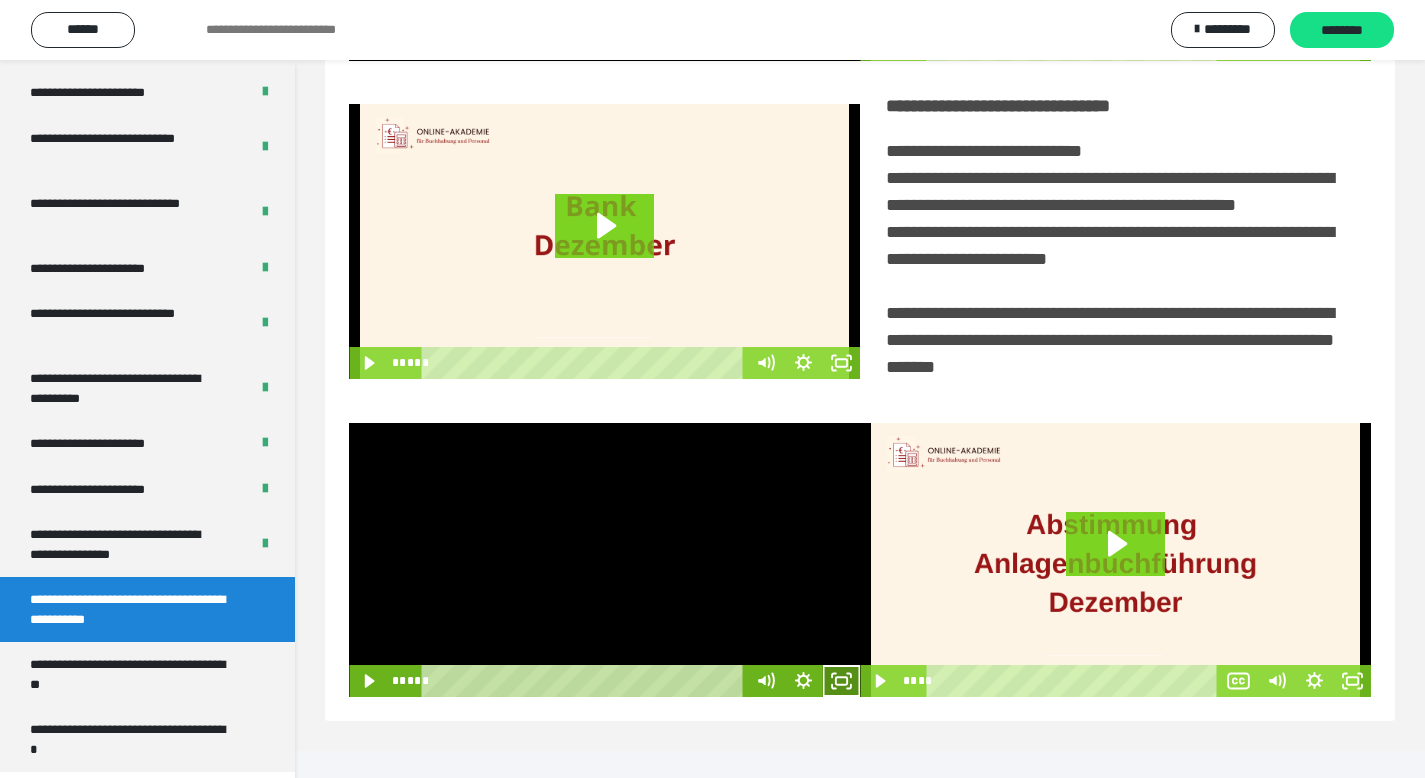 click 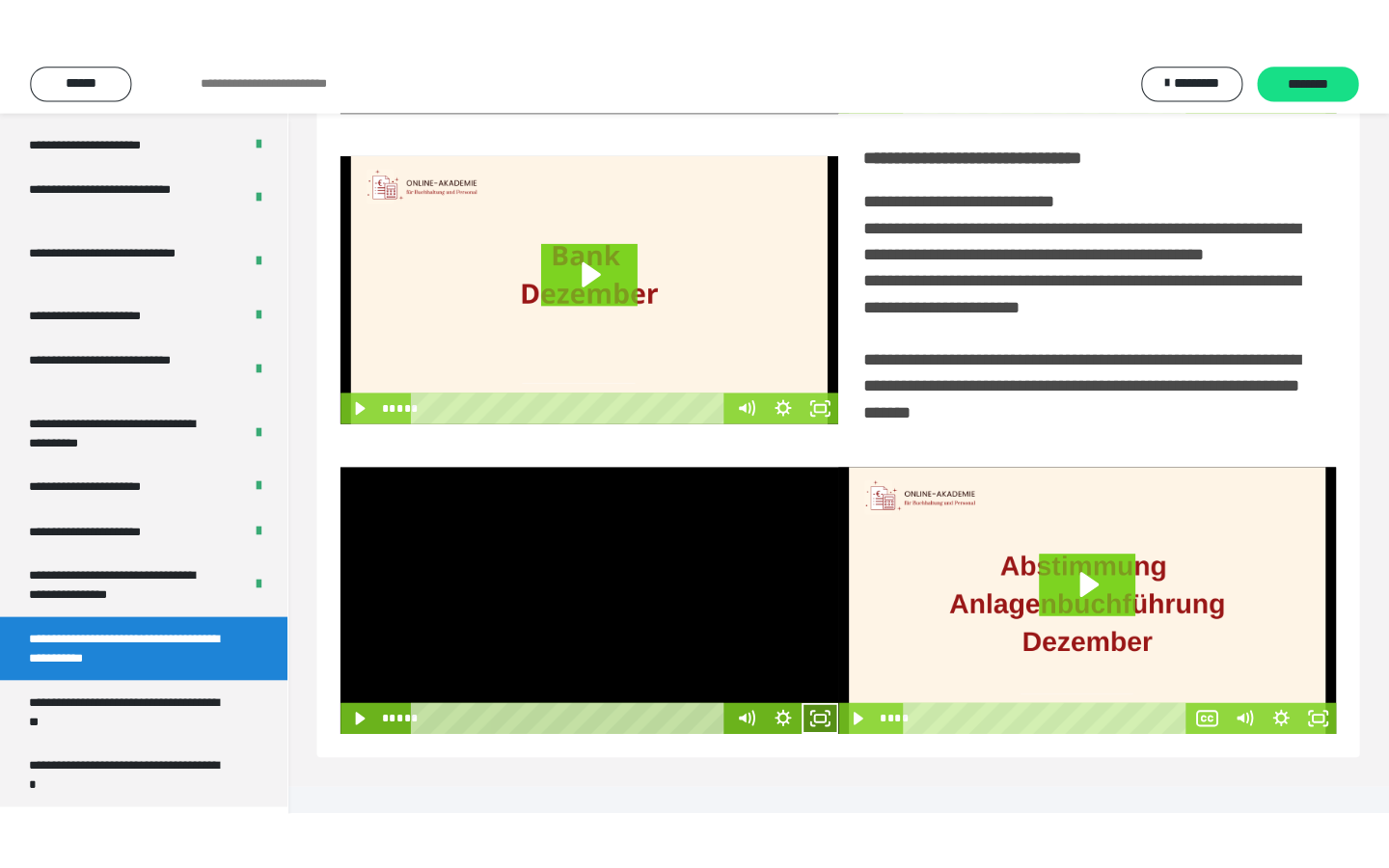 scroll, scrollTop: 225, scrollLeft: 0, axis: vertical 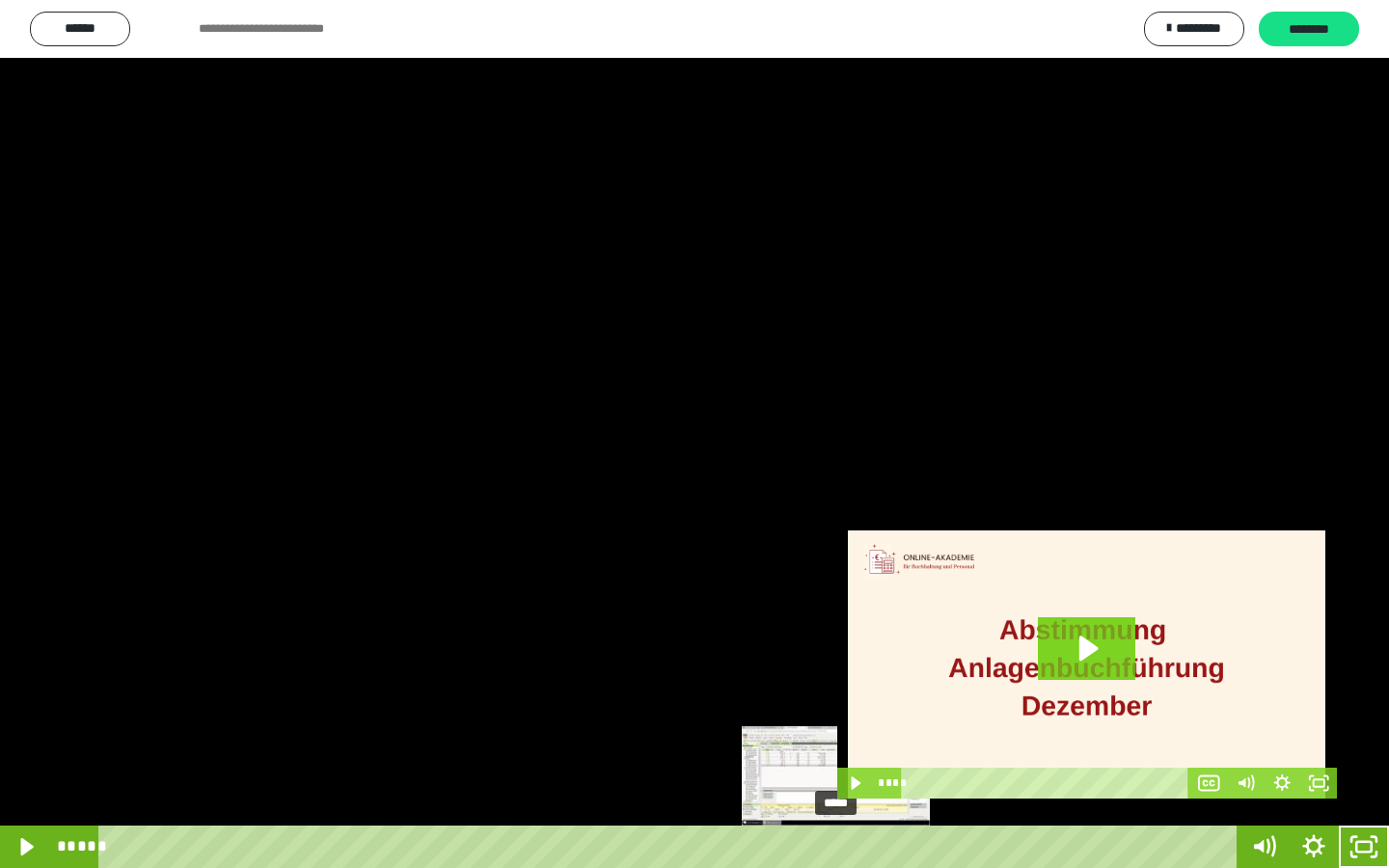 click on "*****" at bounding box center (671, 847) 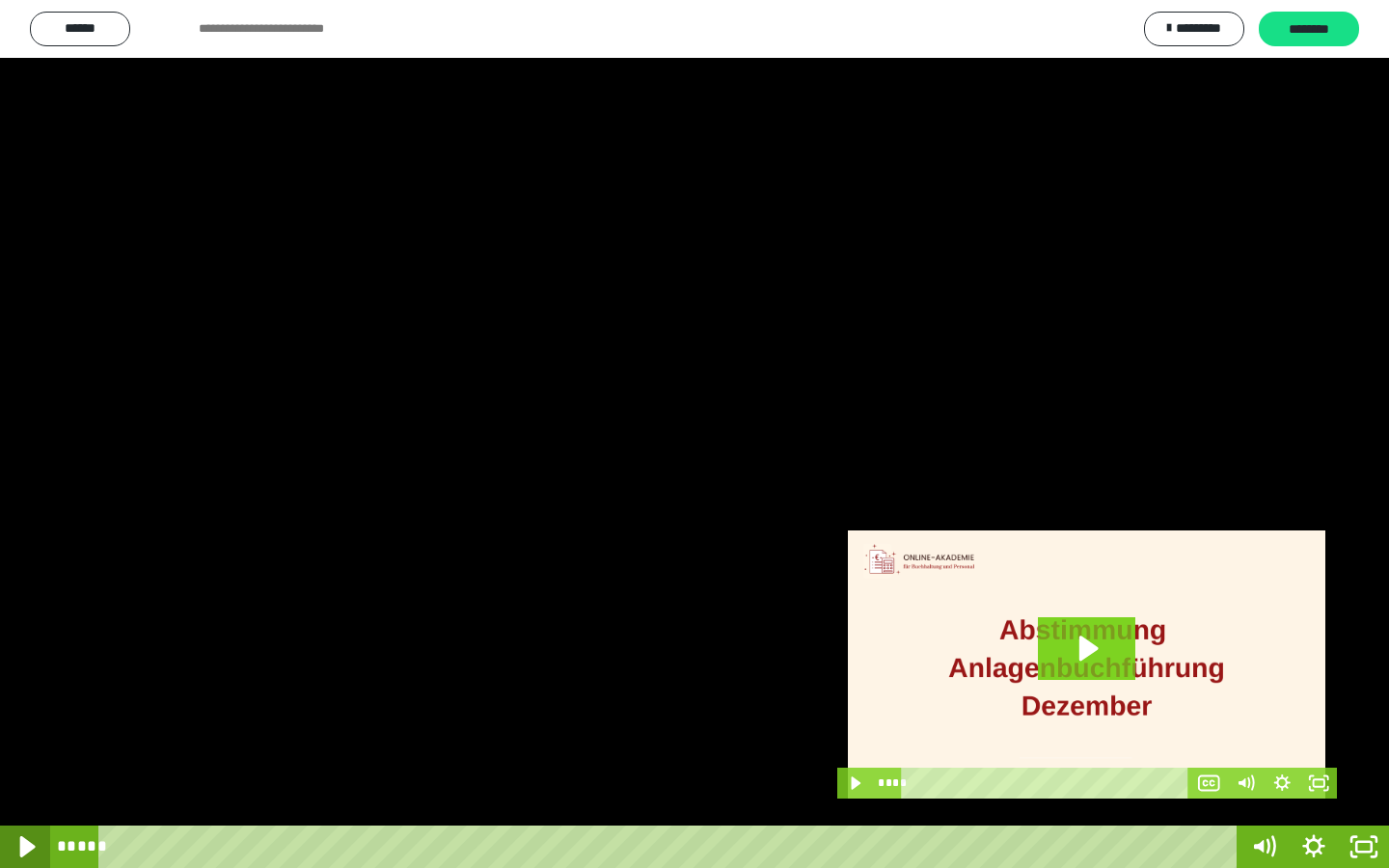click 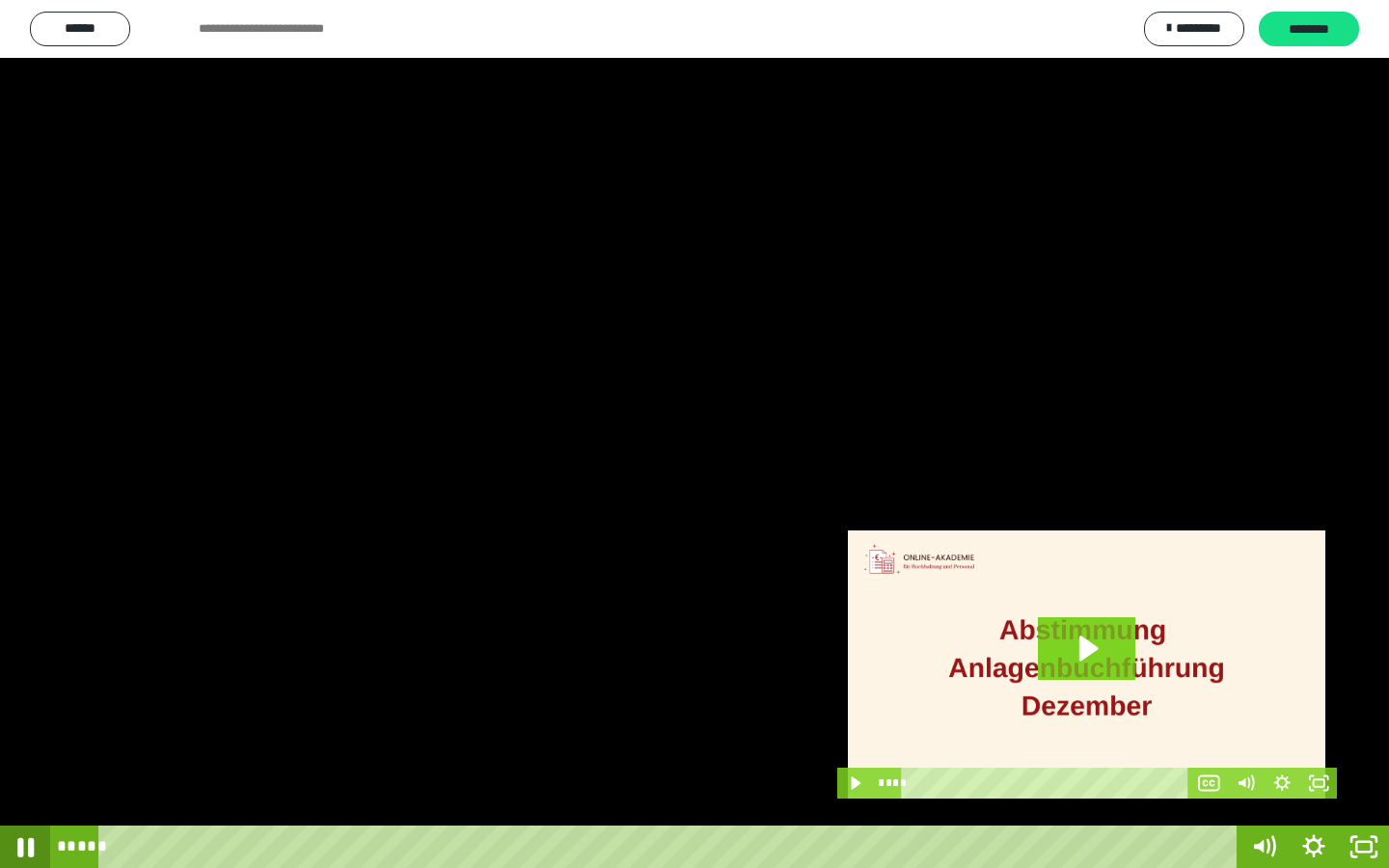 click 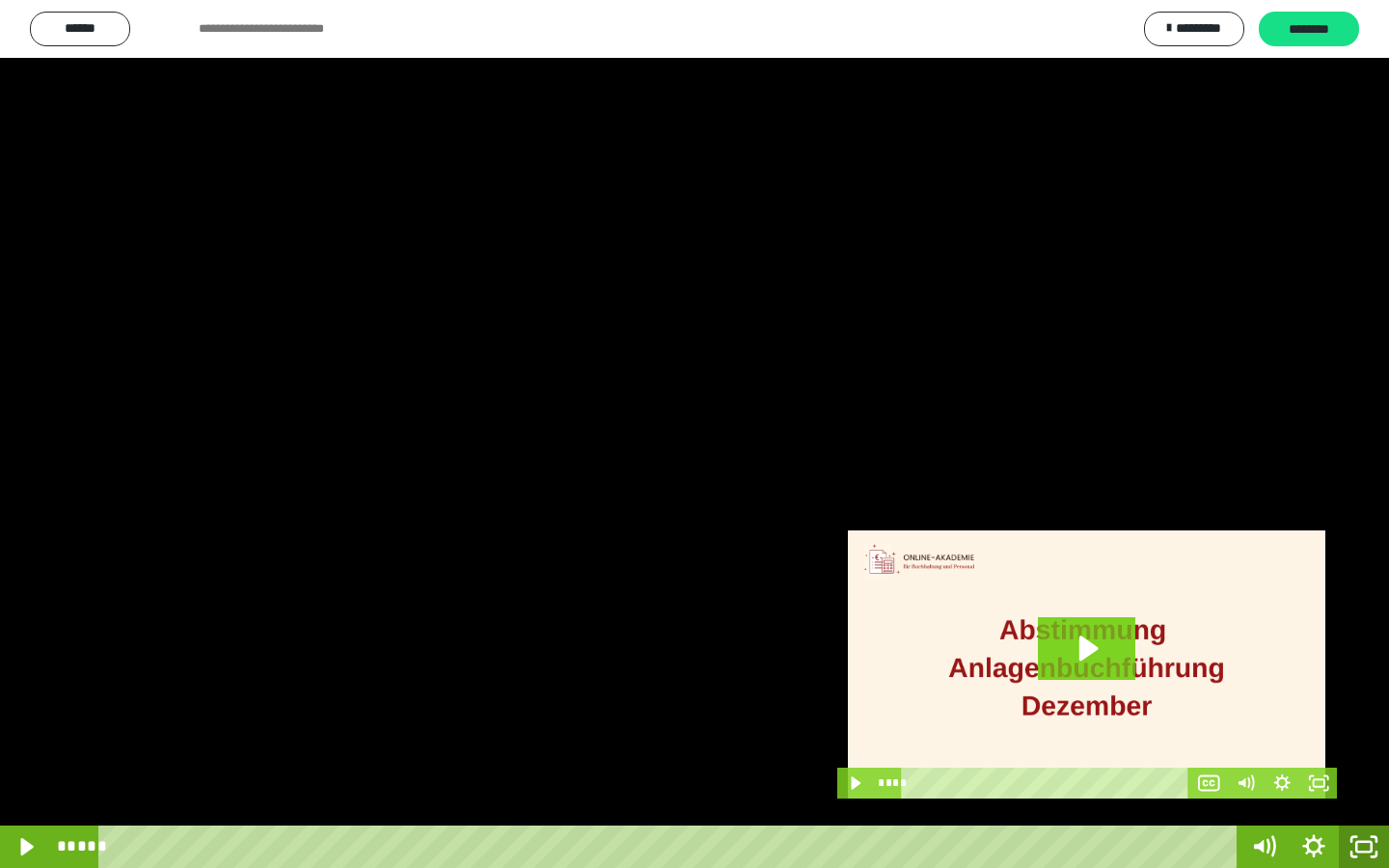 click 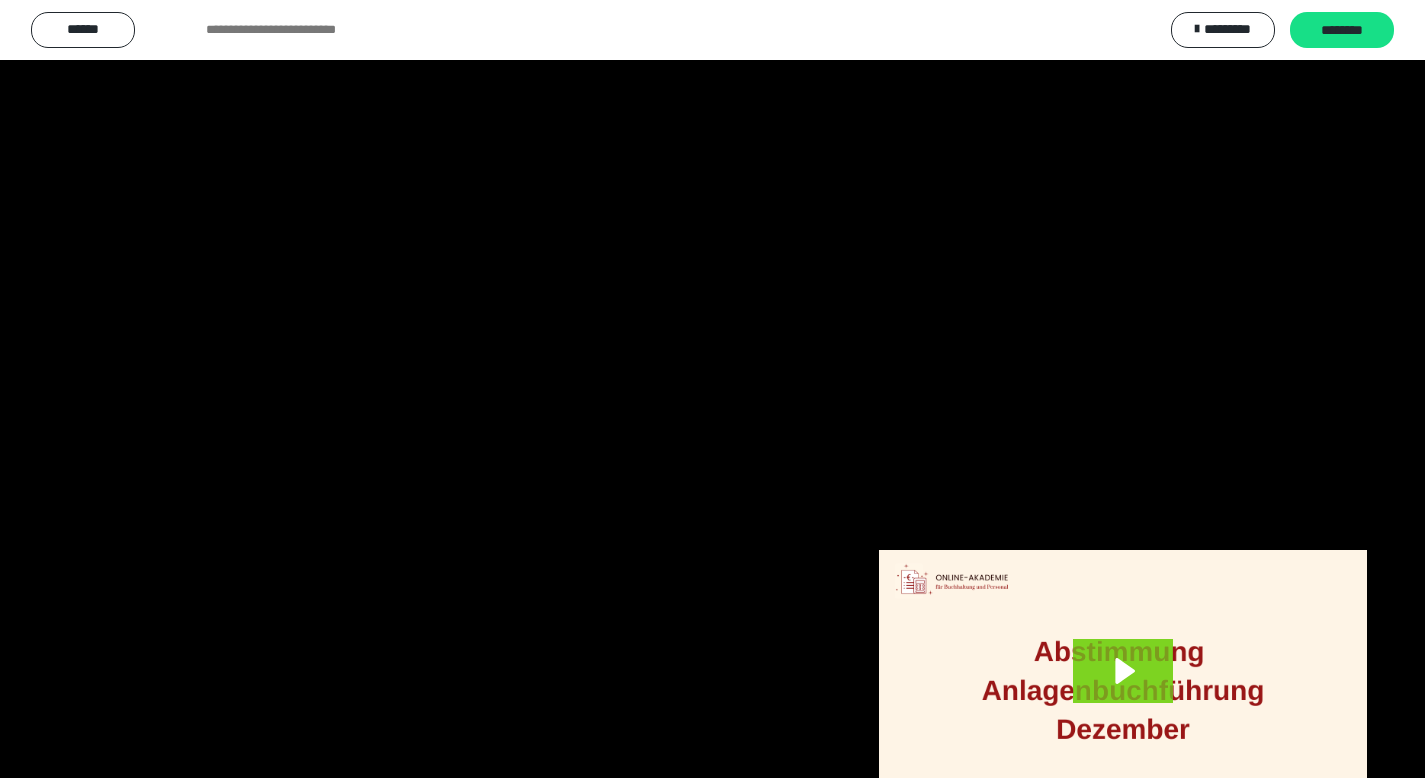 scroll, scrollTop: 3912, scrollLeft: 0, axis: vertical 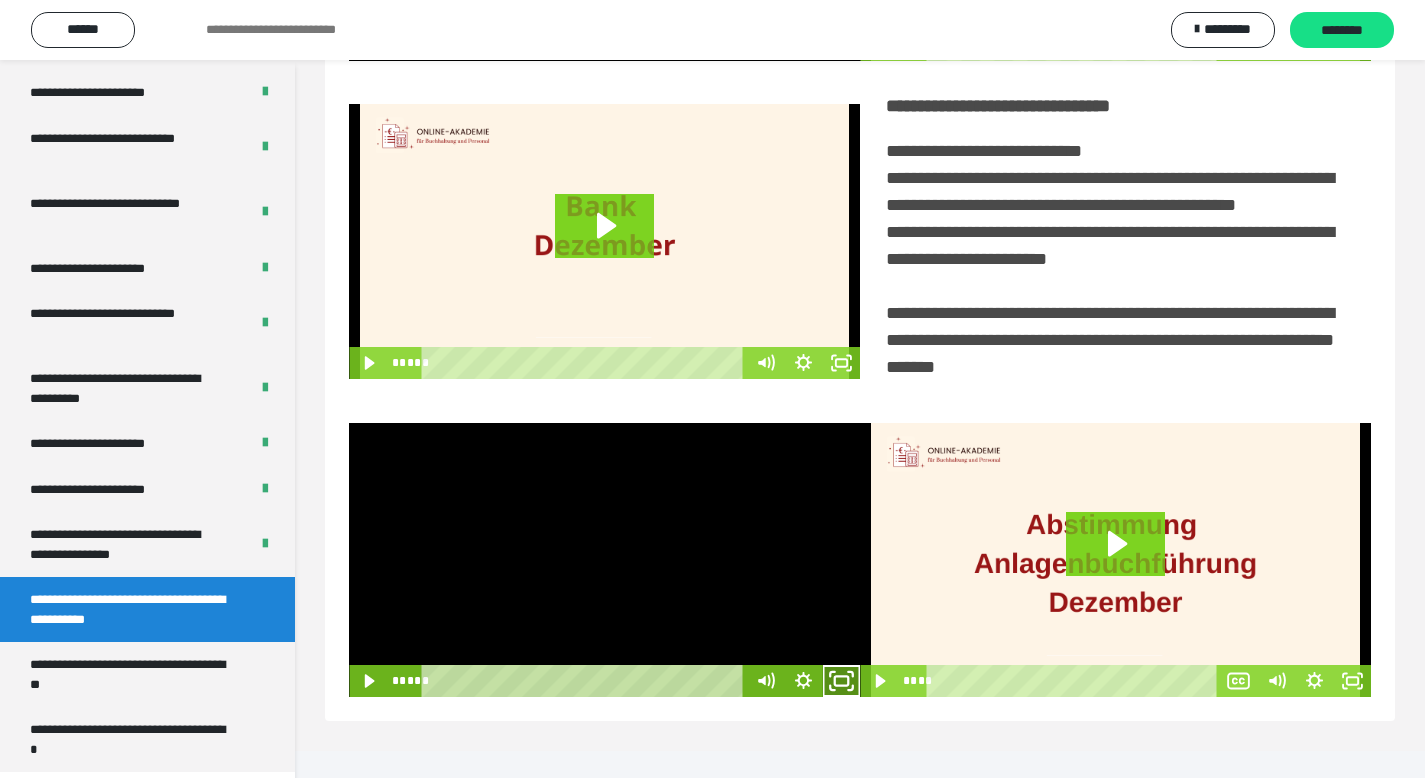 click 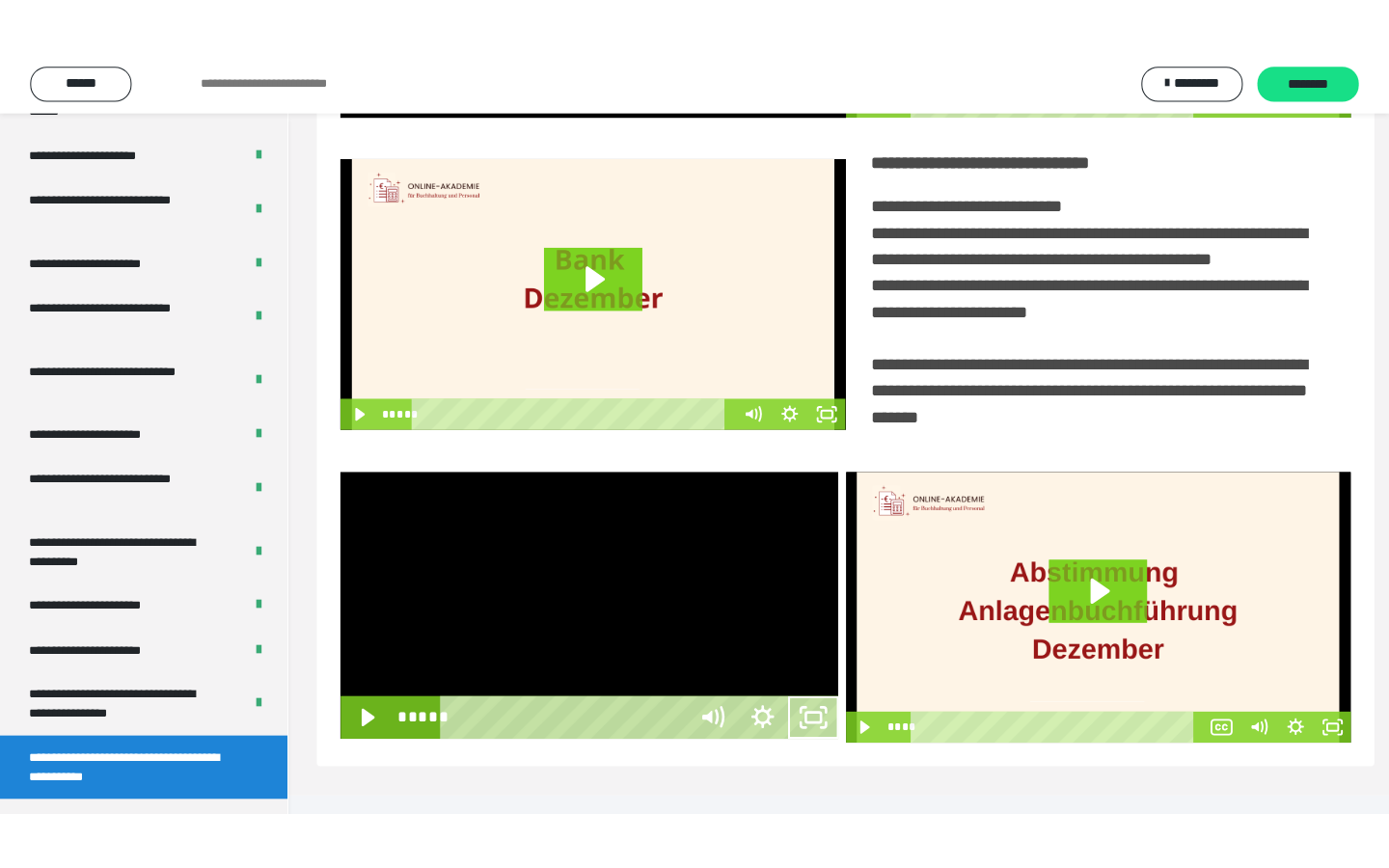 scroll, scrollTop: 225, scrollLeft: 0, axis: vertical 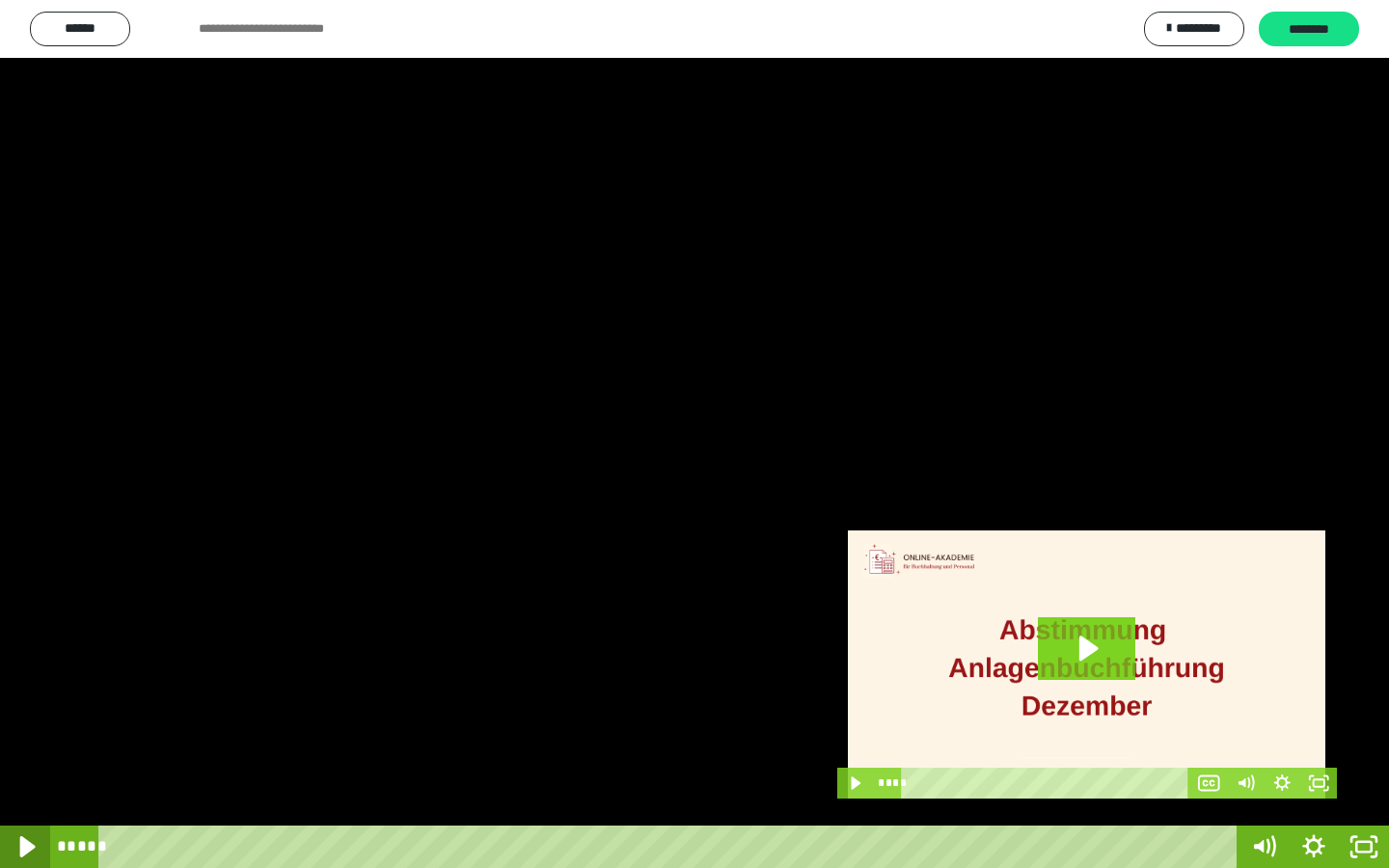 click 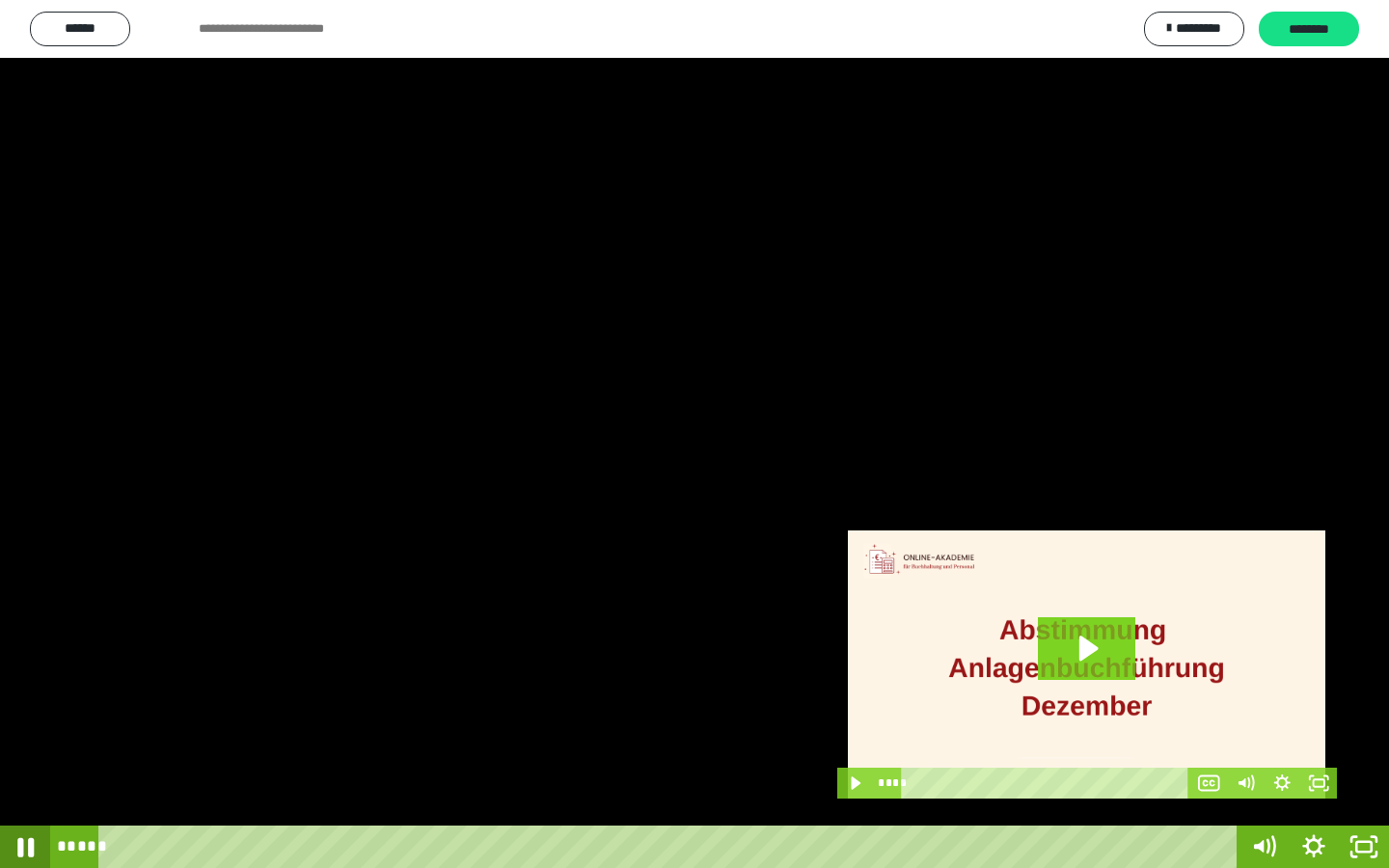 click 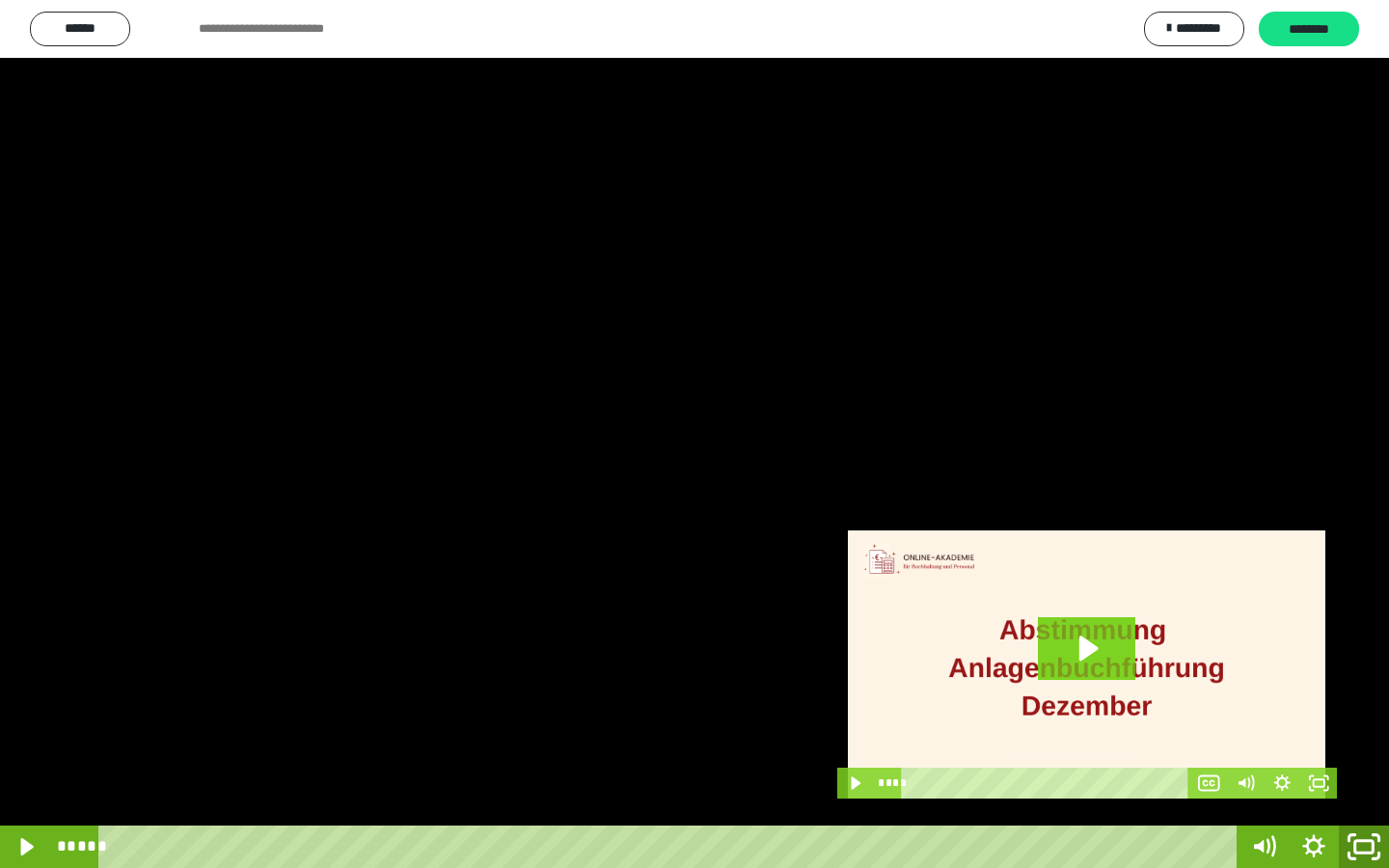 click 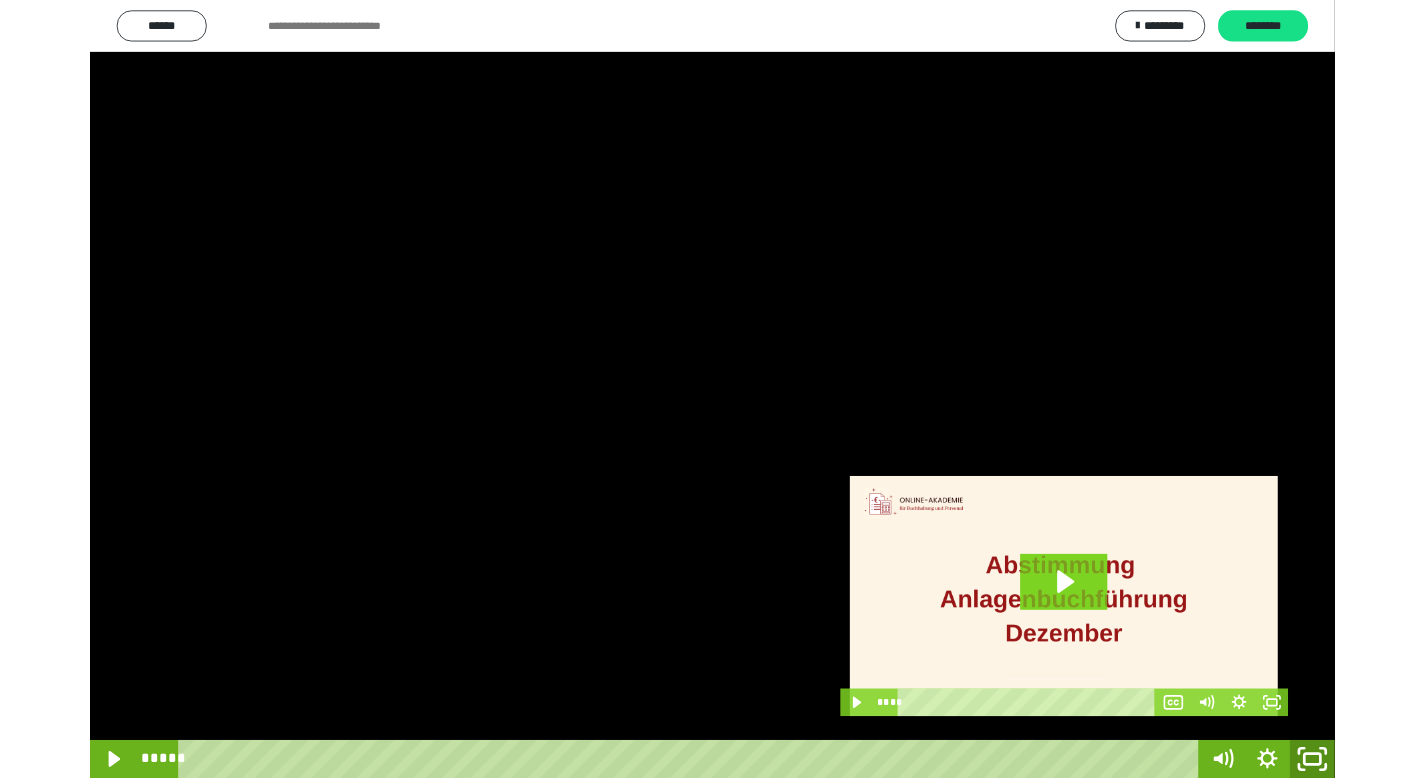 scroll, scrollTop: 3912, scrollLeft: 0, axis: vertical 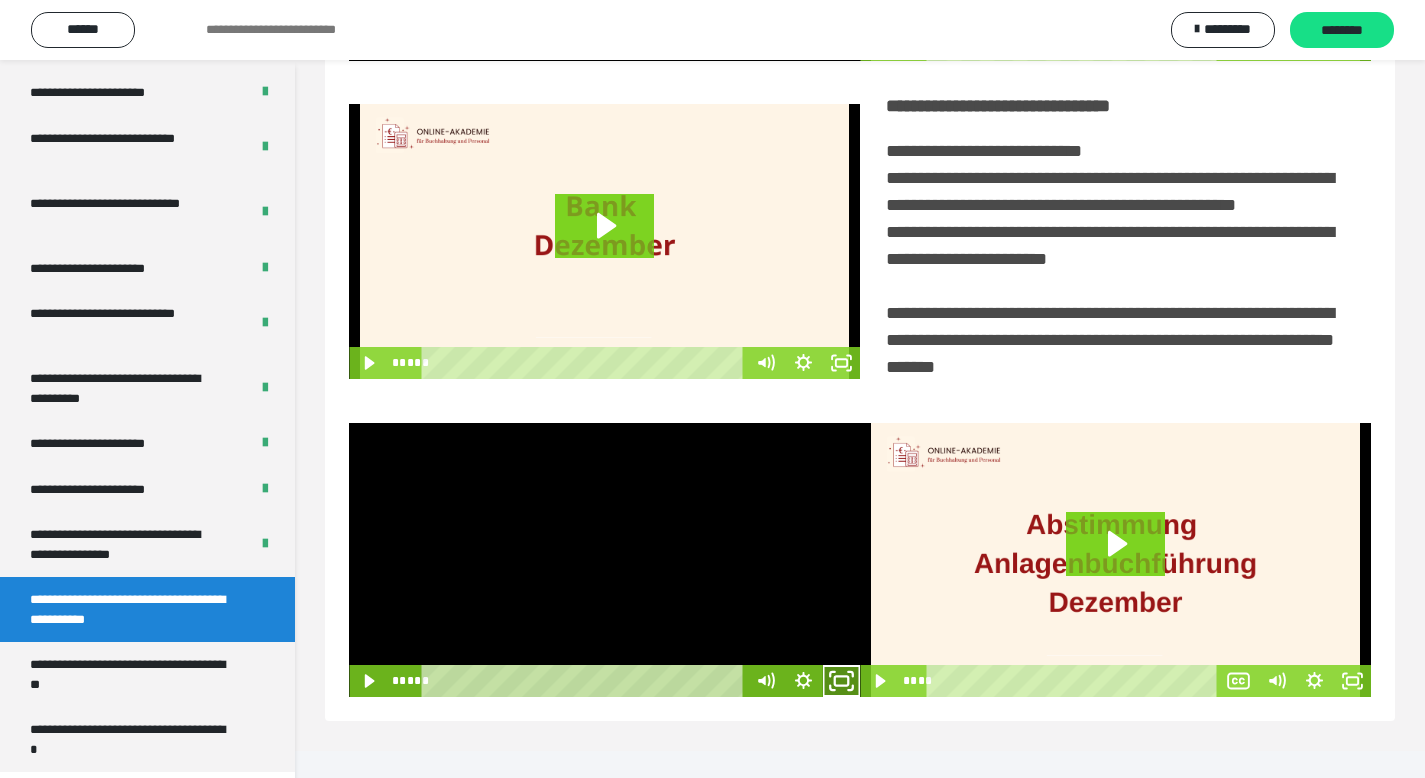 click 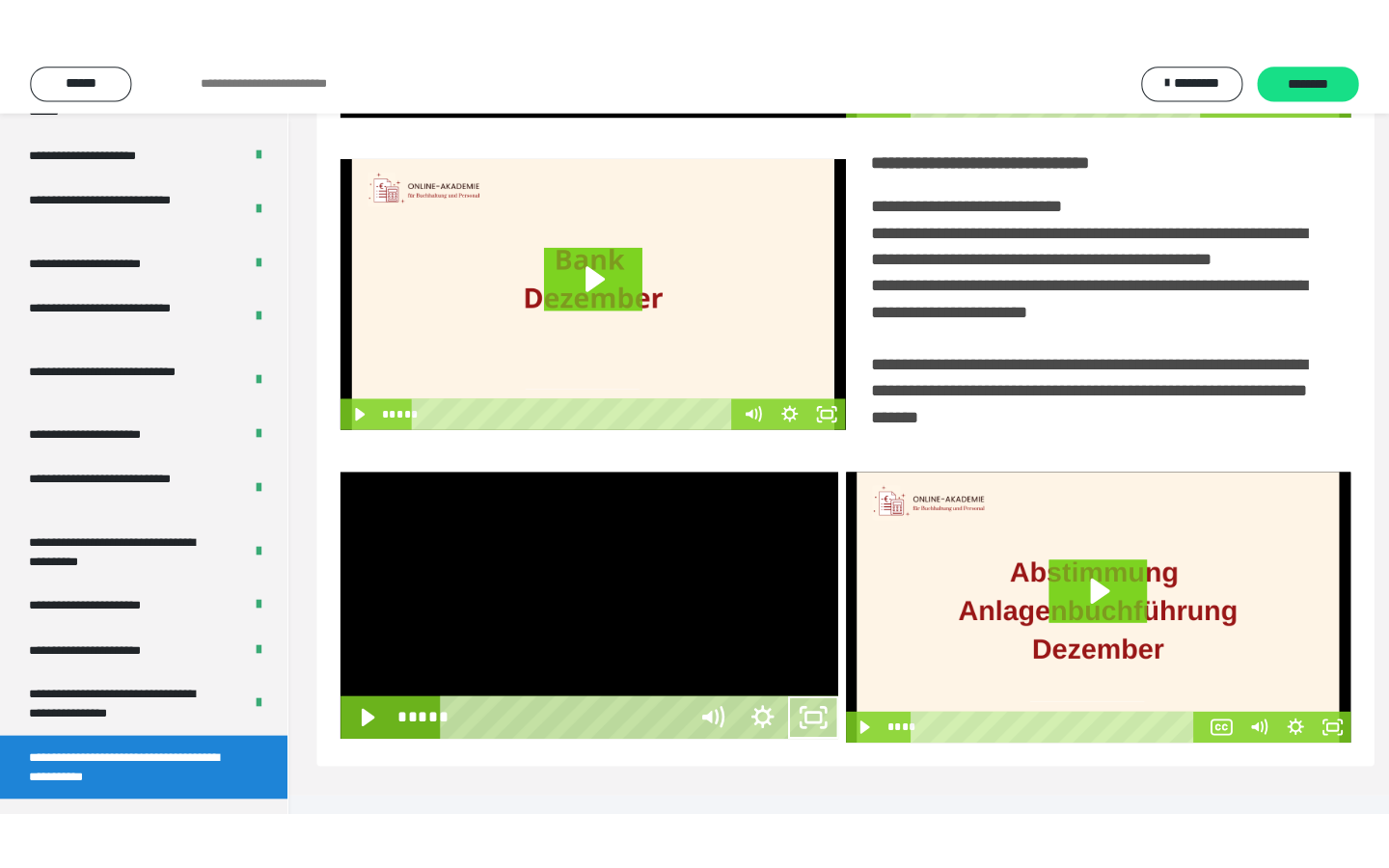 scroll, scrollTop: 225, scrollLeft: 0, axis: vertical 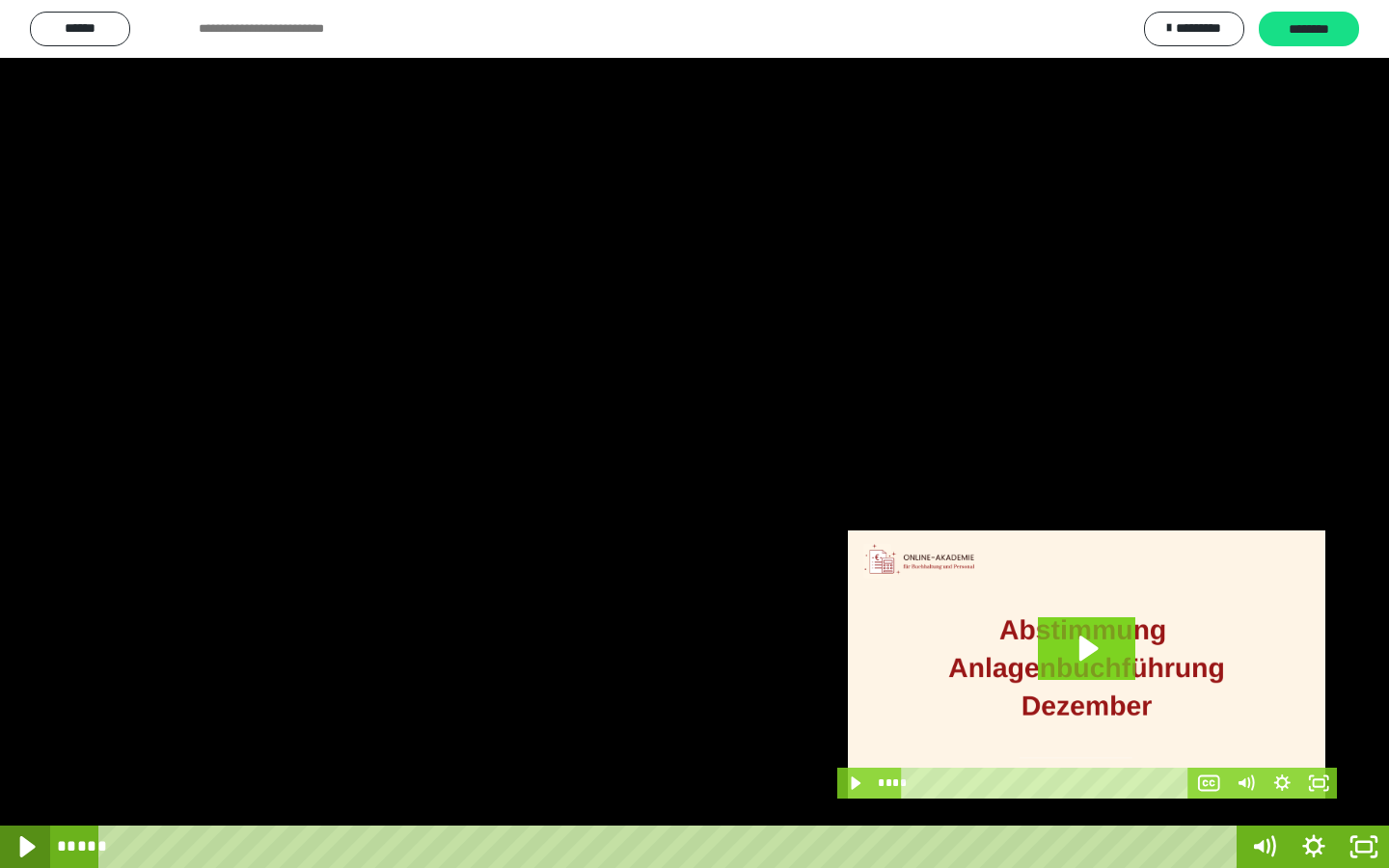 click 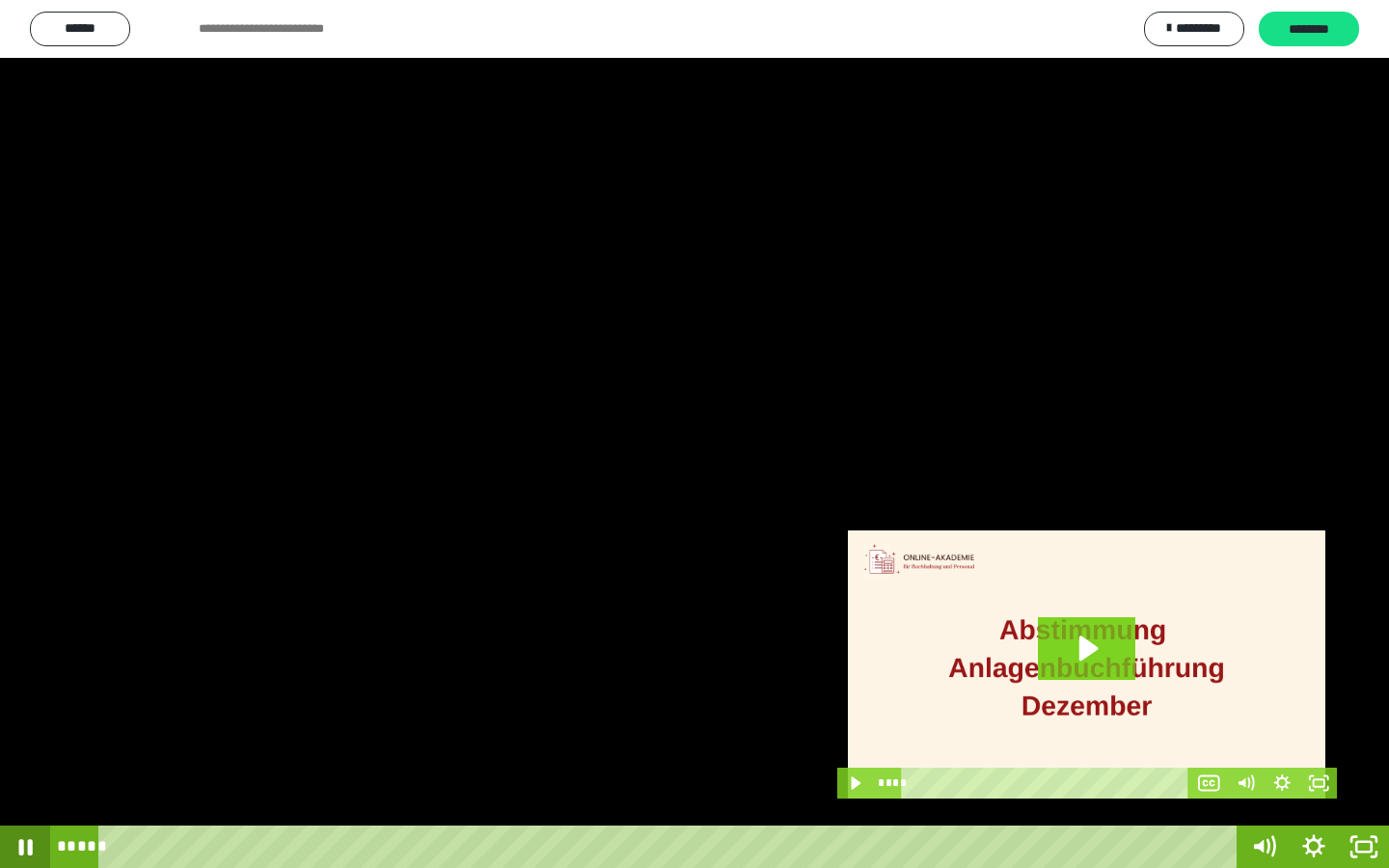 click 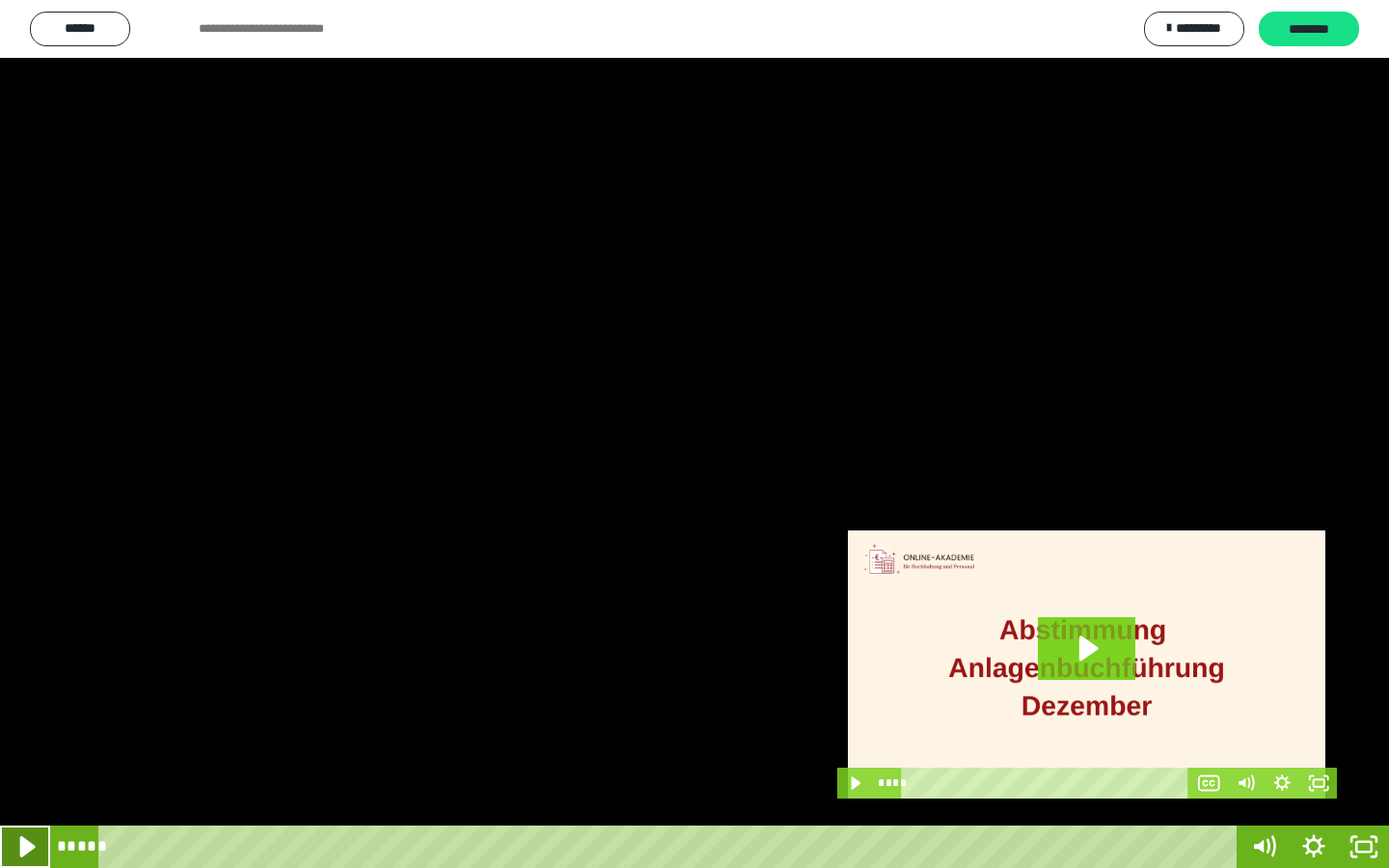 click 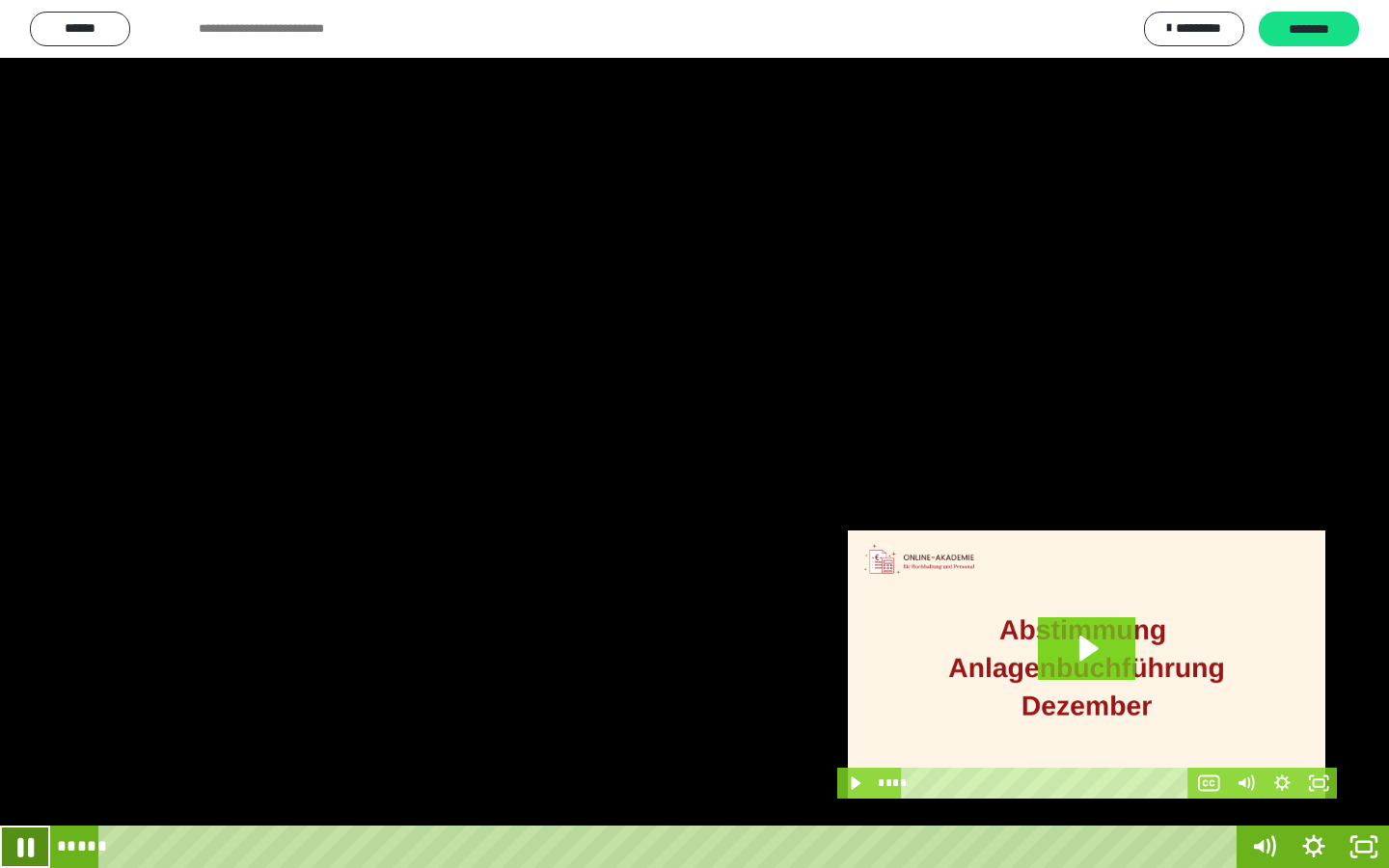 click 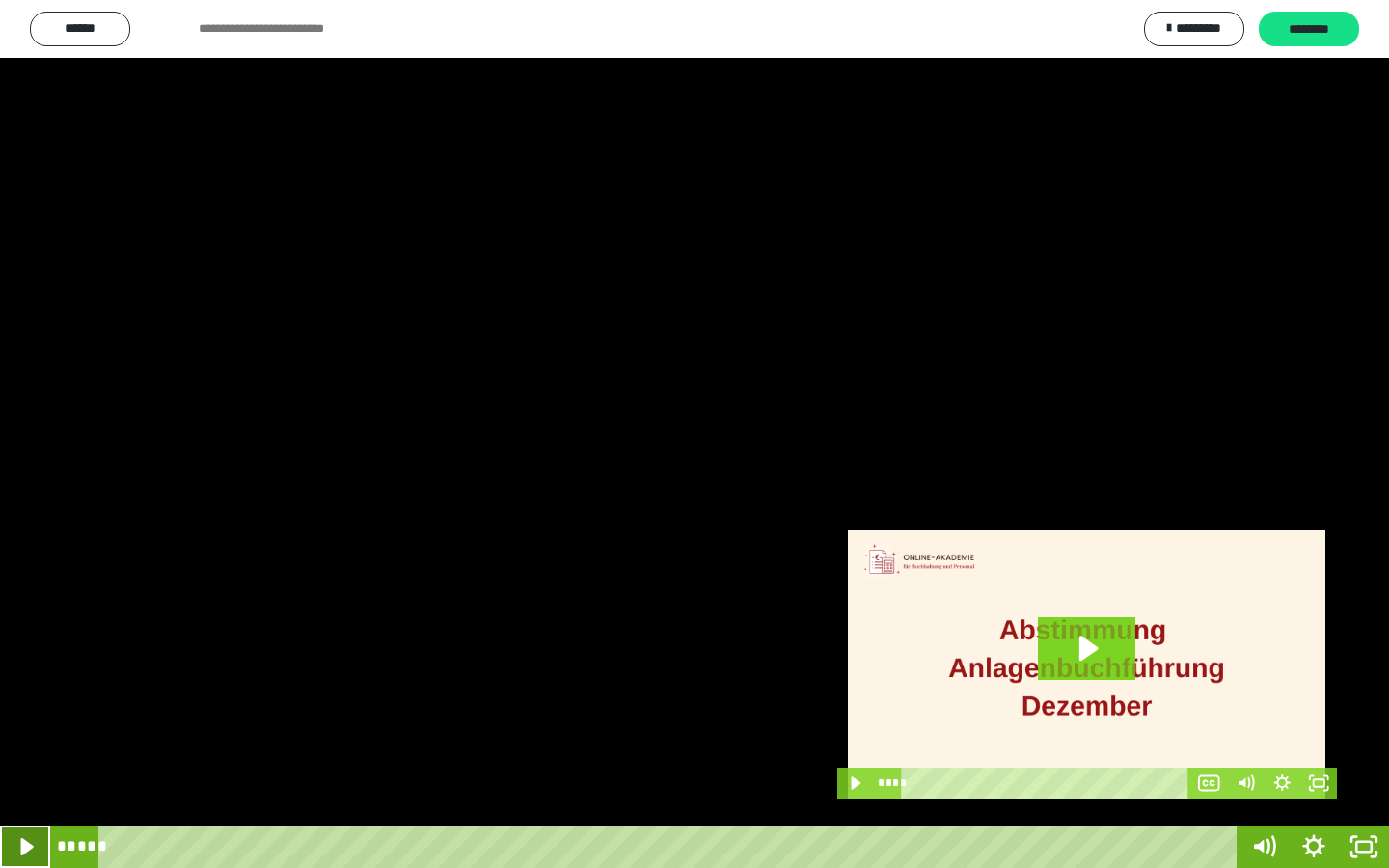 click 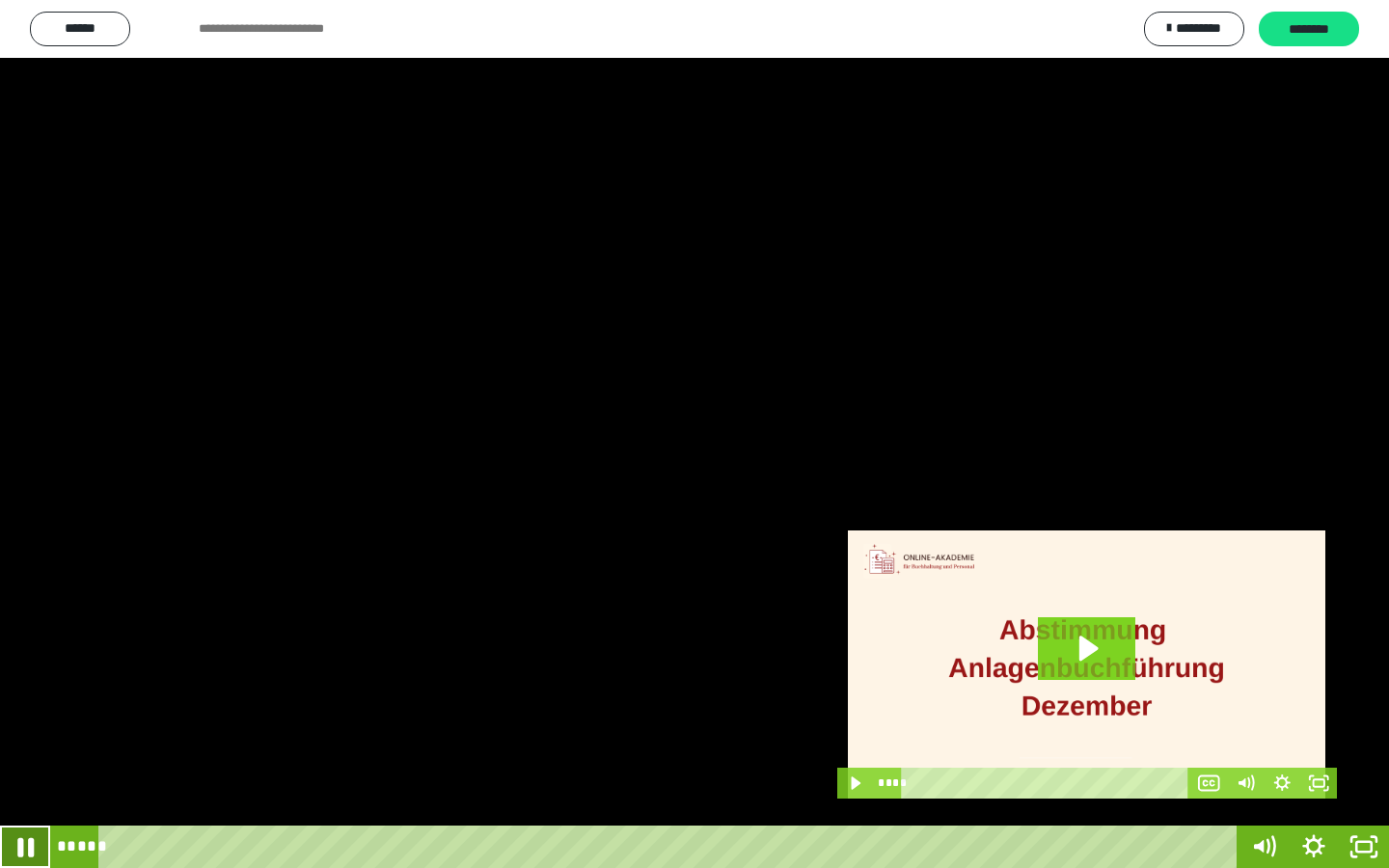 click 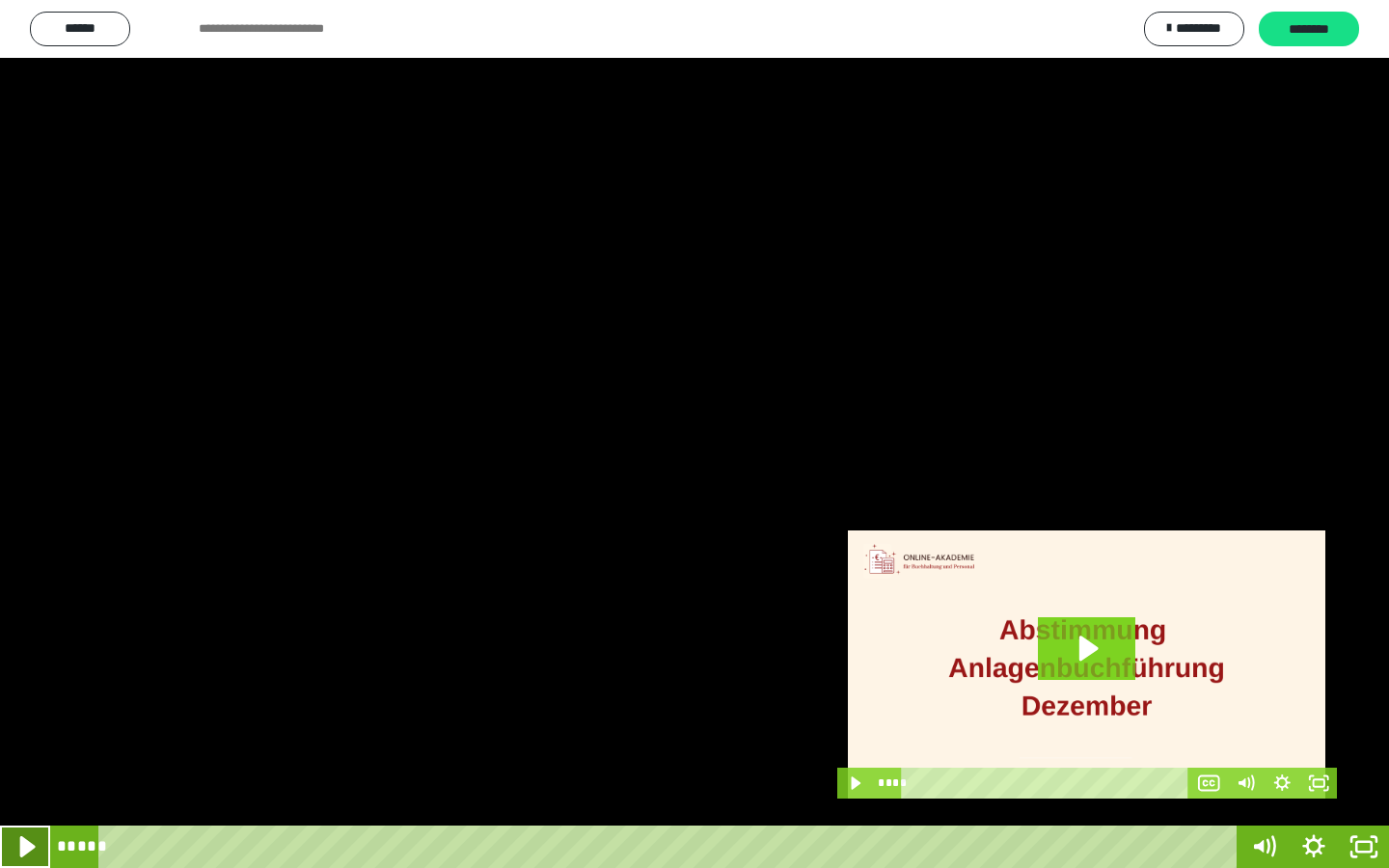 click 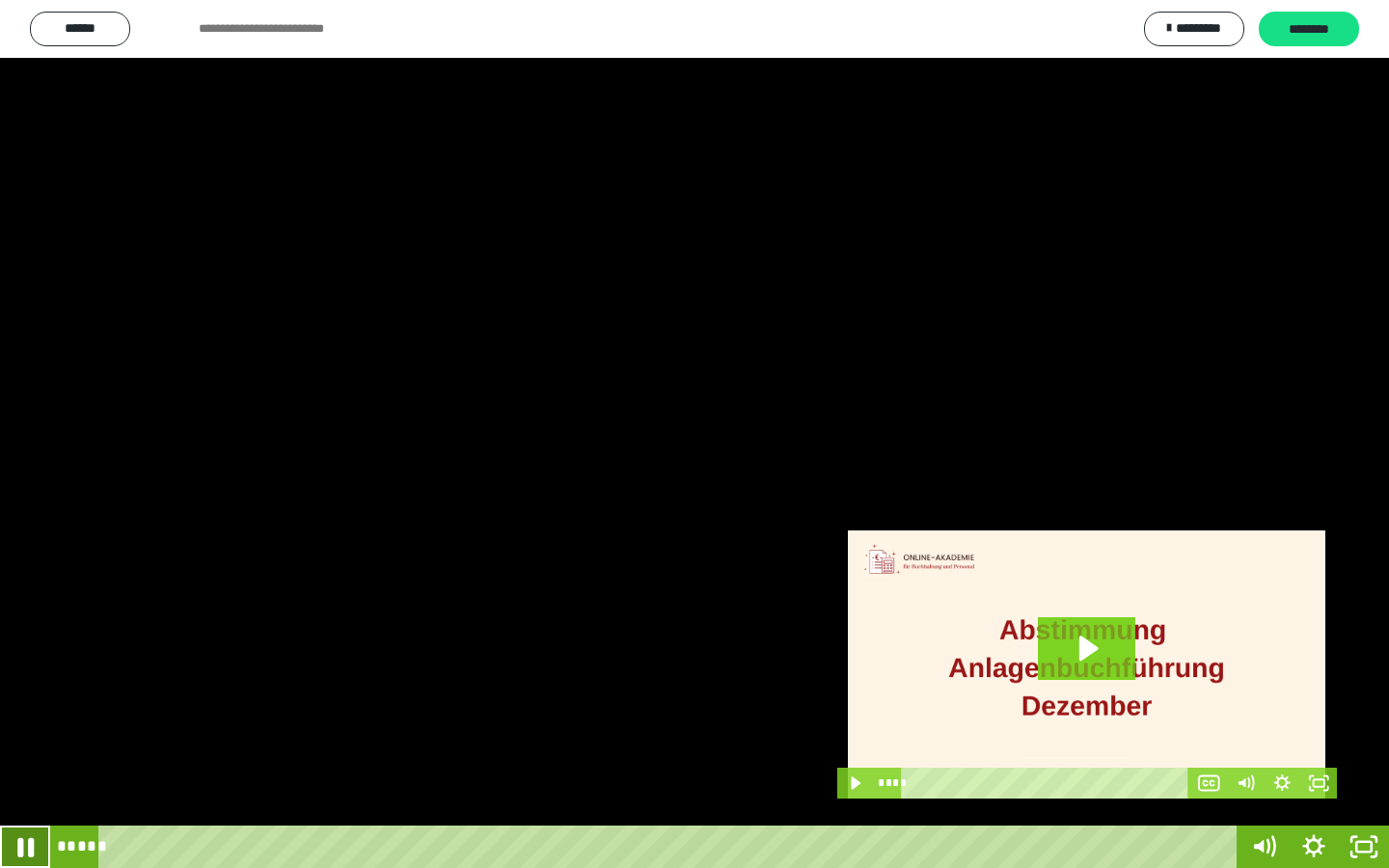 click 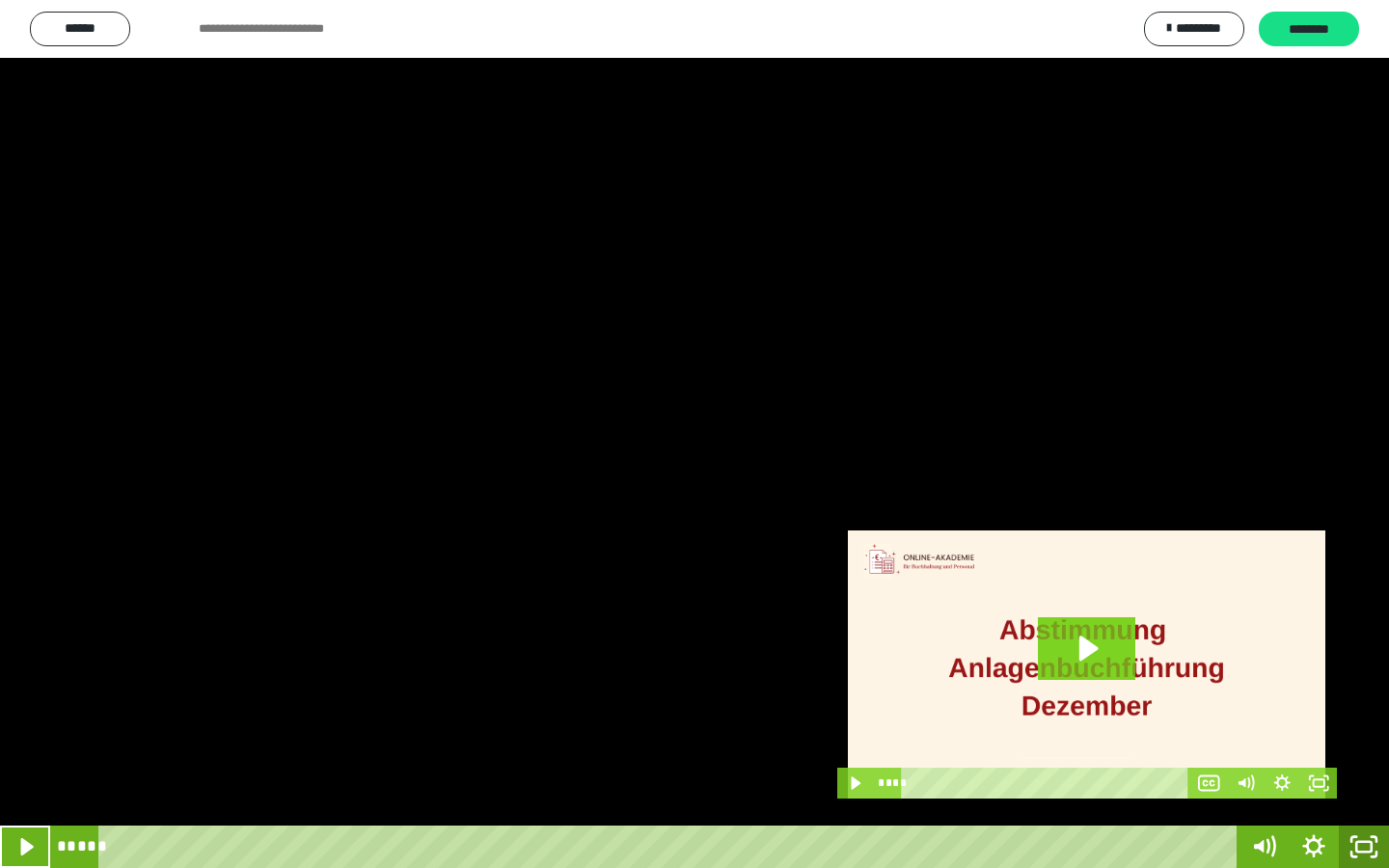 click 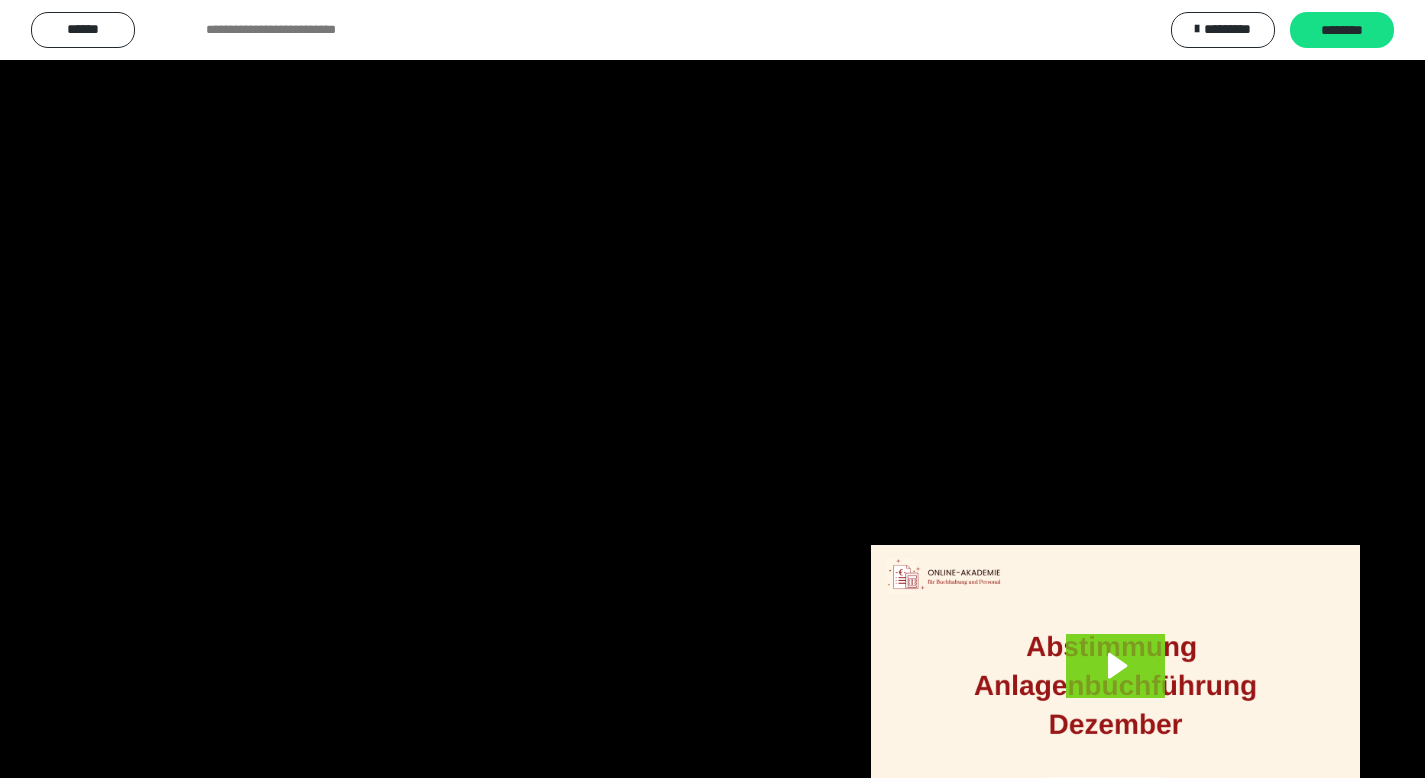 scroll, scrollTop: 3912, scrollLeft: 0, axis: vertical 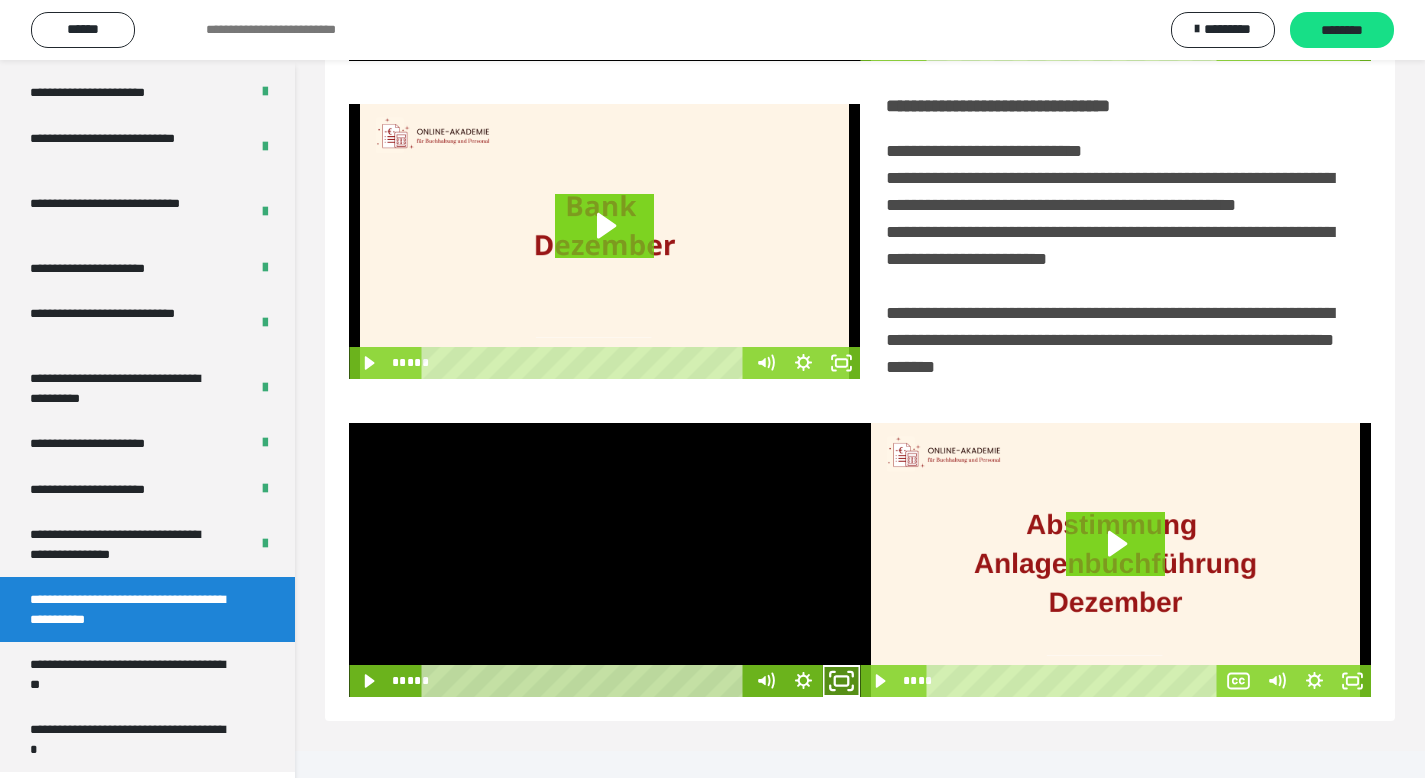 drag, startPoint x: 848, startPoint y: 703, endPoint x: 845, endPoint y: 823, distance: 120.03749 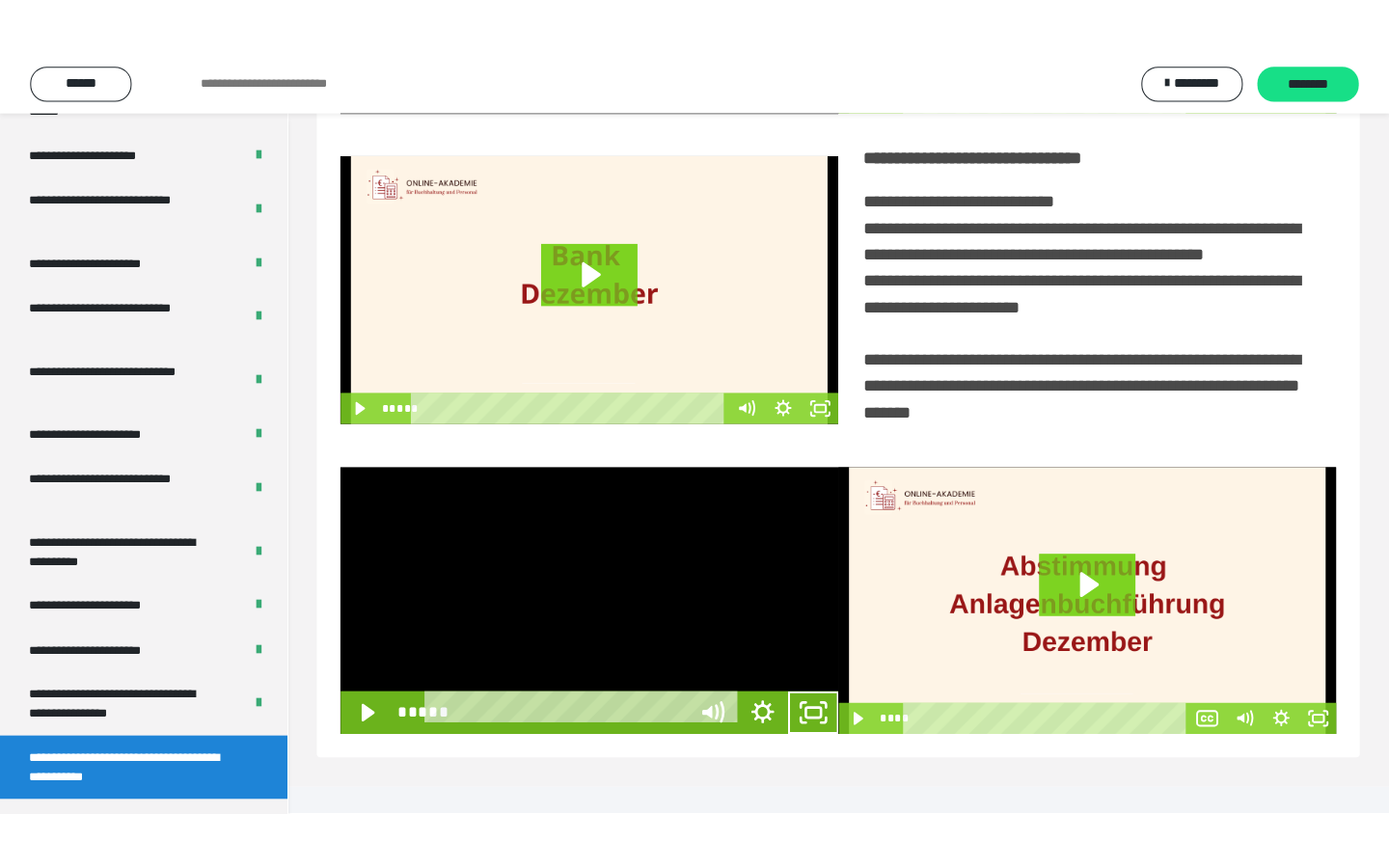 scroll, scrollTop: 225, scrollLeft: 0, axis: vertical 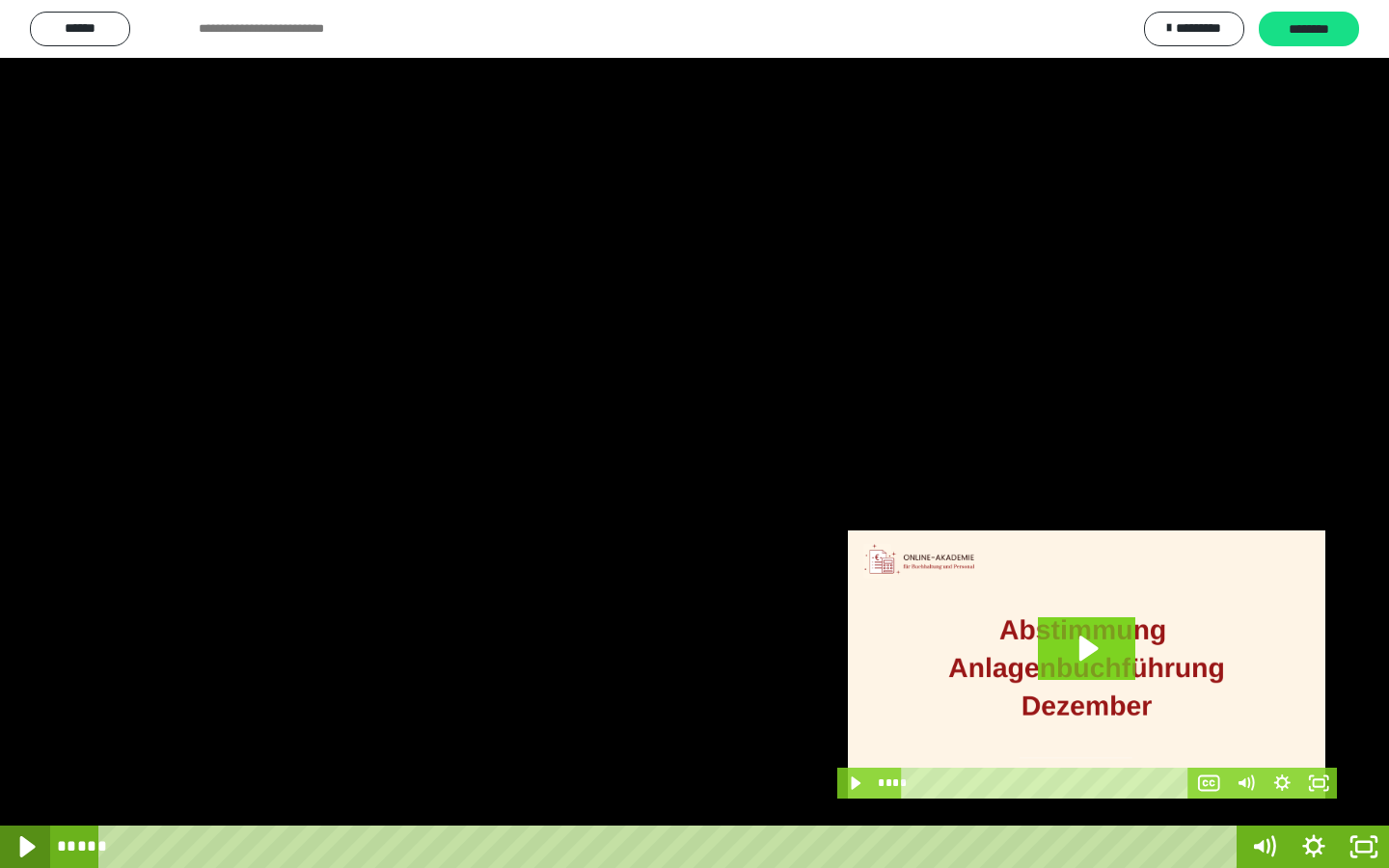 click 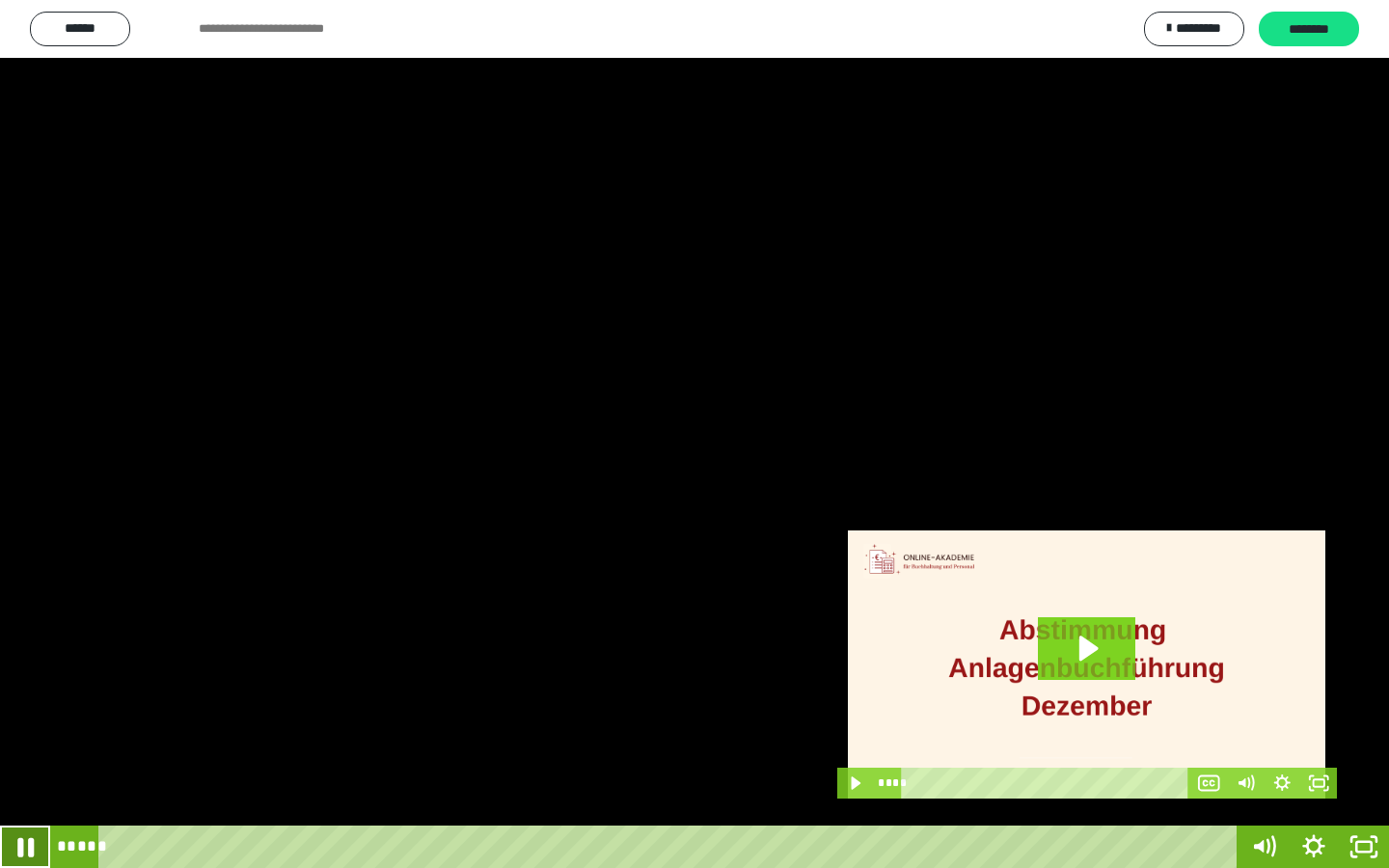 click 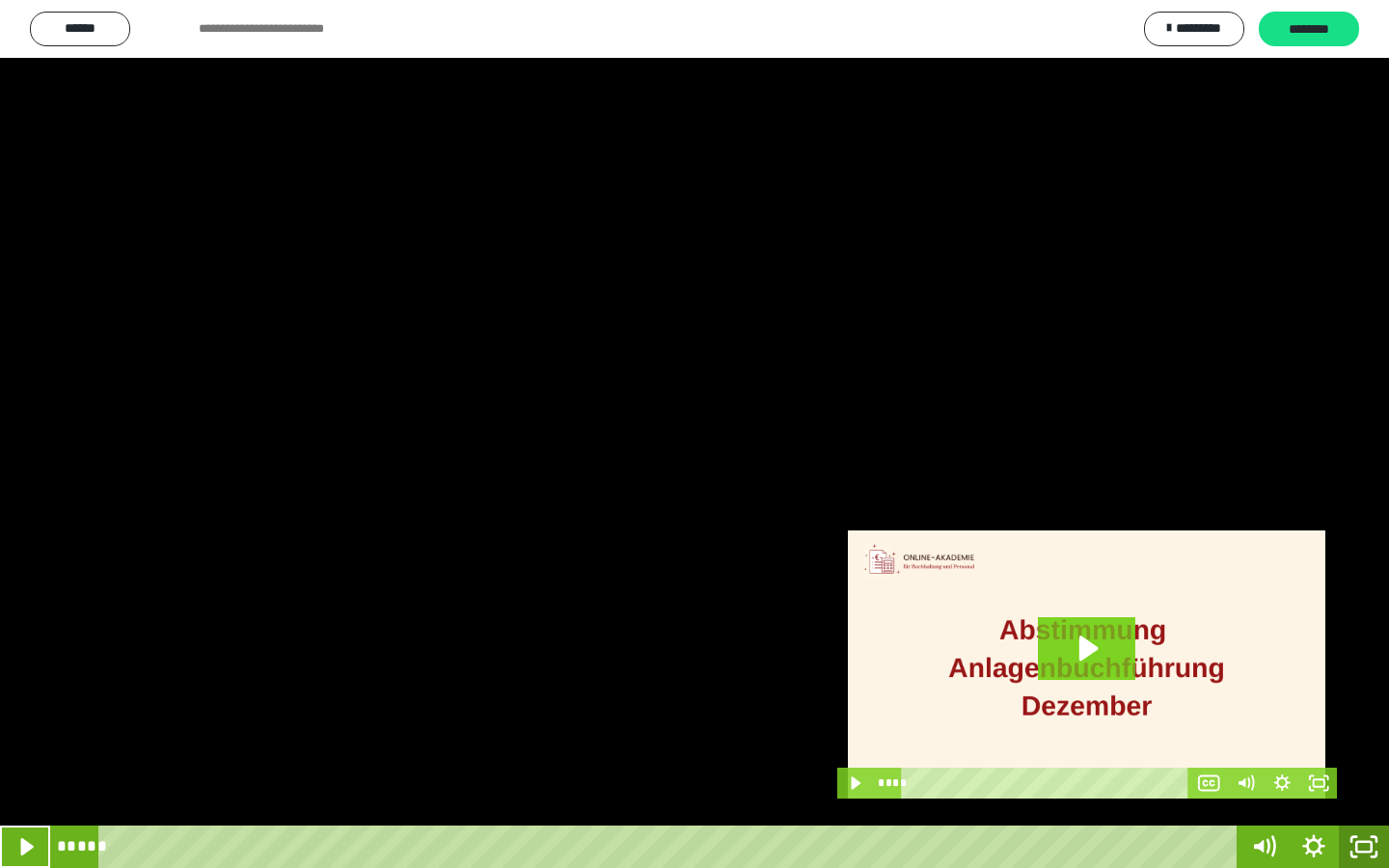 drag, startPoint x: 1370, startPoint y: 844, endPoint x: 1364, endPoint y: 727, distance: 117.15375 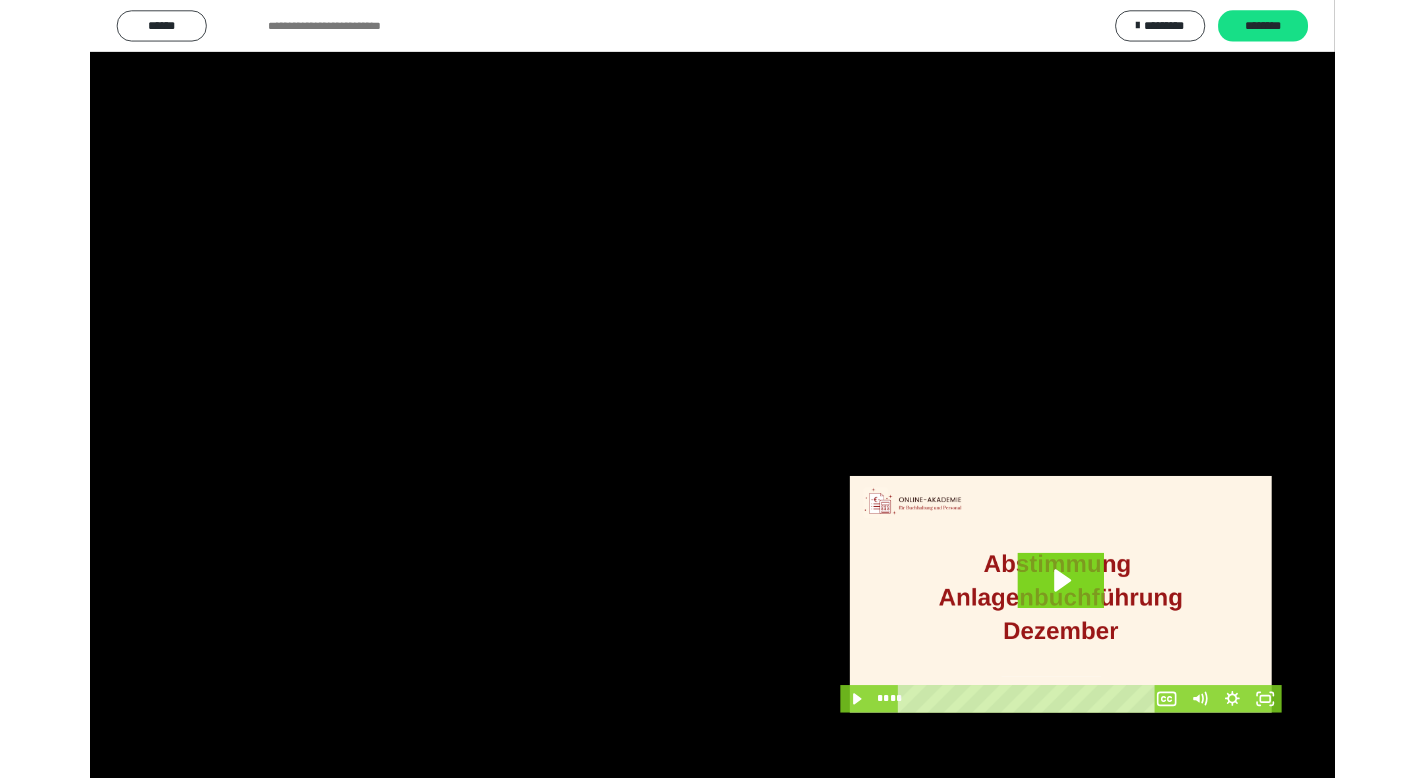scroll, scrollTop: 3912, scrollLeft: 0, axis: vertical 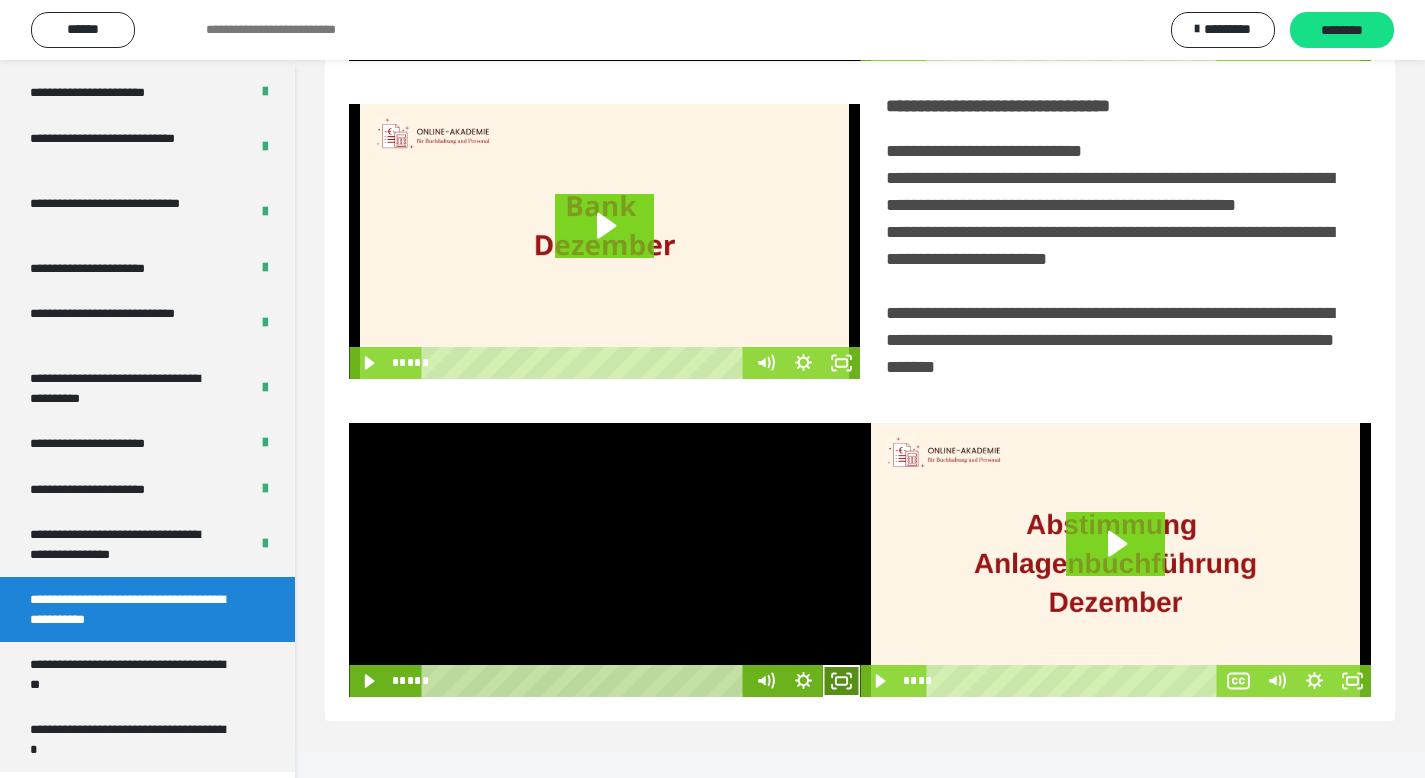 click 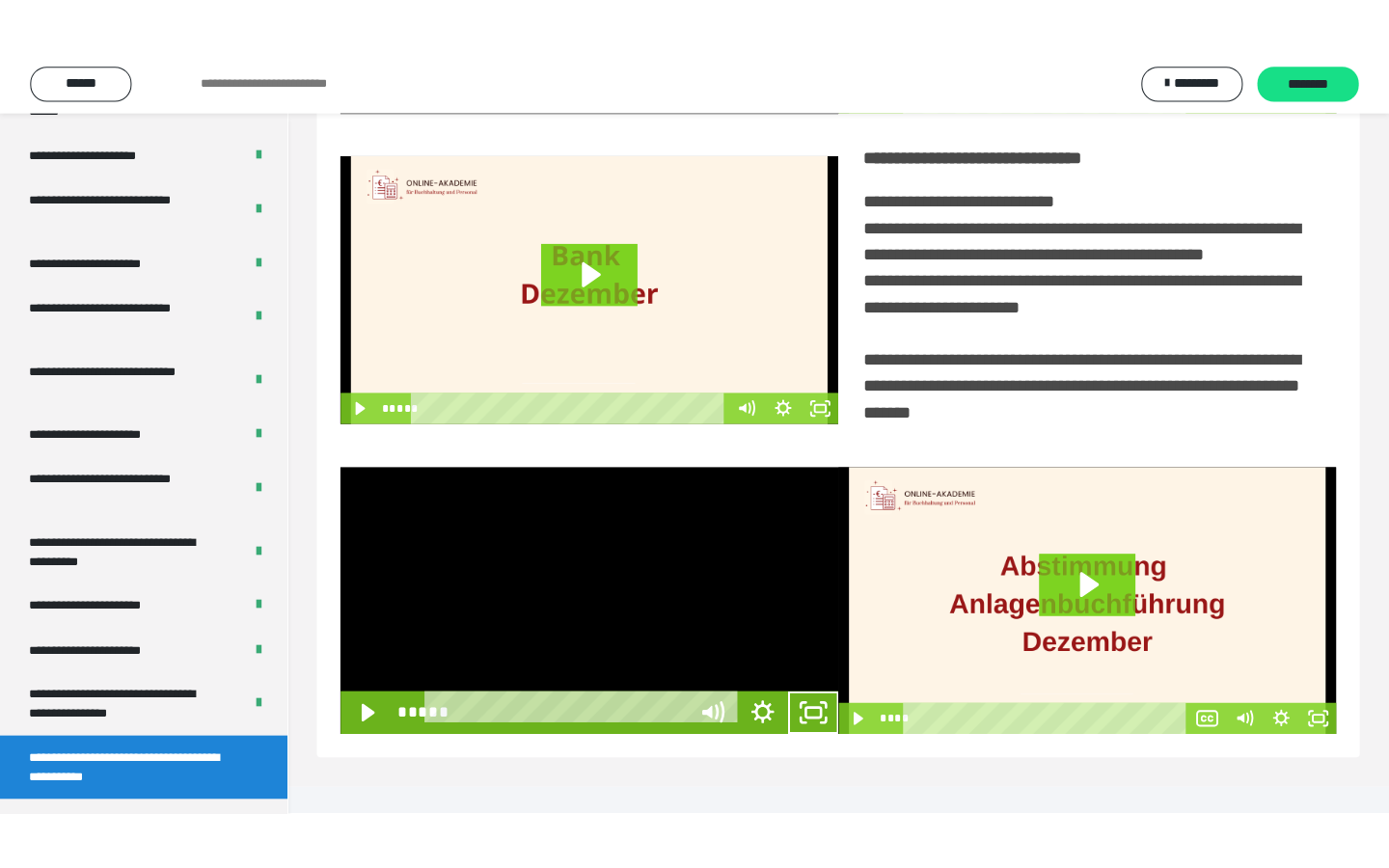 scroll, scrollTop: 225, scrollLeft: 0, axis: vertical 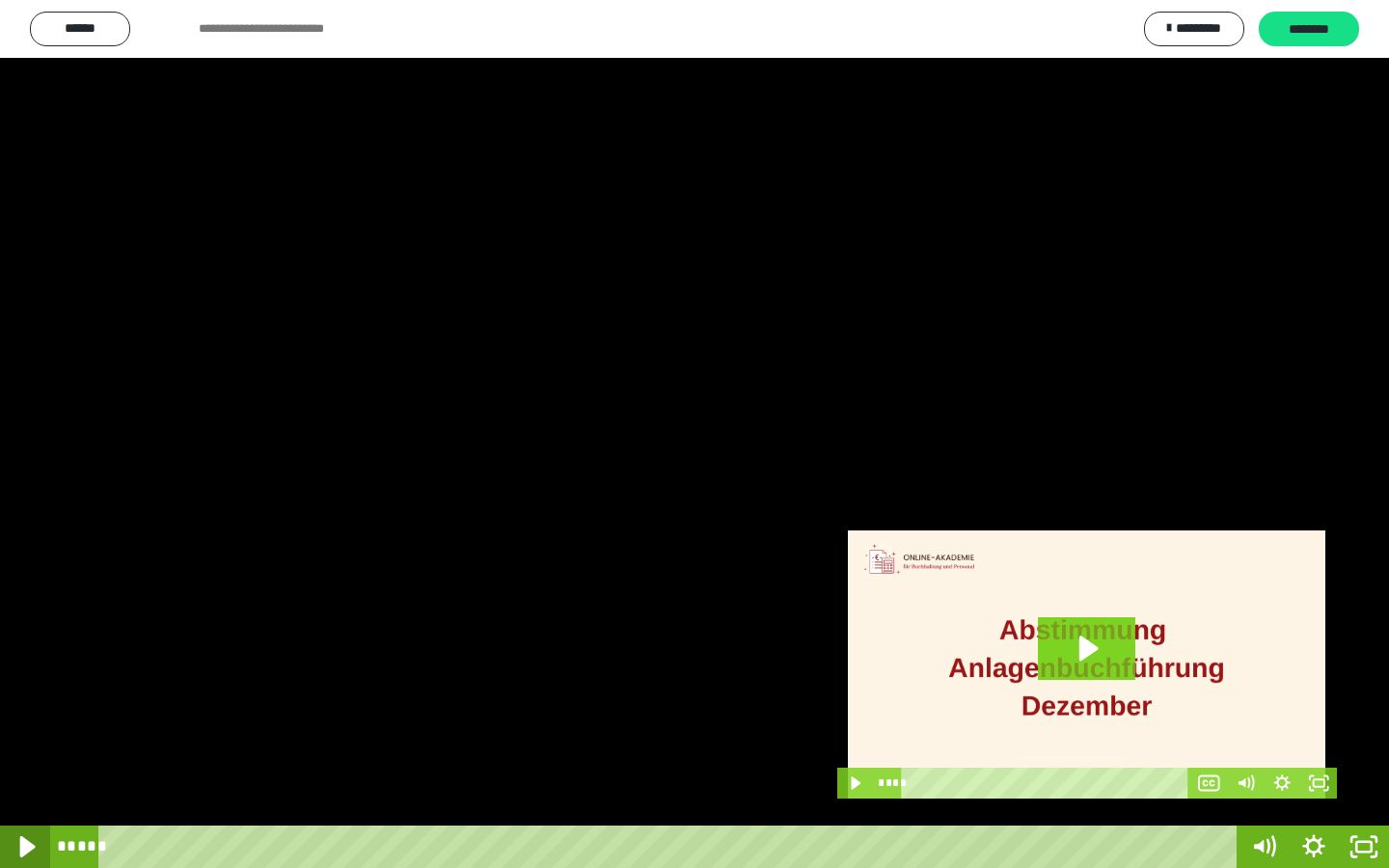 click 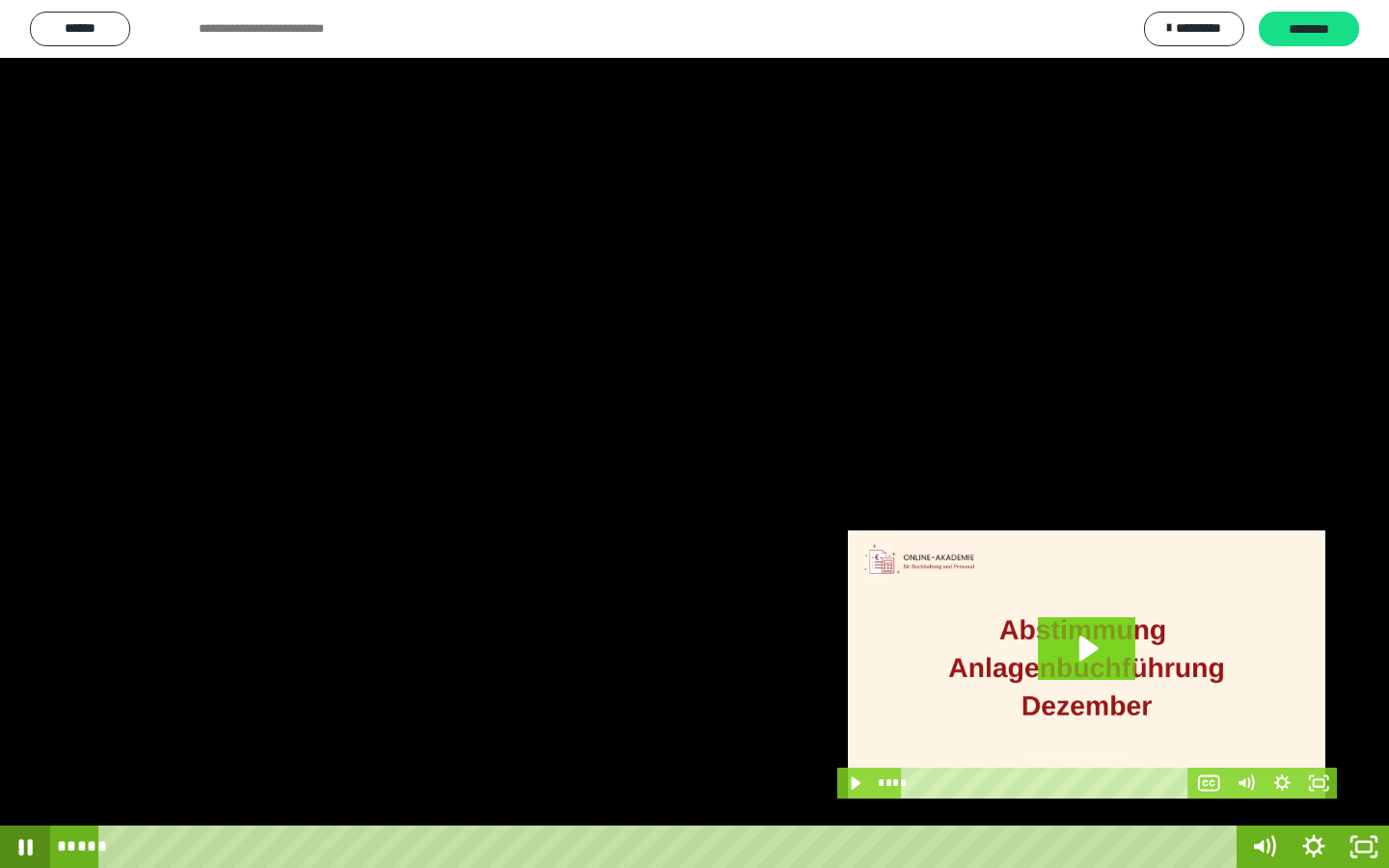 click 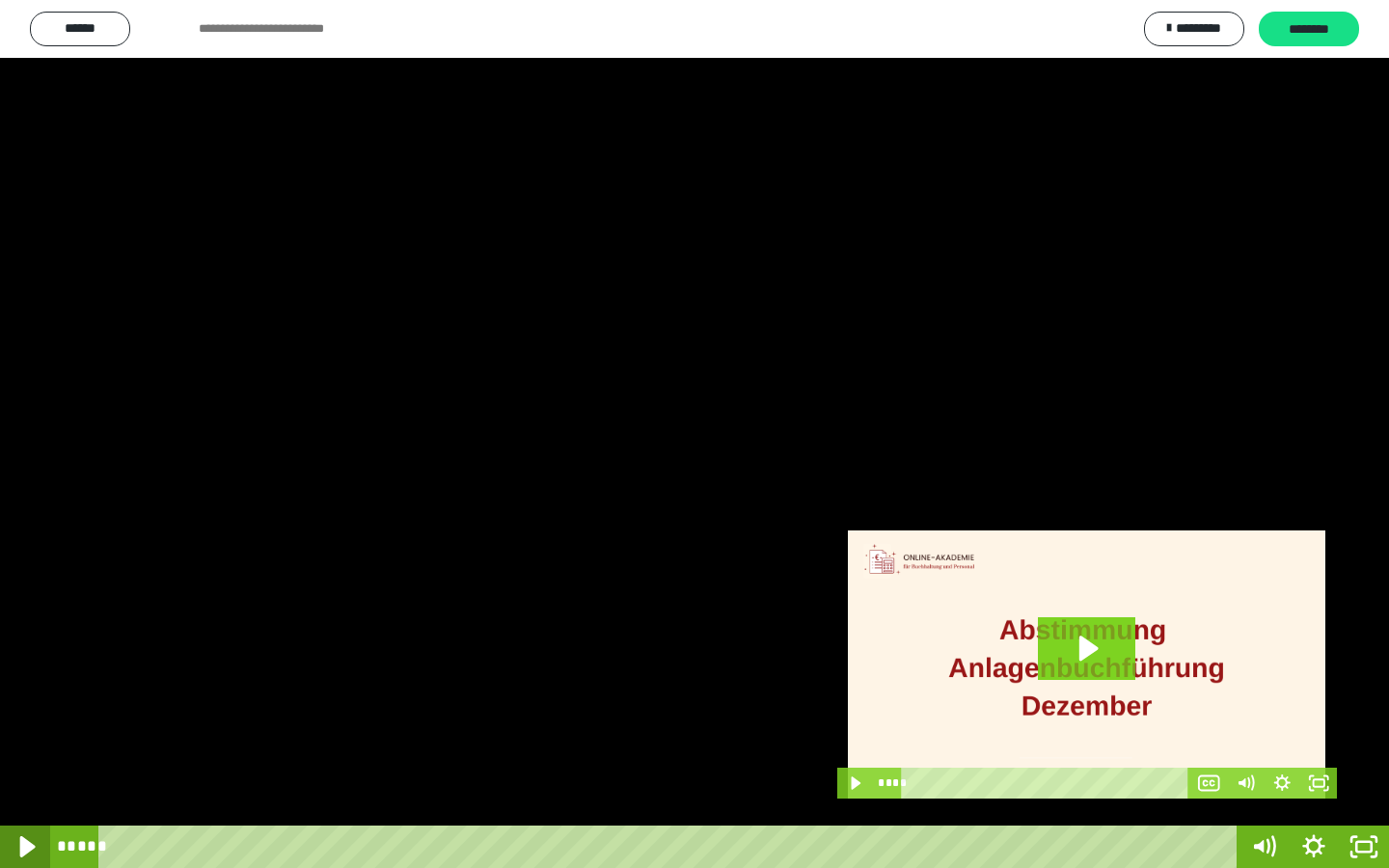 click 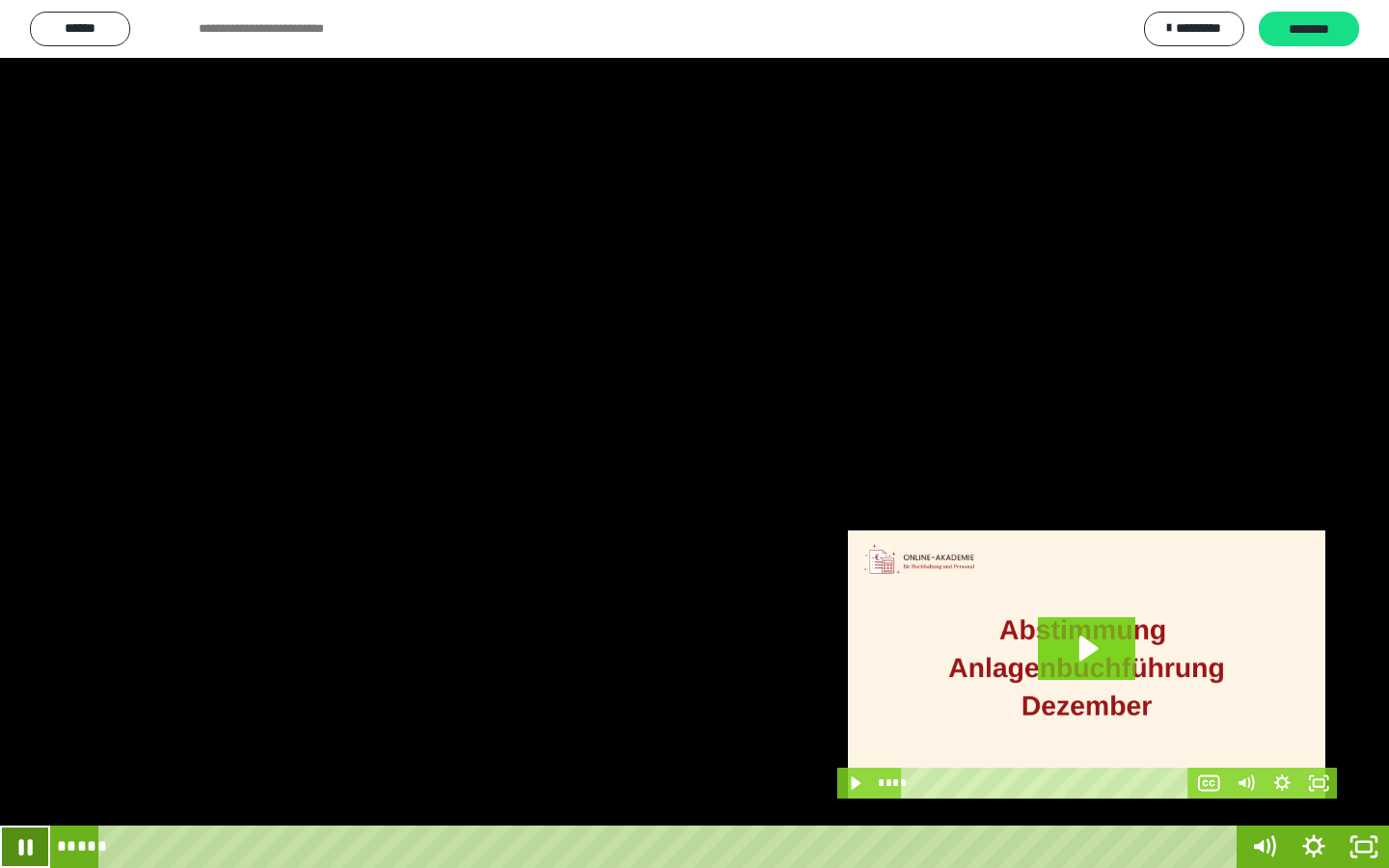click 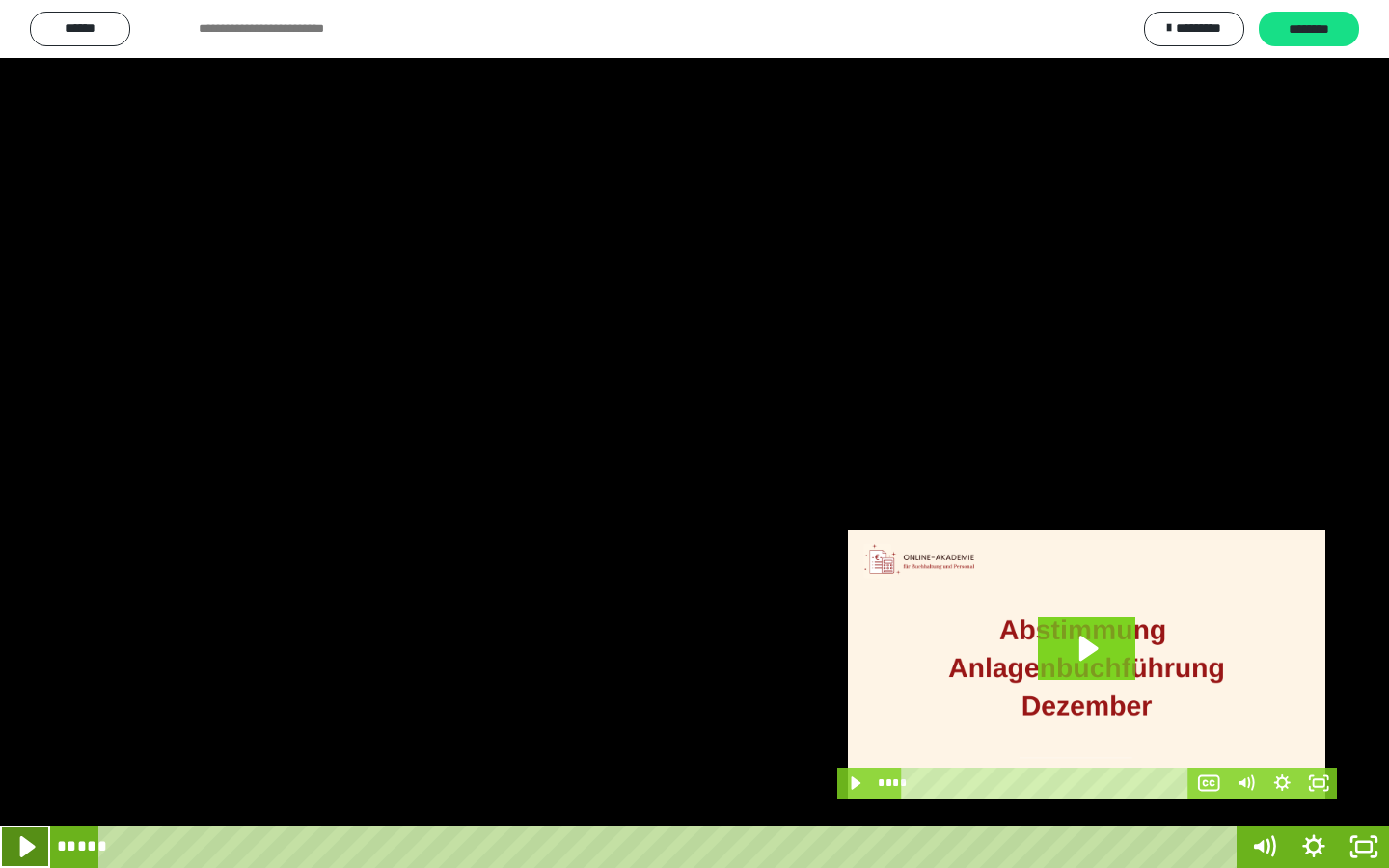 click 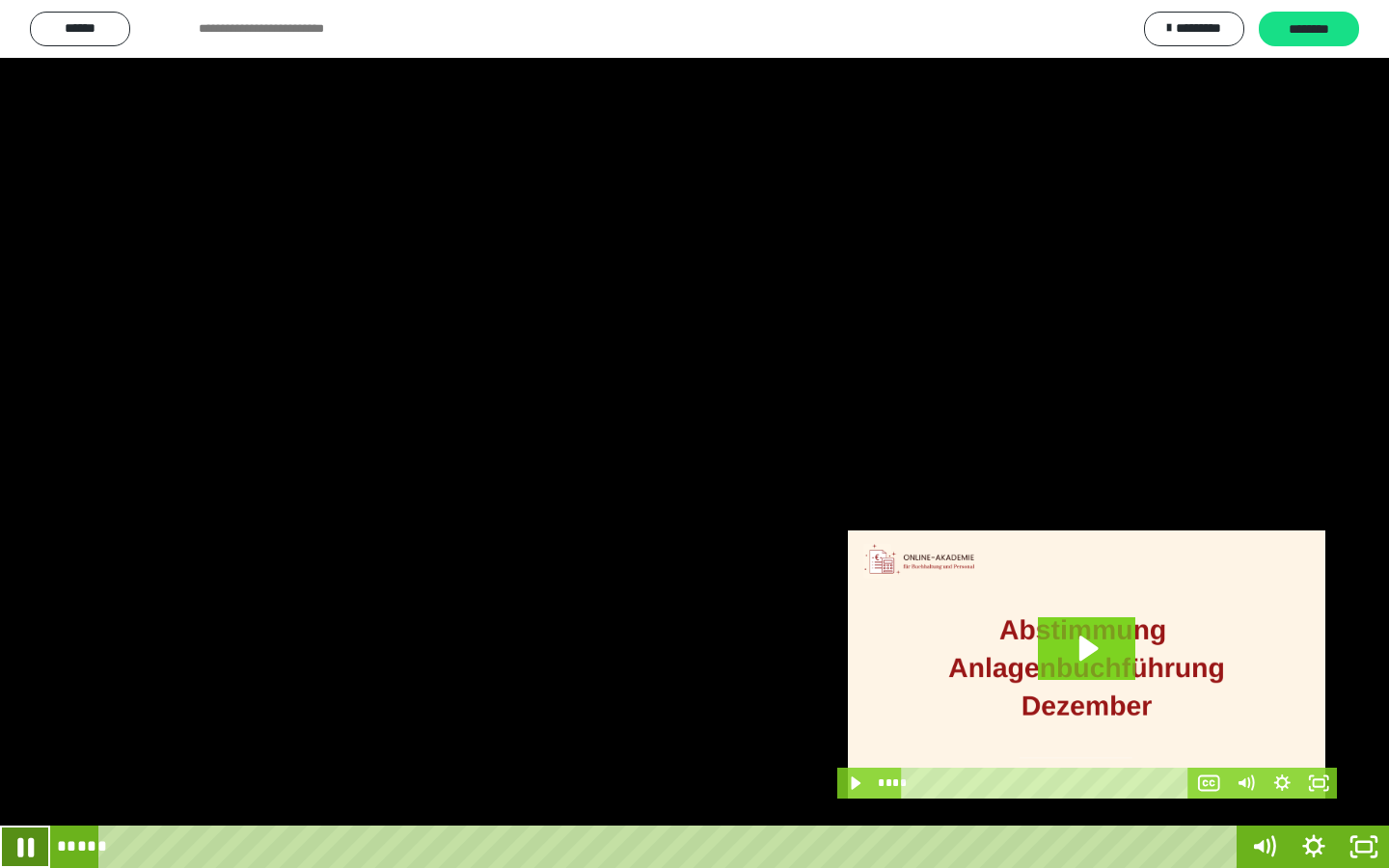 click 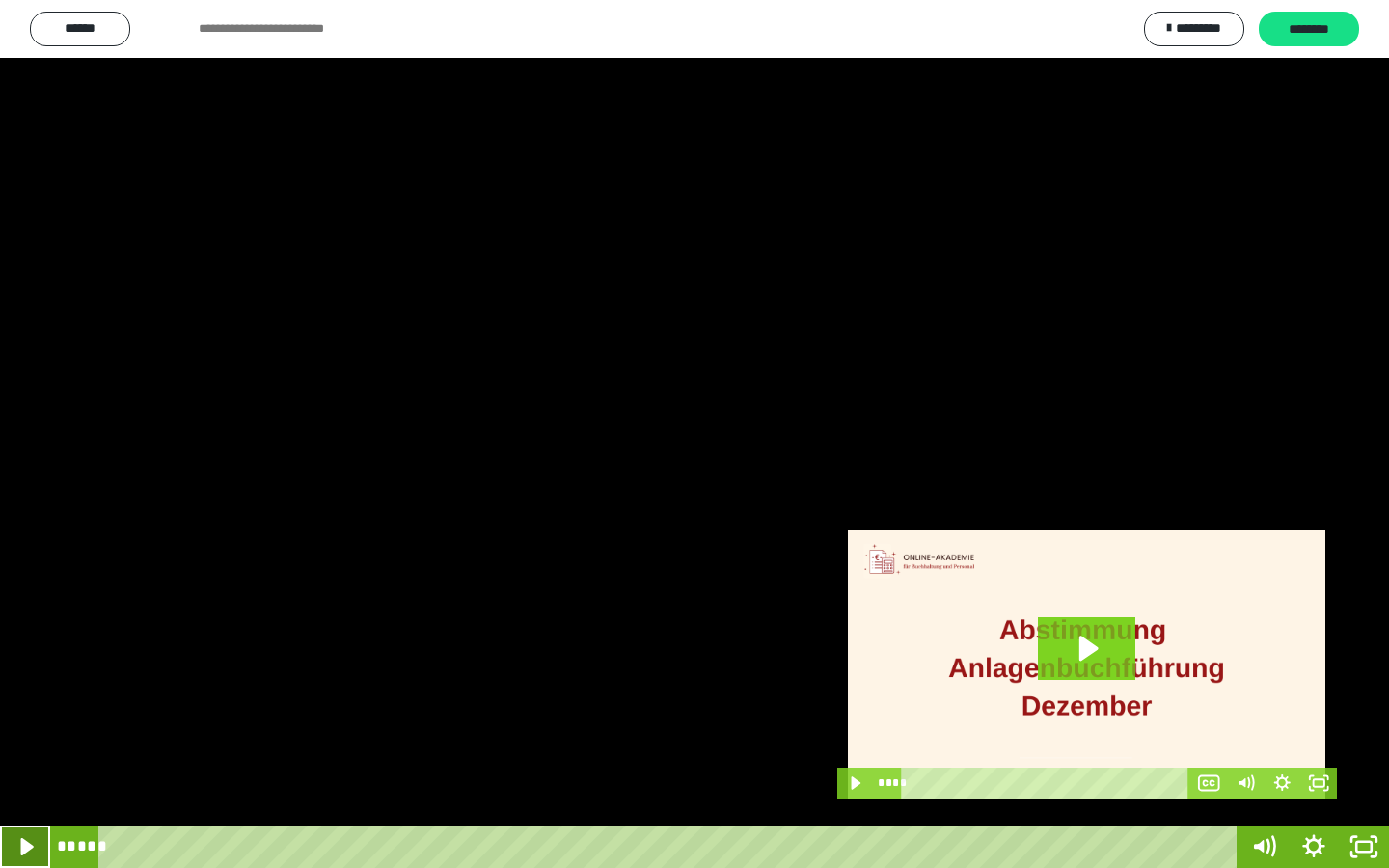 click 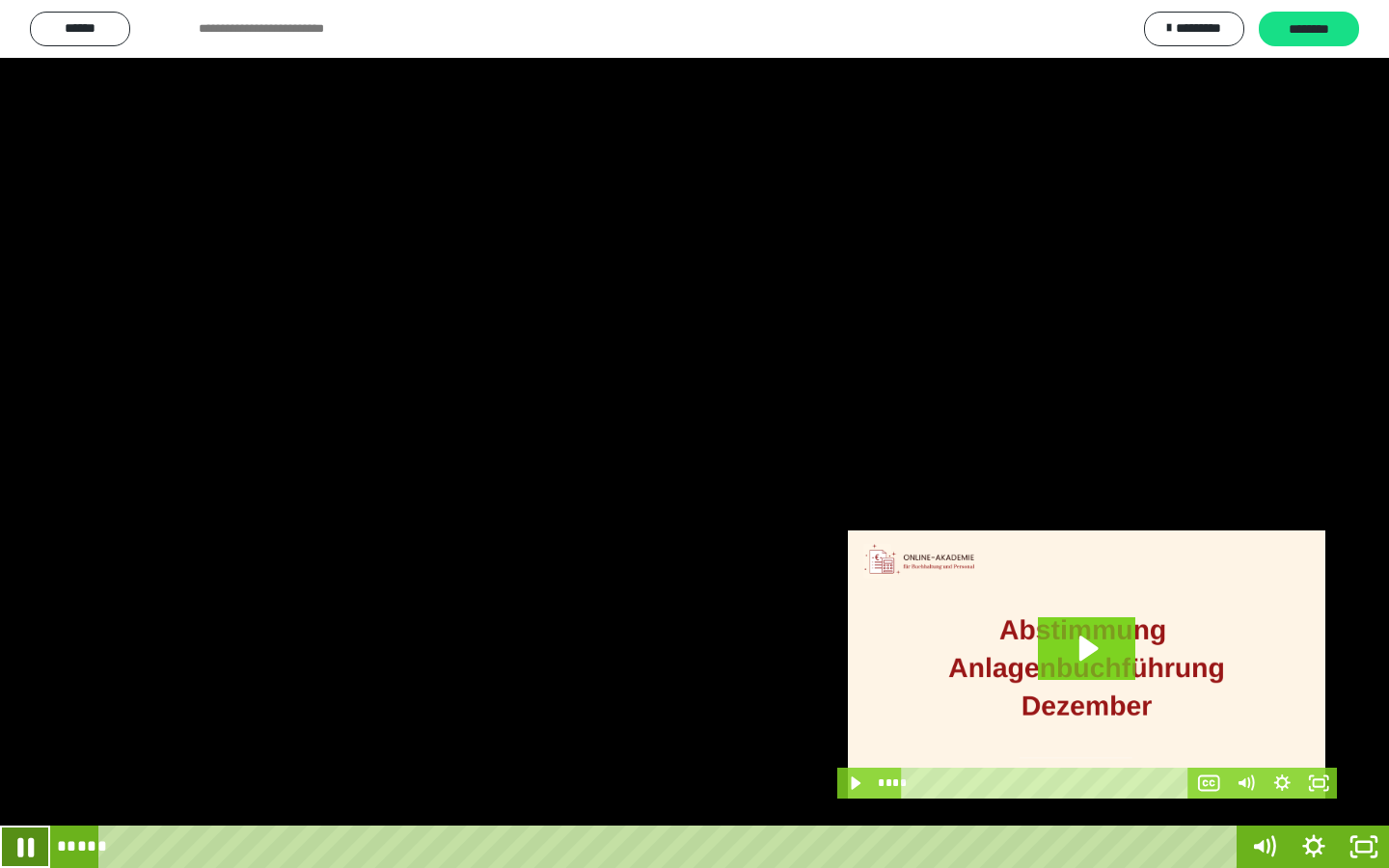 click 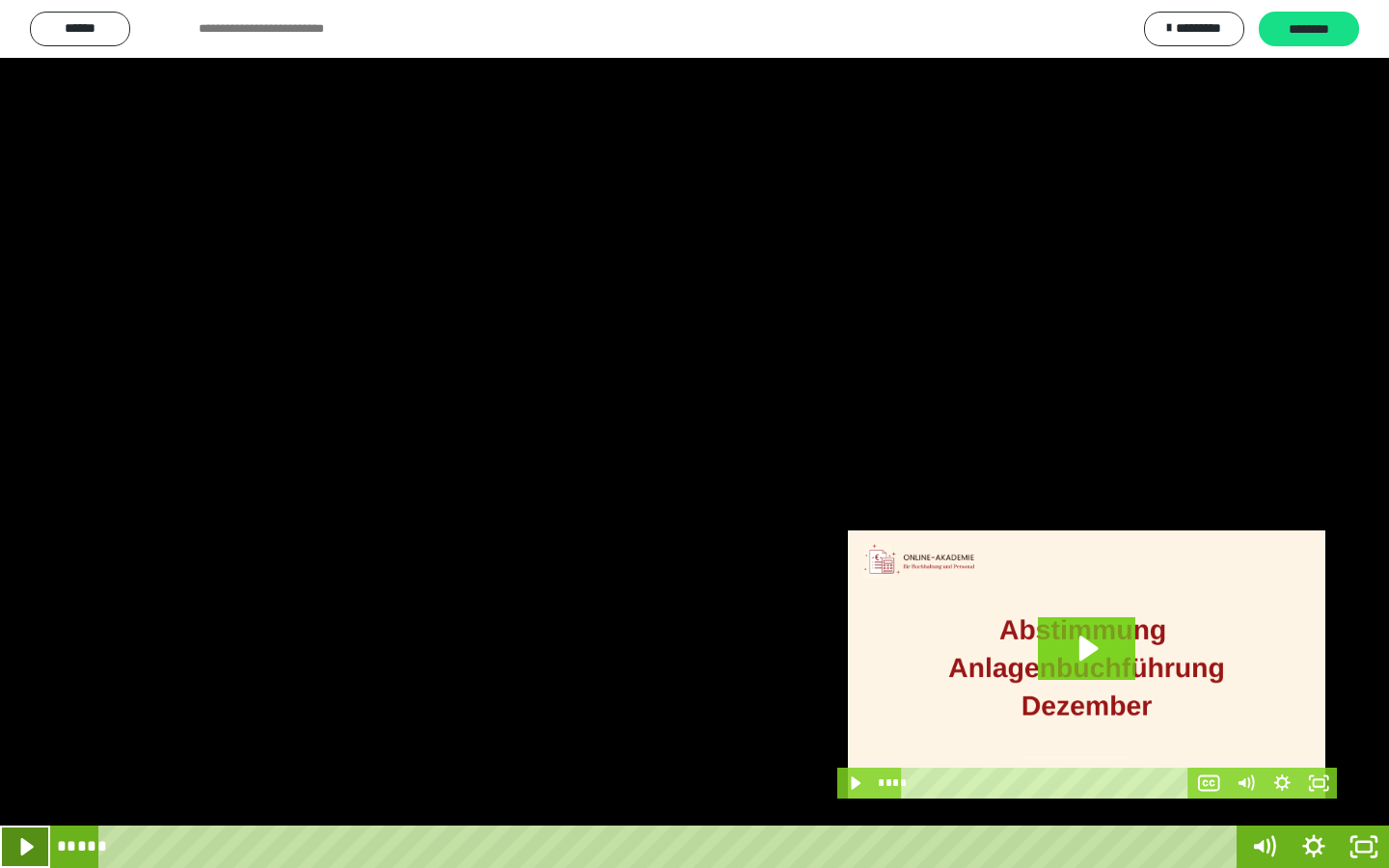 click 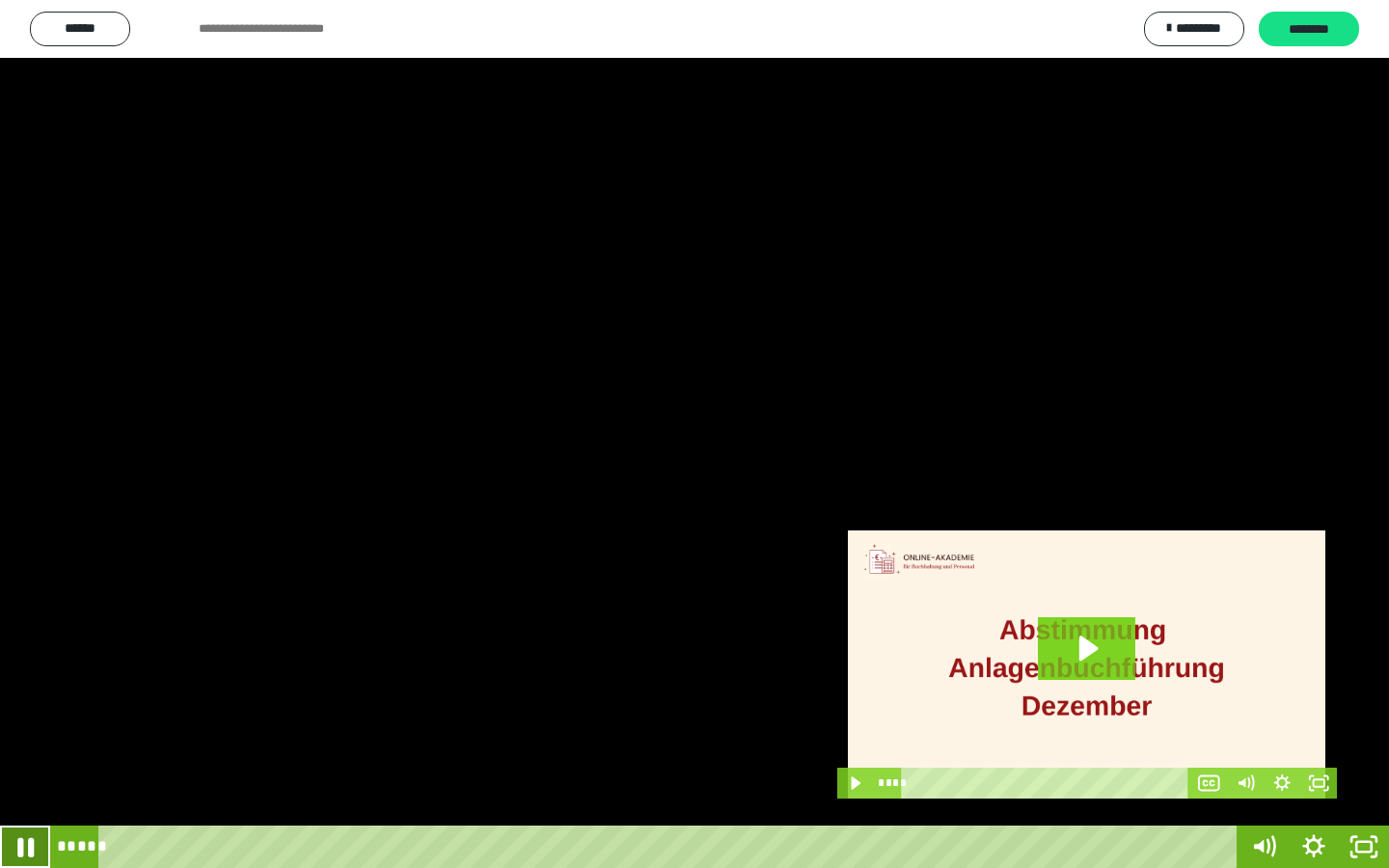 click 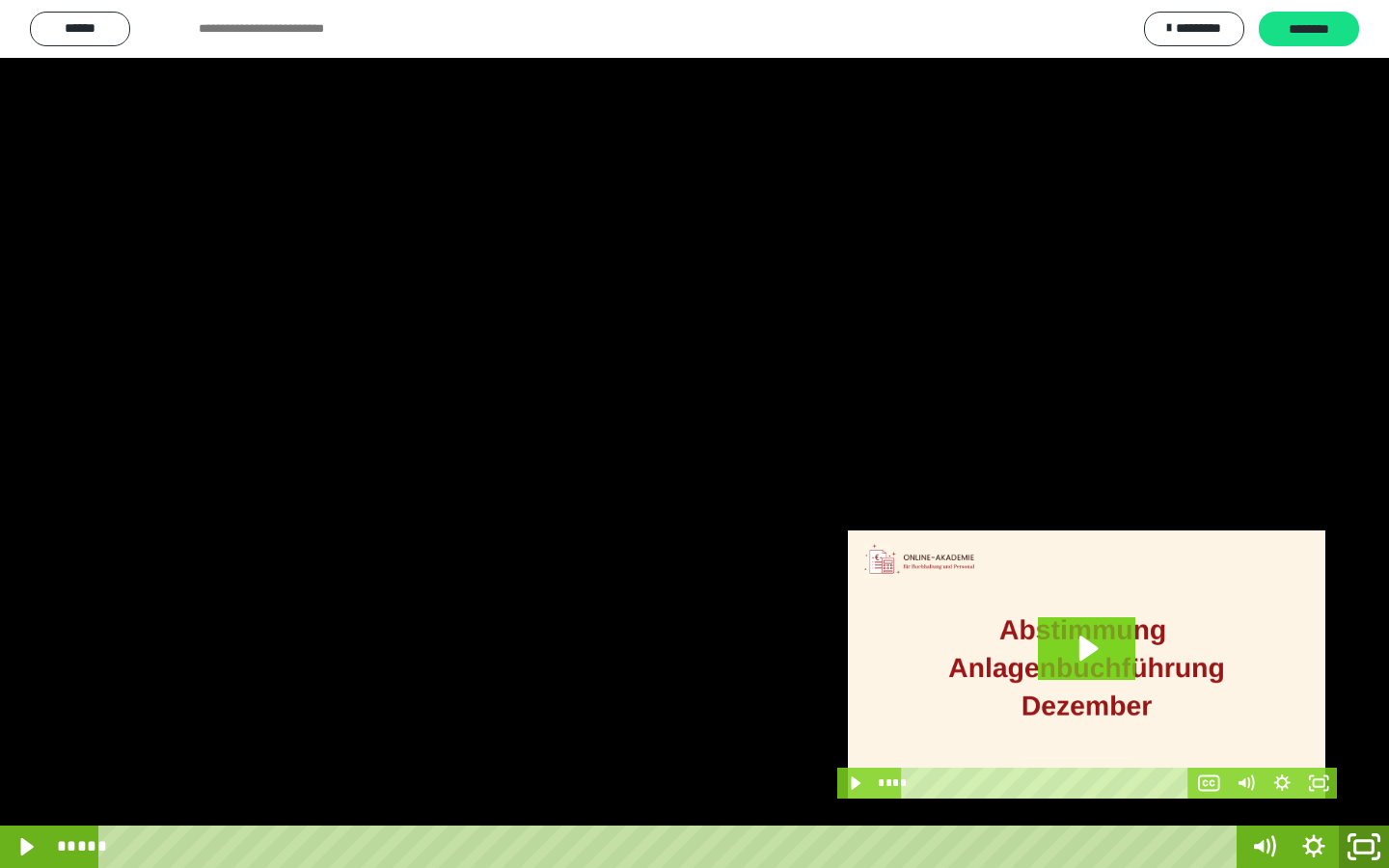 drag, startPoint x: 1362, startPoint y: 850, endPoint x: 1283, endPoint y: 648, distance: 216.89859 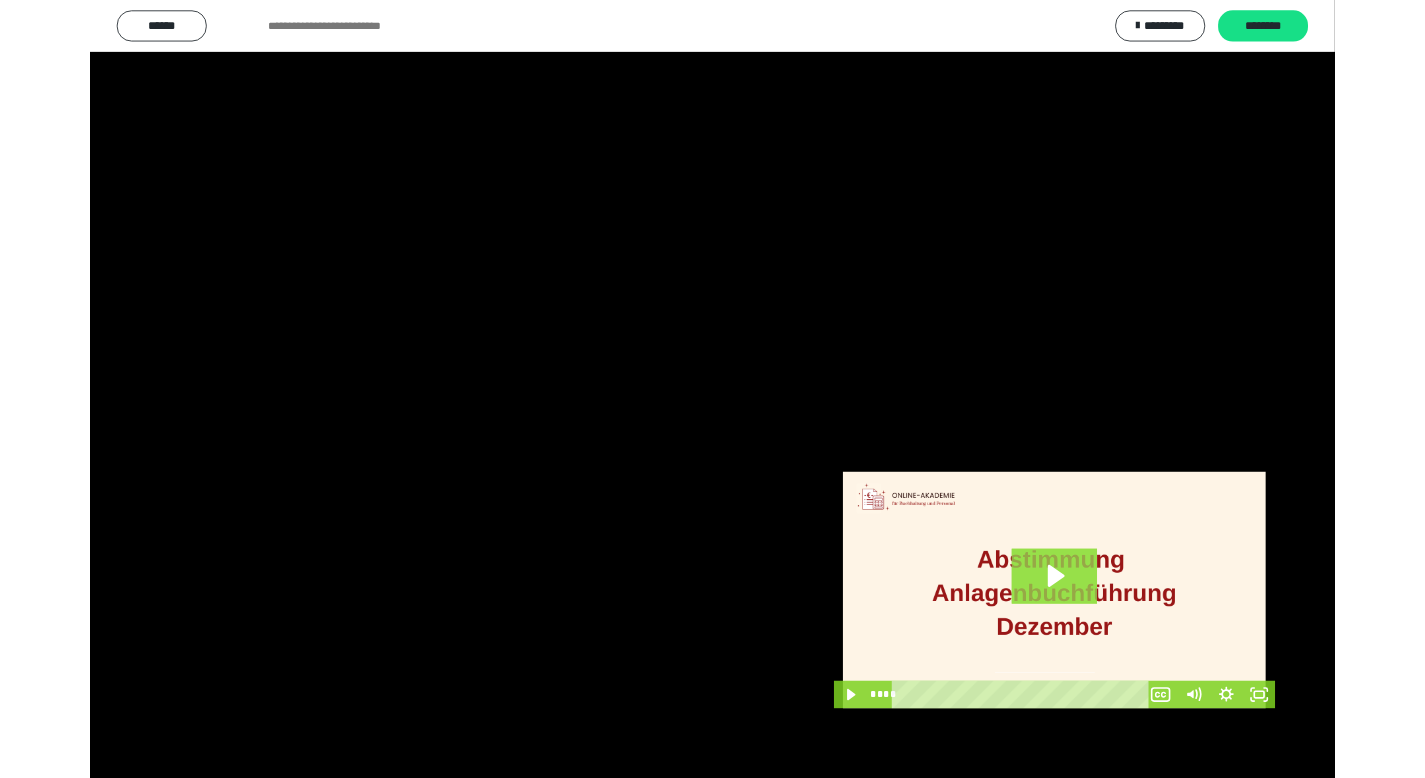 scroll, scrollTop: 3912, scrollLeft: 0, axis: vertical 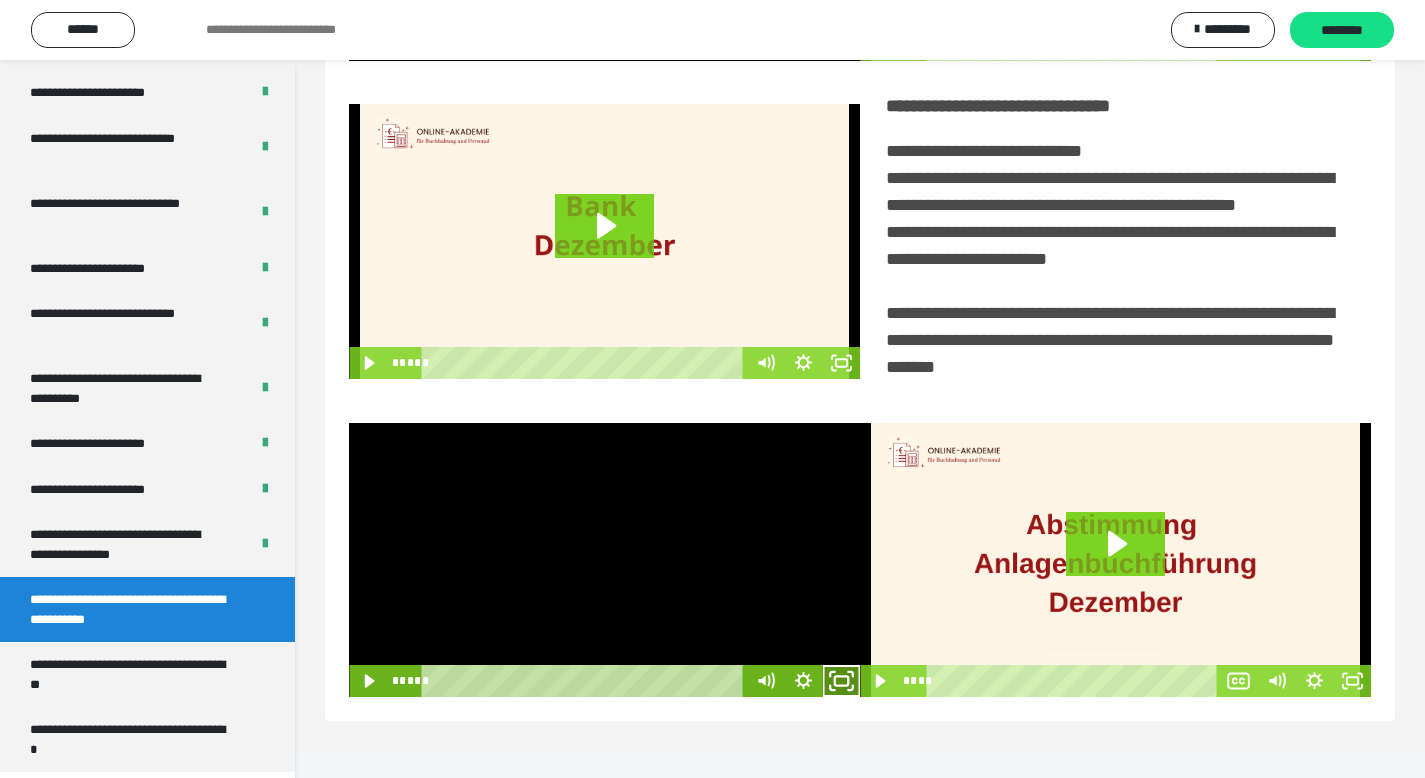 click 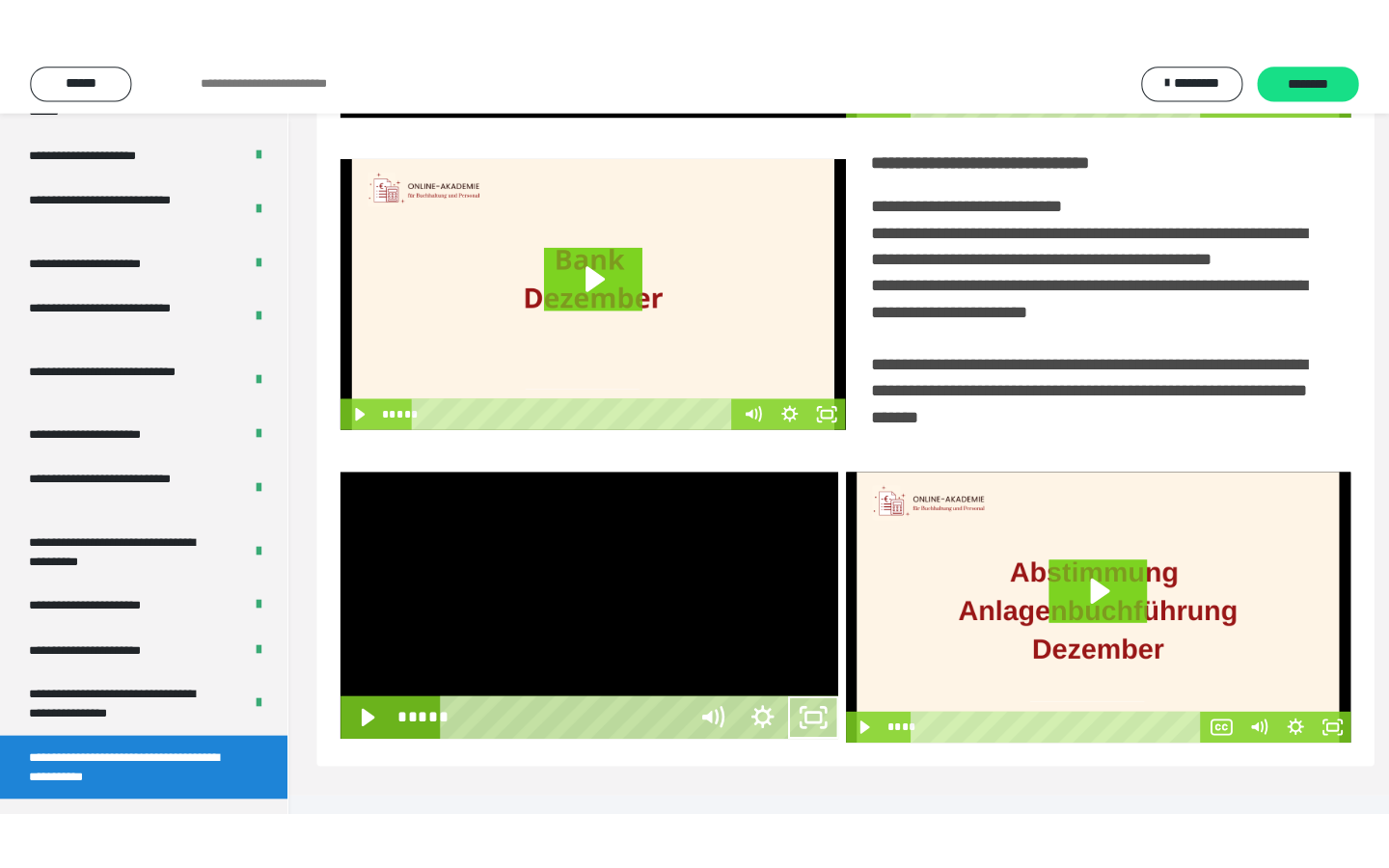scroll, scrollTop: 225, scrollLeft: 0, axis: vertical 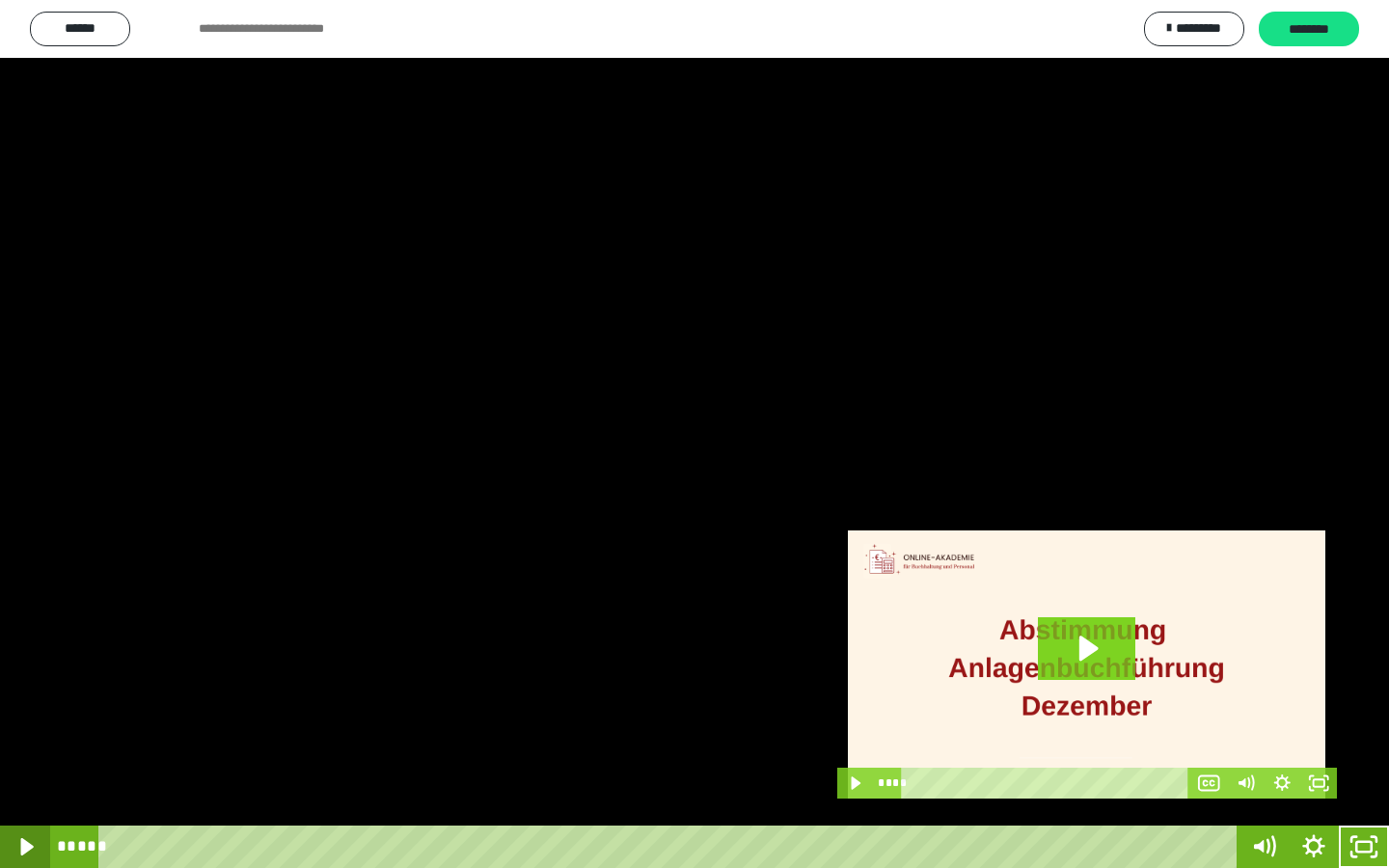 click 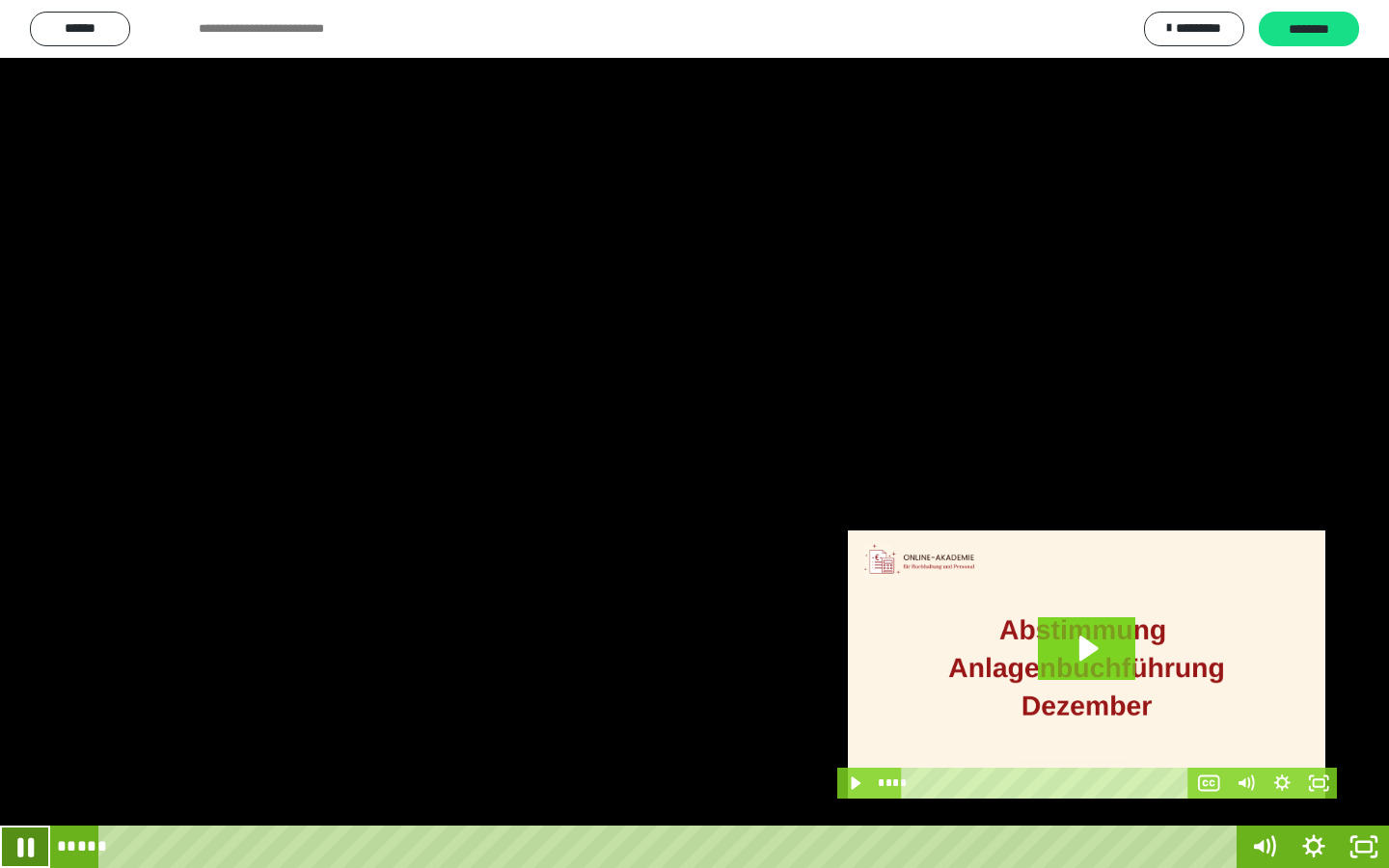 click 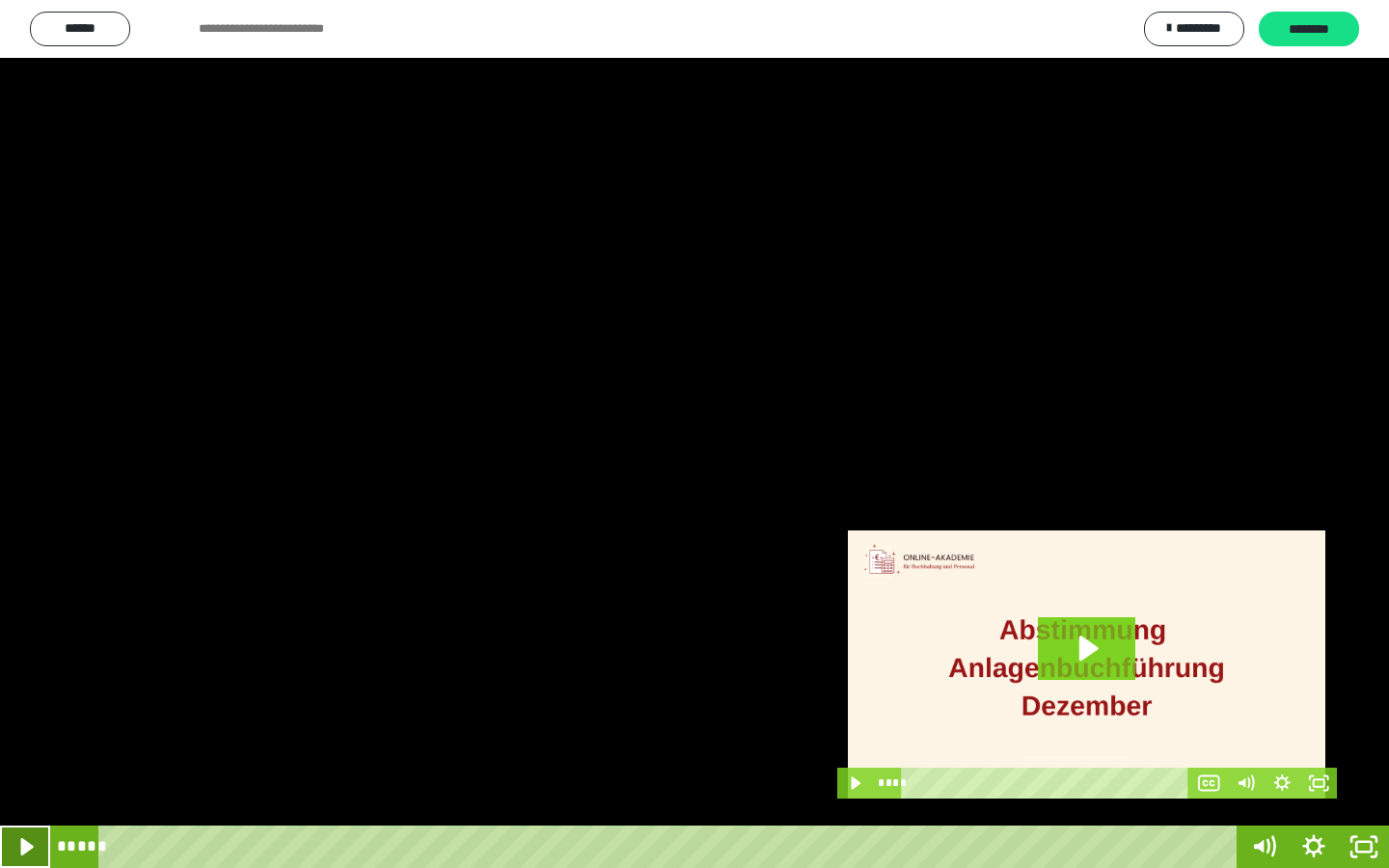 click 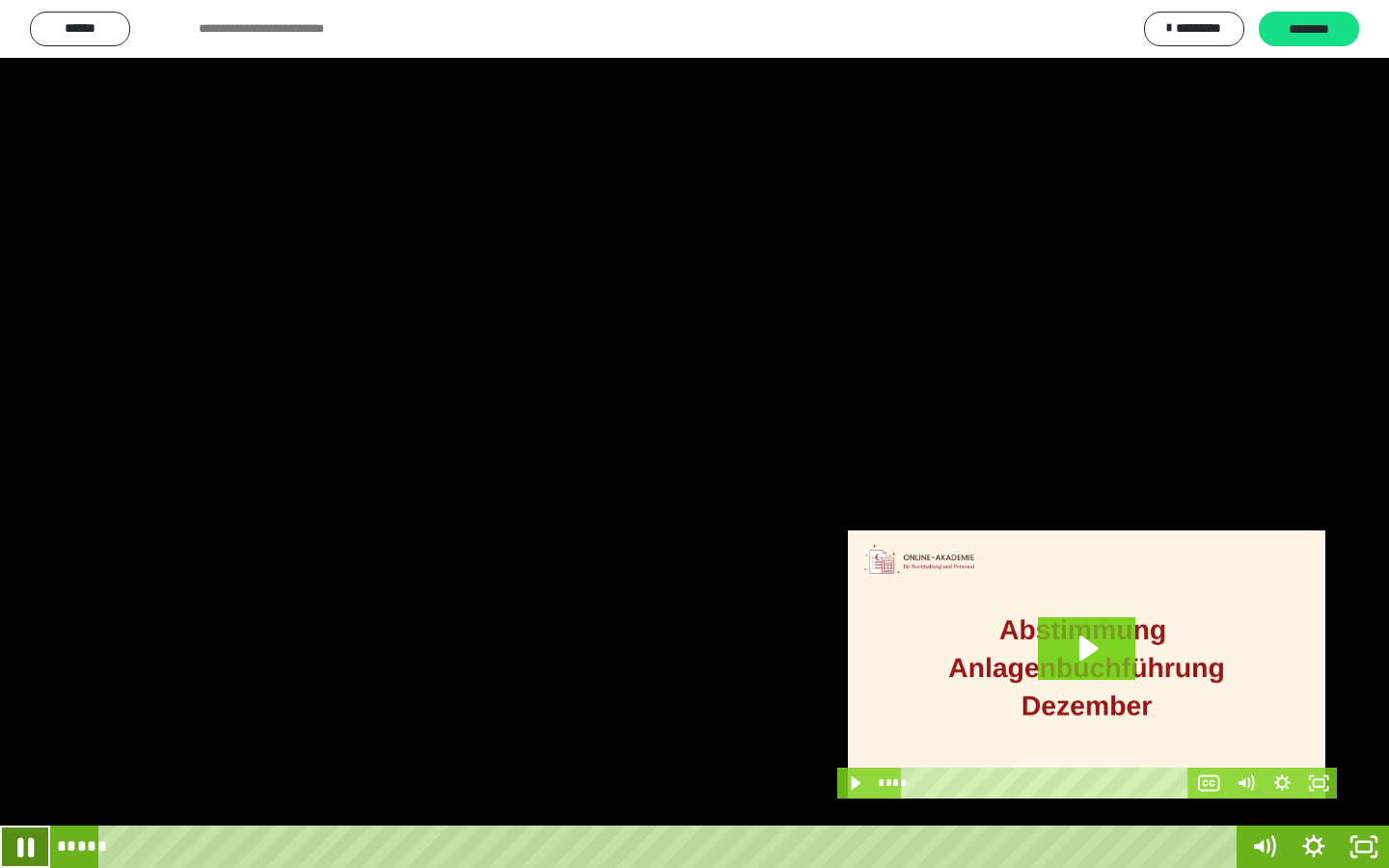 click 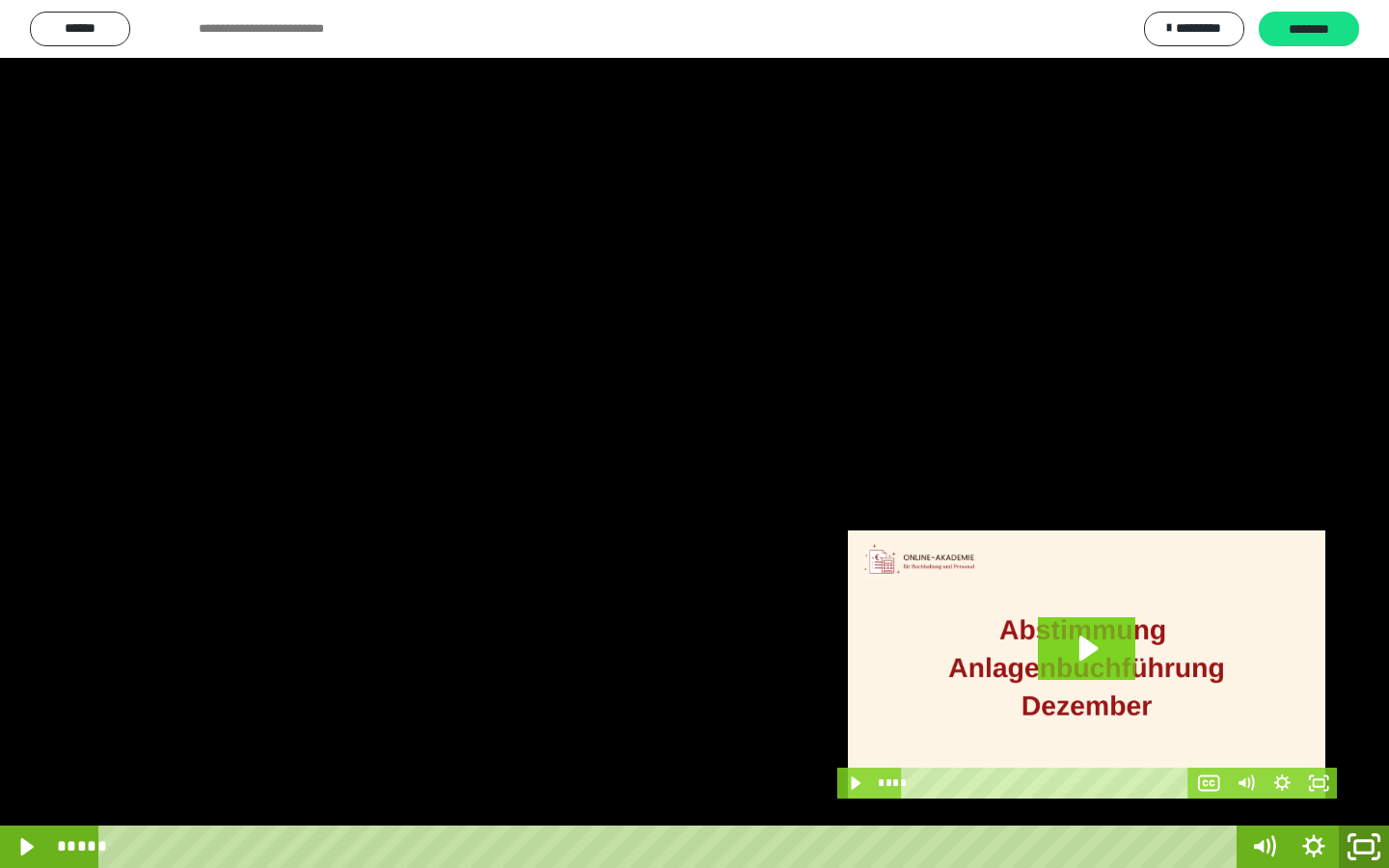 click 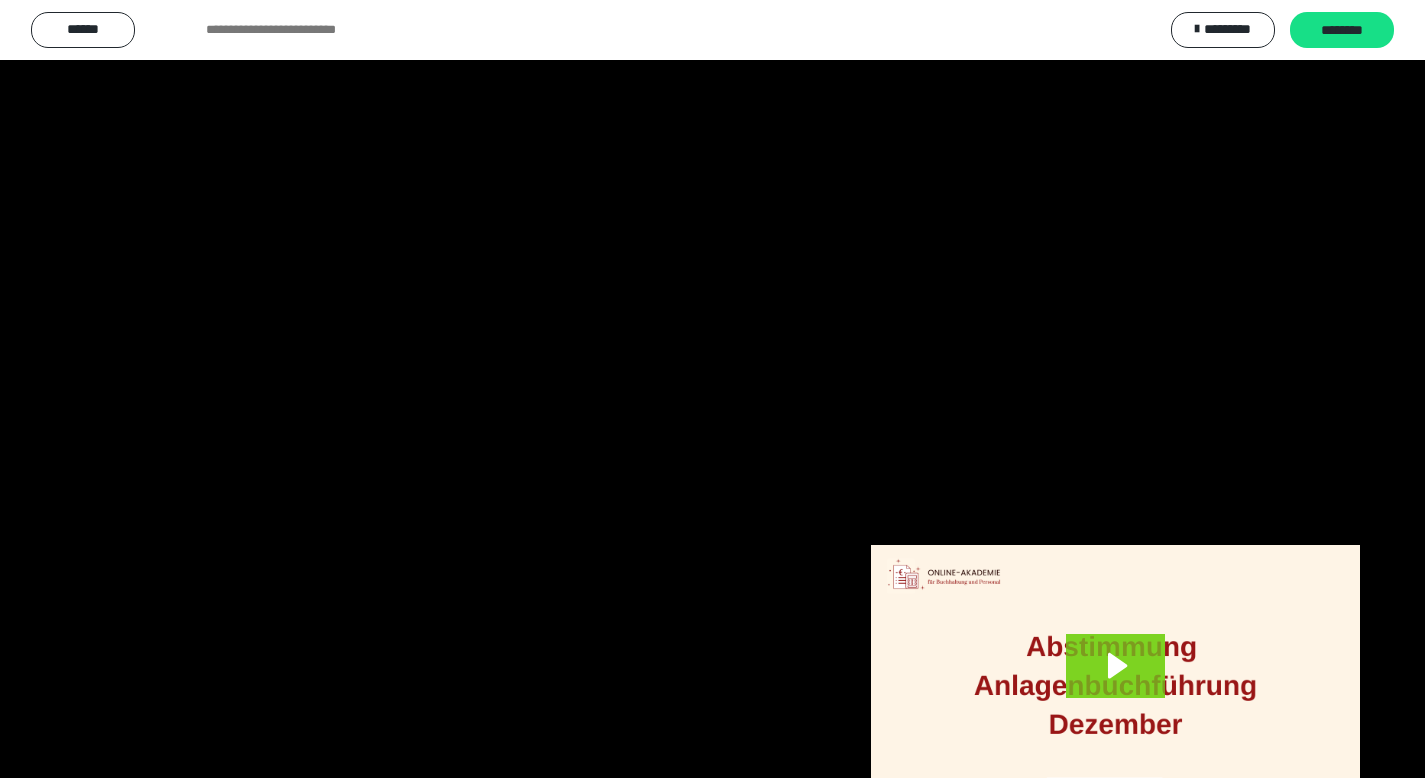 scroll, scrollTop: 3912, scrollLeft: 0, axis: vertical 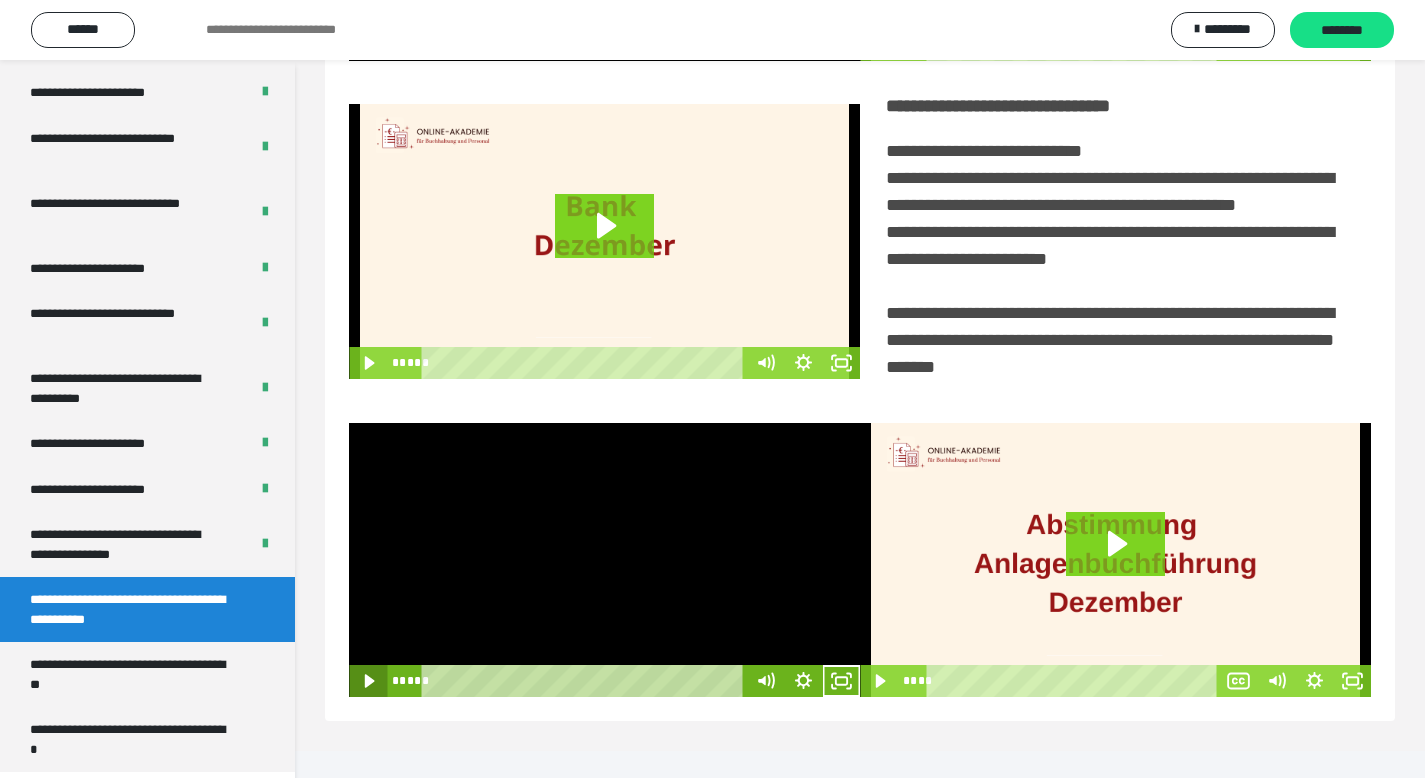 click 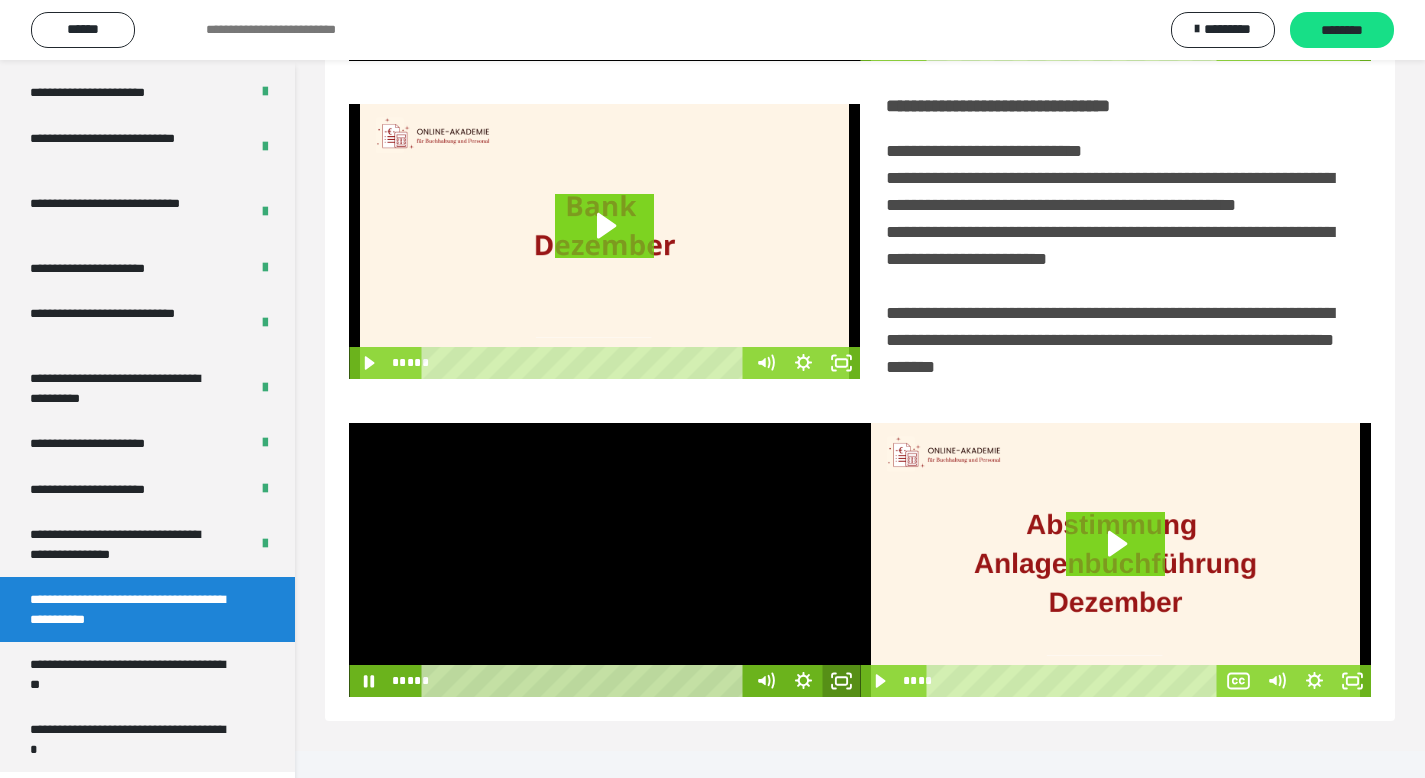 click 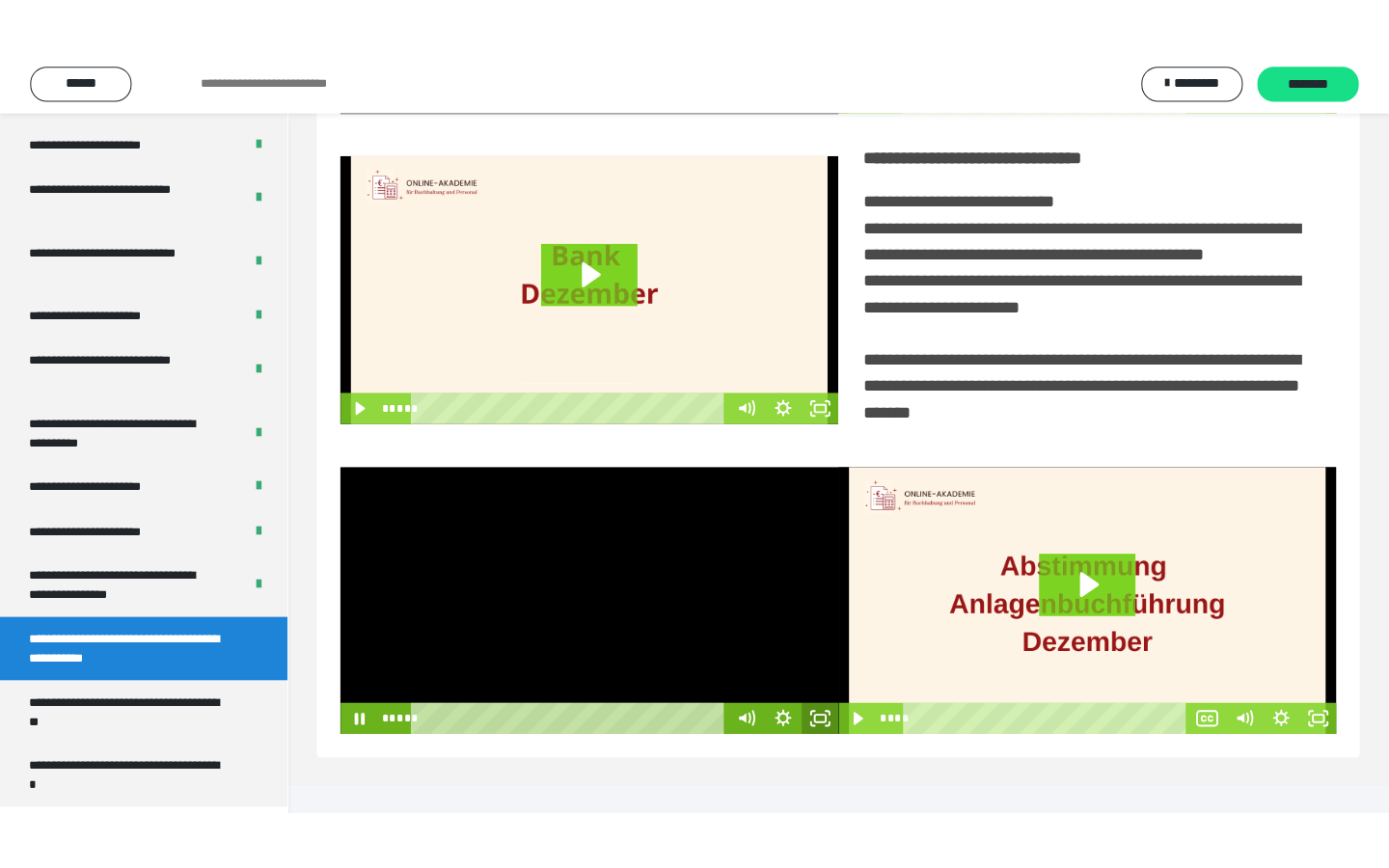 scroll, scrollTop: 225, scrollLeft: 0, axis: vertical 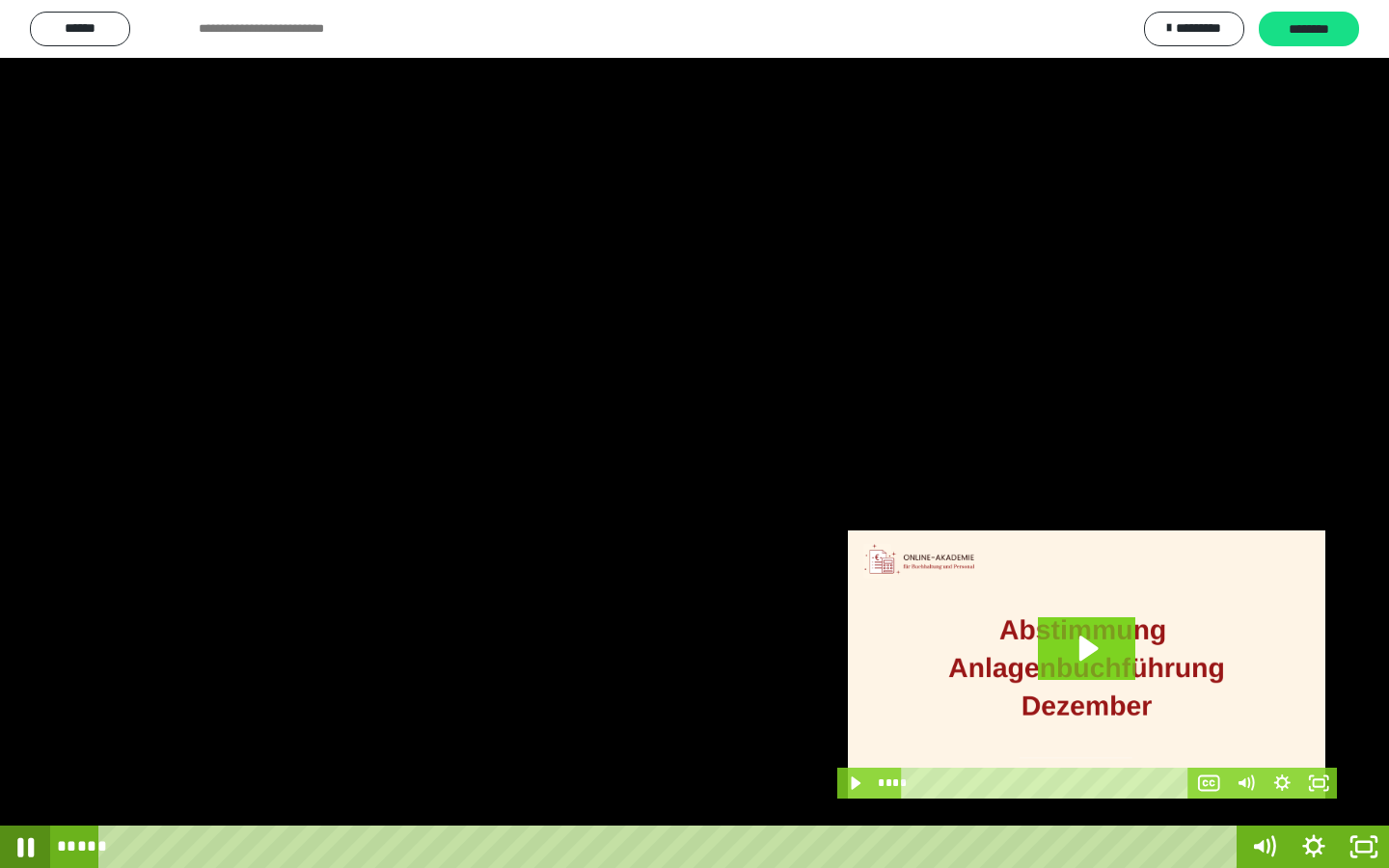 click 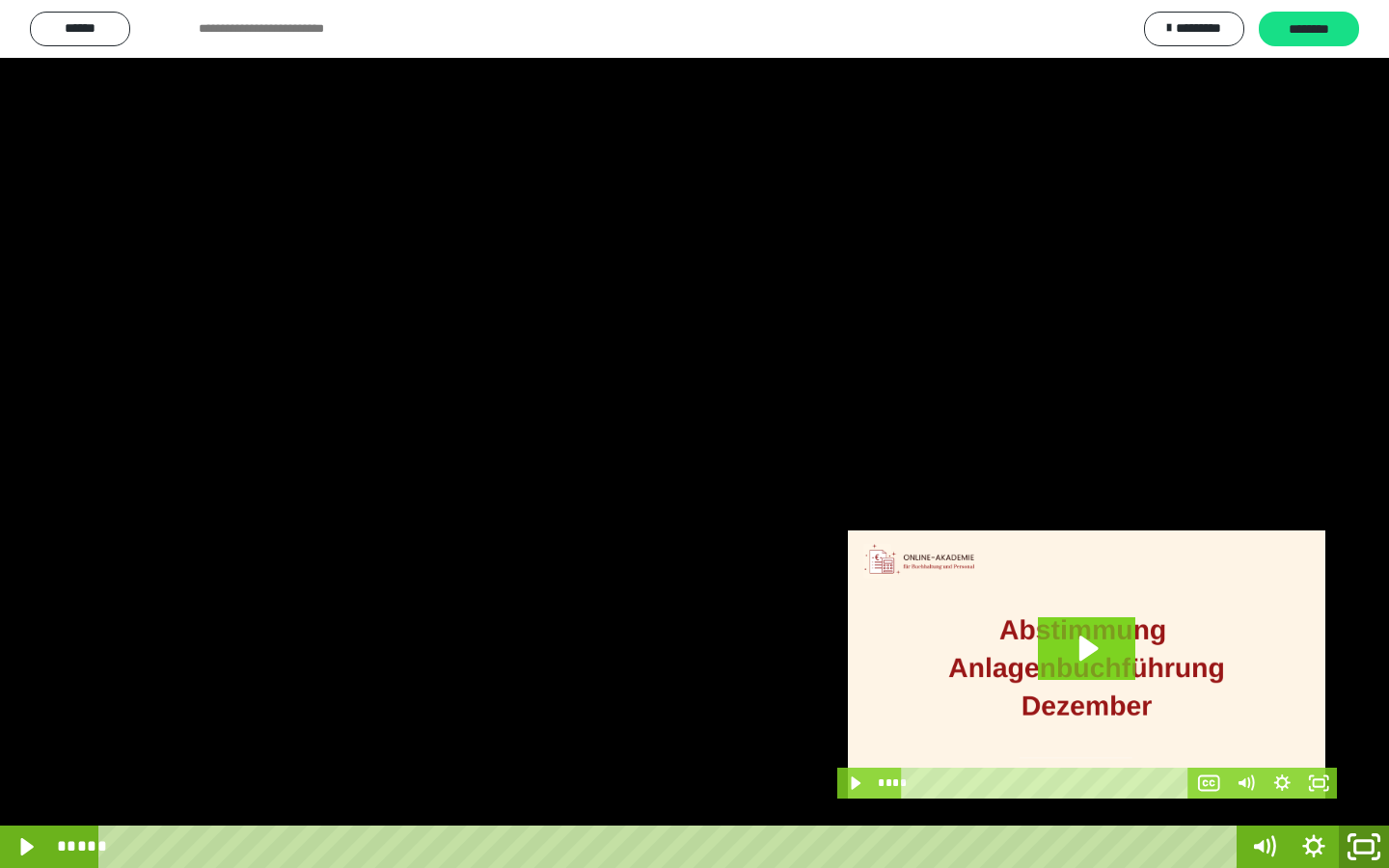 click 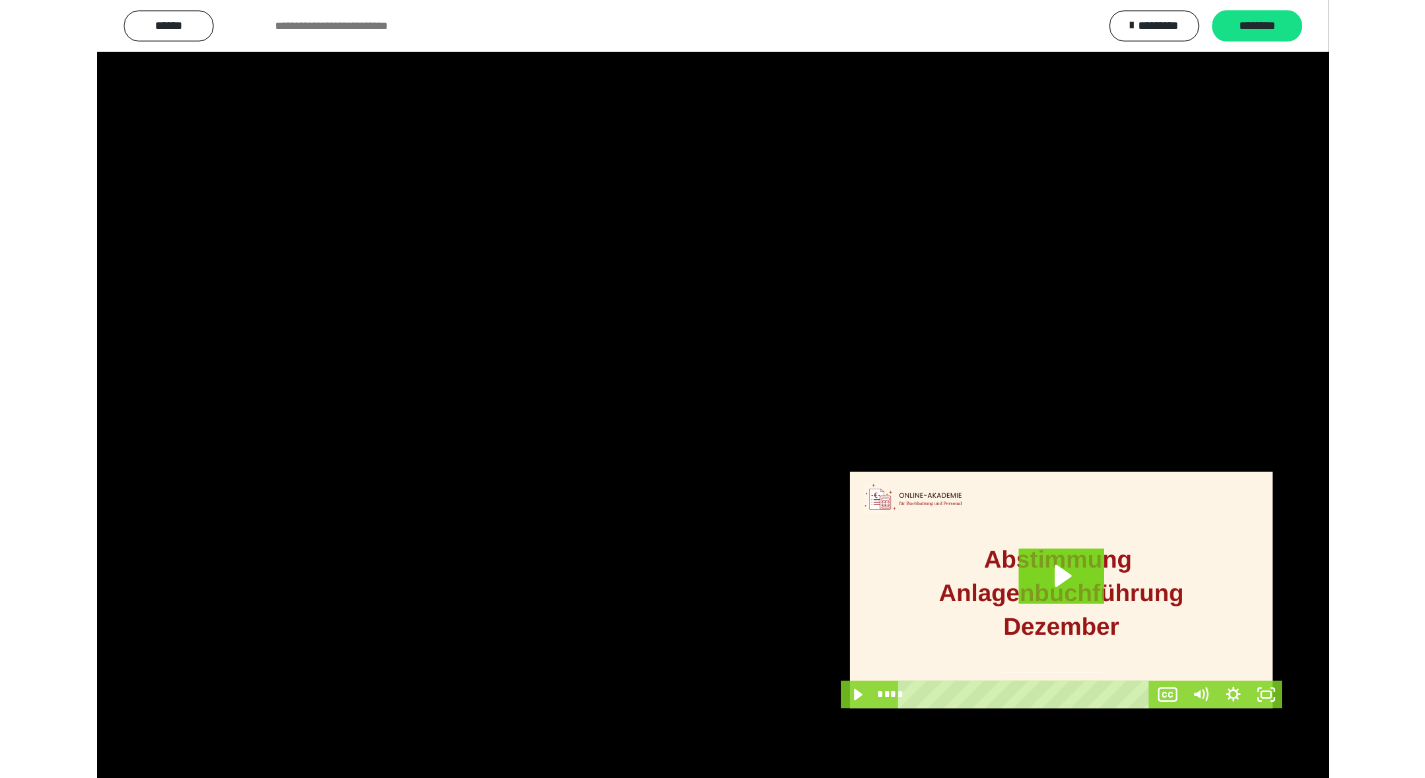 scroll, scrollTop: 3912, scrollLeft: 0, axis: vertical 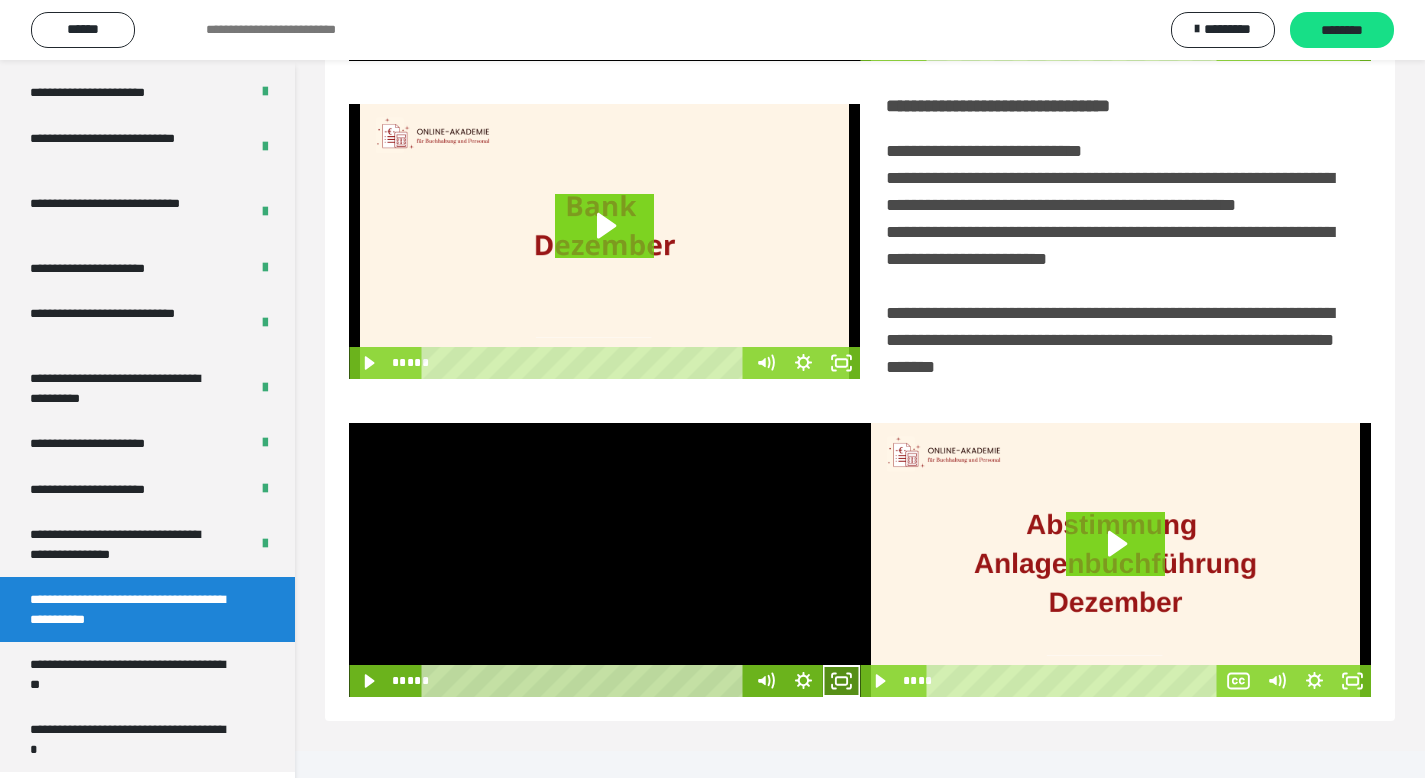 click 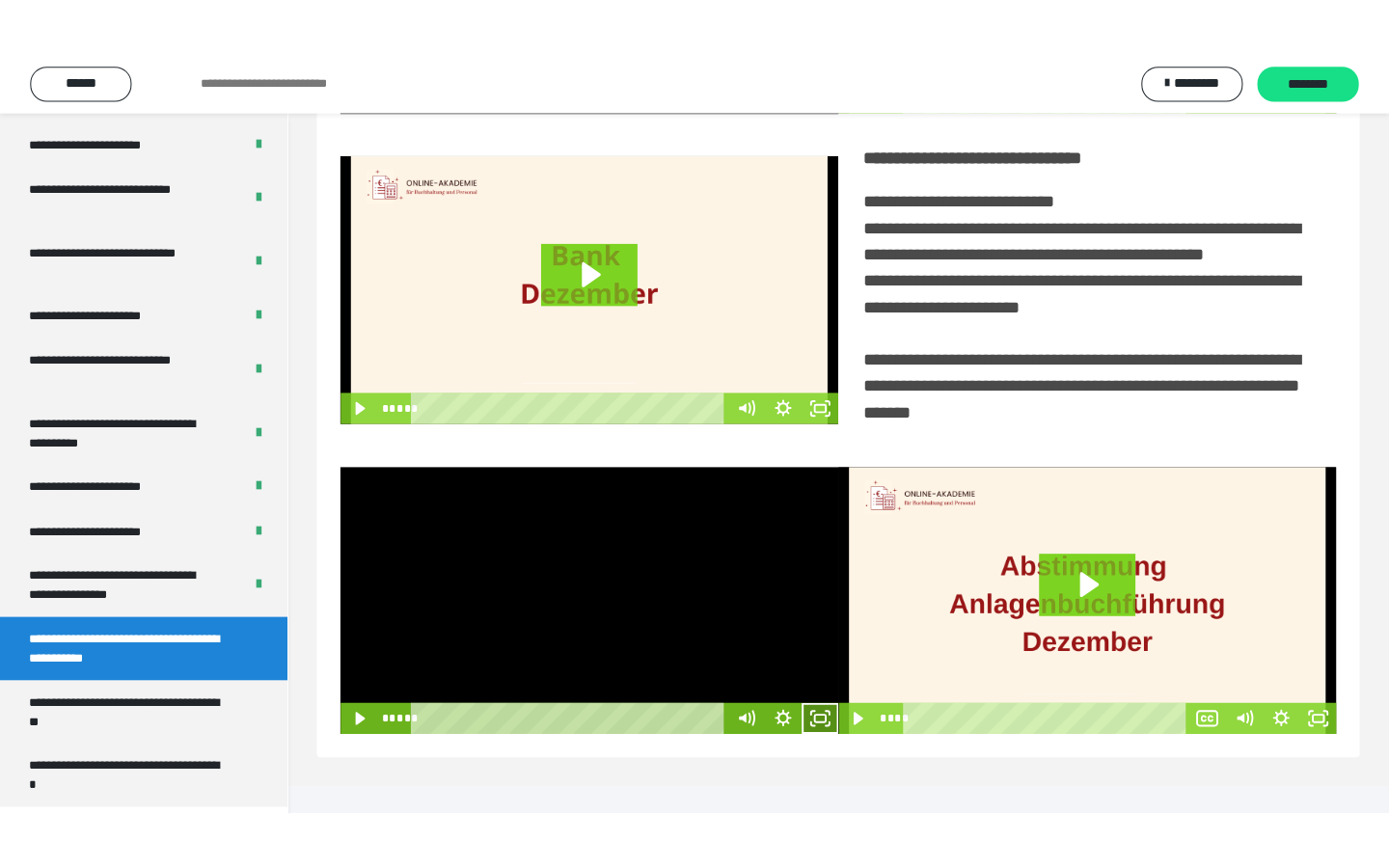 scroll, scrollTop: 225, scrollLeft: 0, axis: vertical 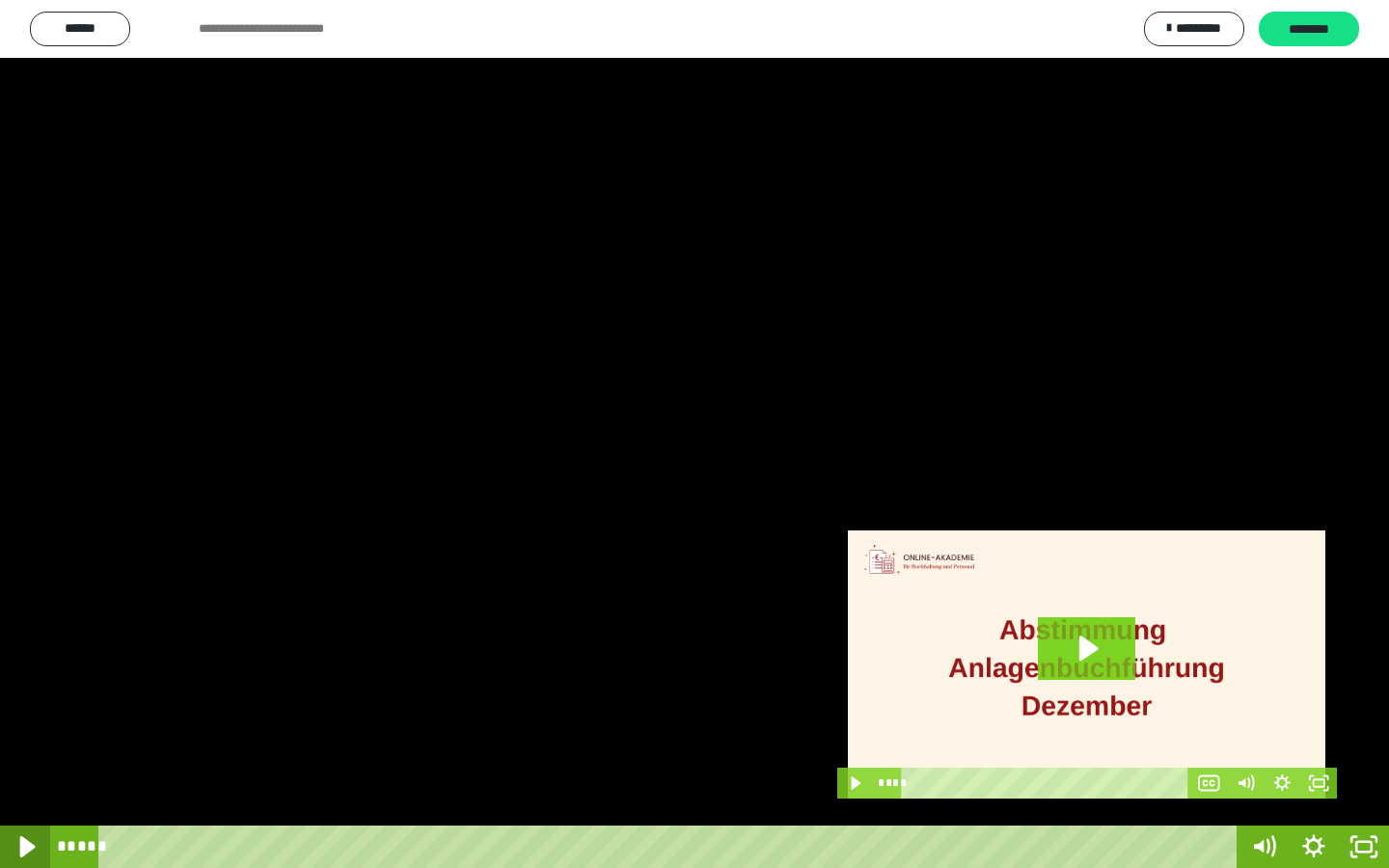 click 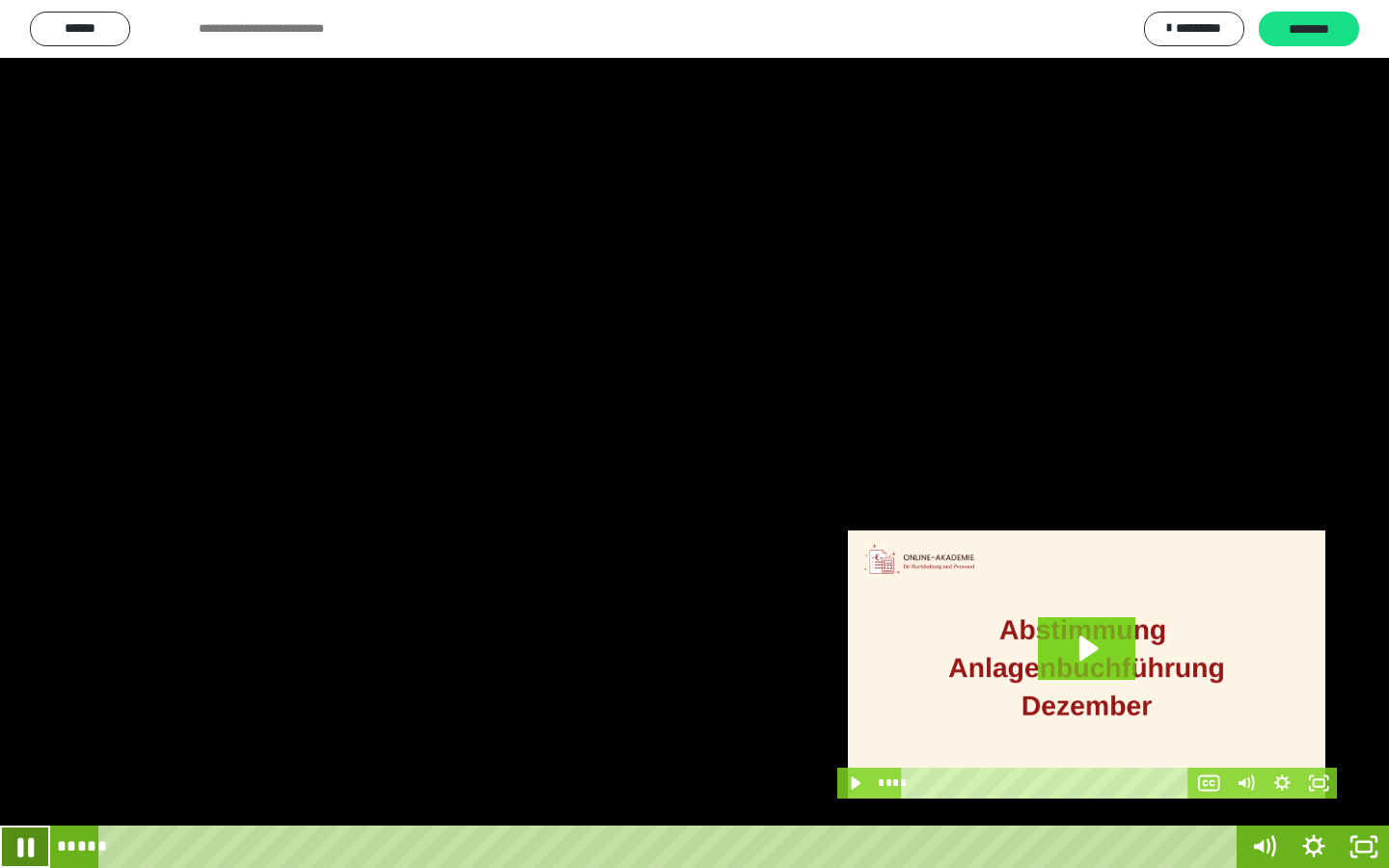 click 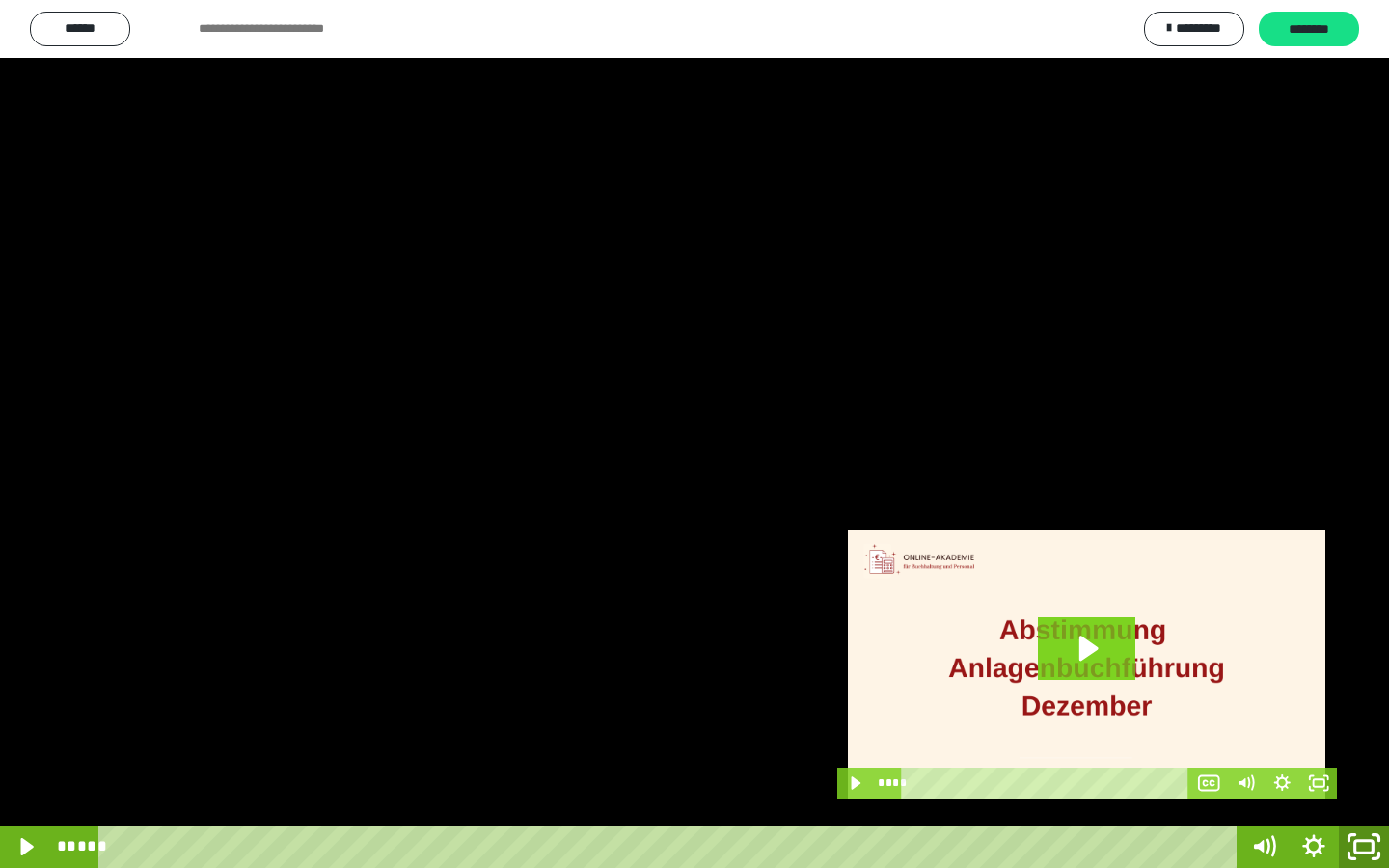 click 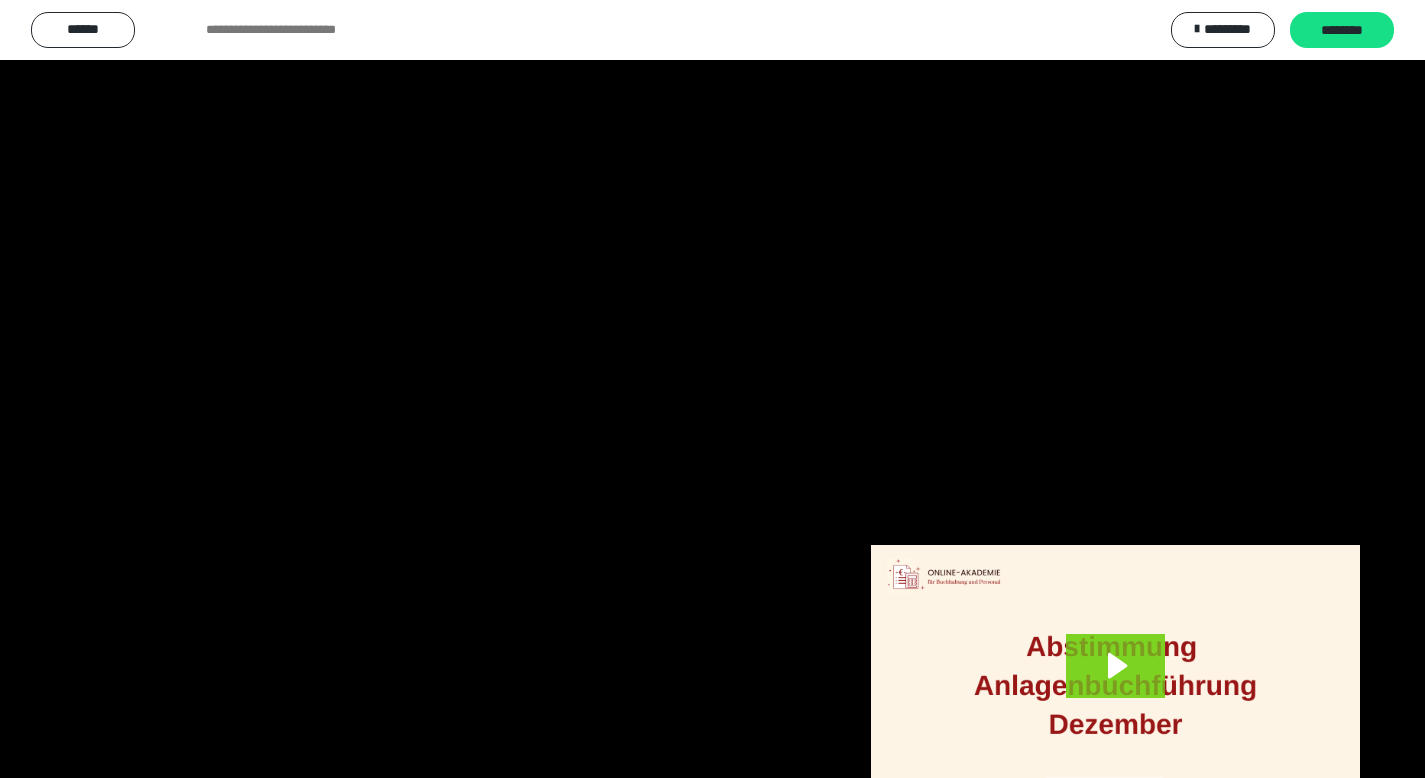 scroll, scrollTop: 3912, scrollLeft: 0, axis: vertical 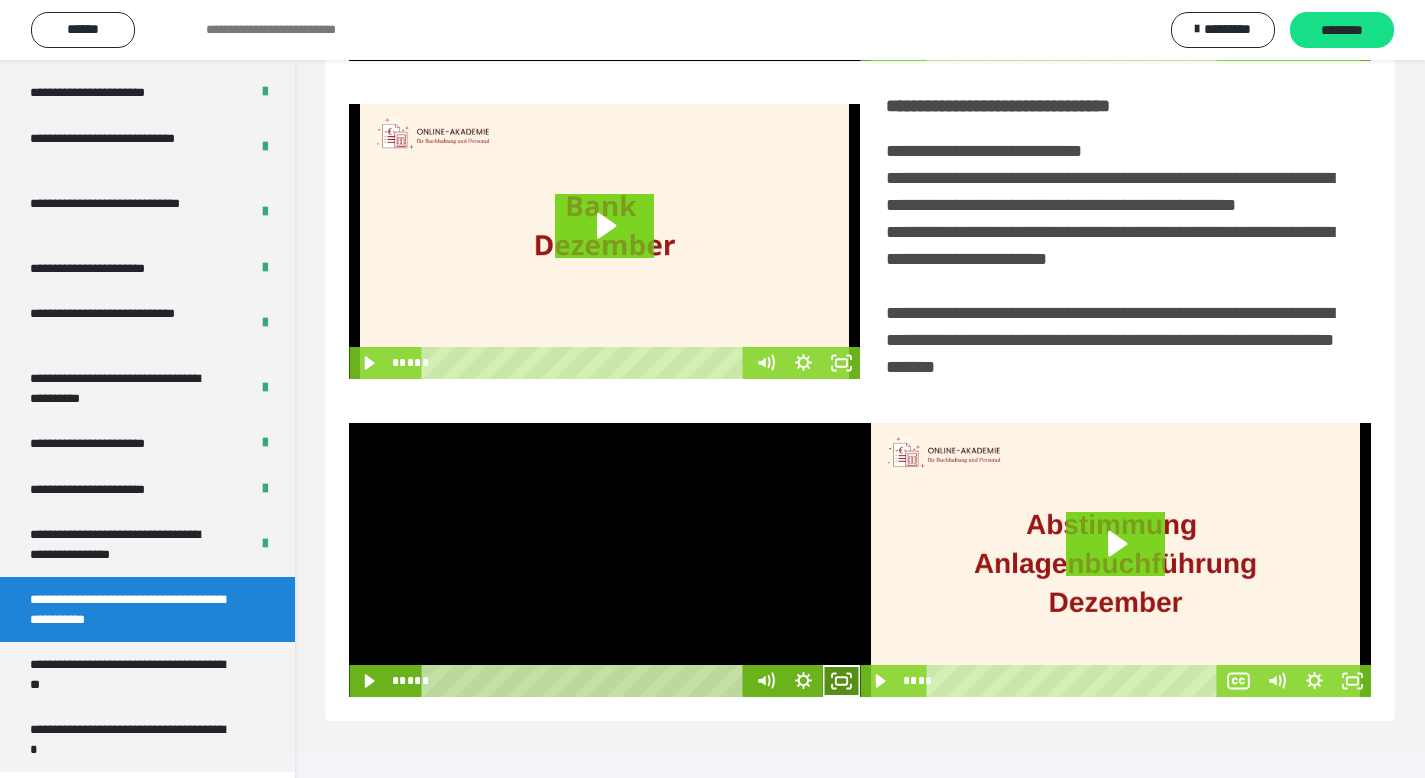 click 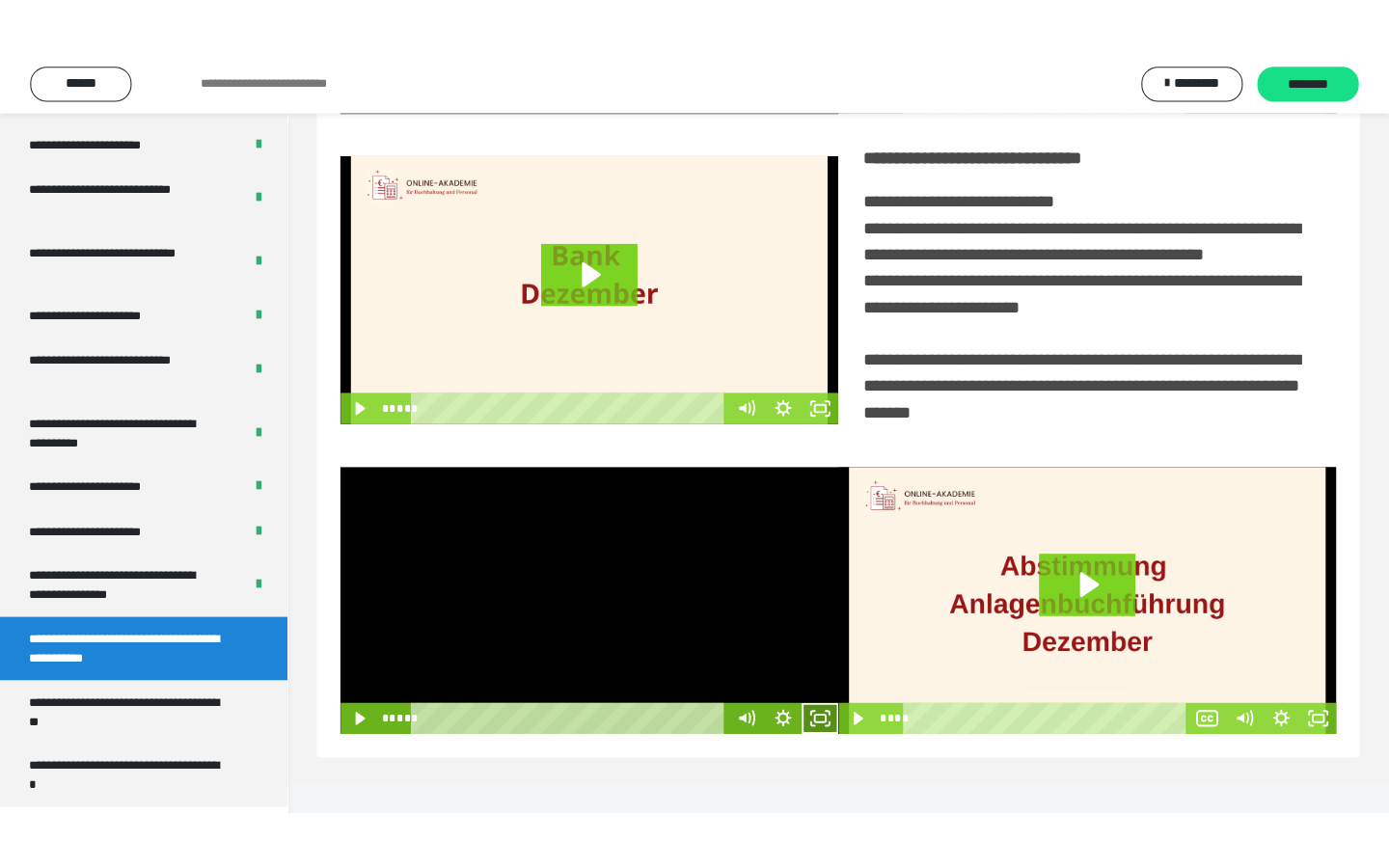 scroll, scrollTop: 225, scrollLeft: 0, axis: vertical 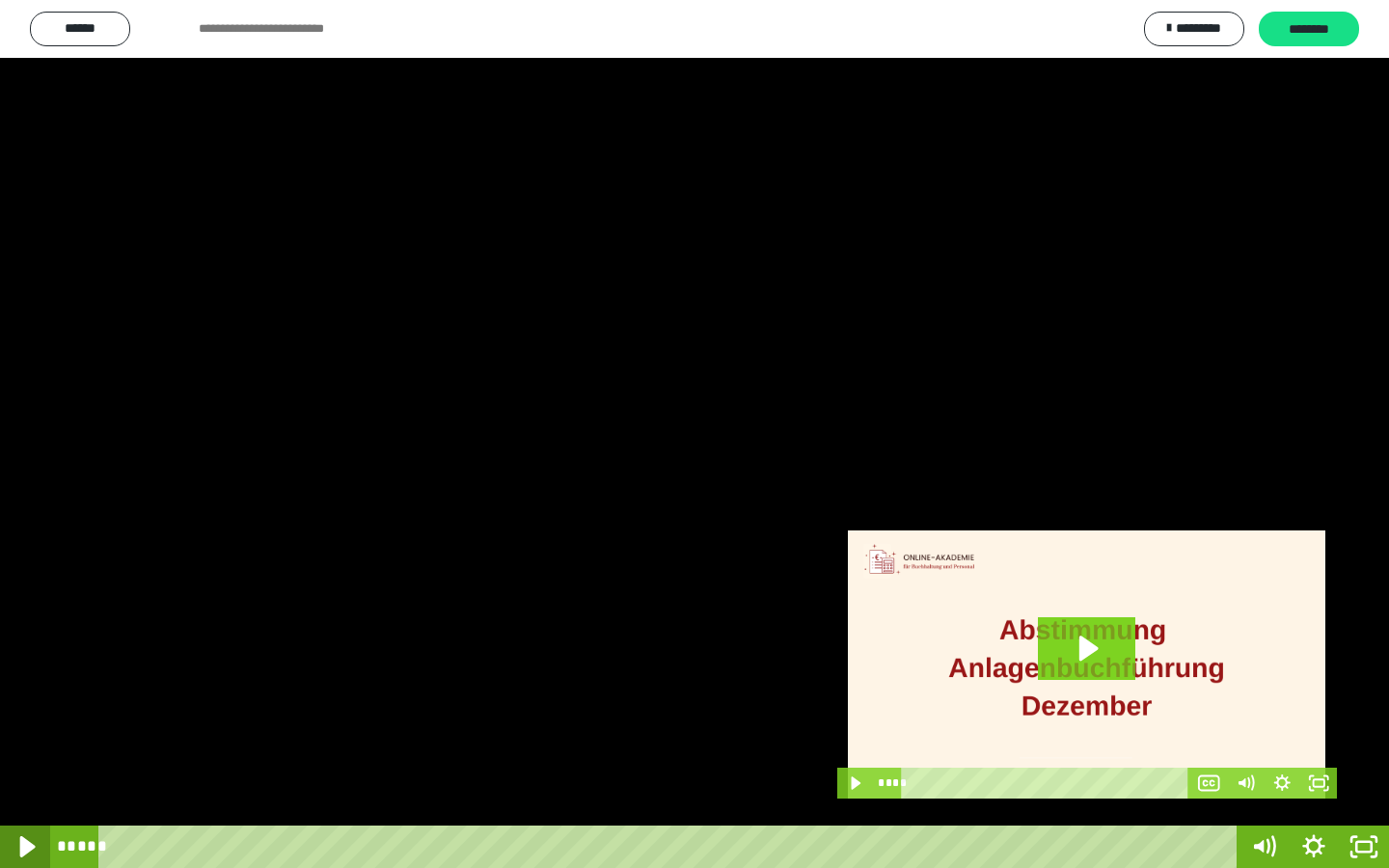 click 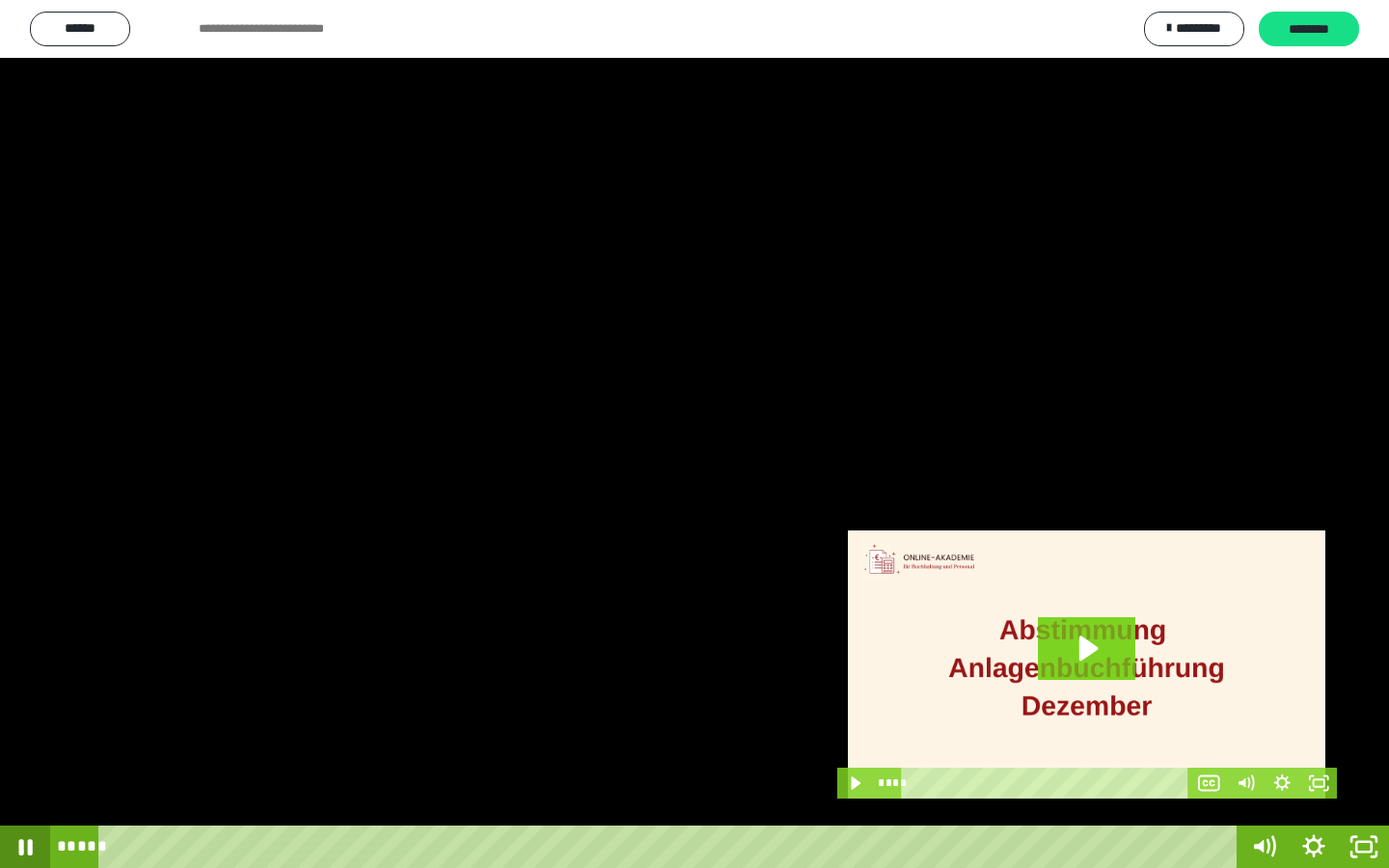 click 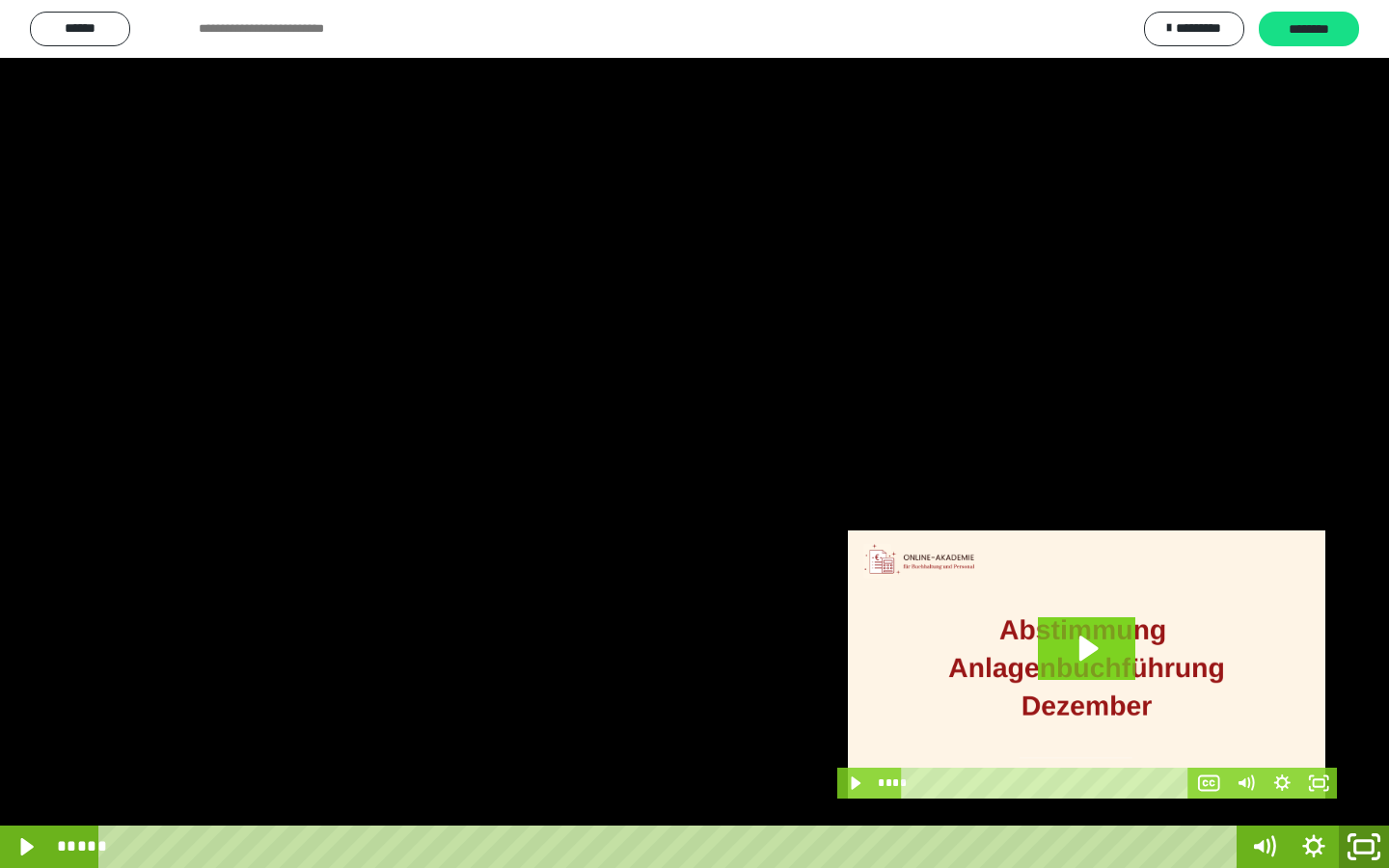 click 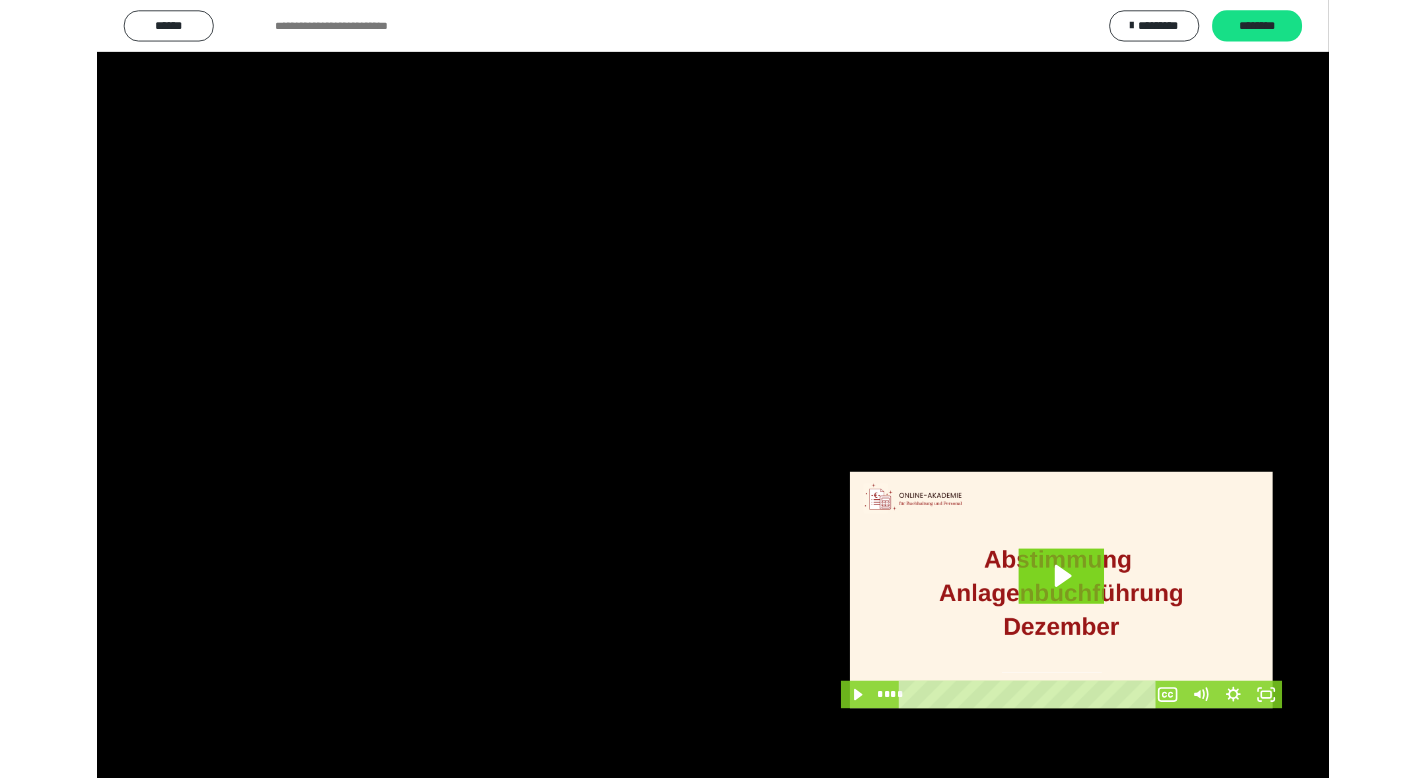scroll, scrollTop: 3912, scrollLeft: 0, axis: vertical 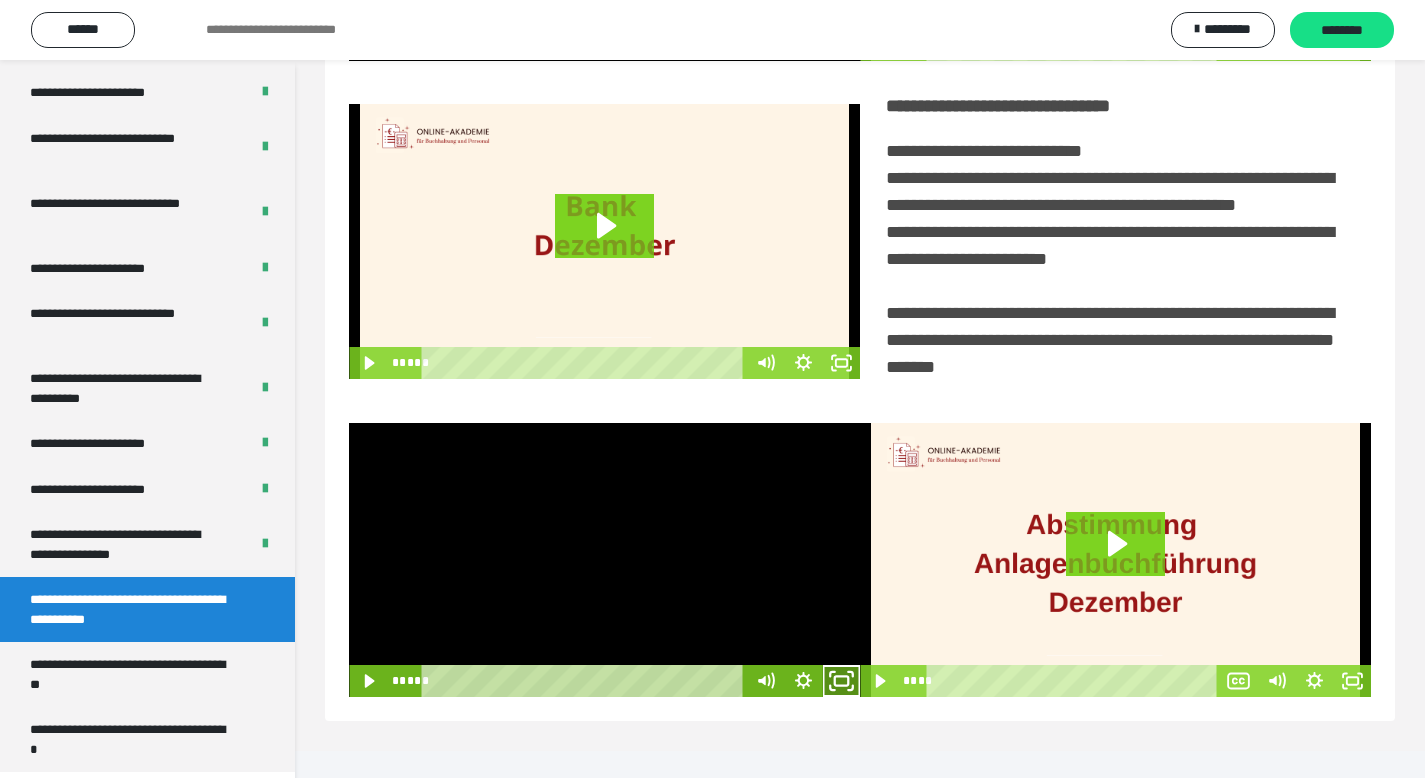 drag, startPoint x: 846, startPoint y: 715, endPoint x: 847, endPoint y: 835, distance: 120.004166 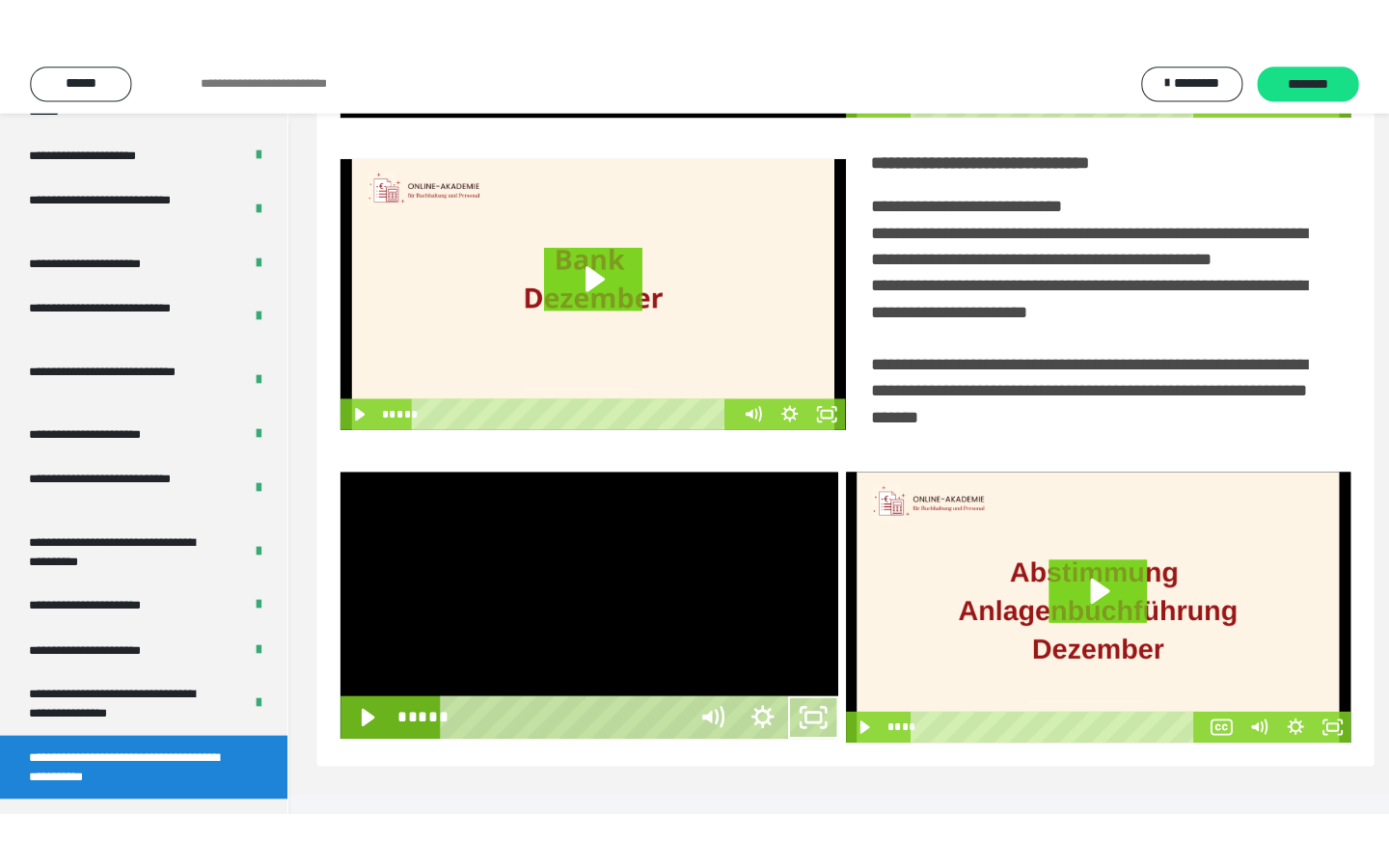 scroll, scrollTop: 225, scrollLeft: 0, axis: vertical 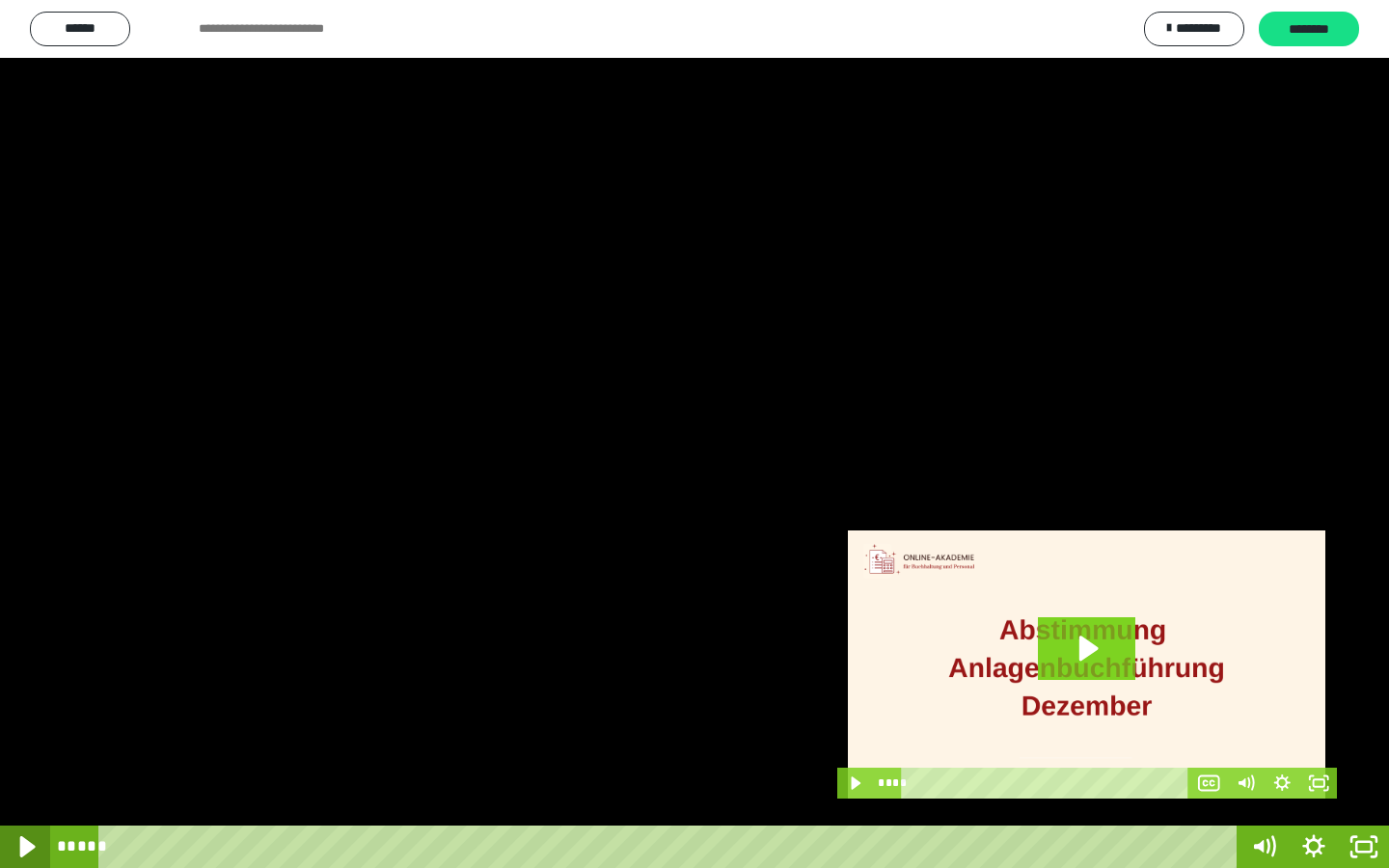 click 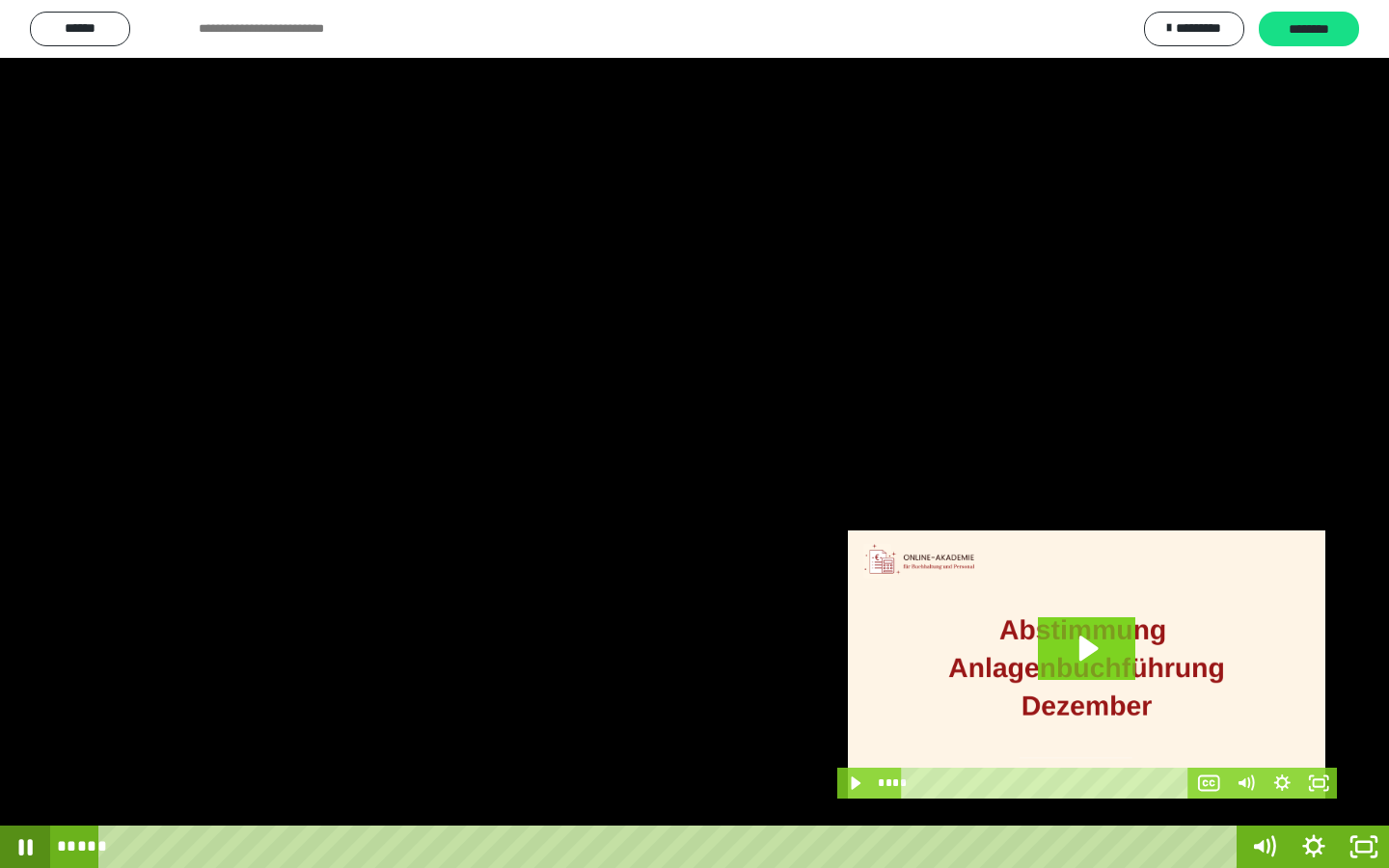 click 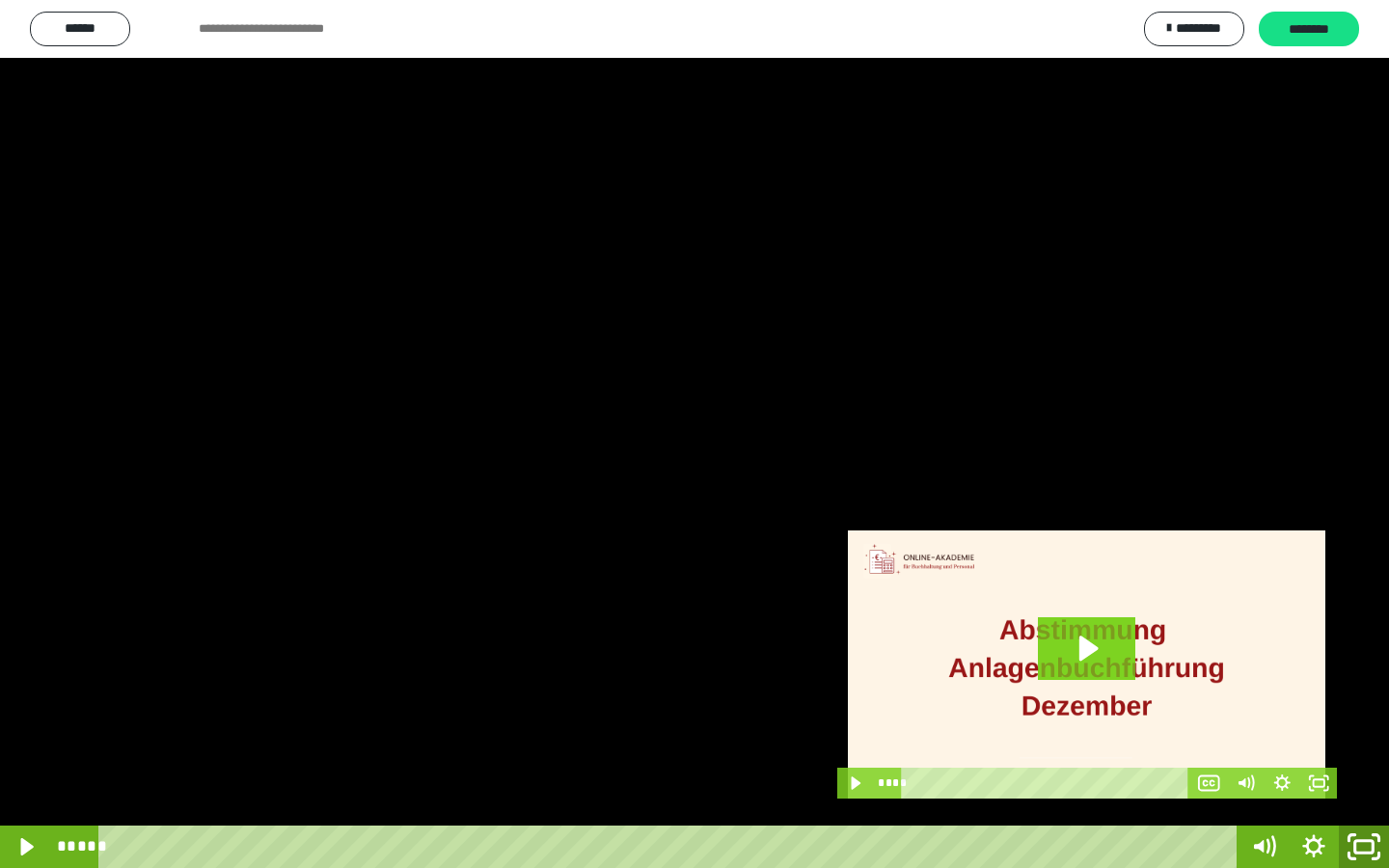 click 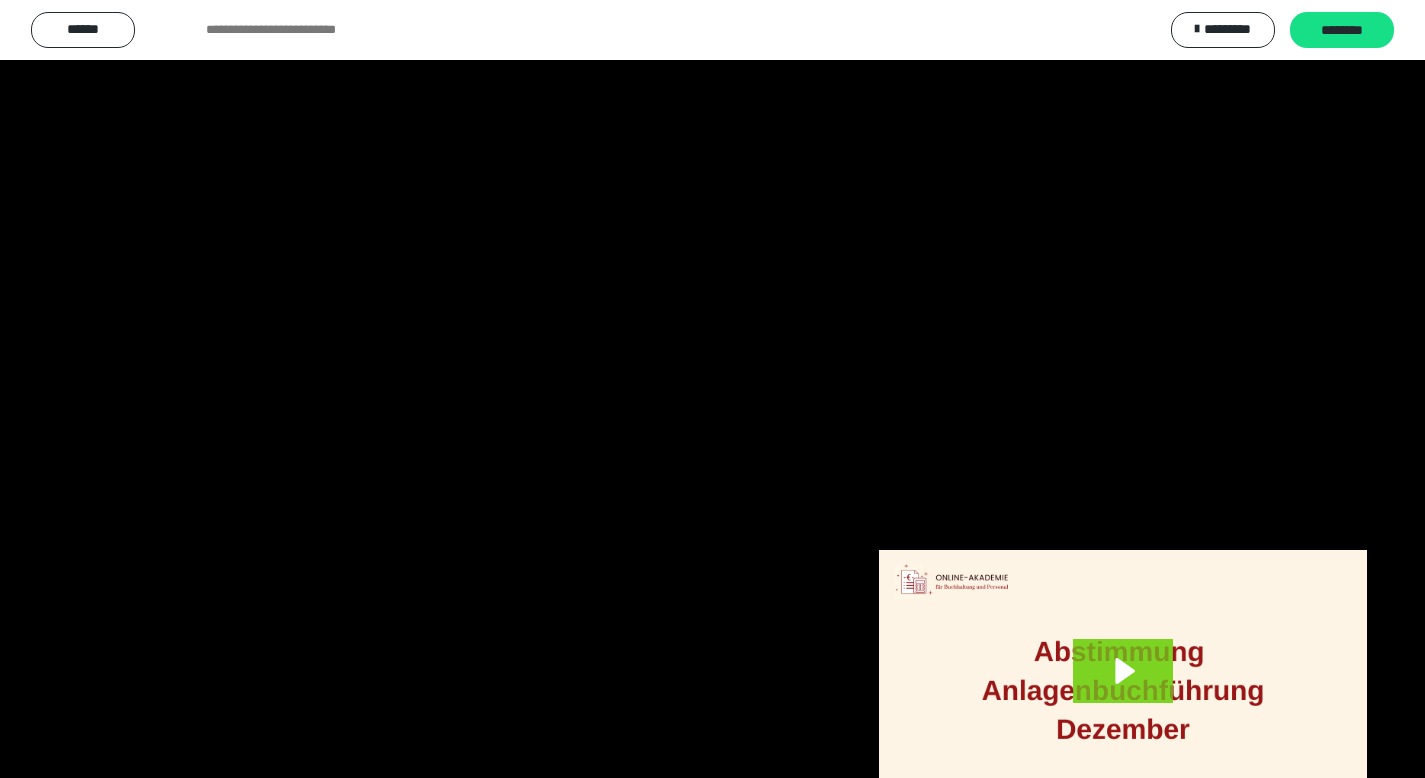 scroll, scrollTop: 3912, scrollLeft: 0, axis: vertical 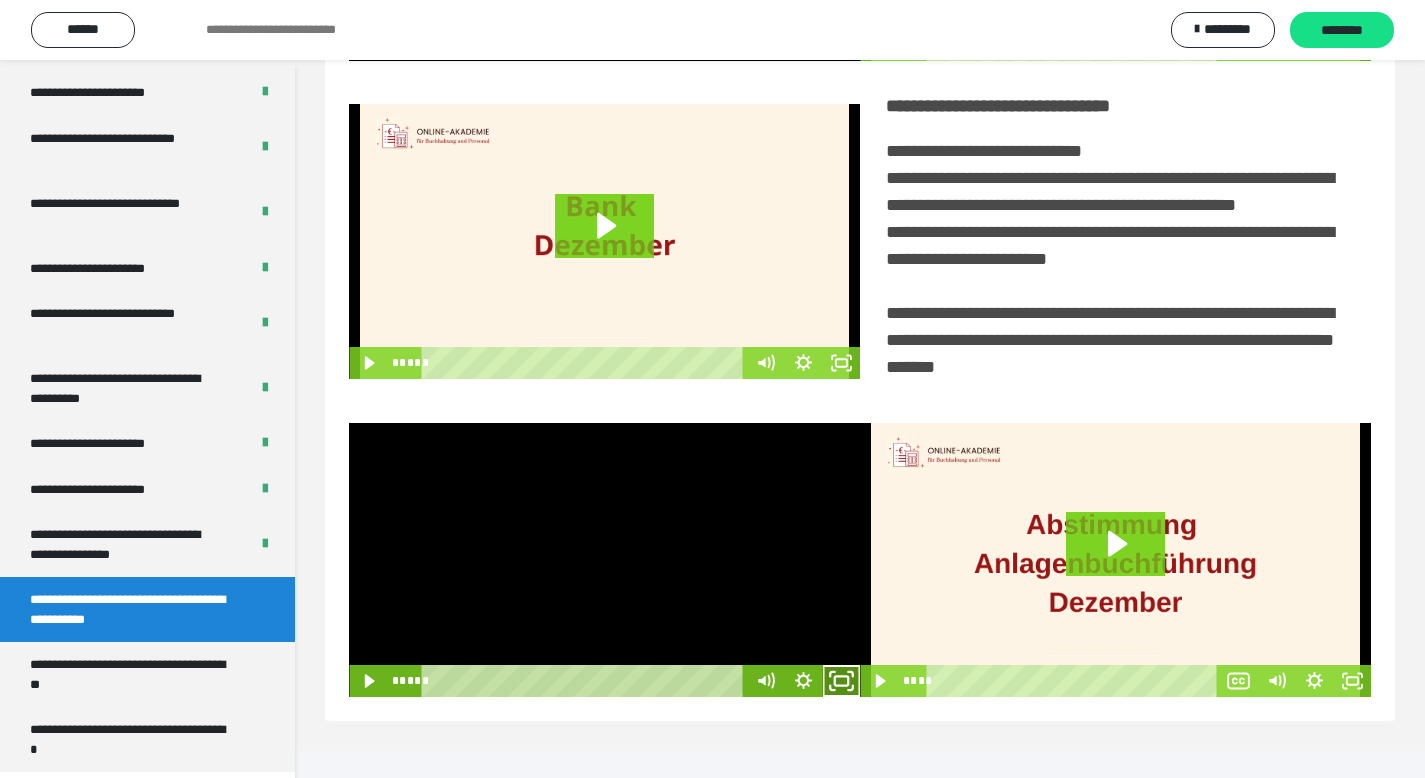drag, startPoint x: 847, startPoint y: 711, endPoint x: 836, endPoint y: 704, distance: 13.038404 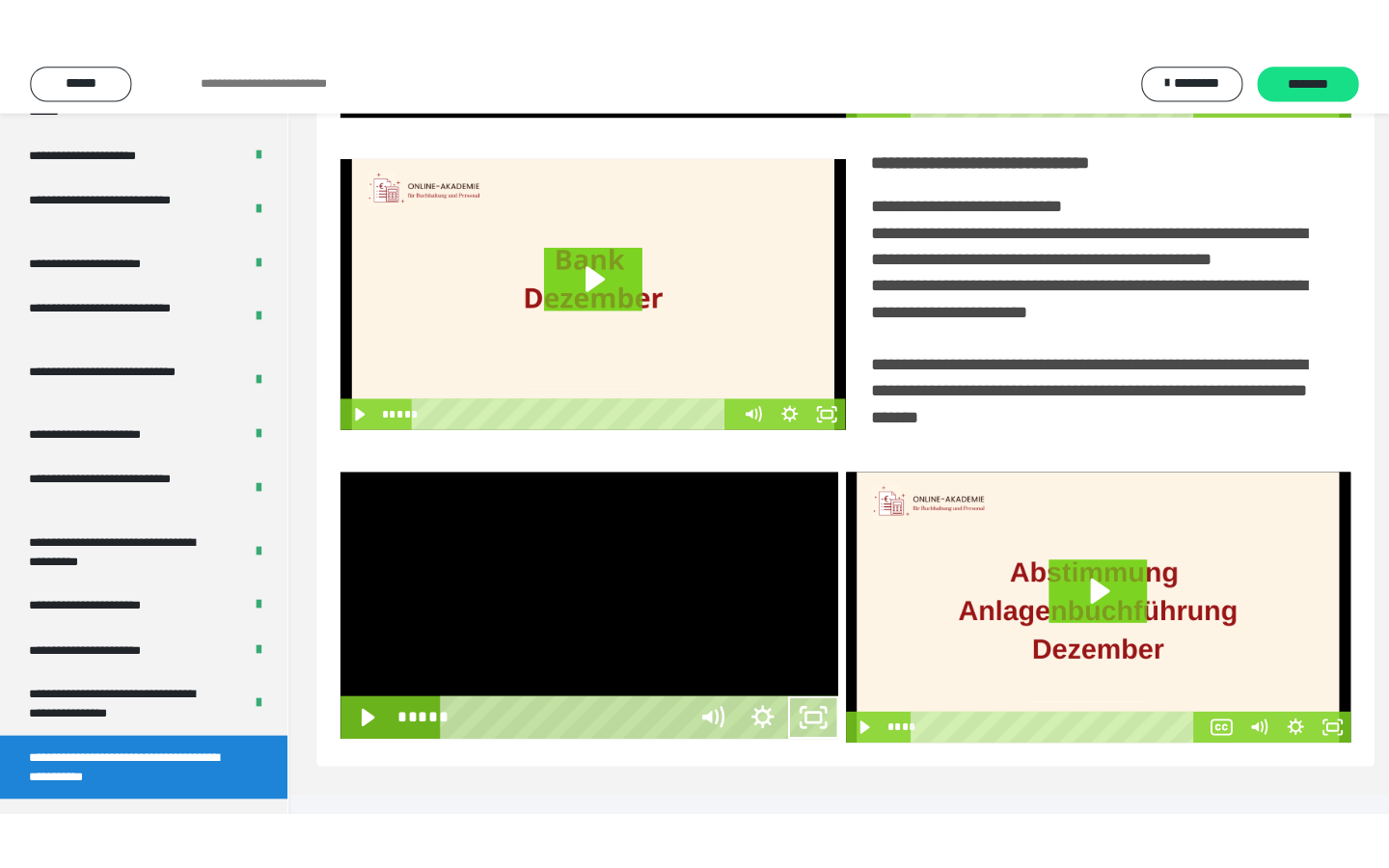 scroll, scrollTop: 225, scrollLeft: 0, axis: vertical 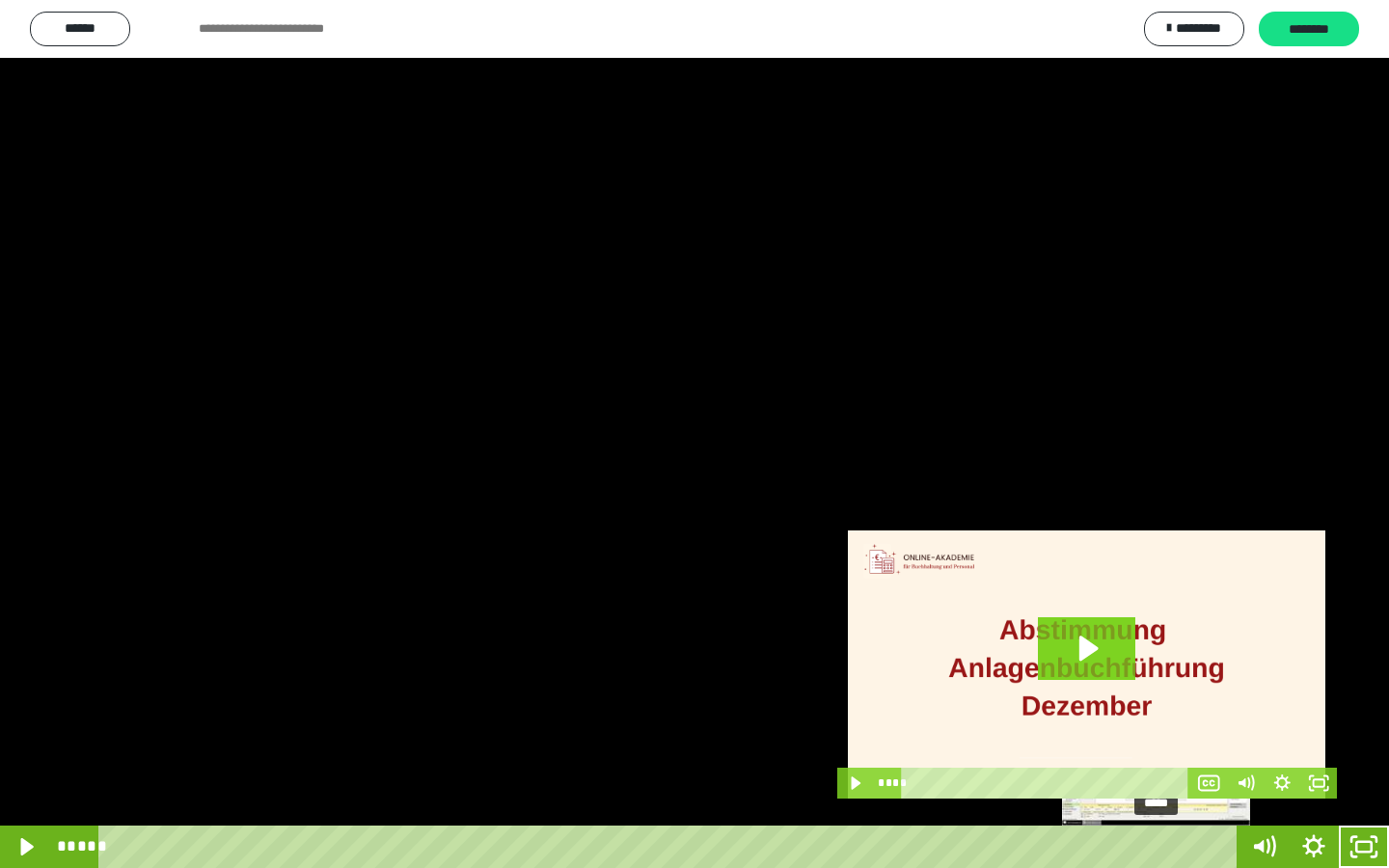 click at bounding box center [1160, 847] 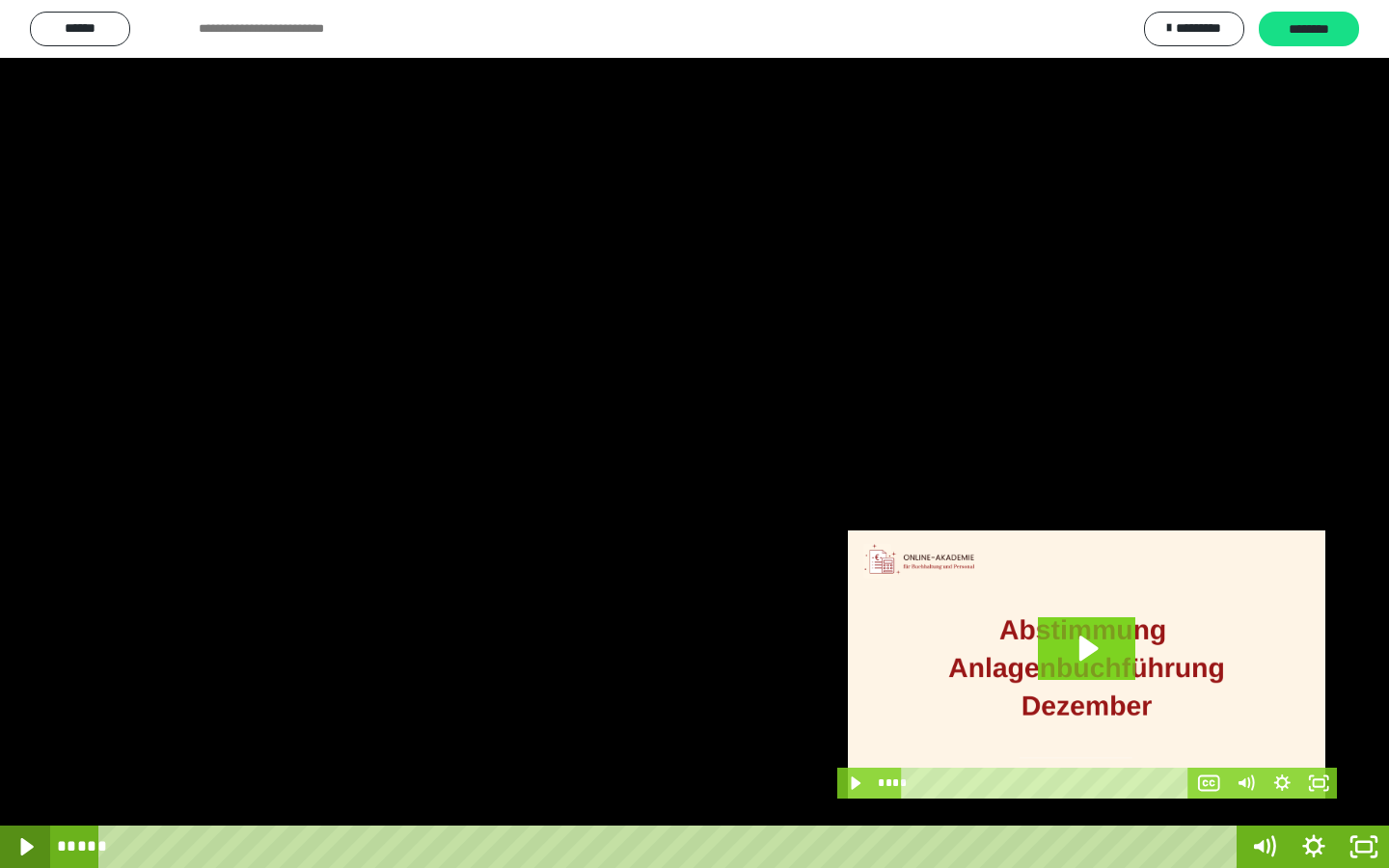 click 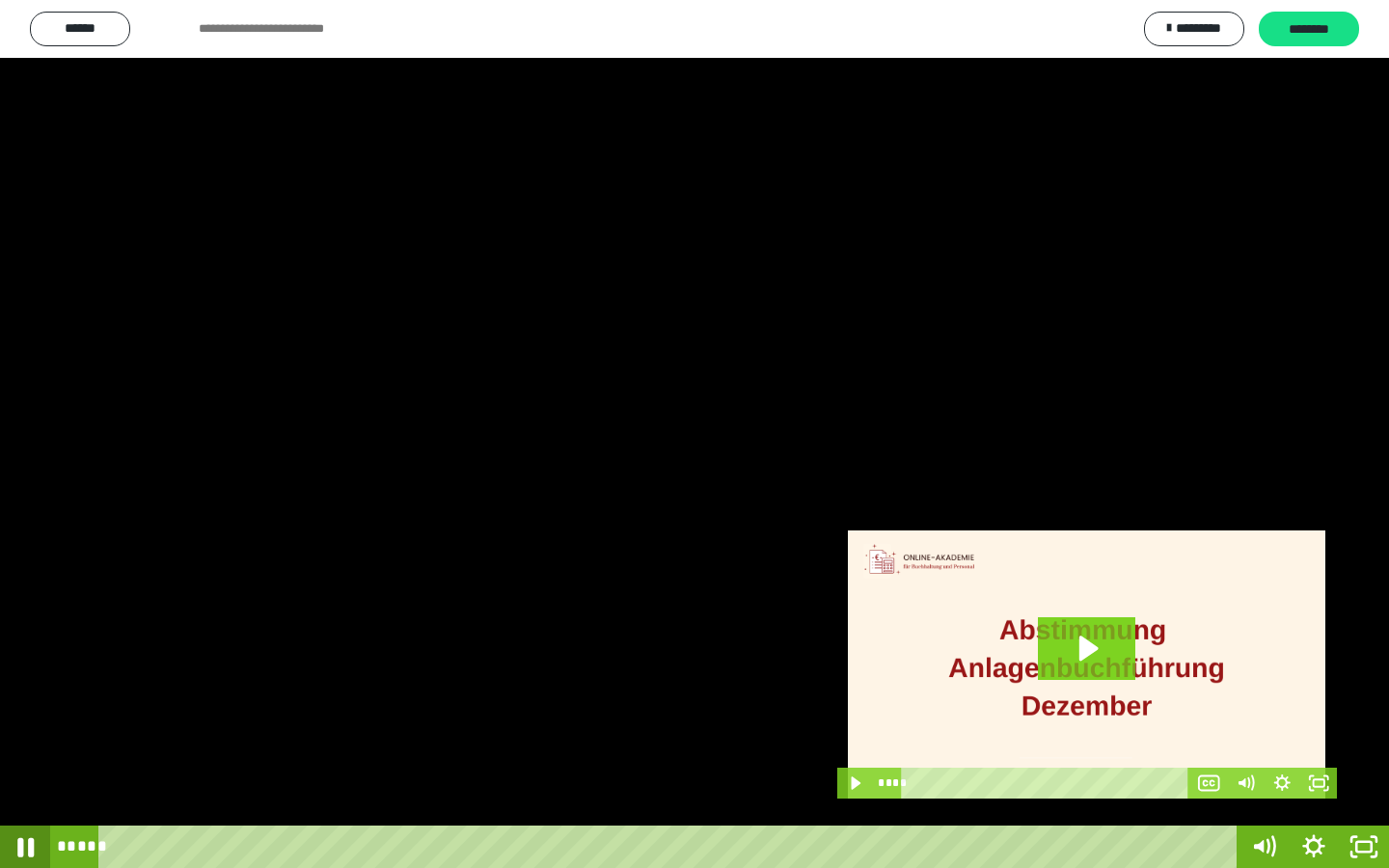 click 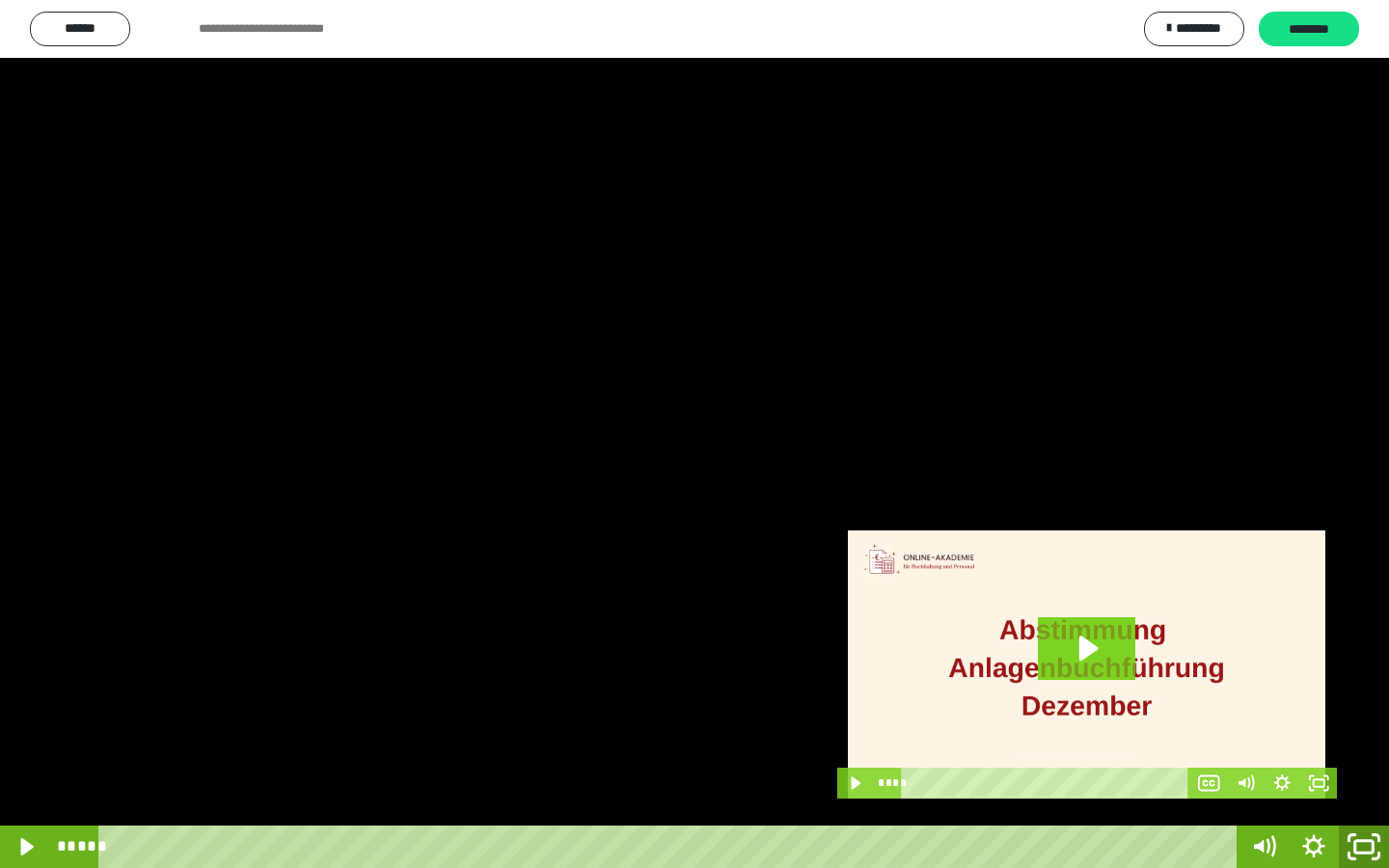 click 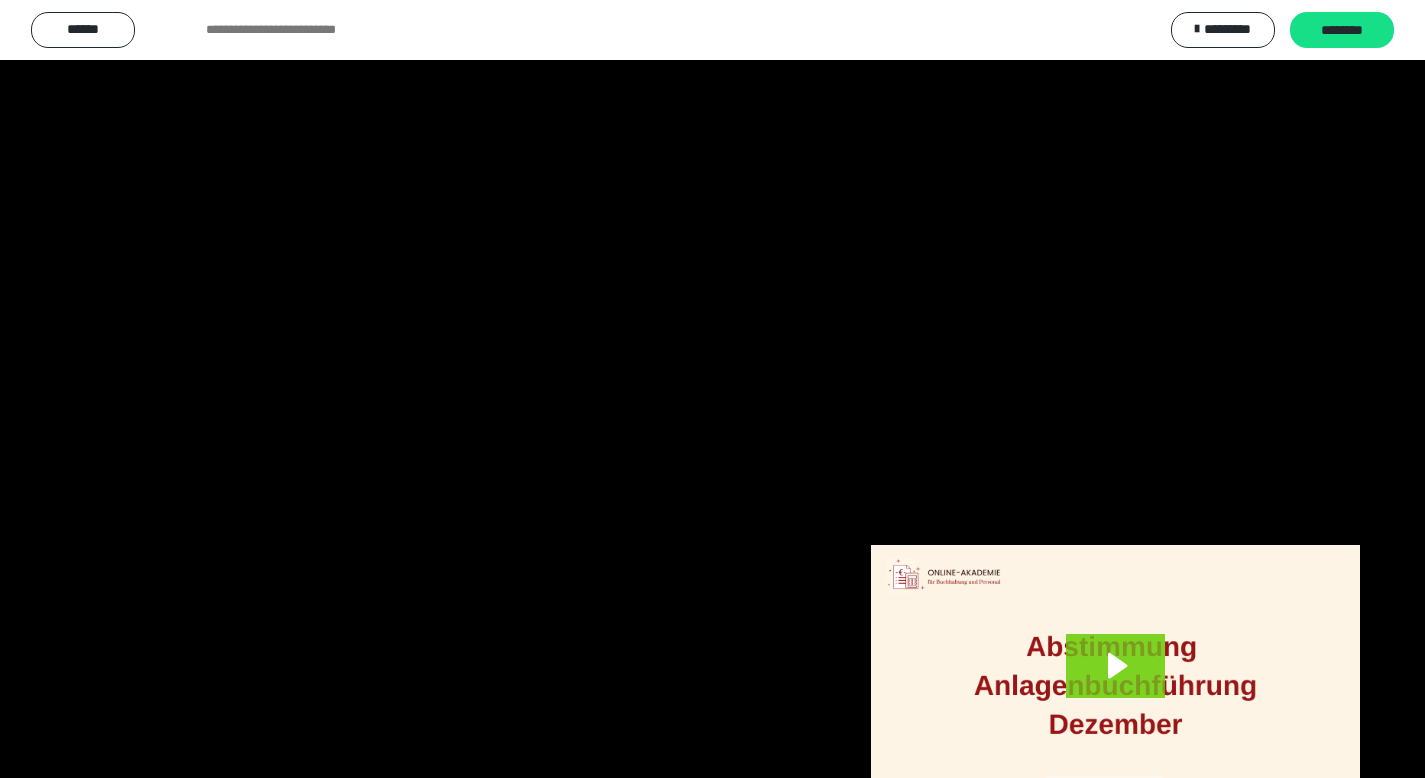 scroll, scrollTop: 3912, scrollLeft: 0, axis: vertical 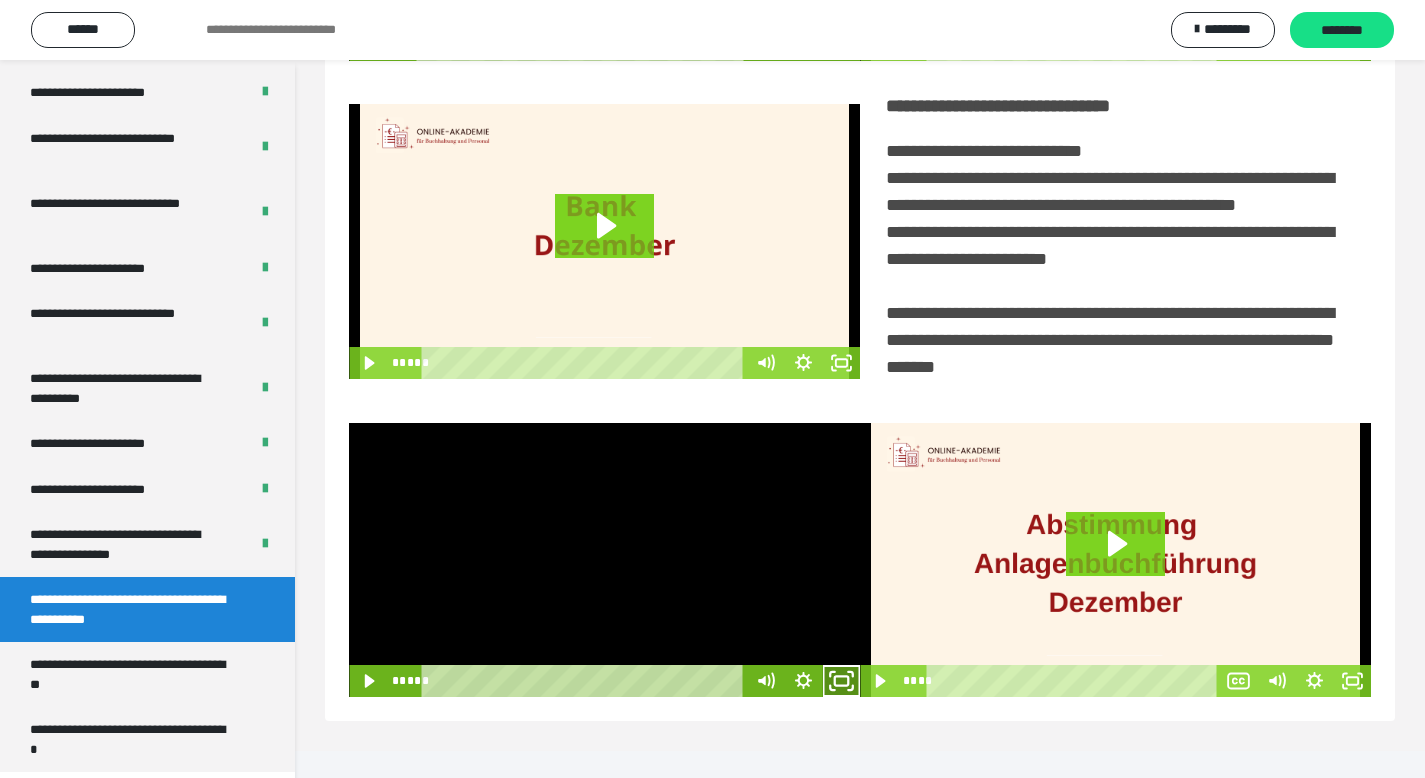 drag, startPoint x: 843, startPoint y: 704, endPoint x: 778, endPoint y: 731, distance: 70.38466 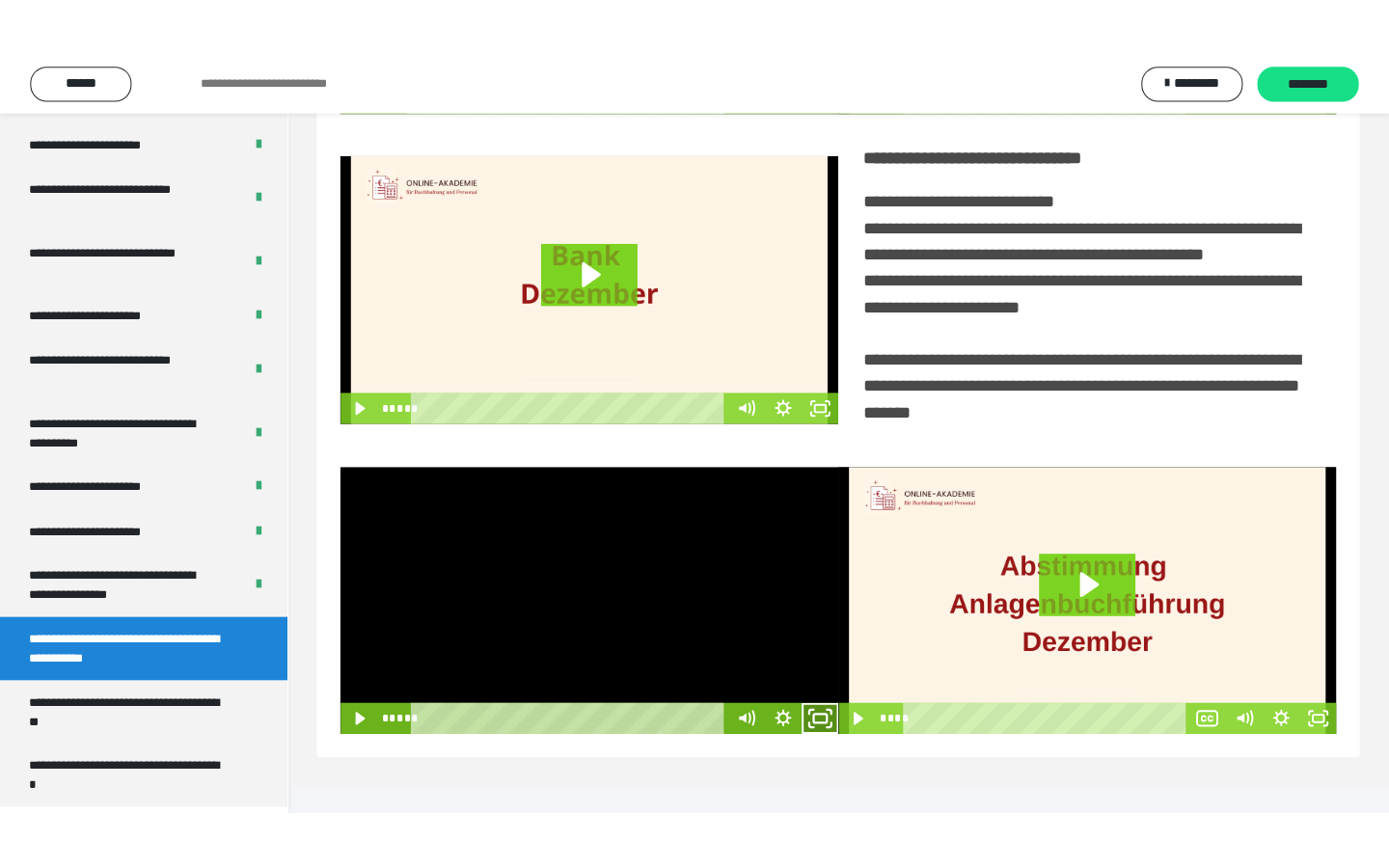 scroll, scrollTop: 225, scrollLeft: 0, axis: vertical 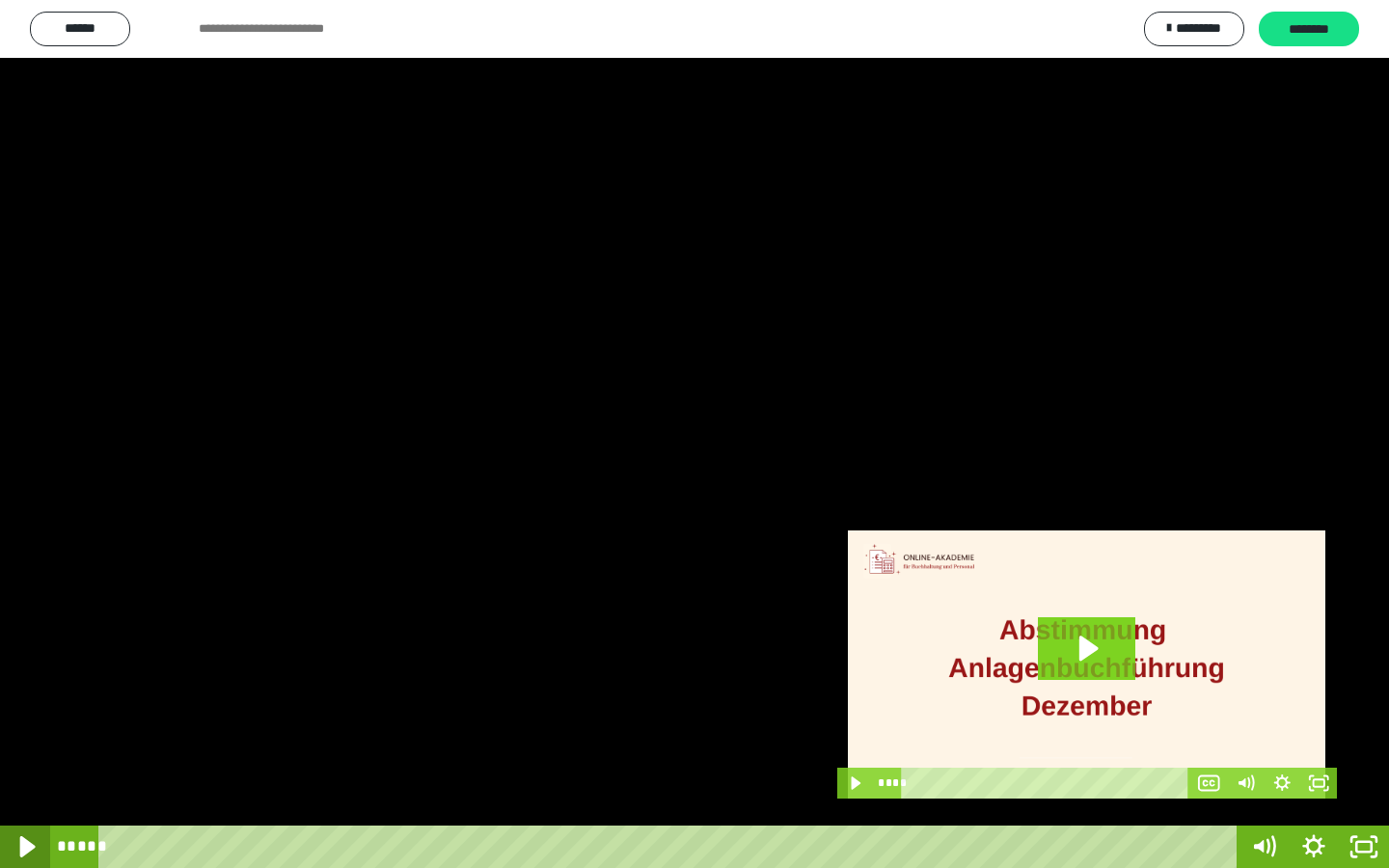 click 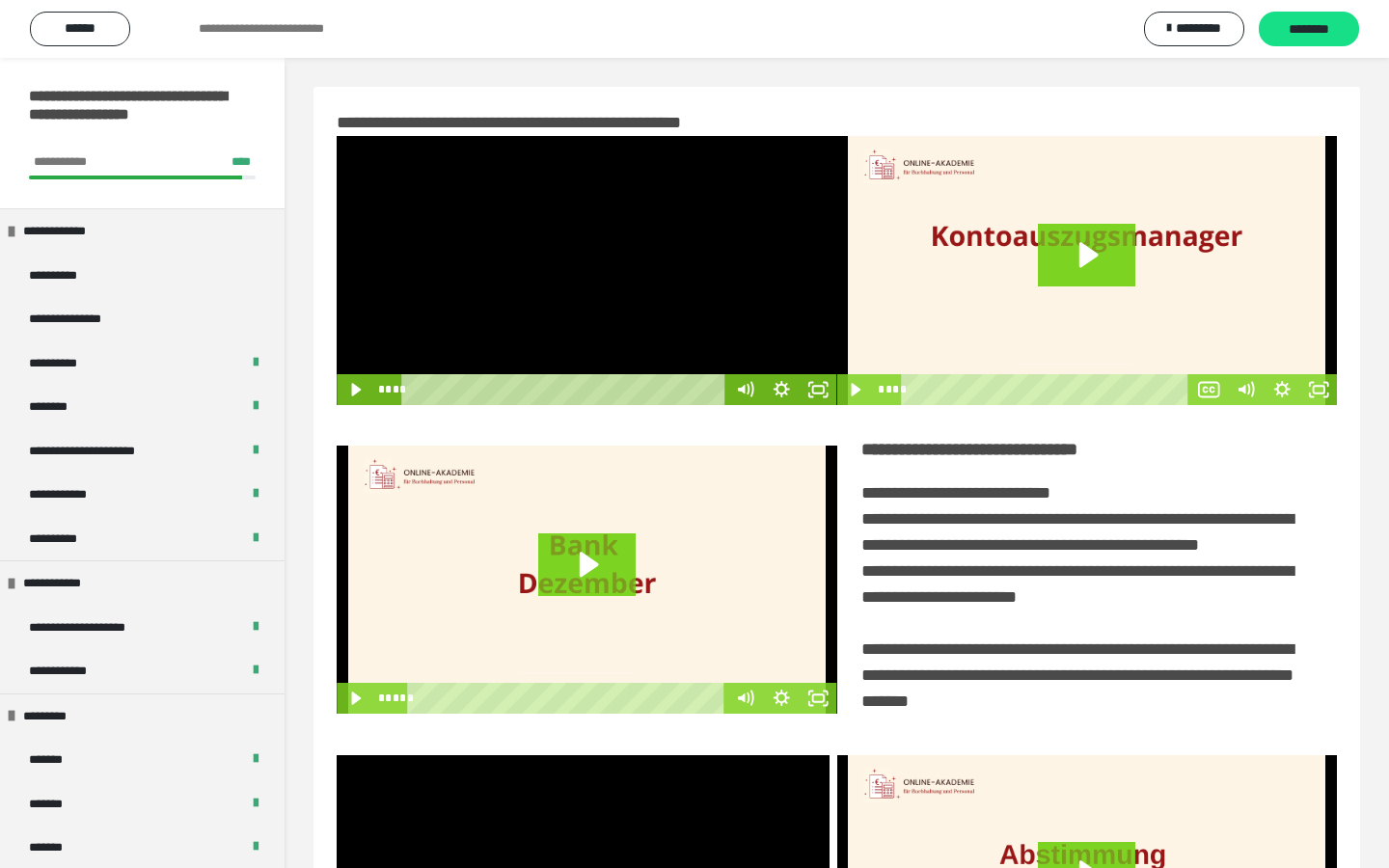 scroll, scrollTop: 225, scrollLeft: 0, axis: vertical 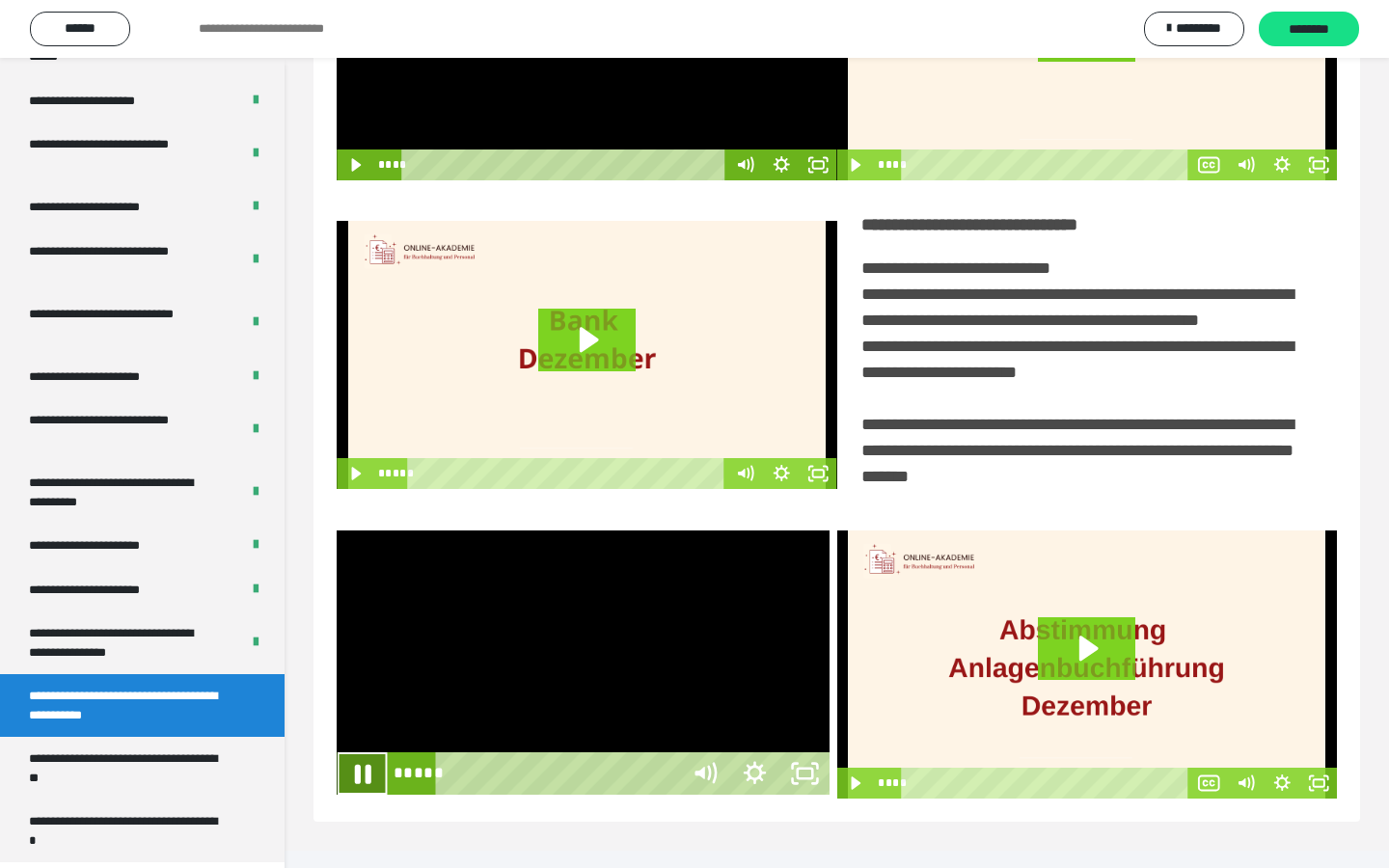 click 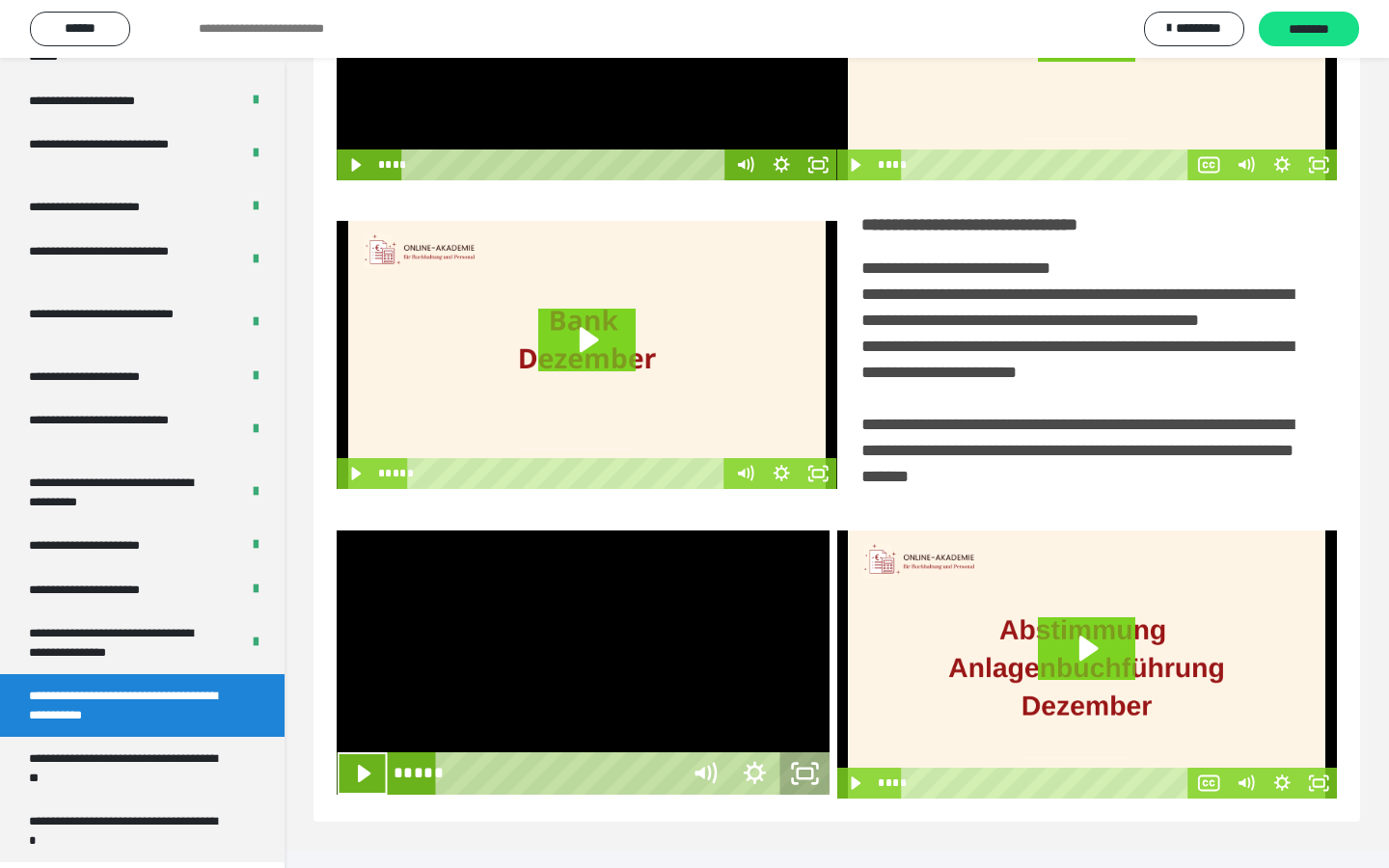 click 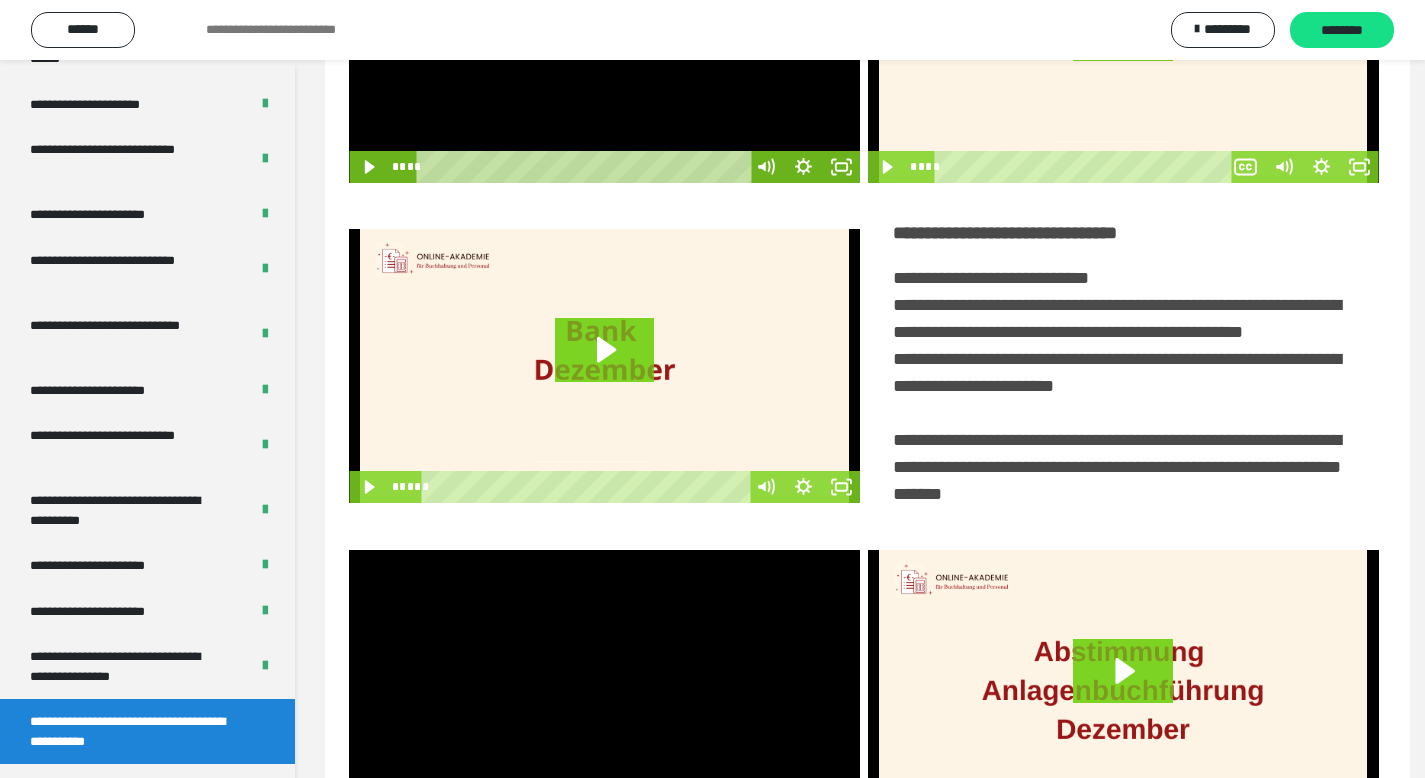 scroll, scrollTop: 3912, scrollLeft: 0, axis: vertical 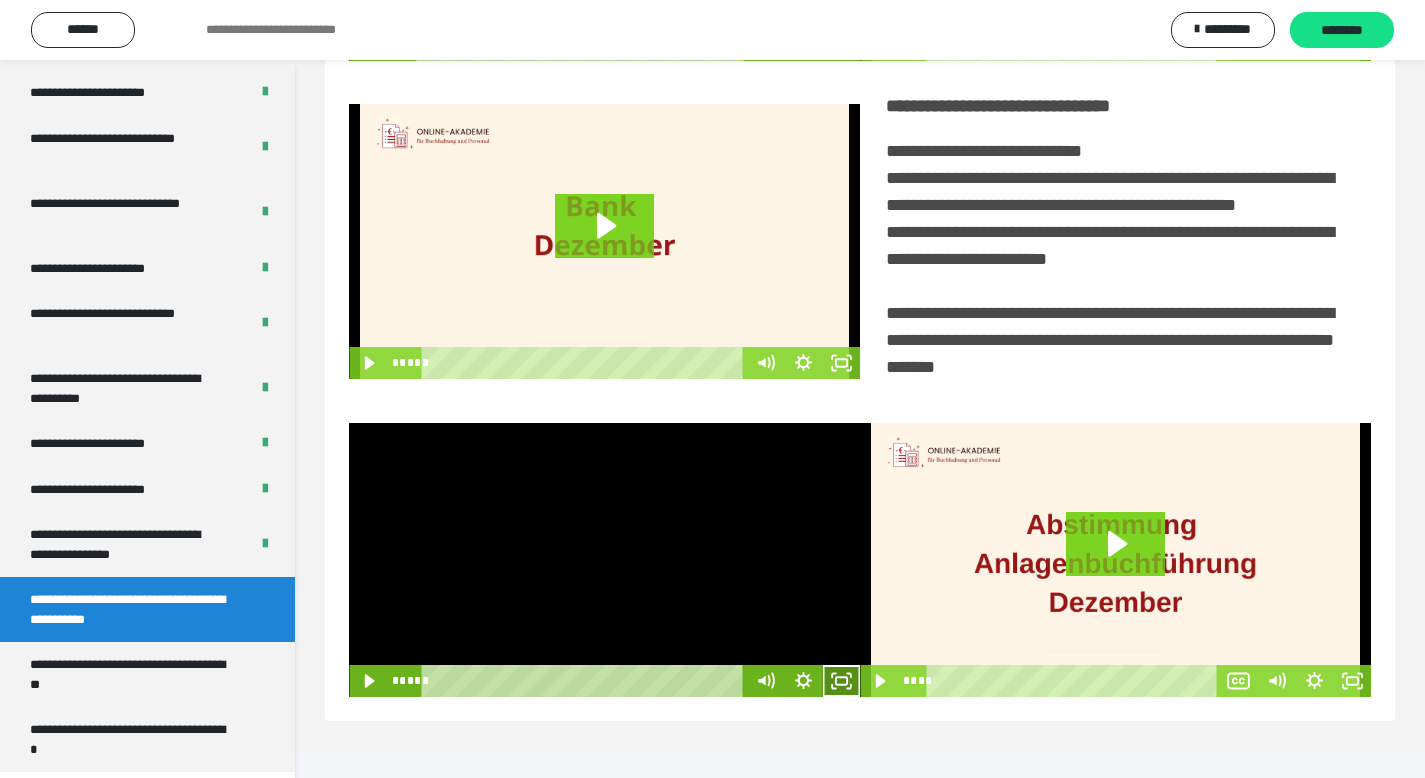 click 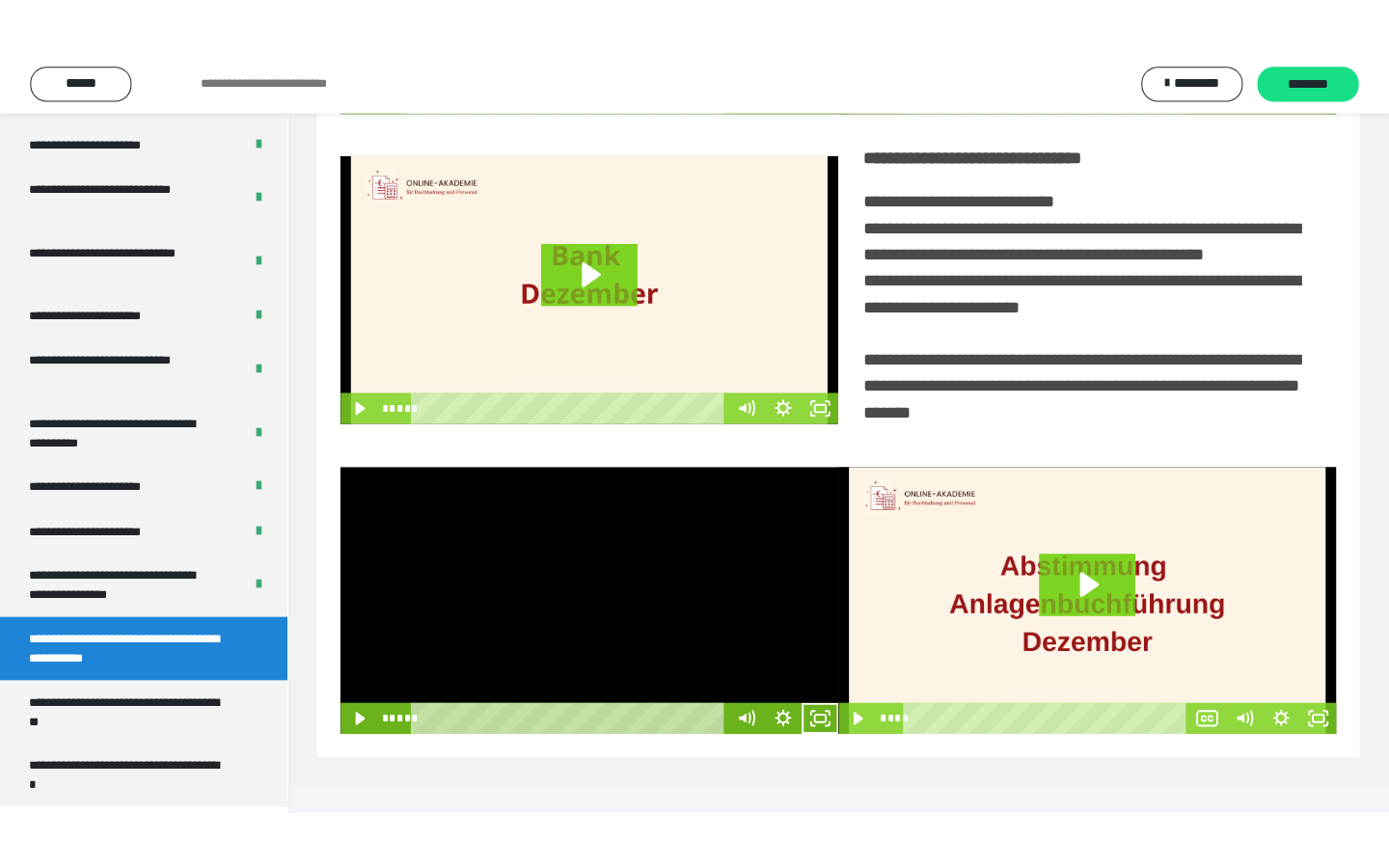 scroll, scrollTop: 225, scrollLeft: 0, axis: vertical 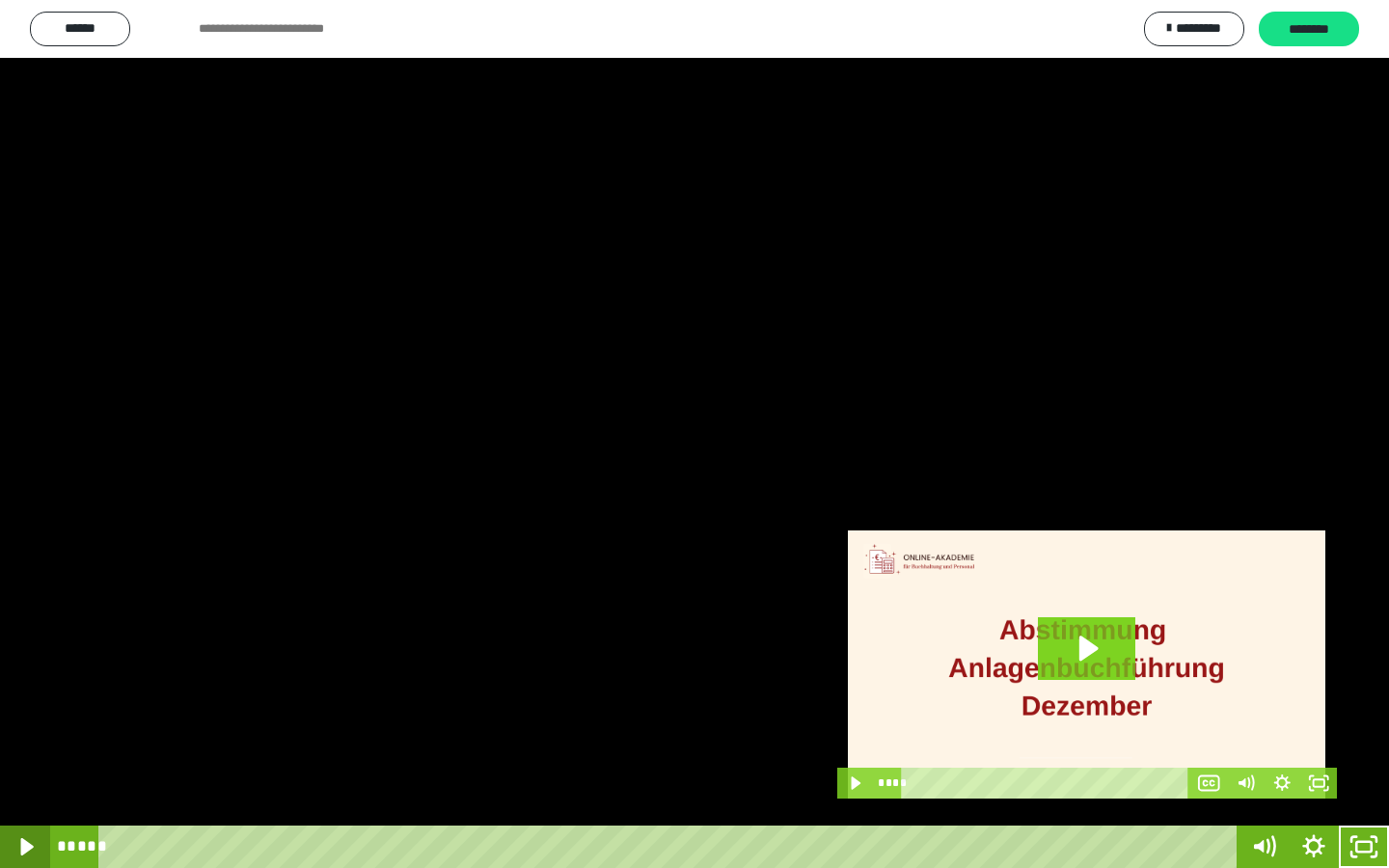 click 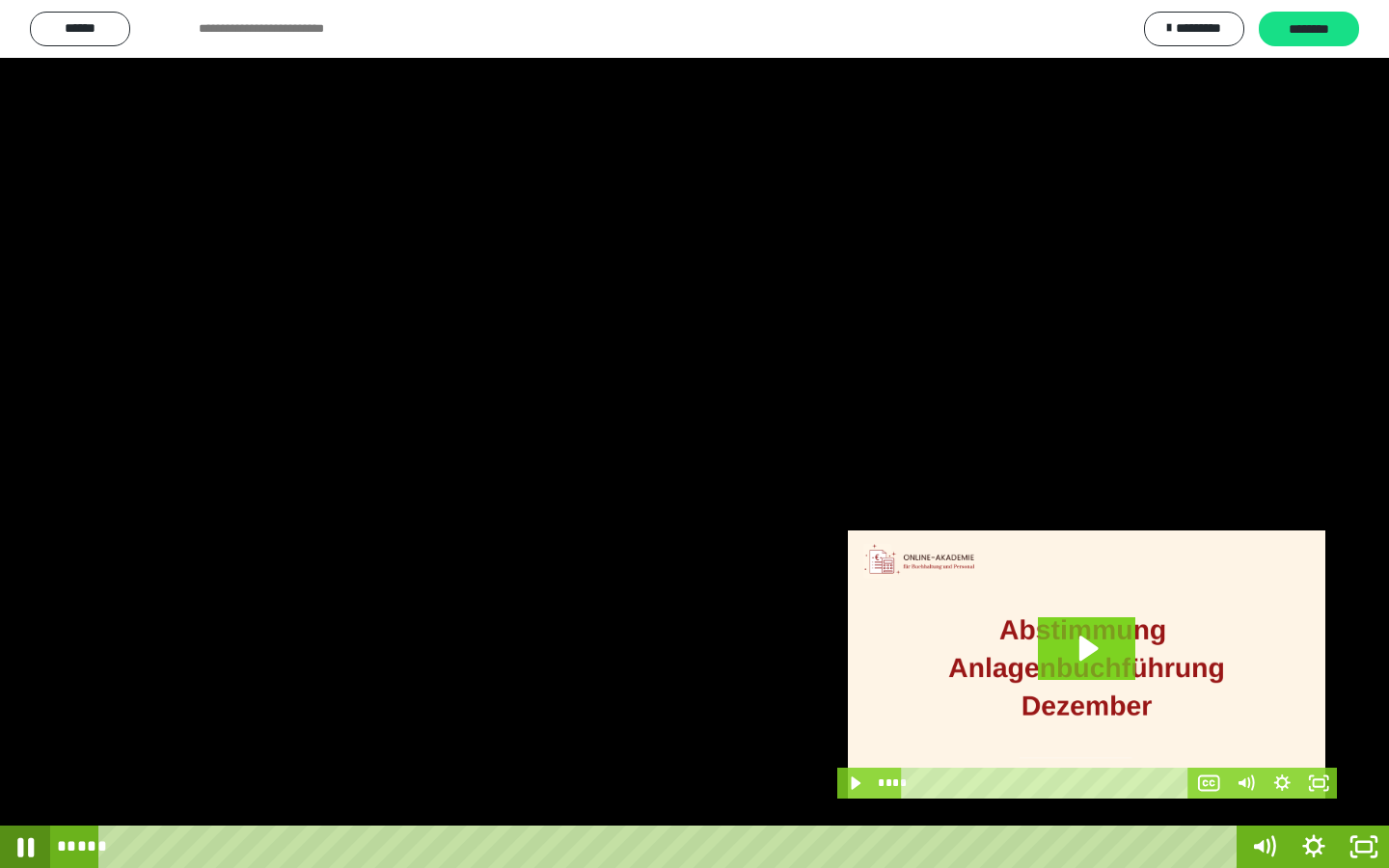 click 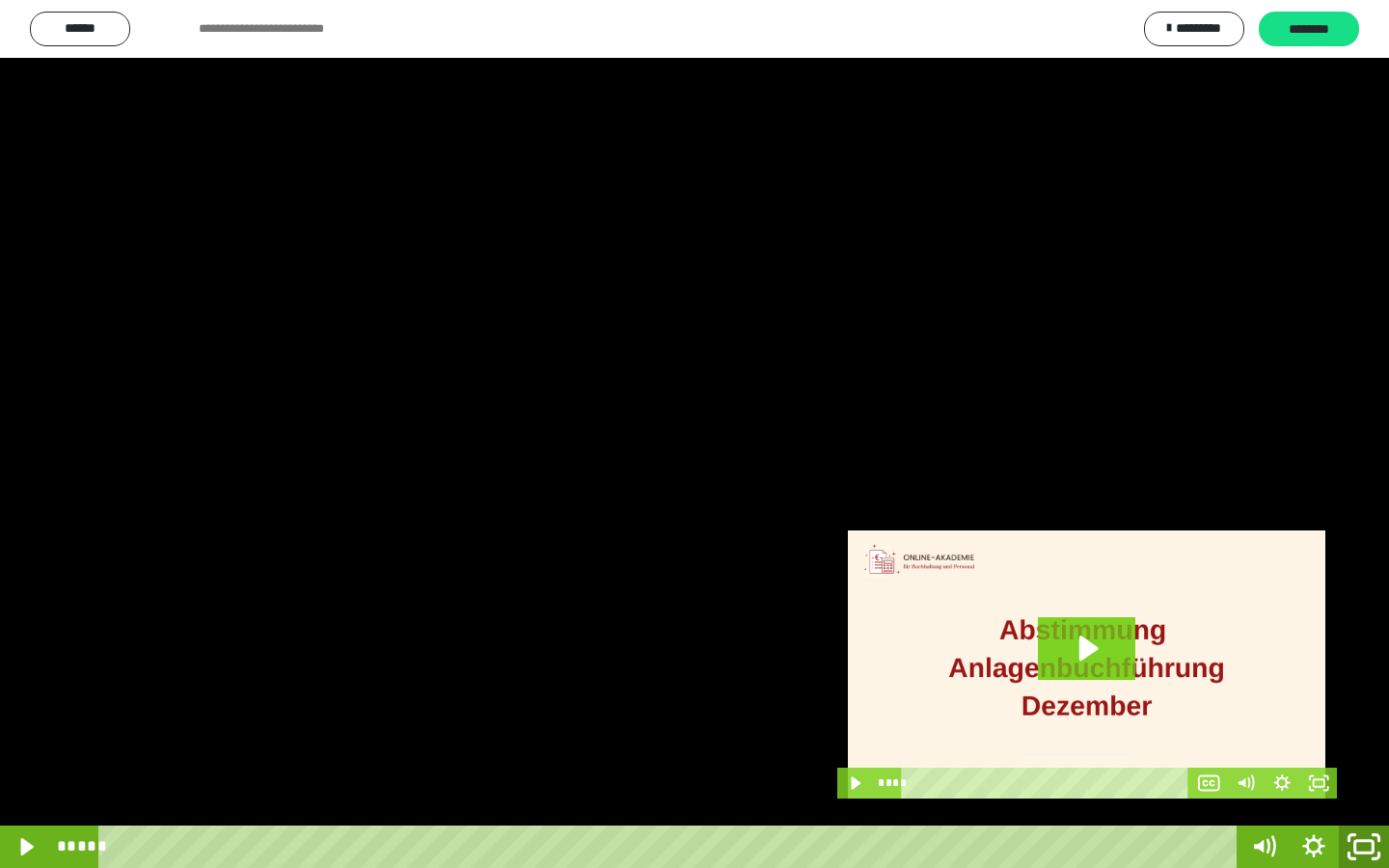 drag, startPoint x: 1368, startPoint y: 846, endPoint x: 1358, endPoint y: 728, distance: 118.42297 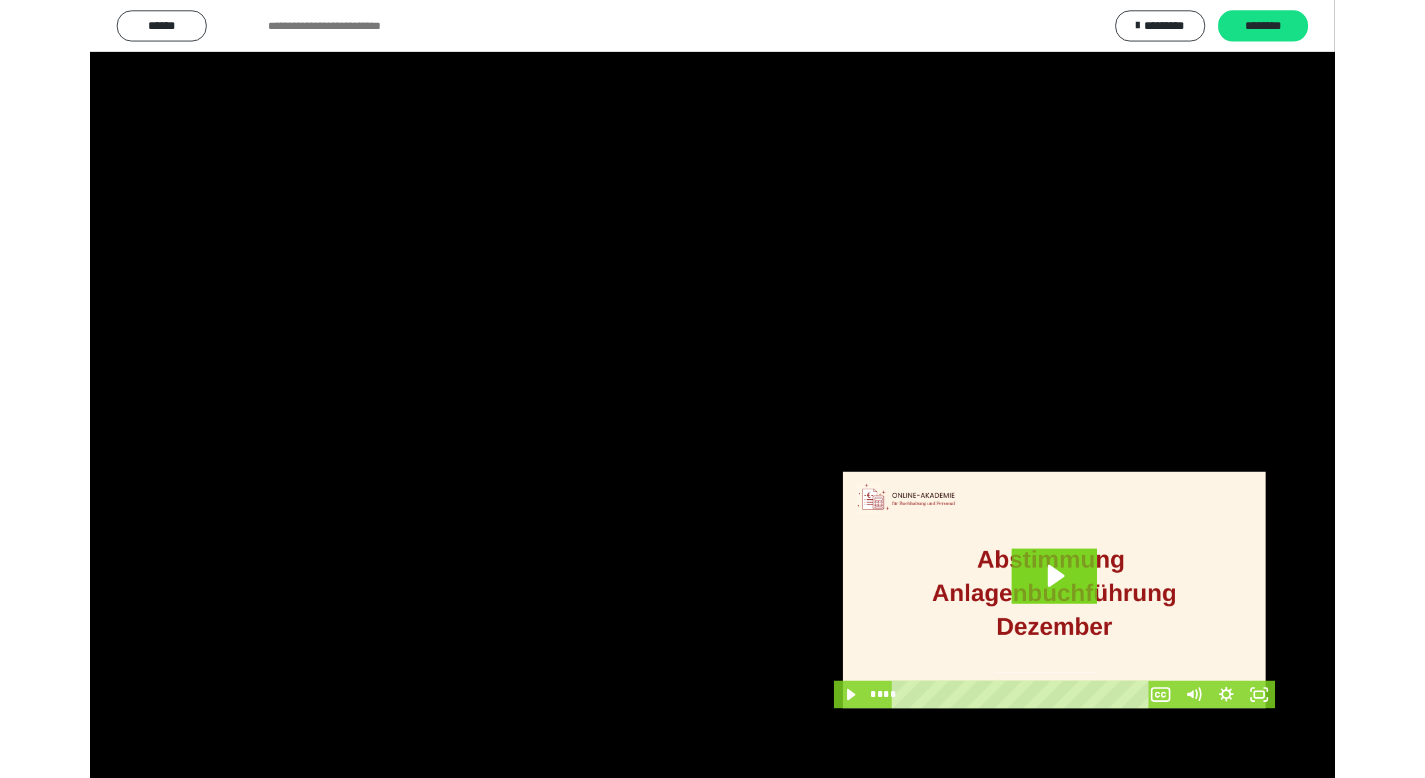 scroll, scrollTop: 3912, scrollLeft: 0, axis: vertical 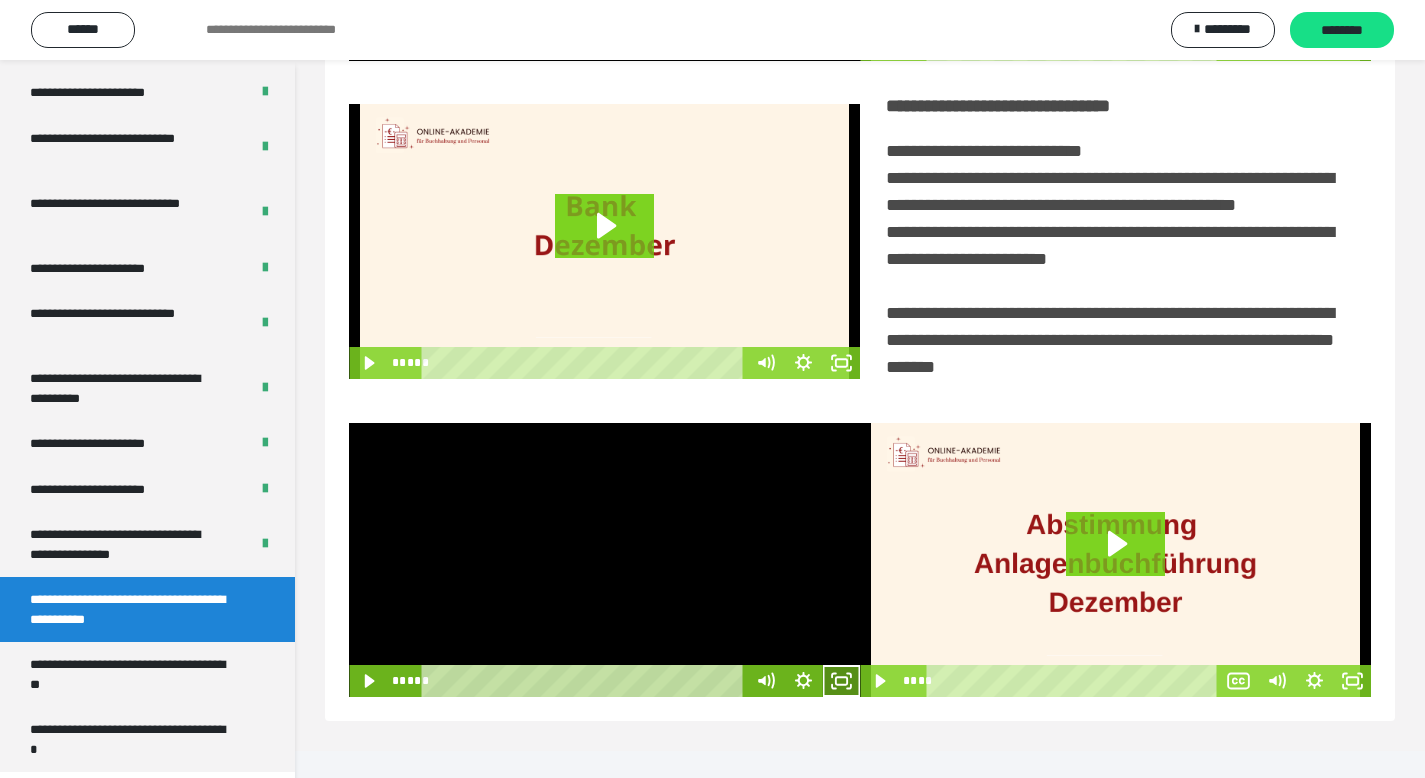 drag, startPoint x: 845, startPoint y: 708, endPoint x: 833, endPoint y: 824, distance: 116.61904 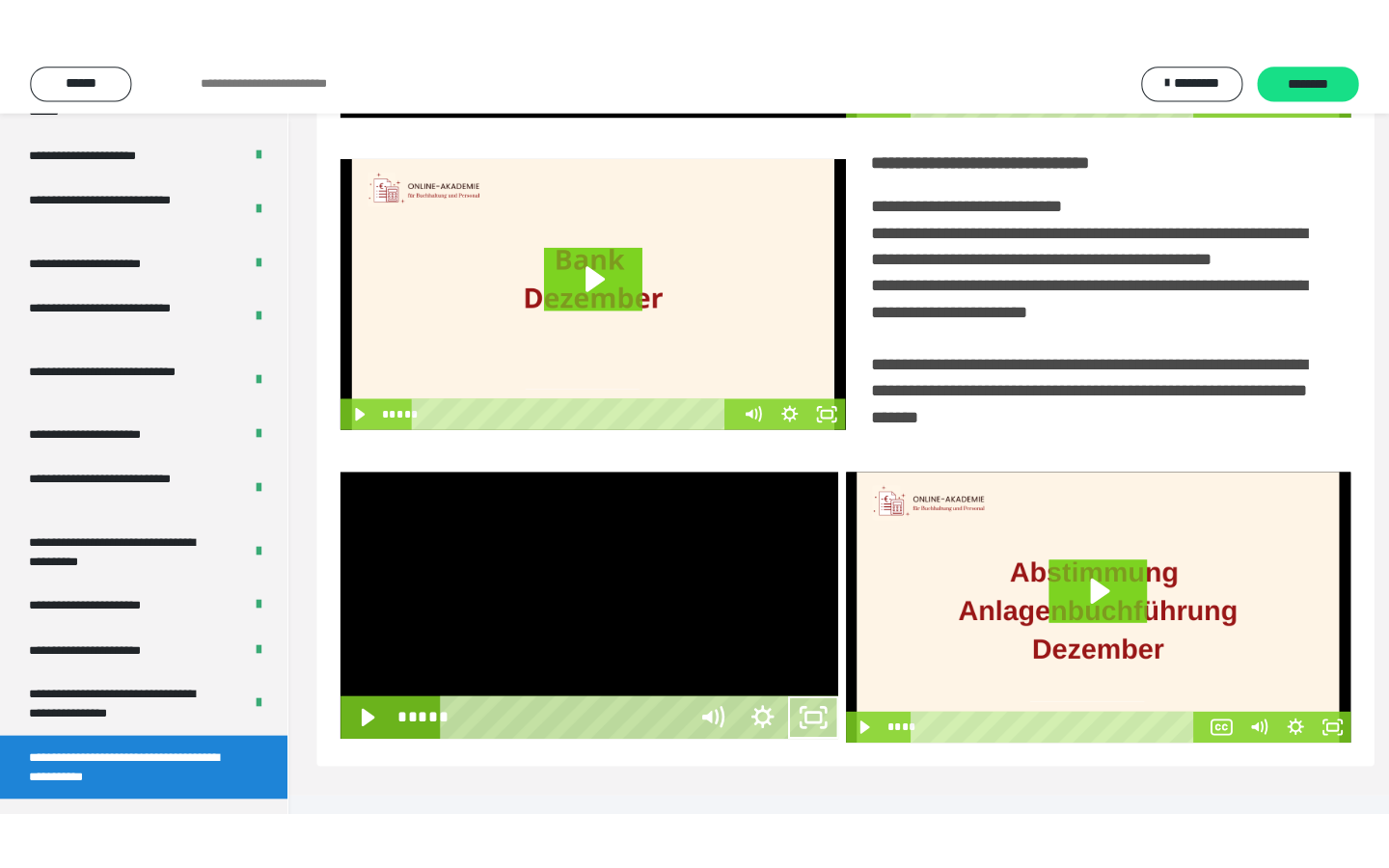 scroll, scrollTop: 225, scrollLeft: 0, axis: vertical 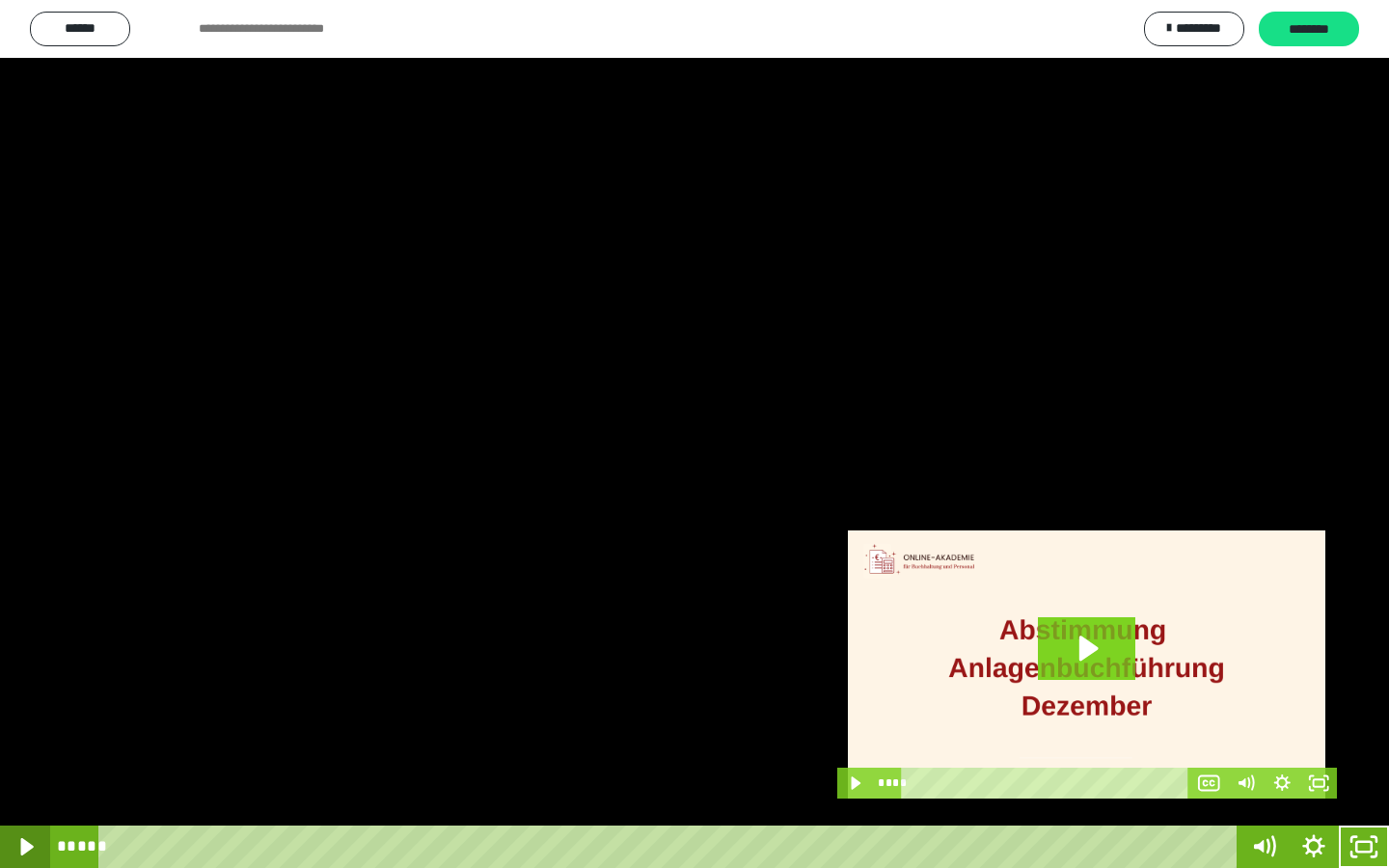 click 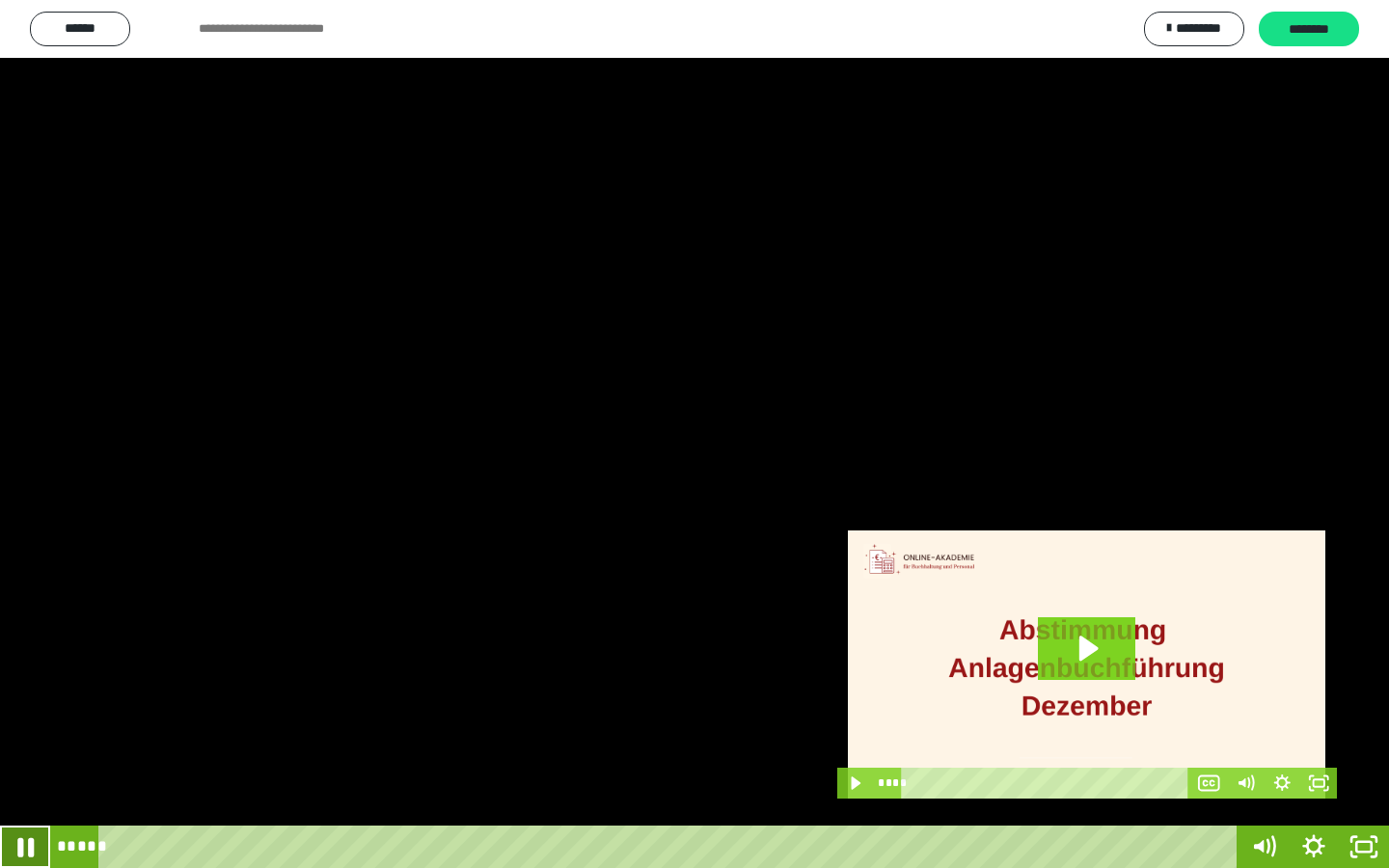 click 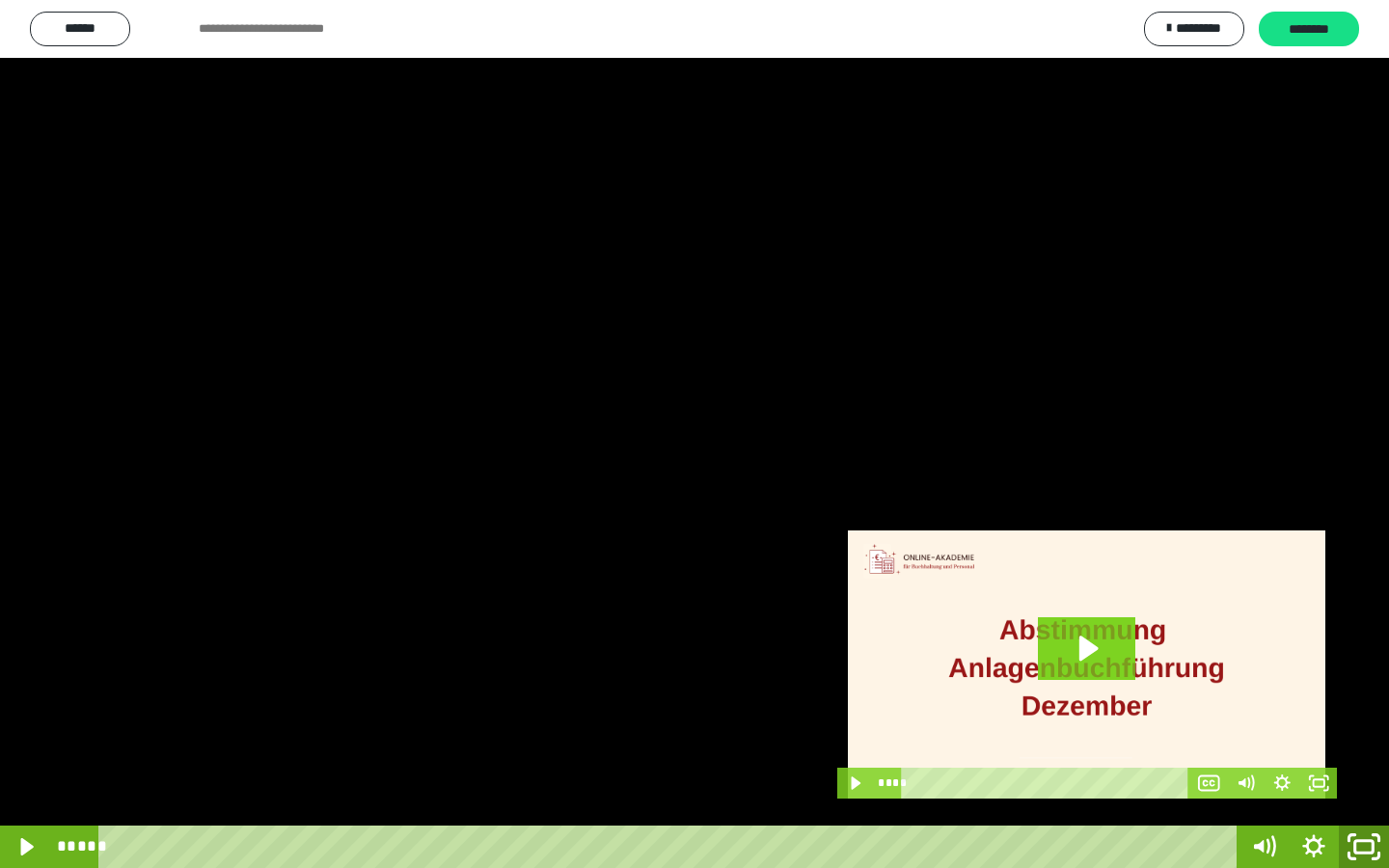 click 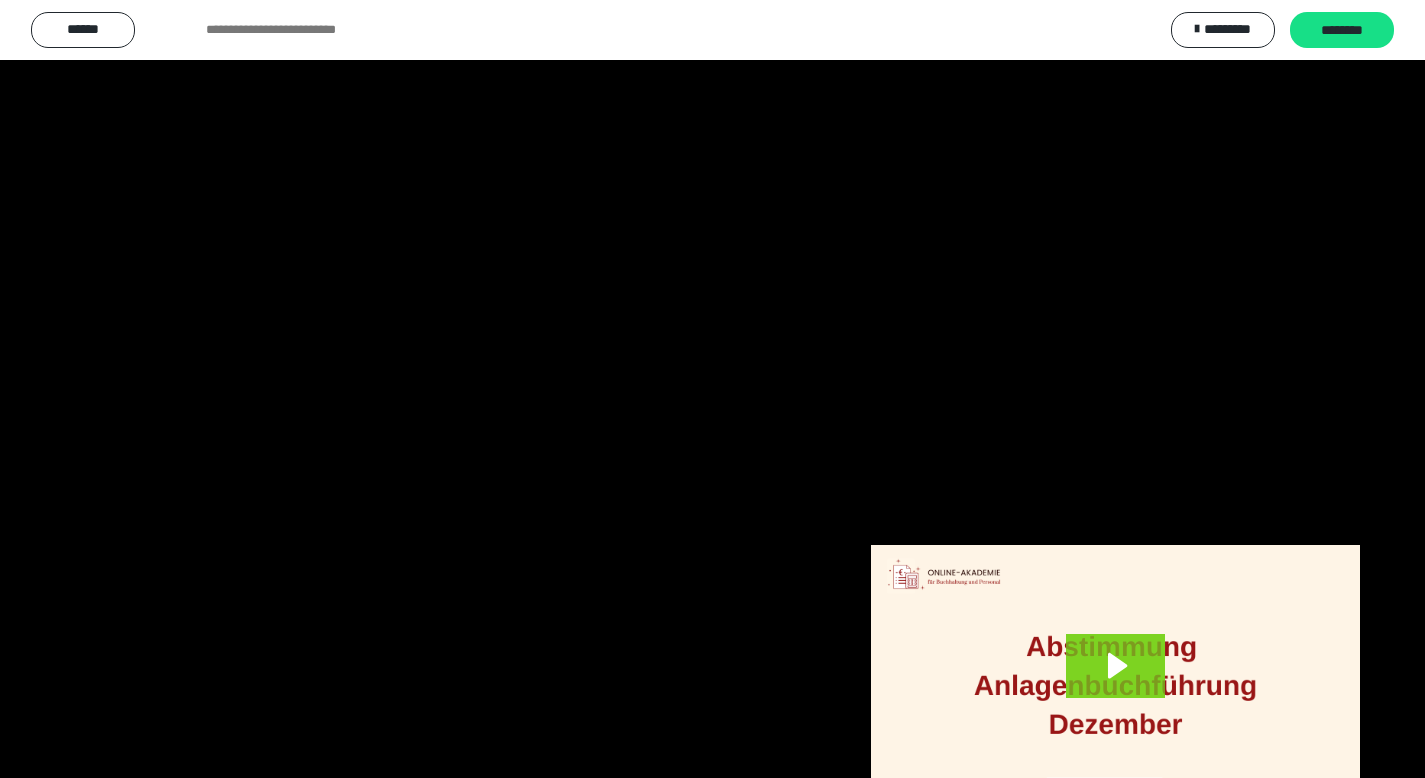 scroll, scrollTop: 3912, scrollLeft: 0, axis: vertical 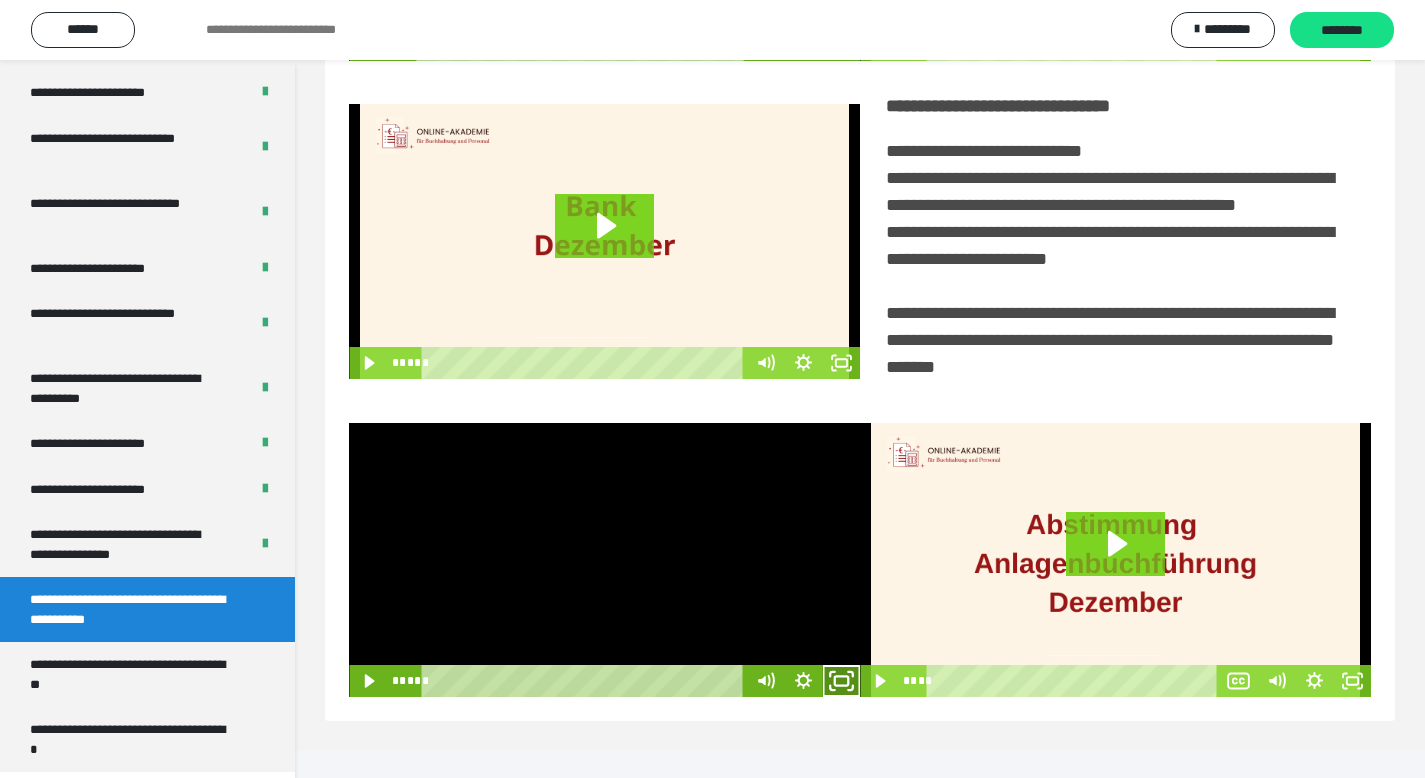 click 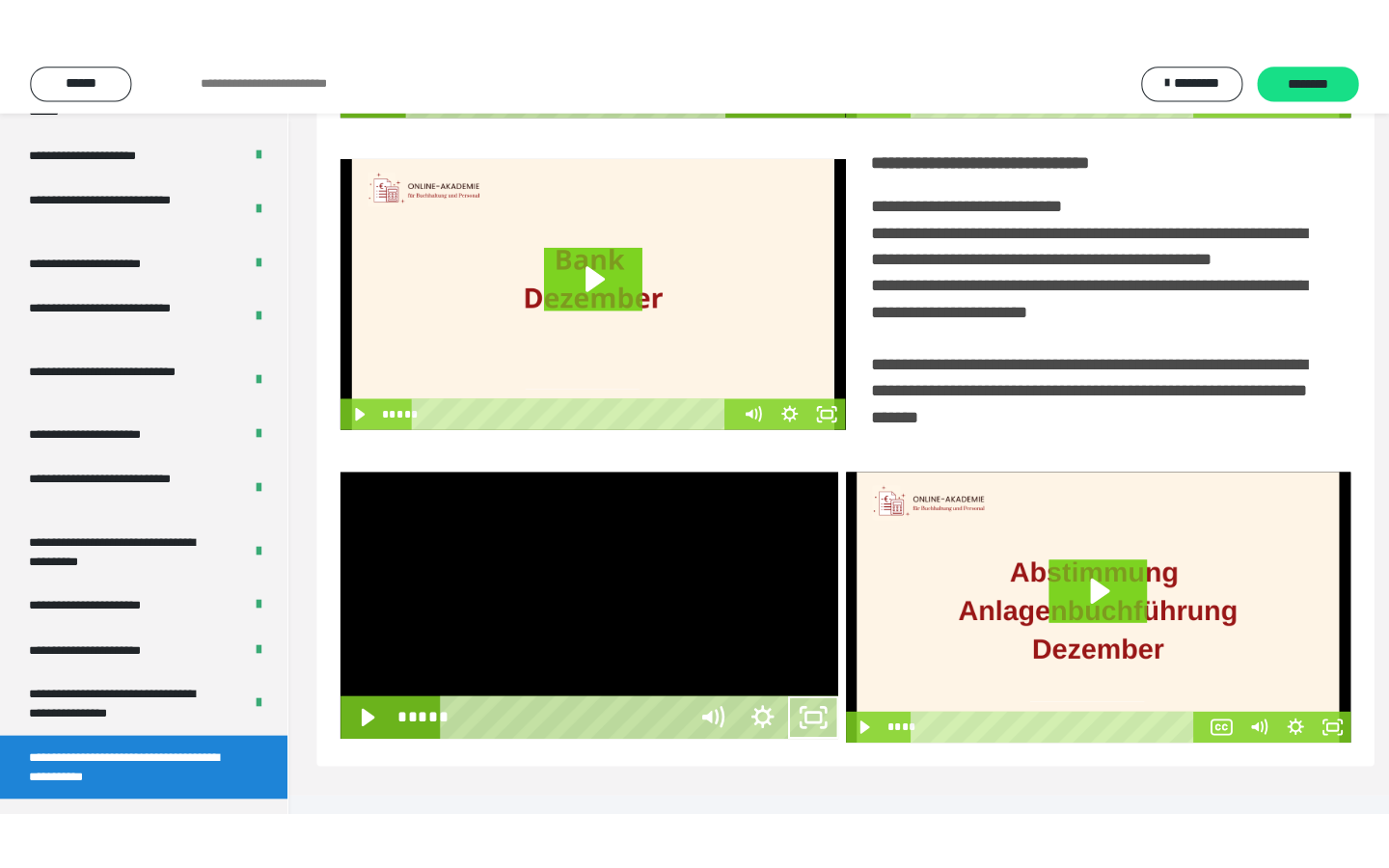 scroll, scrollTop: 225, scrollLeft: 0, axis: vertical 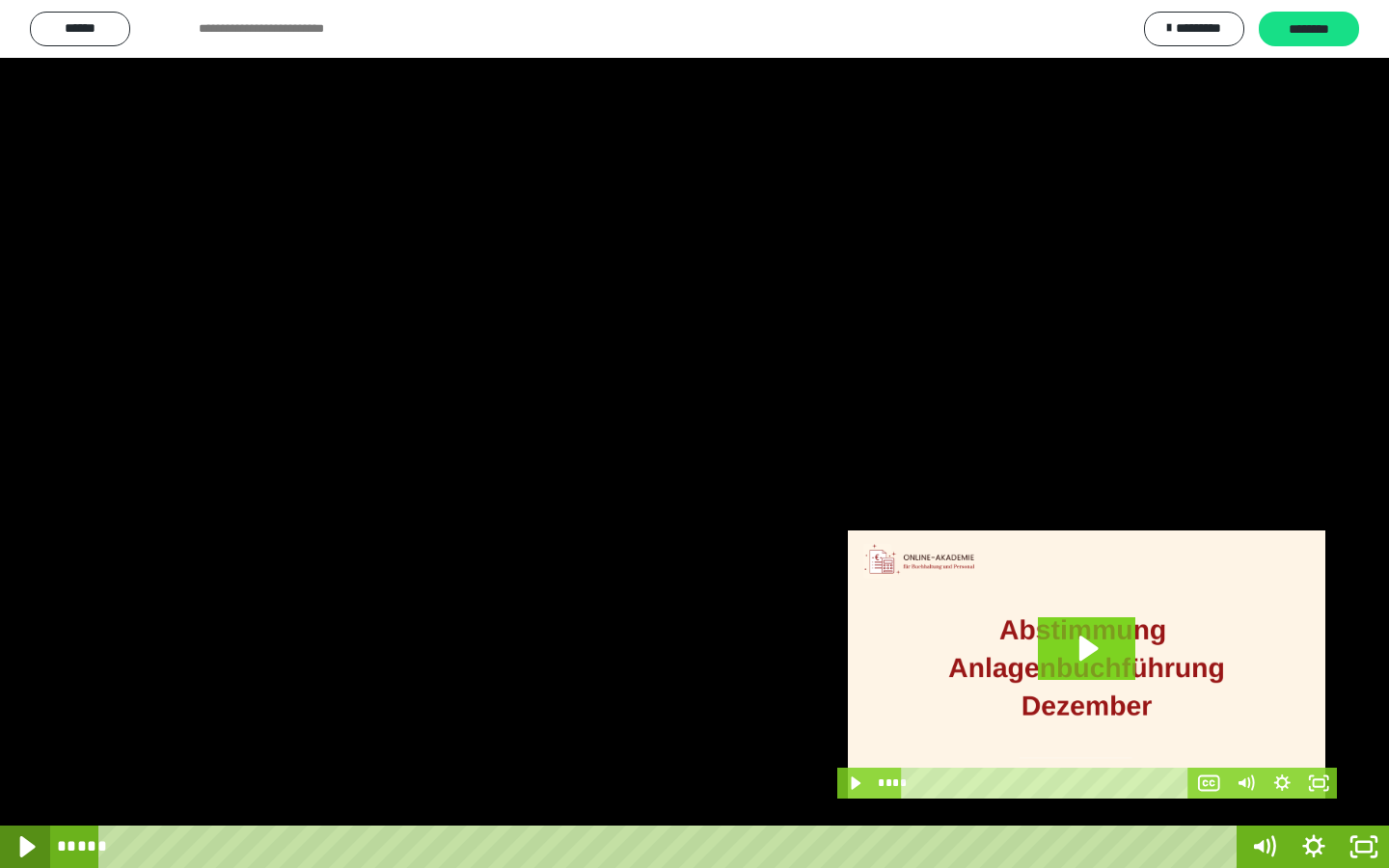 click 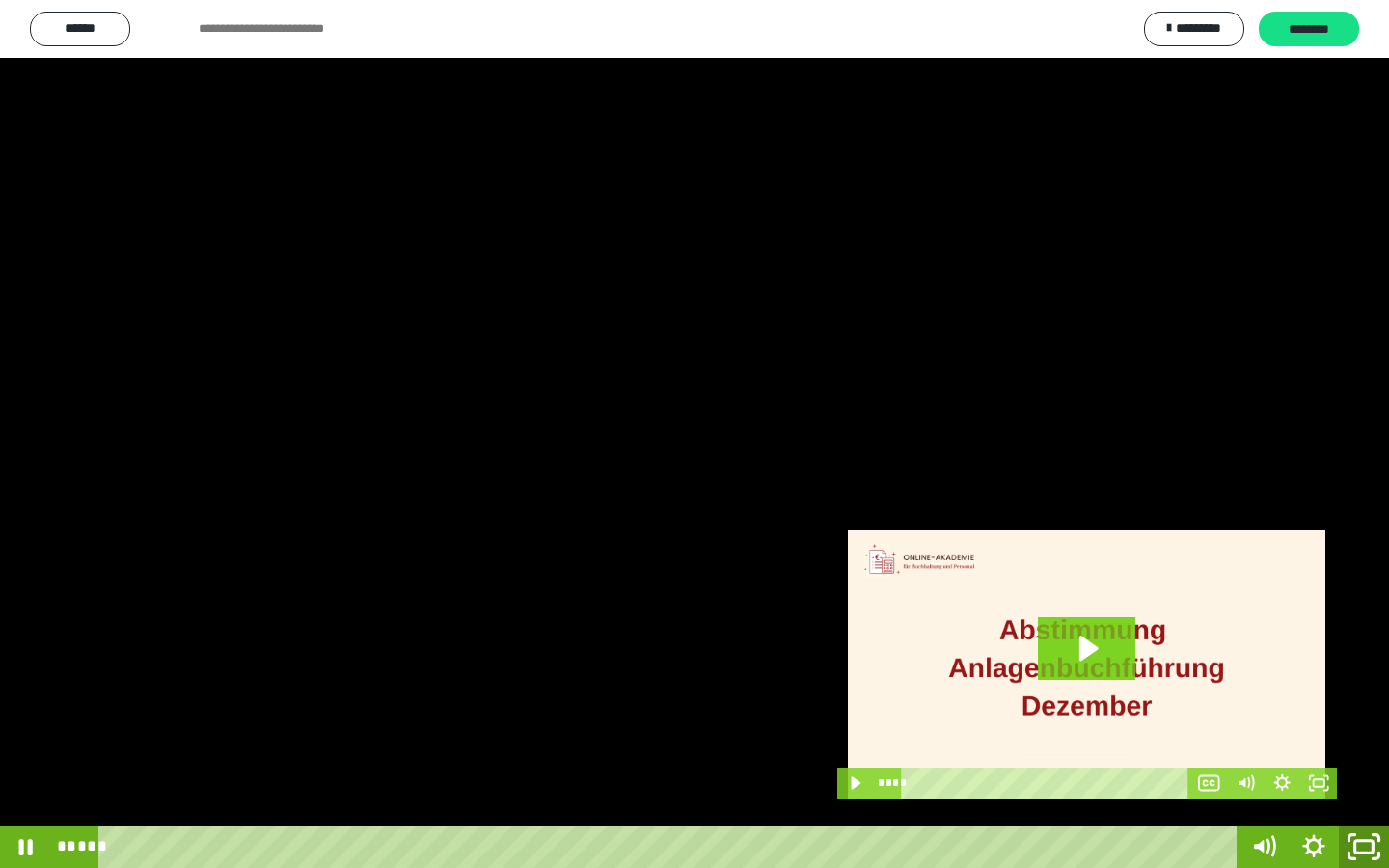 click 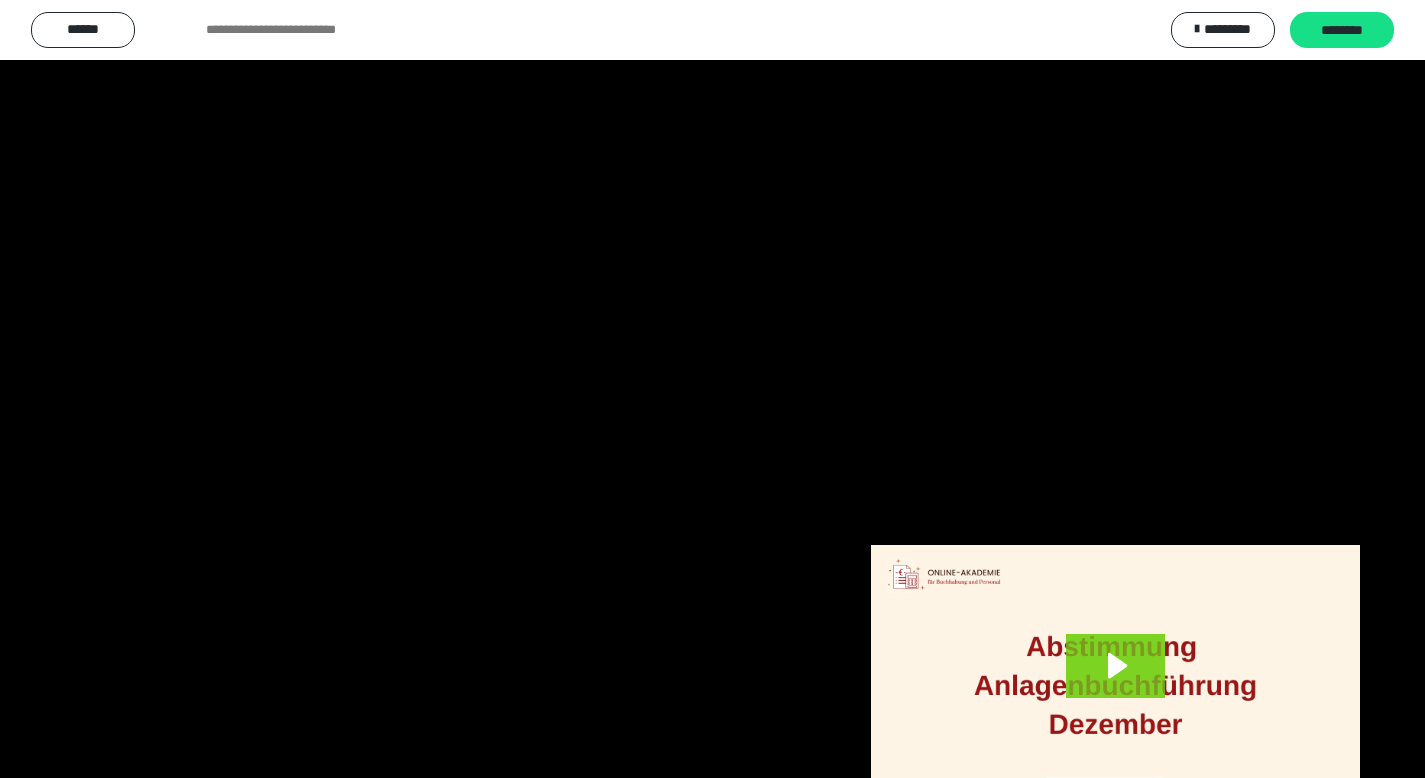 scroll, scrollTop: 3912, scrollLeft: 0, axis: vertical 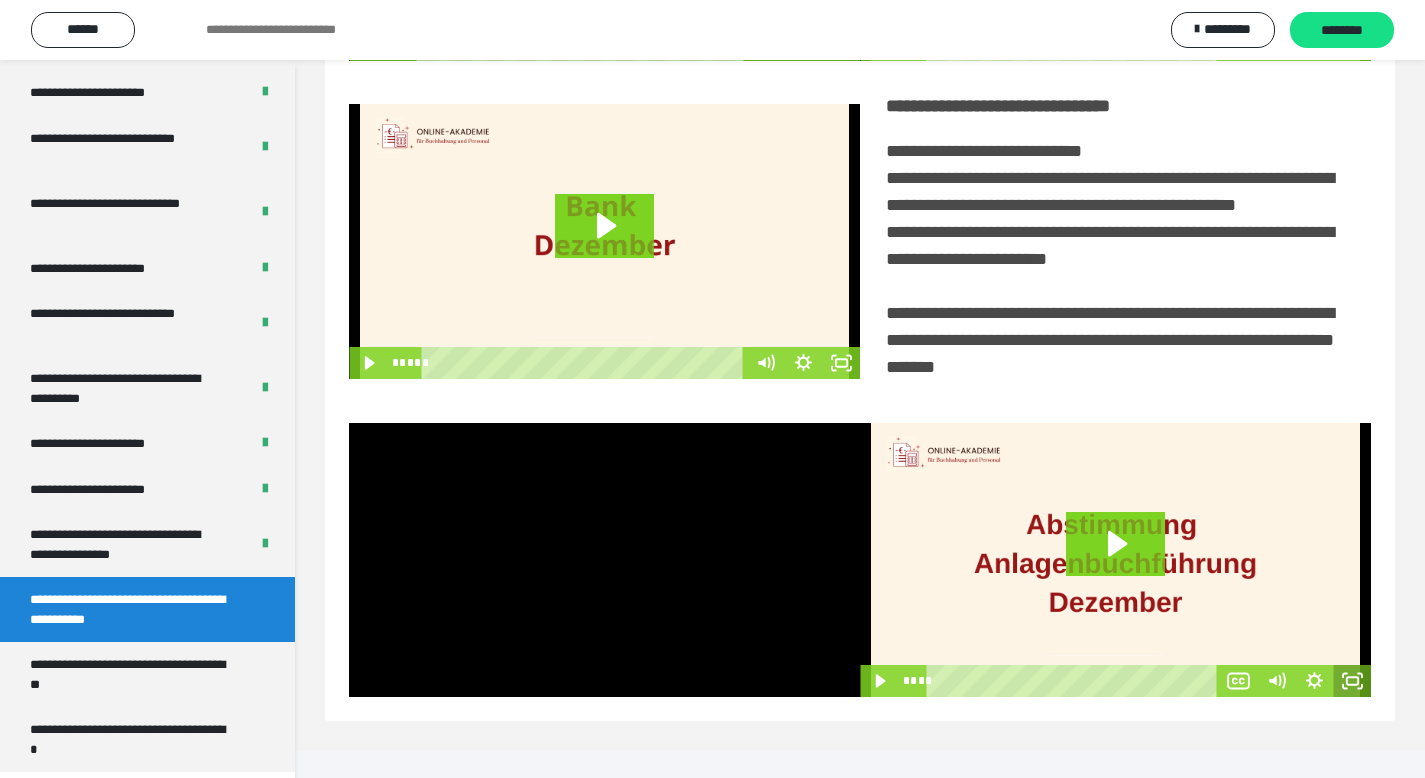 click 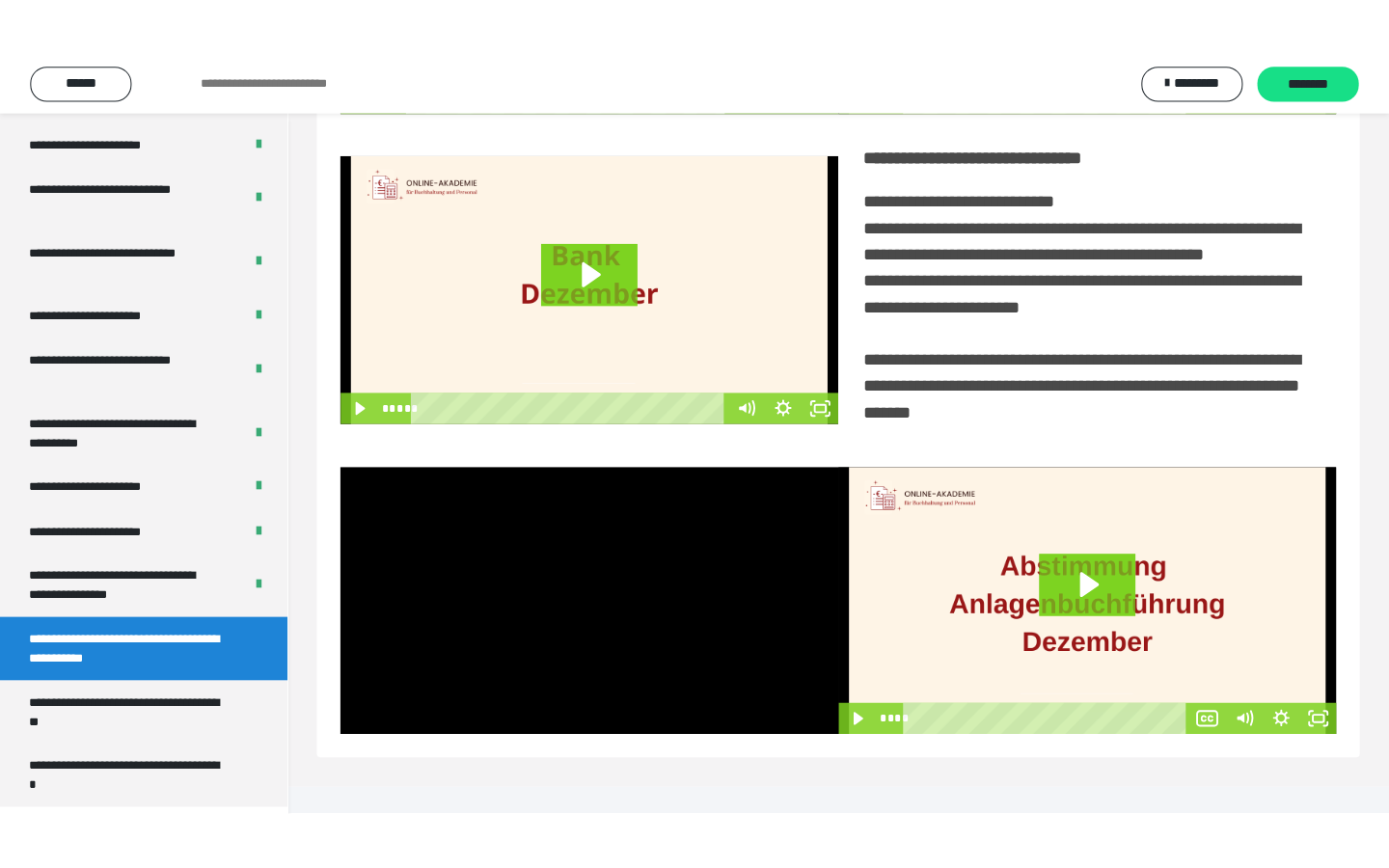 scroll, scrollTop: 225, scrollLeft: 0, axis: vertical 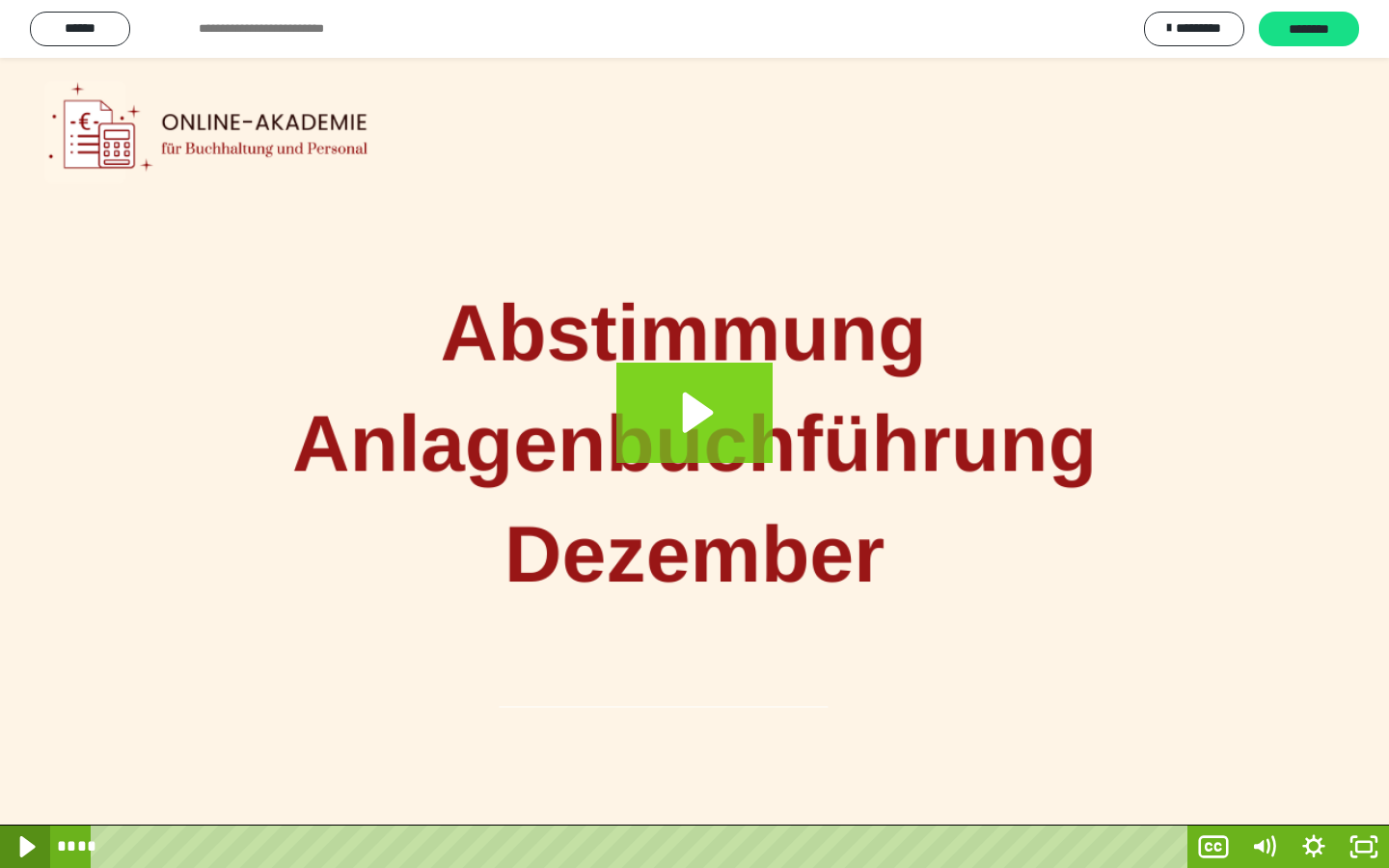 click 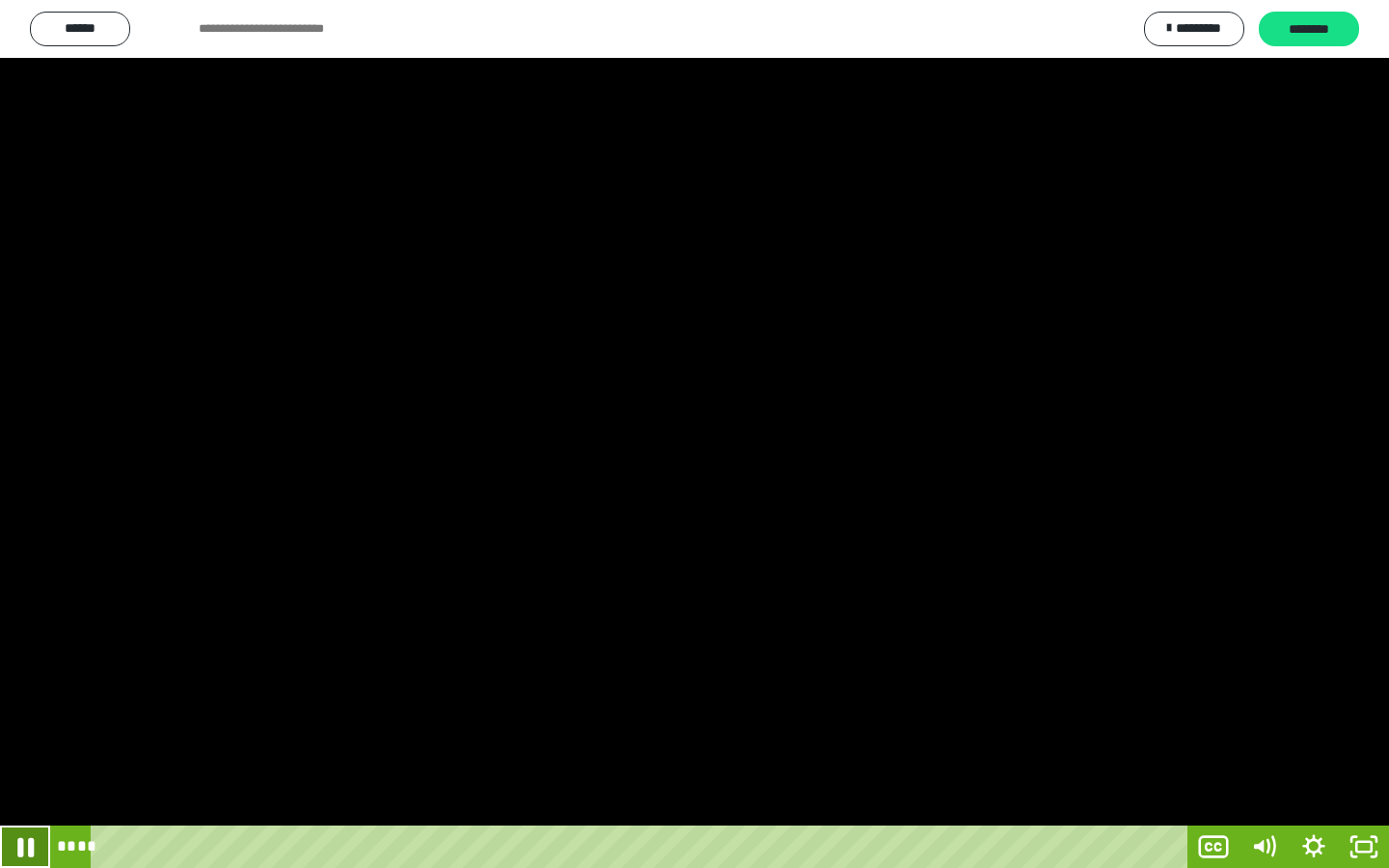 click 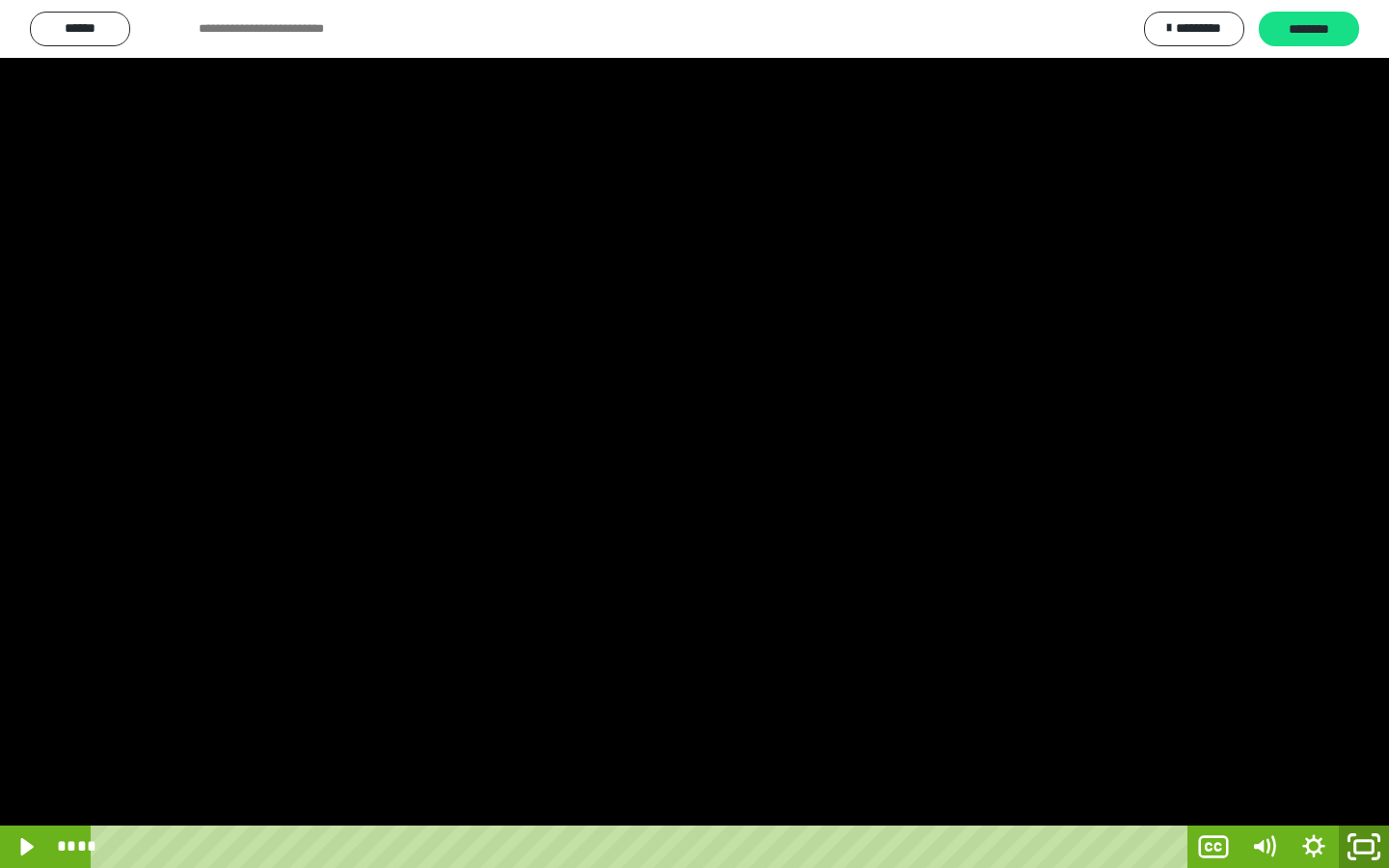 click 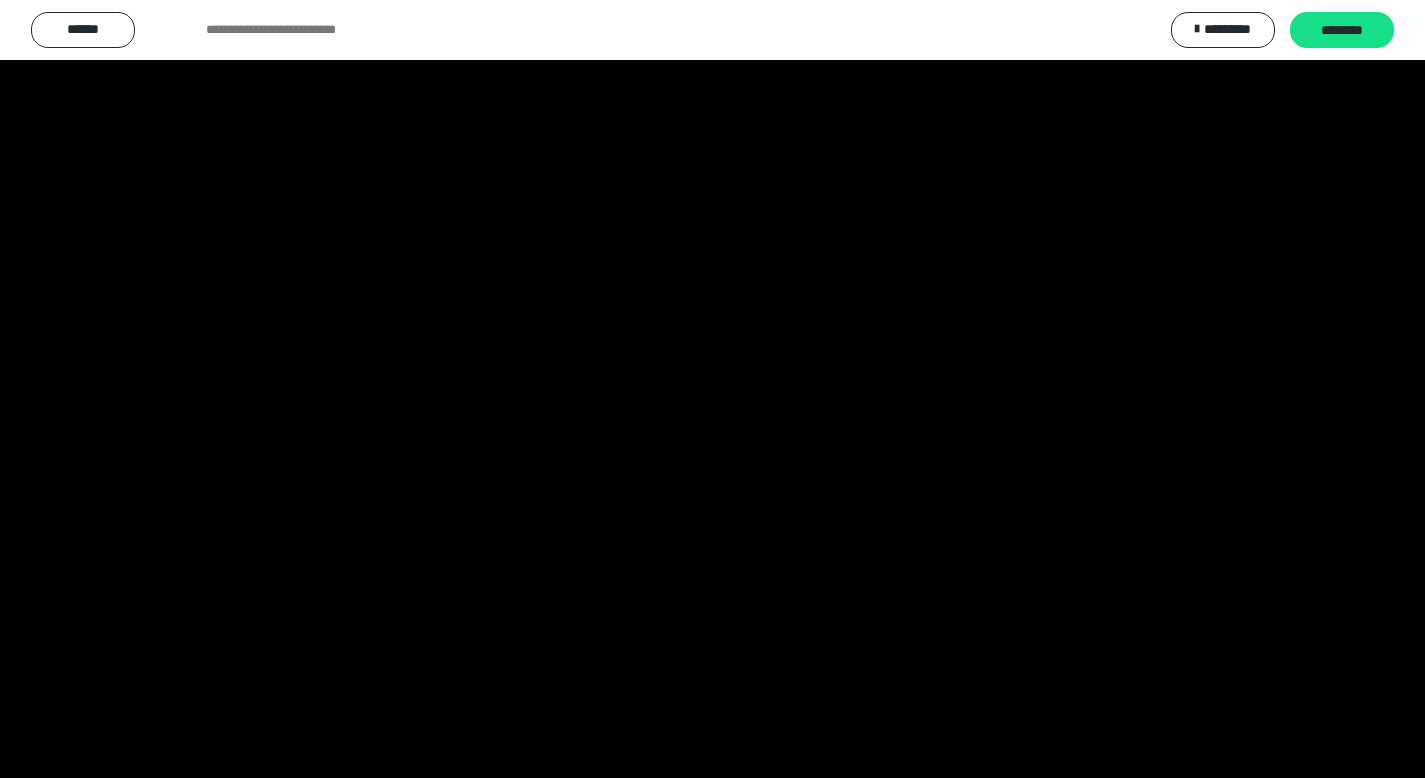 scroll, scrollTop: 3912, scrollLeft: 0, axis: vertical 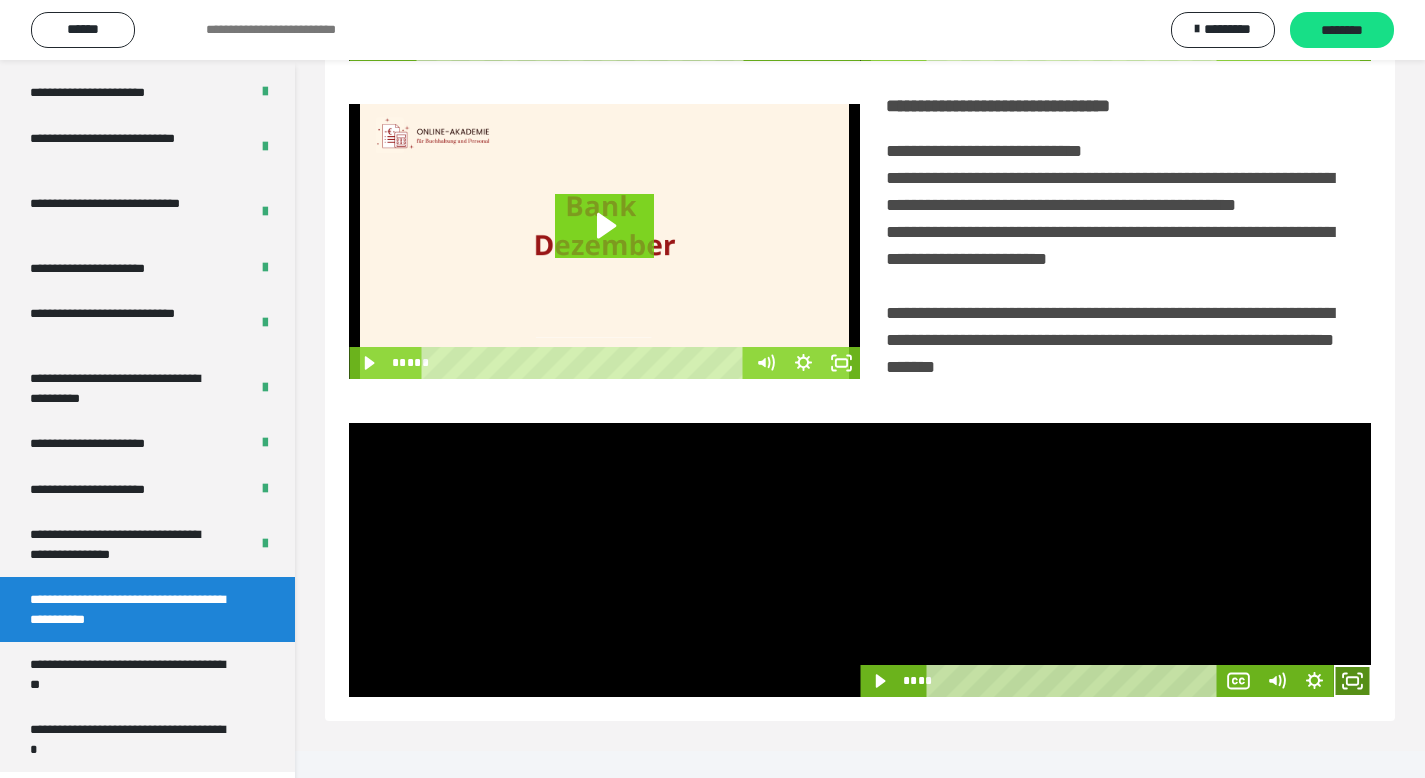 click 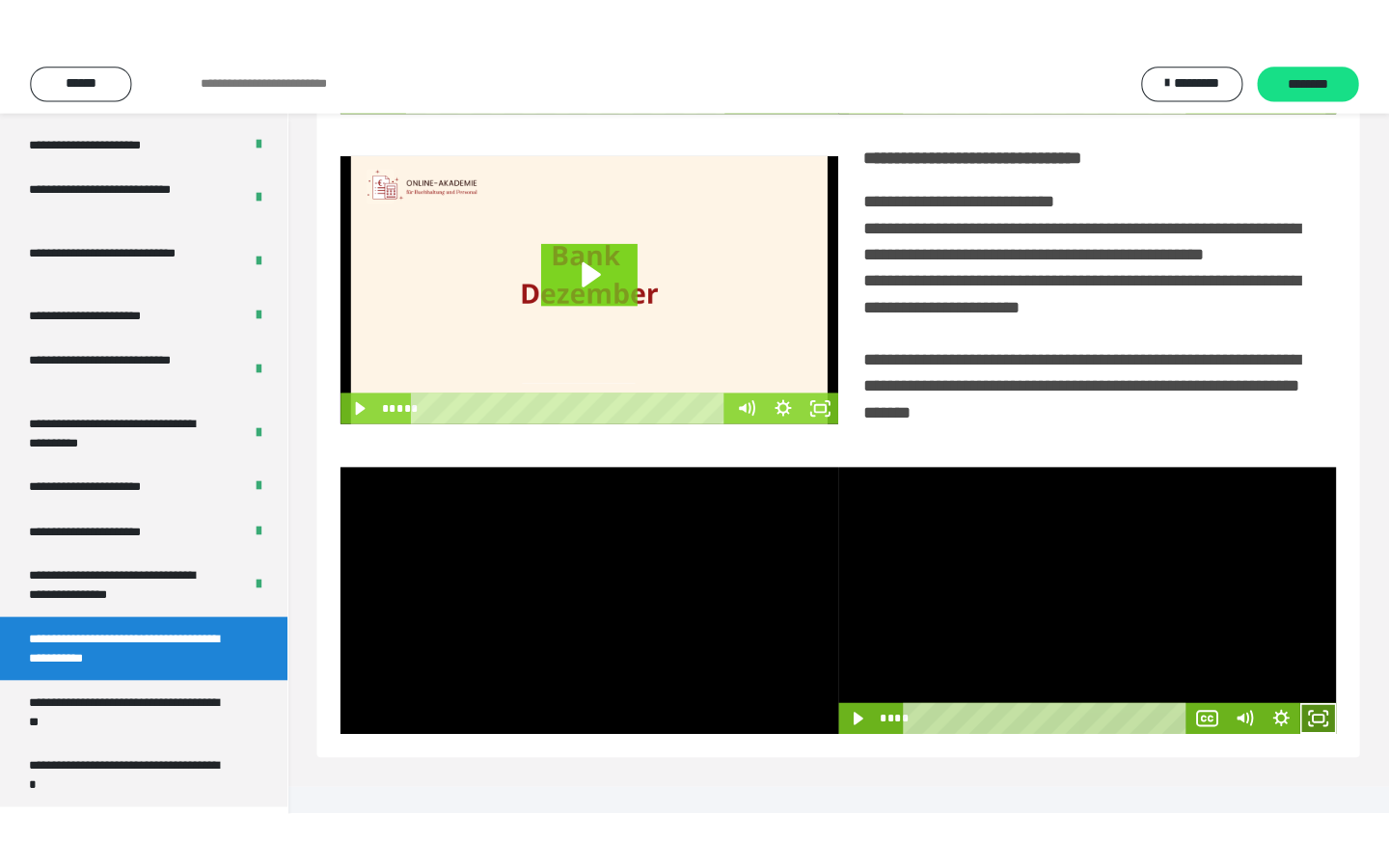 scroll, scrollTop: 225, scrollLeft: 0, axis: vertical 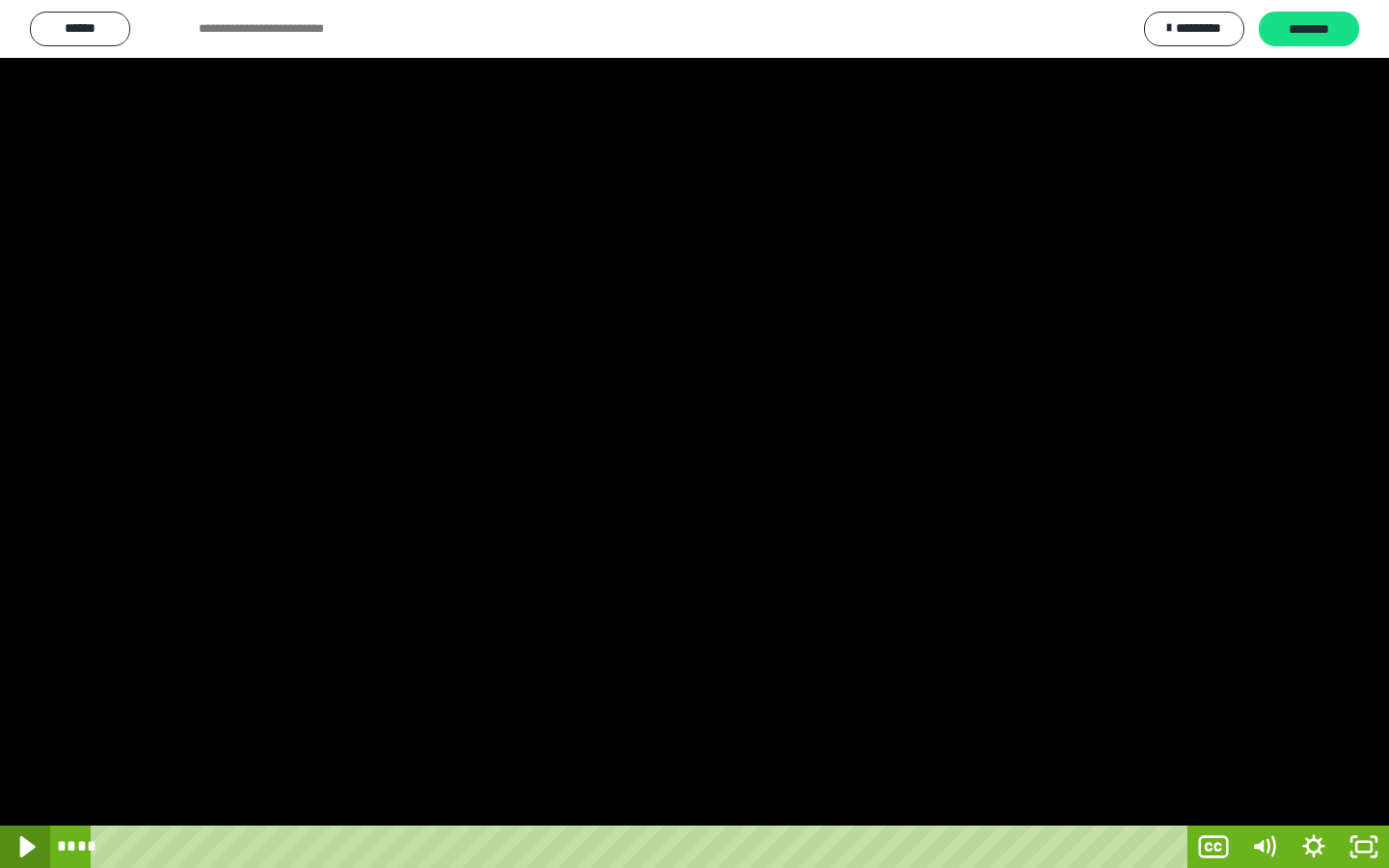 click 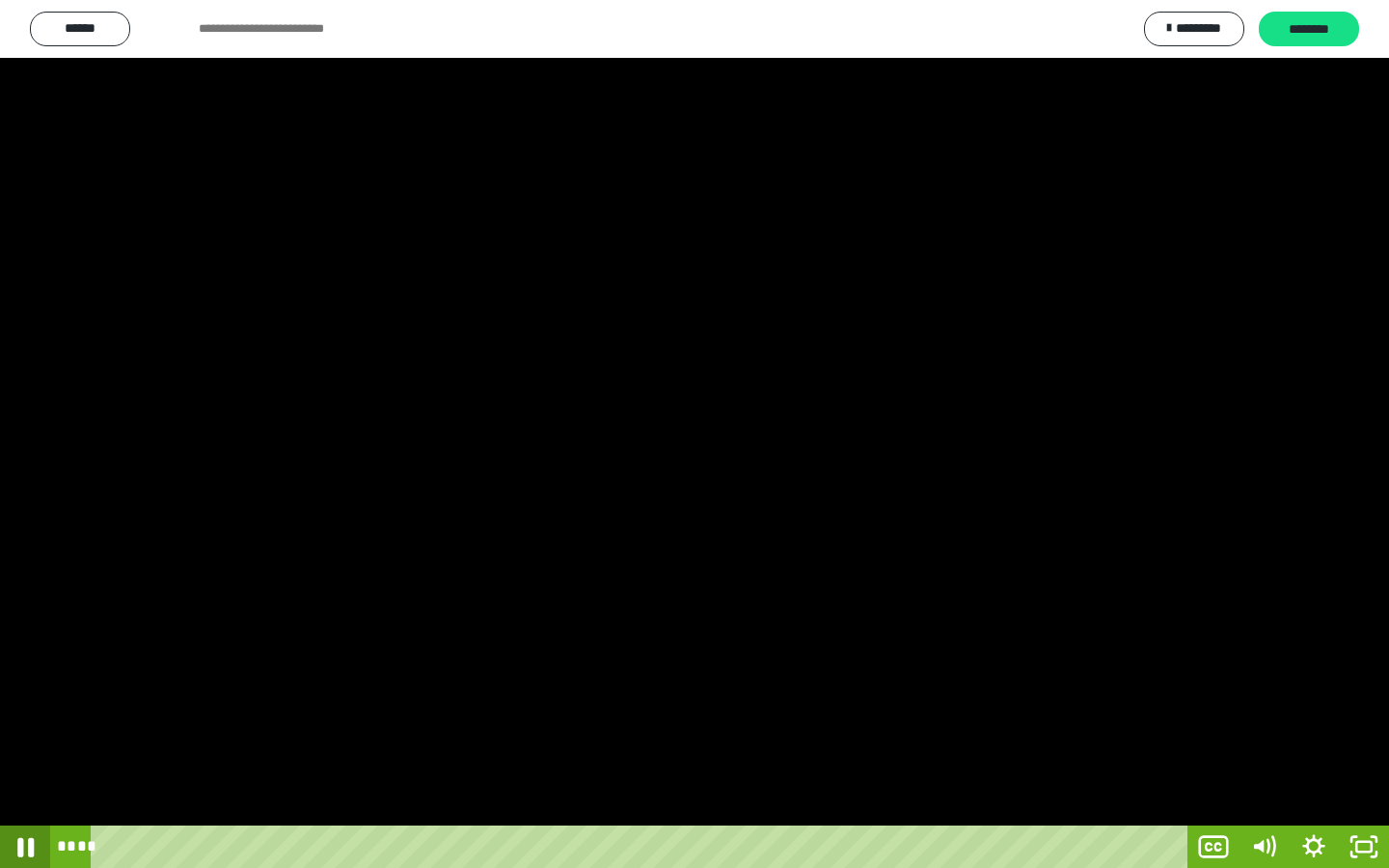 click 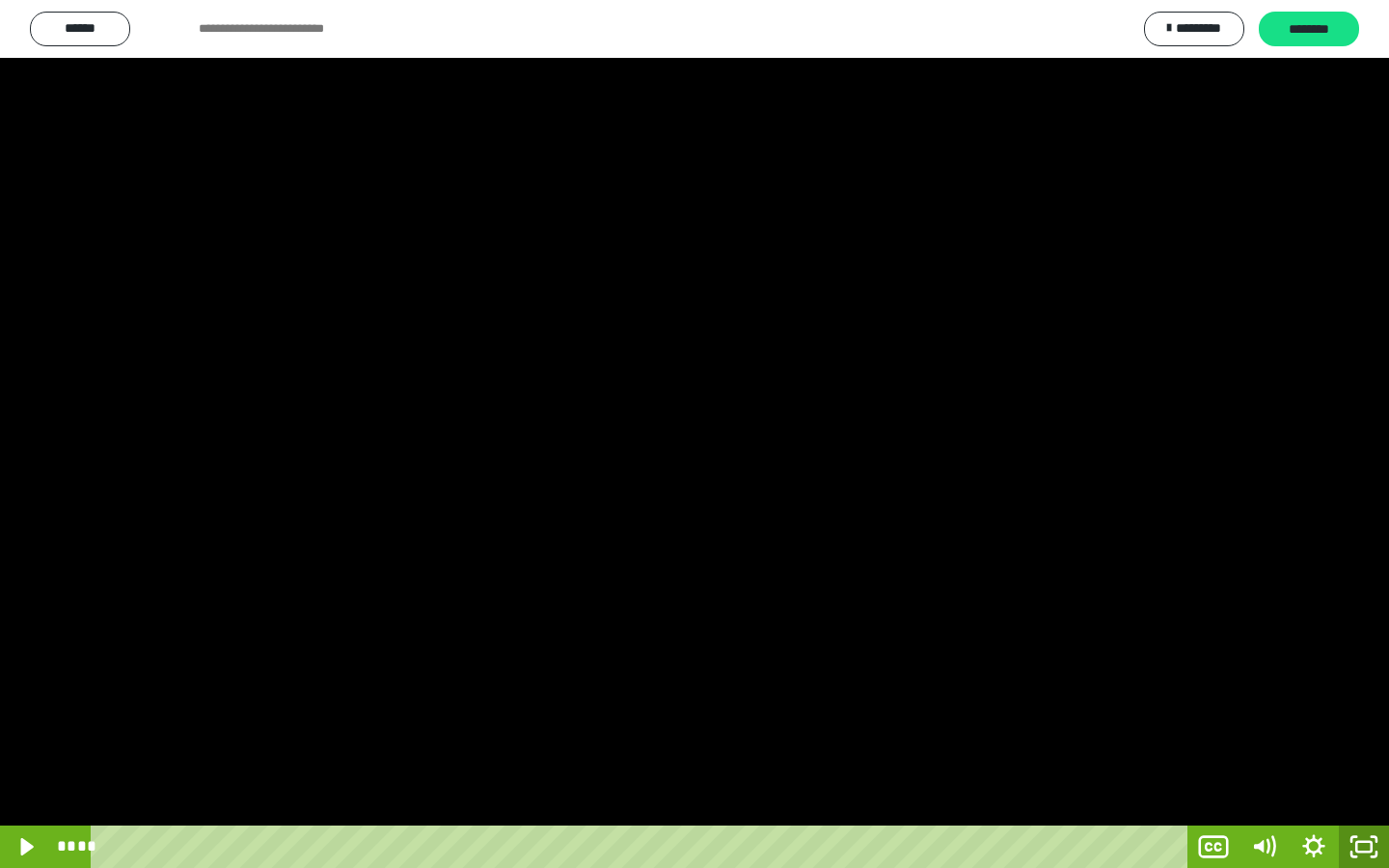 click 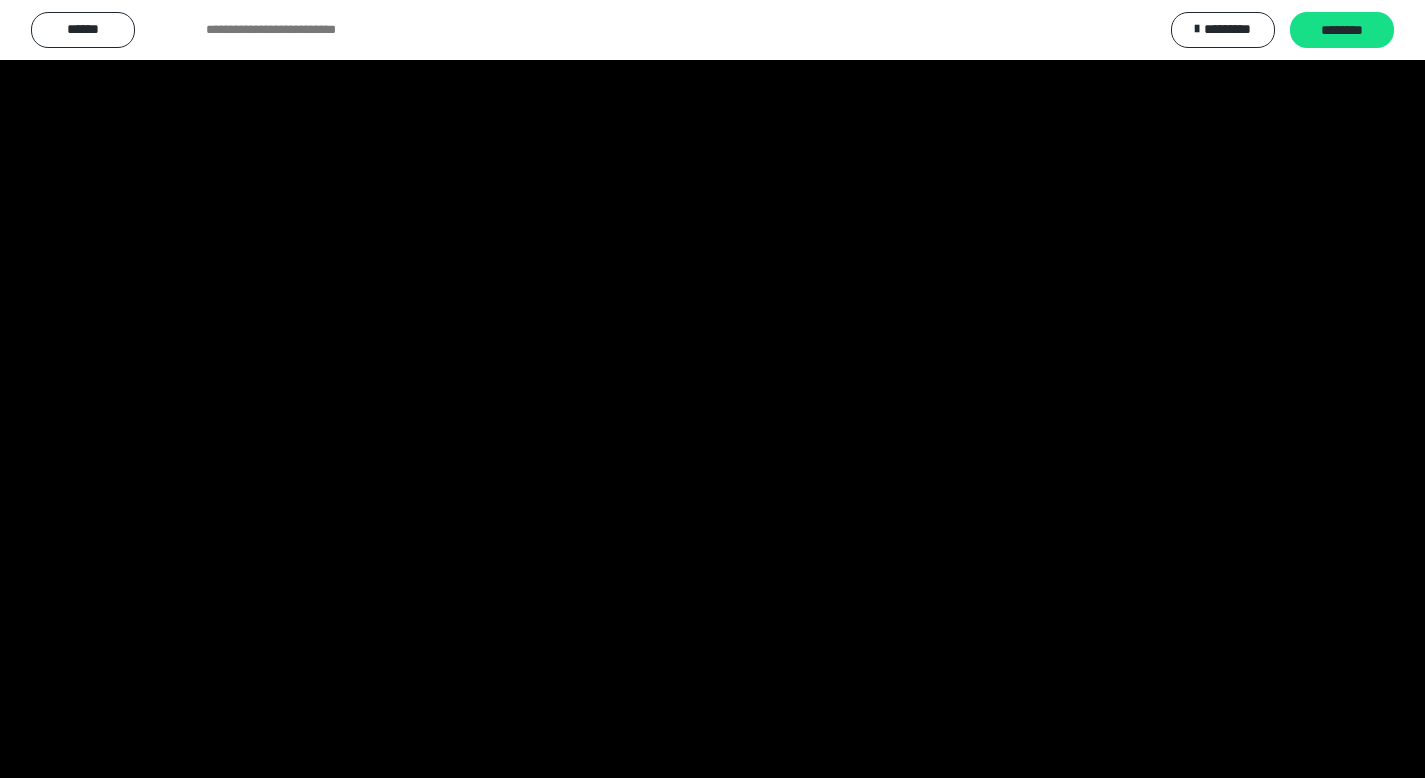 scroll, scrollTop: 3912, scrollLeft: 0, axis: vertical 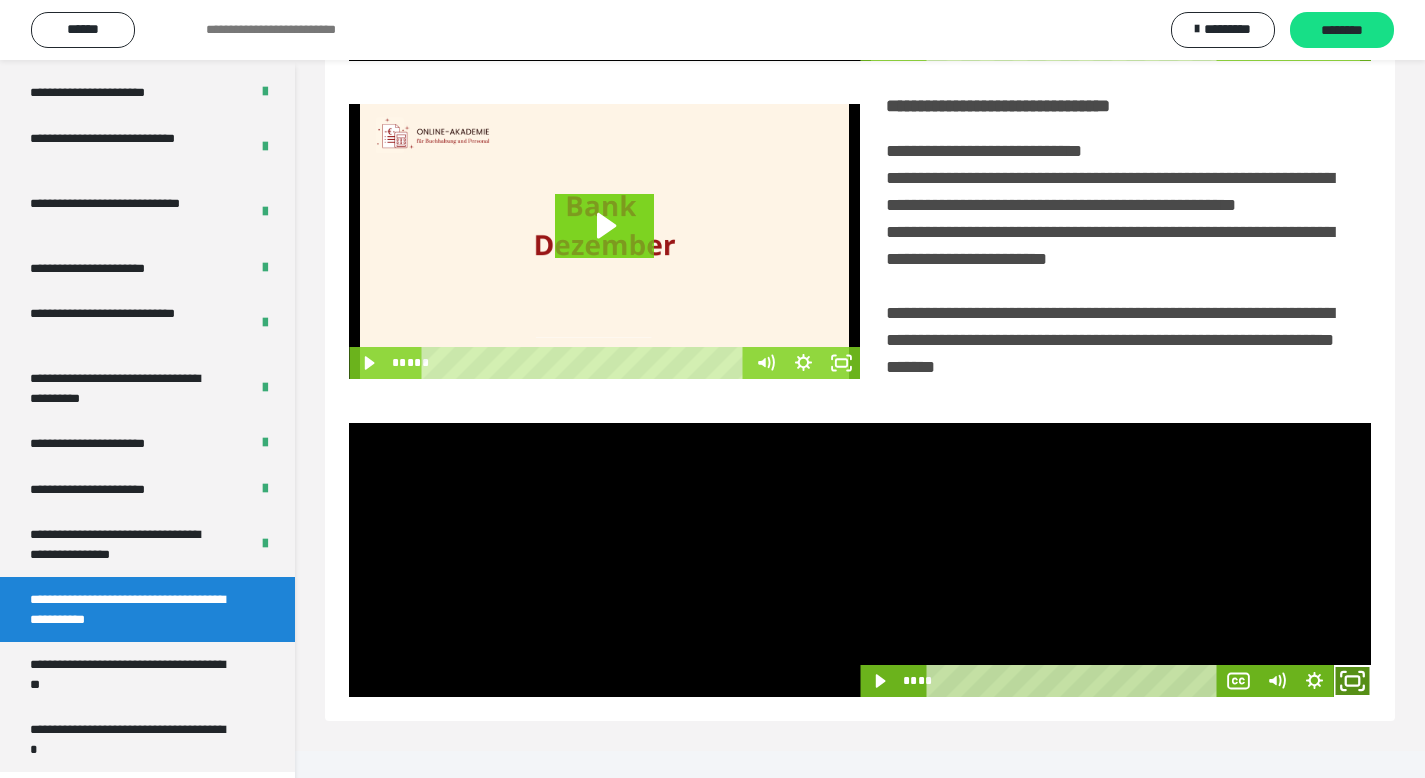 drag, startPoint x: 1356, startPoint y: 711, endPoint x: 1337, endPoint y: 824, distance: 114.58621 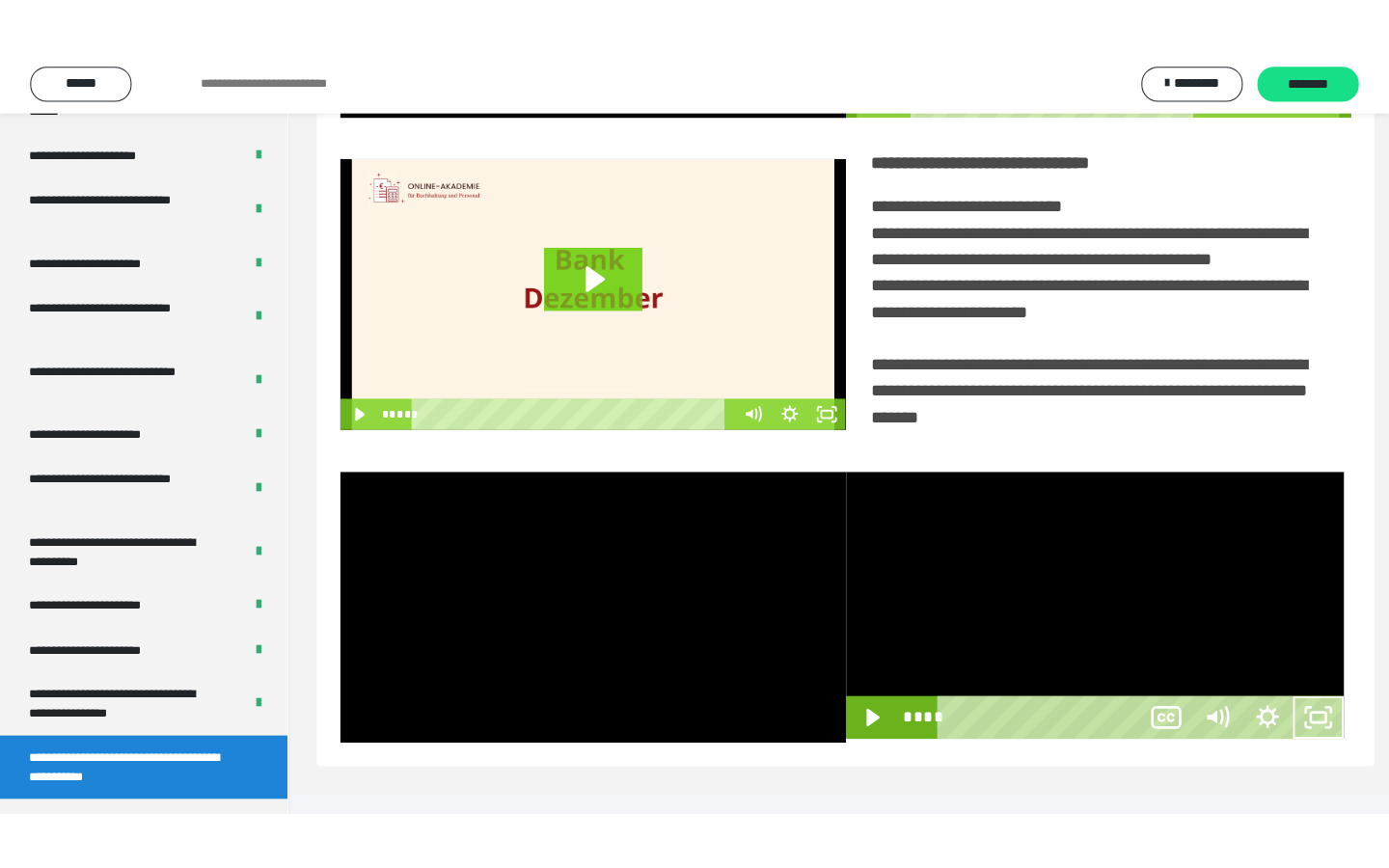 scroll, scrollTop: 225, scrollLeft: 0, axis: vertical 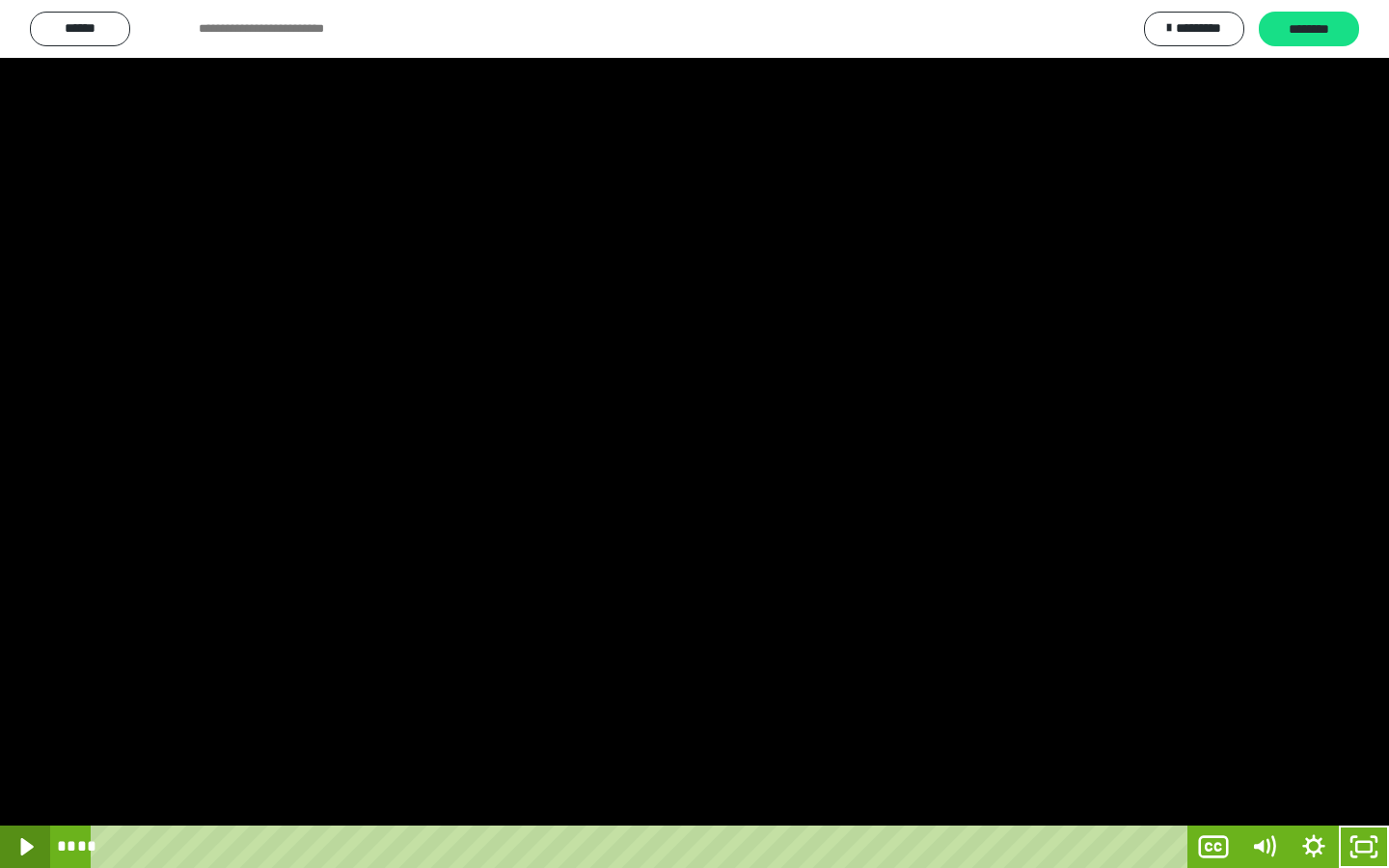 click 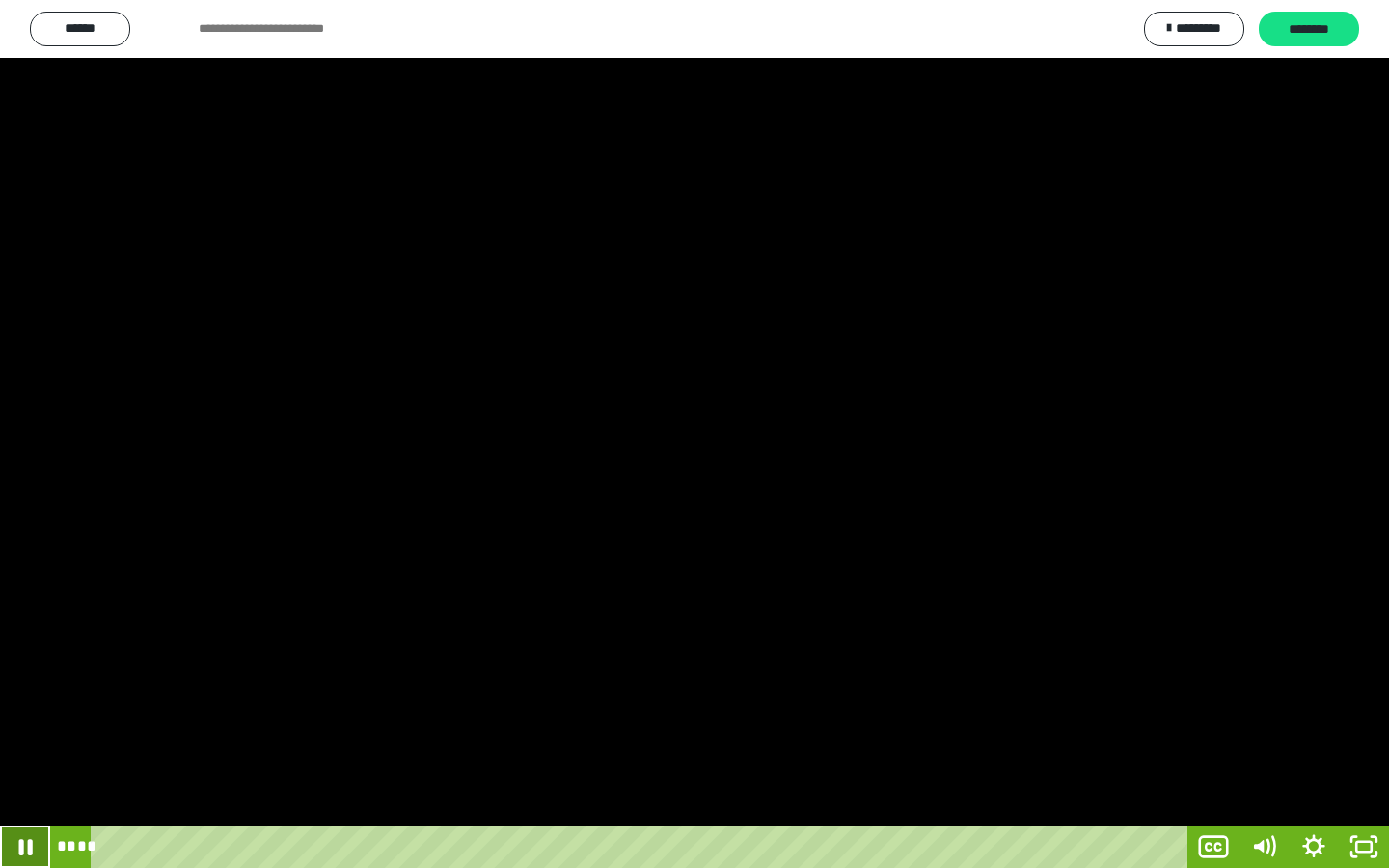 click 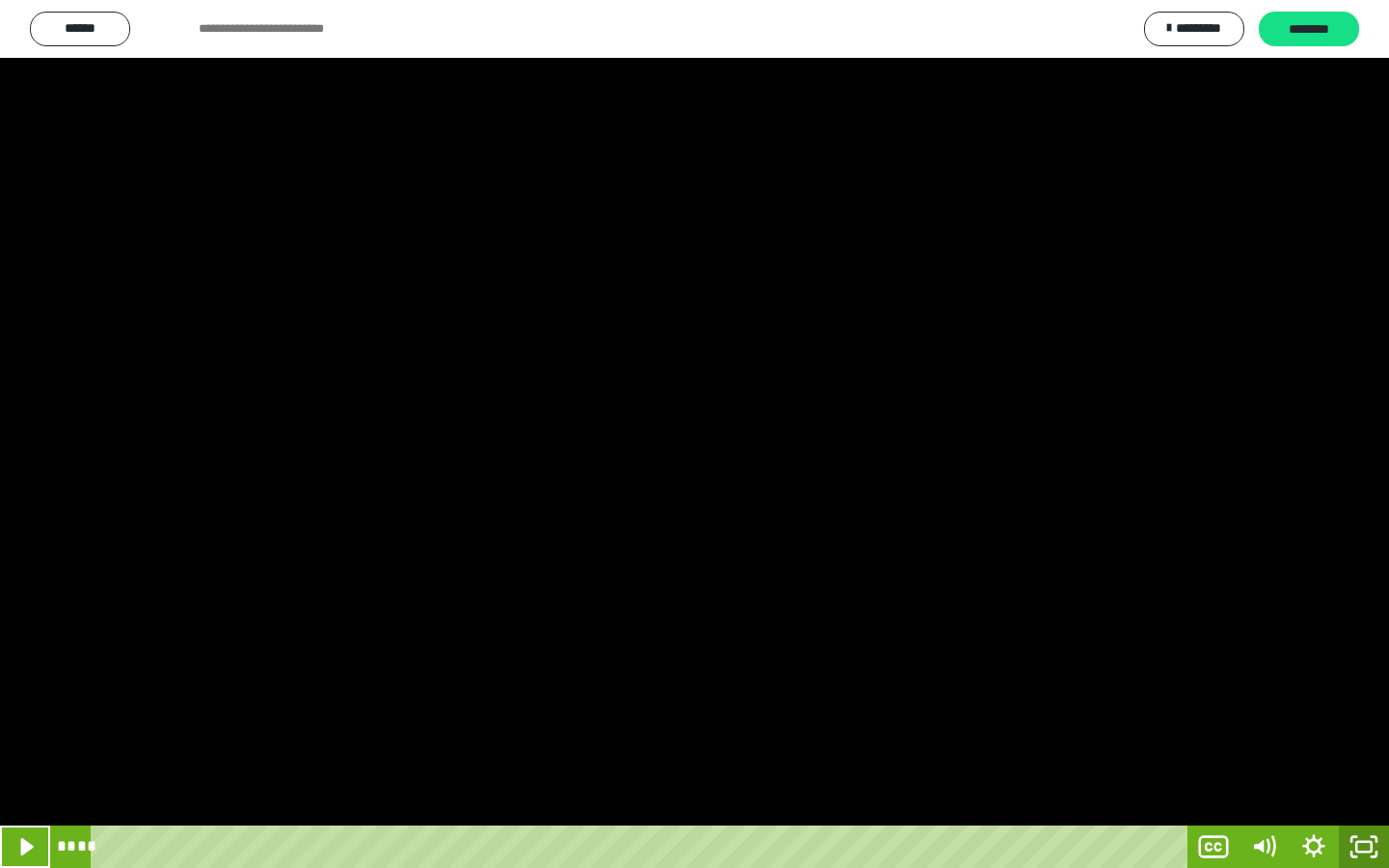 click 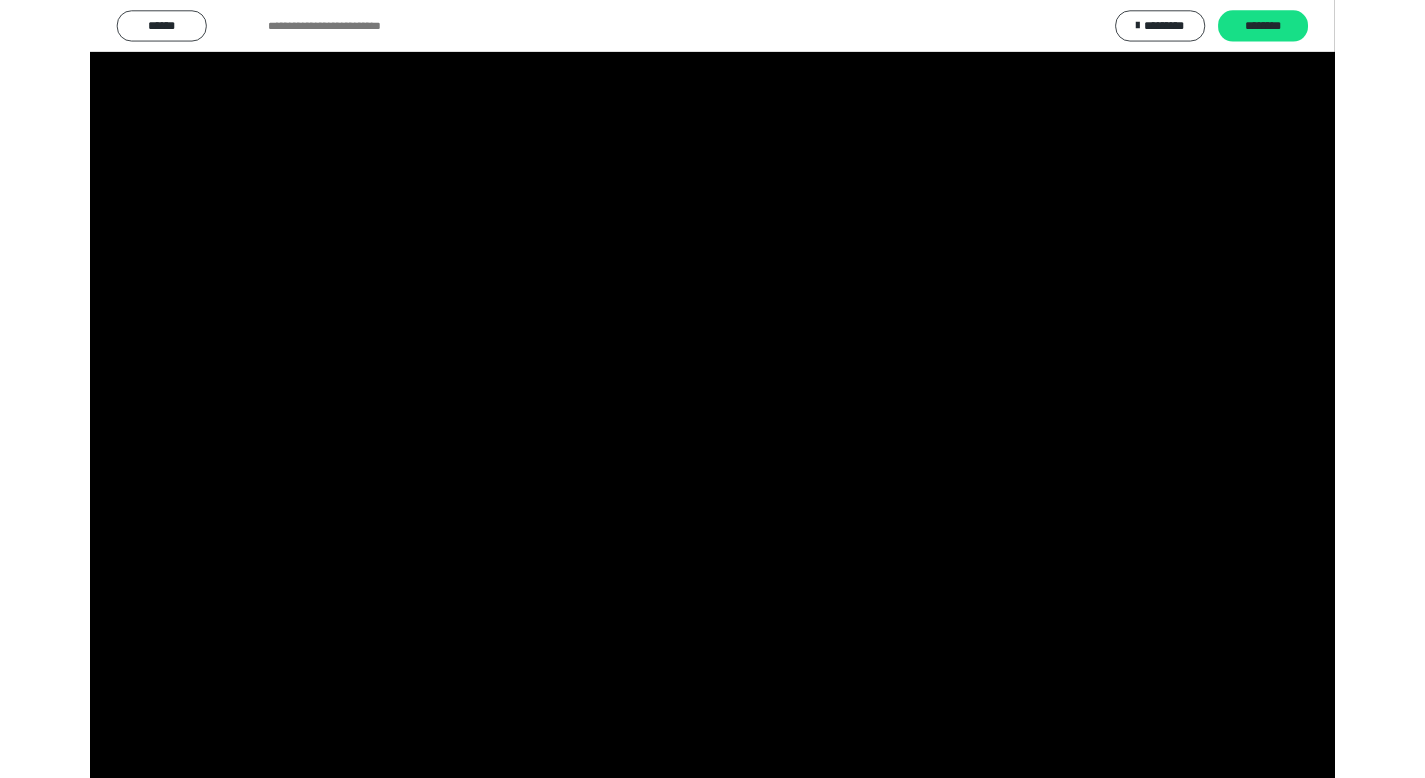 scroll, scrollTop: 3912, scrollLeft: 0, axis: vertical 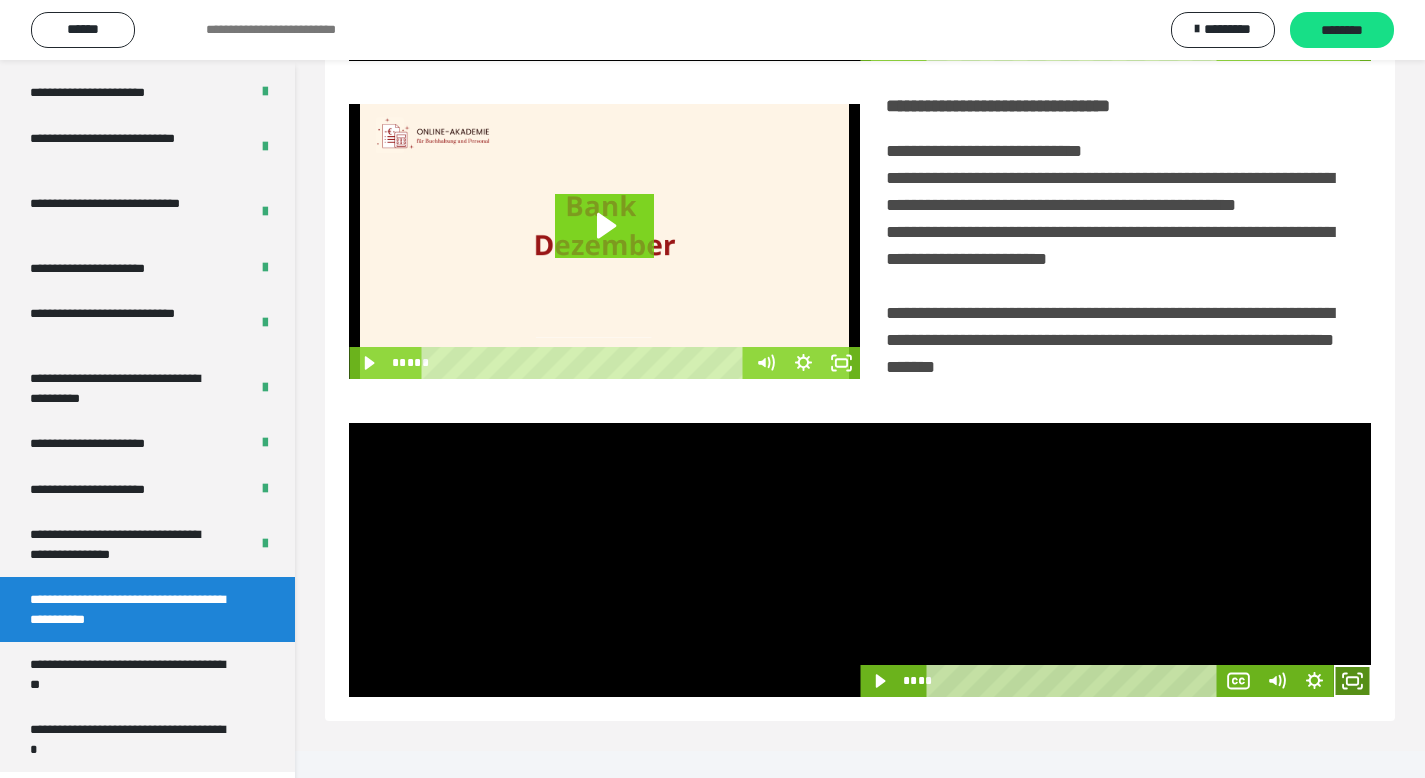 click 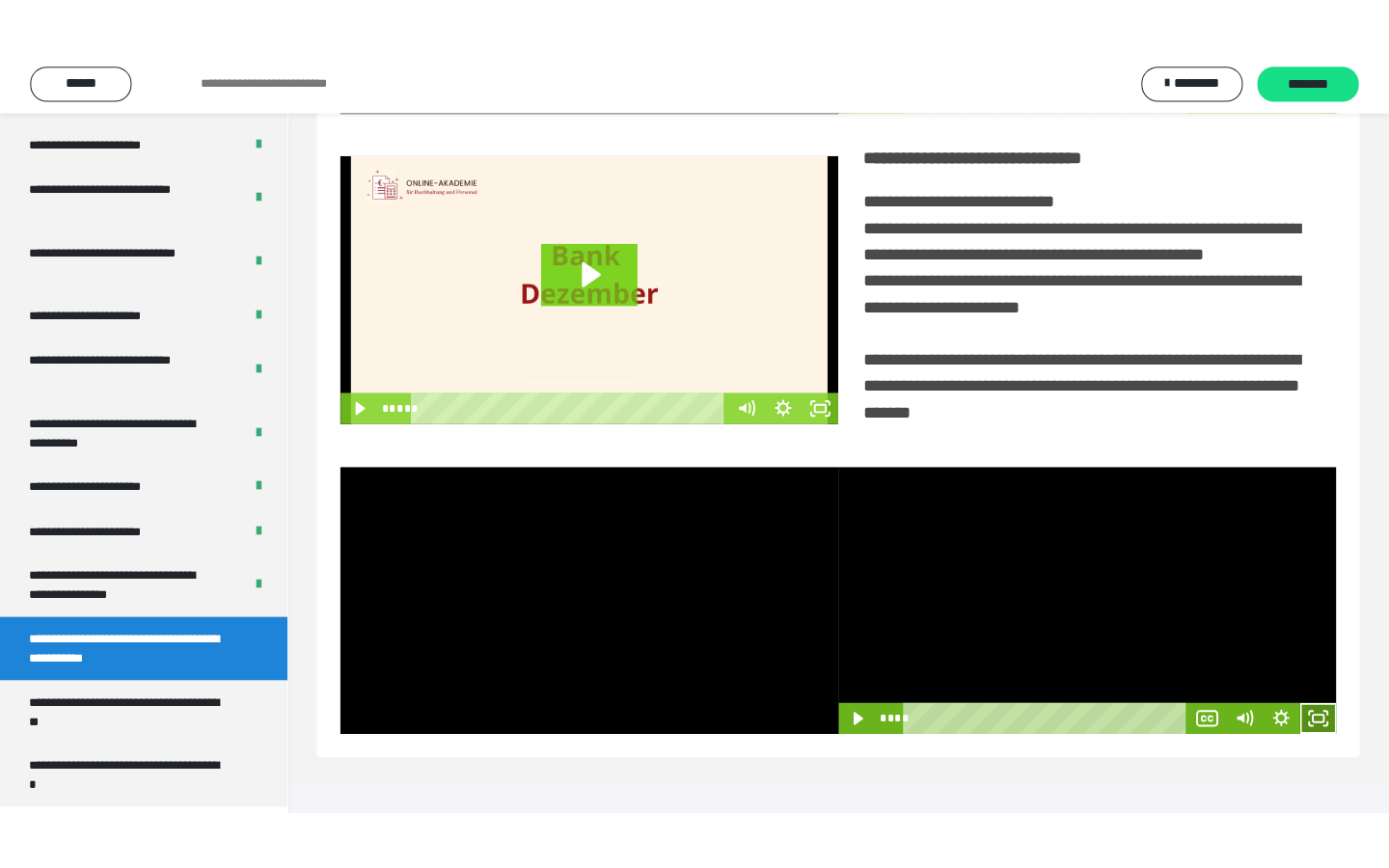scroll, scrollTop: 225, scrollLeft: 0, axis: vertical 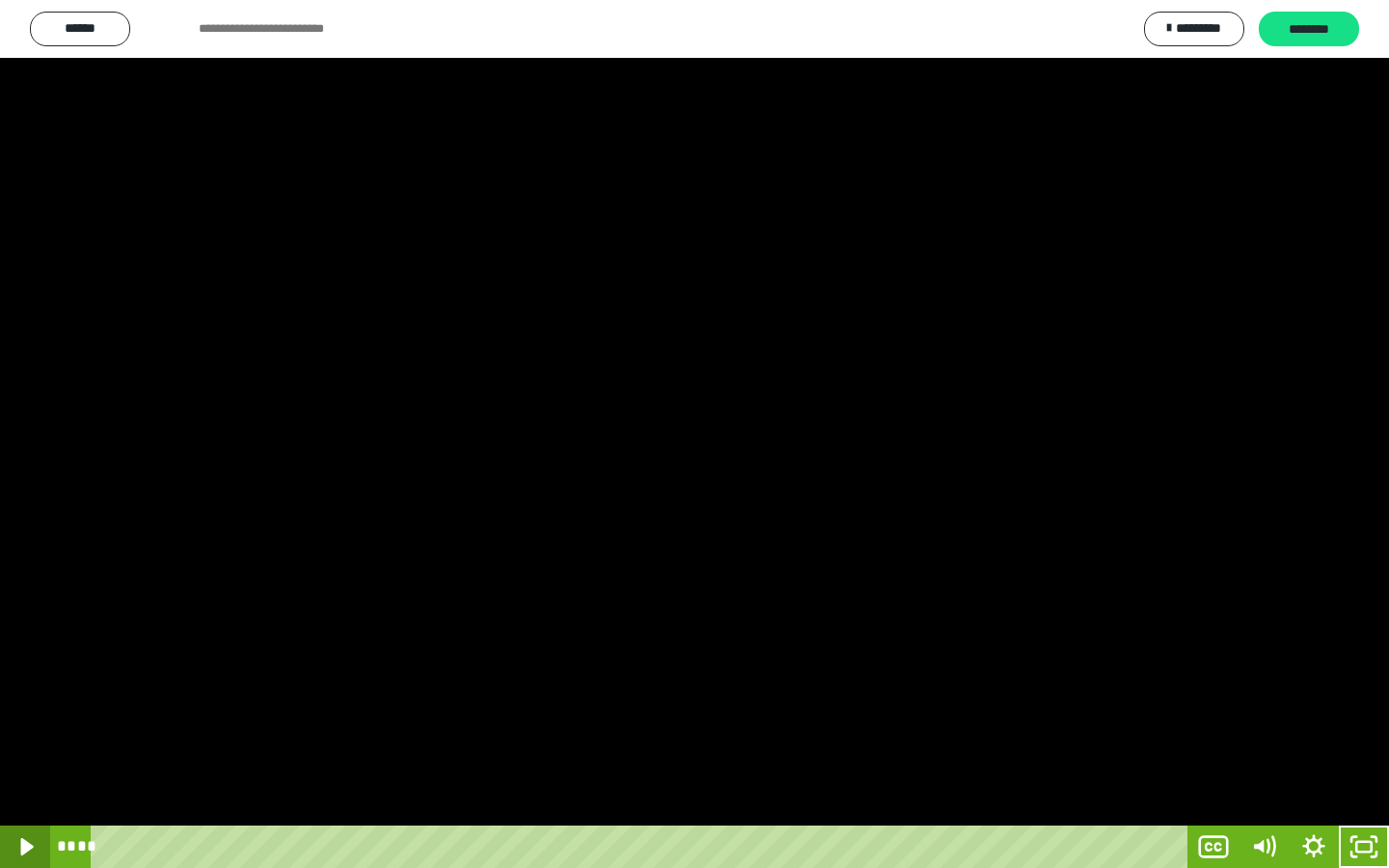 click 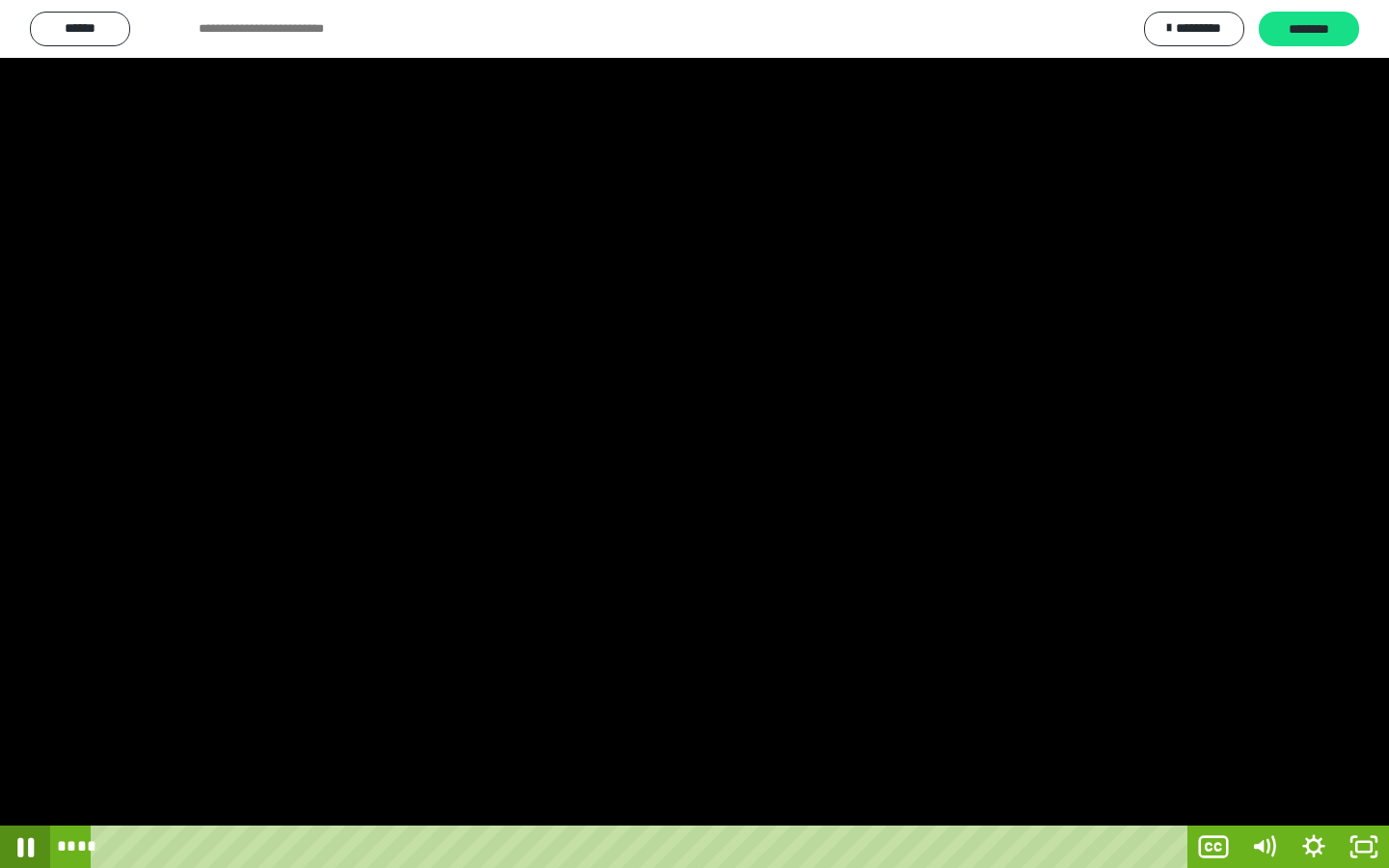 click 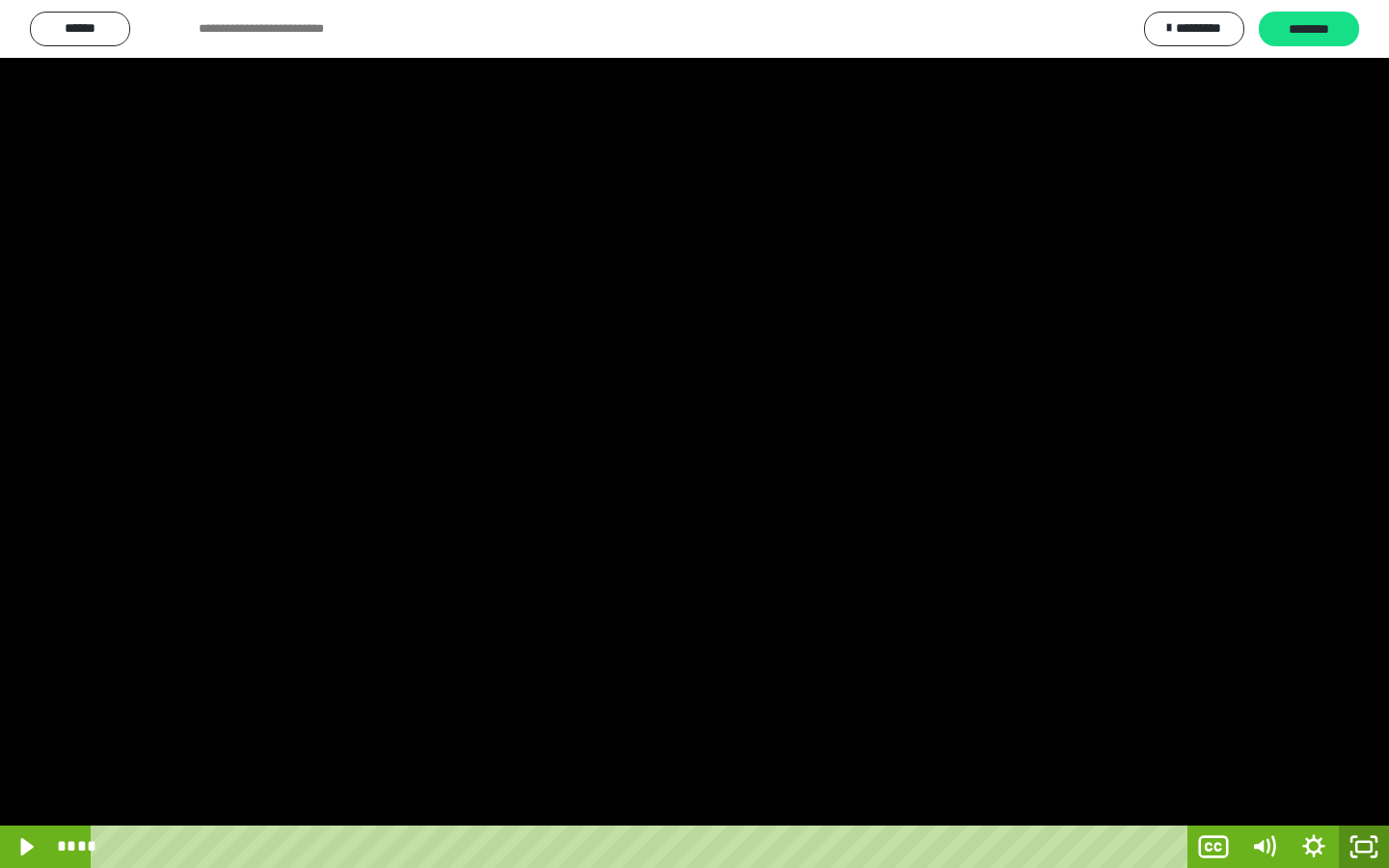 click 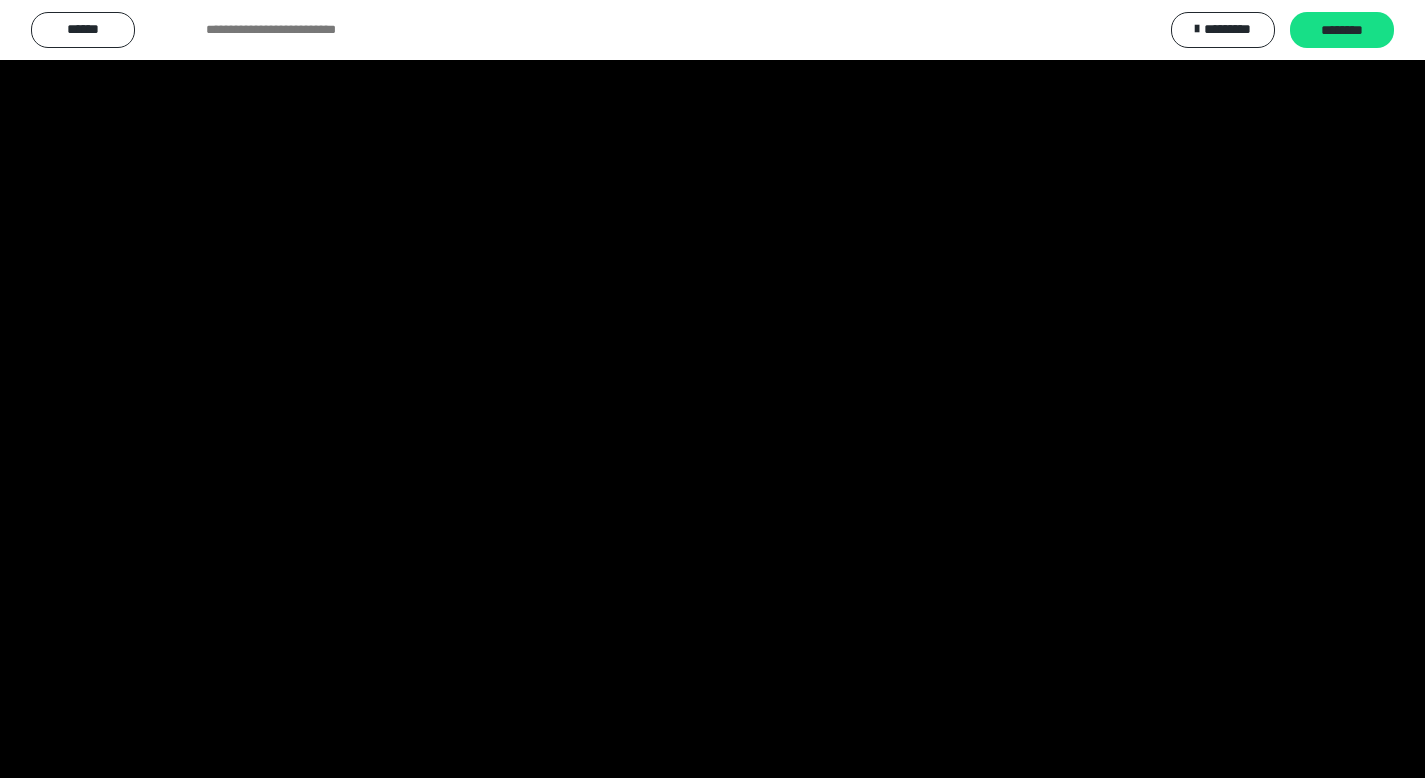 scroll, scrollTop: 3912, scrollLeft: 0, axis: vertical 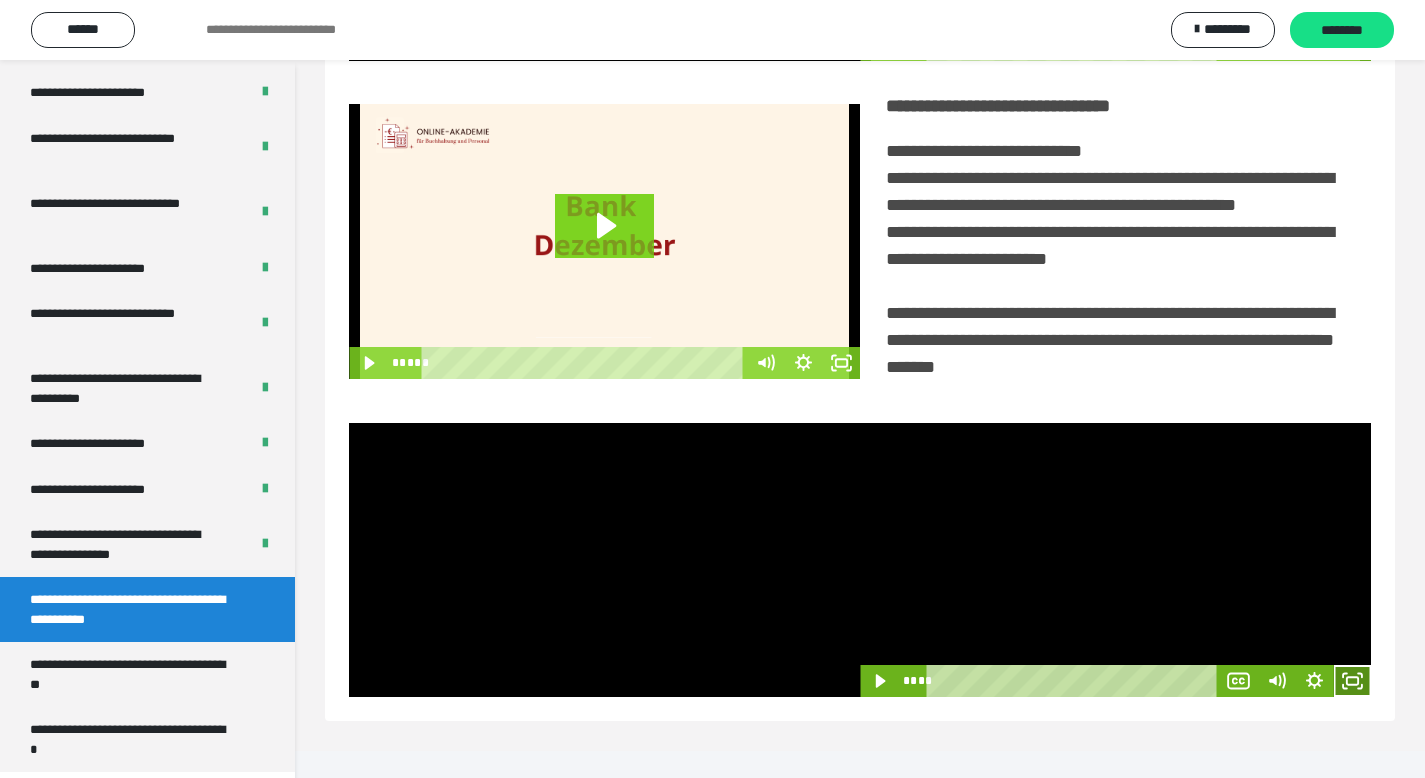 click 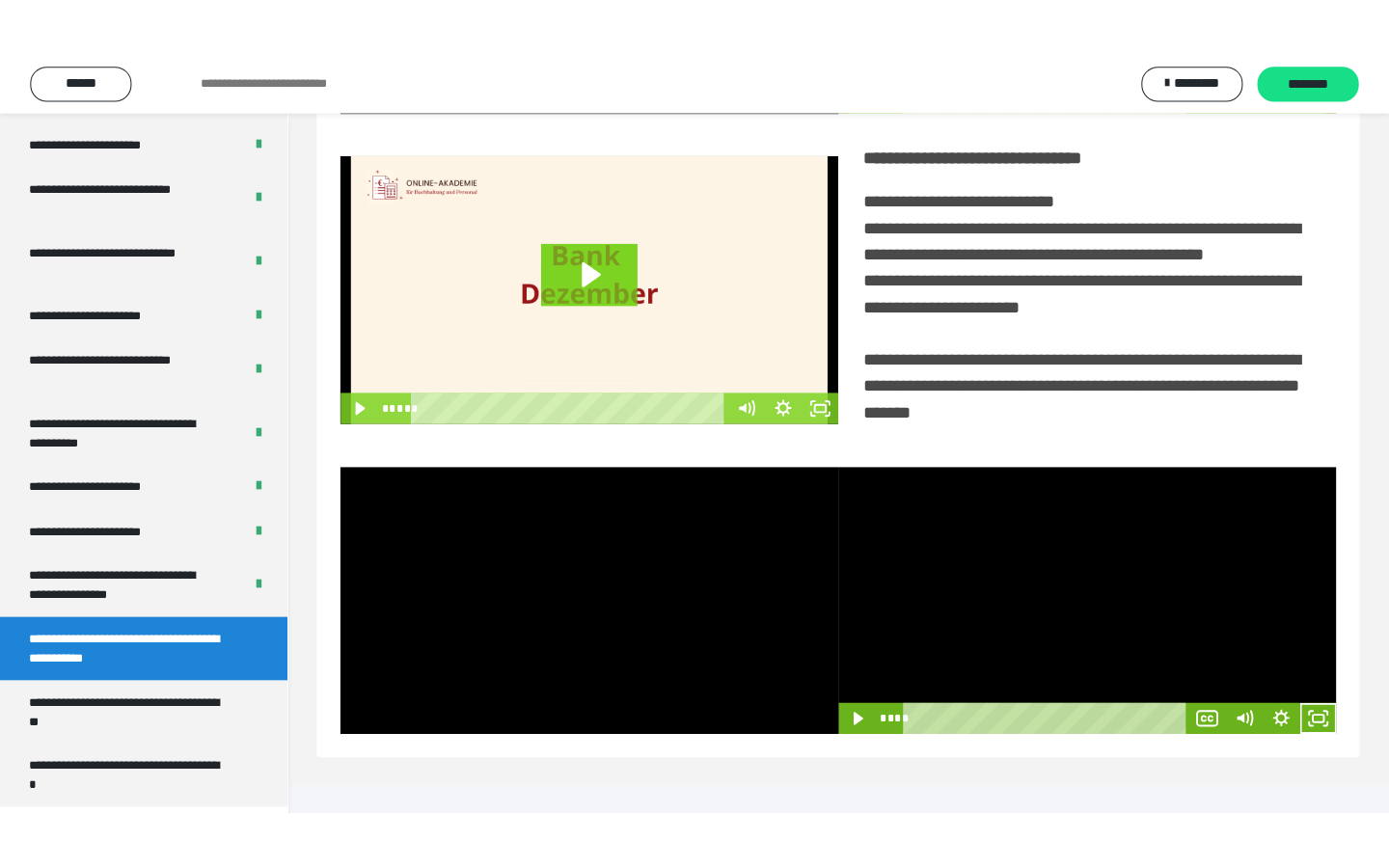 scroll, scrollTop: 225, scrollLeft: 0, axis: vertical 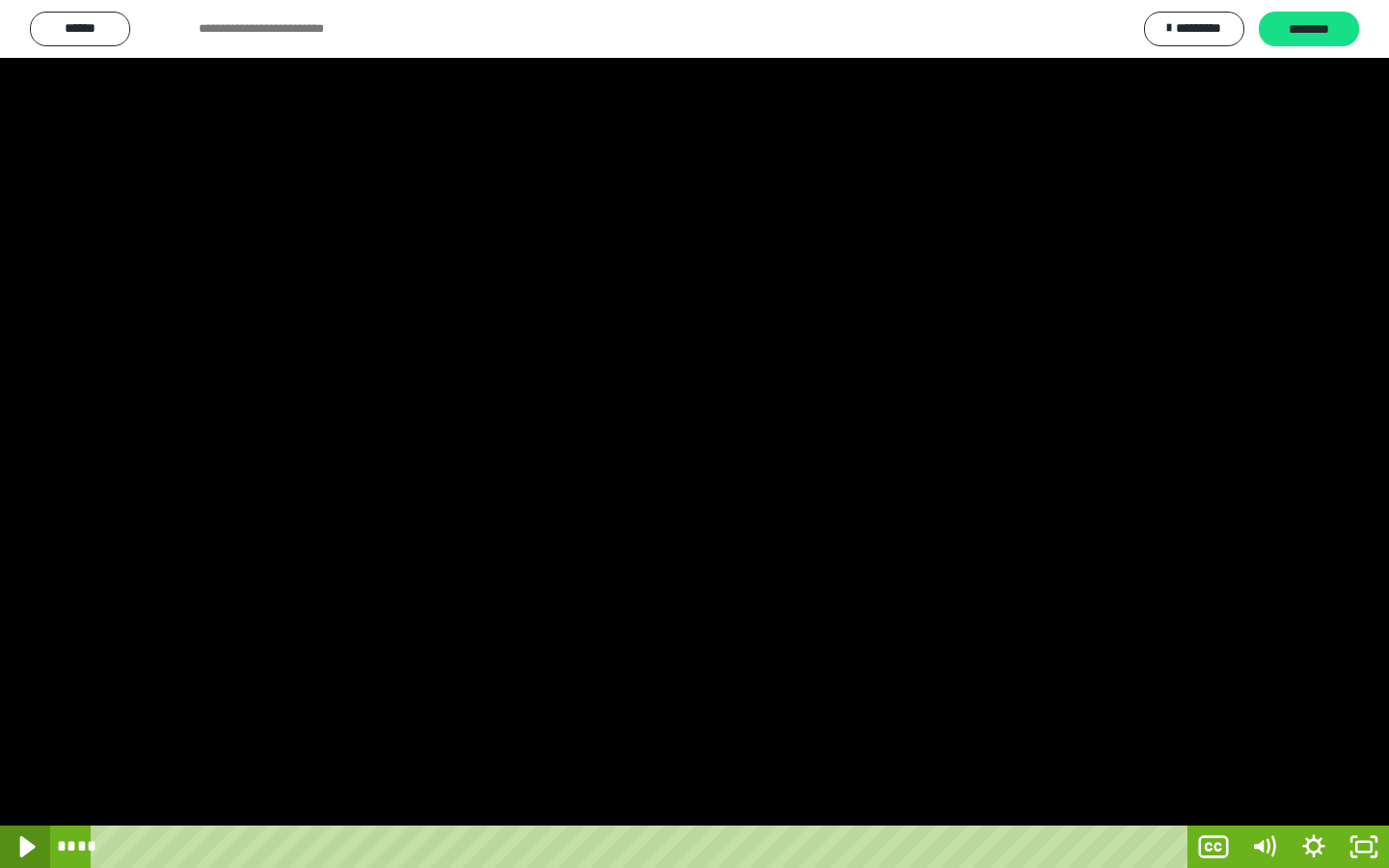 click 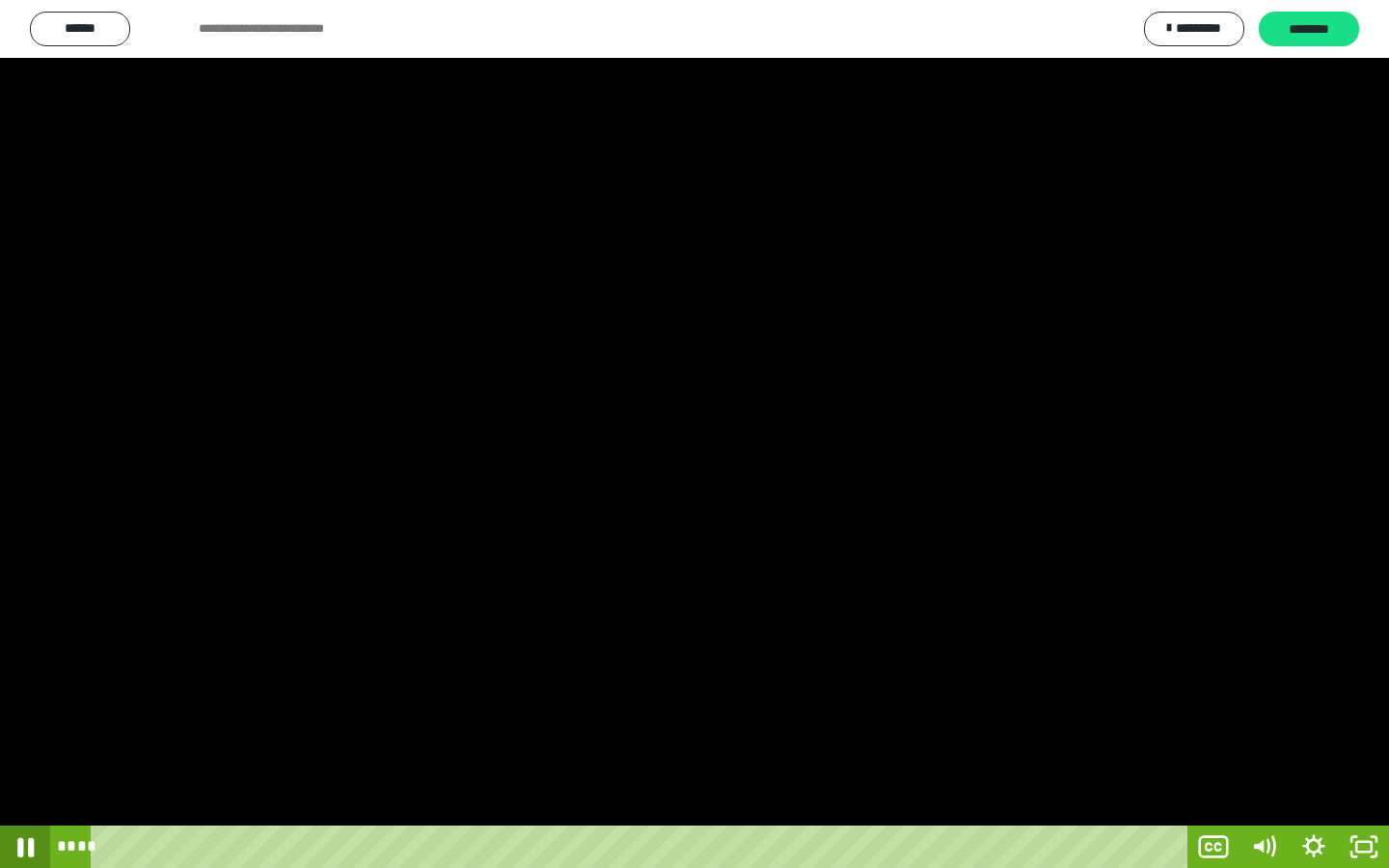 click 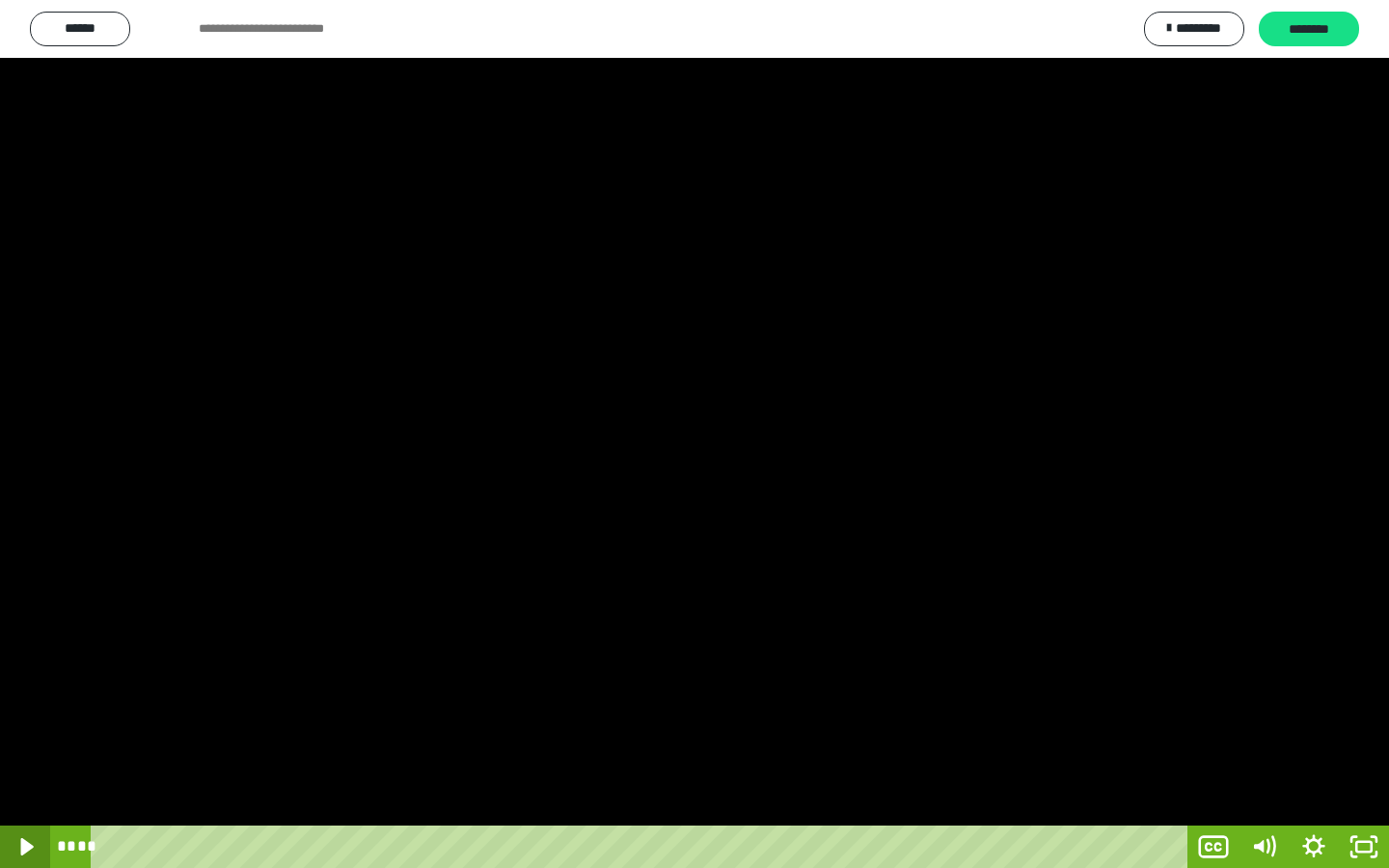 click 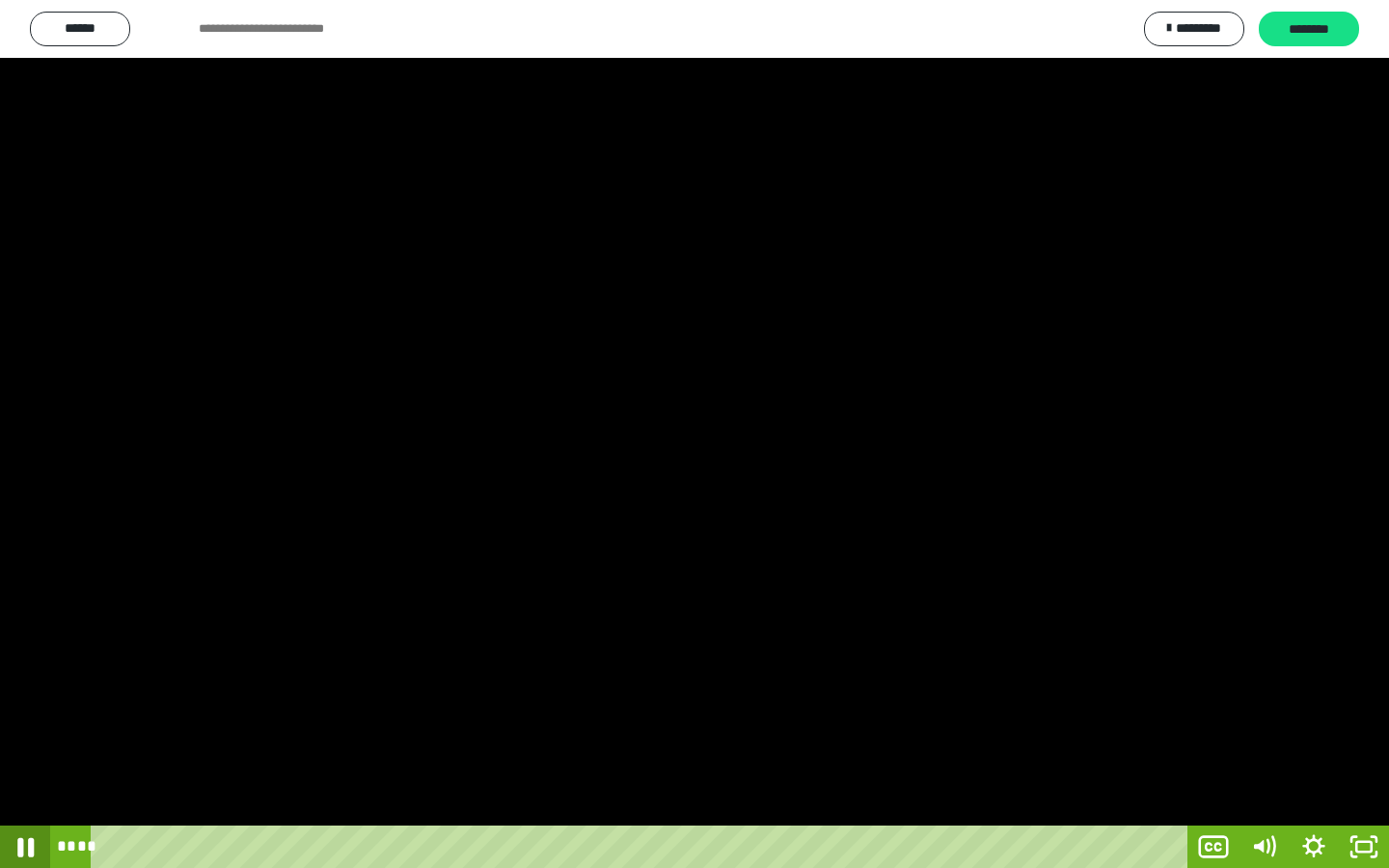 click 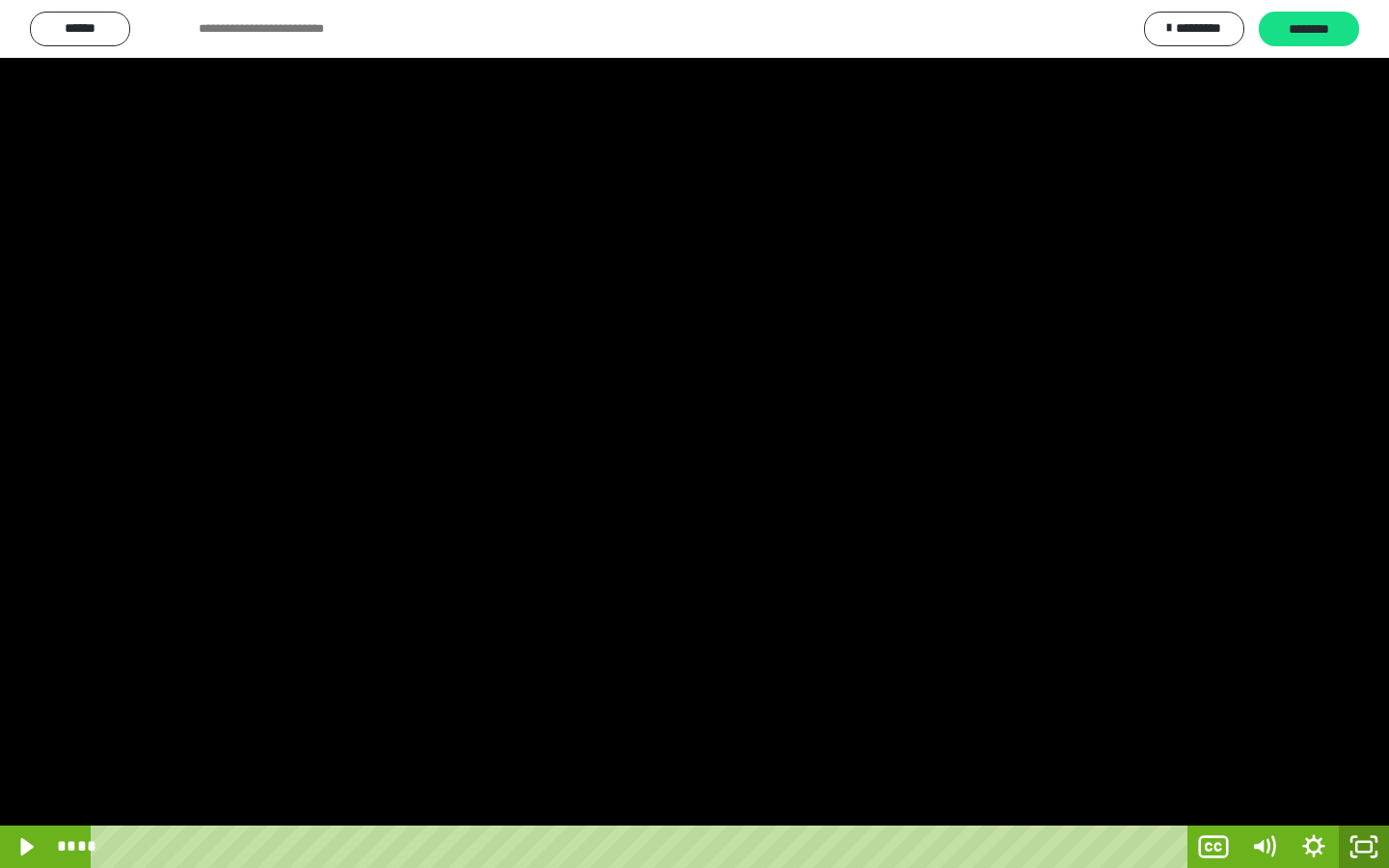 click 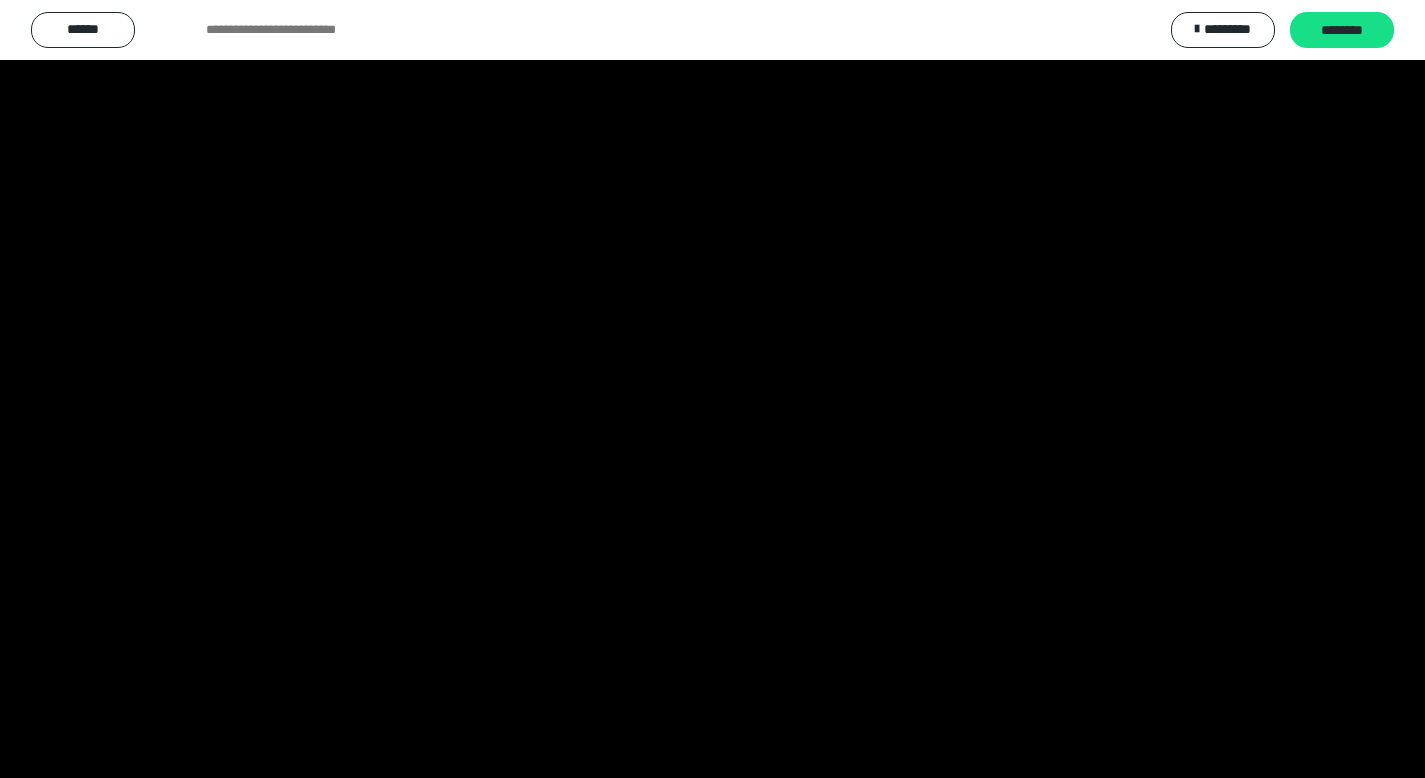 scroll, scrollTop: 3912, scrollLeft: 0, axis: vertical 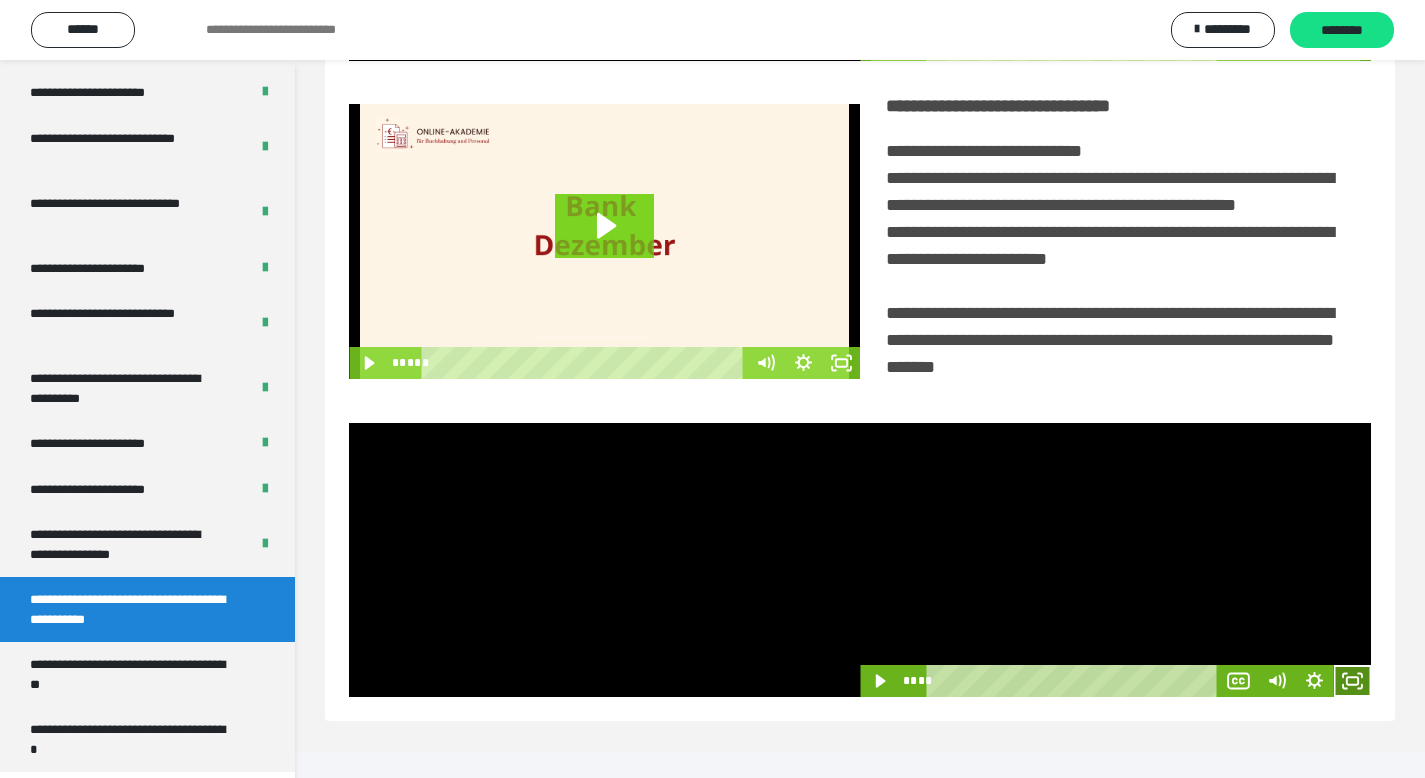click 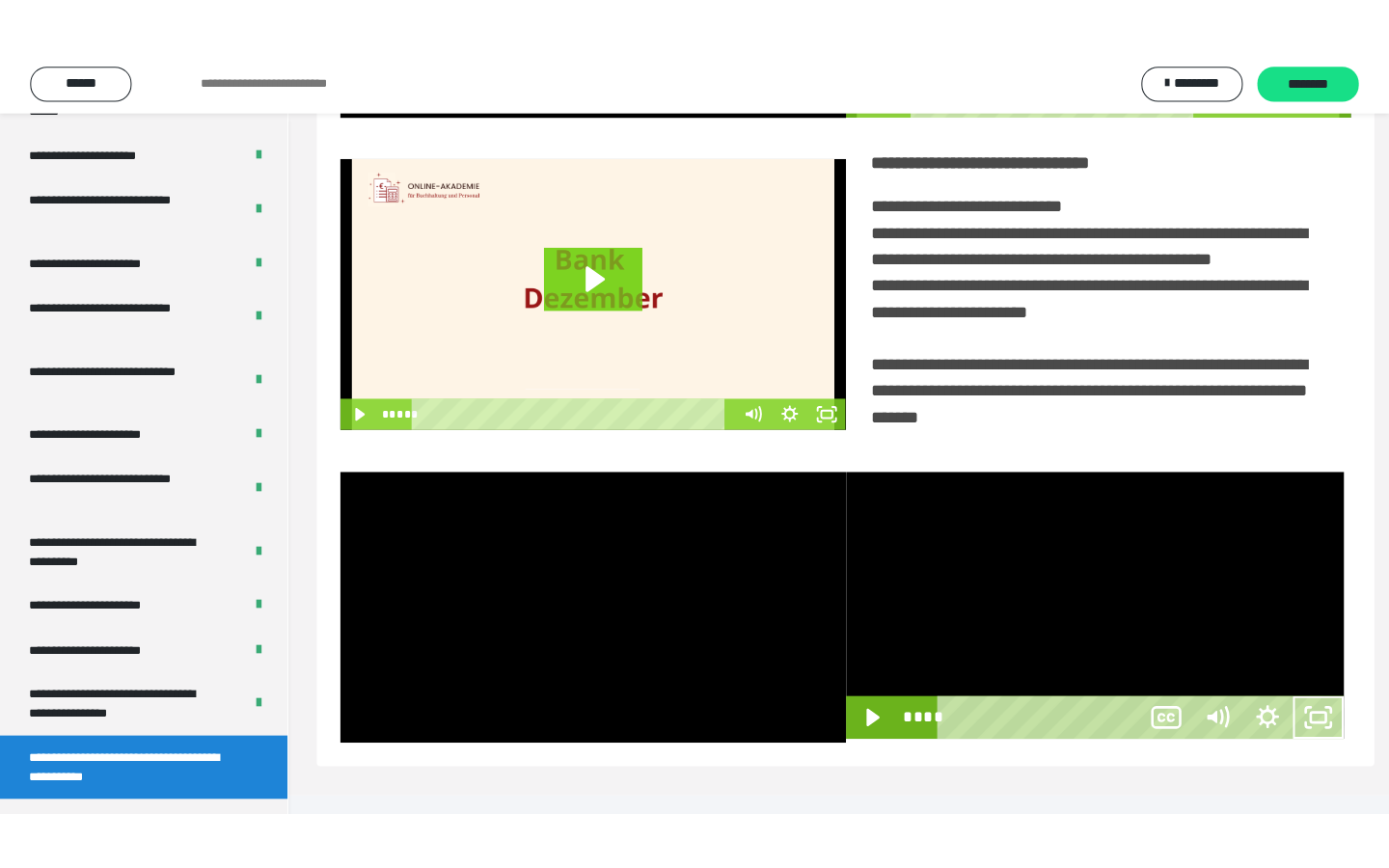 scroll, scrollTop: 225, scrollLeft: 0, axis: vertical 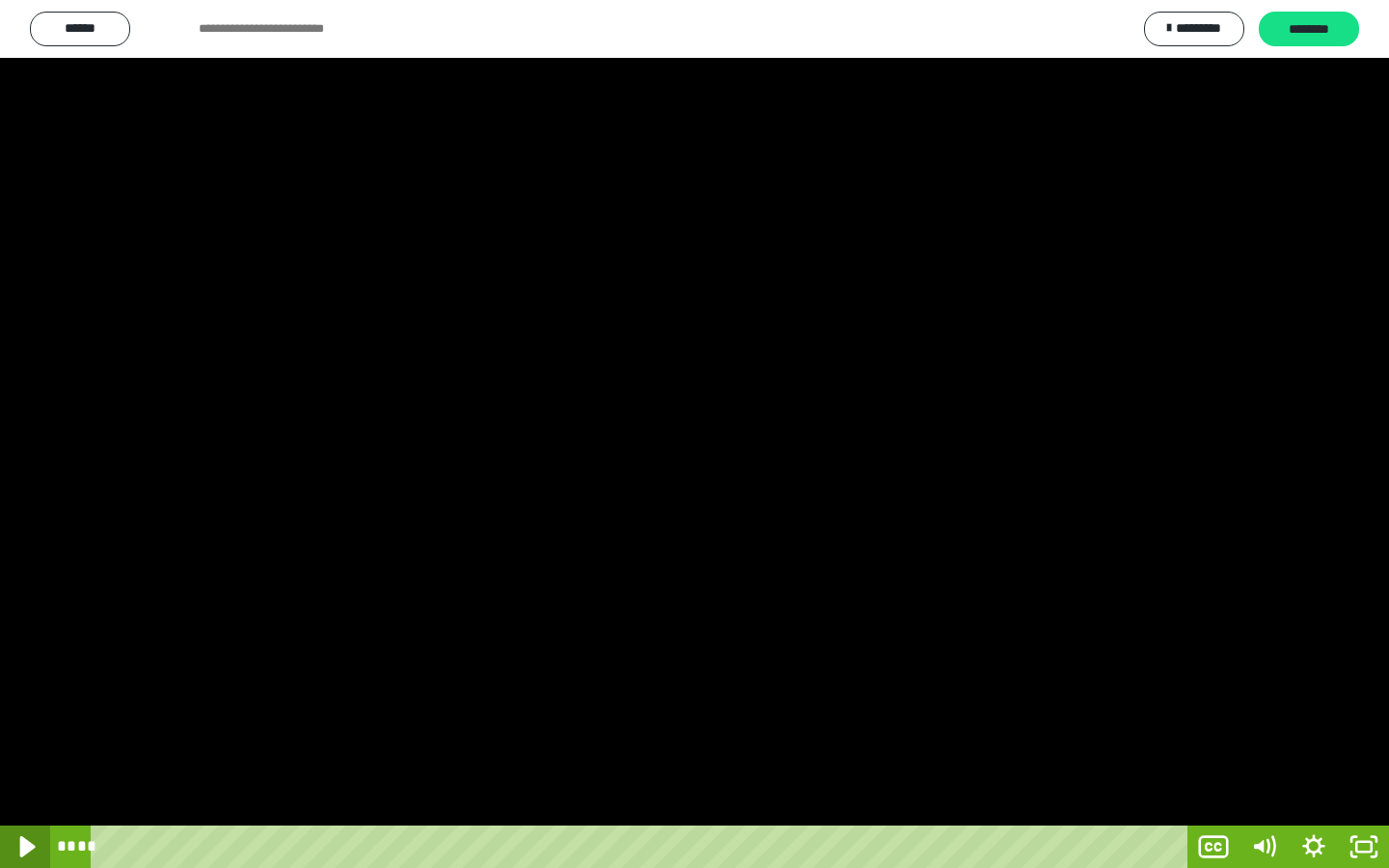 click 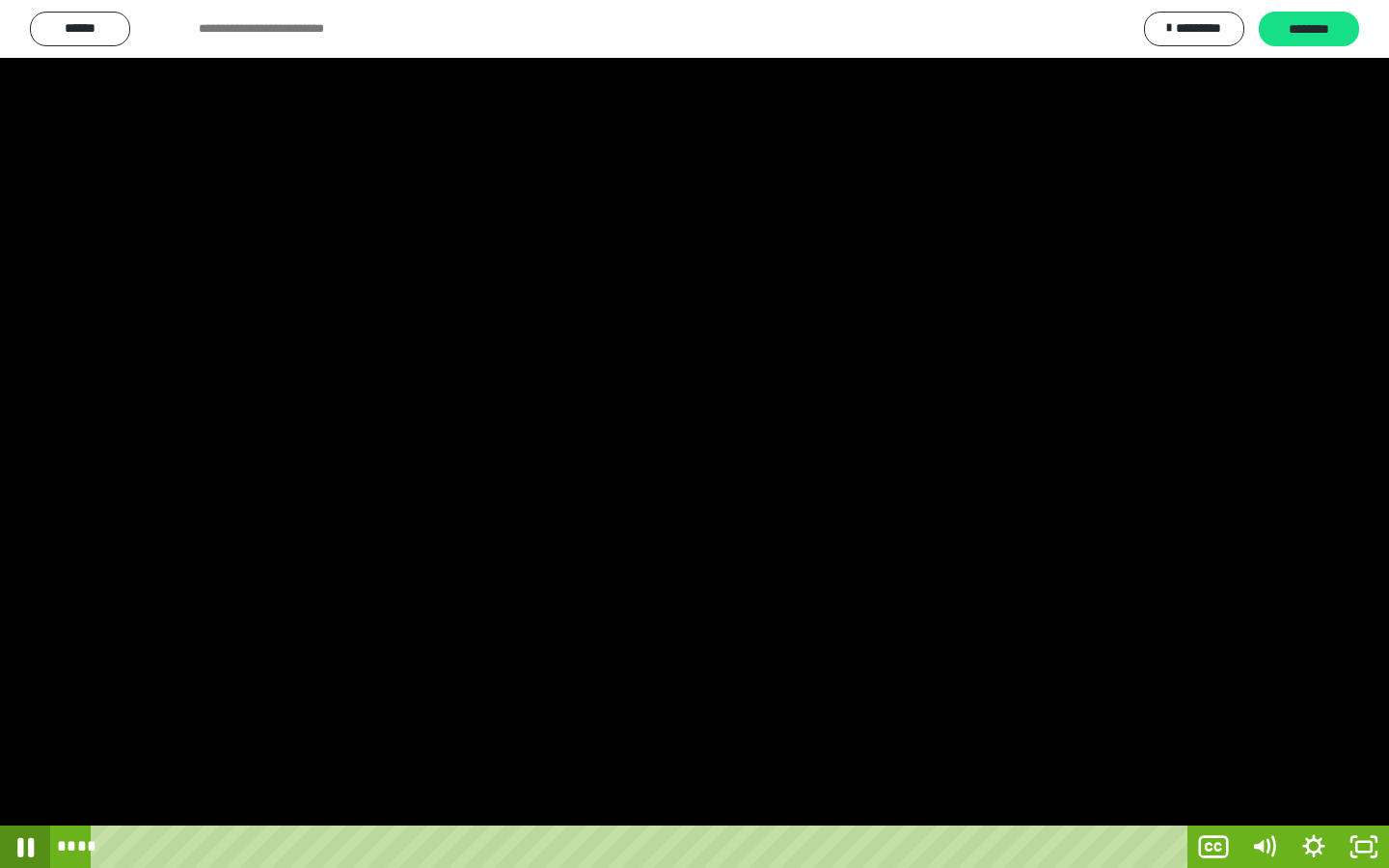 click 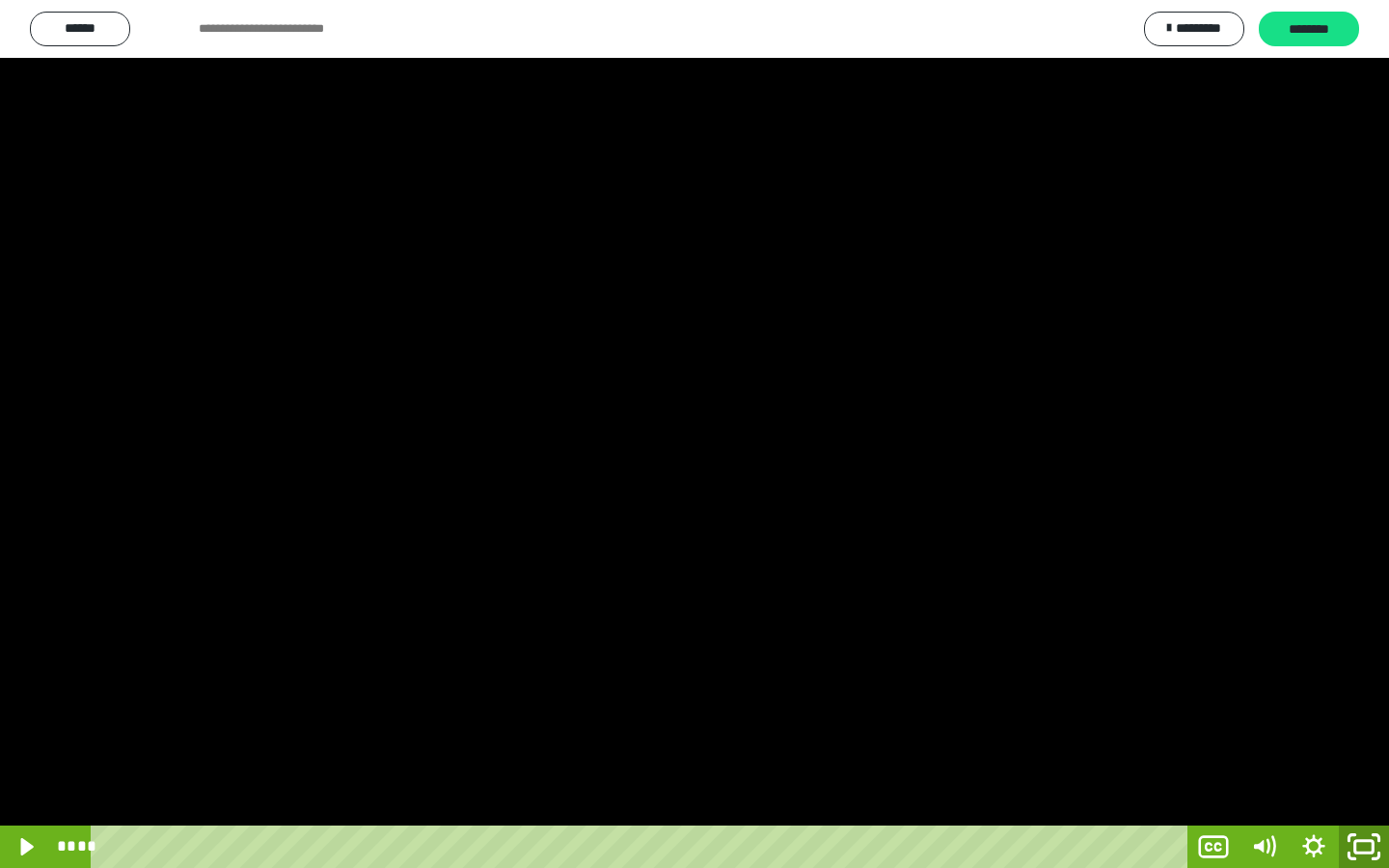 click 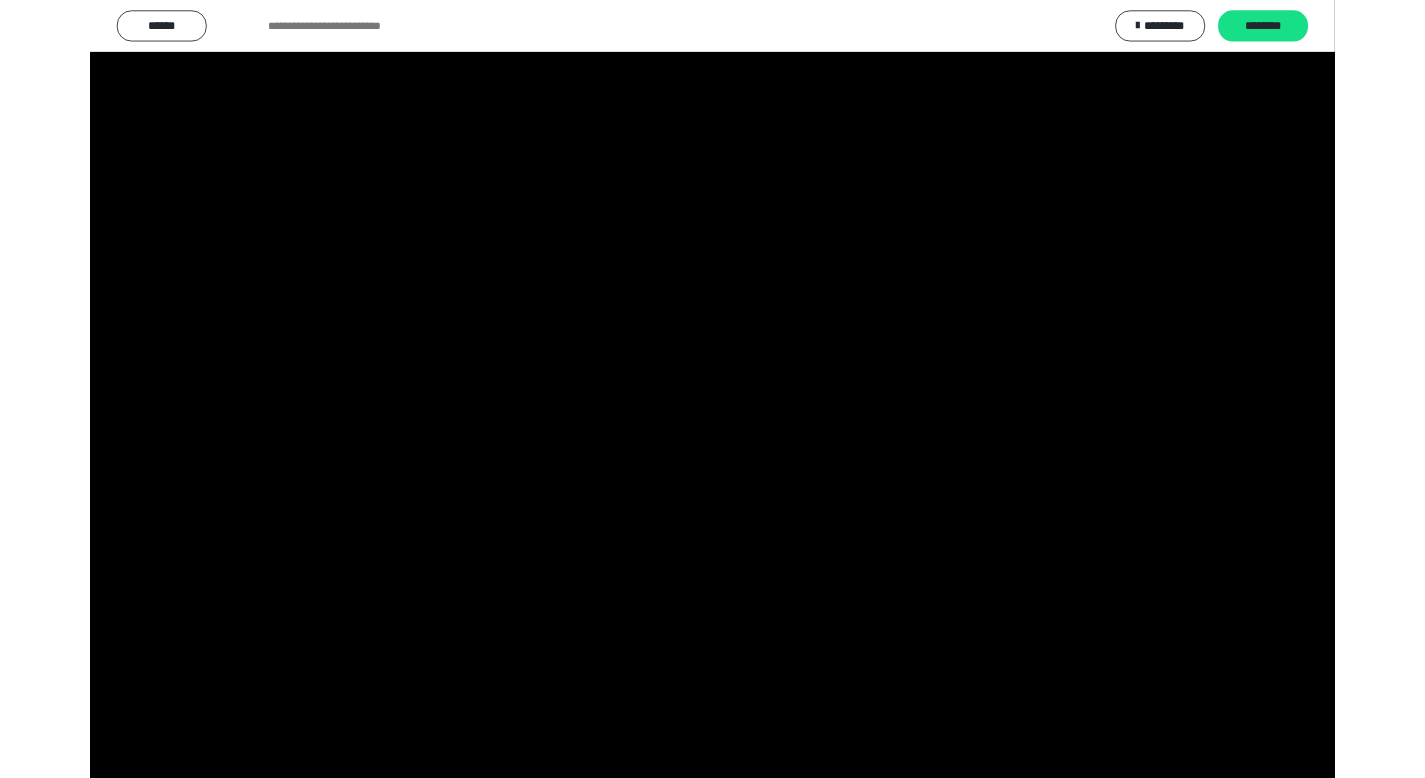 scroll, scrollTop: 3912, scrollLeft: 0, axis: vertical 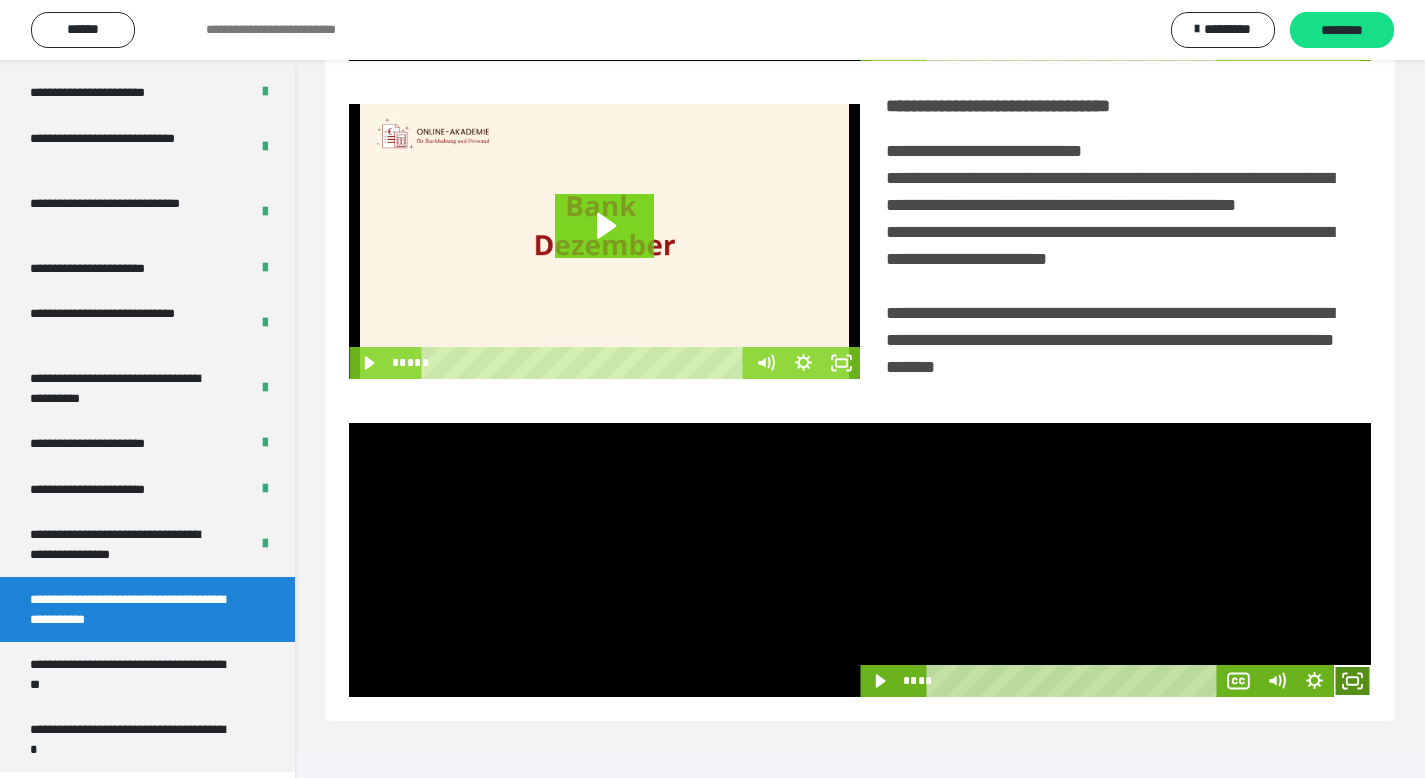 click 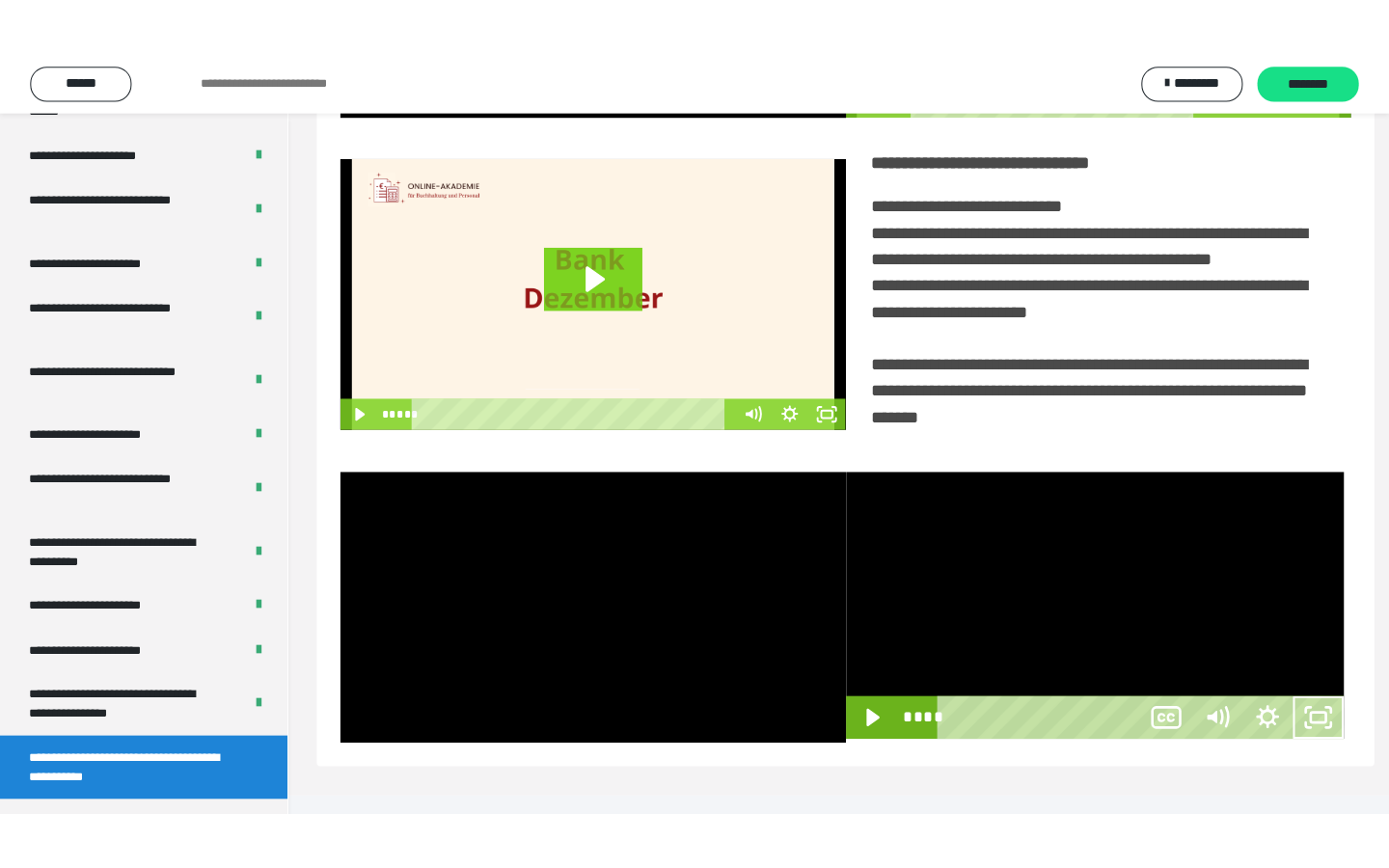 scroll, scrollTop: 225, scrollLeft: 0, axis: vertical 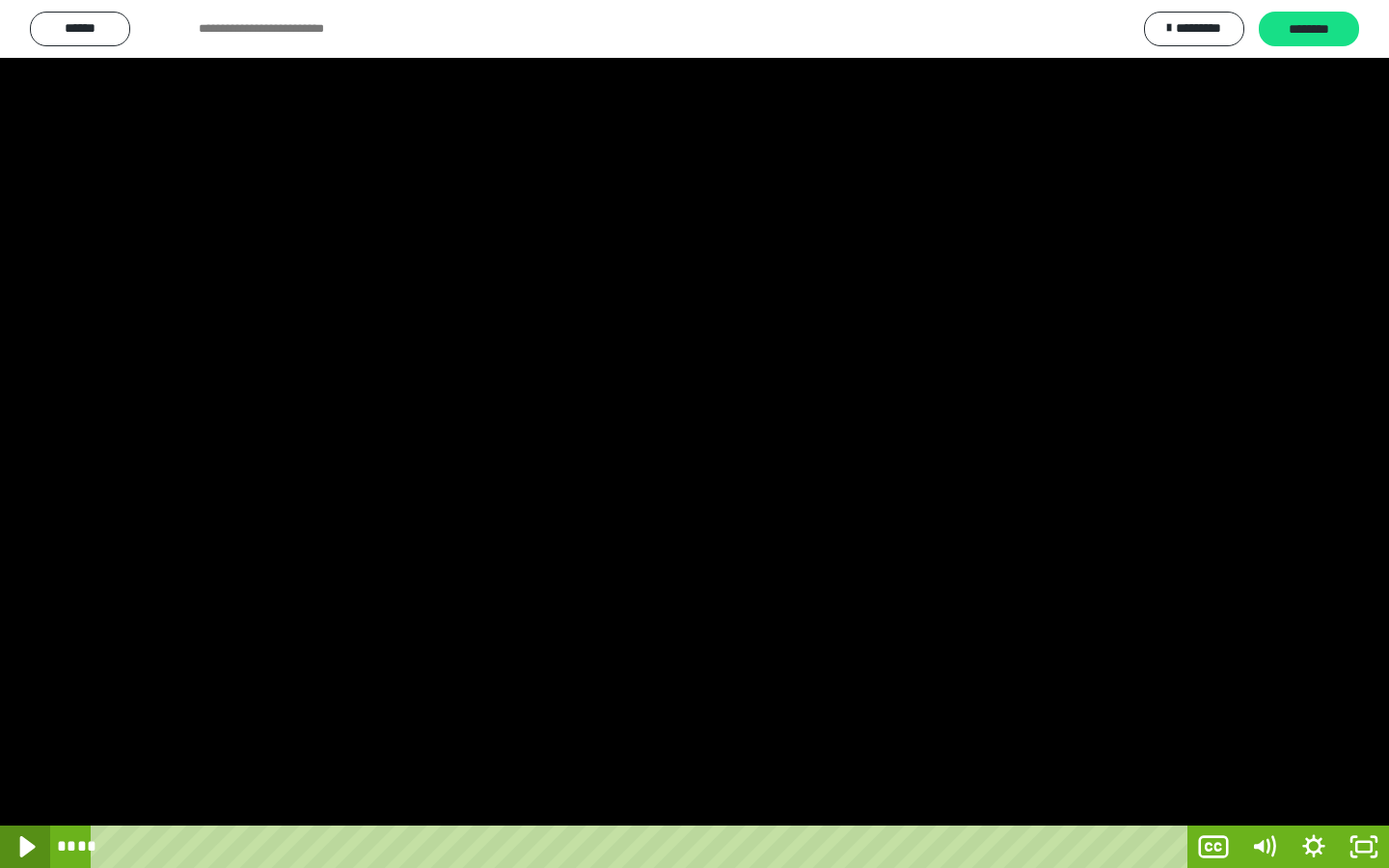 click 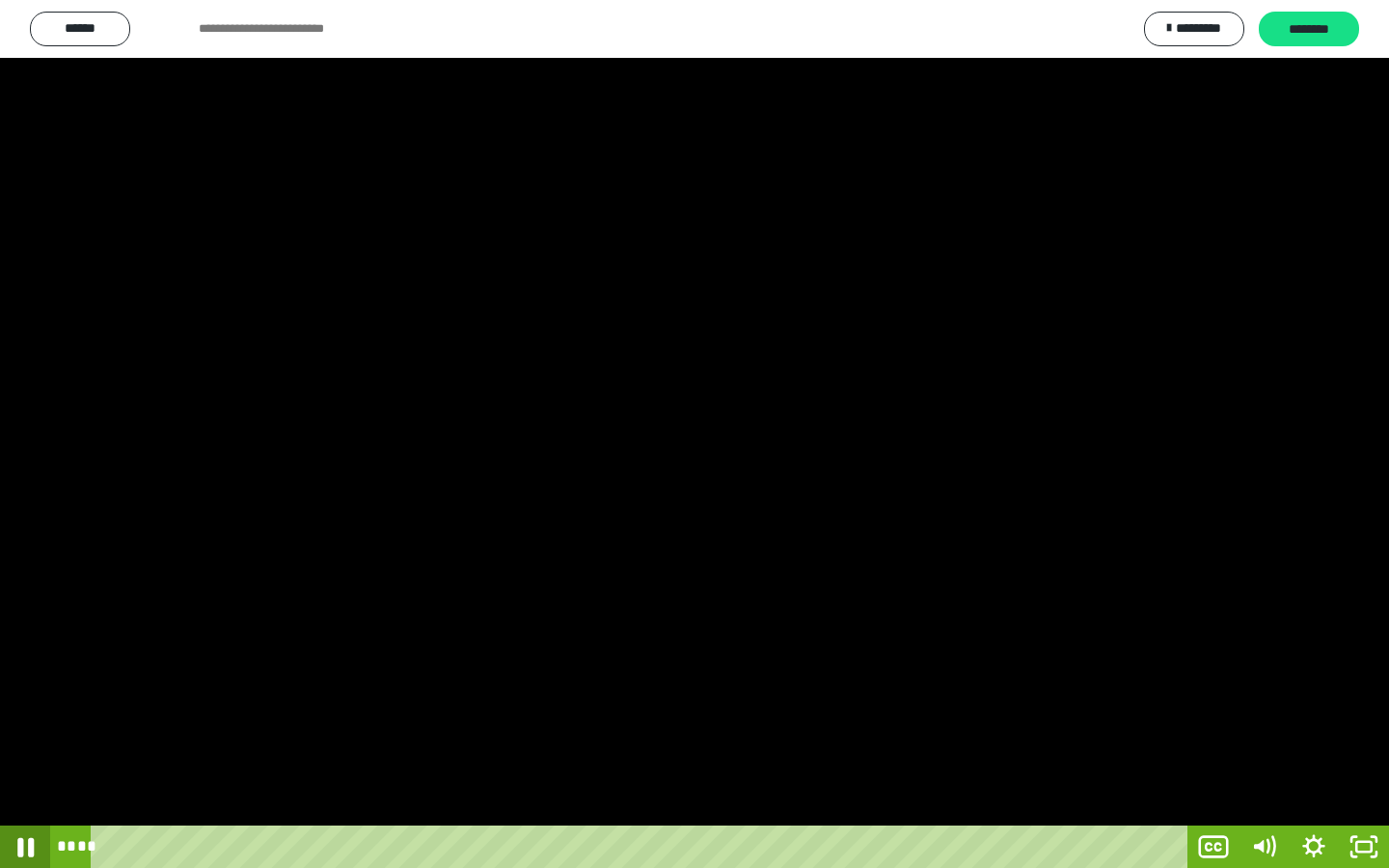 click 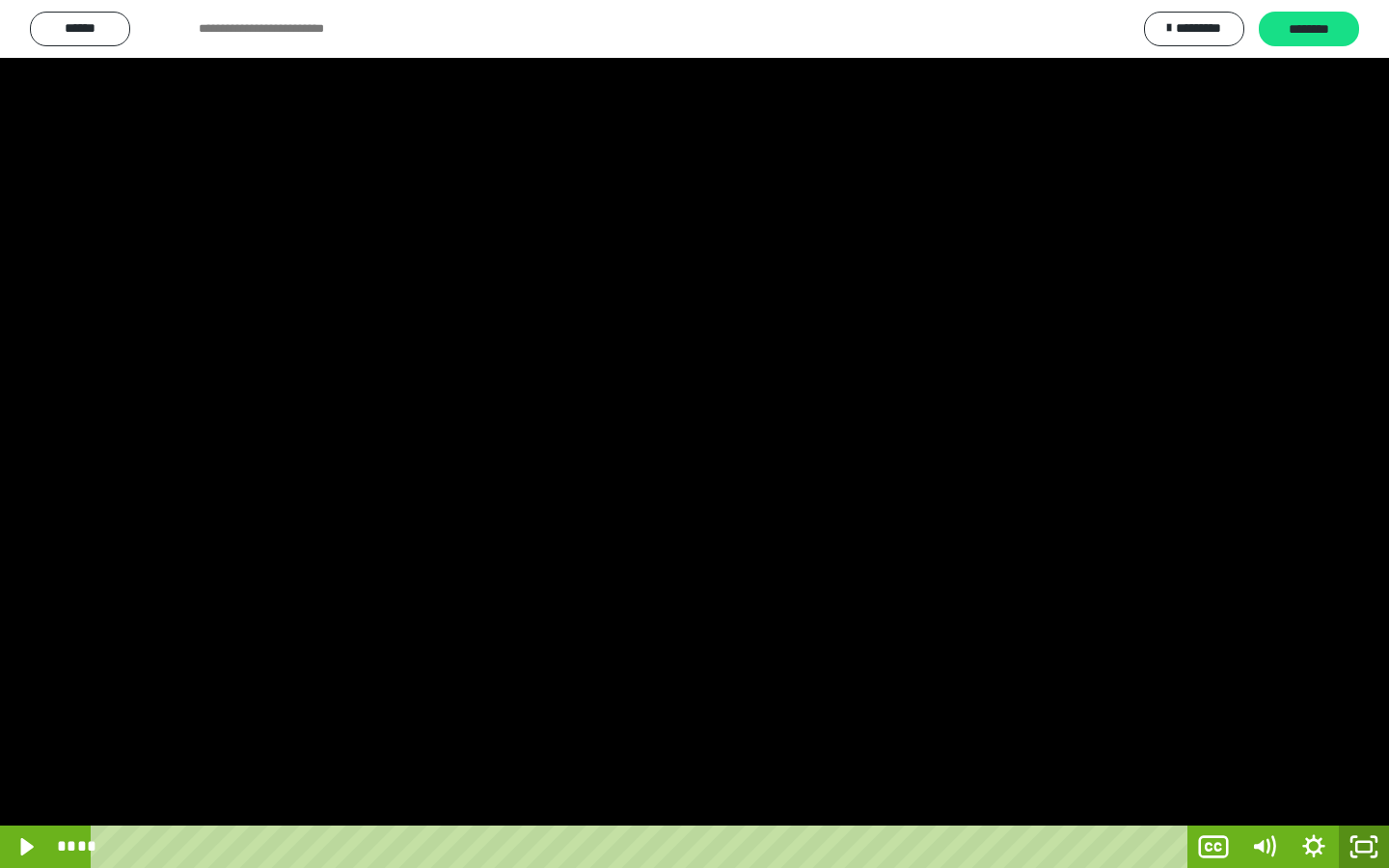 drag, startPoint x: 1370, startPoint y: 849, endPoint x: 1359, endPoint y: 854, distance: 12.083046 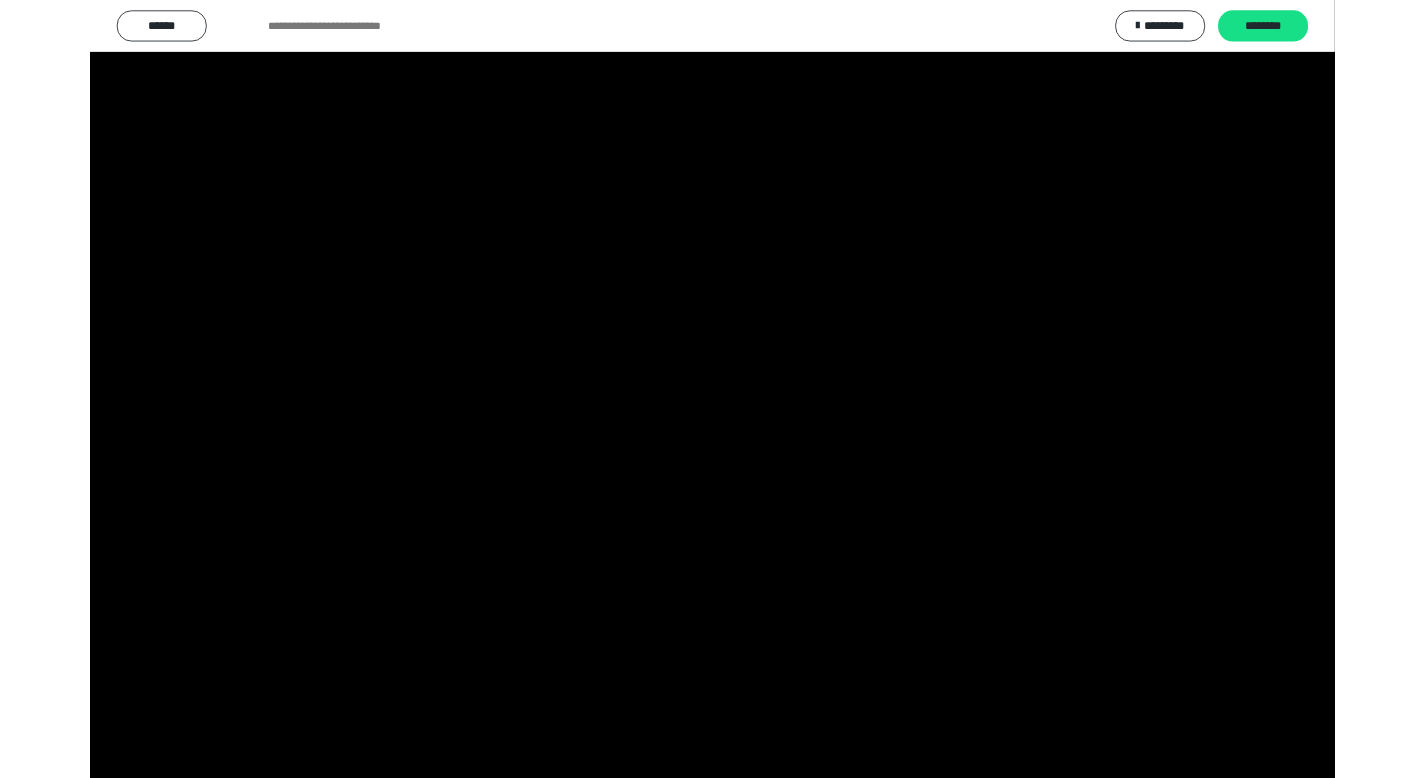 scroll, scrollTop: 3912, scrollLeft: 0, axis: vertical 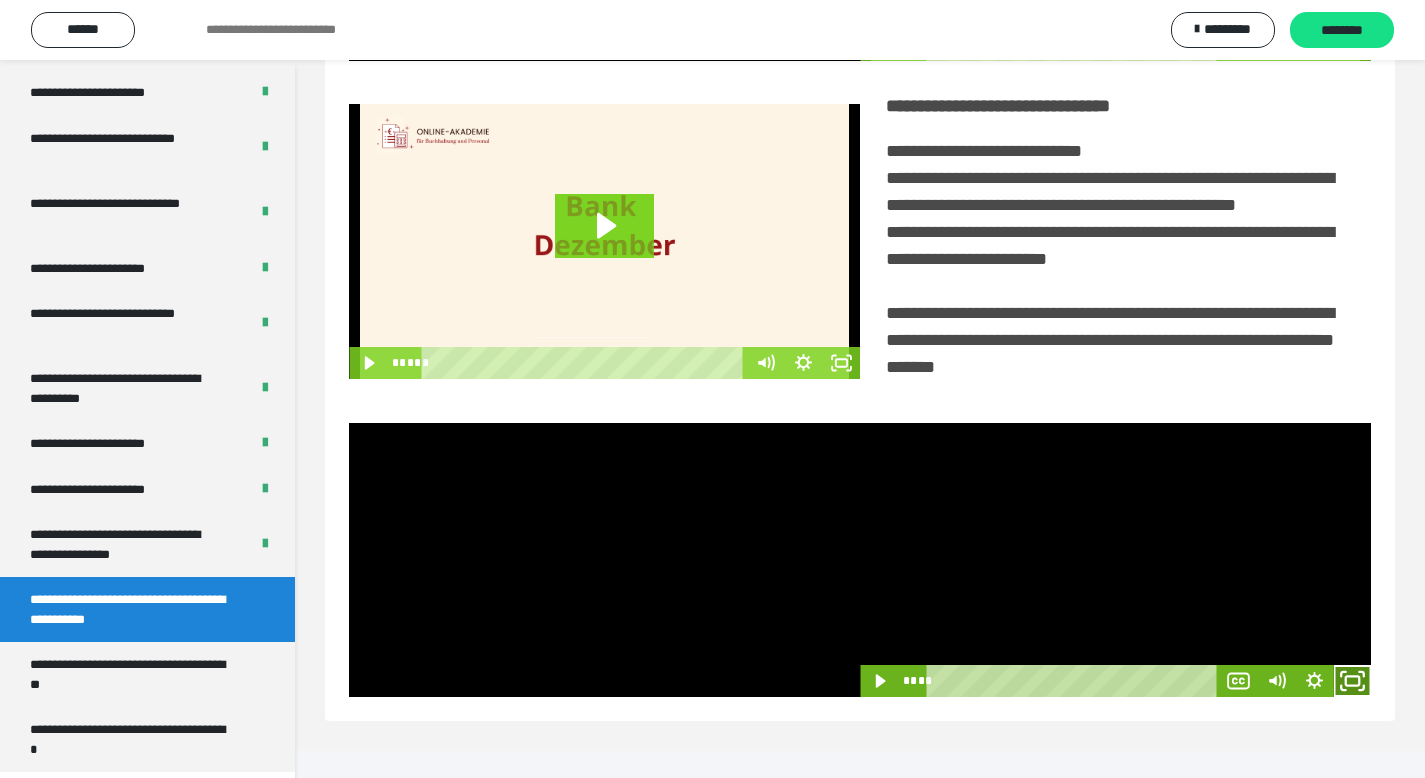 drag, startPoint x: 1352, startPoint y: 712, endPoint x: 1312, endPoint y: 796, distance: 93.03763 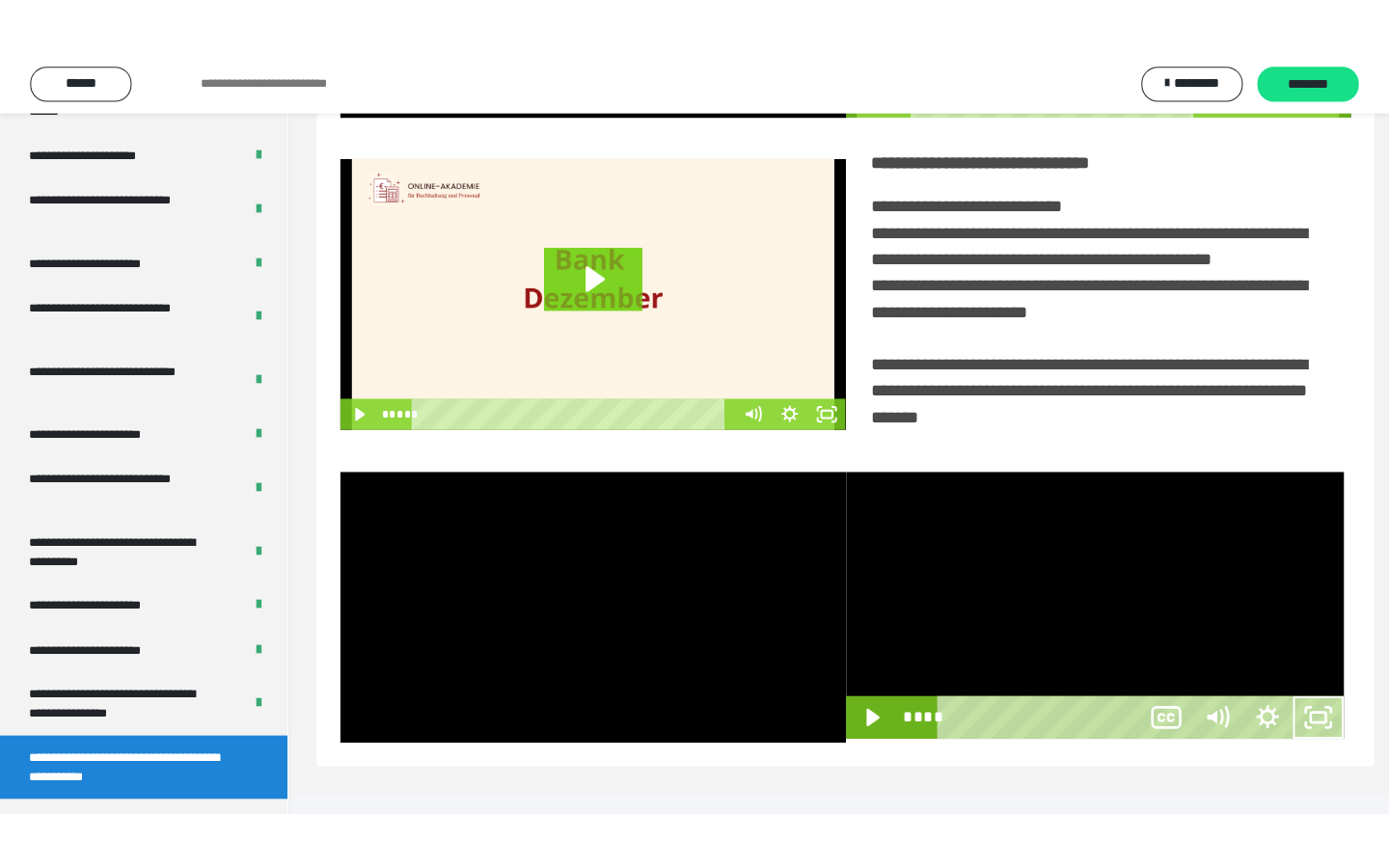 scroll, scrollTop: 225, scrollLeft: 0, axis: vertical 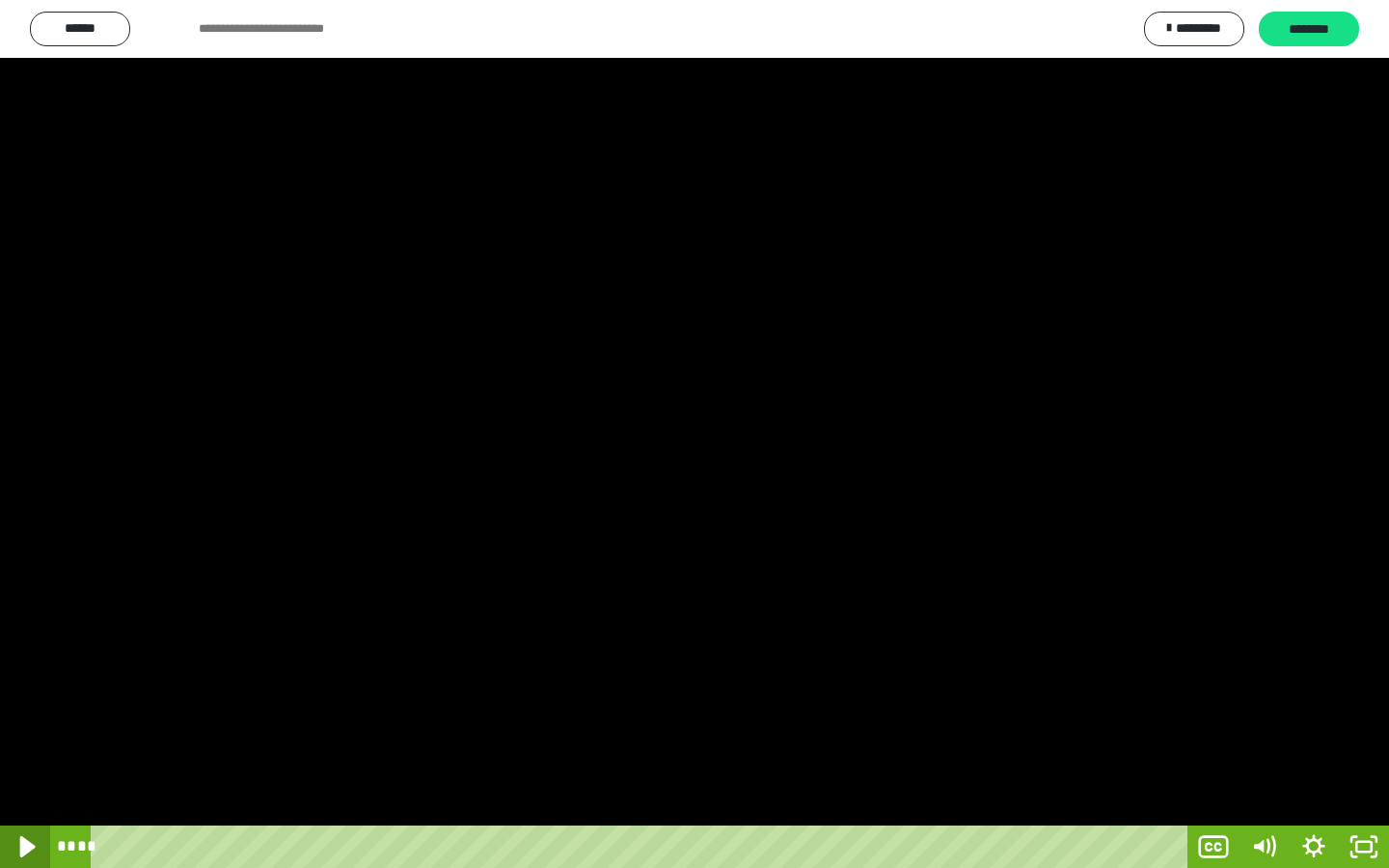 click 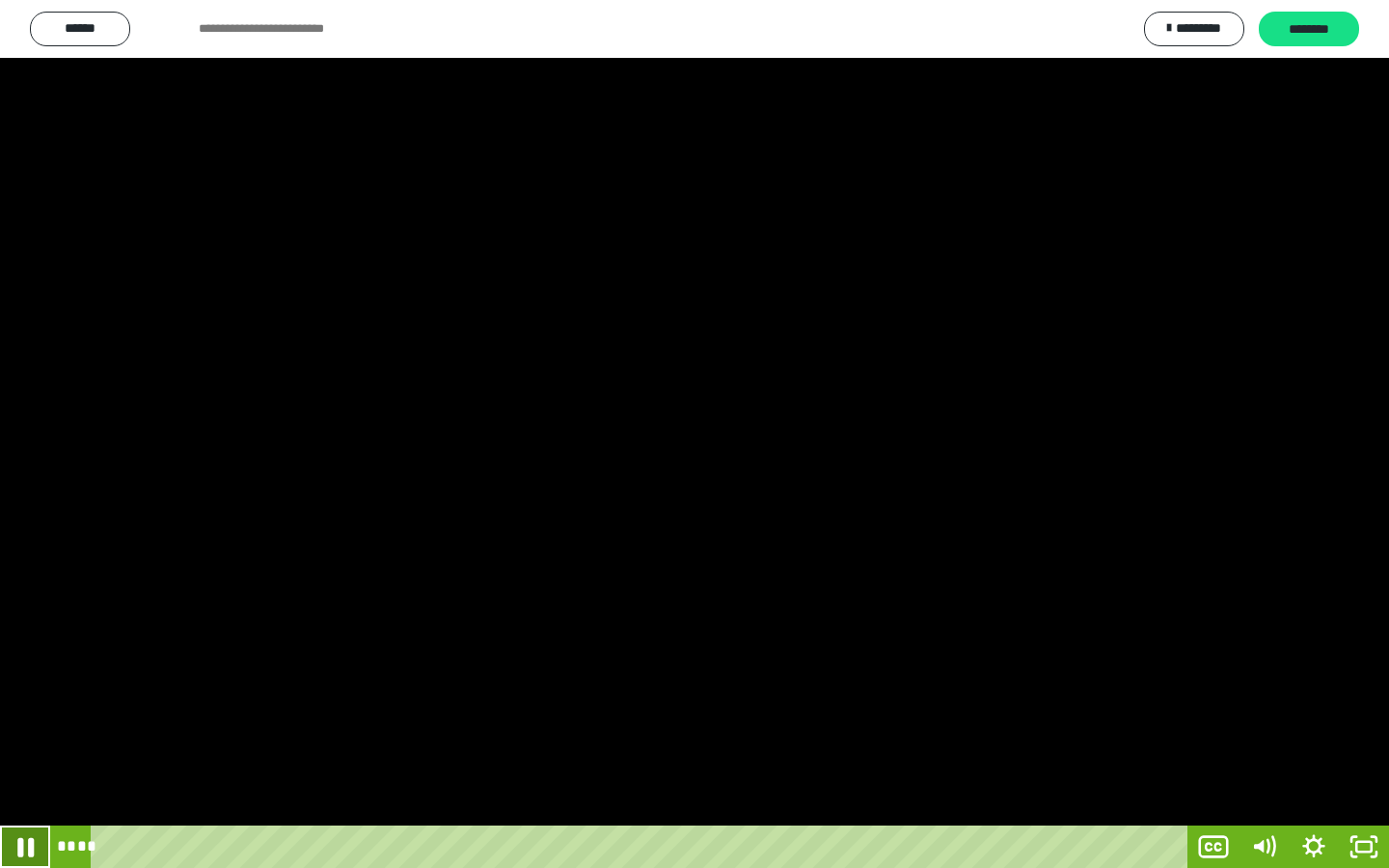 click 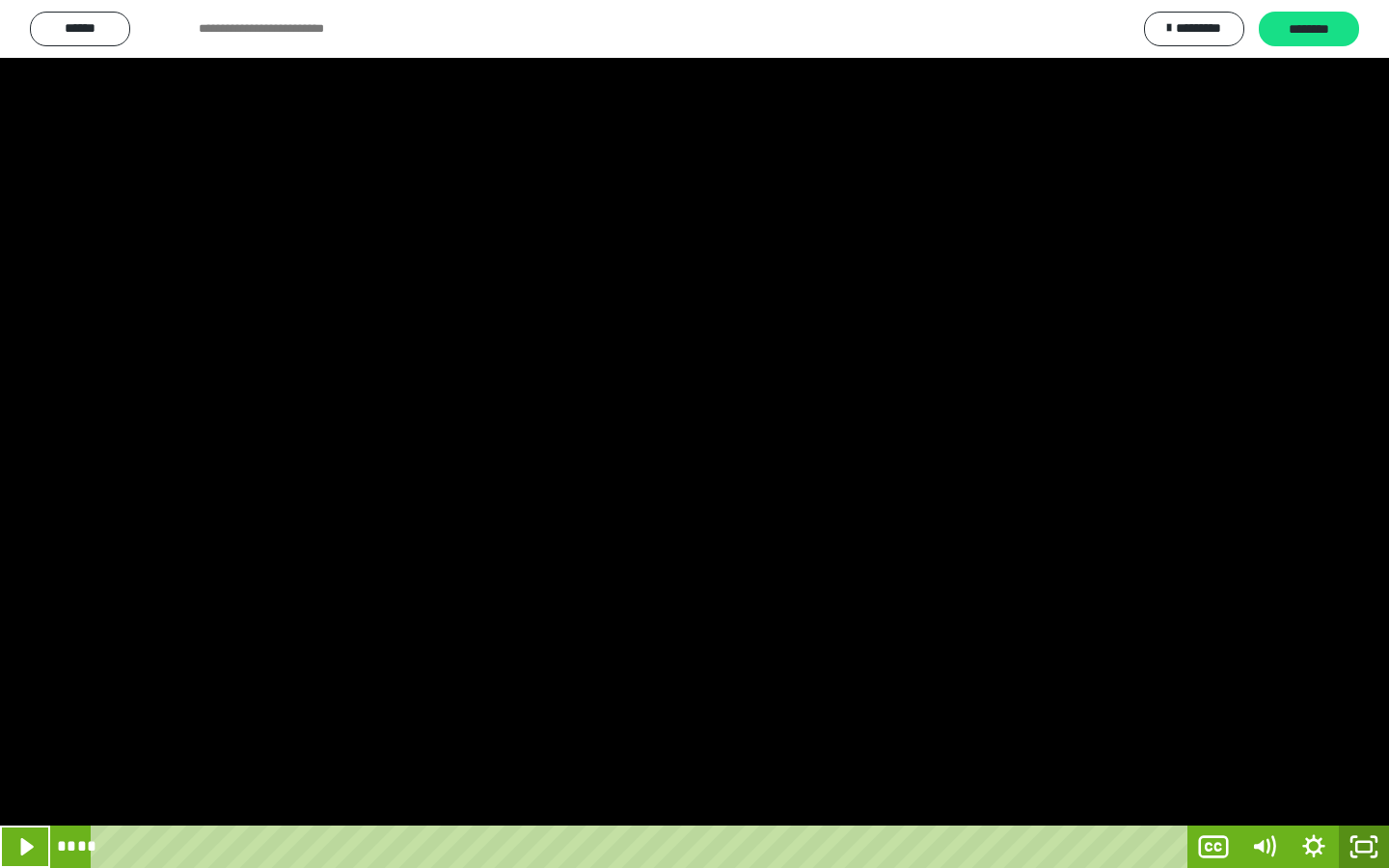 click 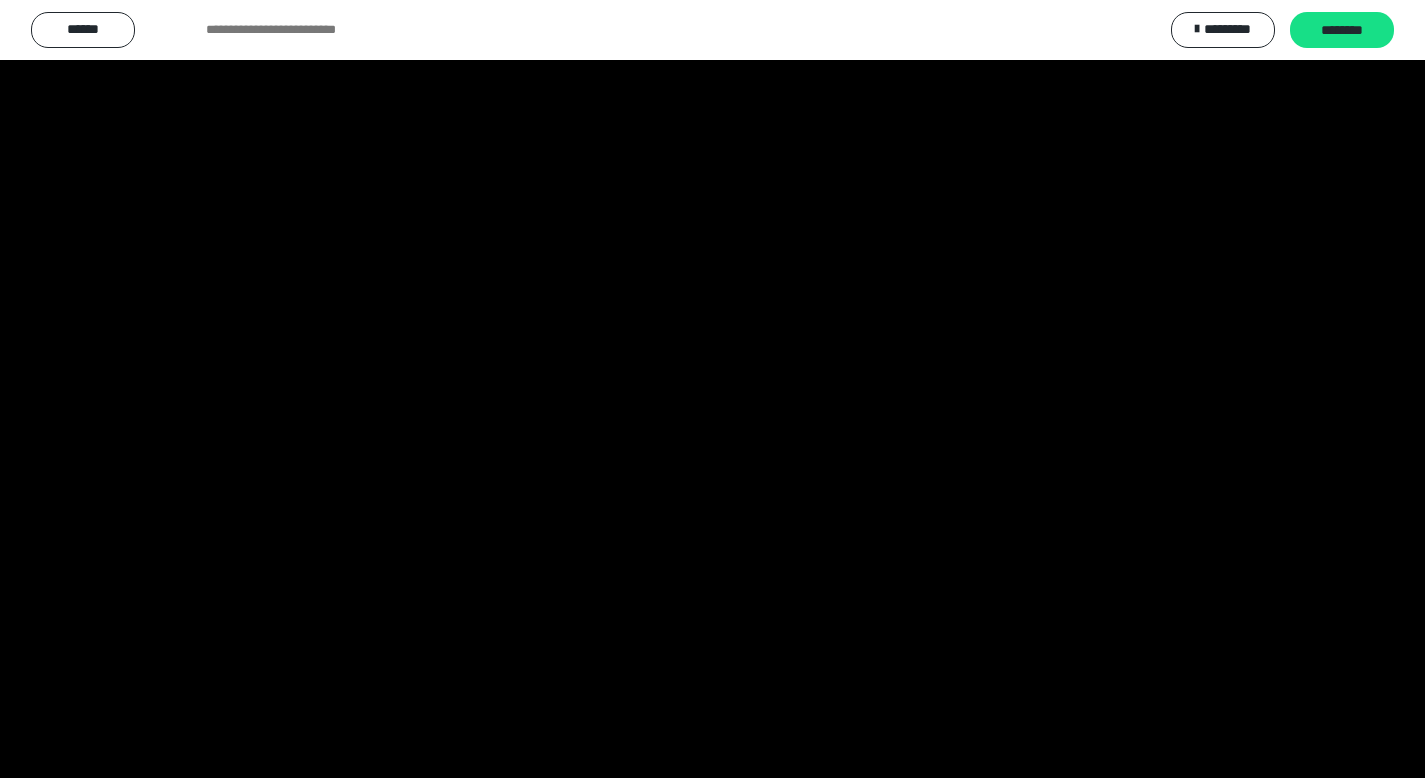 scroll, scrollTop: 3912, scrollLeft: 0, axis: vertical 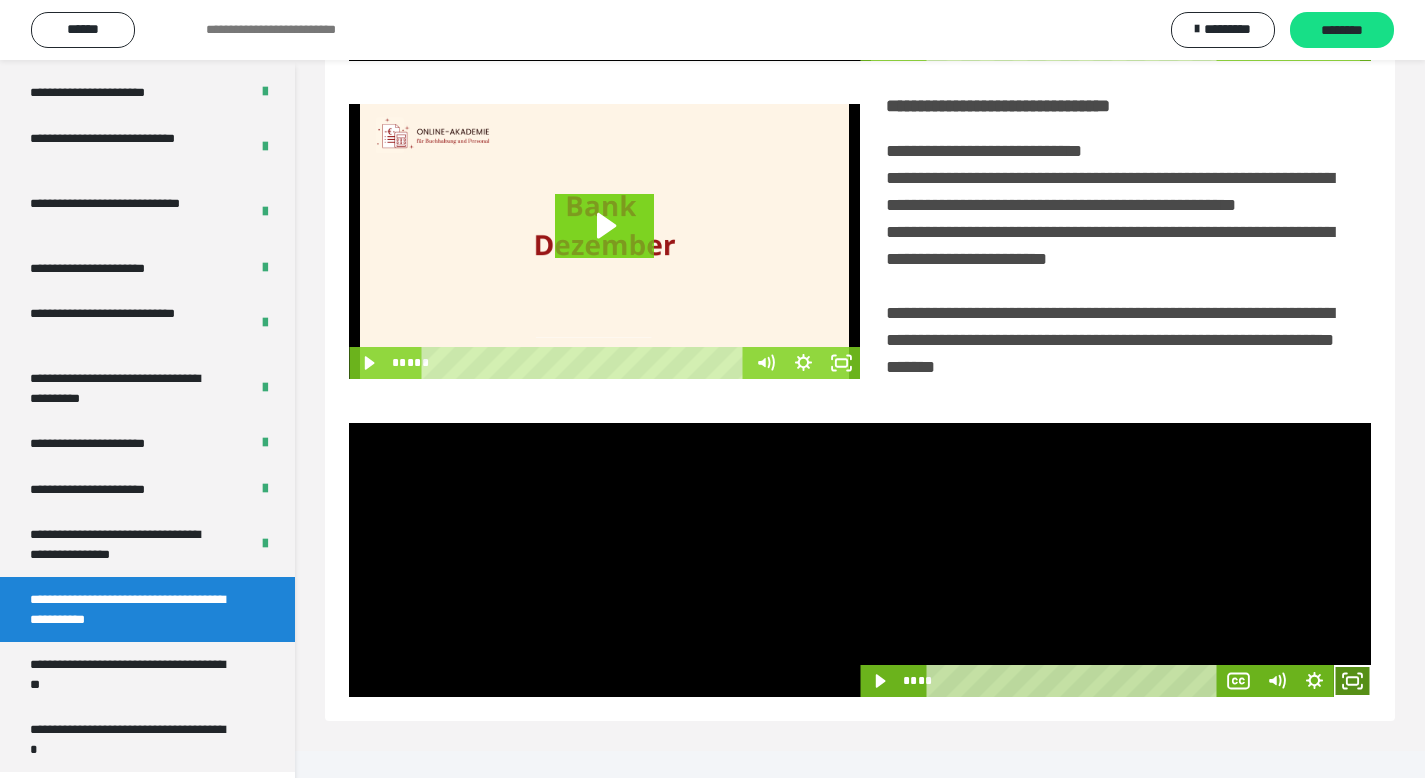 drag, startPoint x: 1351, startPoint y: 701, endPoint x: 1228, endPoint y: 752, distance: 133.15405 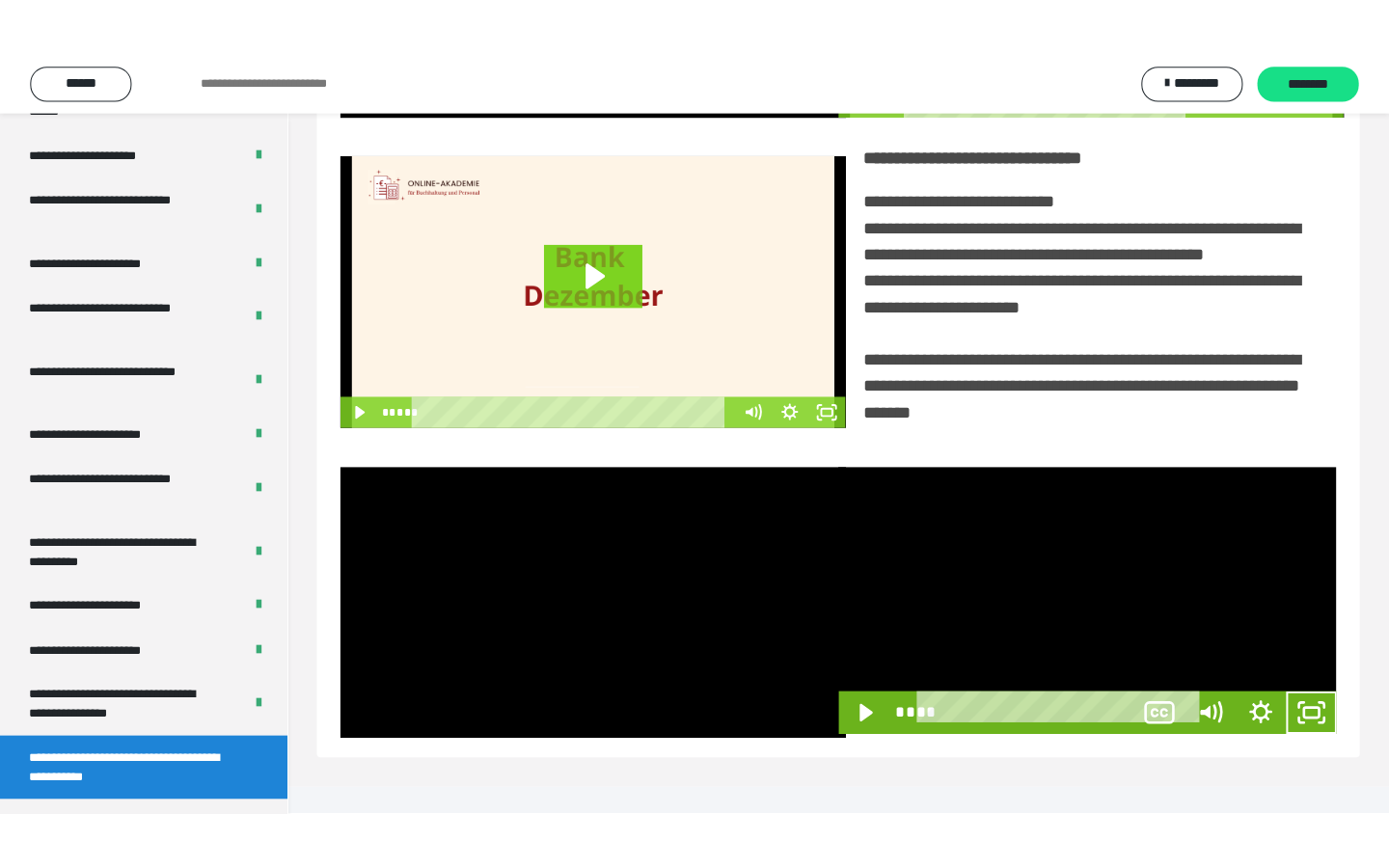 scroll, scrollTop: 225, scrollLeft: 0, axis: vertical 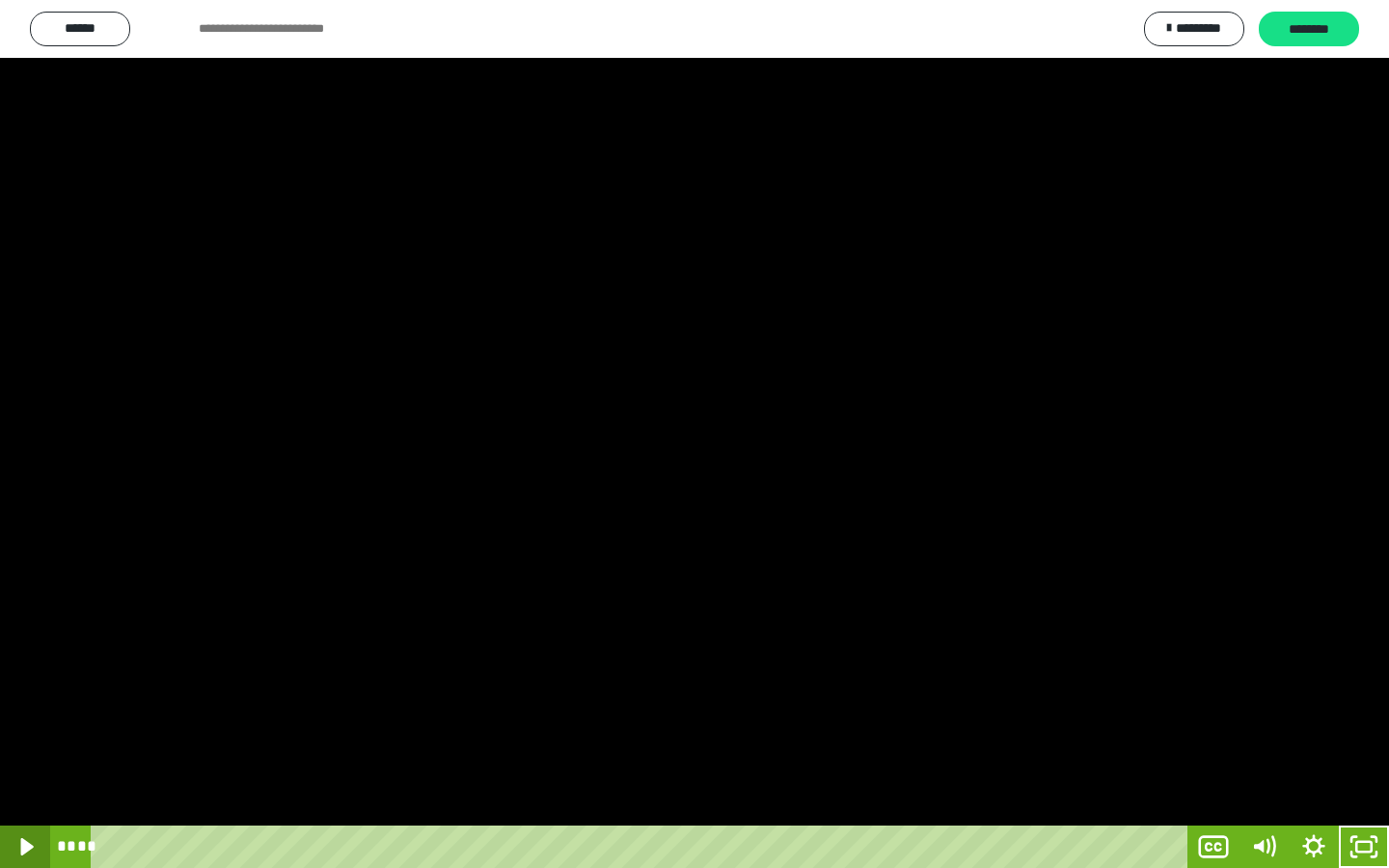 click 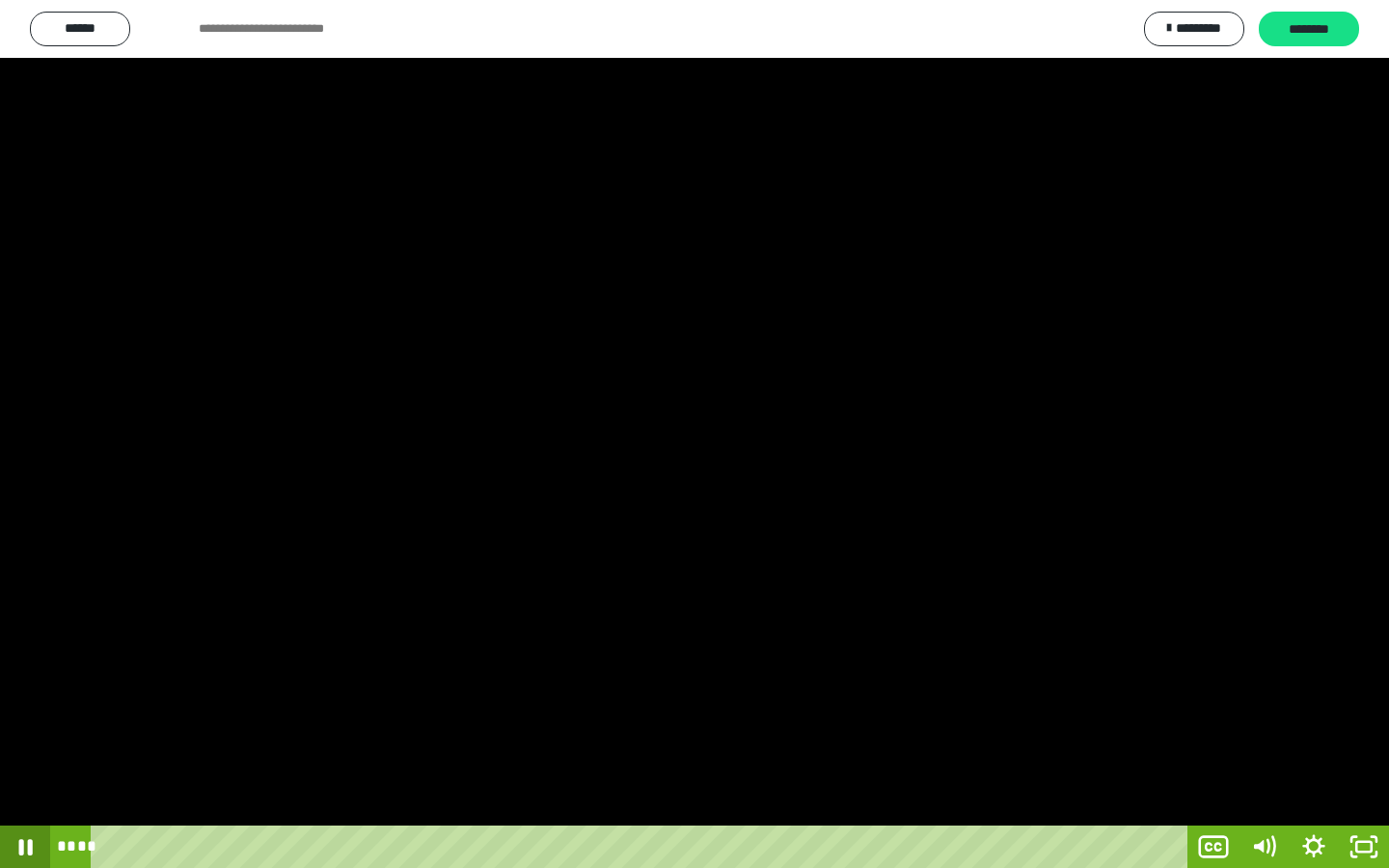 click 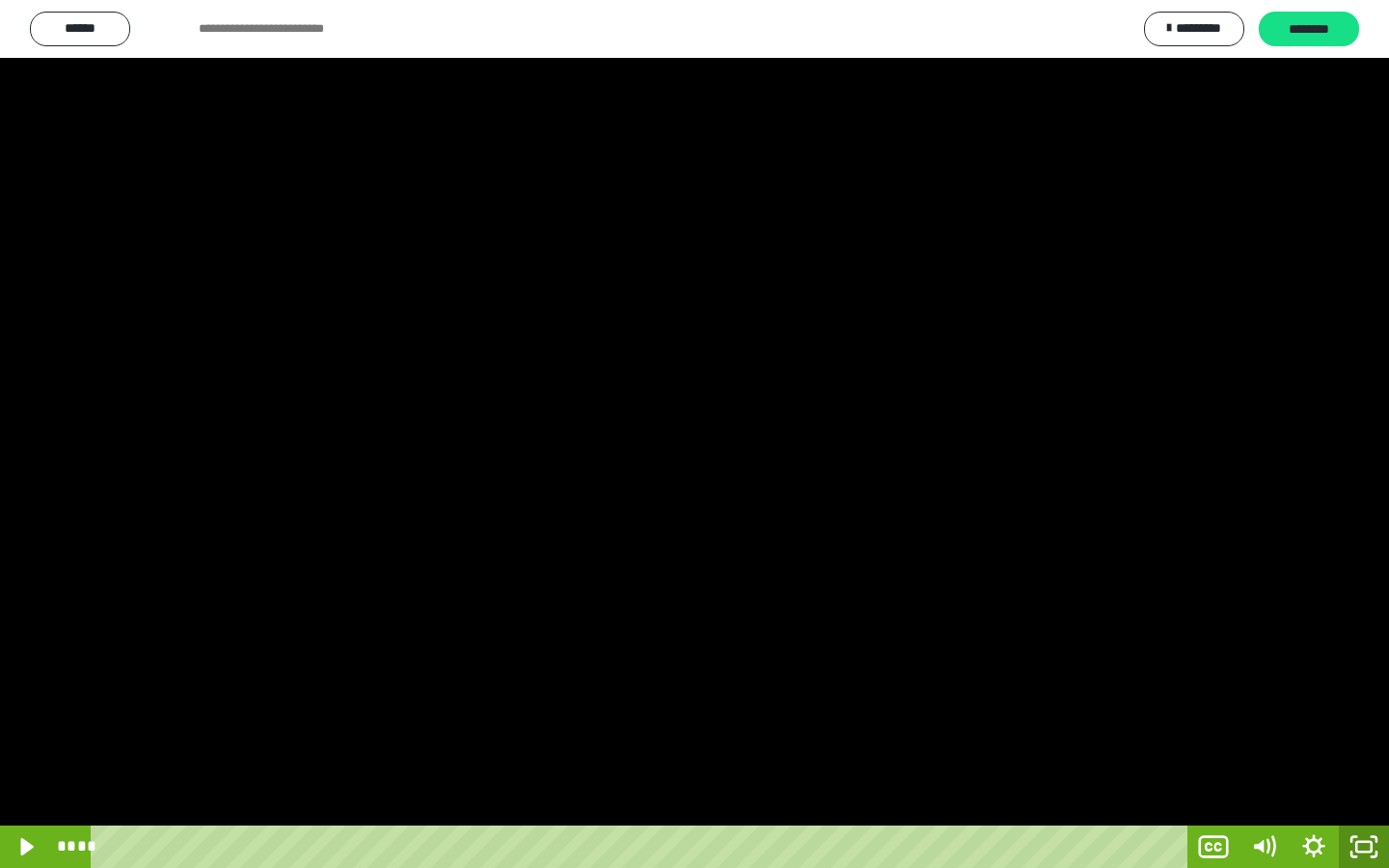 drag, startPoint x: 1368, startPoint y: 838, endPoint x: 1364, endPoint y: 827, distance: 11.7047 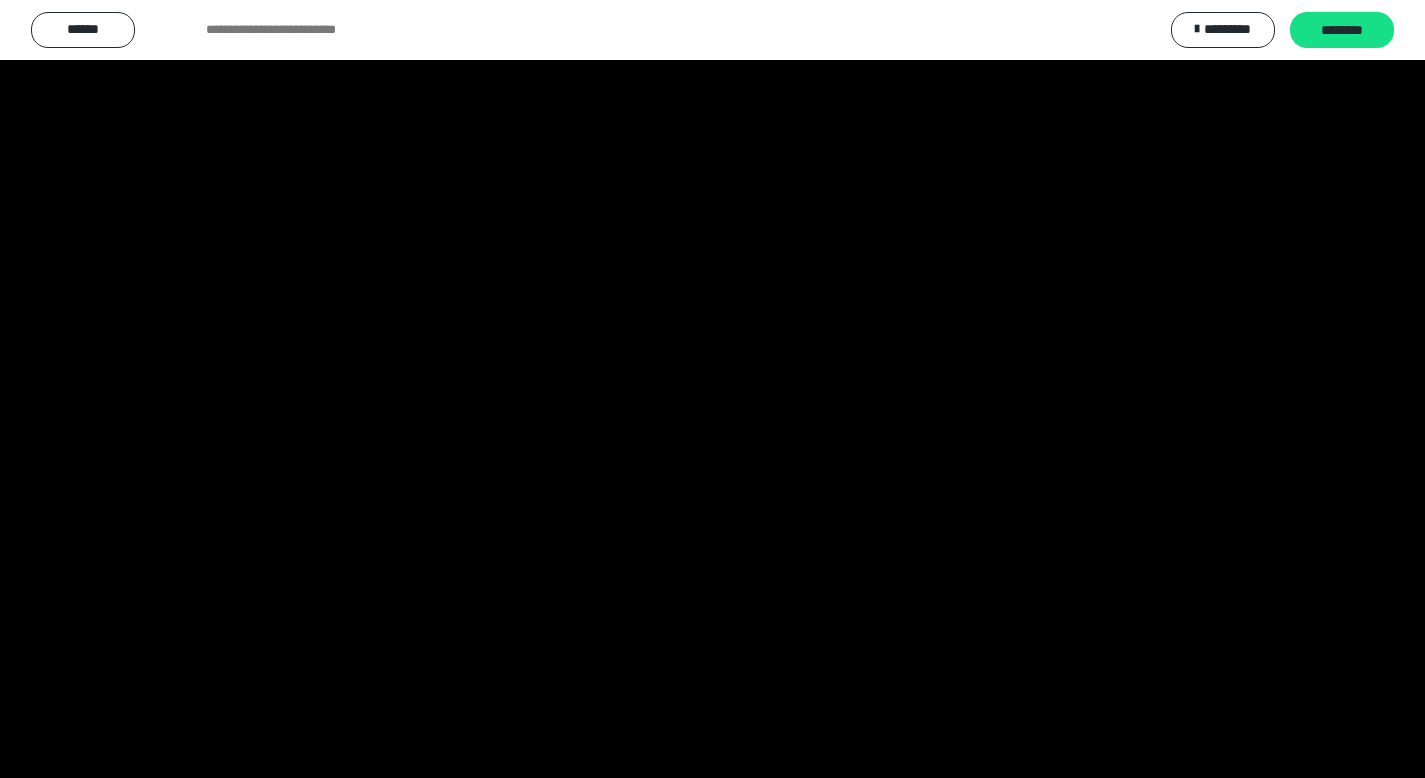 scroll, scrollTop: 3912, scrollLeft: 0, axis: vertical 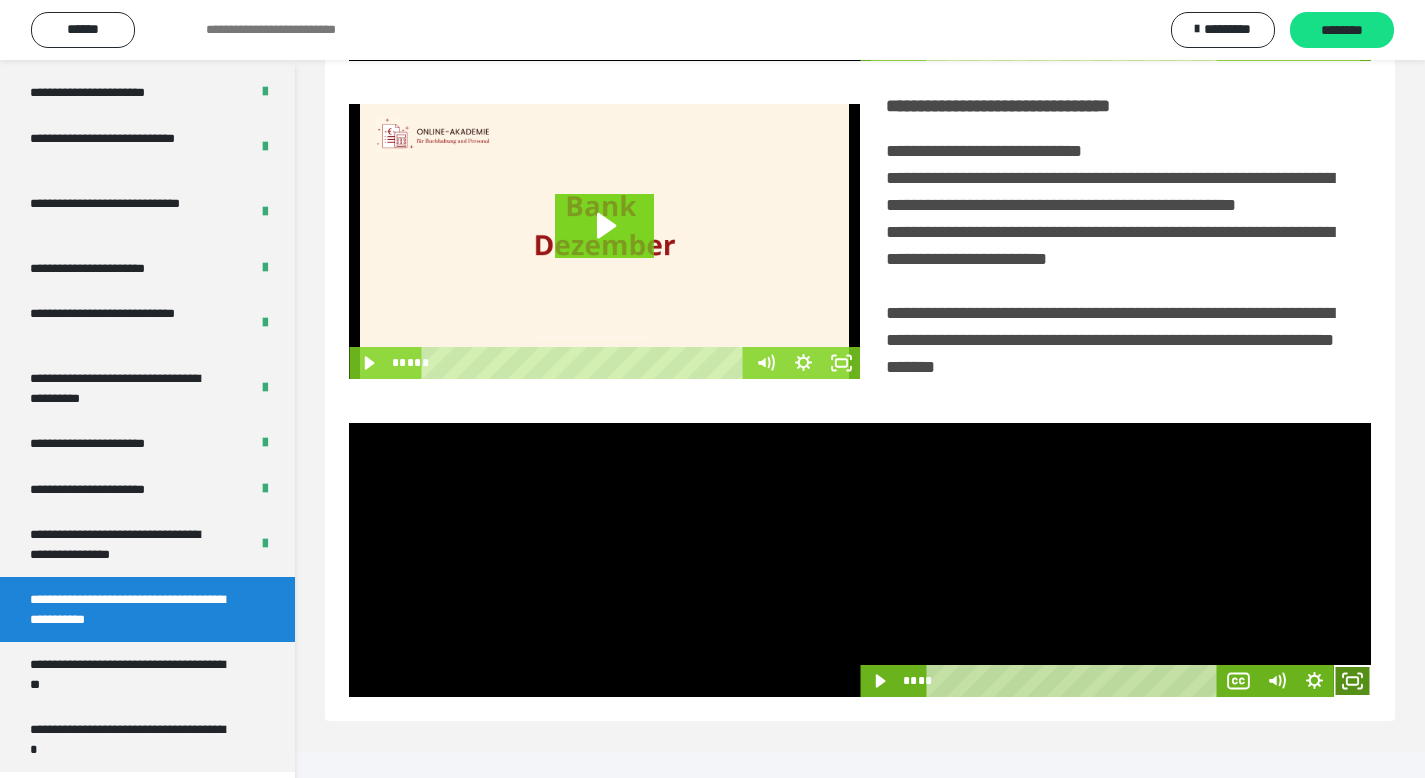 click 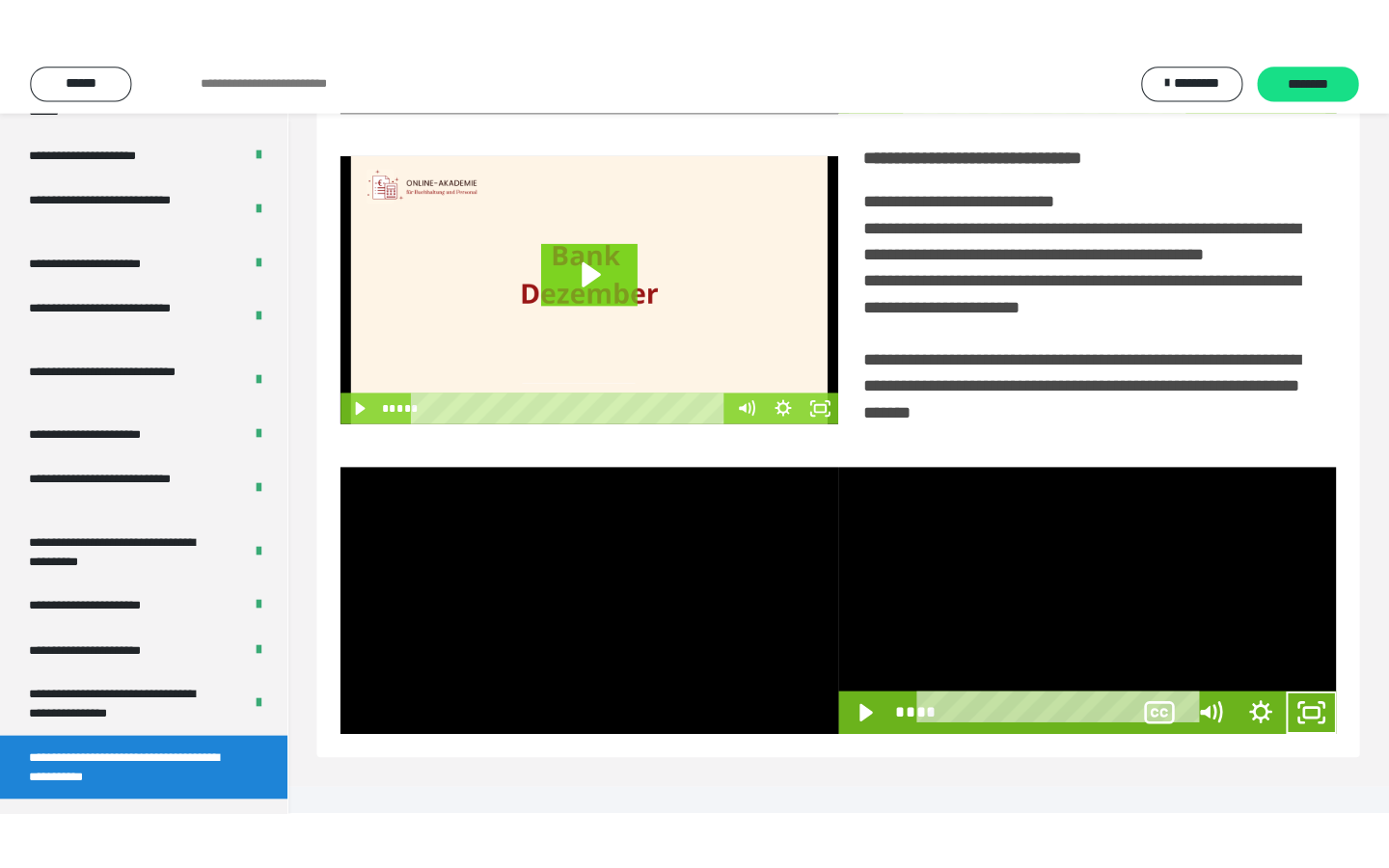 scroll, scrollTop: 225, scrollLeft: 0, axis: vertical 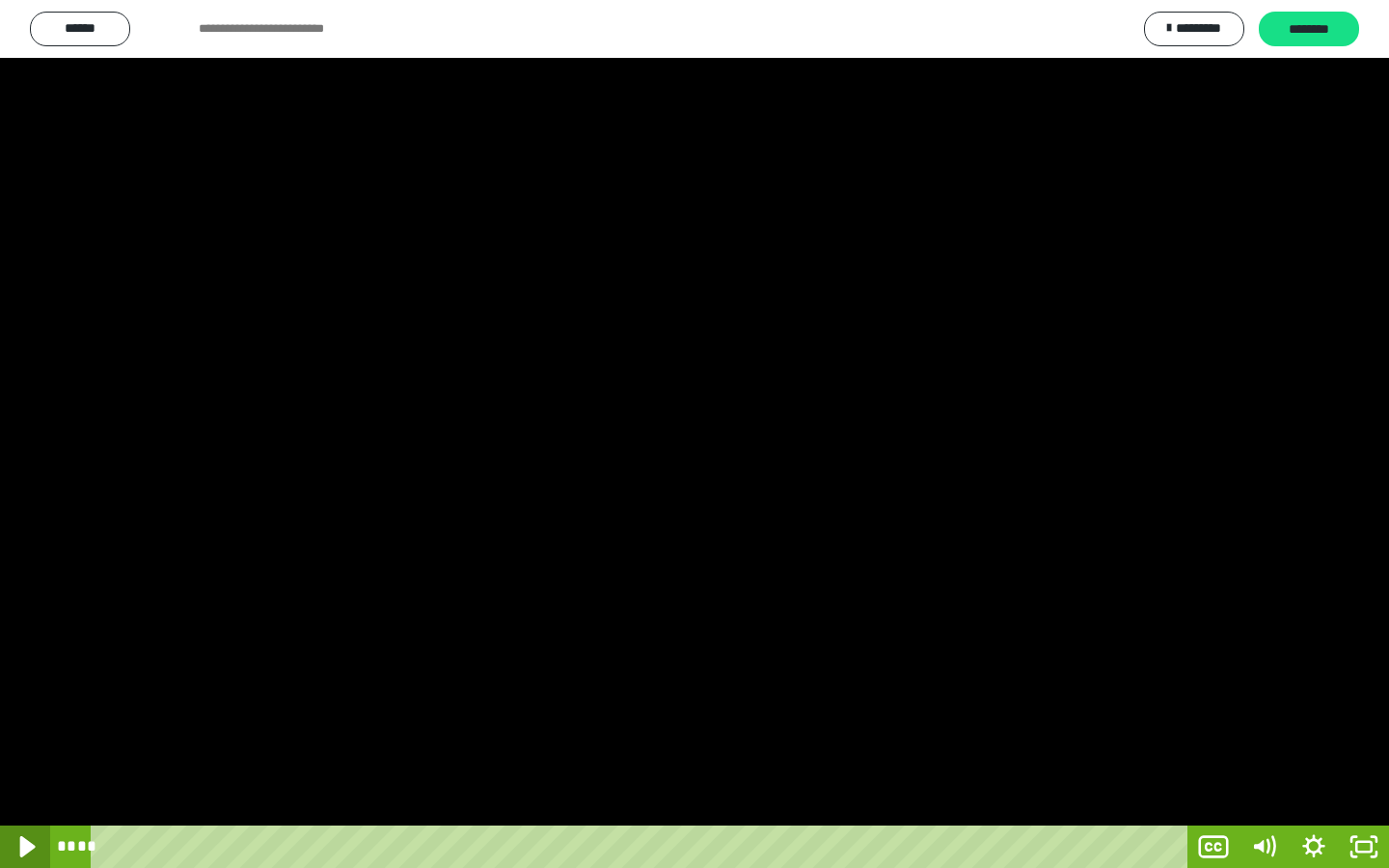 click 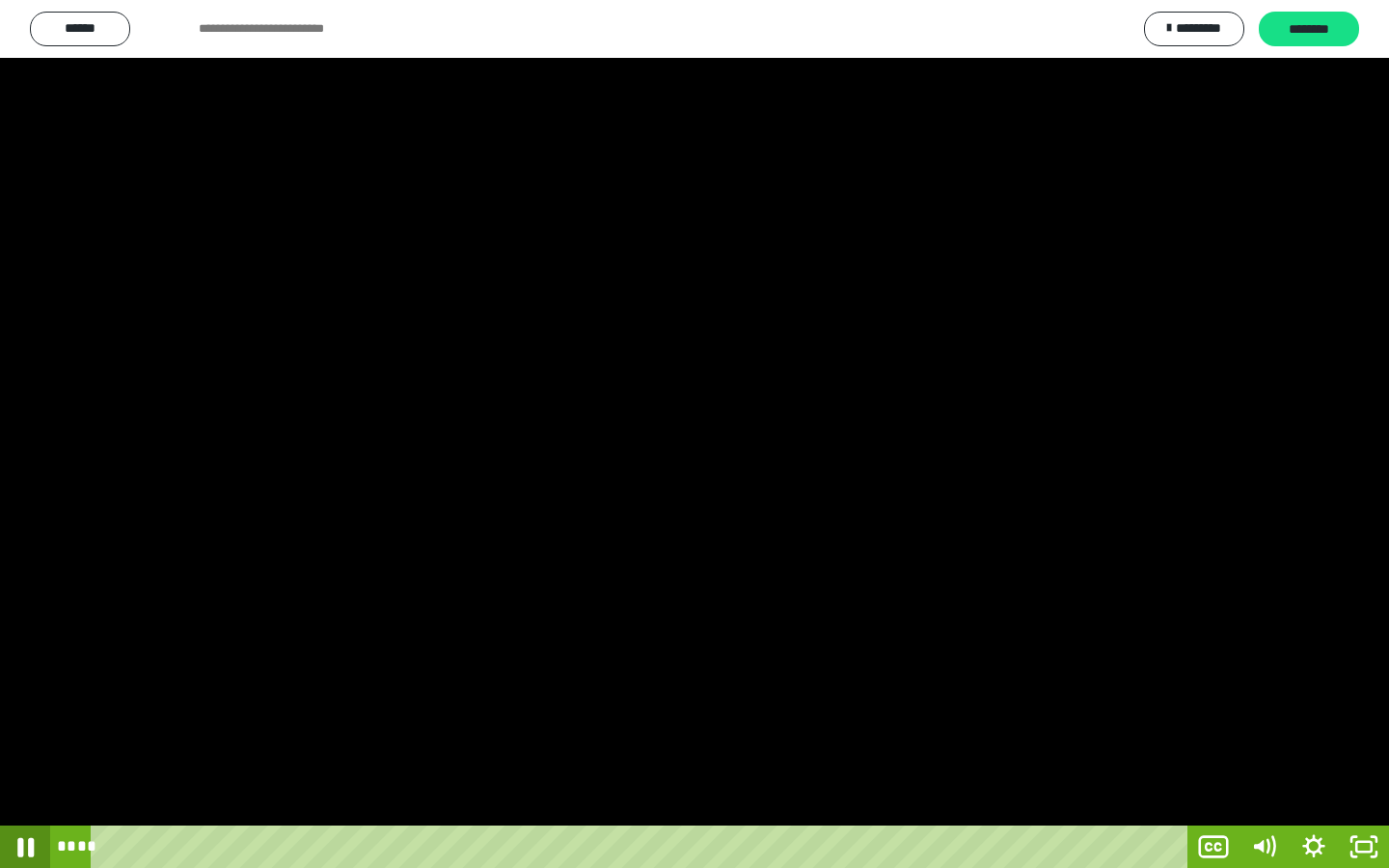 click 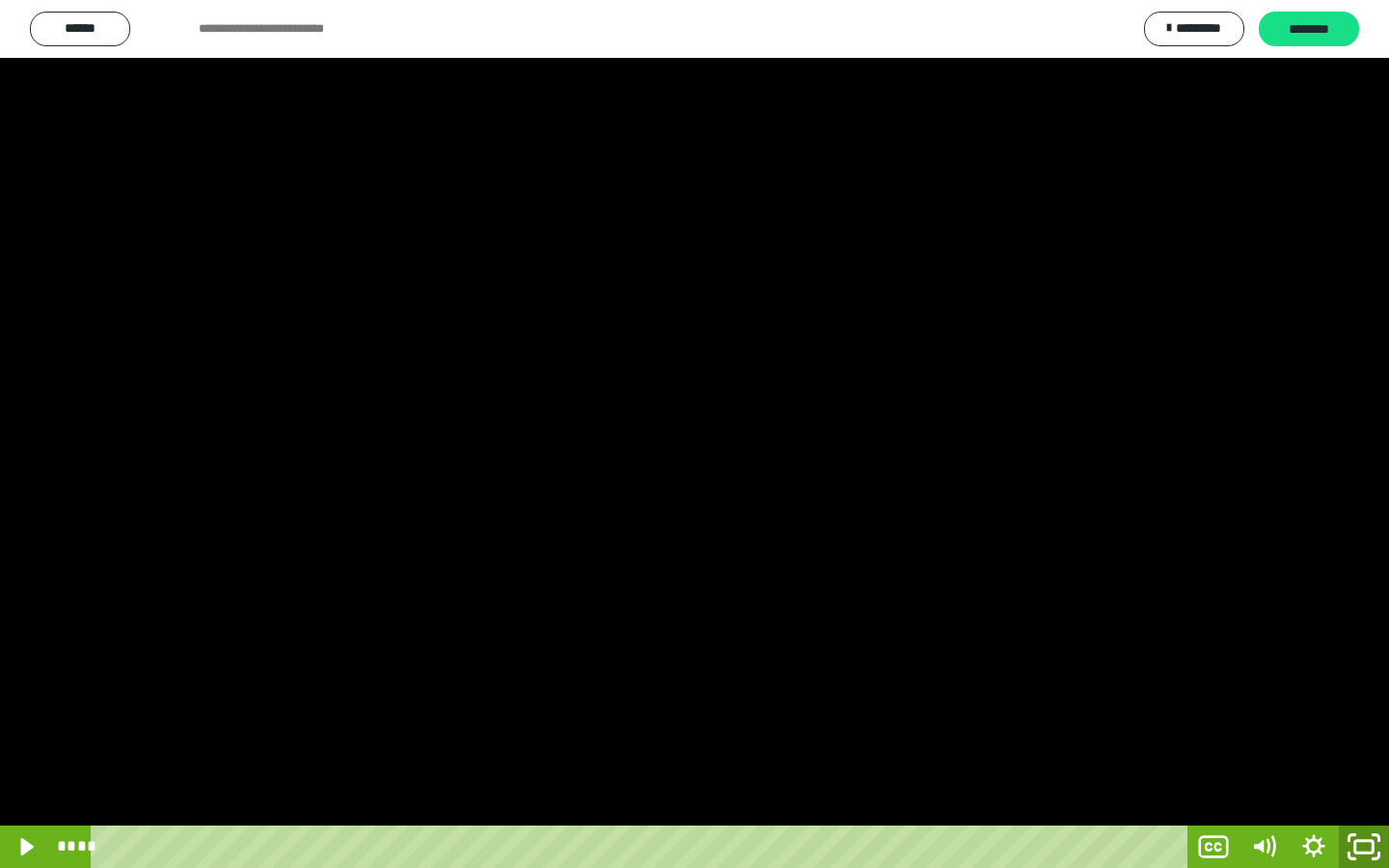 click 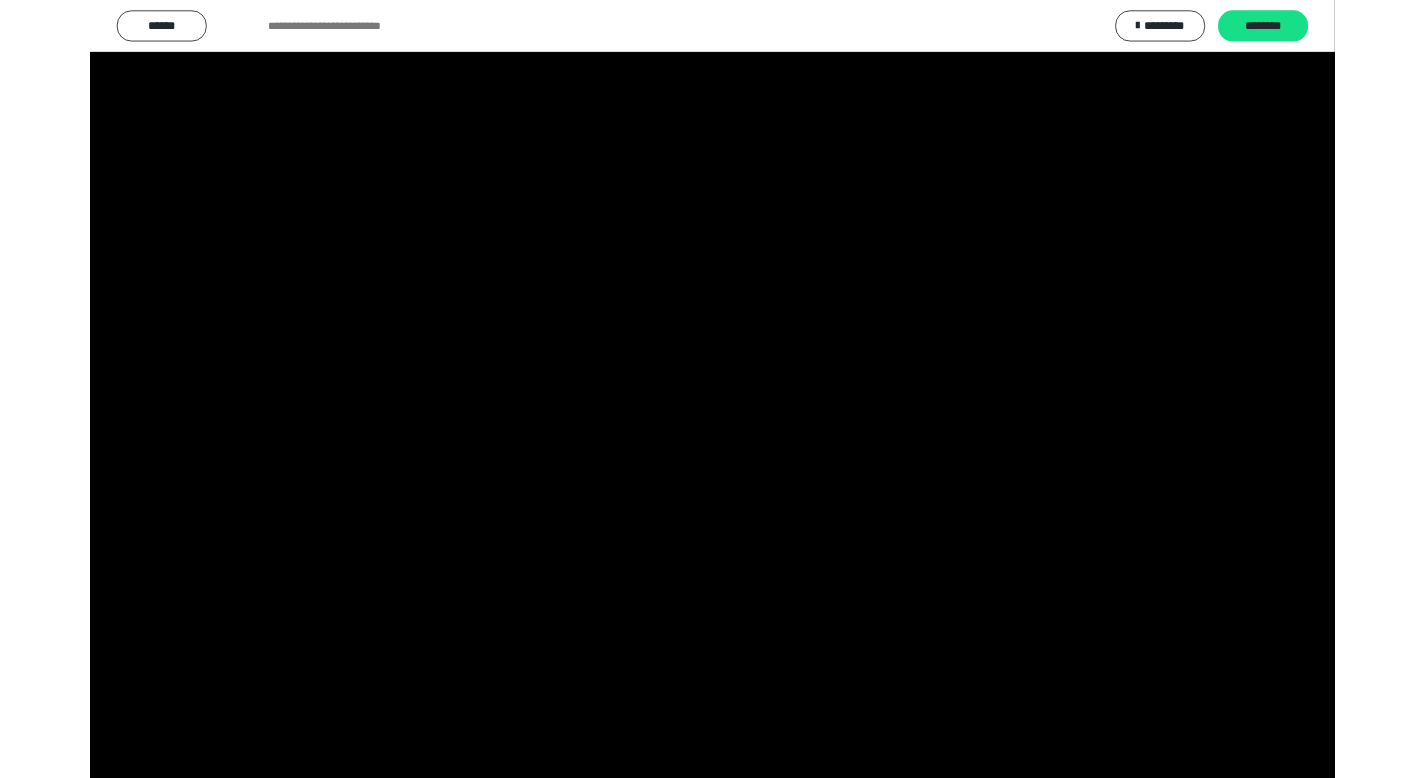 scroll, scrollTop: 3912, scrollLeft: 0, axis: vertical 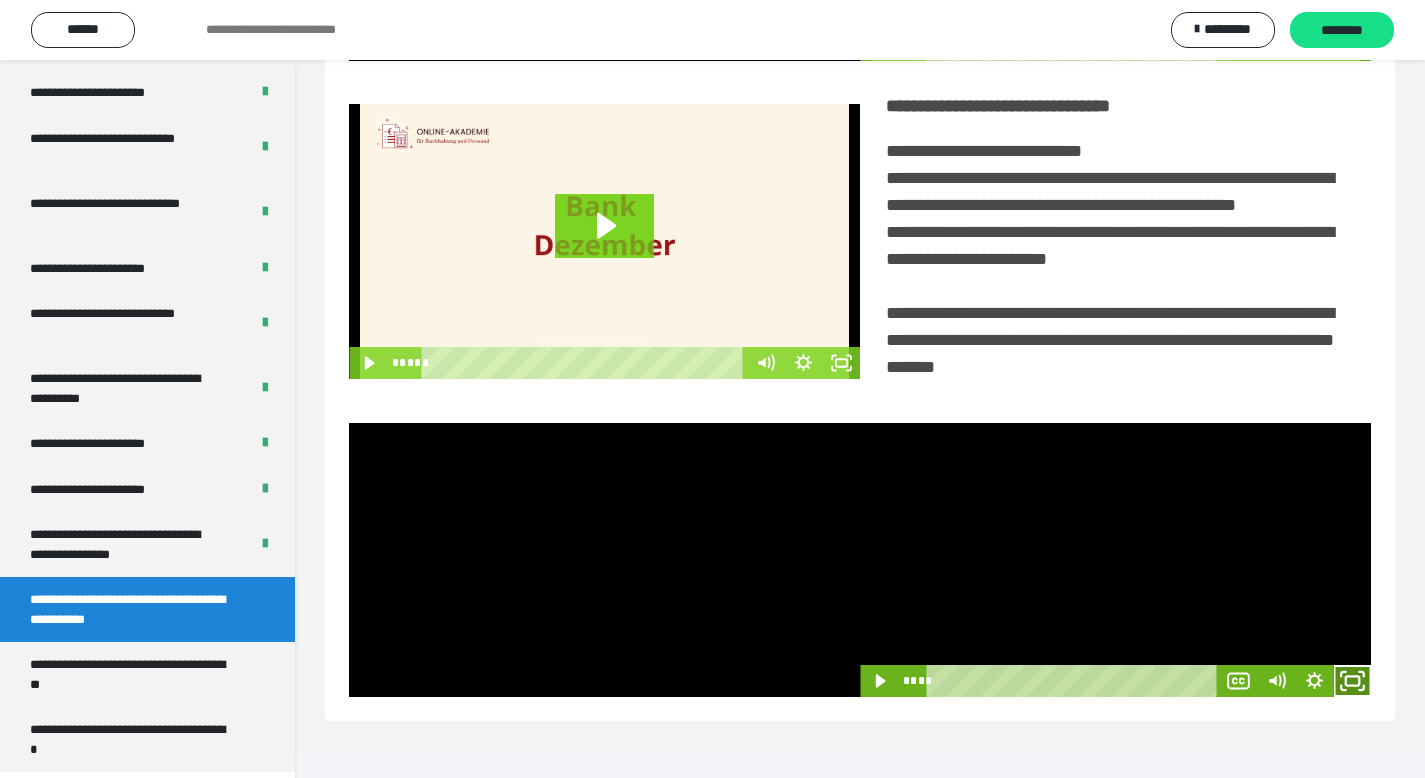 drag, startPoint x: 1344, startPoint y: 706, endPoint x: 1303, endPoint y: 726, distance: 45.617977 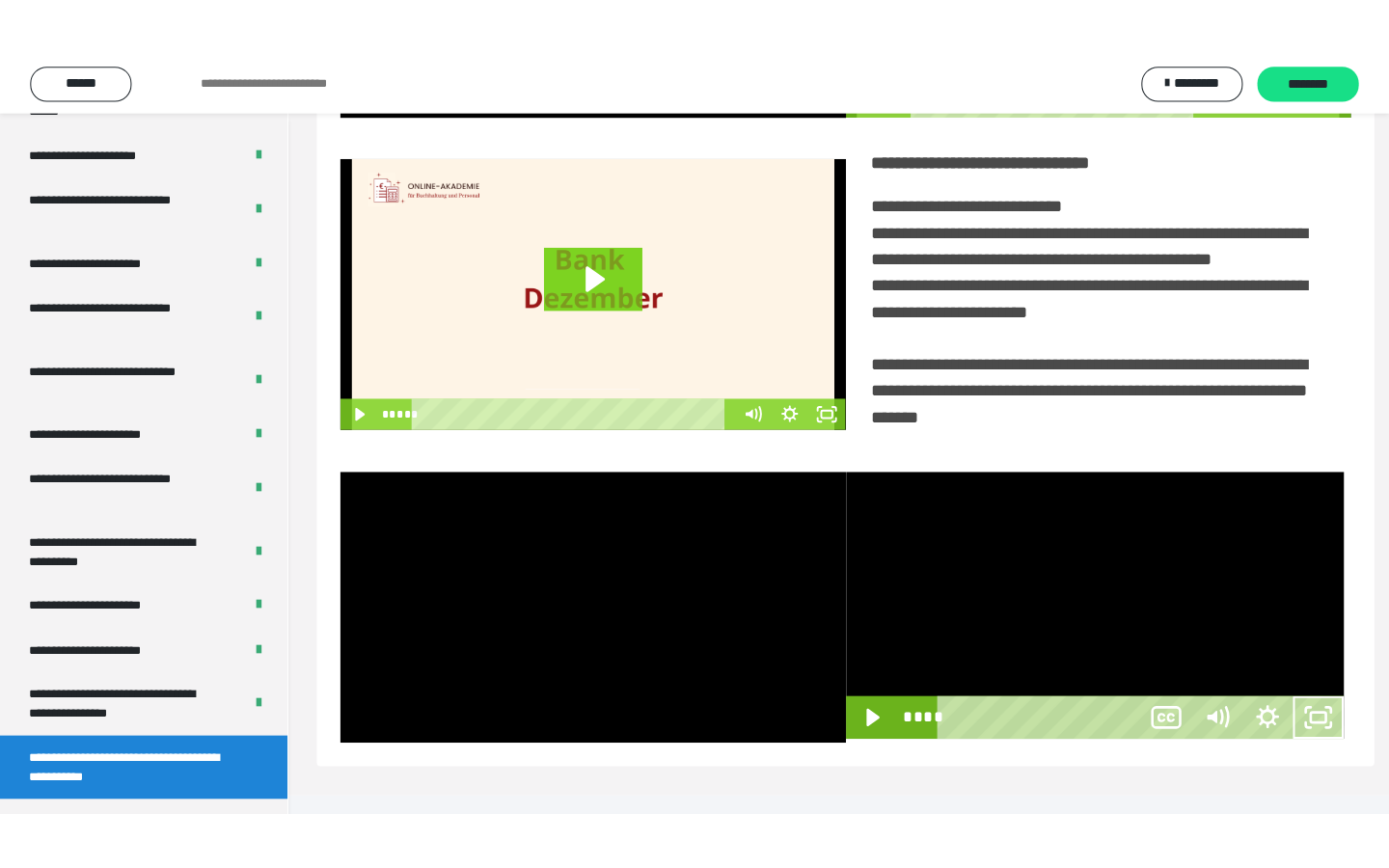 scroll, scrollTop: 225, scrollLeft: 0, axis: vertical 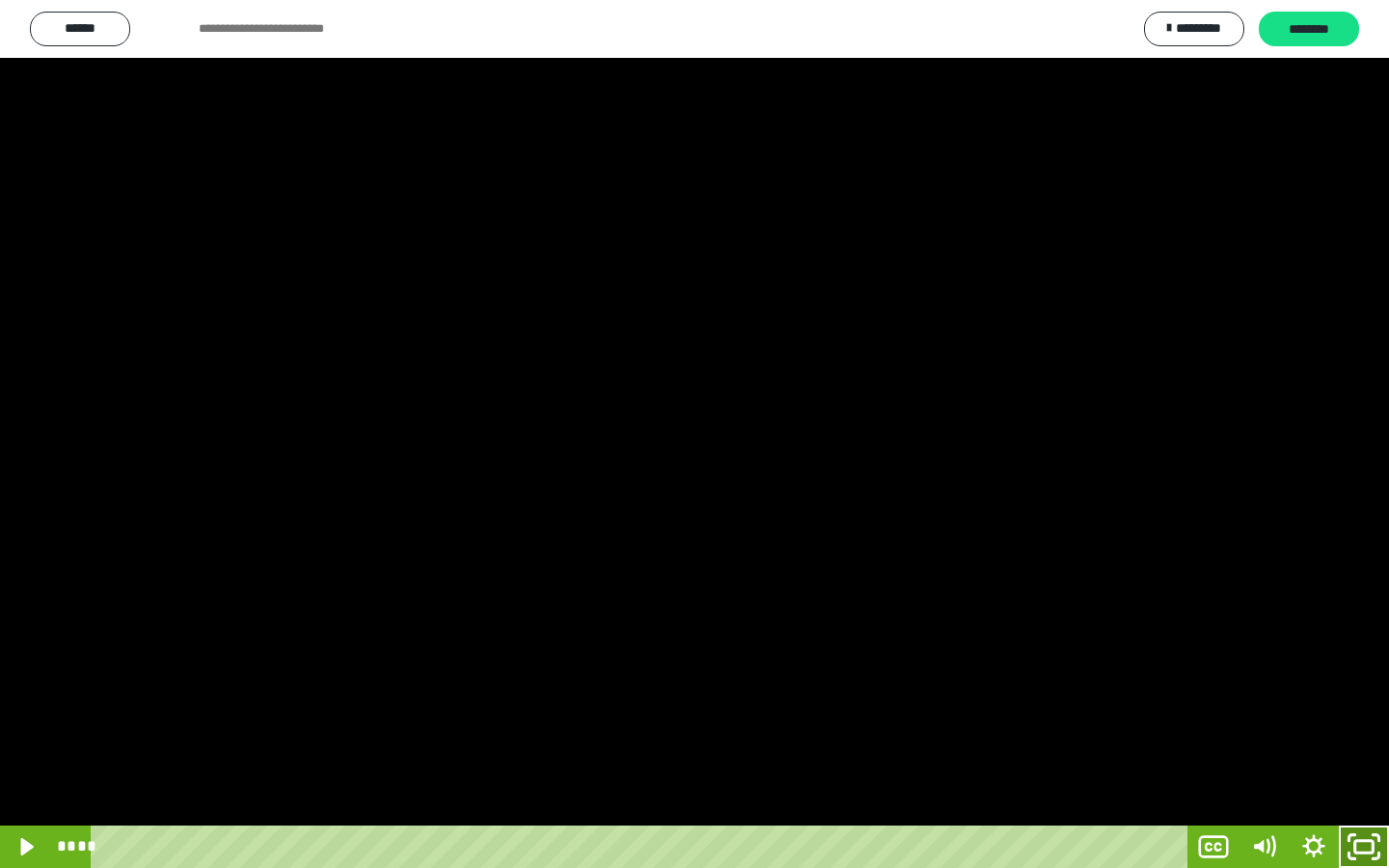 click 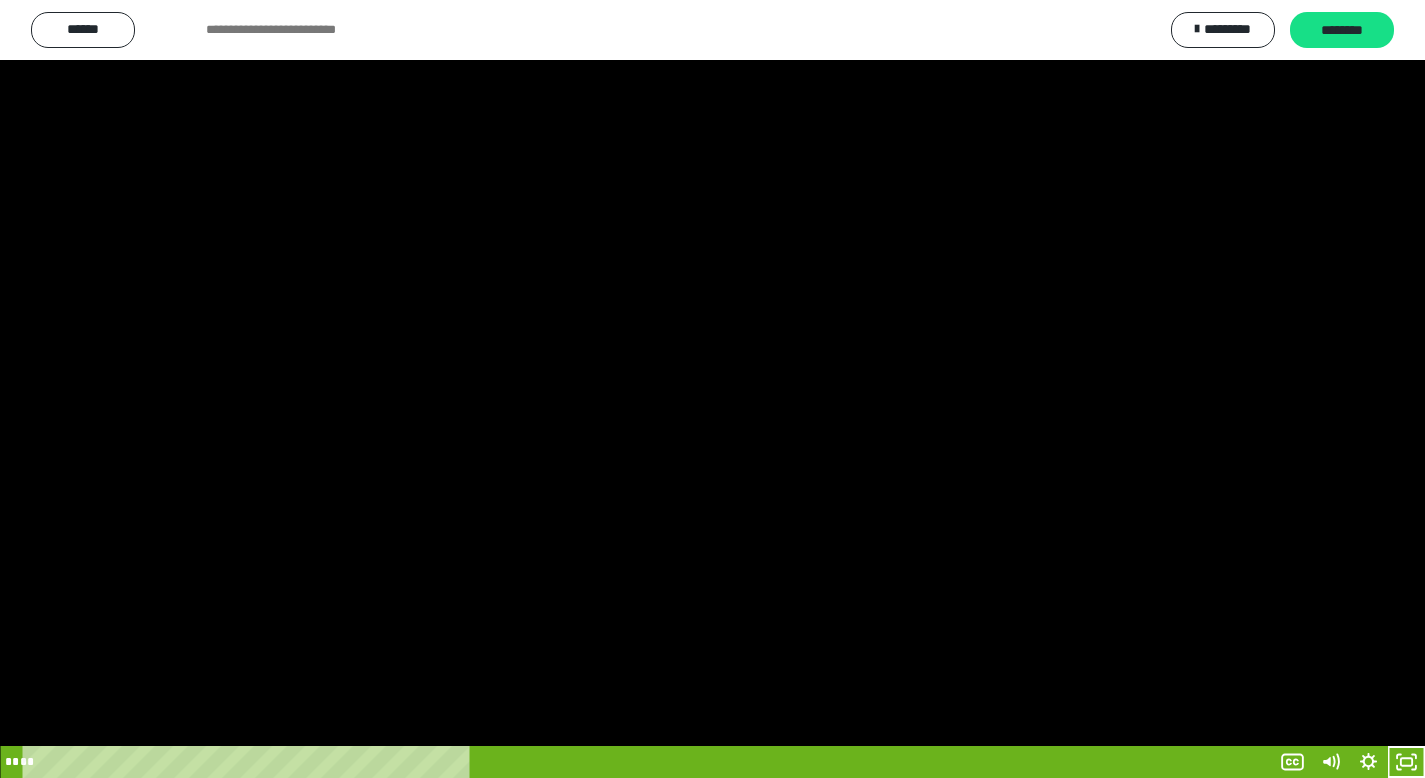 scroll, scrollTop: 3912, scrollLeft: 0, axis: vertical 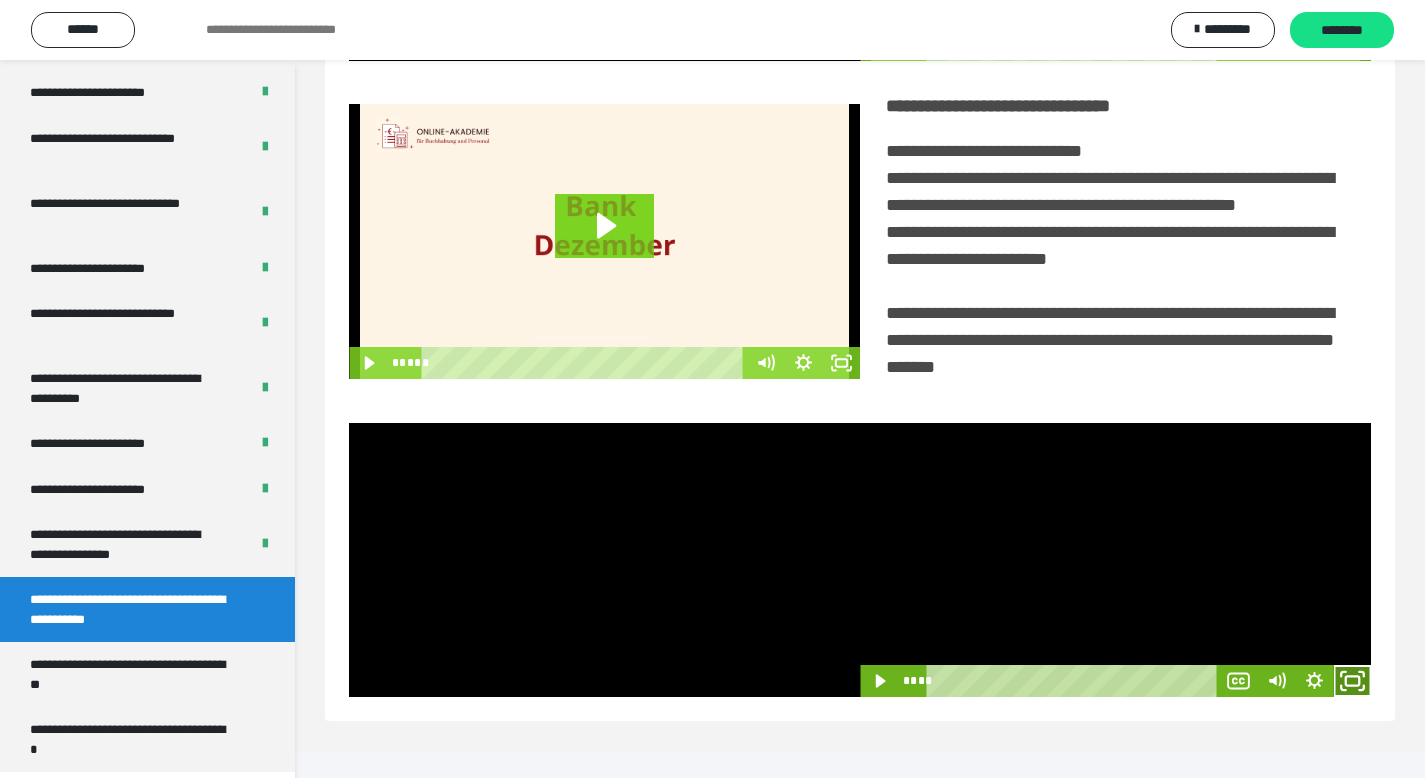 click 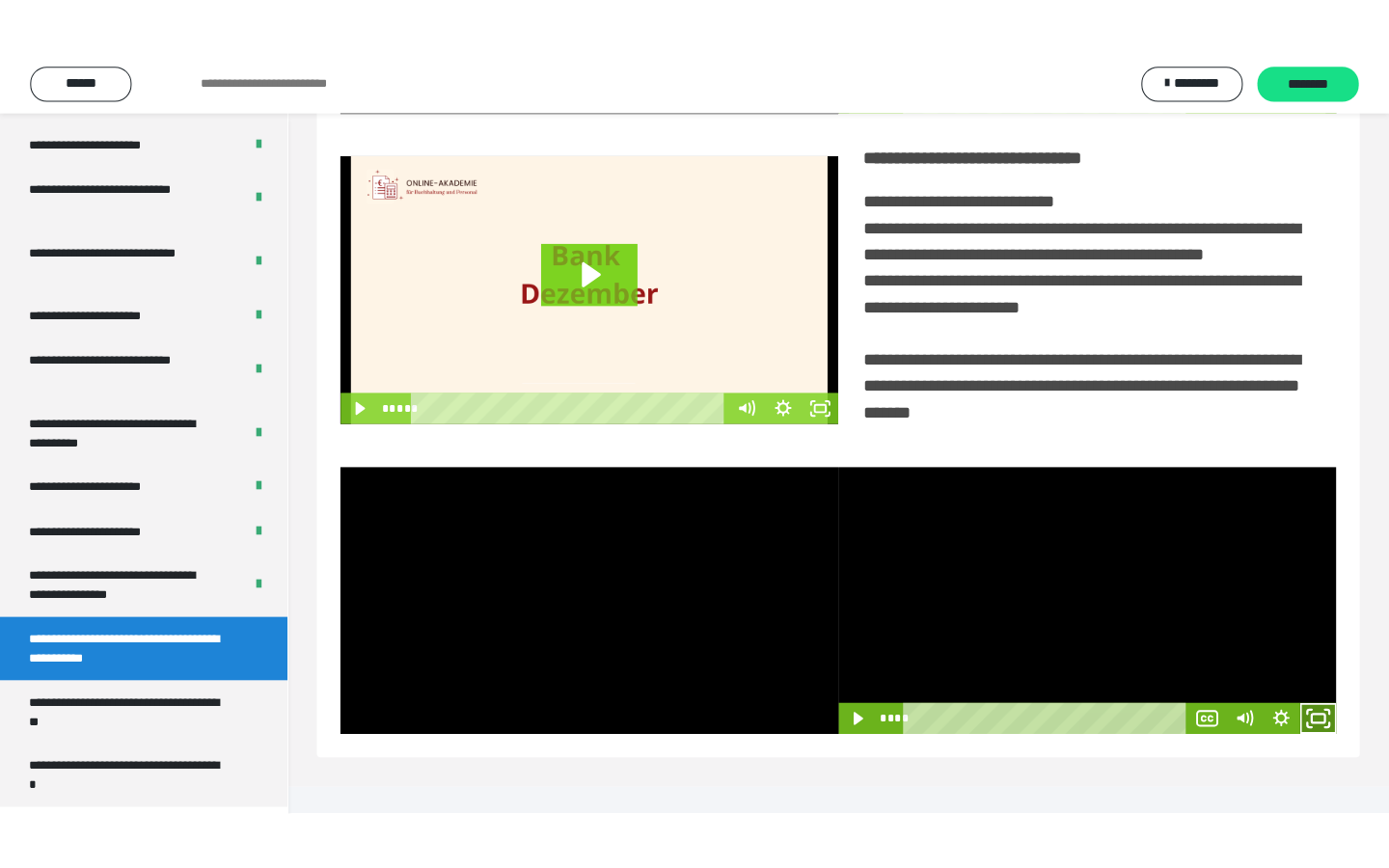 scroll, scrollTop: 225, scrollLeft: 0, axis: vertical 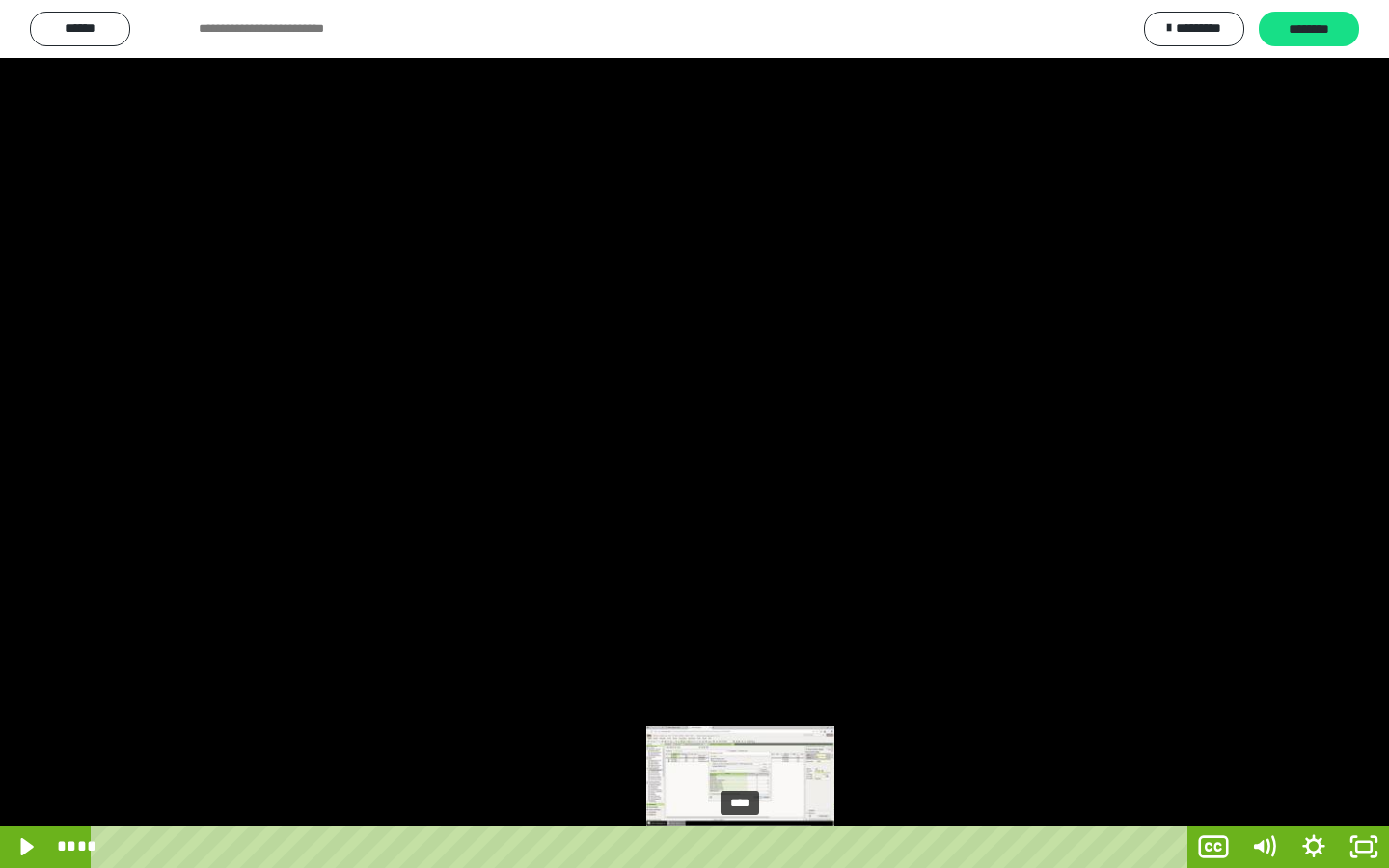 click at bounding box center [740, 847] 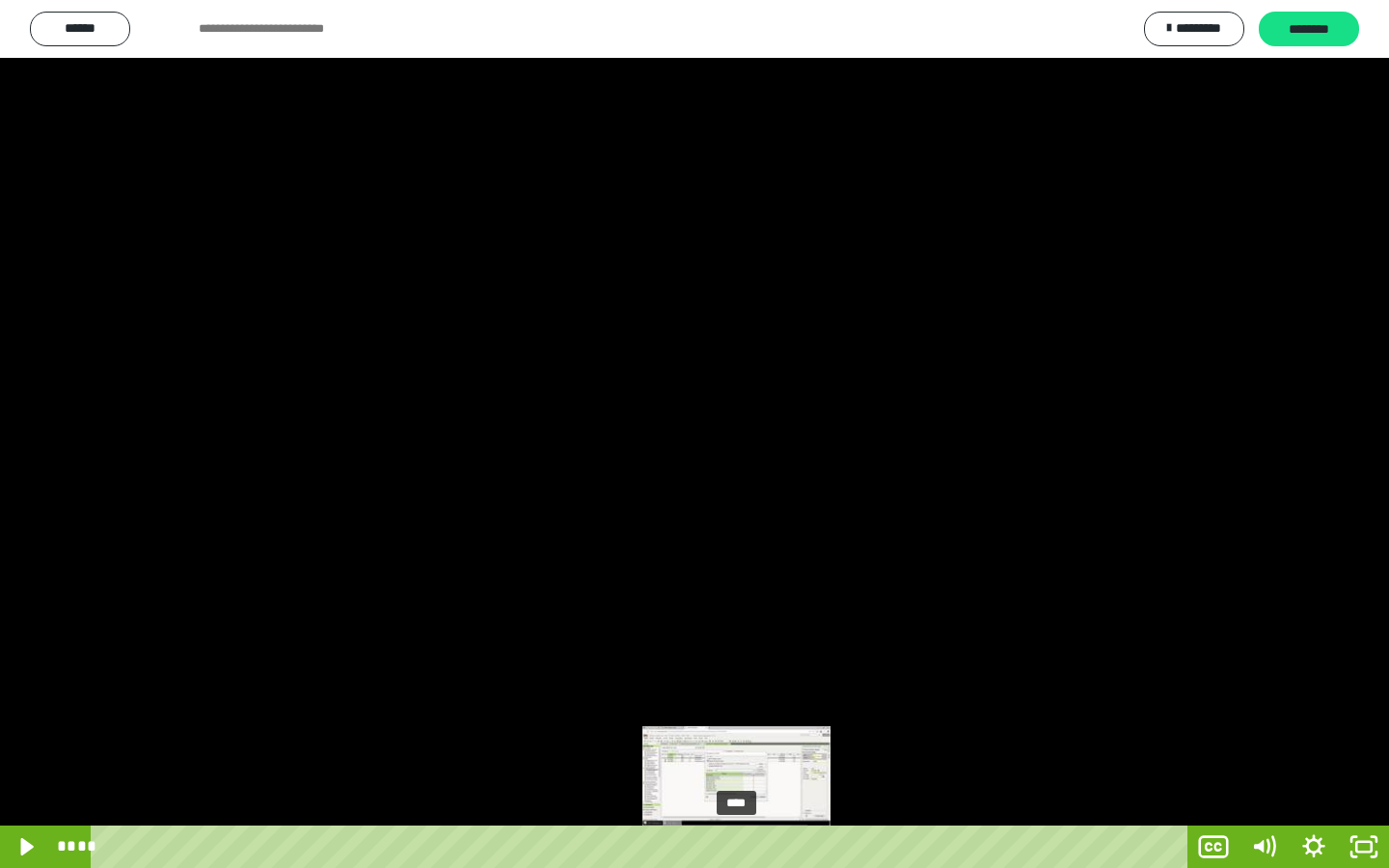 click at bounding box center (736, 847) 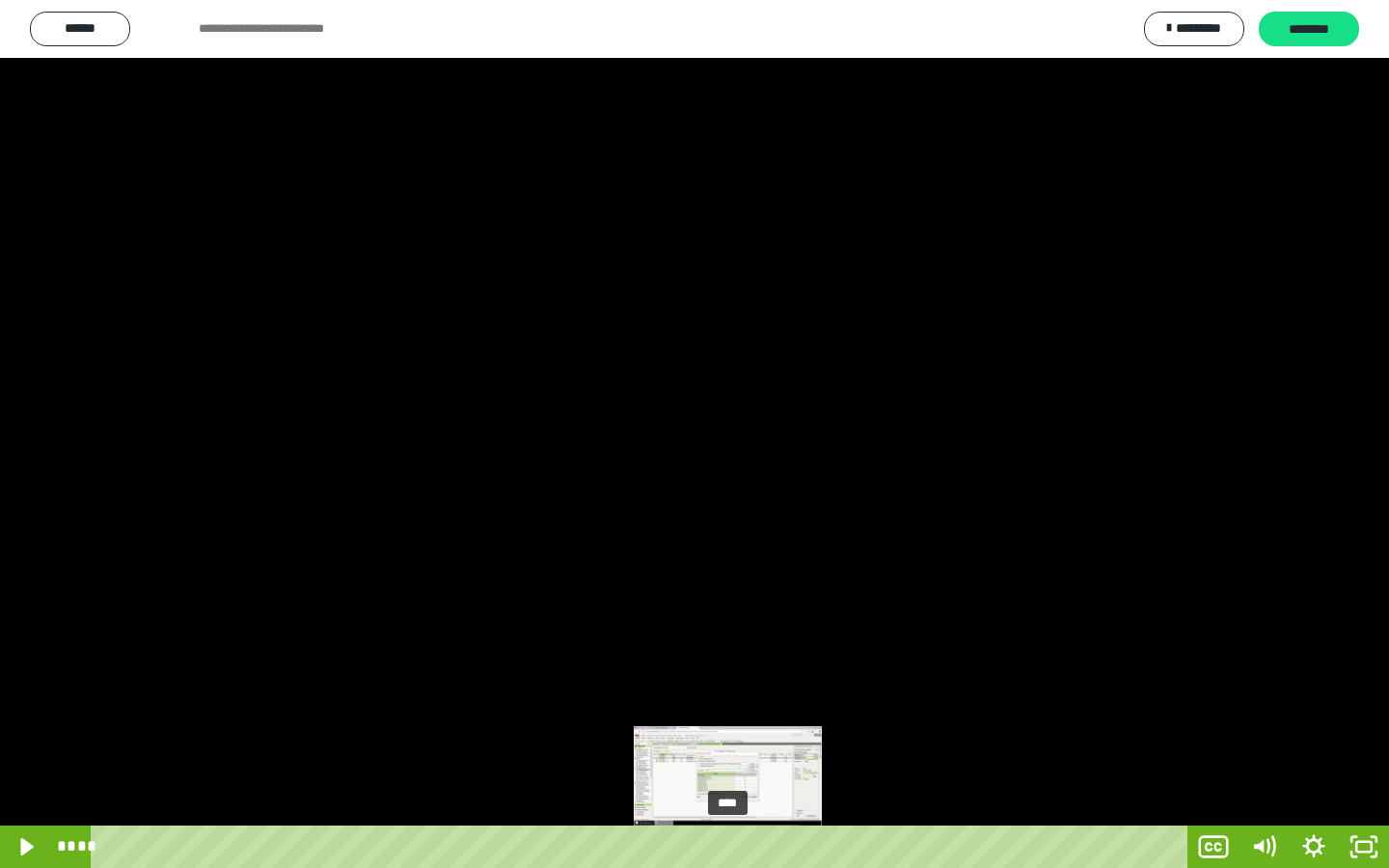 click at bounding box center (736, 847) 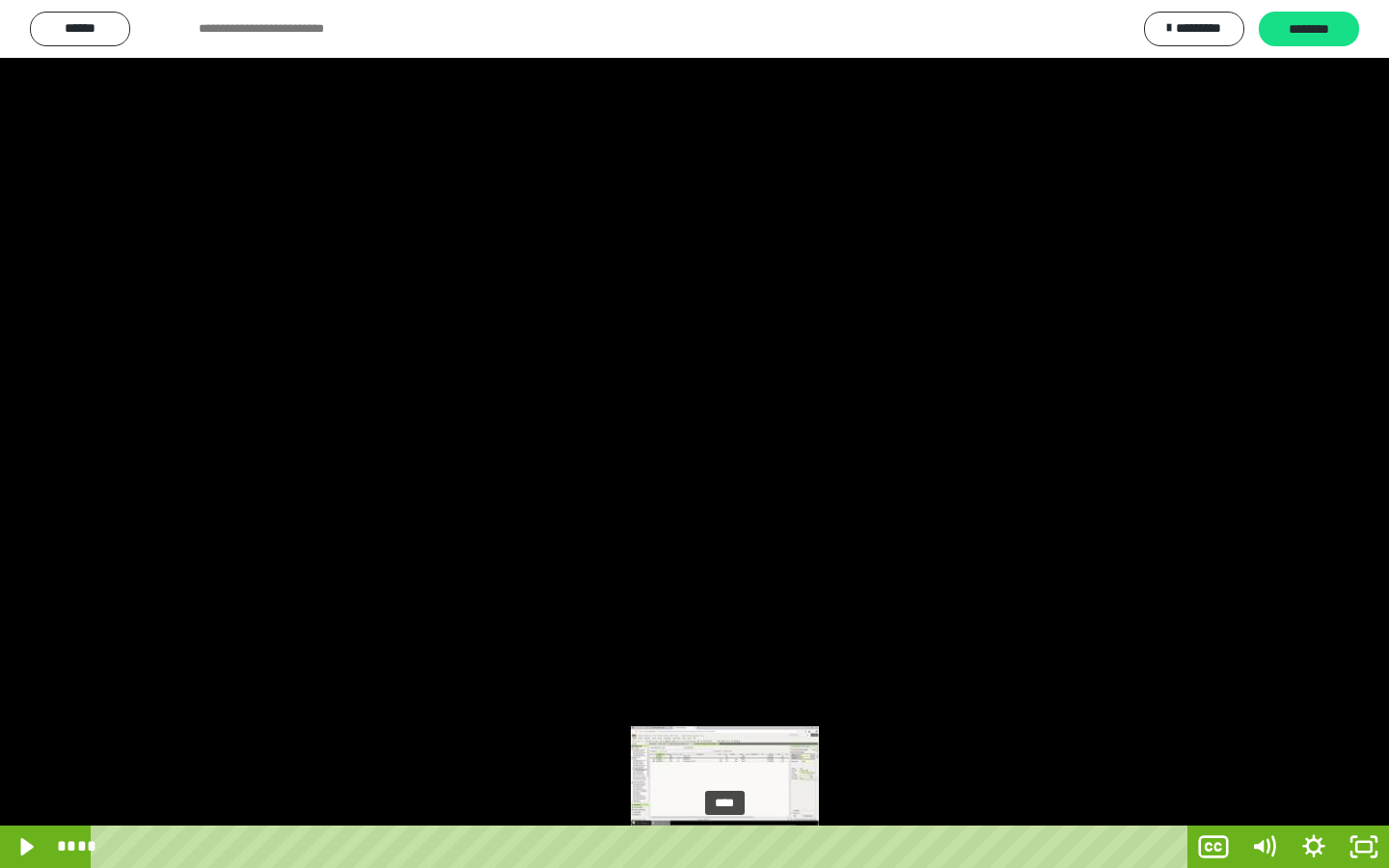 click at bounding box center [724, 847] 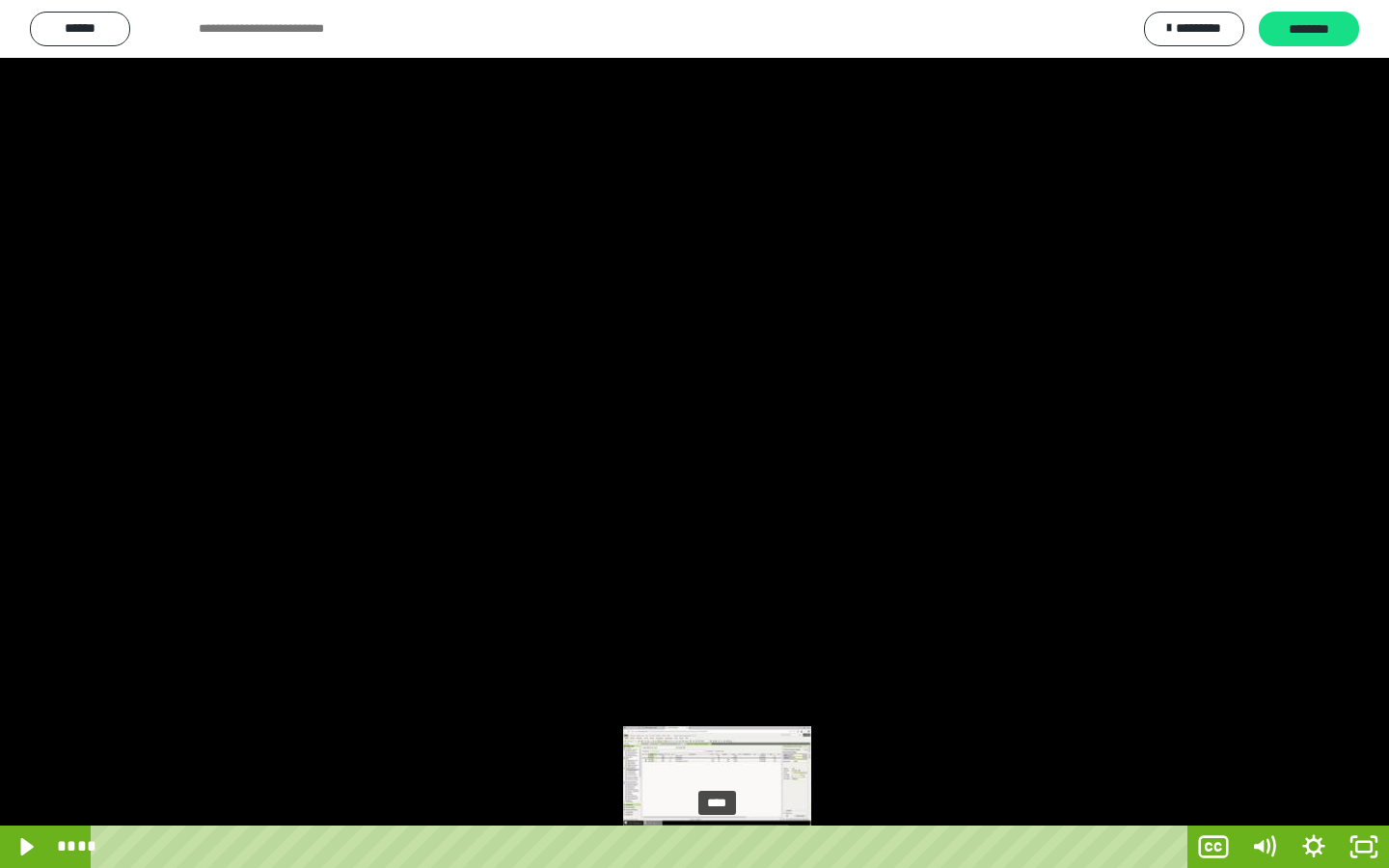 click at bounding box center [717, 847] 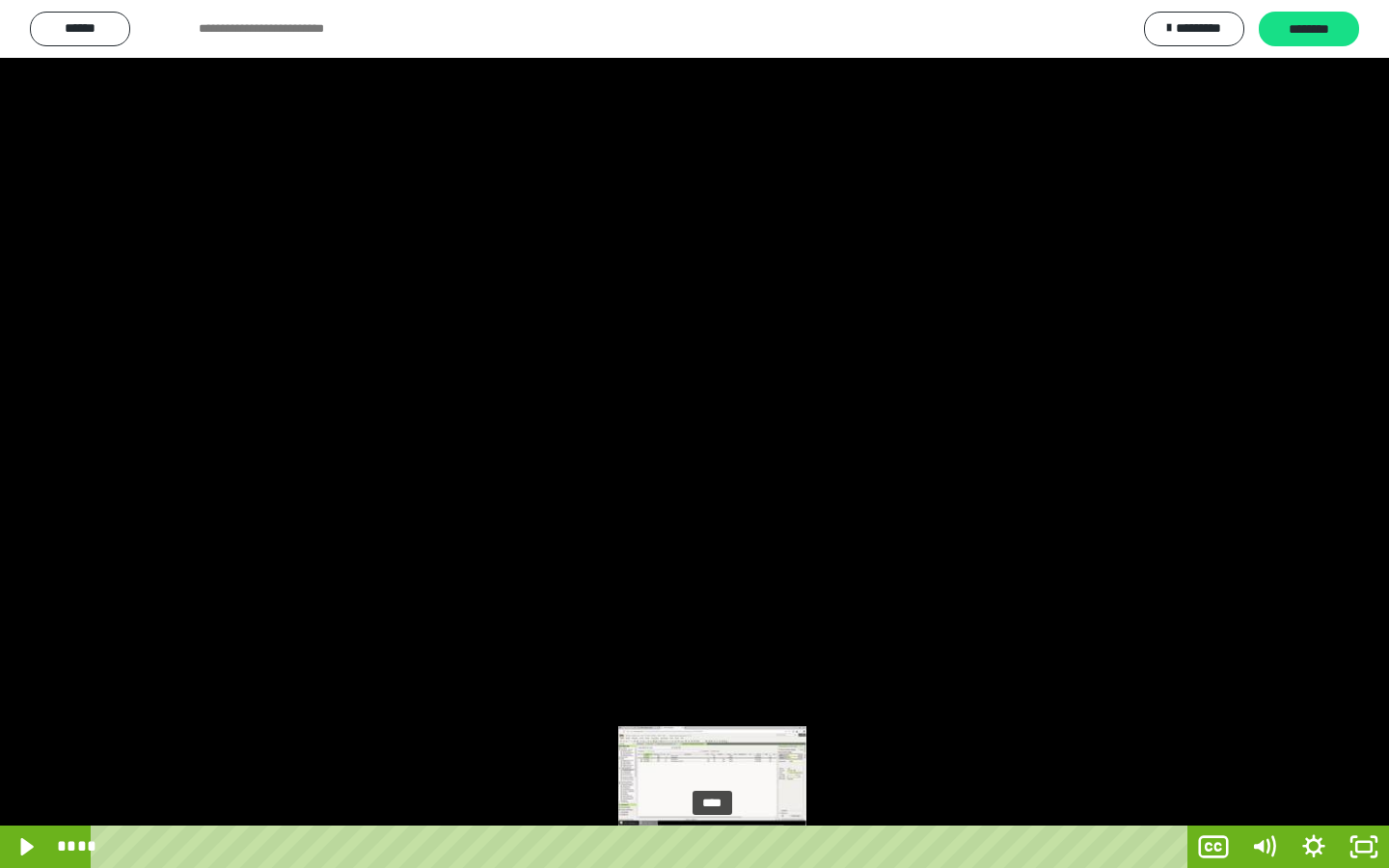click at bounding box center (712, 847) 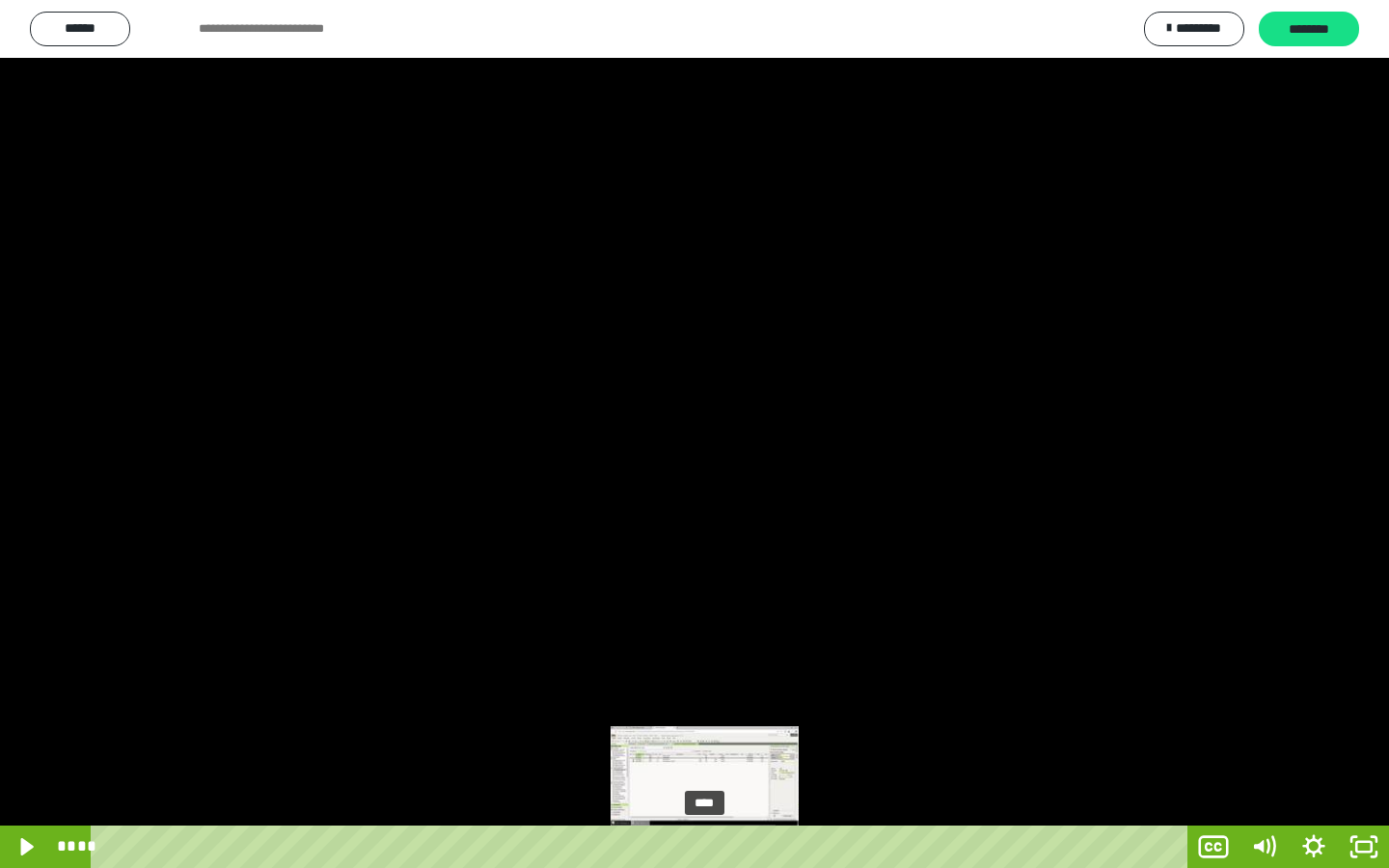 click at bounding box center [704, 847] 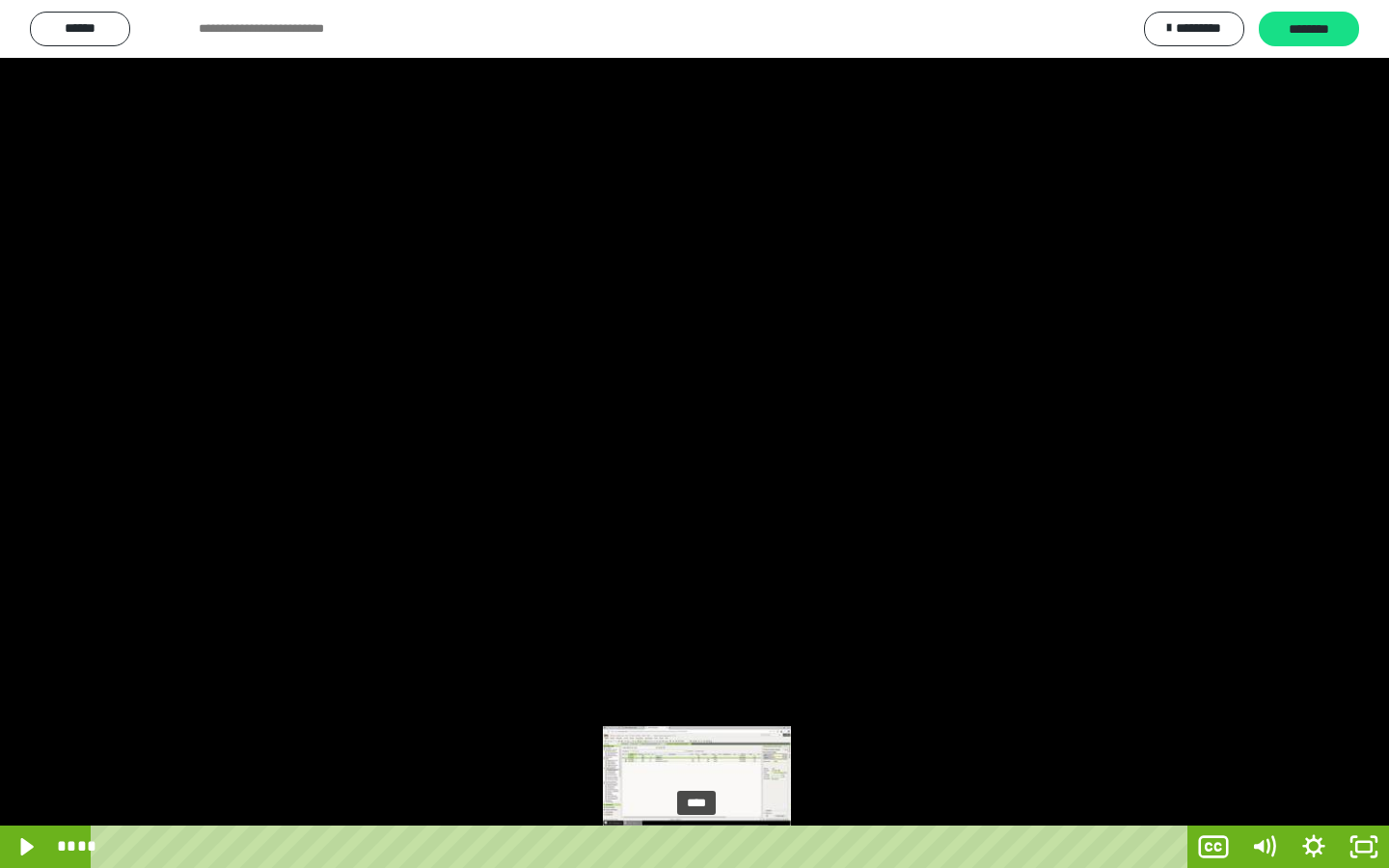 click at bounding box center [704, 847] 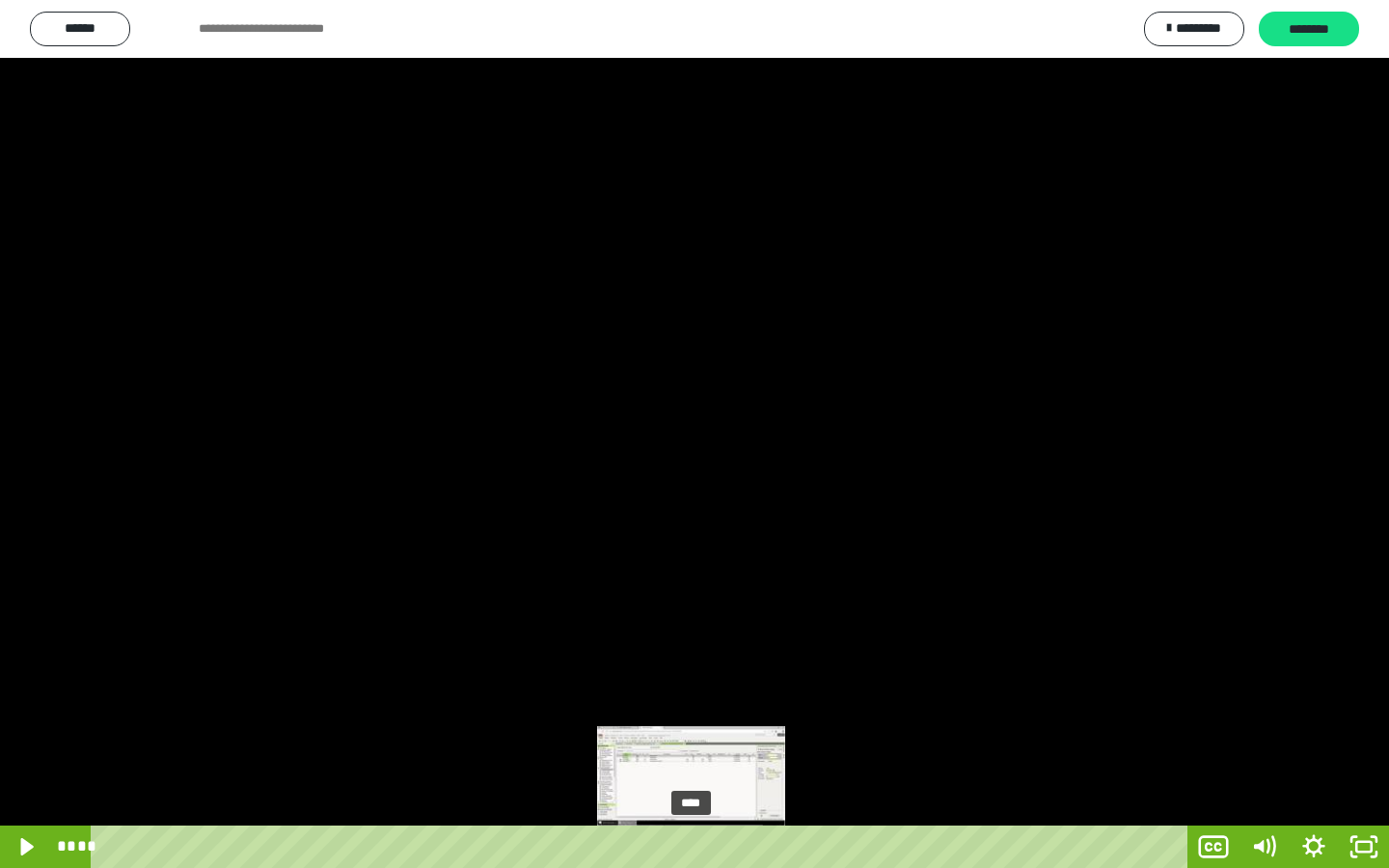 click at bounding box center [691, 847] 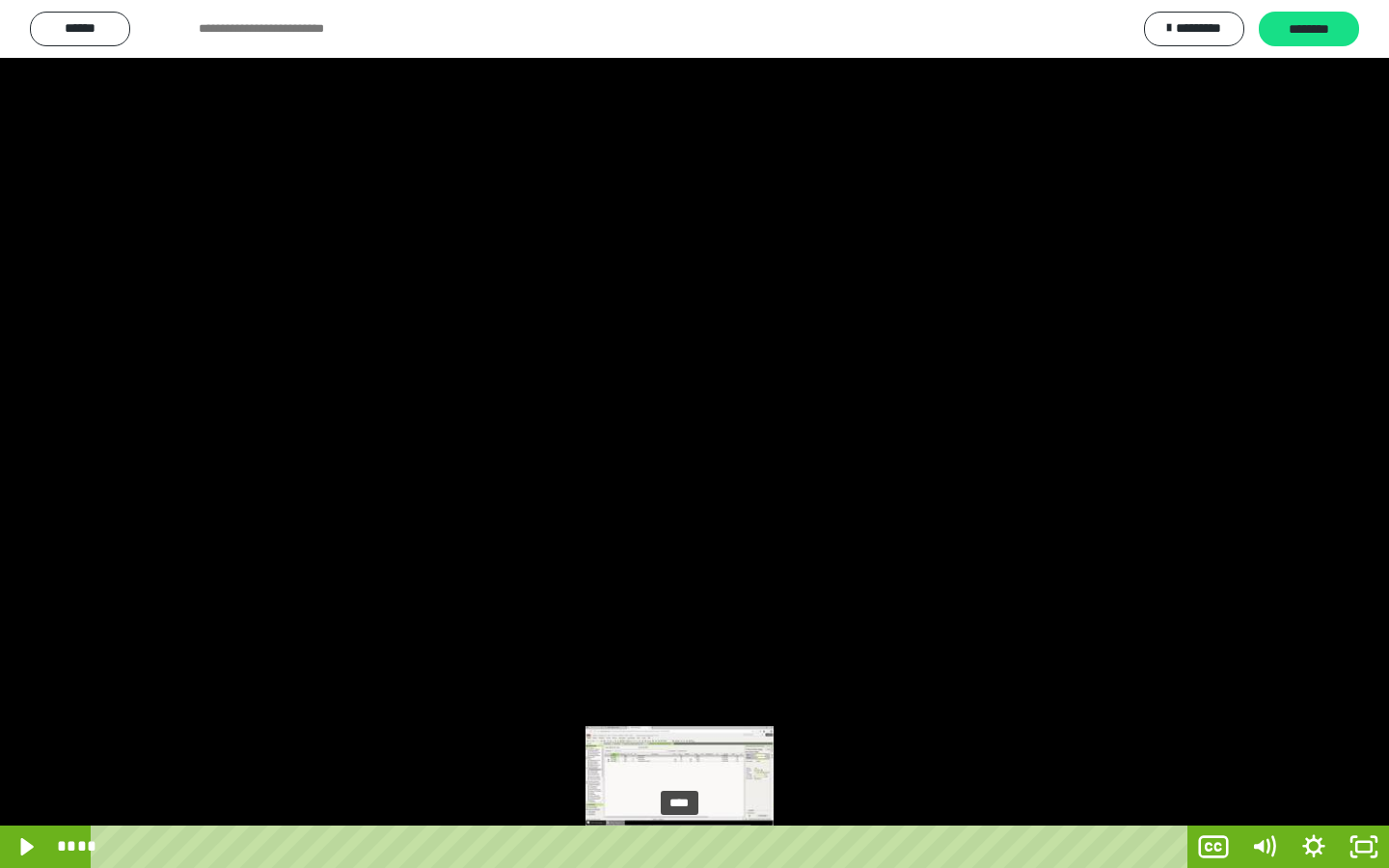 click on "****" at bounding box center [642, 847] 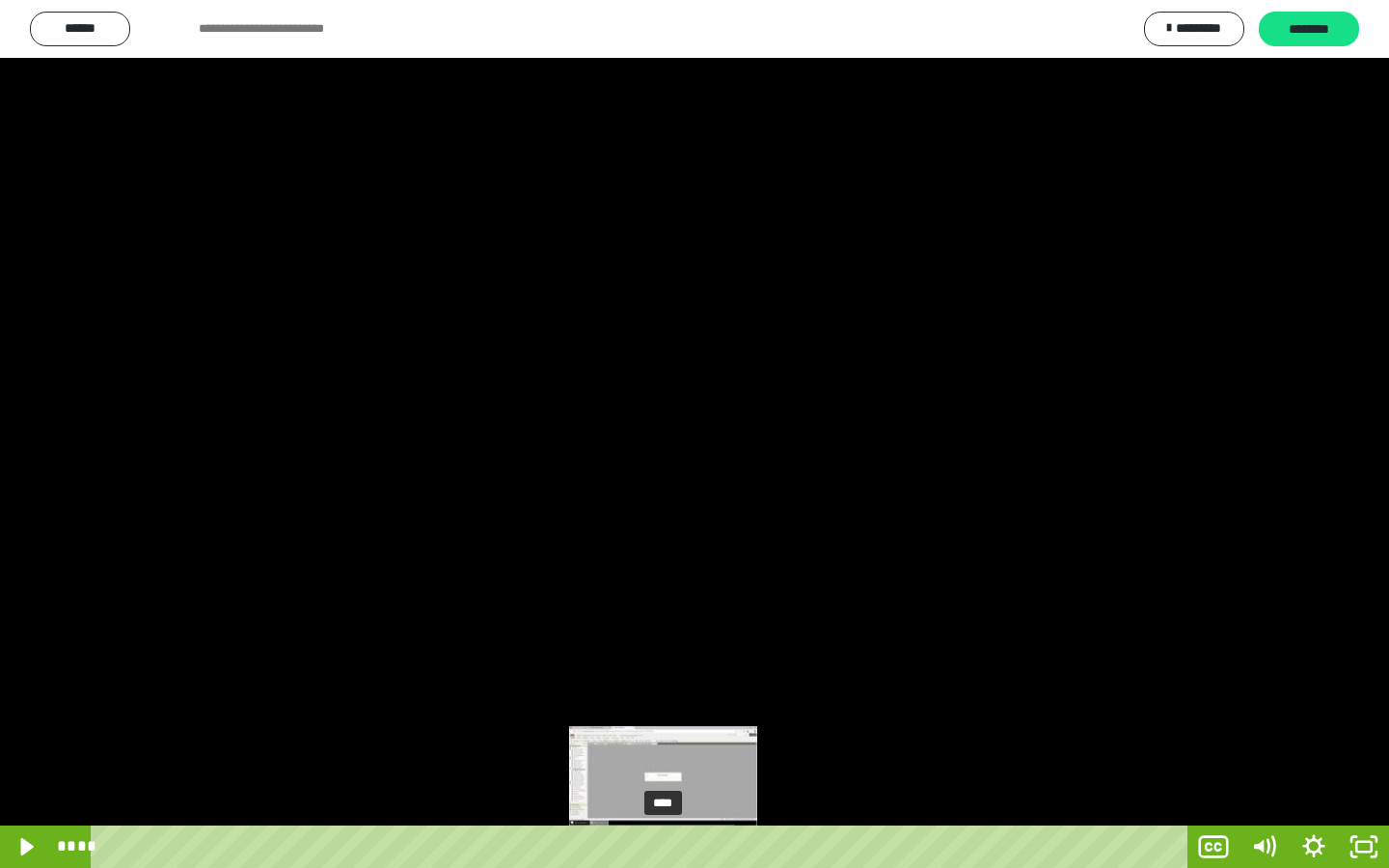 click on "****" at bounding box center (642, 847) 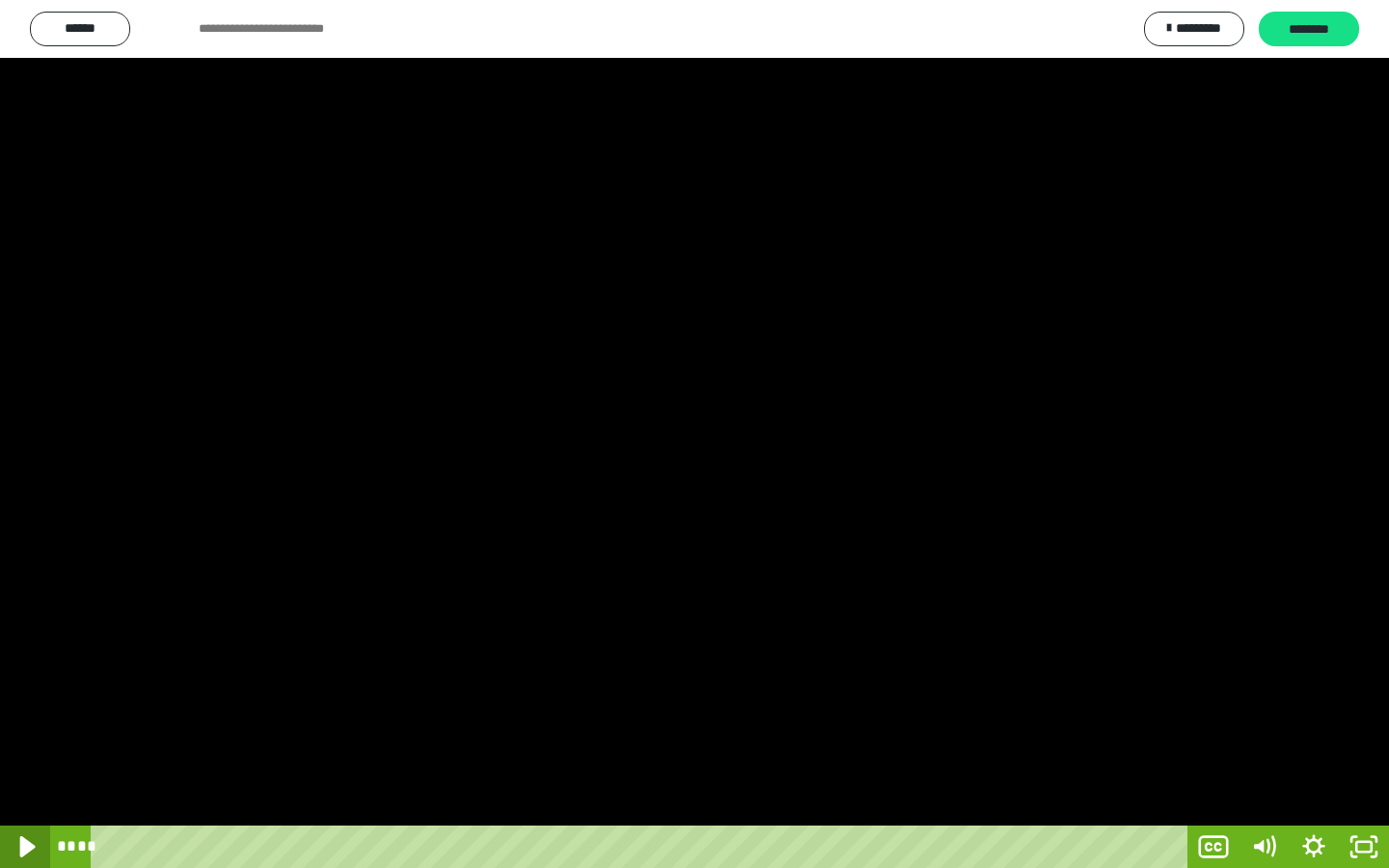 click 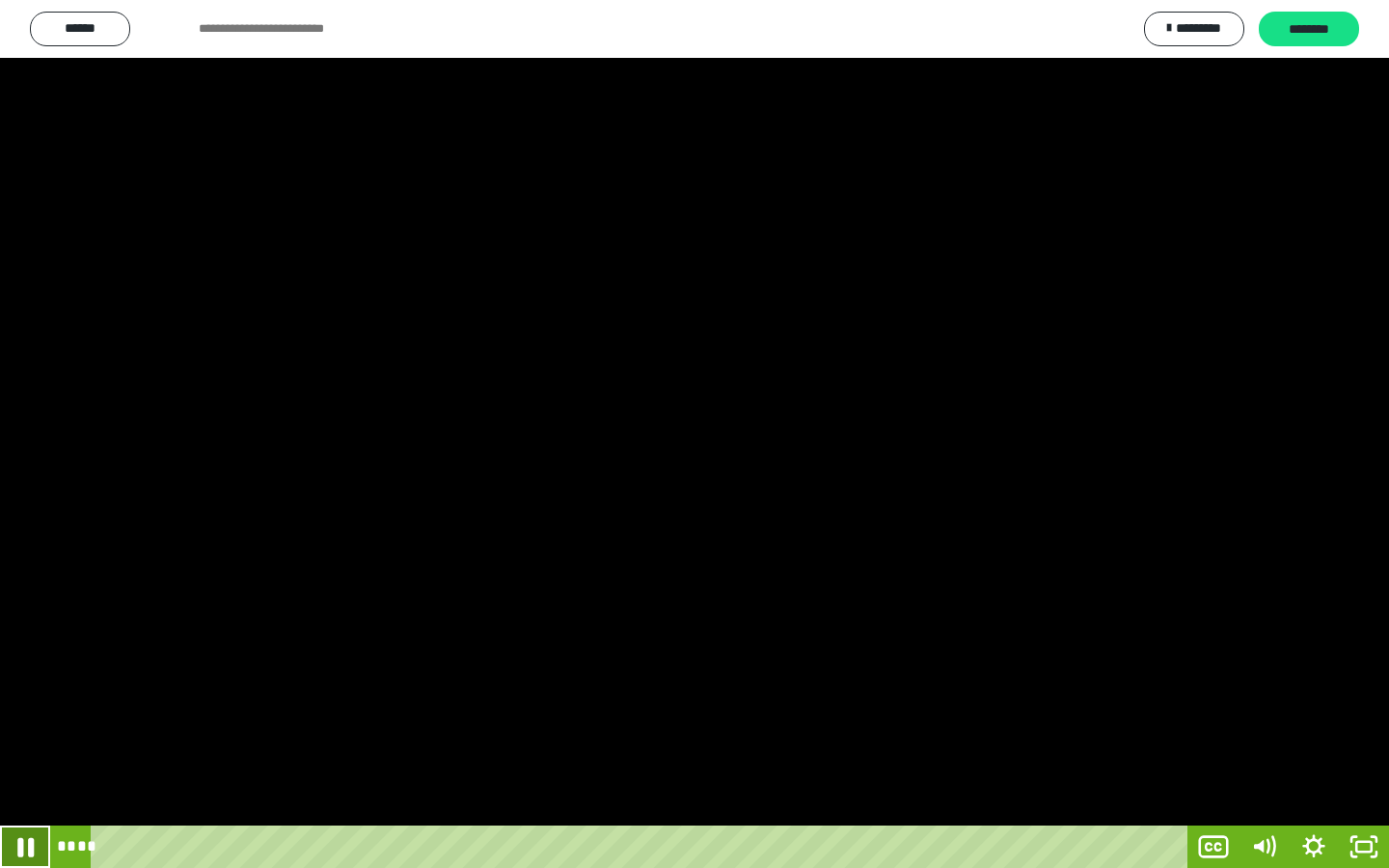 click 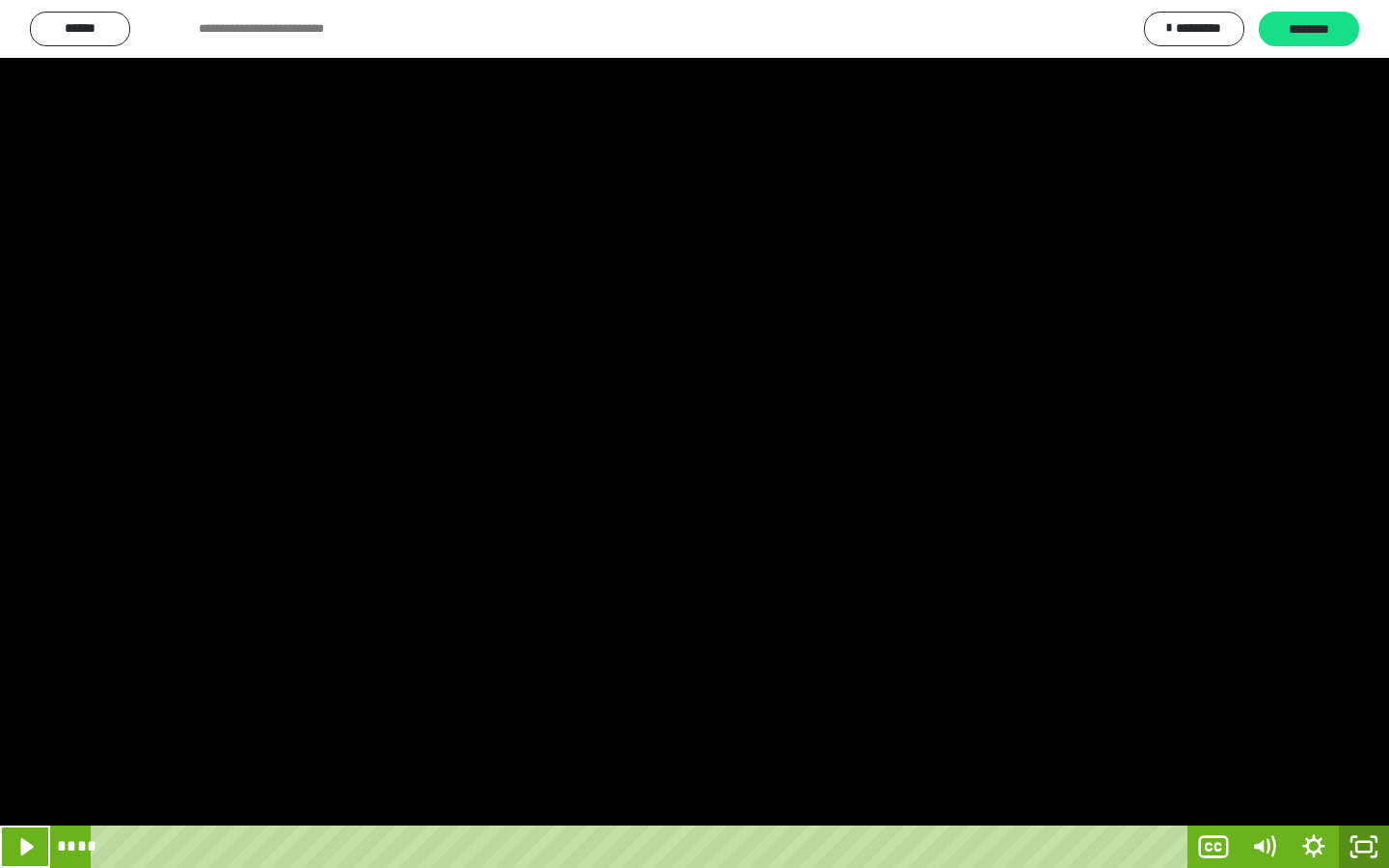 click 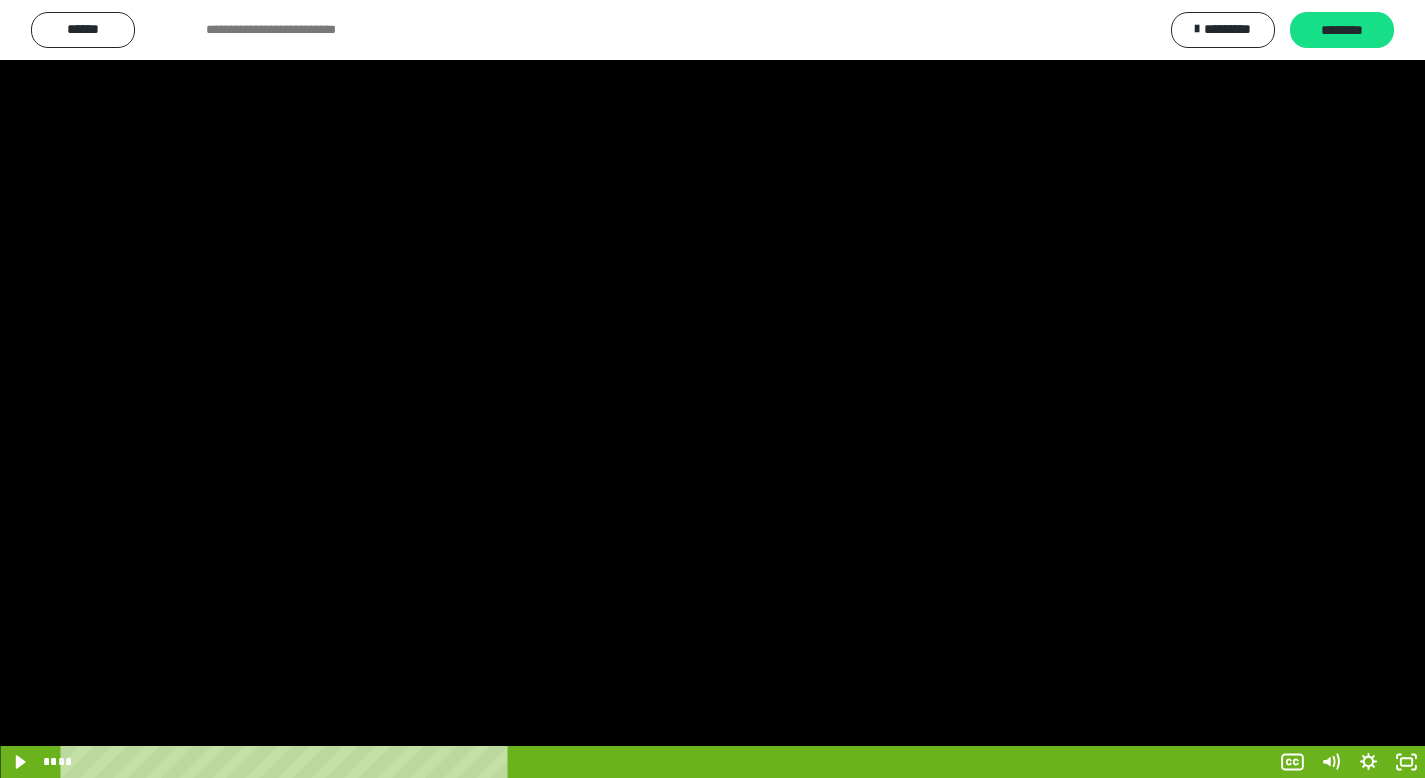 scroll, scrollTop: 3912, scrollLeft: 0, axis: vertical 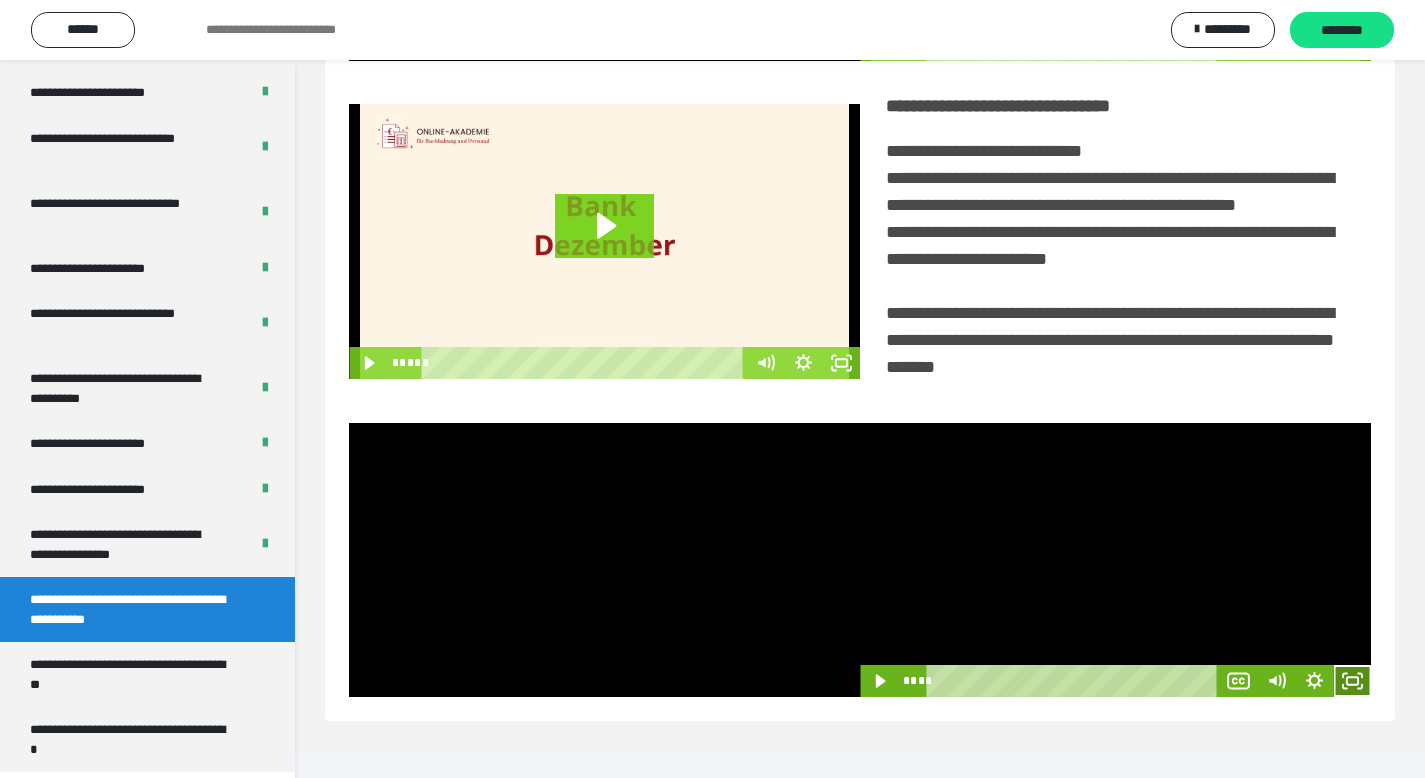 click 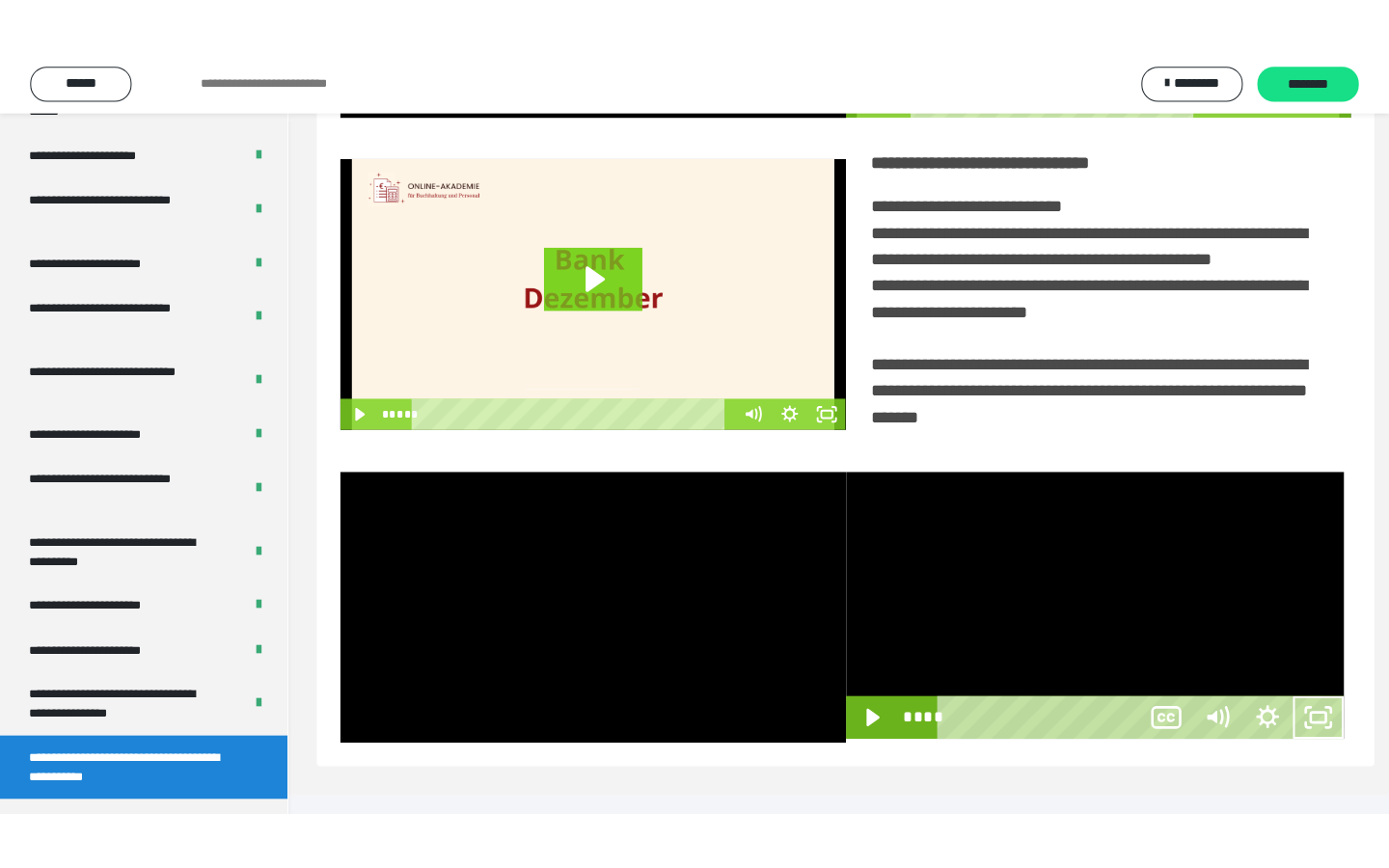 scroll, scrollTop: 225, scrollLeft: 0, axis: vertical 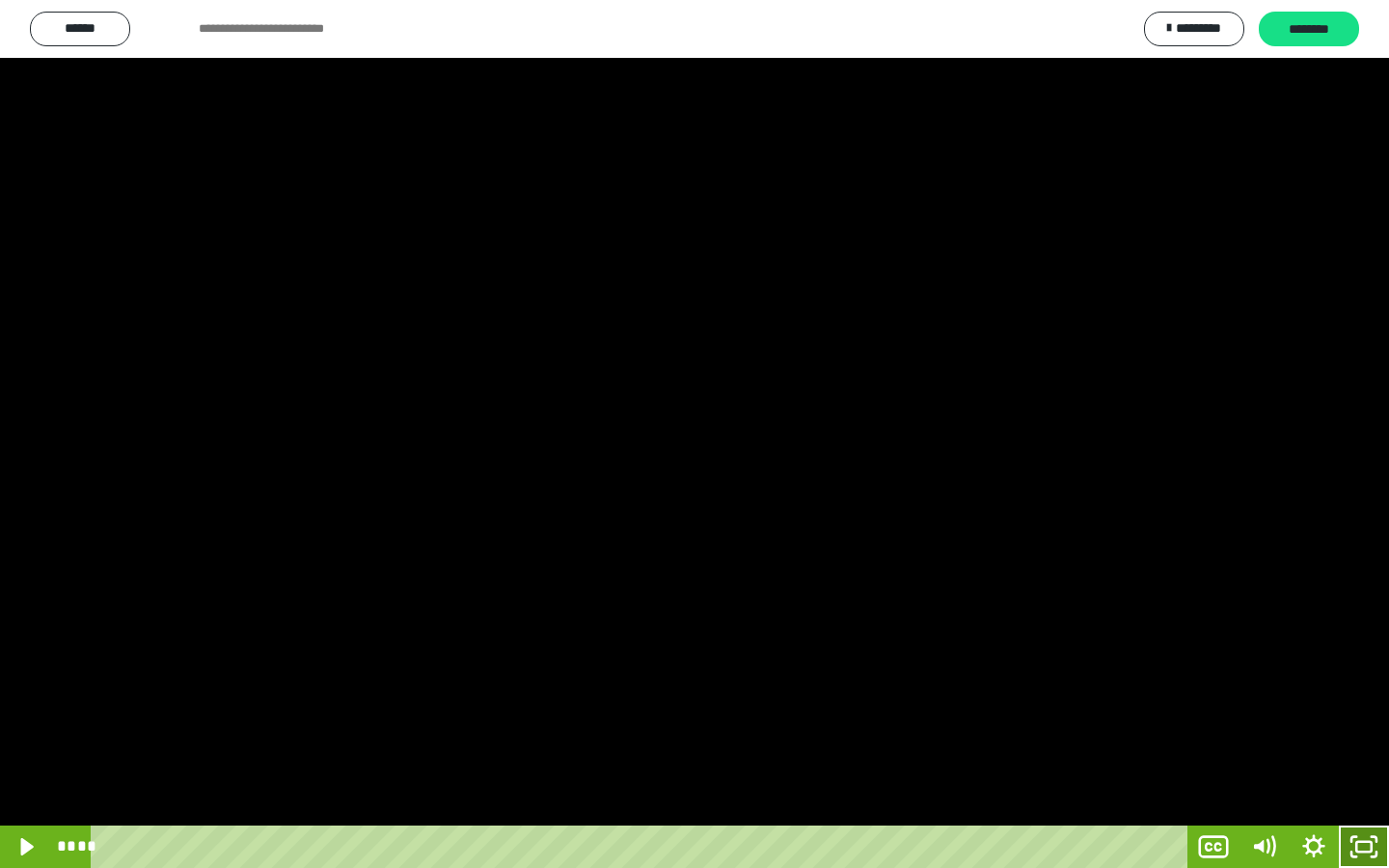 click 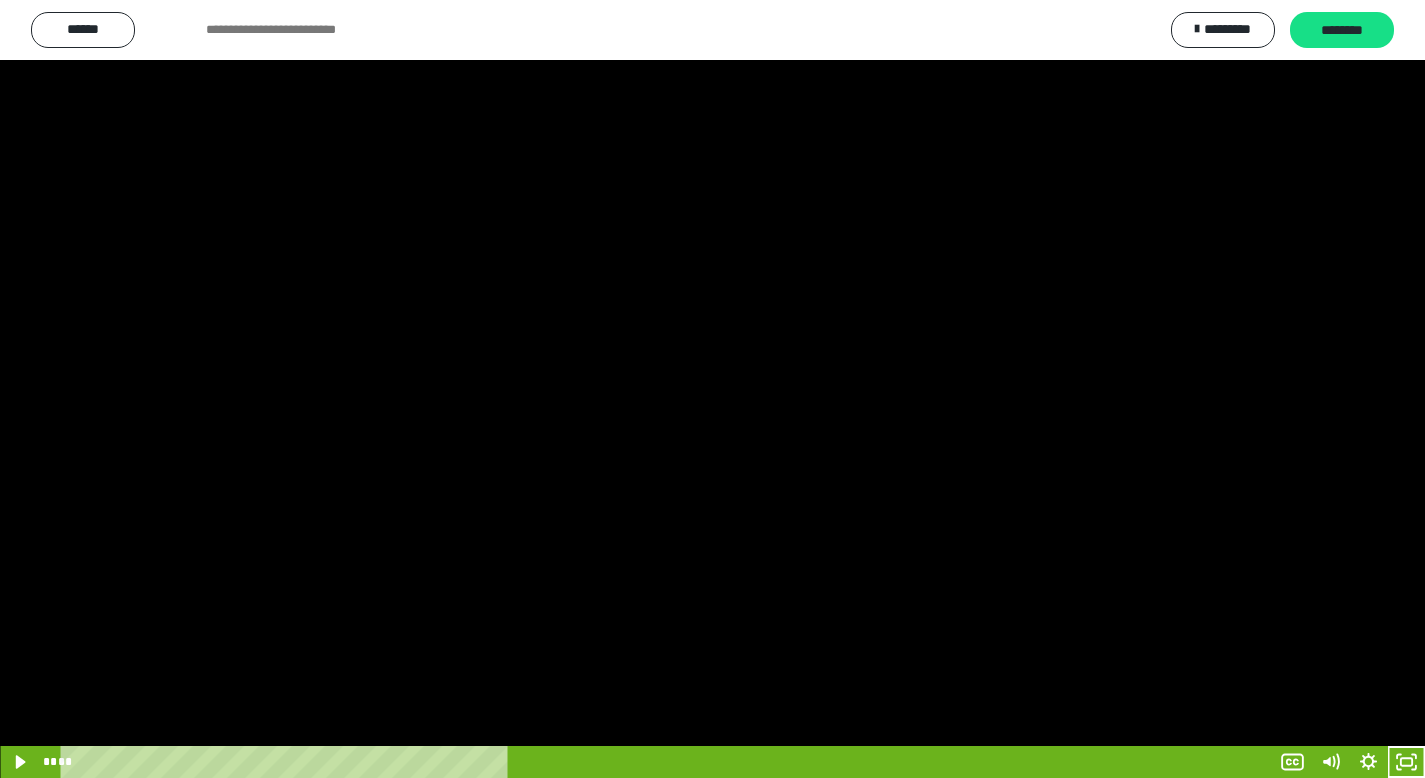 scroll, scrollTop: 3912, scrollLeft: 0, axis: vertical 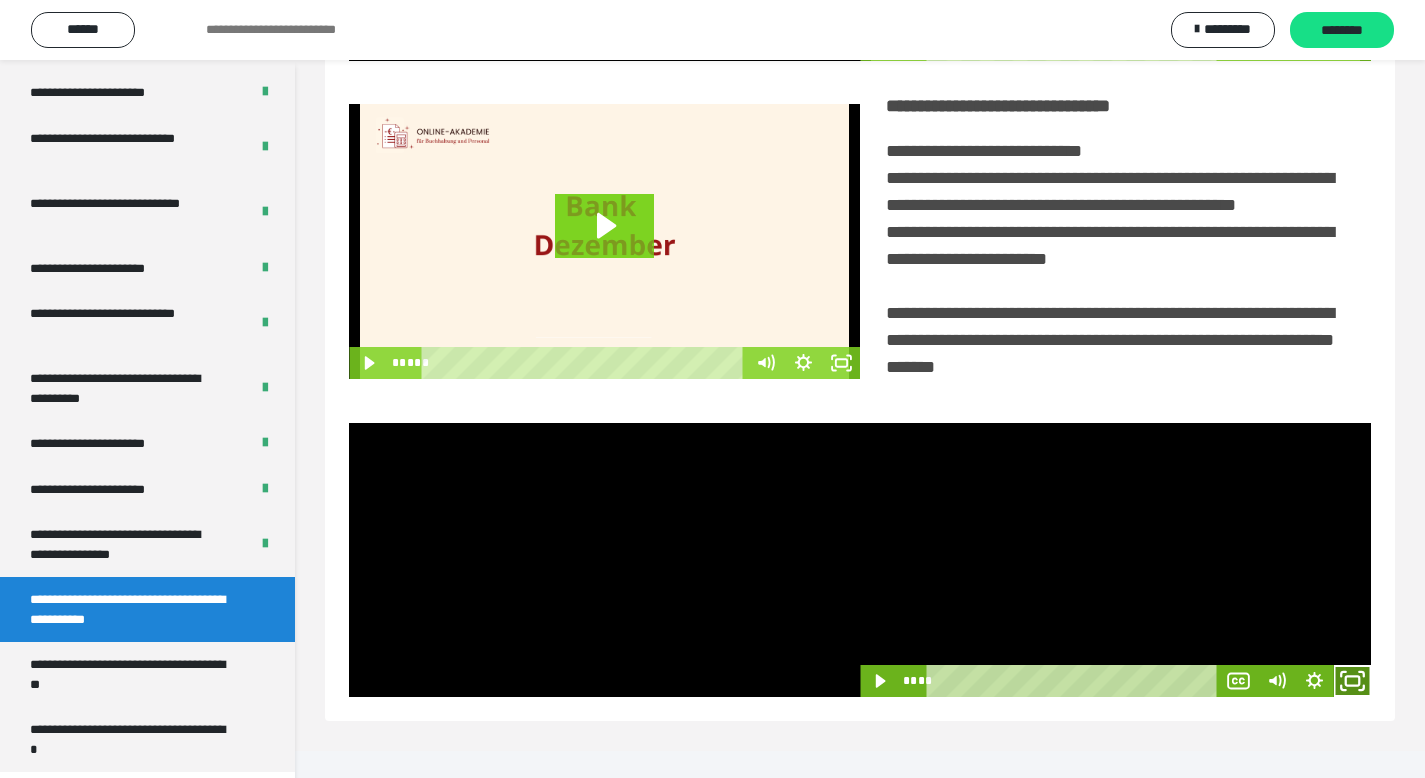 drag, startPoint x: 1358, startPoint y: 708, endPoint x: 1334, endPoint y: 835, distance: 129.24782 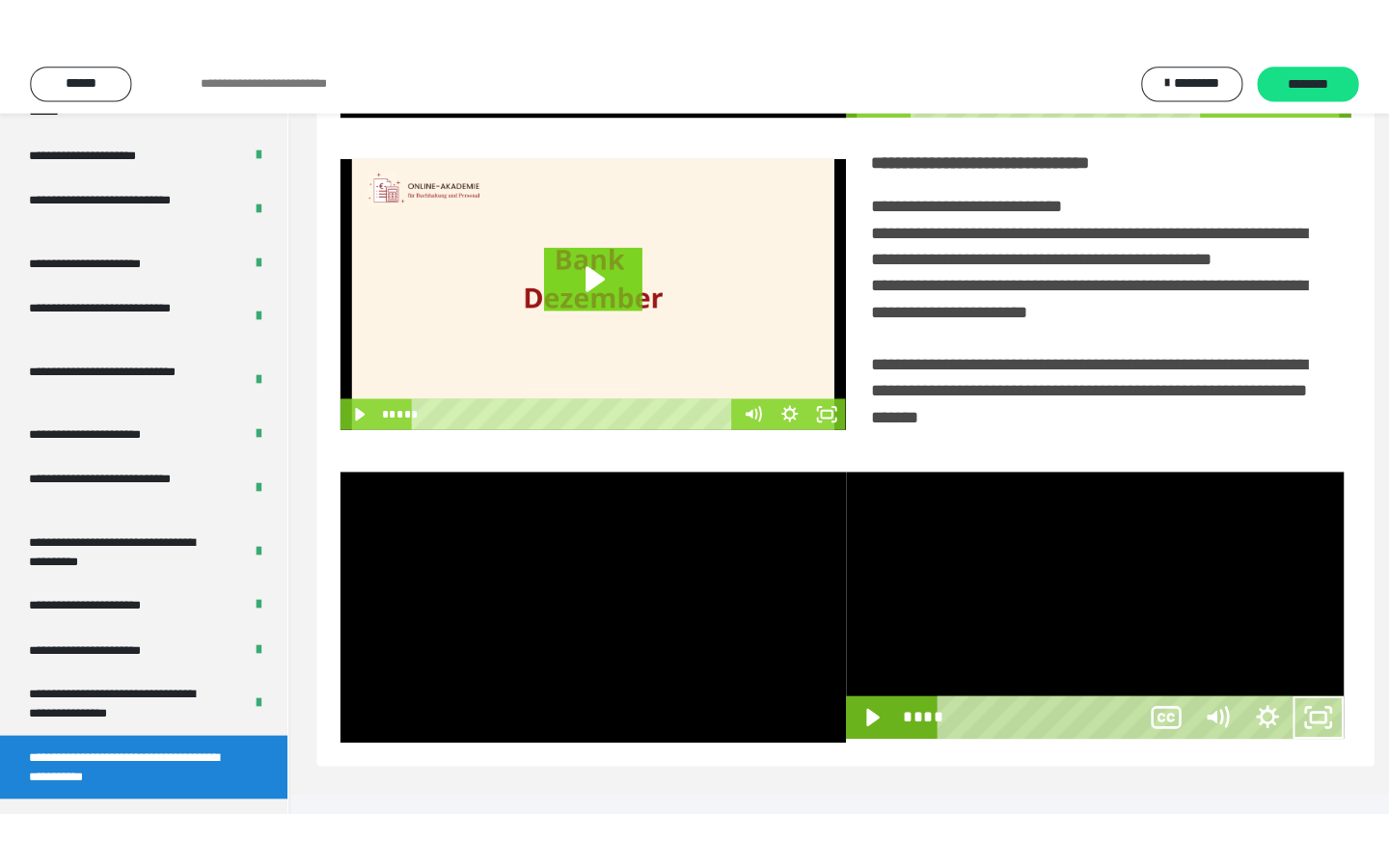 scroll, scrollTop: 225, scrollLeft: 0, axis: vertical 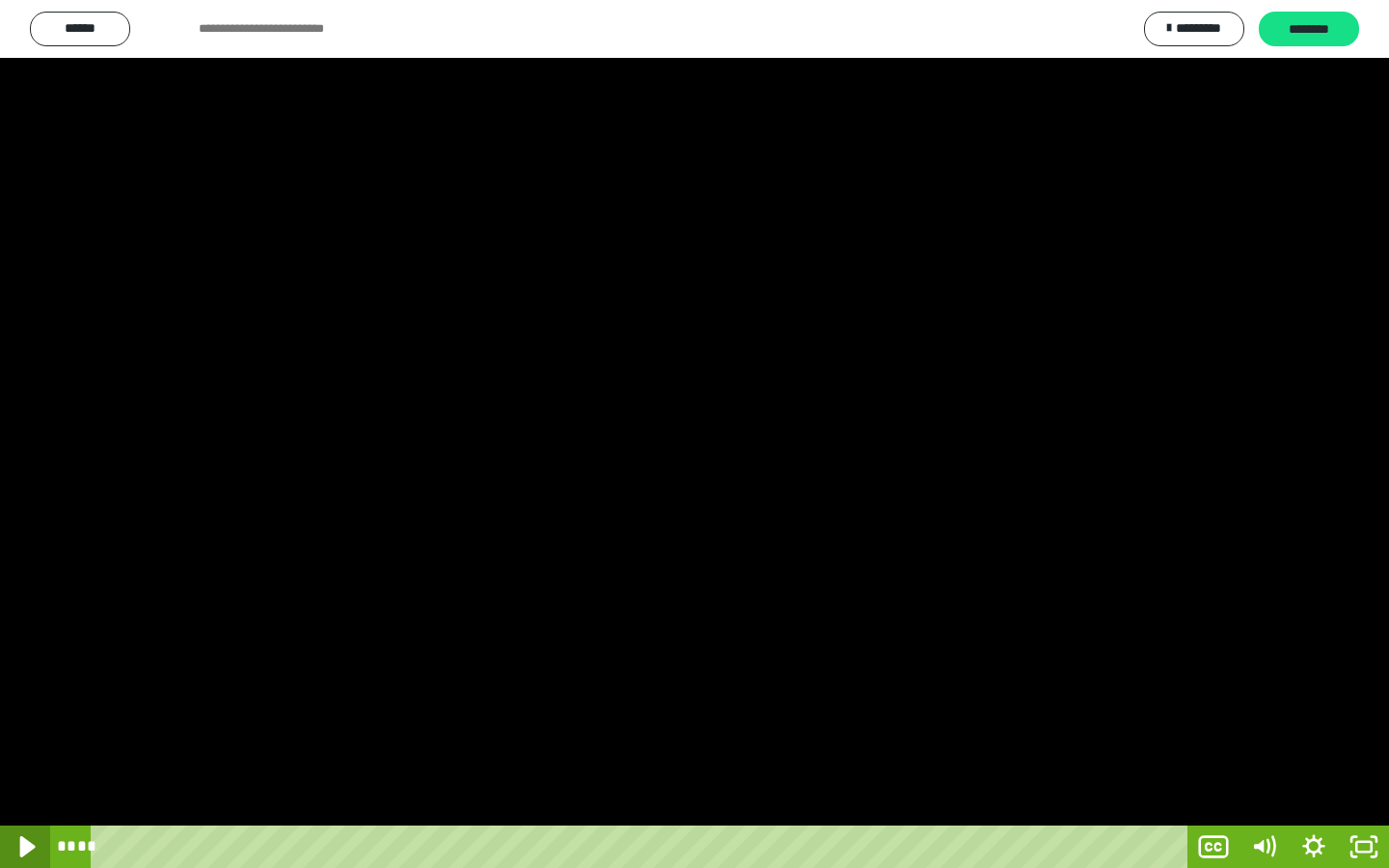 click 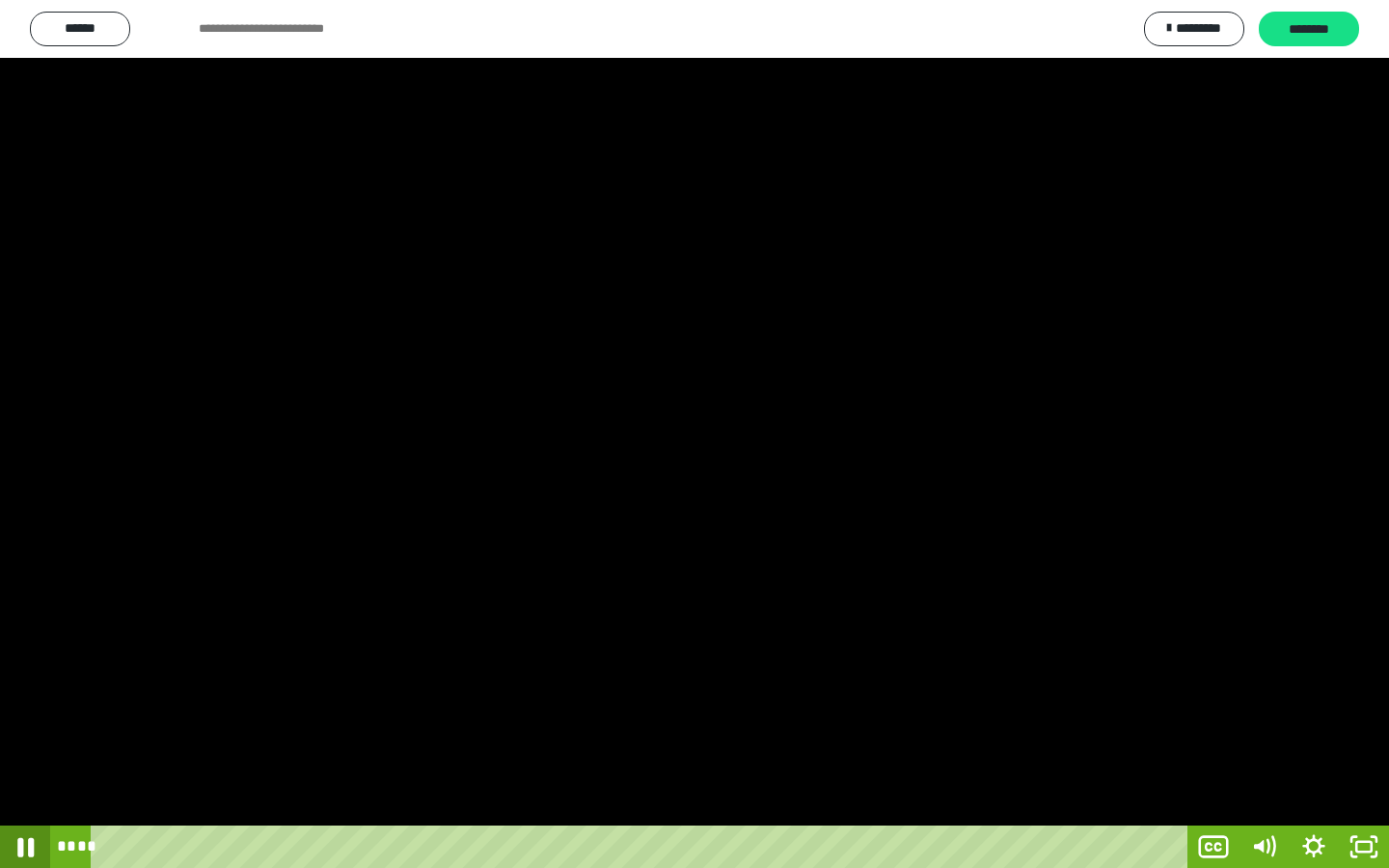 click 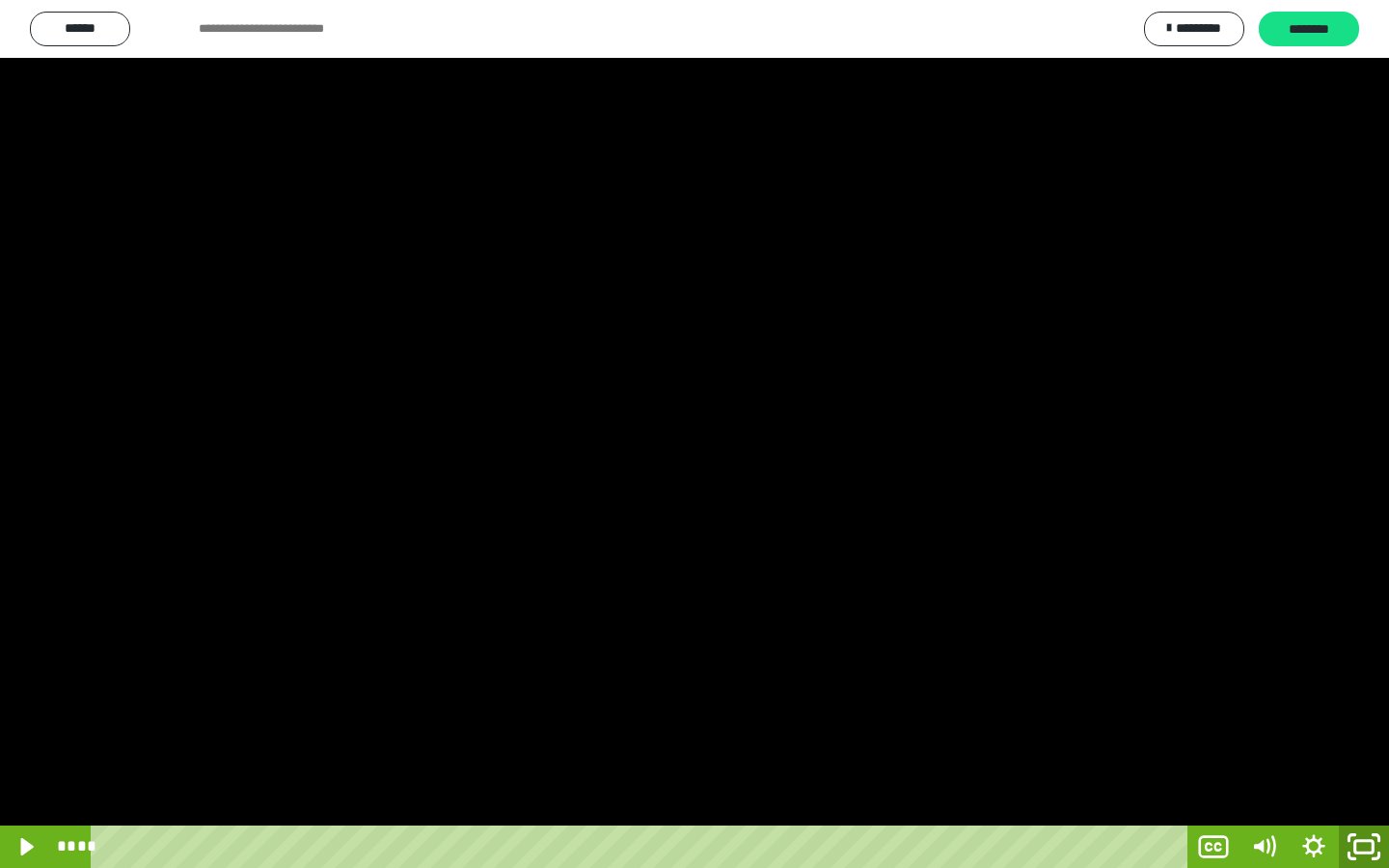drag, startPoint x: 1358, startPoint y: 853, endPoint x: 1344, endPoint y: 732, distance: 121.80722 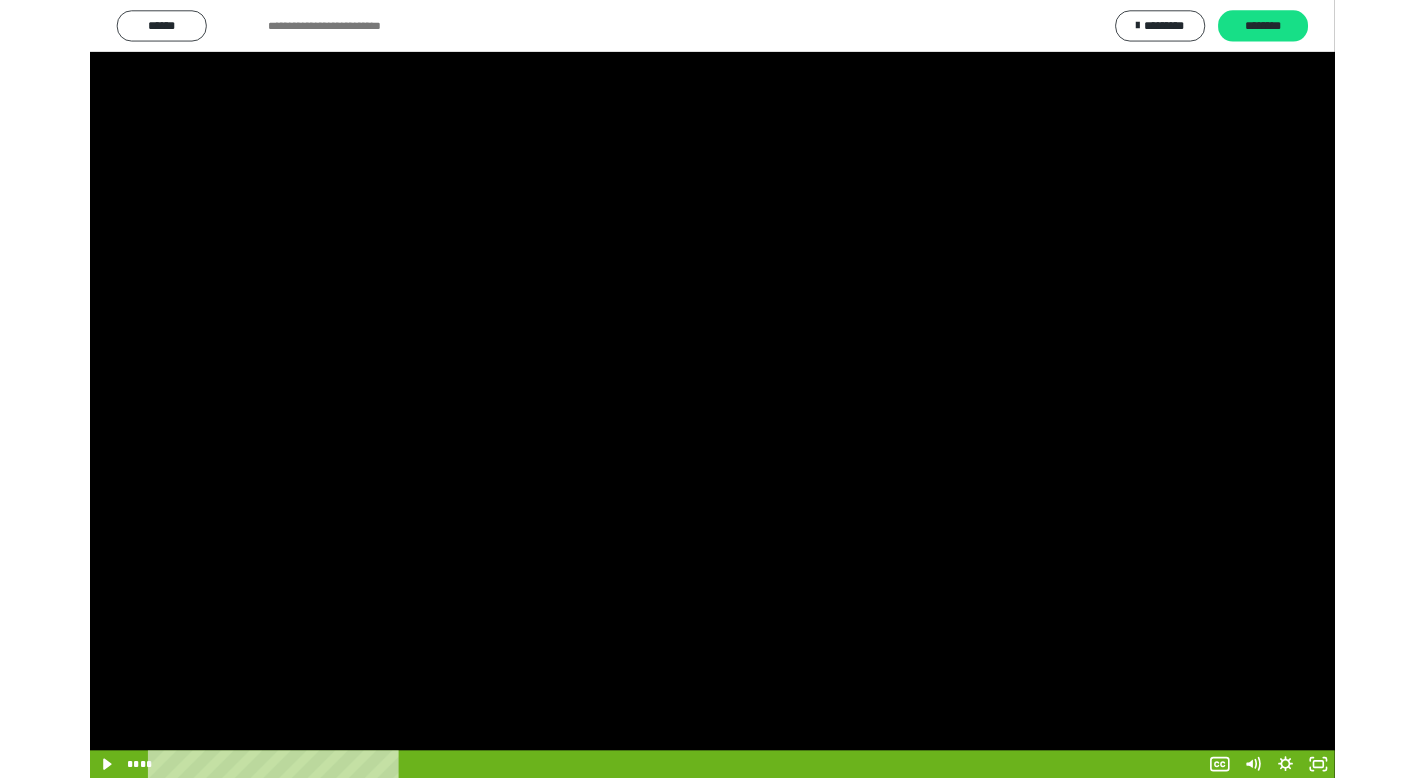 scroll, scrollTop: 3912, scrollLeft: 0, axis: vertical 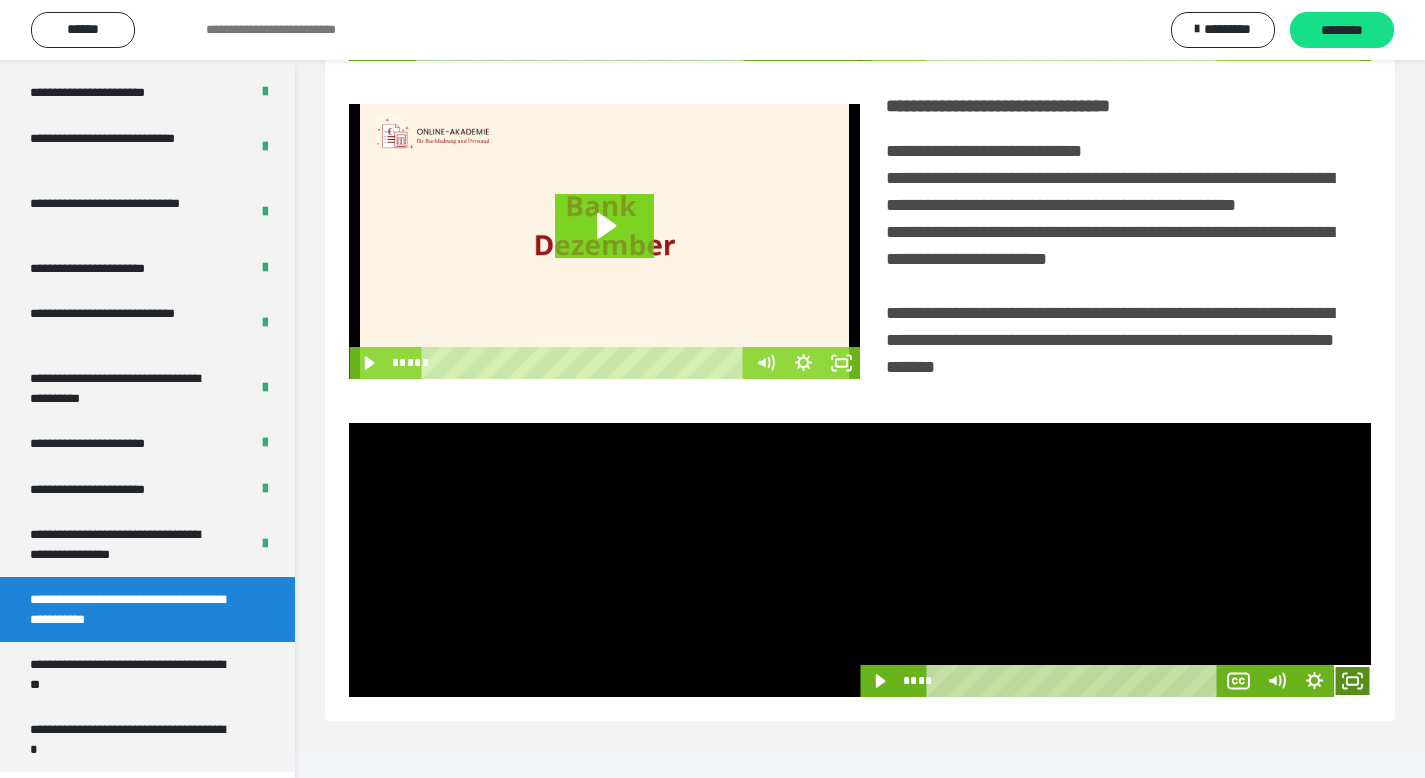 drag, startPoint x: 1357, startPoint y: 699, endPoint x: 1325, endPoint y: 786, distance: 92.69843 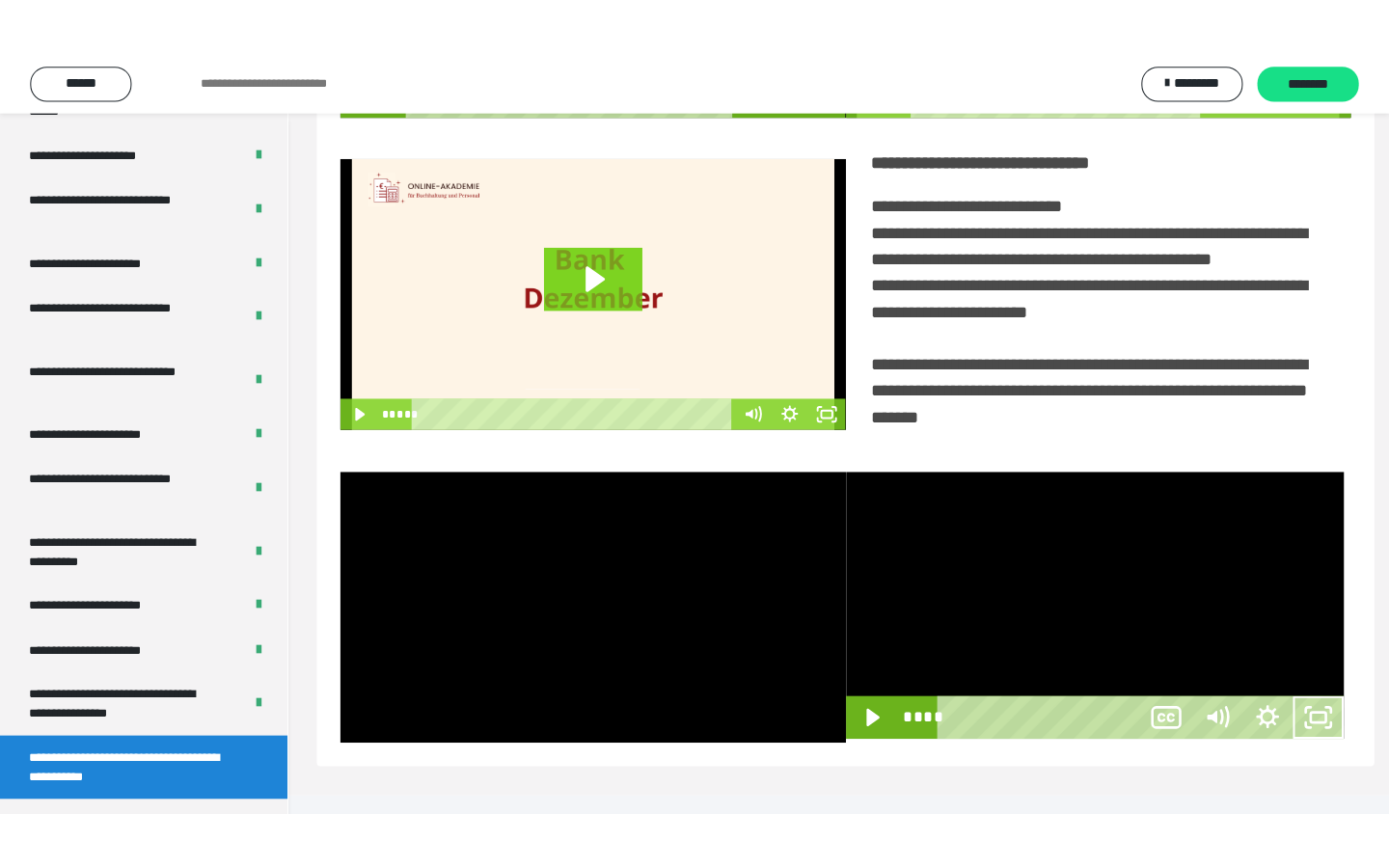scroll, scrollTop: 225, scrollLeft: 0, axis: vertical 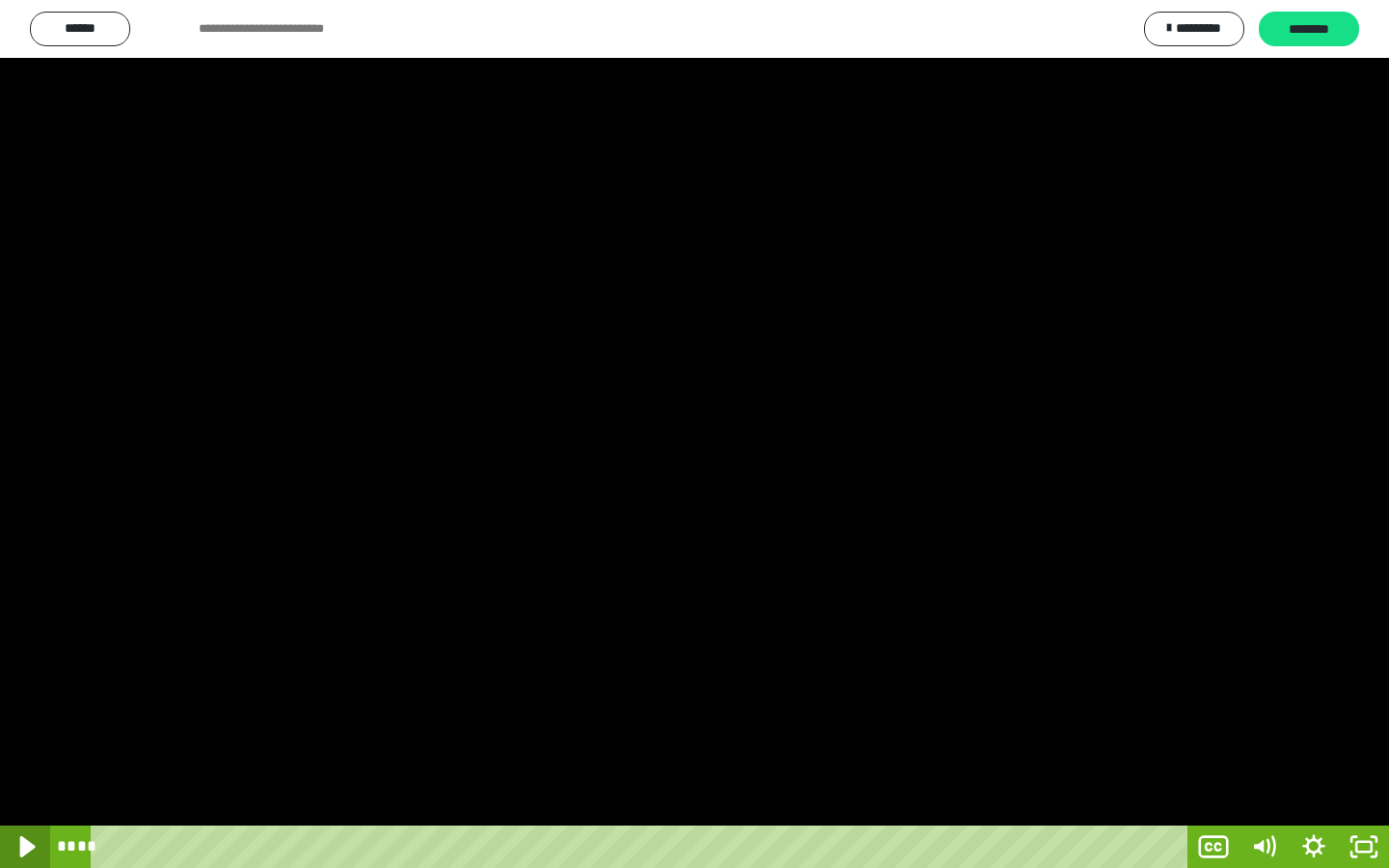 click 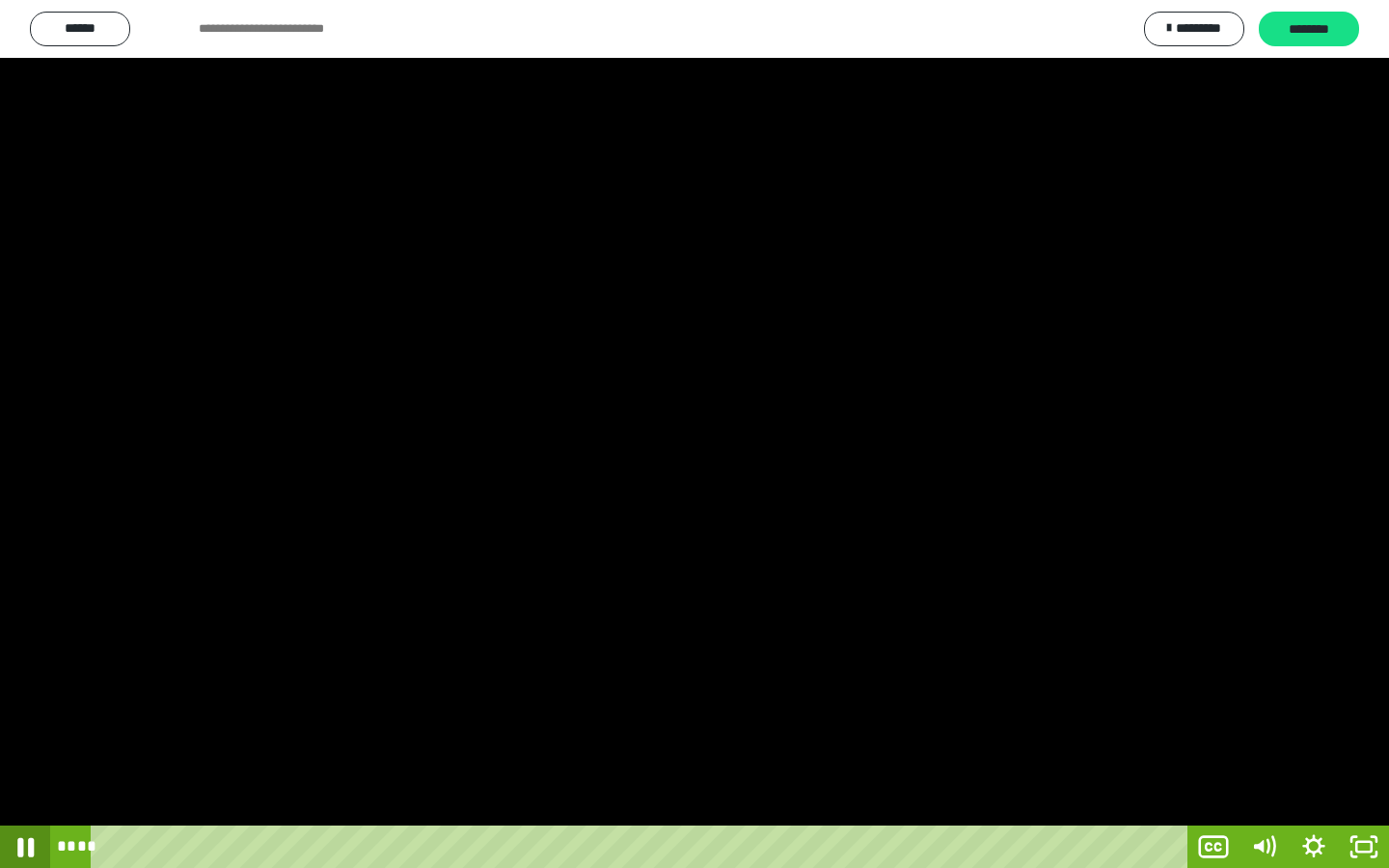 click 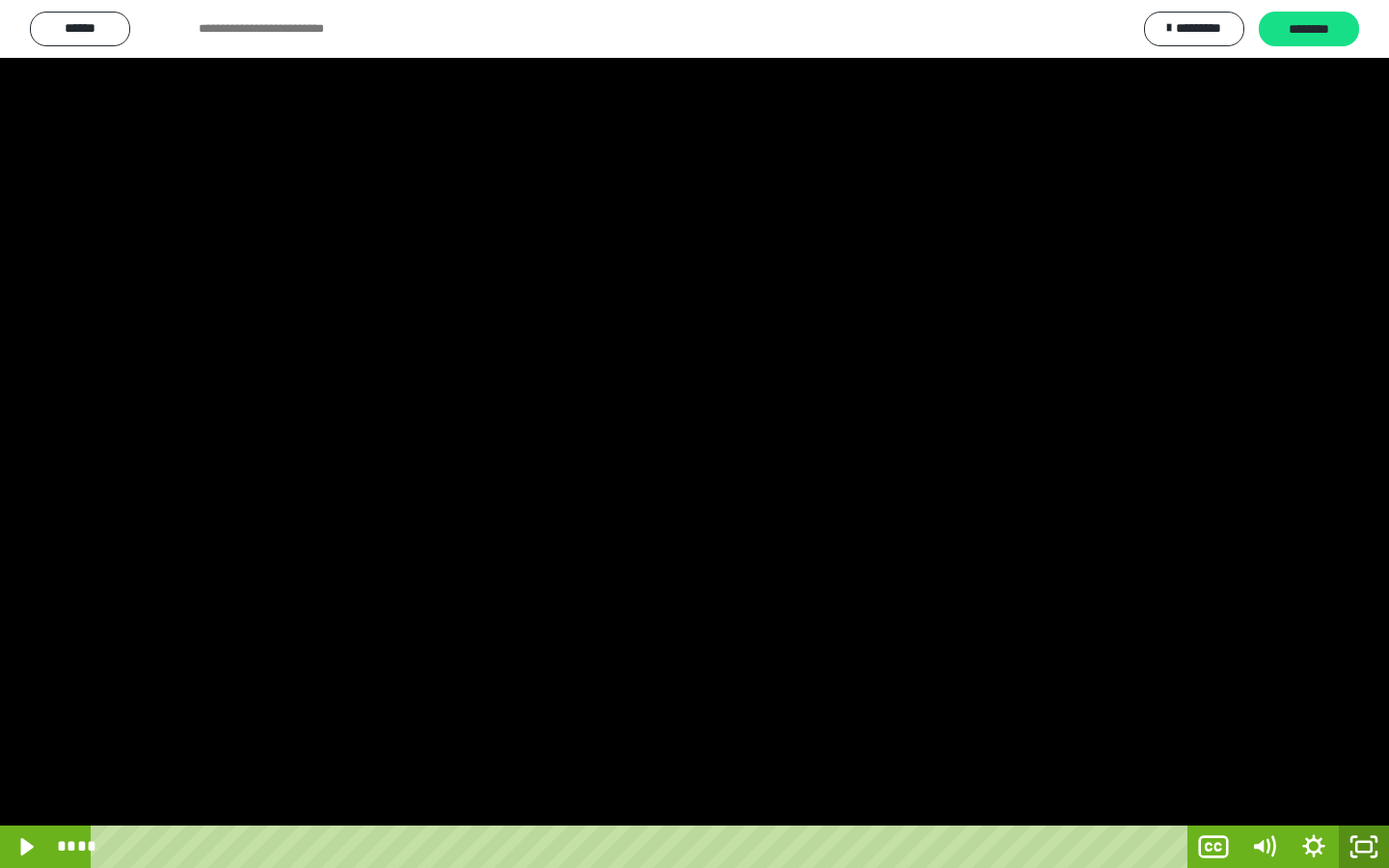 click 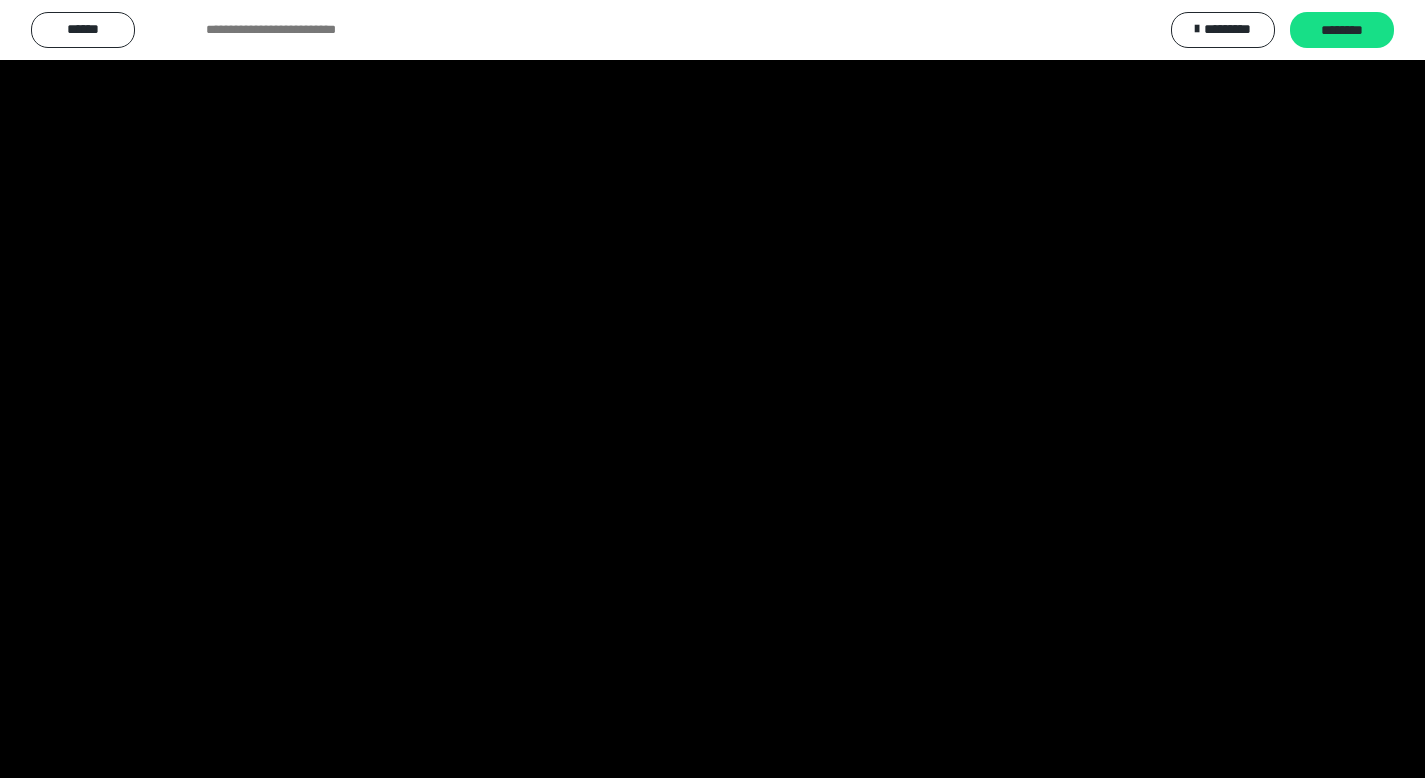 scroll, scrollTop: 3912, scrollLeft: 0, axis: vertical 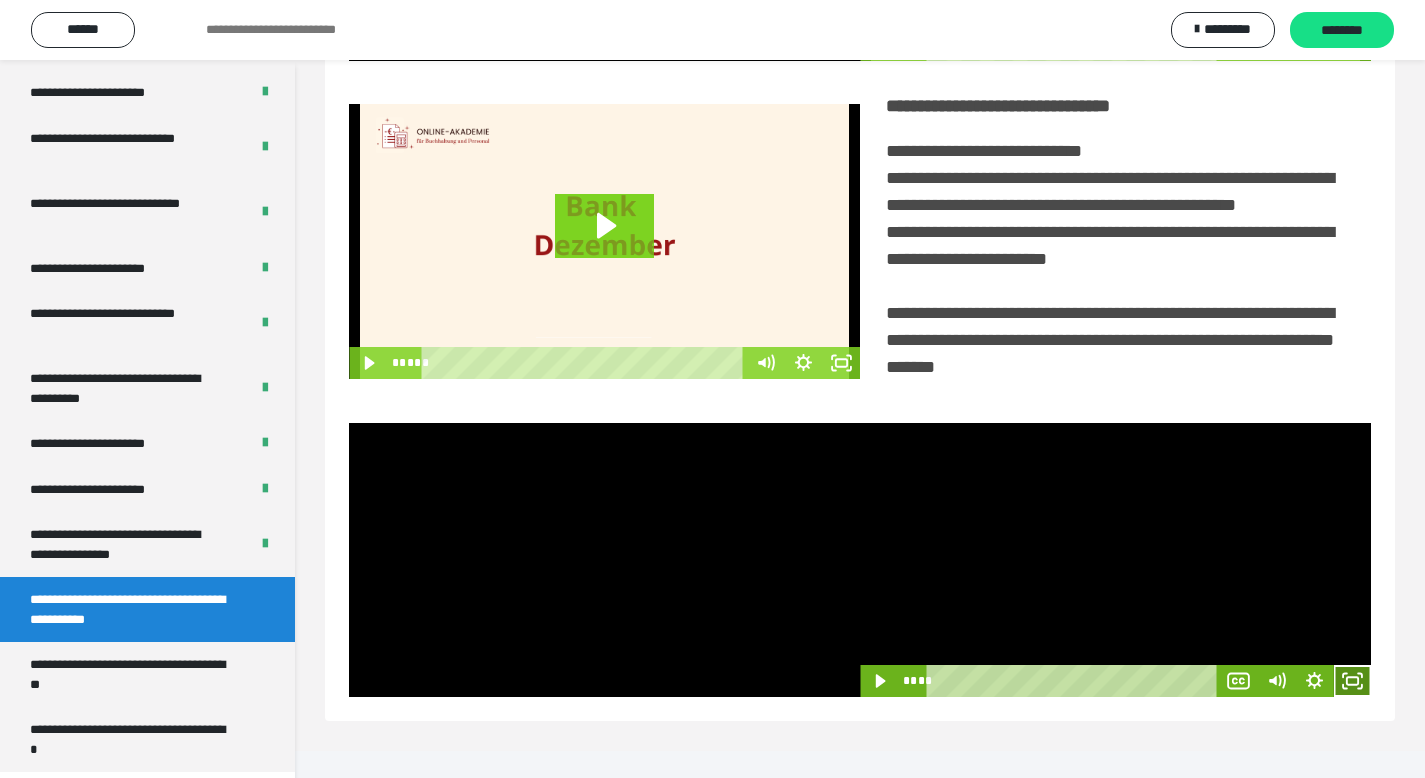 click 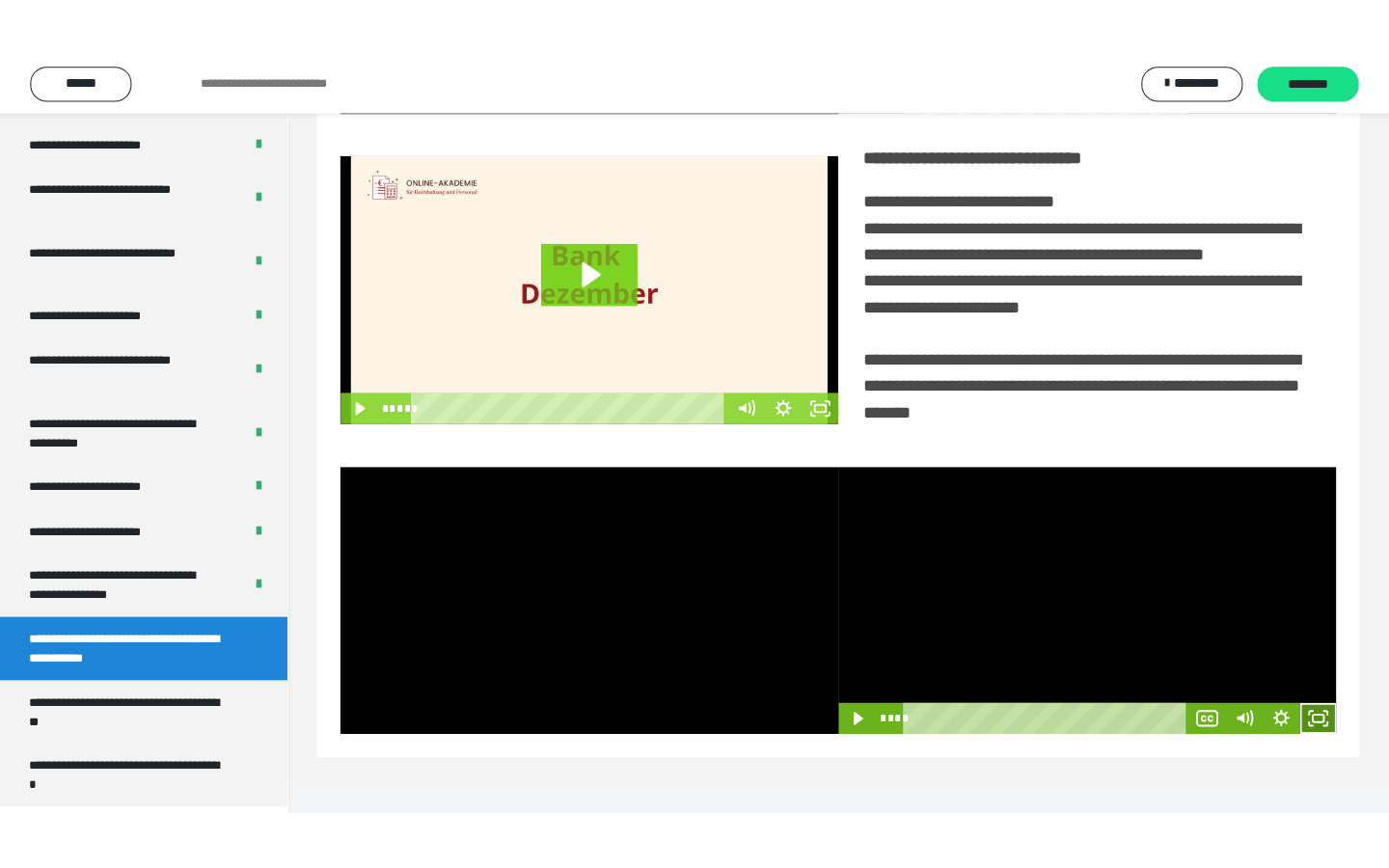 scroll, scrollTop: 225, scrollLeft: 0, axis: vertical 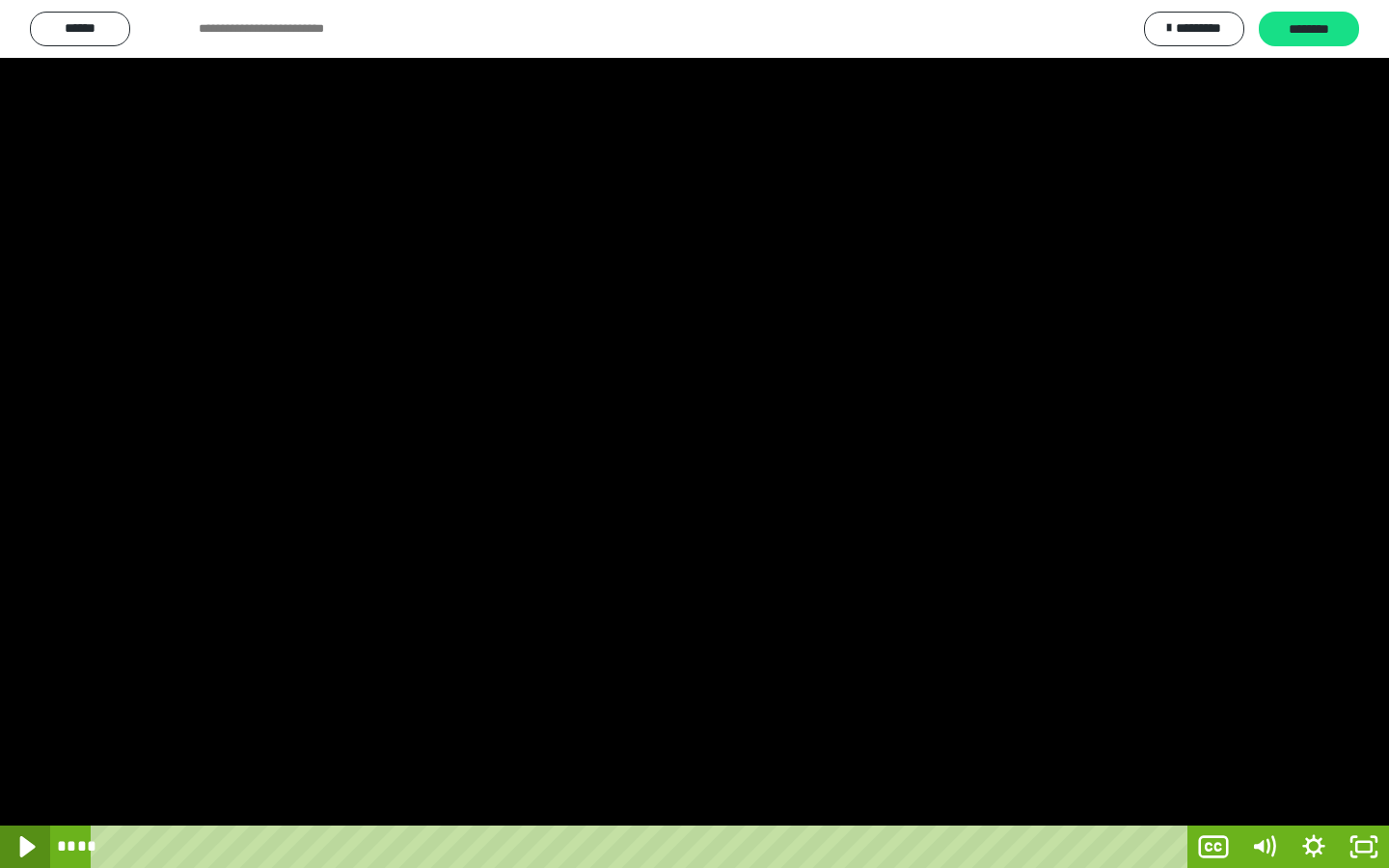 click 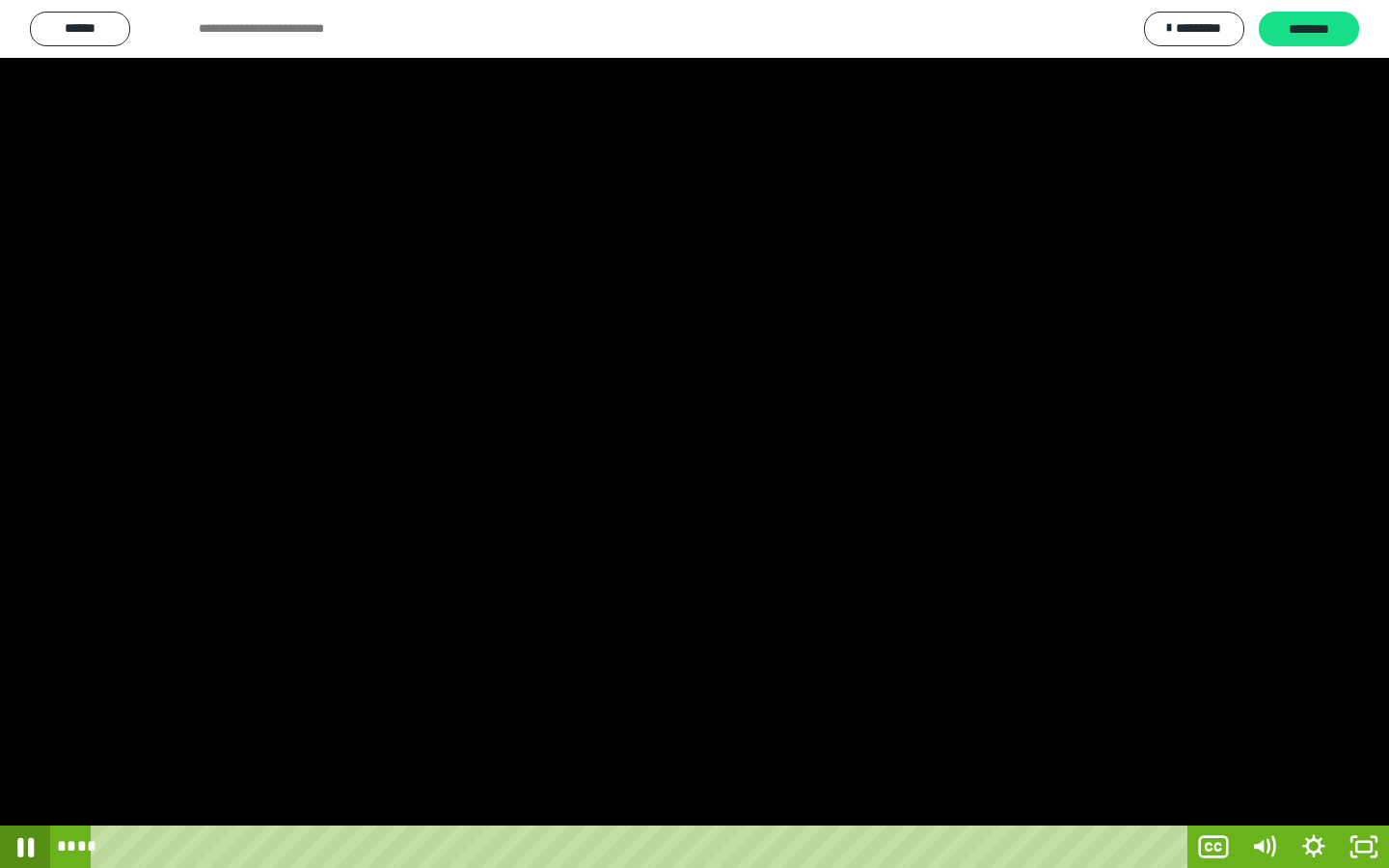 click 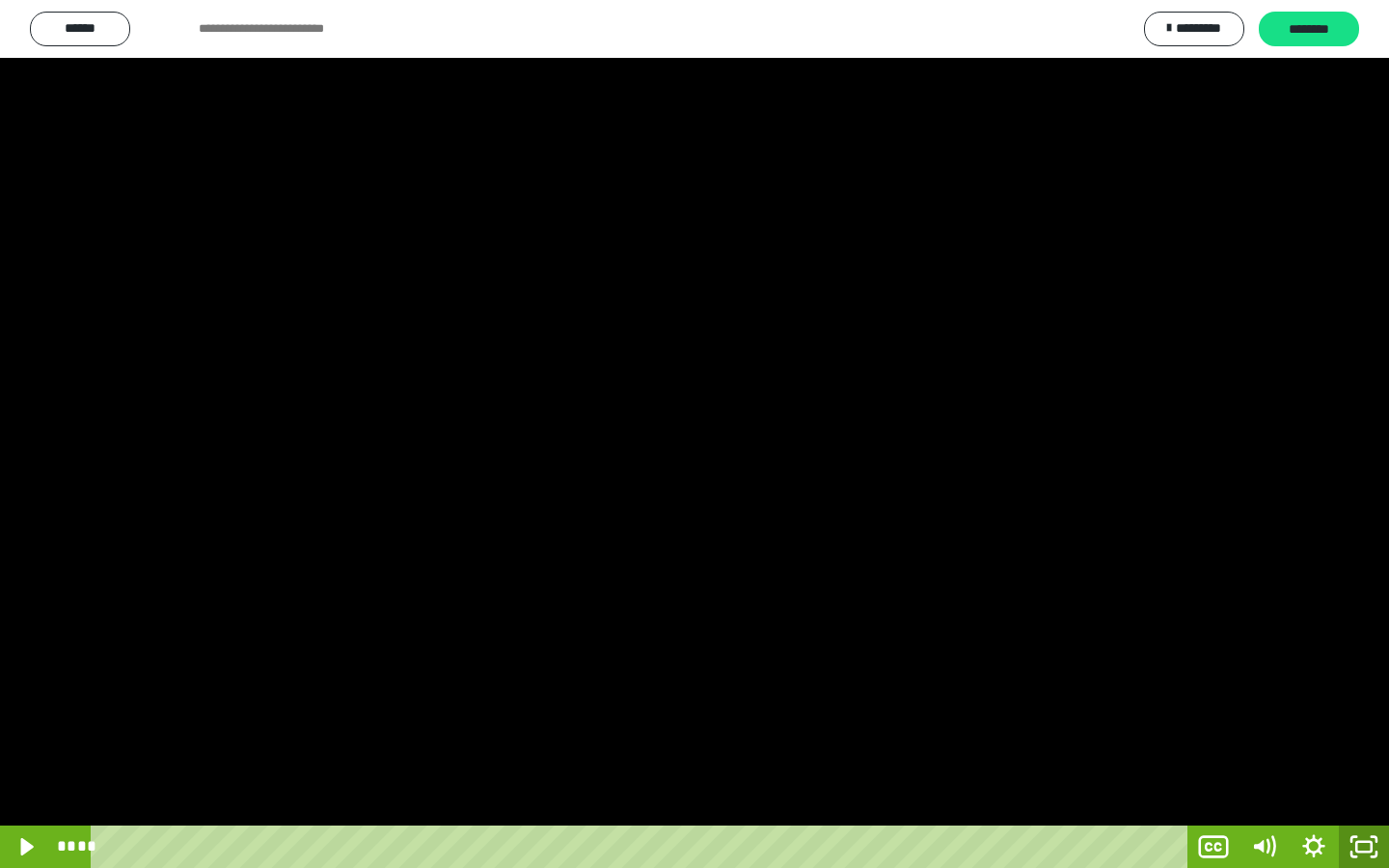 click 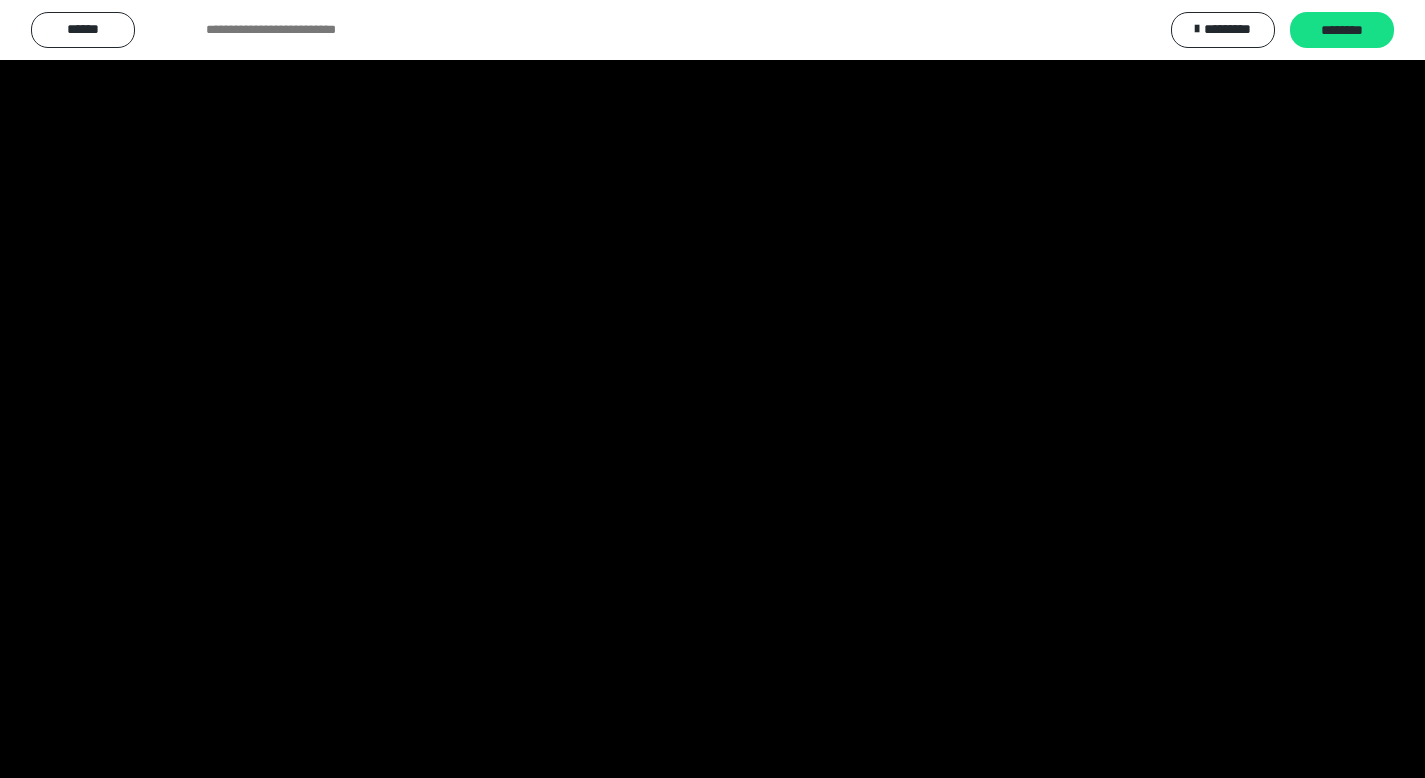 scroll, scrollTop: 3912, scrollLeft: 0, axis: vertical 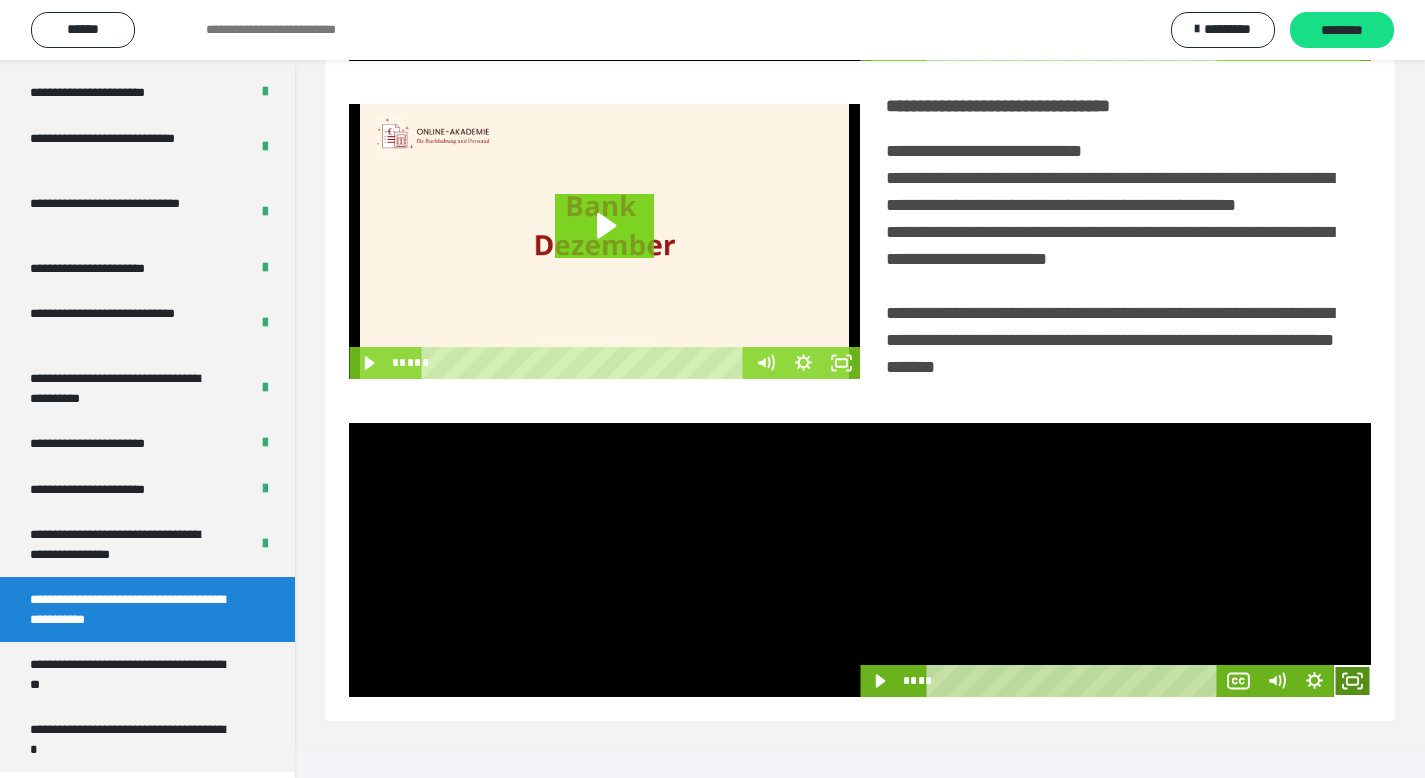 click 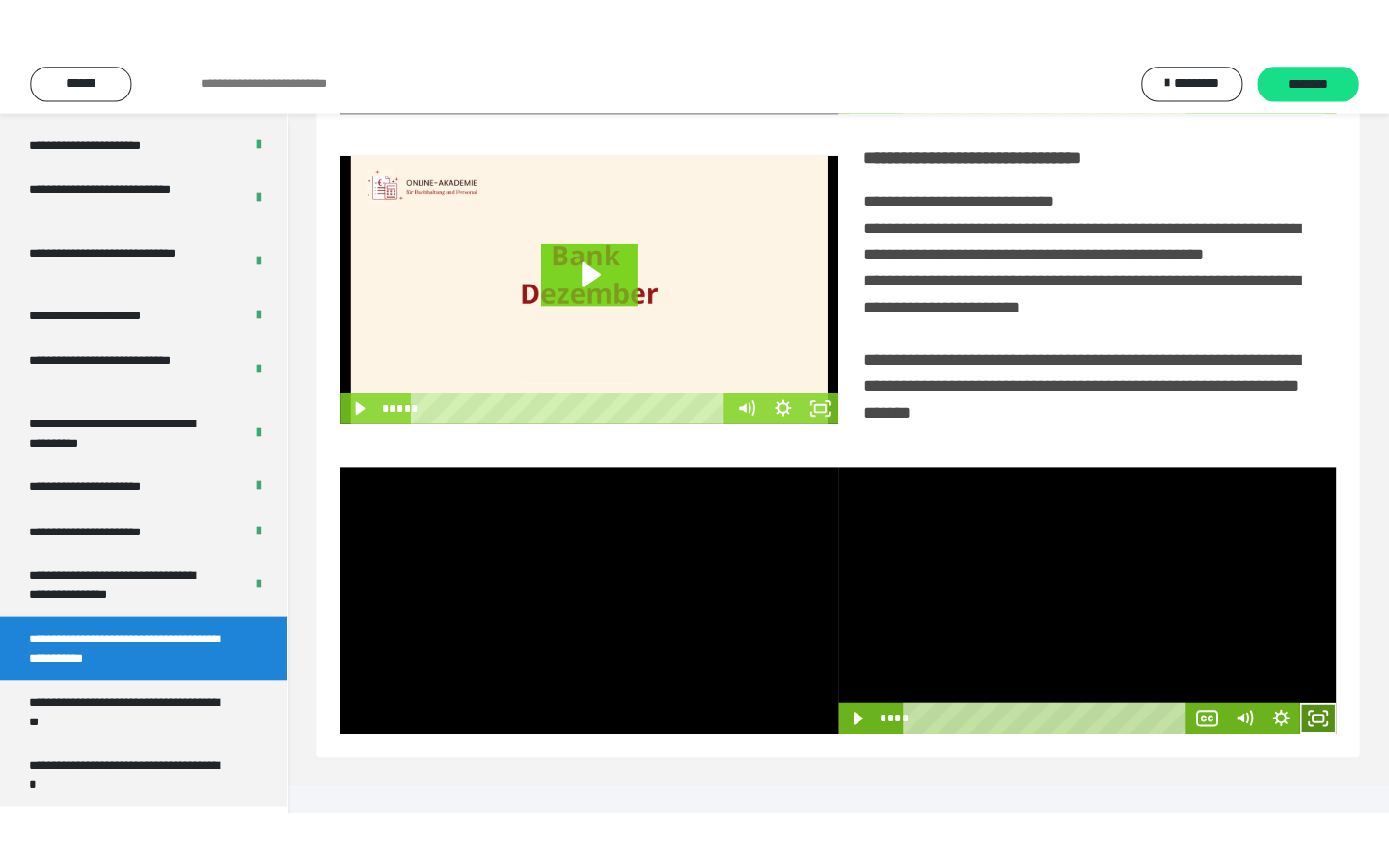 scroll, scrollTop: 225, scrollLeft: 0, axis: vertical 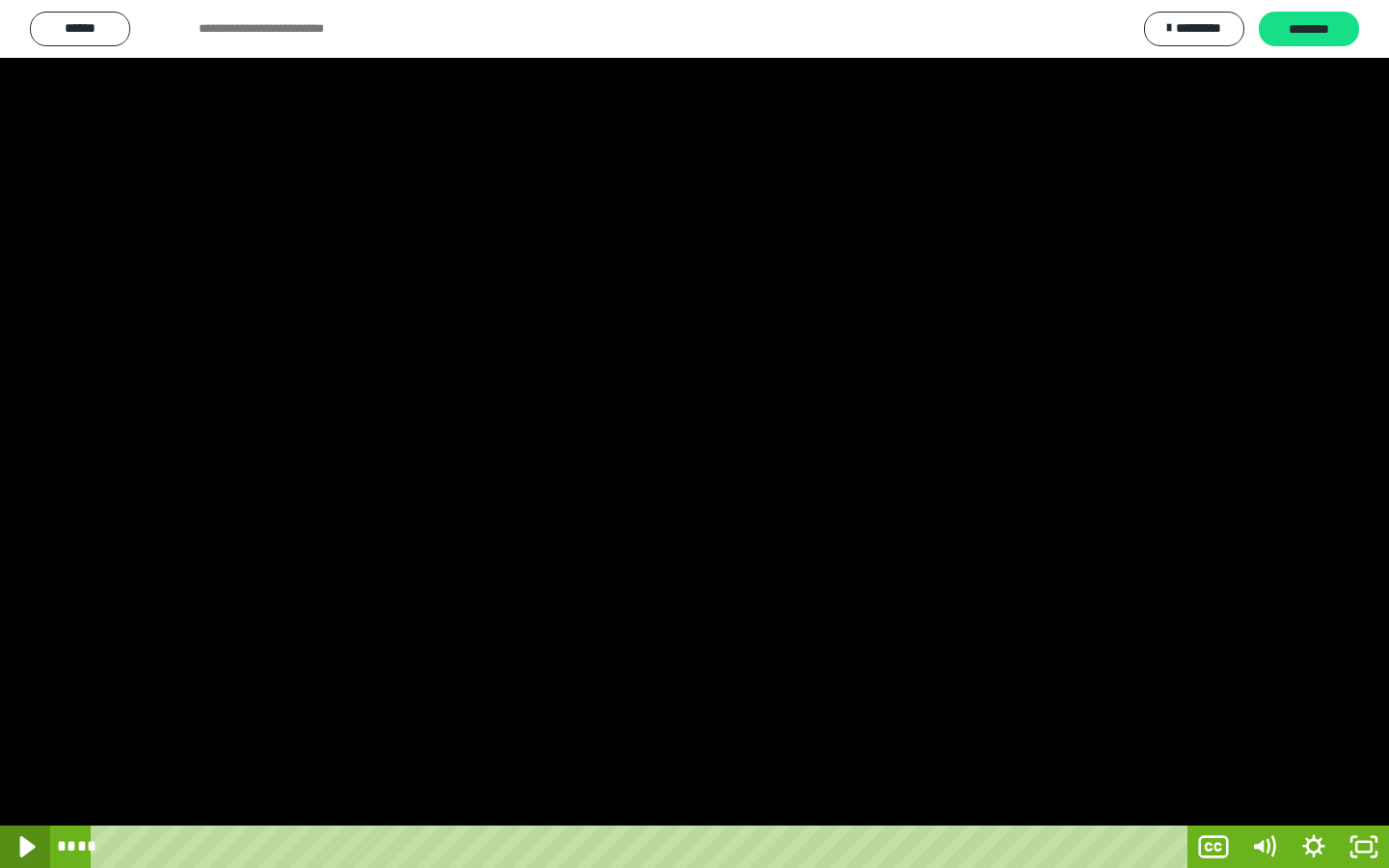 click 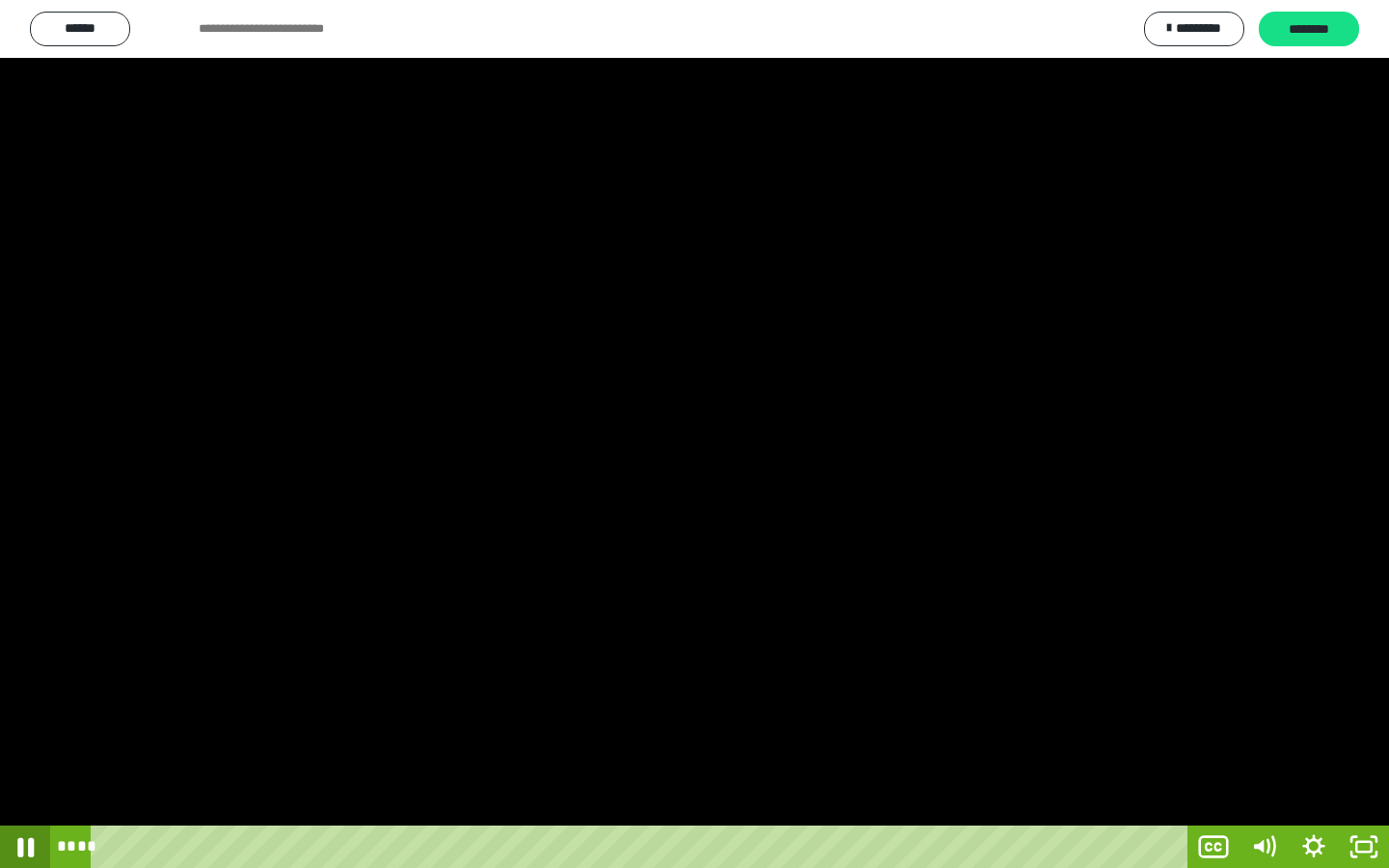 click 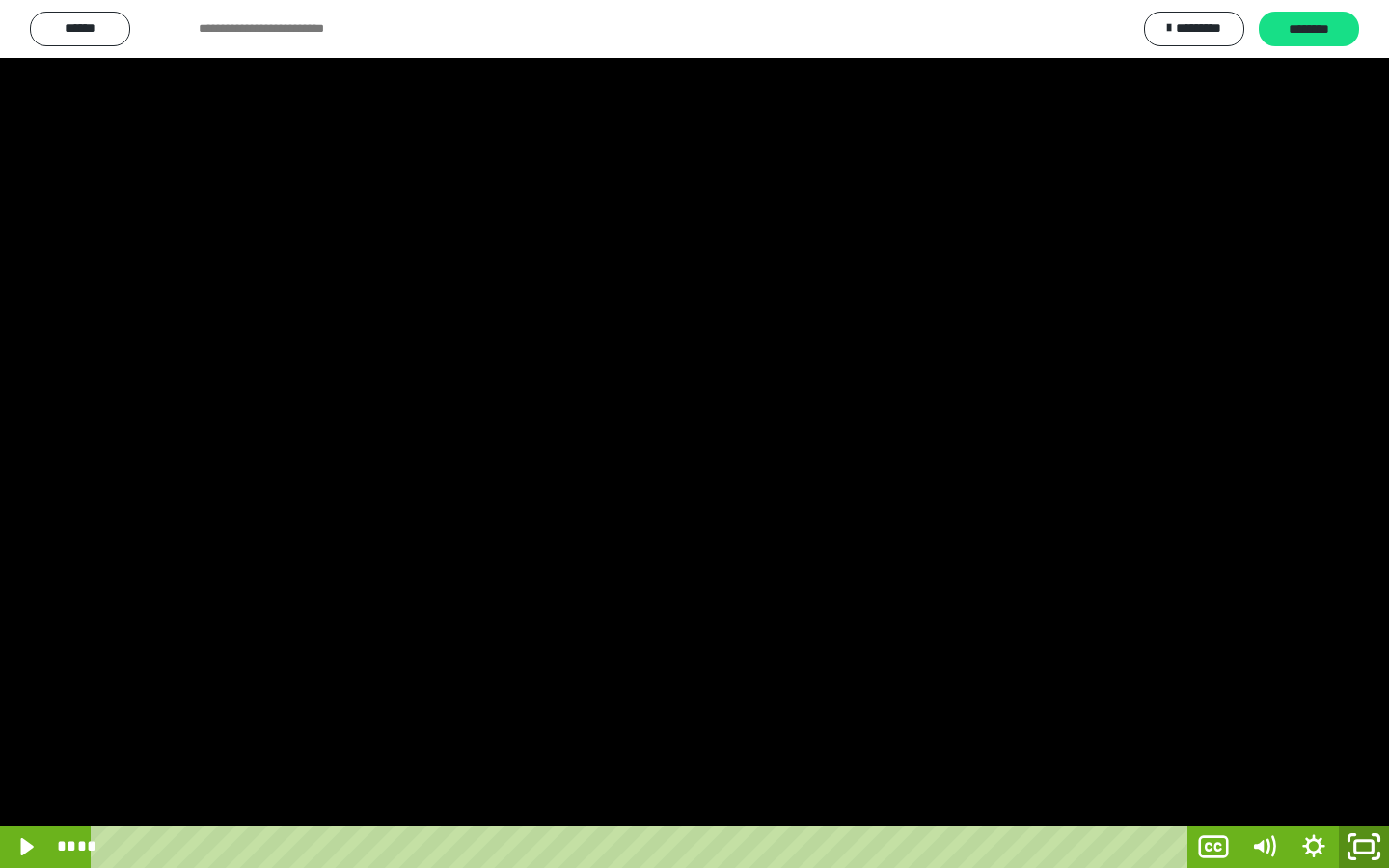 click 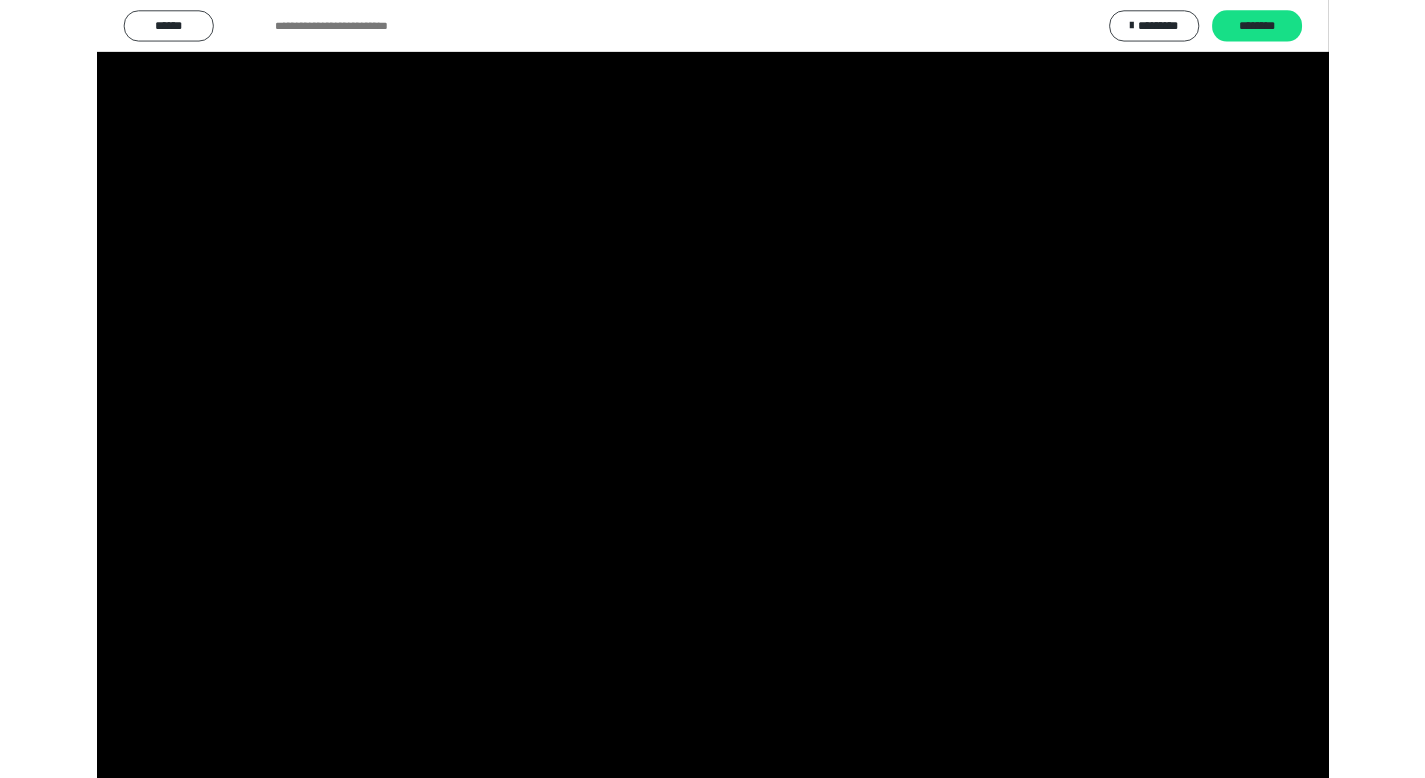 scroll, scrollTop: 3912, scrollLeft: 0, axis: vertical 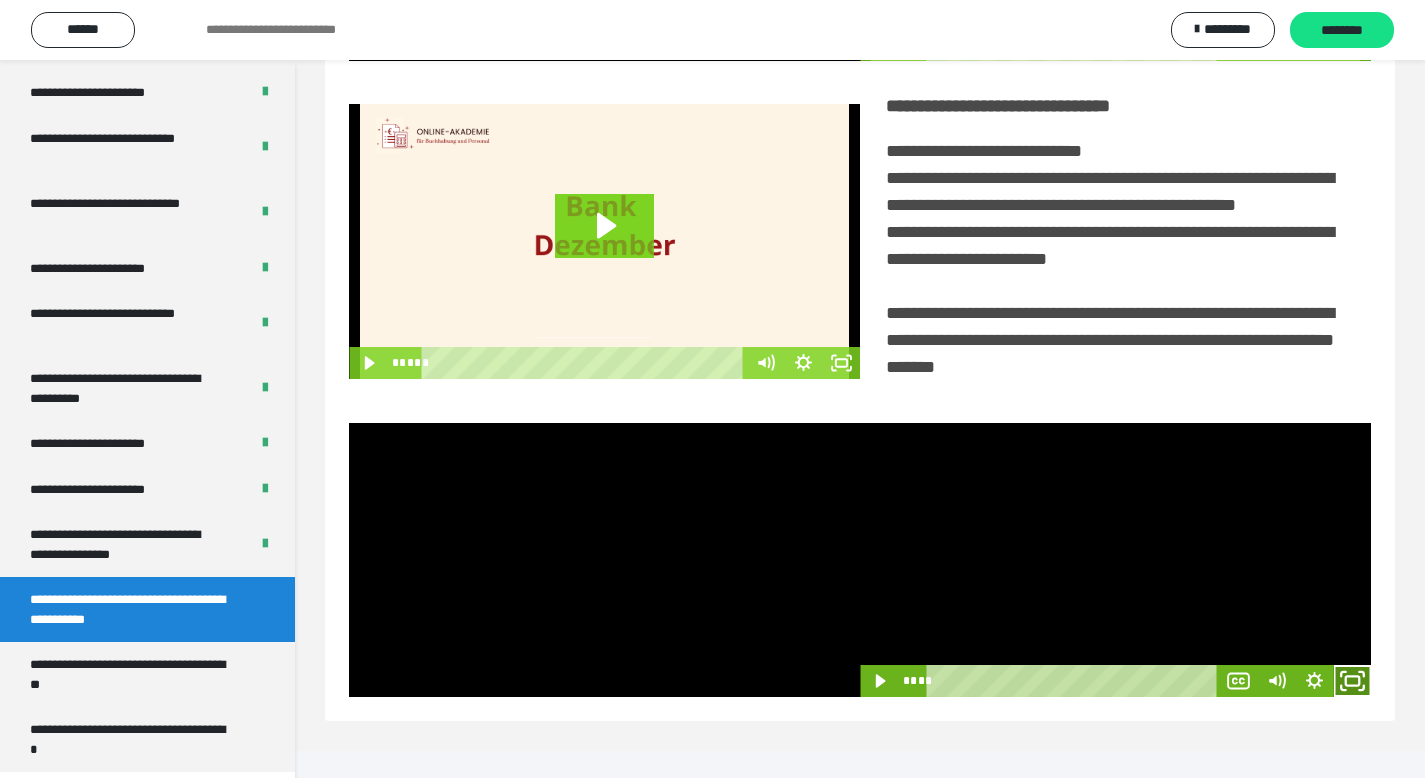 click 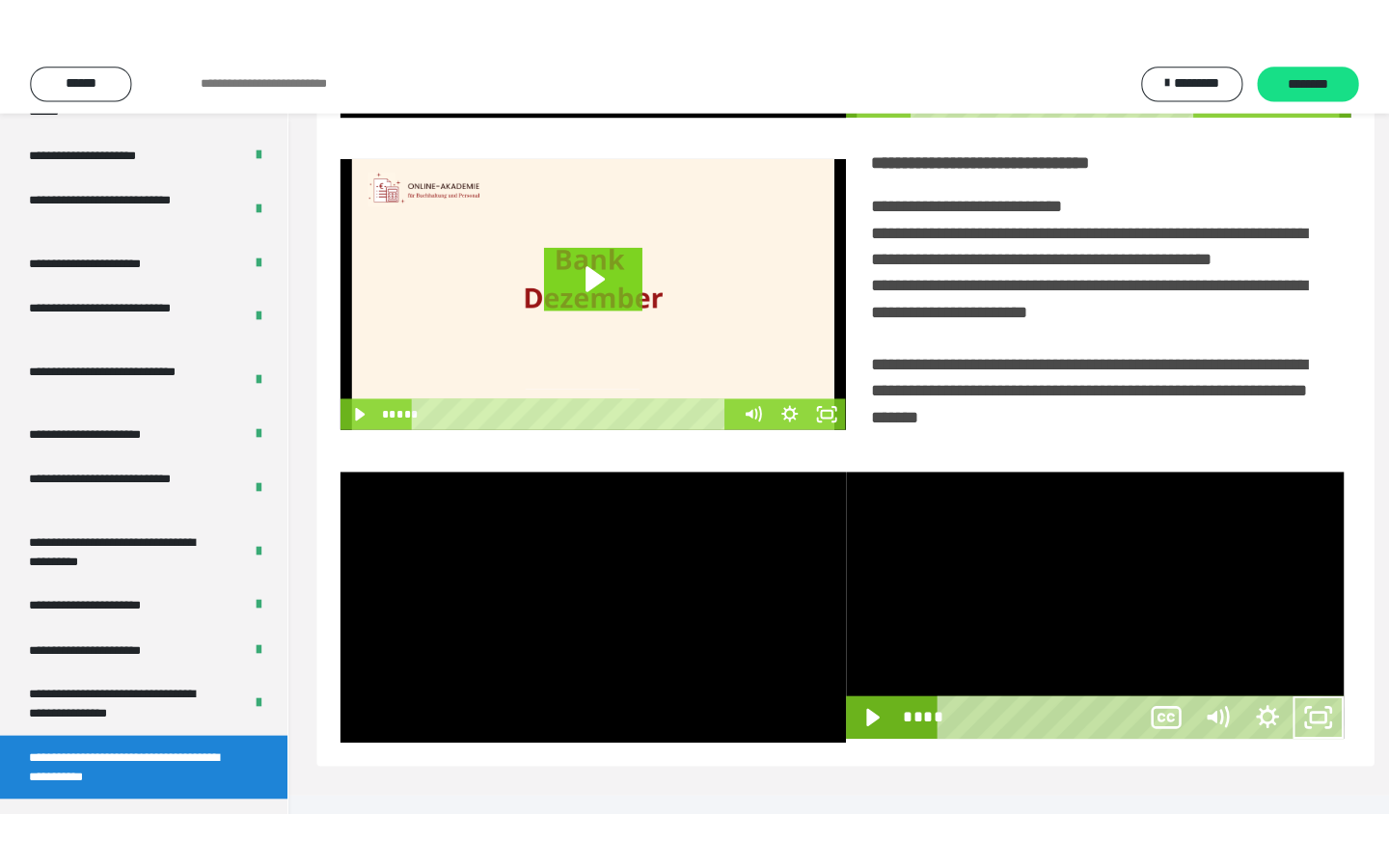scroll, scrollTop: 225, scrollLeft: 0, axis: vertical 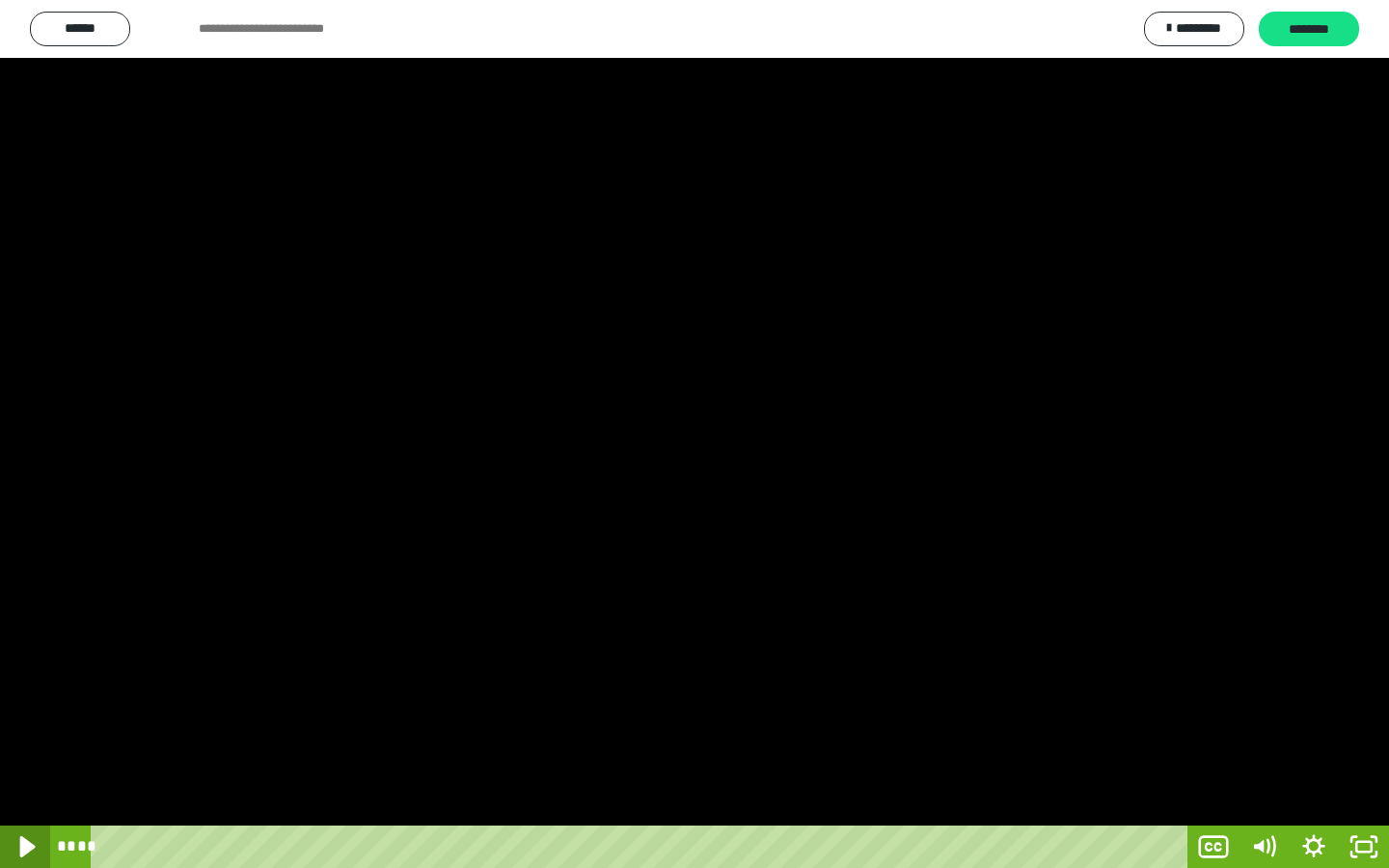 click 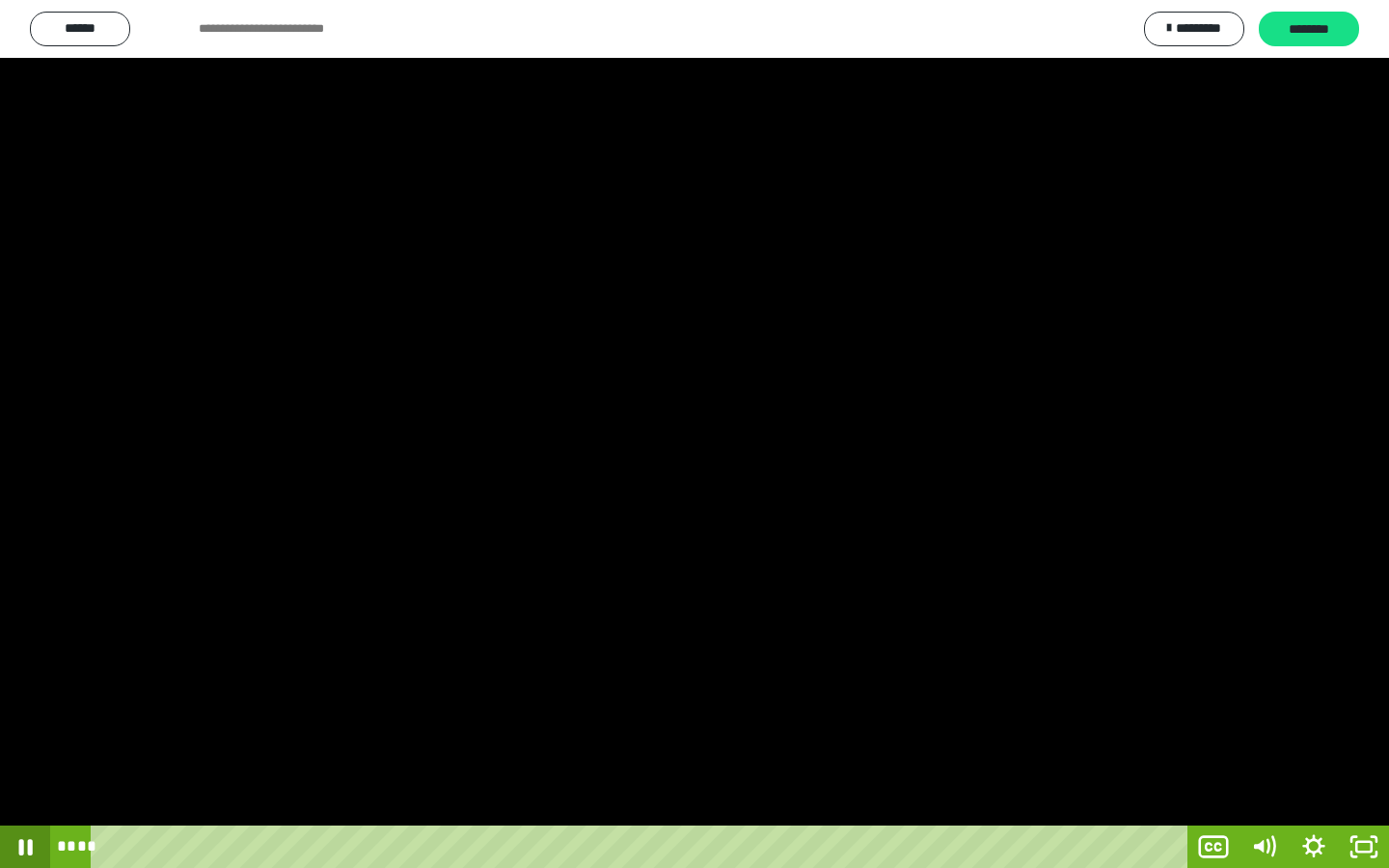 click 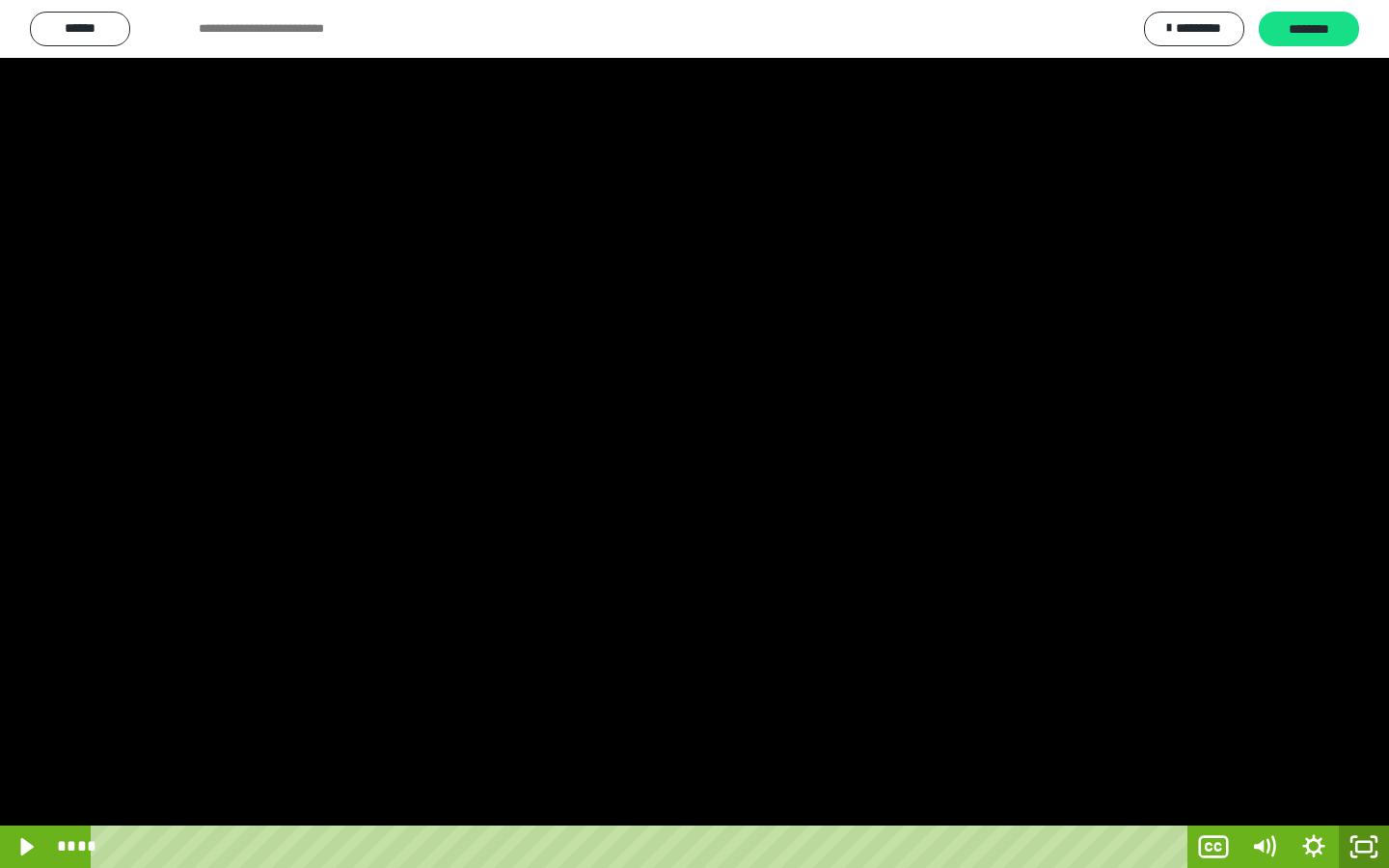drag, startPoint x: 1359, startPoint y: 851, endPoint x: 1348, endPoint y: 834, distance: 20.248457 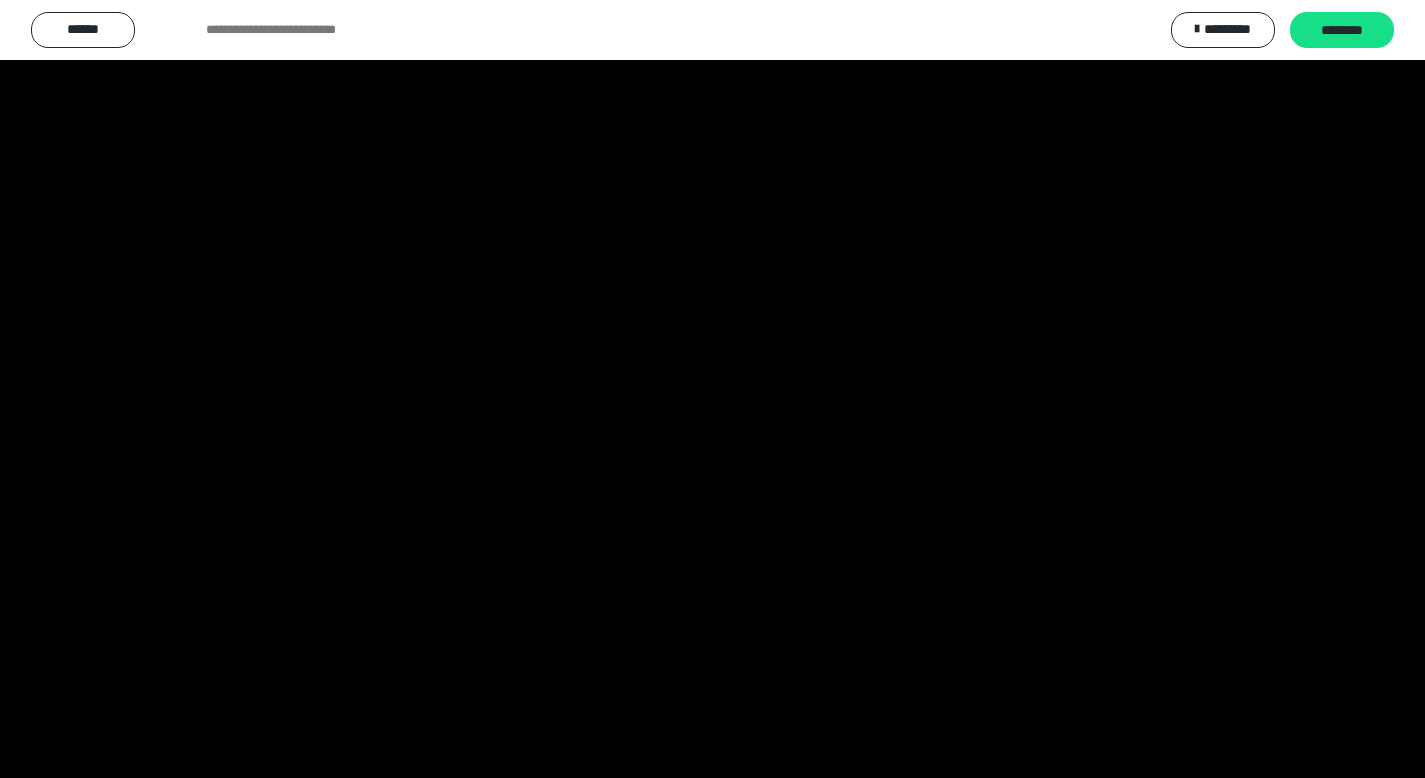 scroll, scrollTop: 3912, scrollLeft: 0, axis: vertical 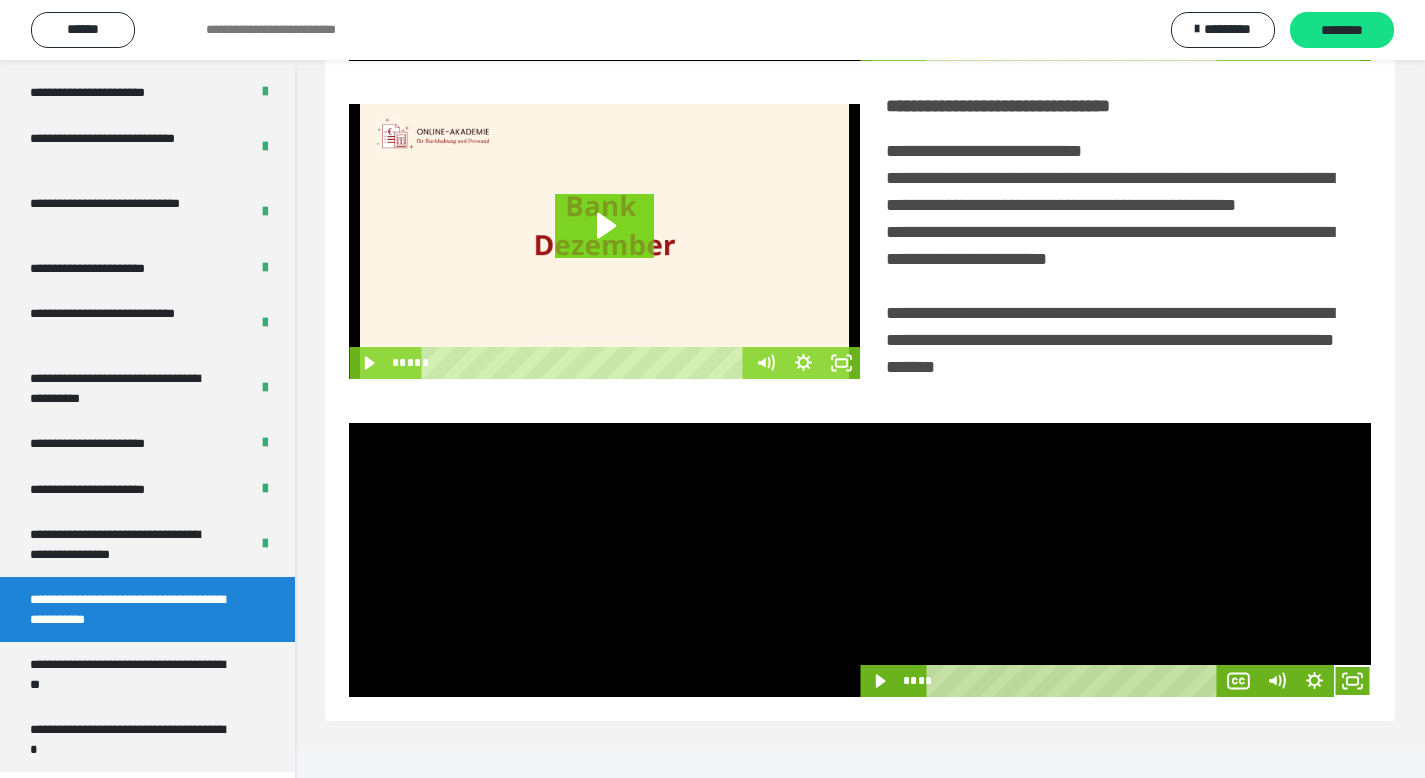 drag, startPoint x: 1439, startPoint y: 415, endPoint x: 1428, endPoint y: 555, distance: 140.43147 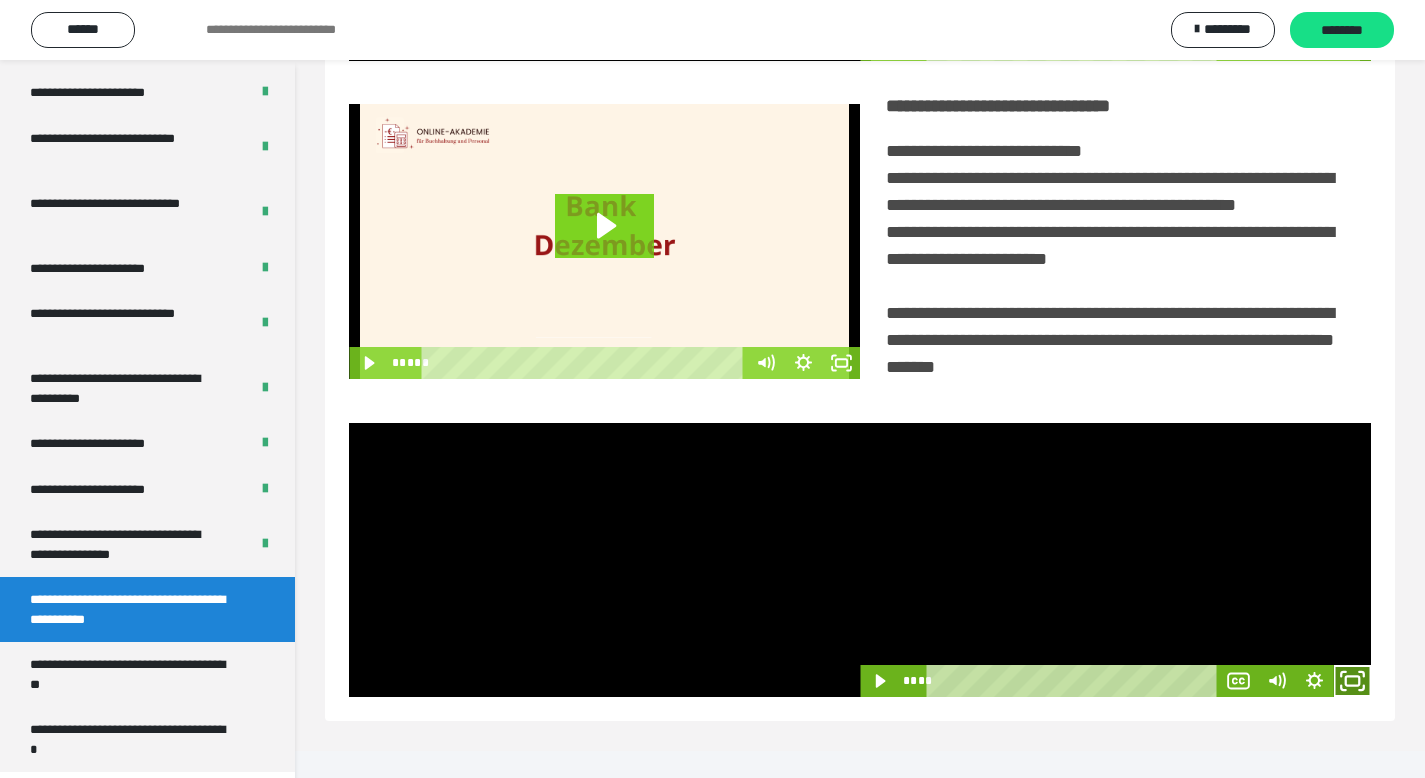 click 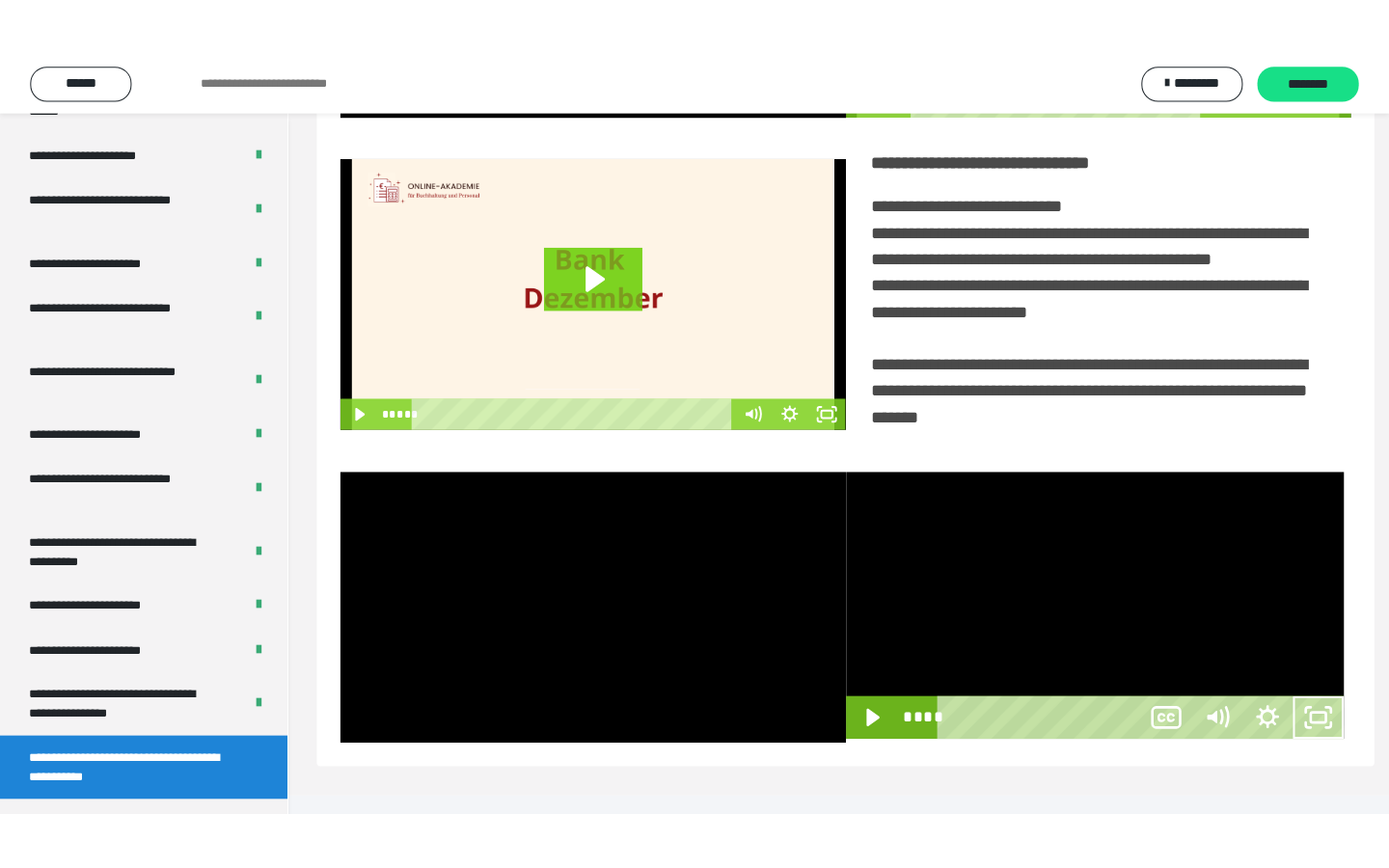 scroll, scrollTop: 225, scrollLeft: 0, axis: vertical 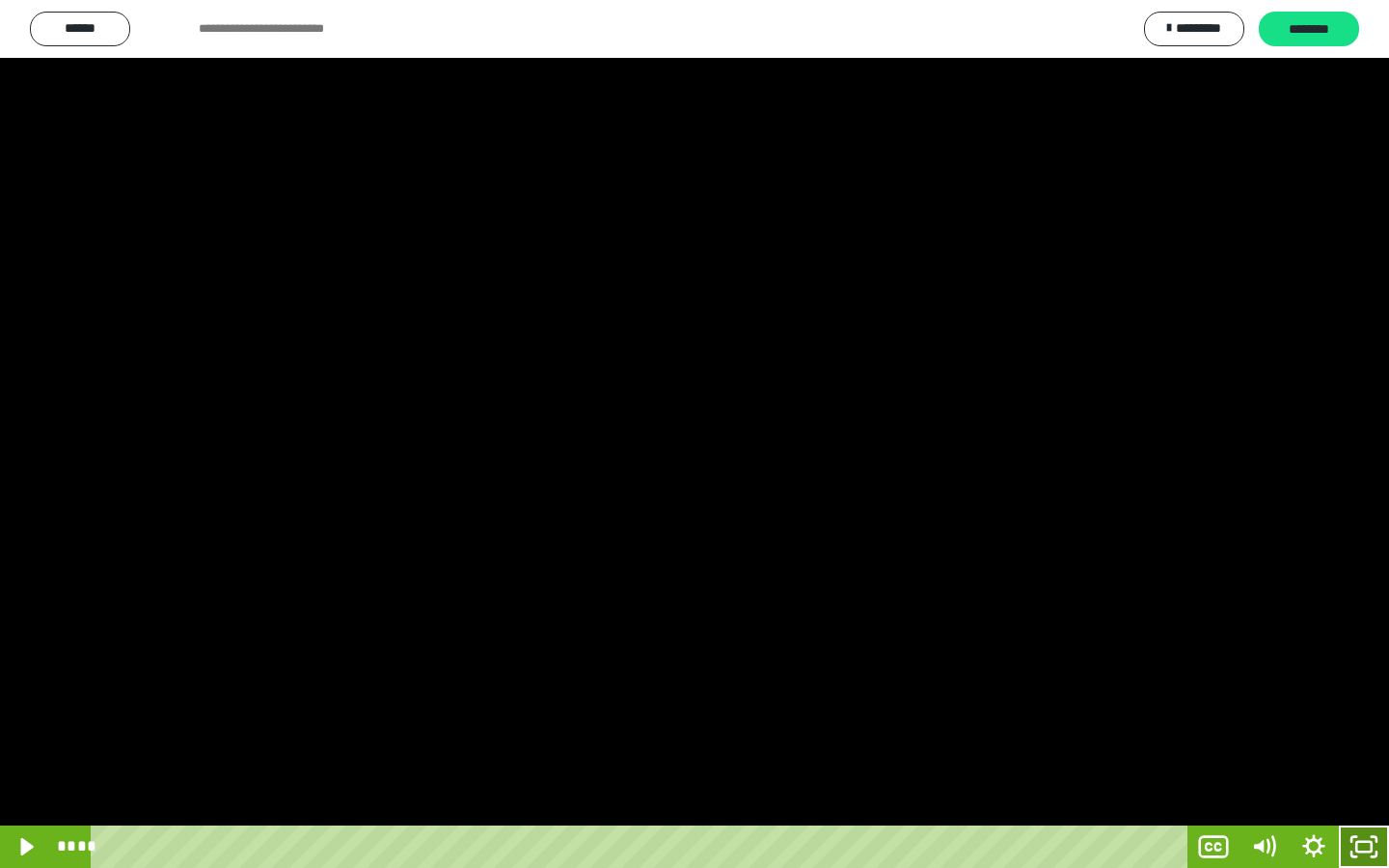 click 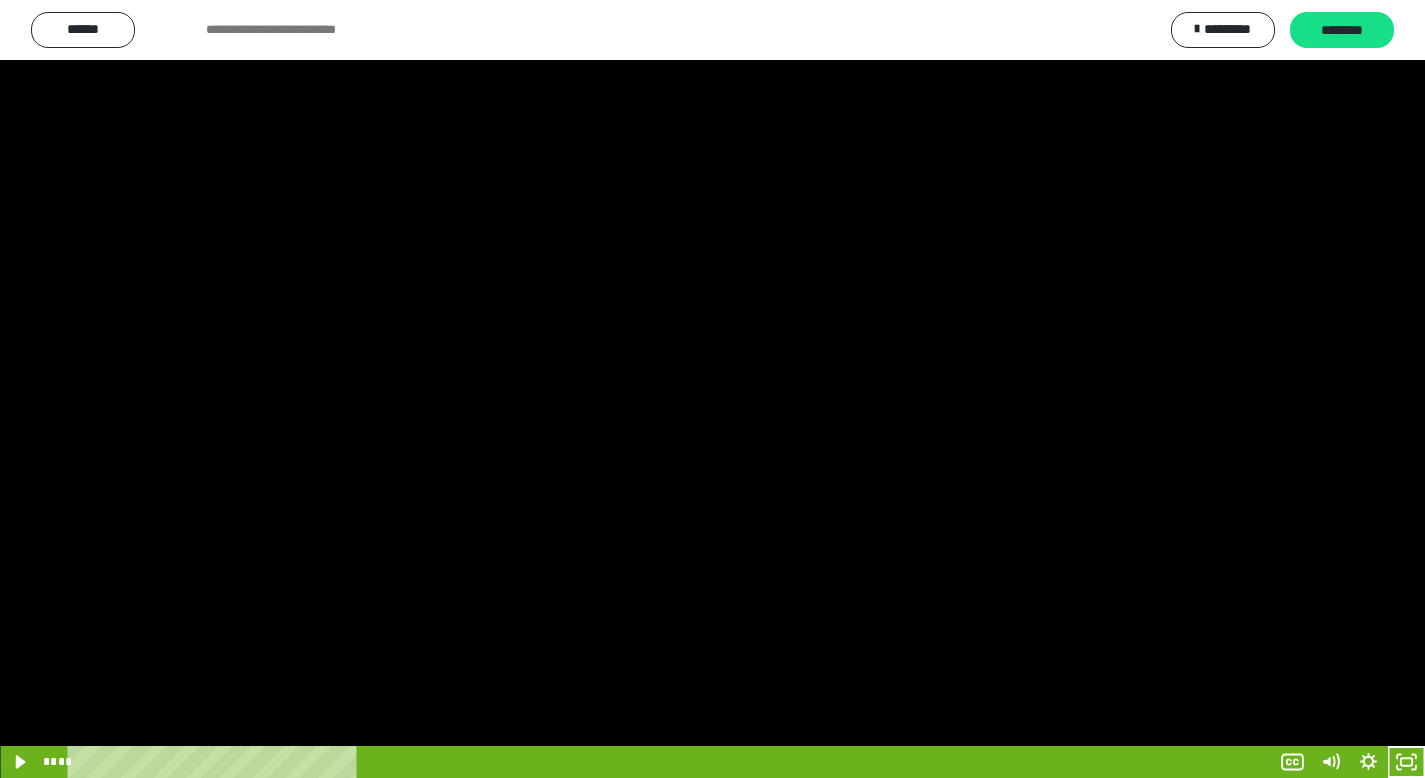 scroll, scrollTop: 3912, scrollLeft: 0, axis: vertical 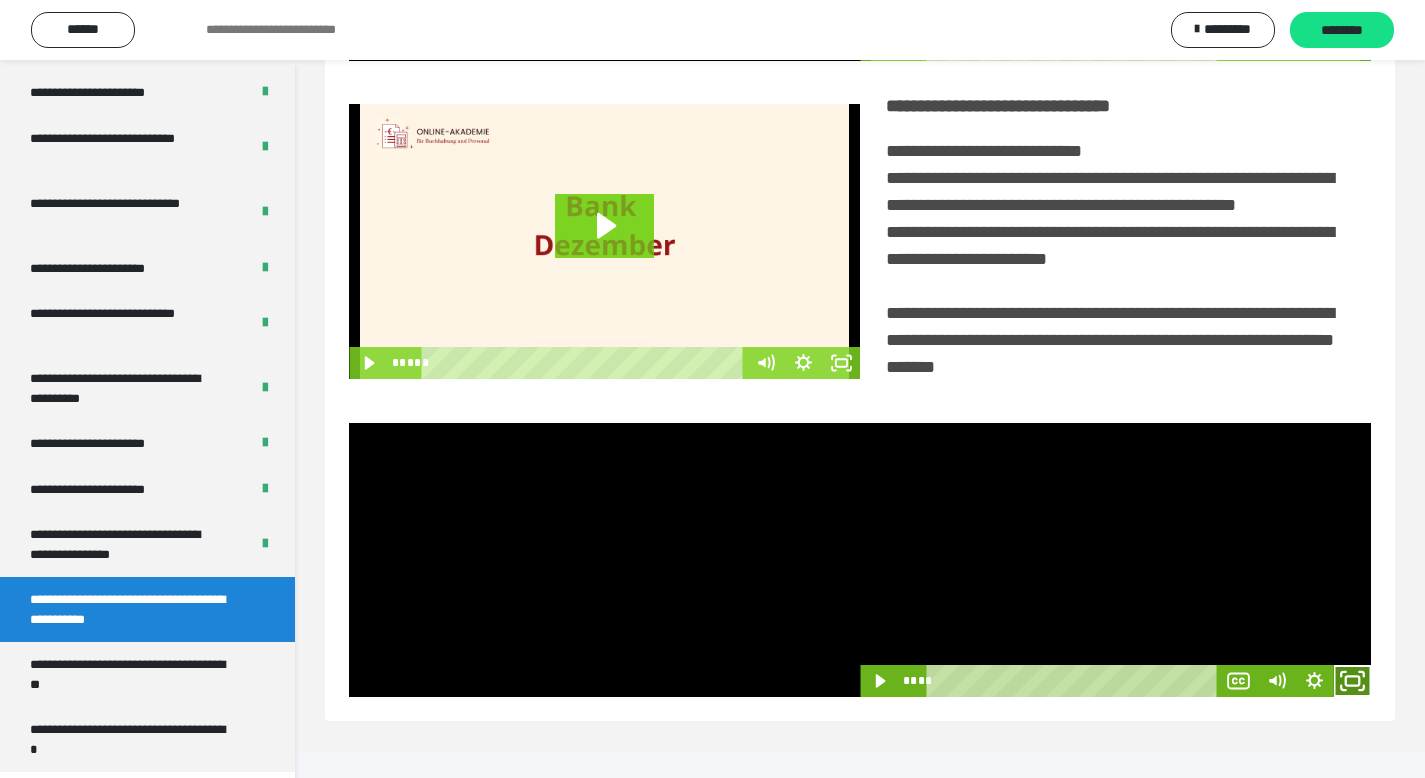click 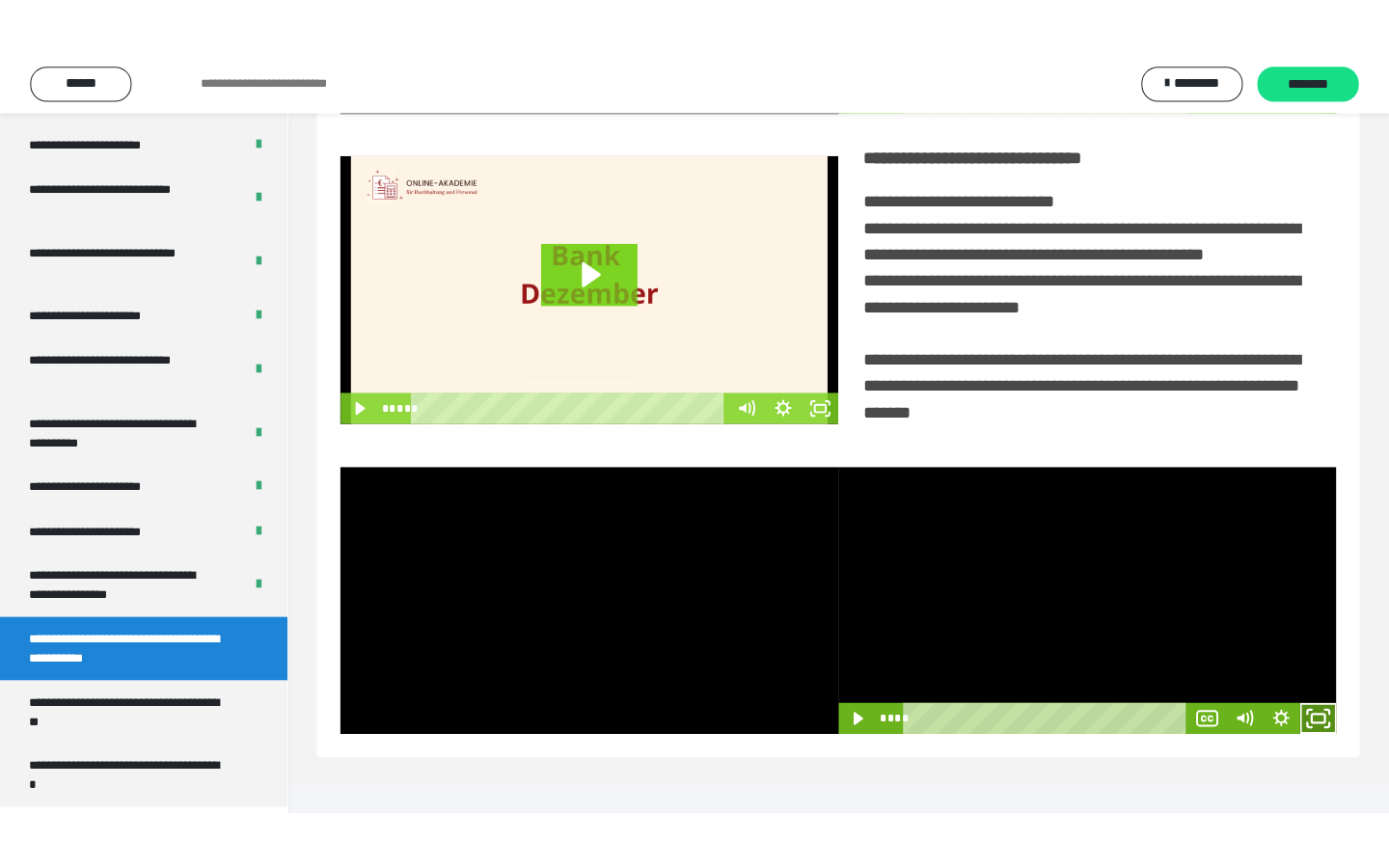 scroll, scrollTop: 225, scrollLeft: 0, axis: vertical 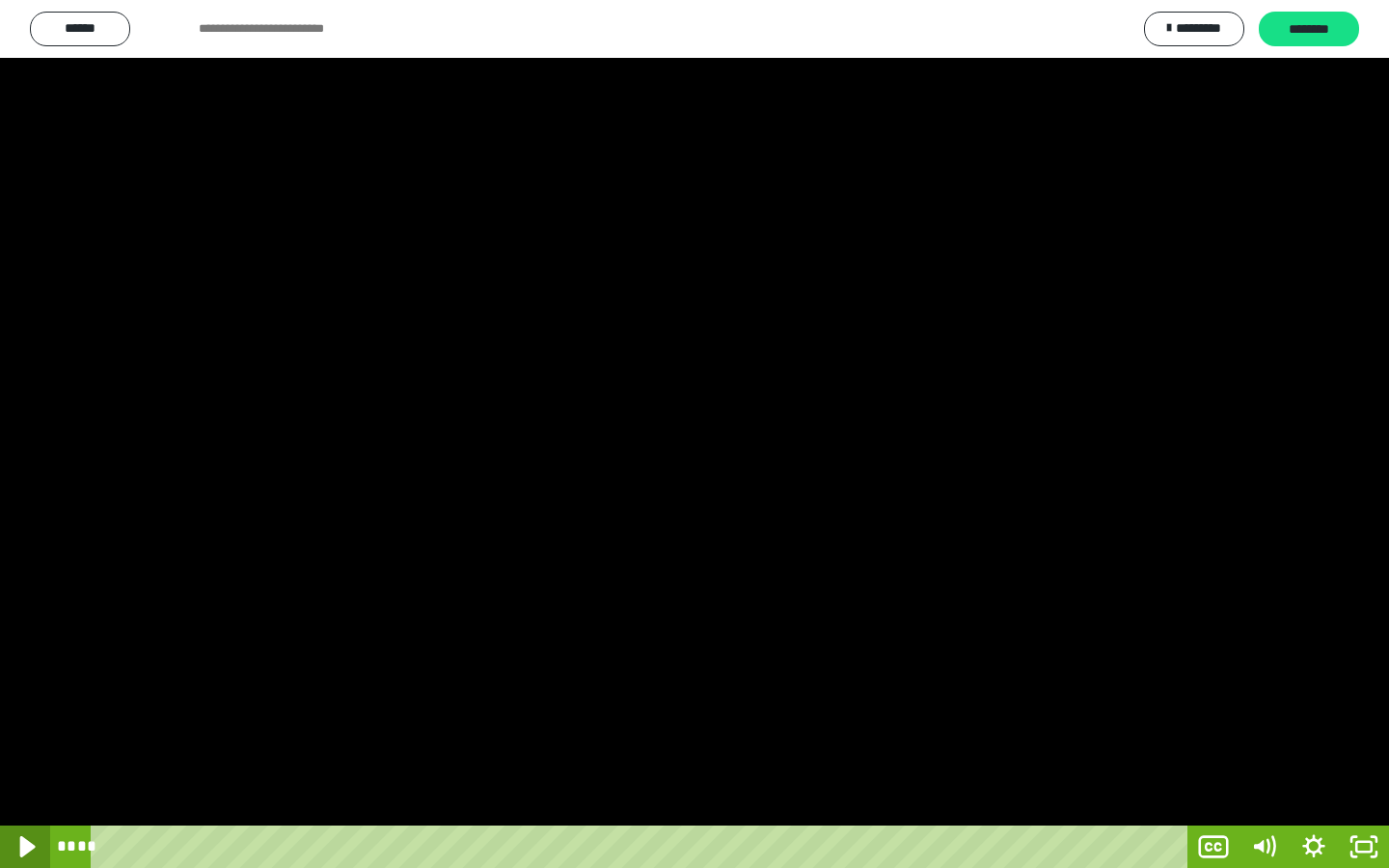 click 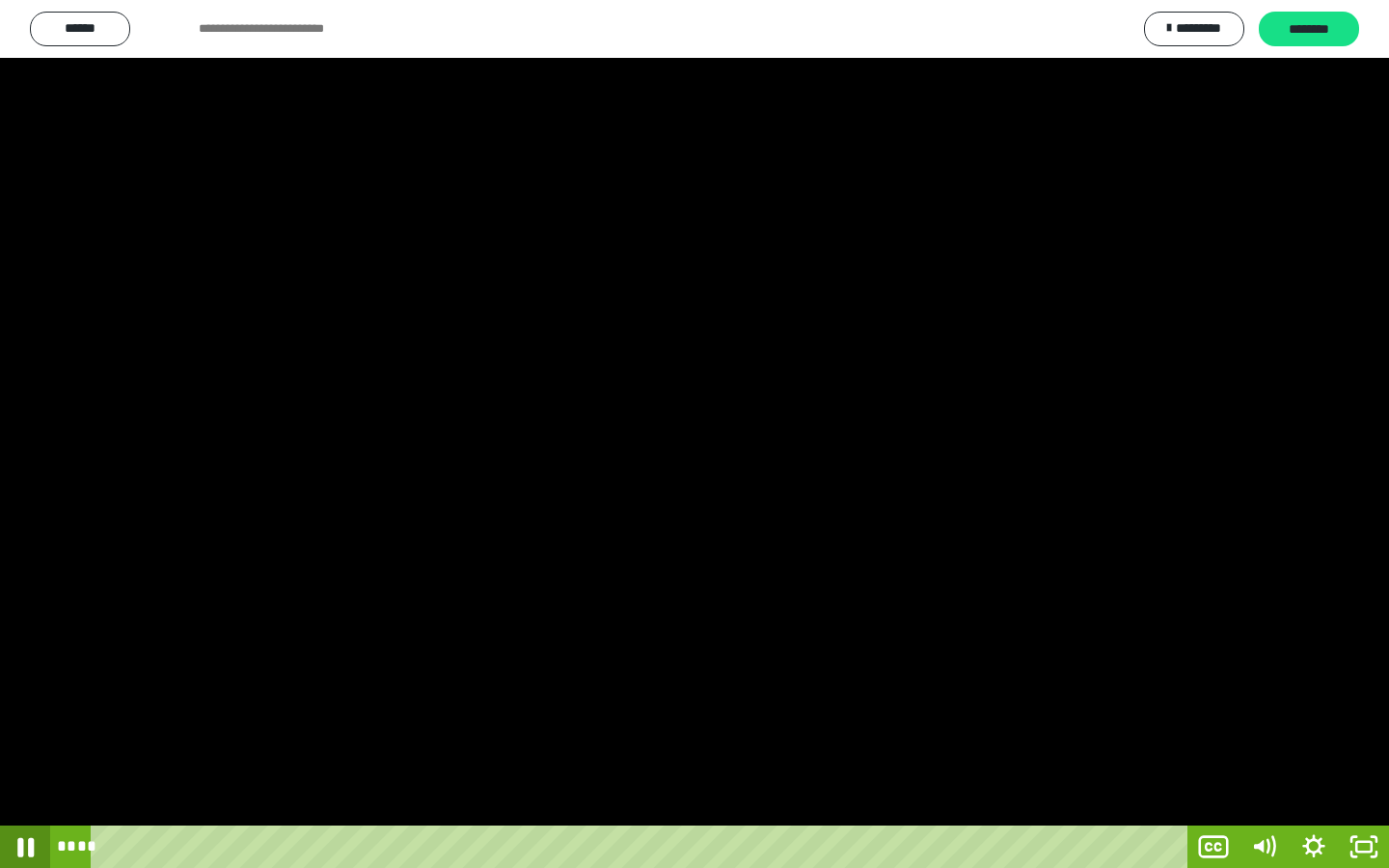 click 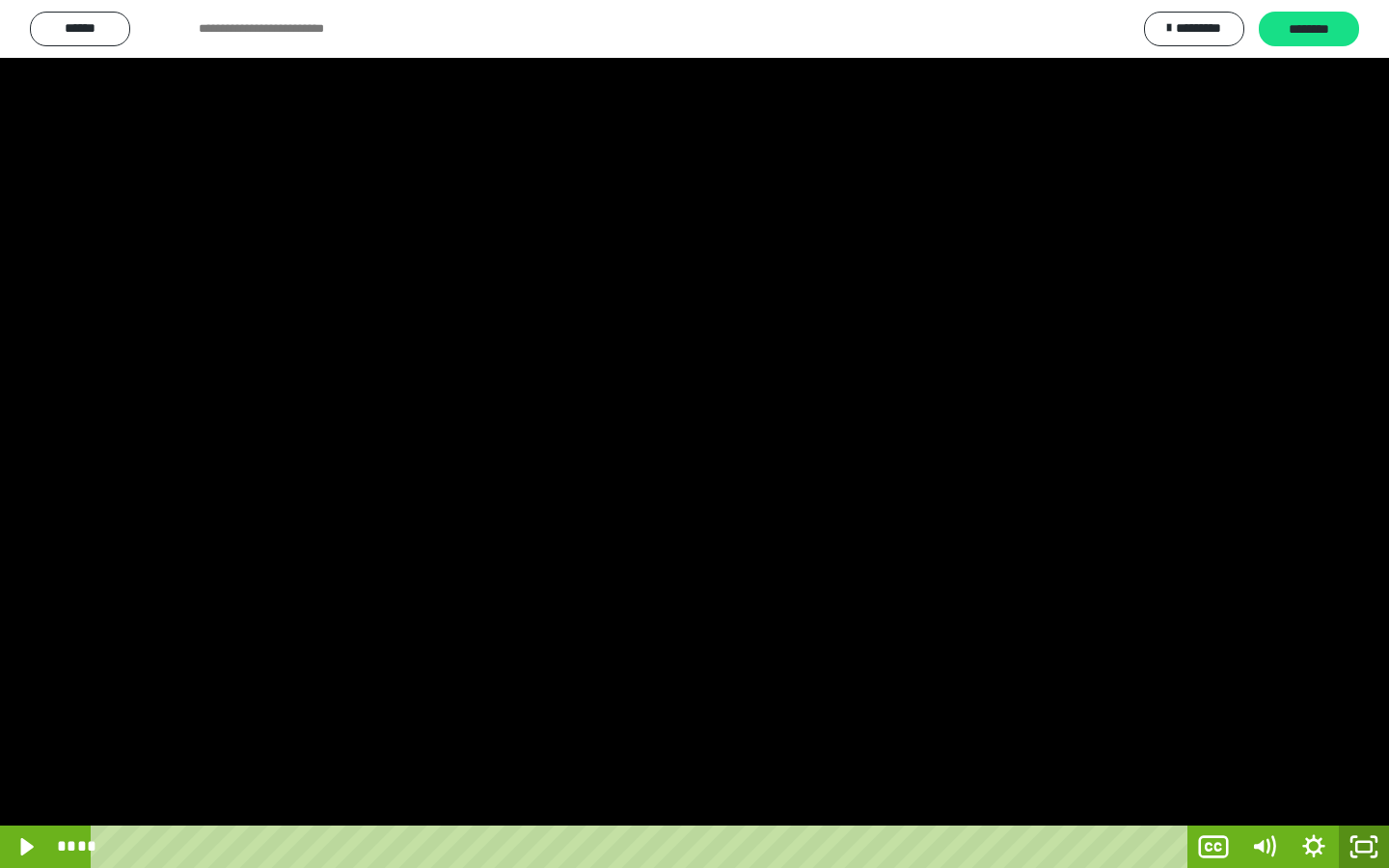 click 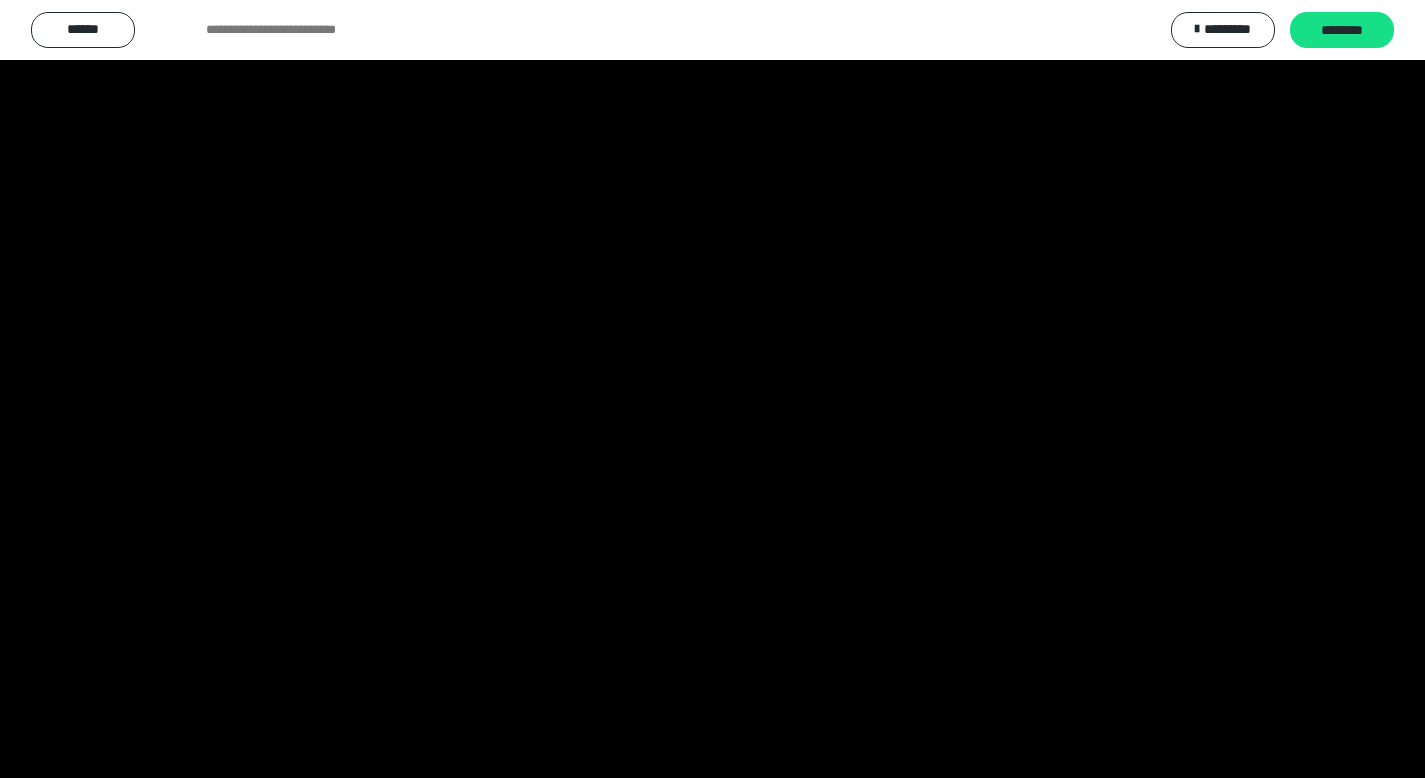 scroll, scrollTop: 3912, scrollLeft: 0, axis: vertical 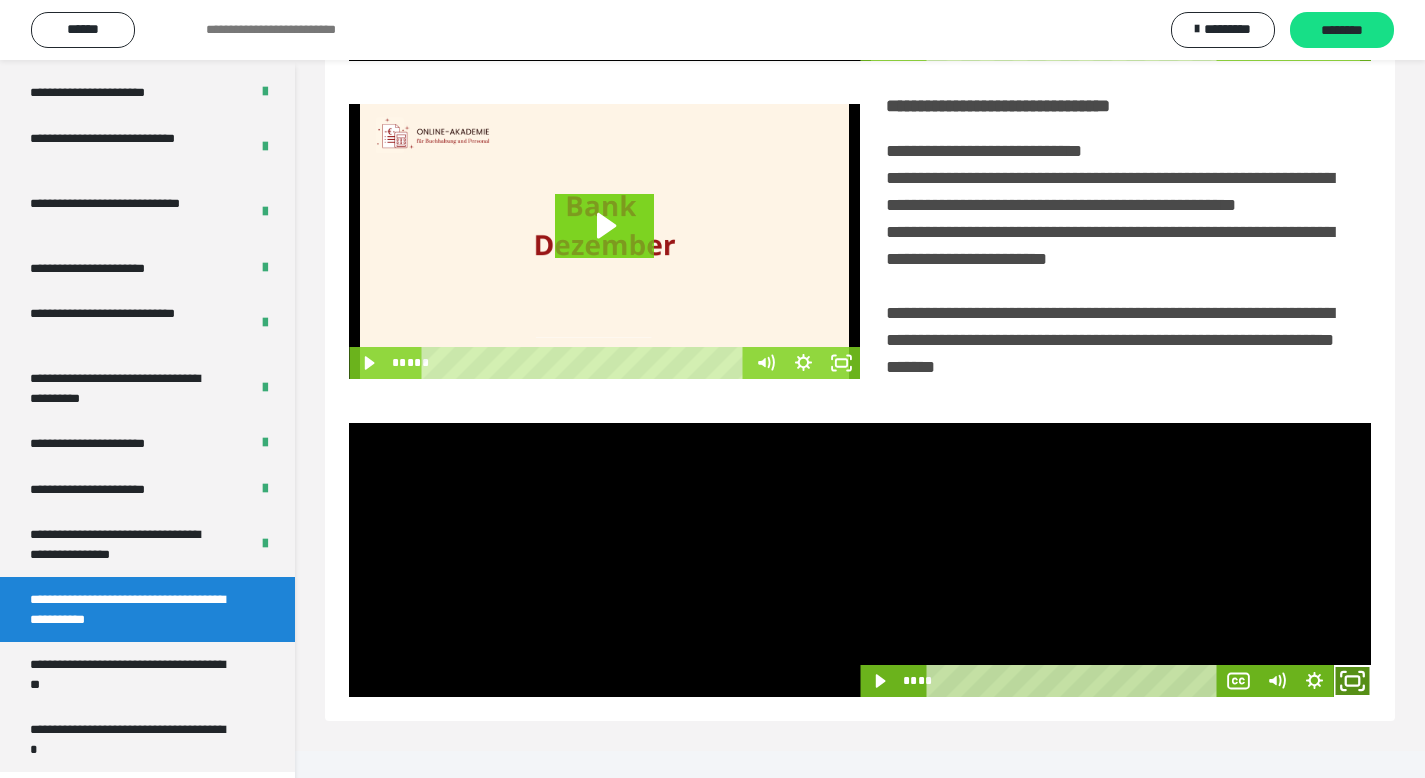 click 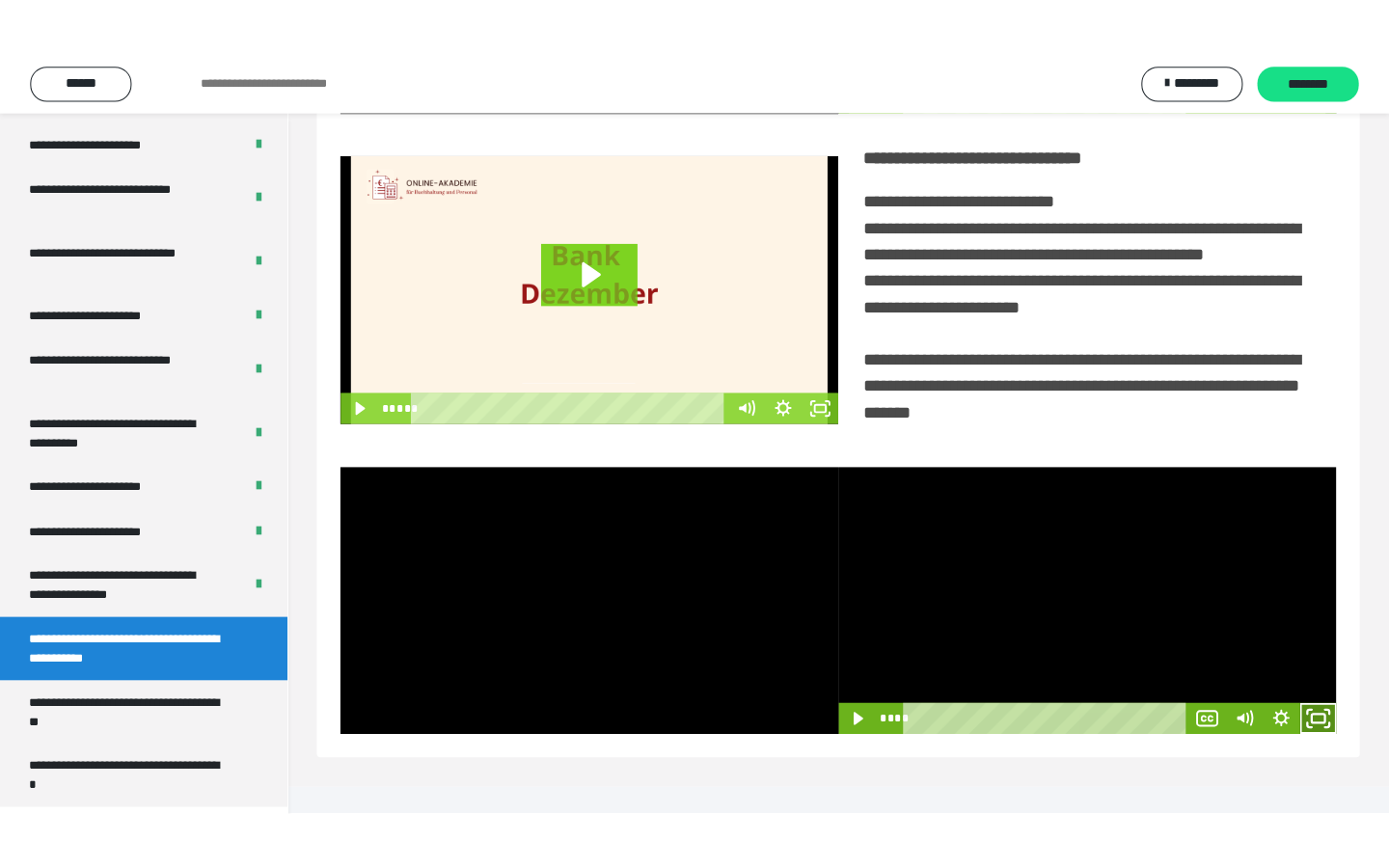 scroll, scrollTop: 225, scrollLeft: 0, axis: vertical 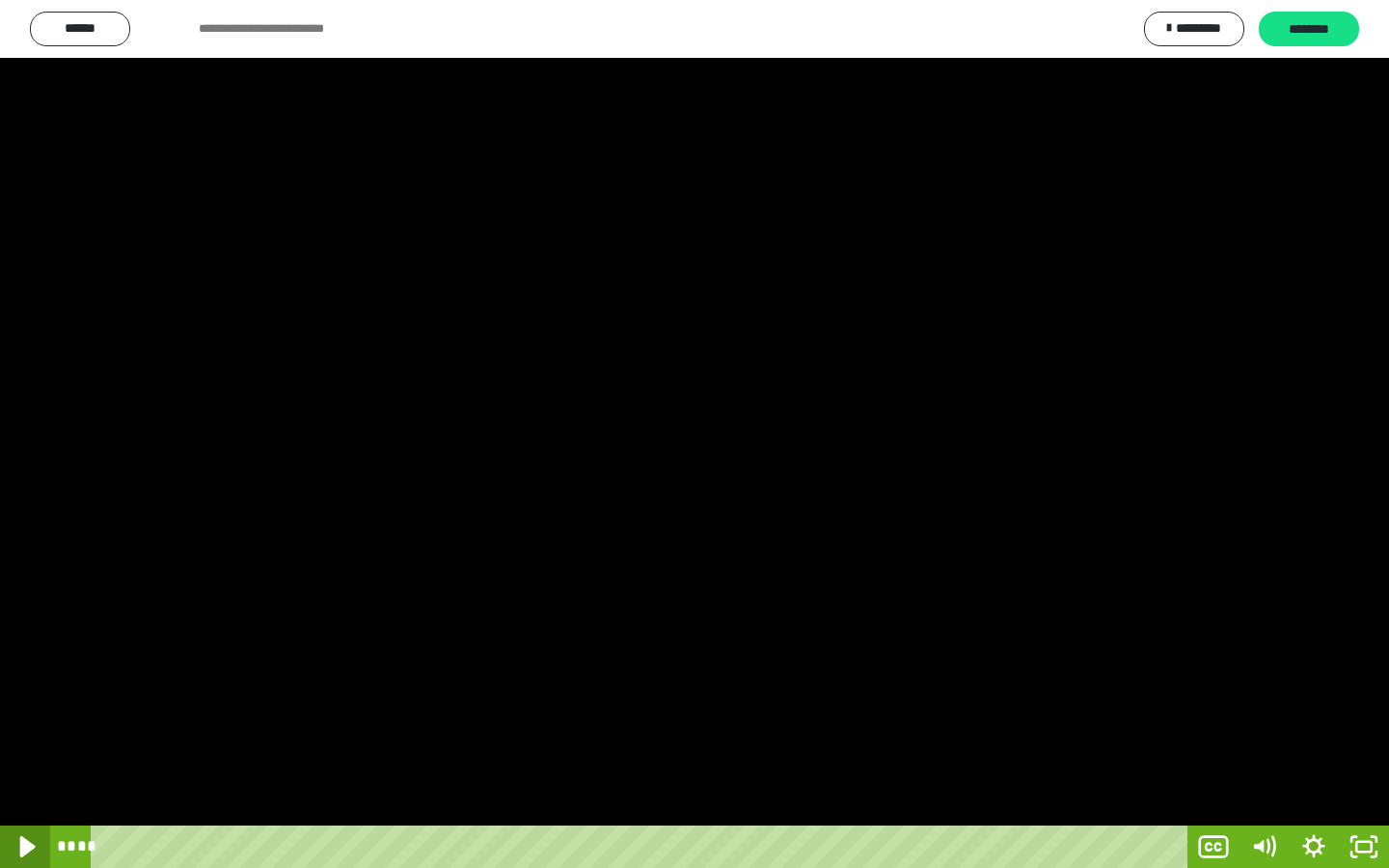 click 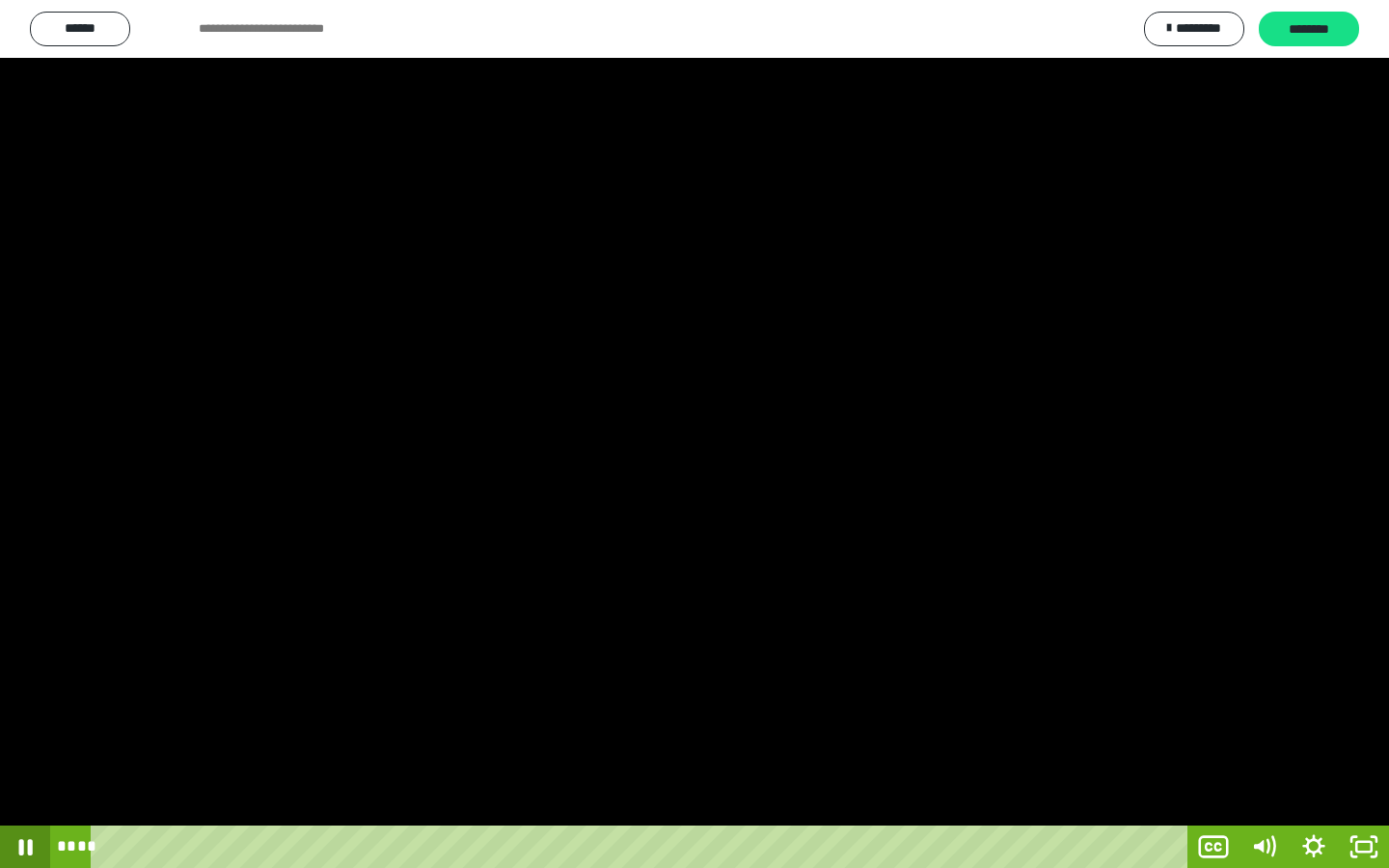 click 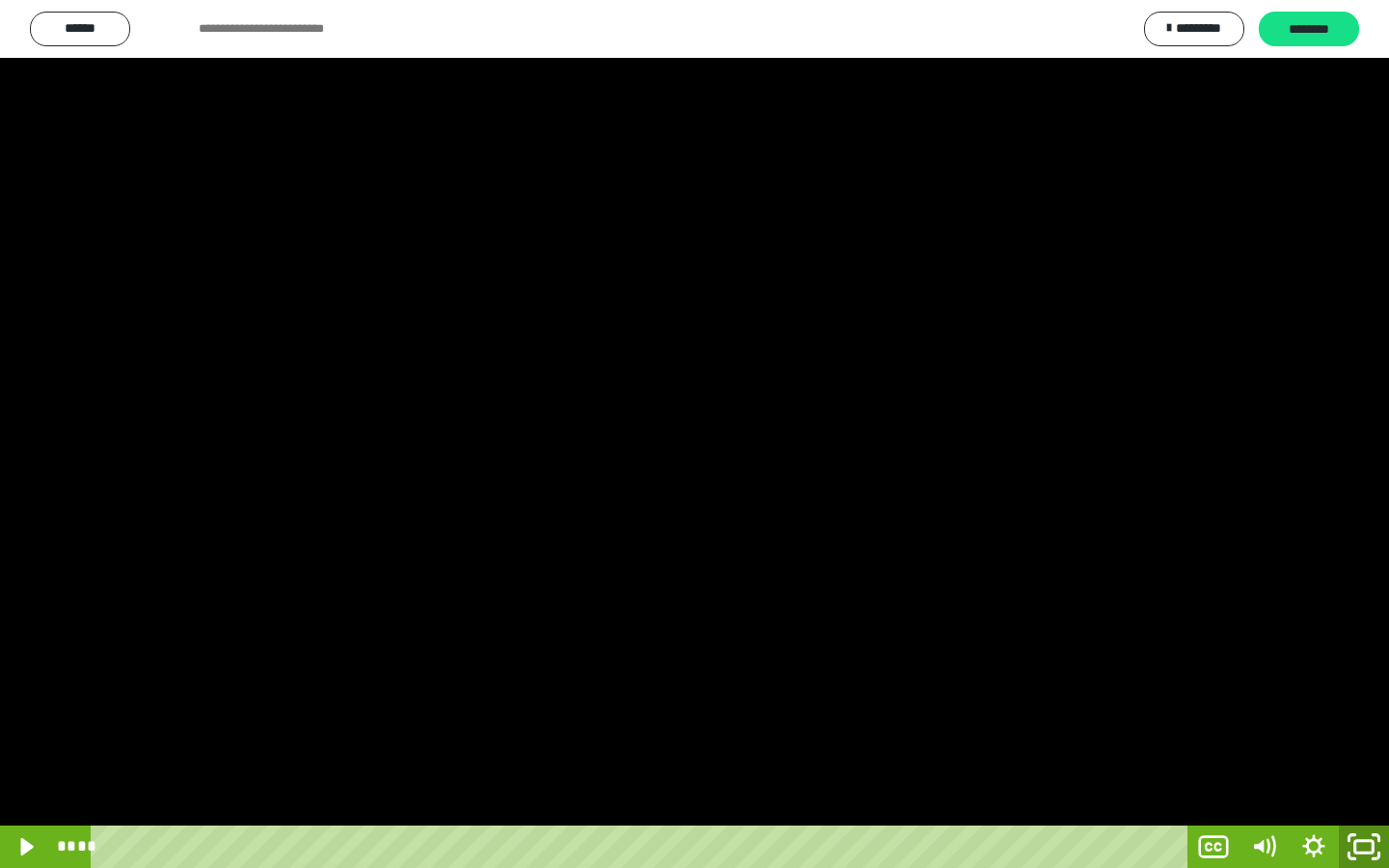 drag, startPoint x: 1360, startPoint y: 847, endPoint x: 1345, endPoint y: 630, distance: 217.51782 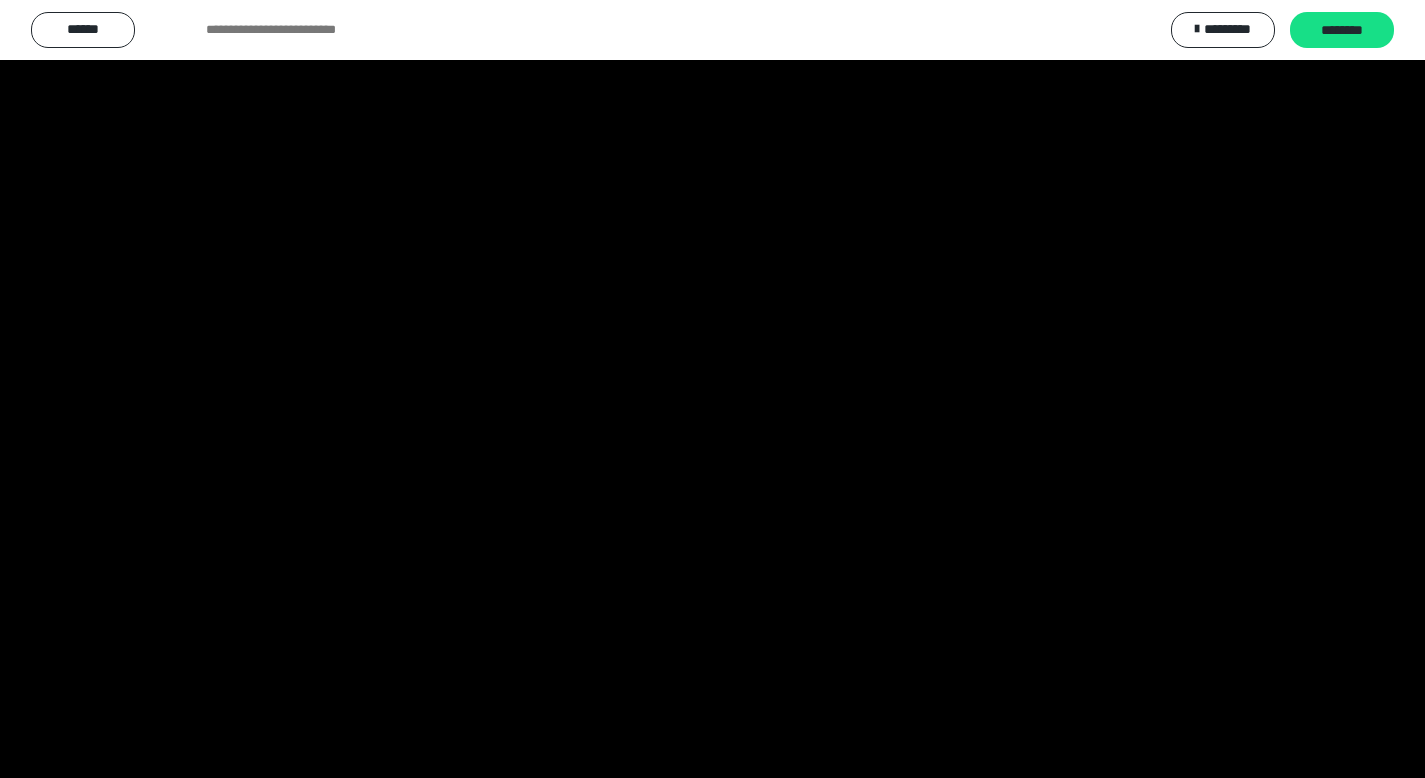 scroll, scrollTop: 3912, scrollLeft: 0, axis: vertical 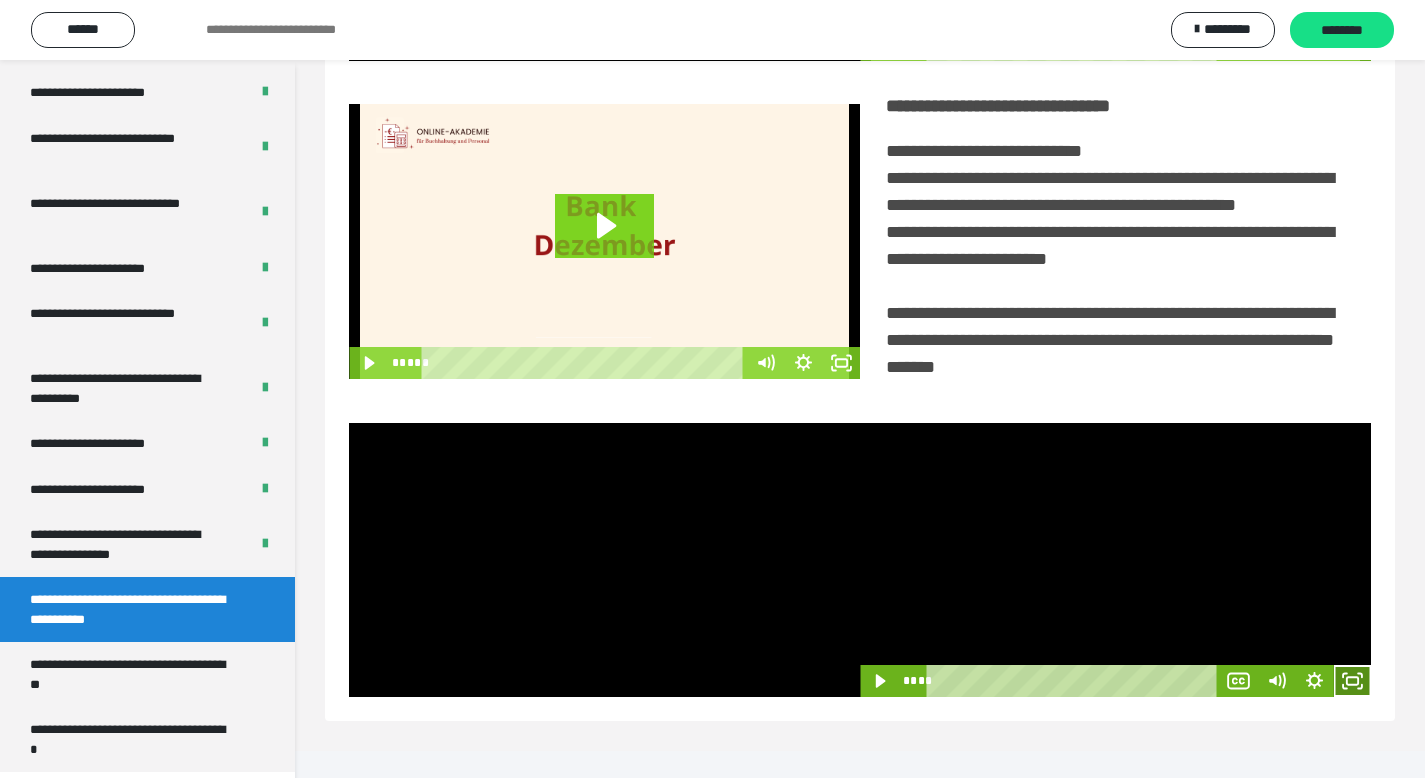 click 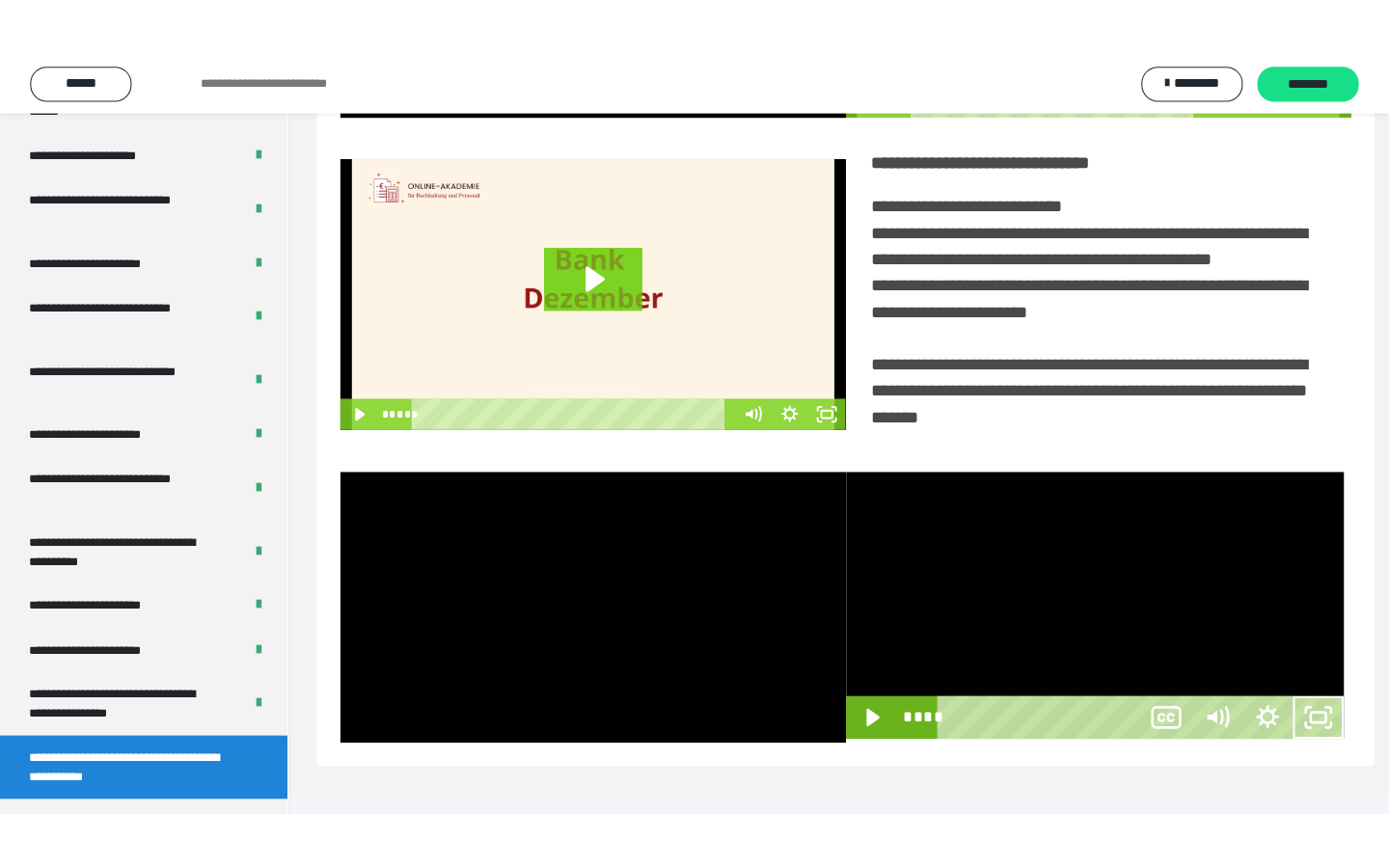 scroll, scrollTop: 225, scrollLeft: 0, axis: vertical 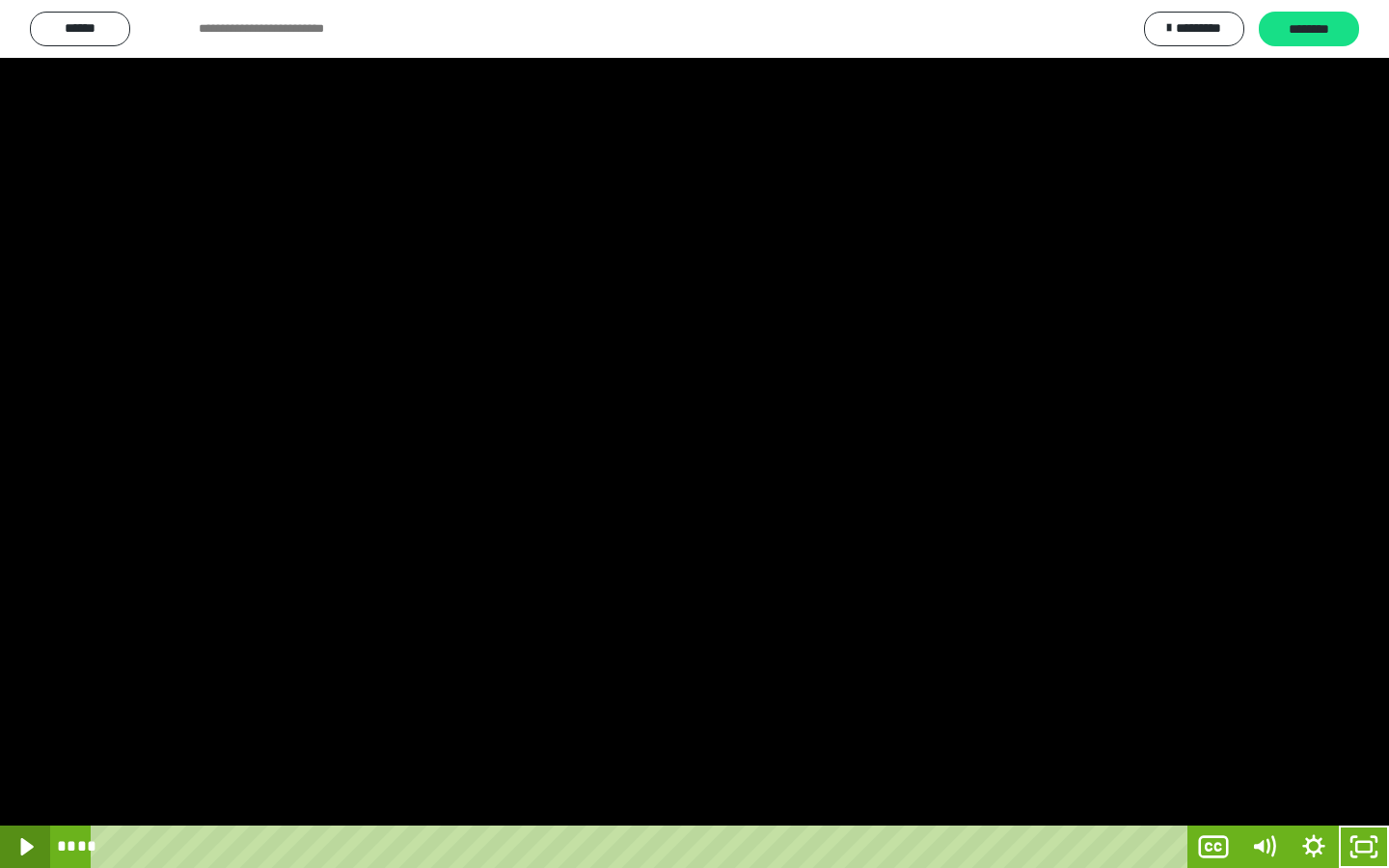 click 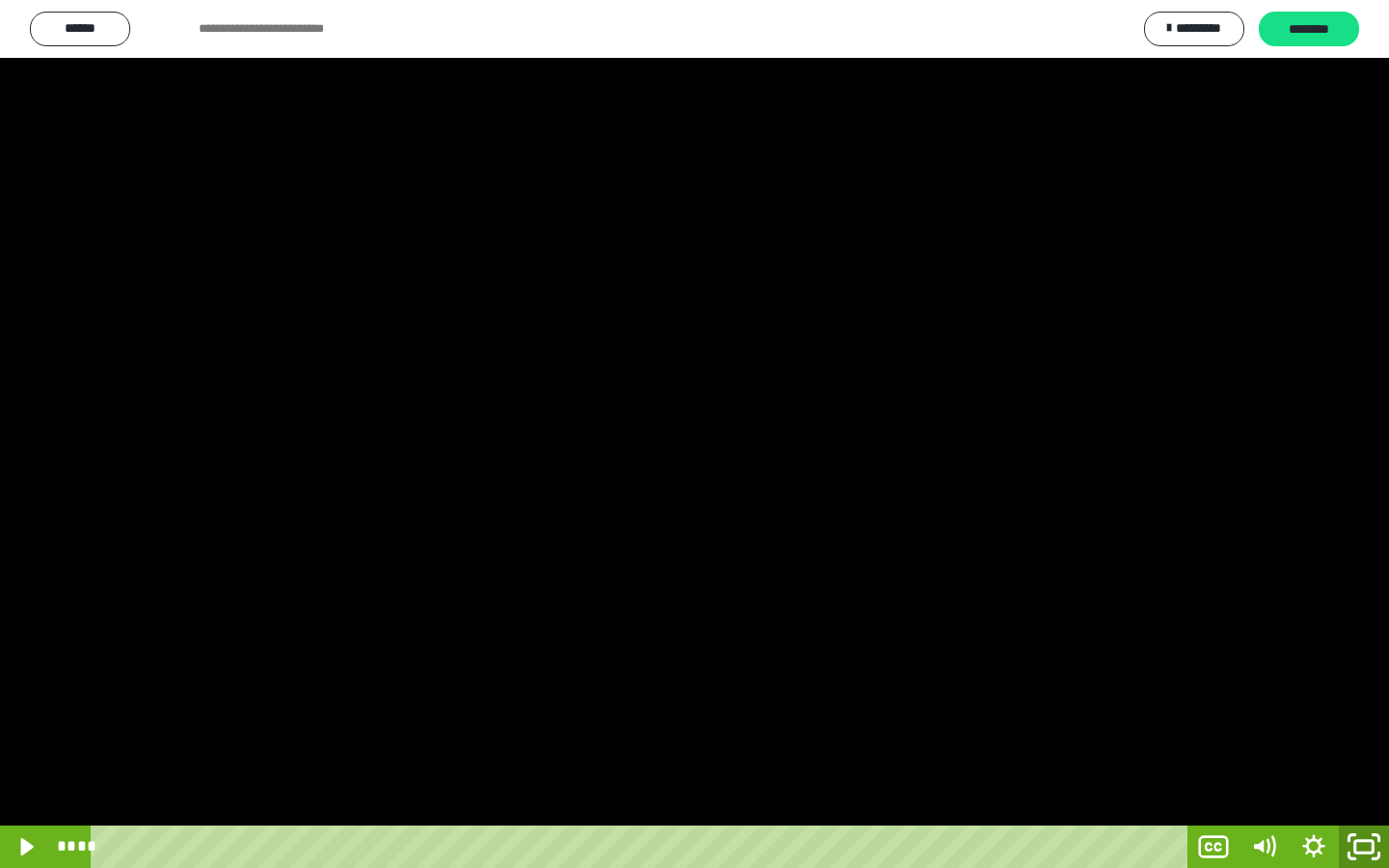 drag, startPoint x: 1357, startPoint y: 842, endPoint x: 1355, endPoint y: 723, distance: 119.01681 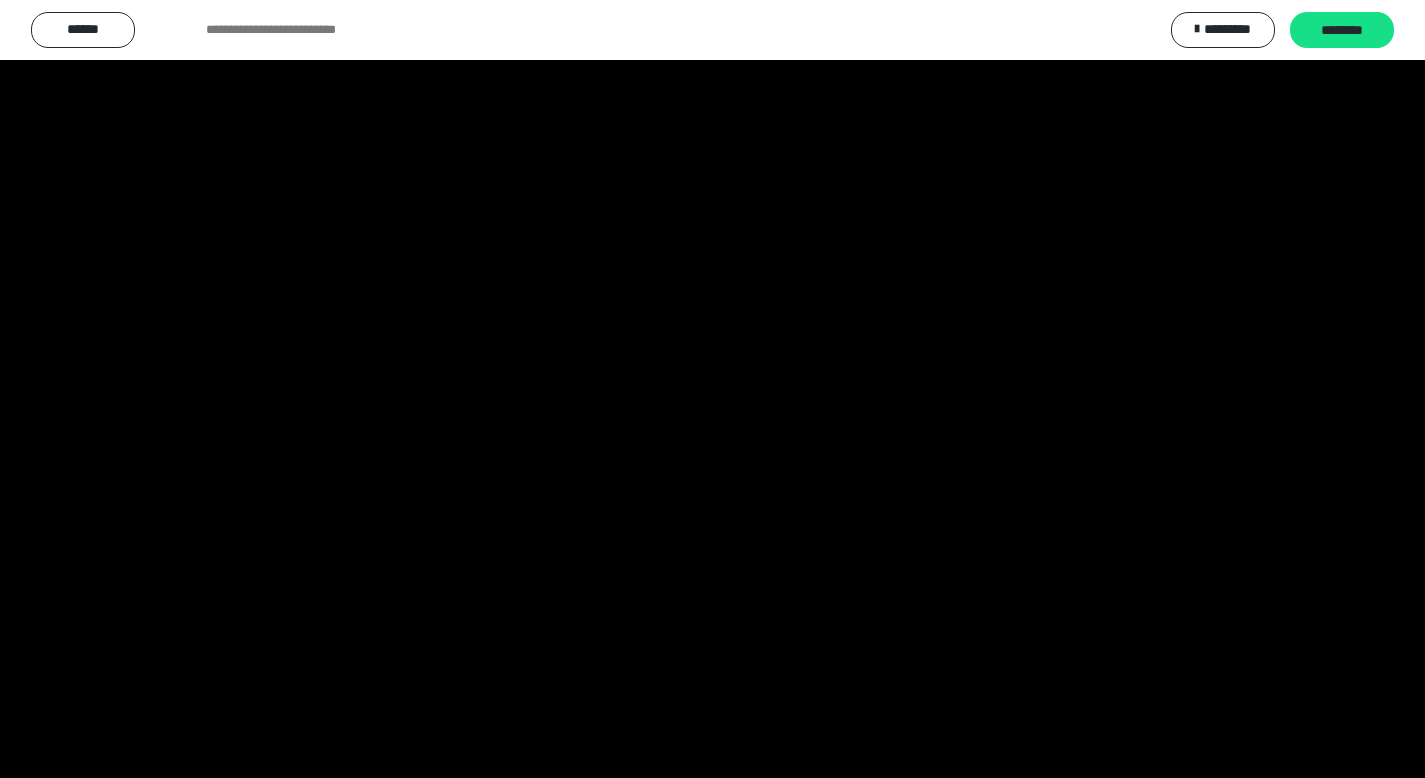 scroll, scrollTop: 3912, scrollLeft: 0, axis: vertical 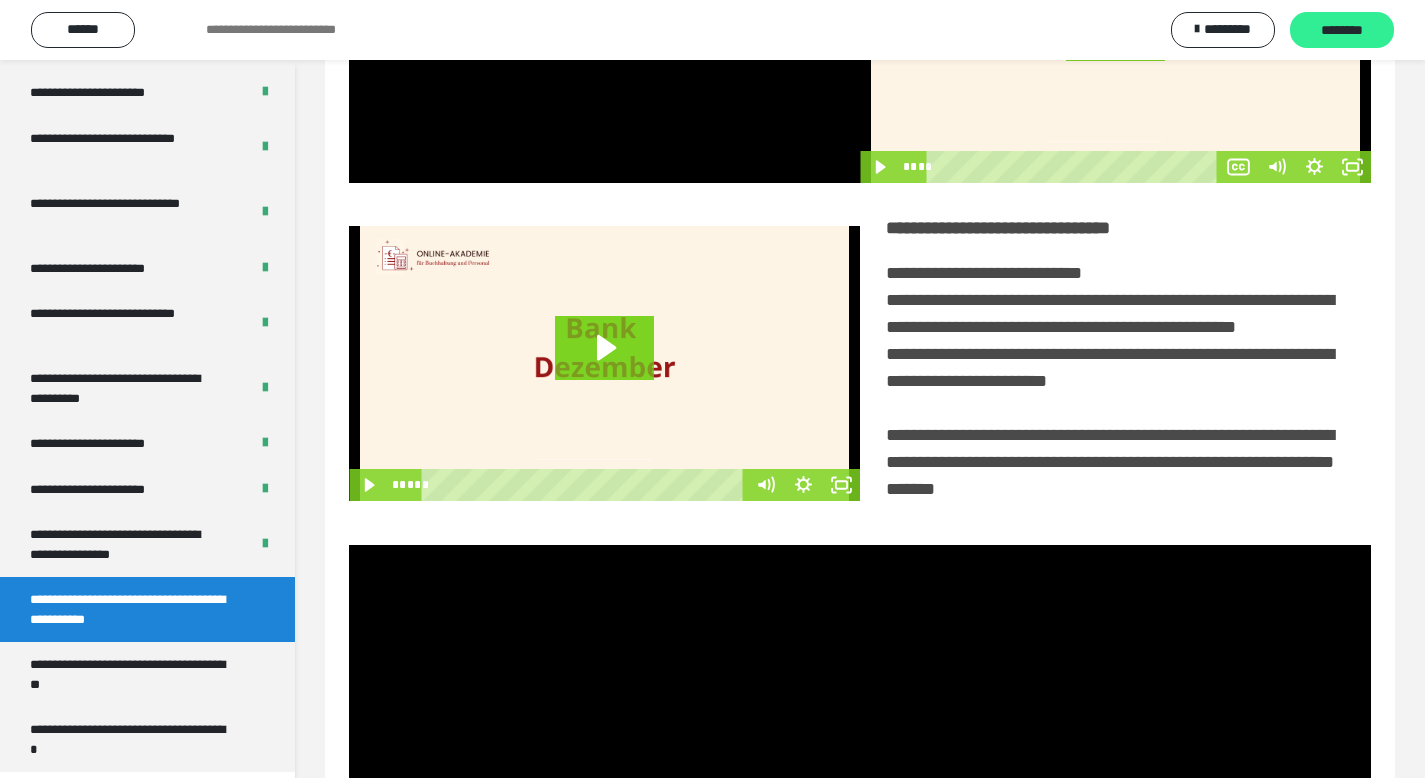 click on "********" at bounding box center (1342, 31) 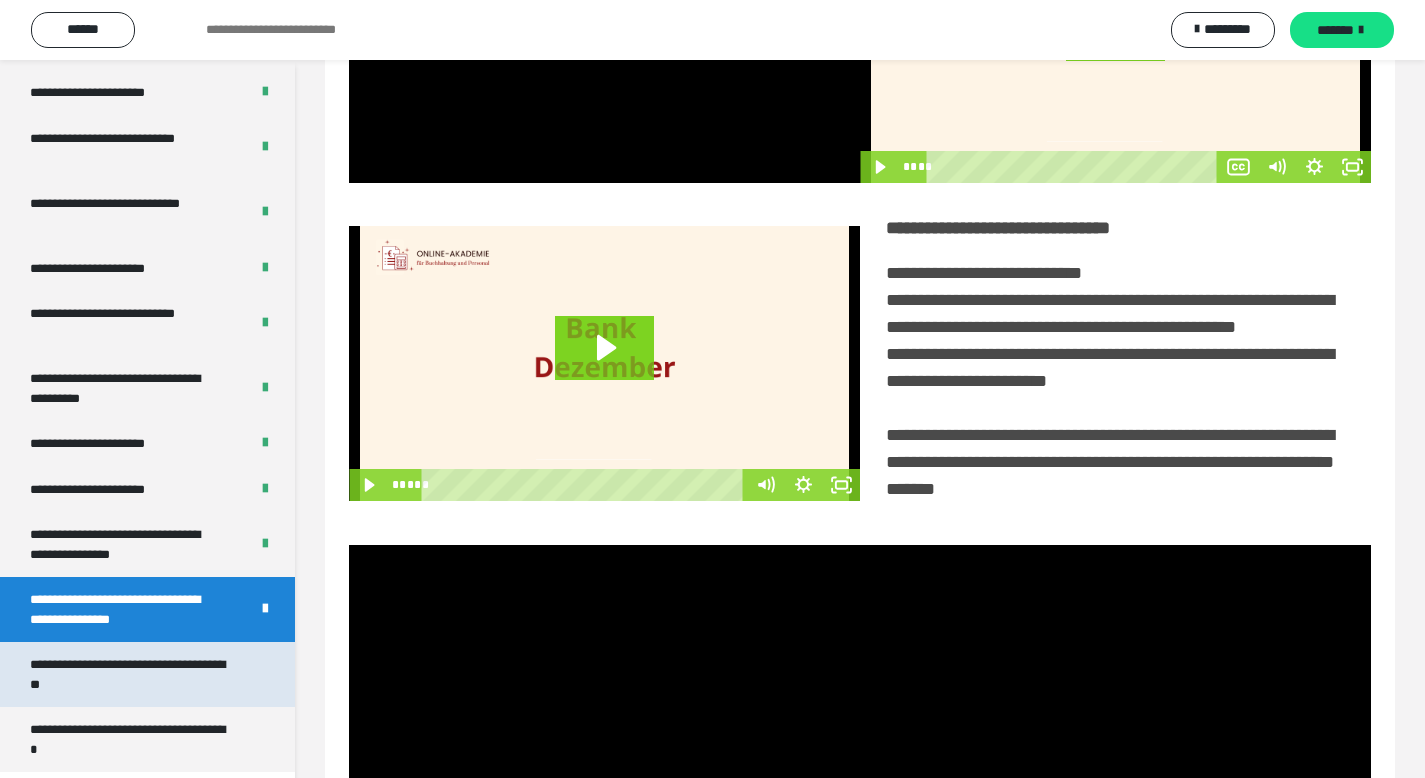 click on "**********" at bounding box center (132, 674) 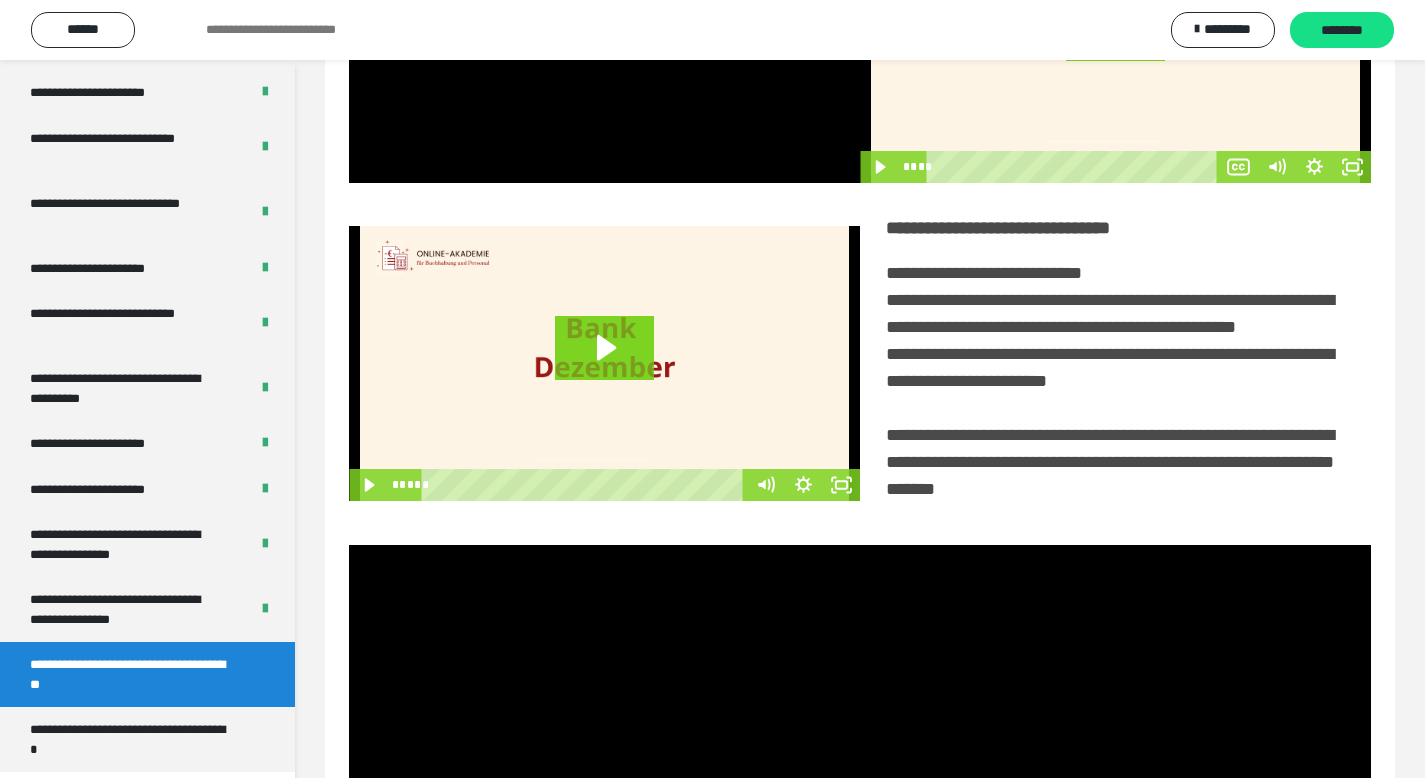 scroll, scrollTop: 60, scrollLeft: 0, axis: vertical 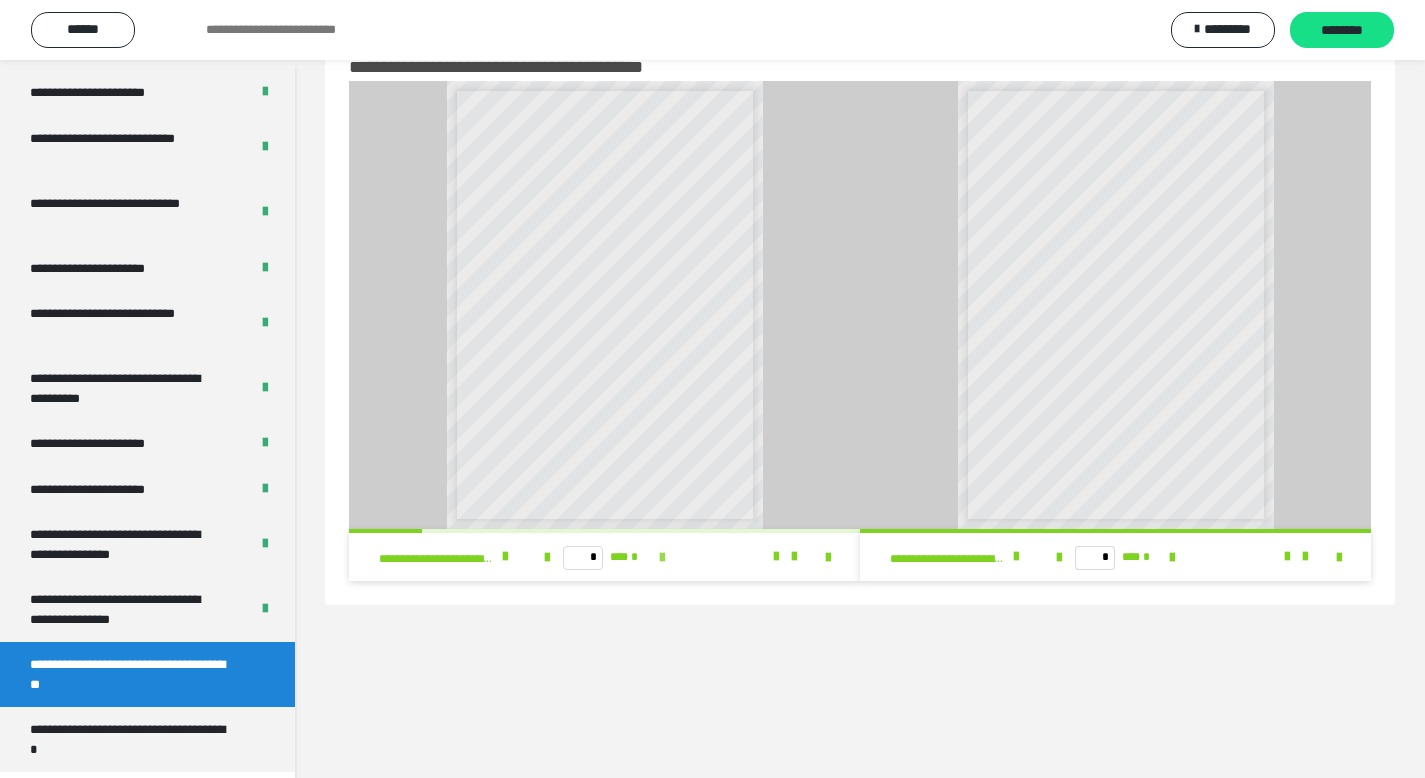 click at bounding box center (662, 558) 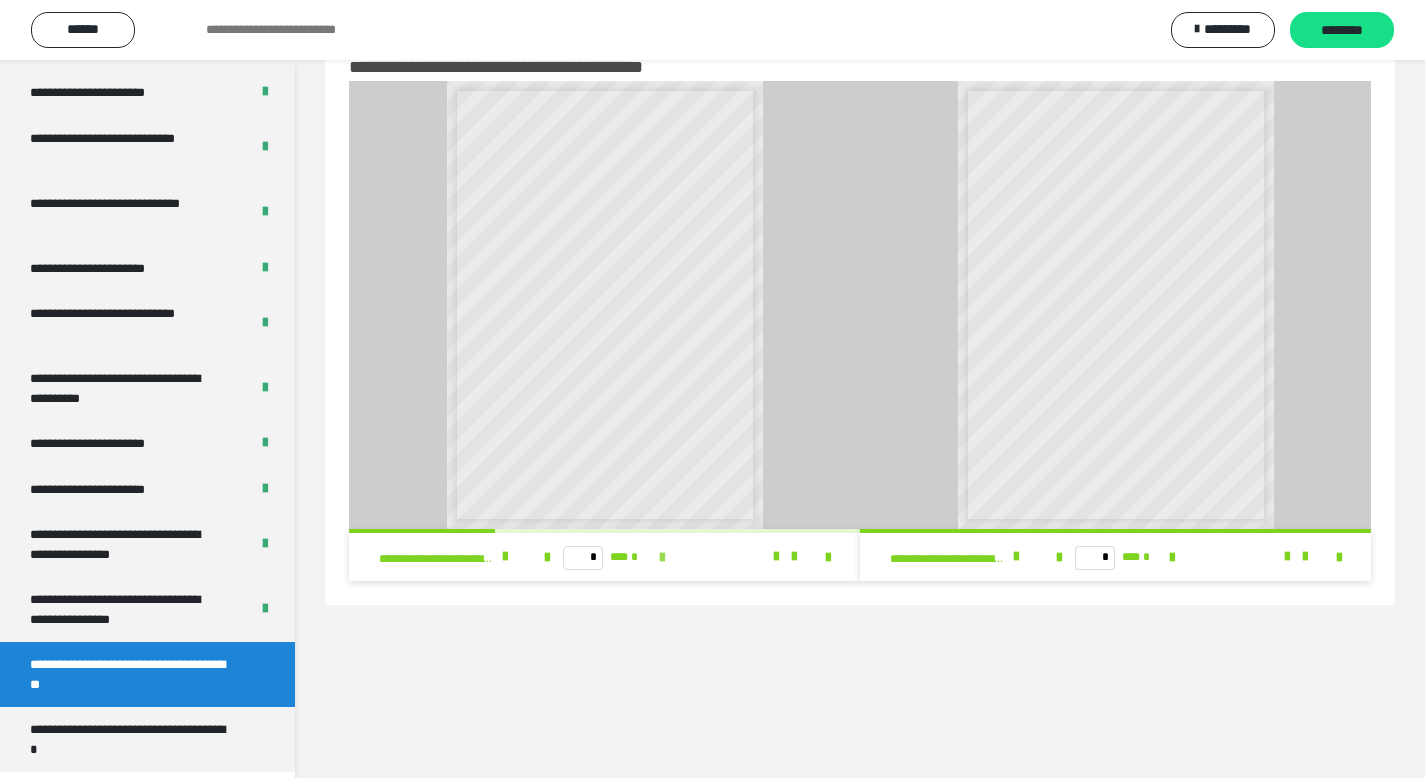click at bounding box center [662, 558] 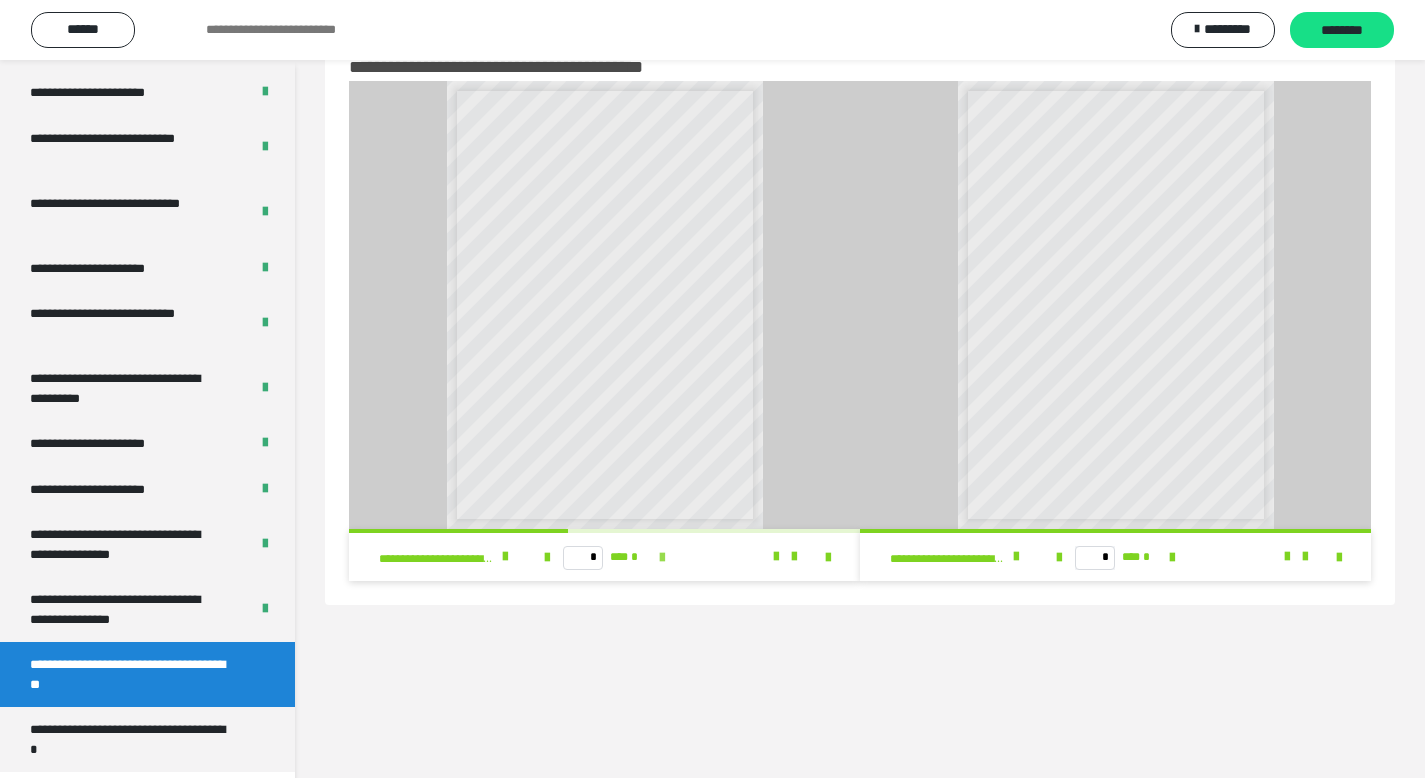 click at bounding box center (662, 558) 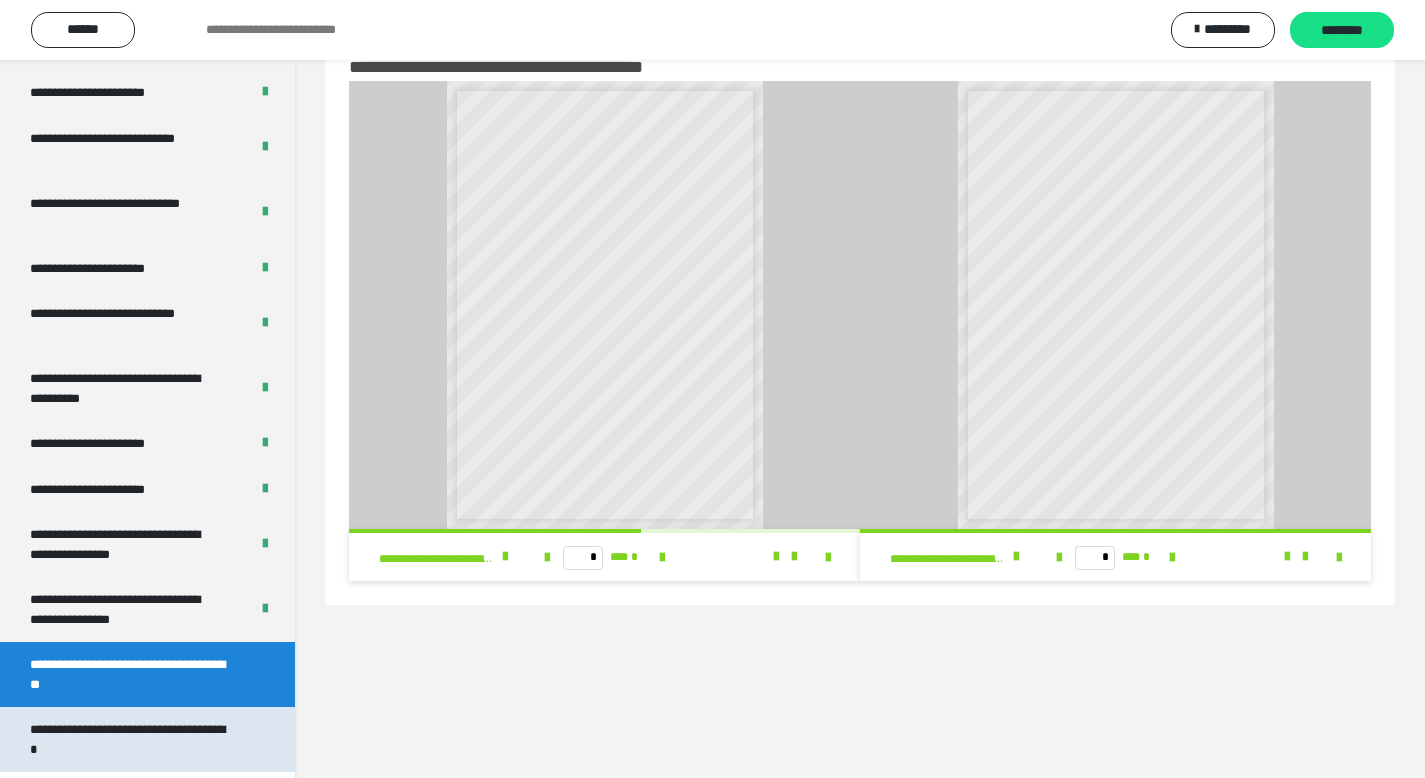 click on "**********" at bounding box center [132, 739] 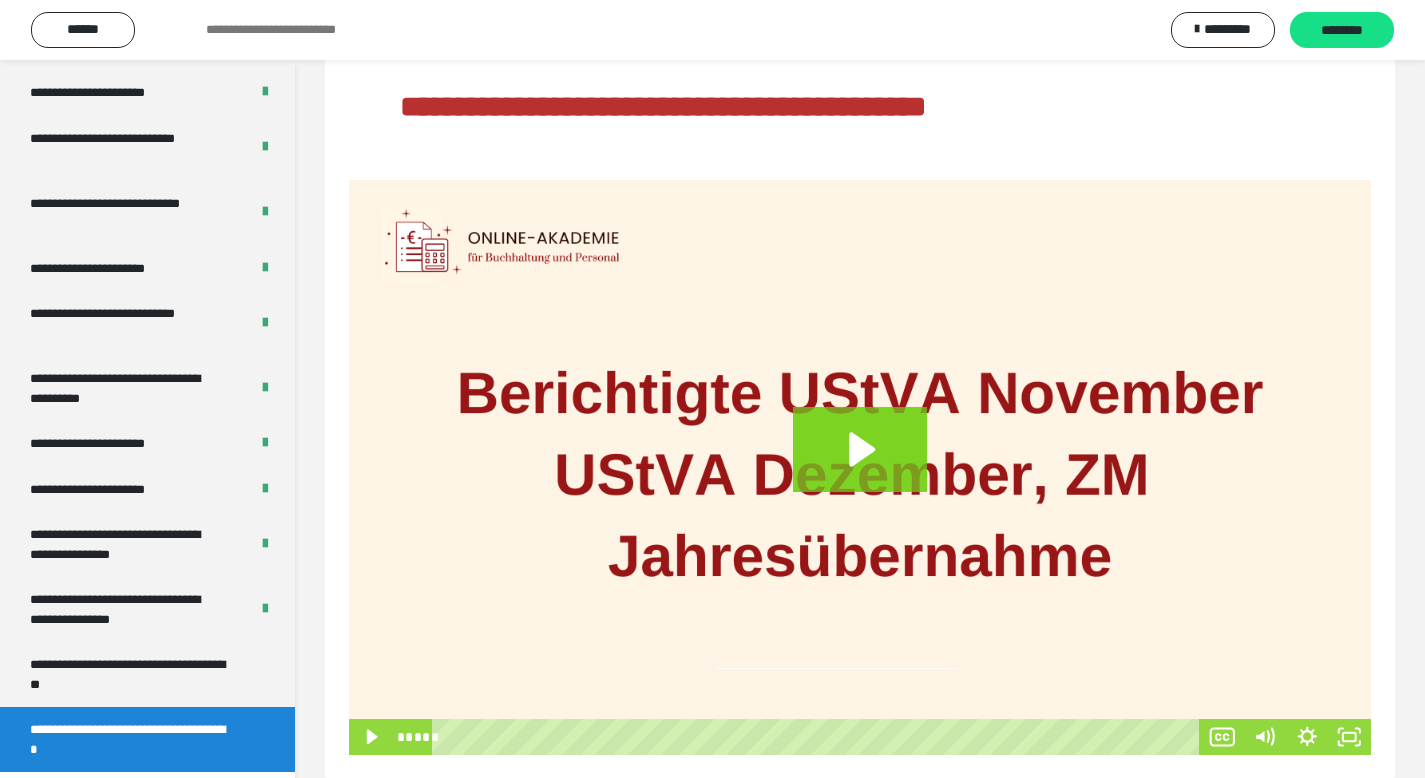 scroll, scrollTop: 200, scrollLeft: 0, axis: vertical 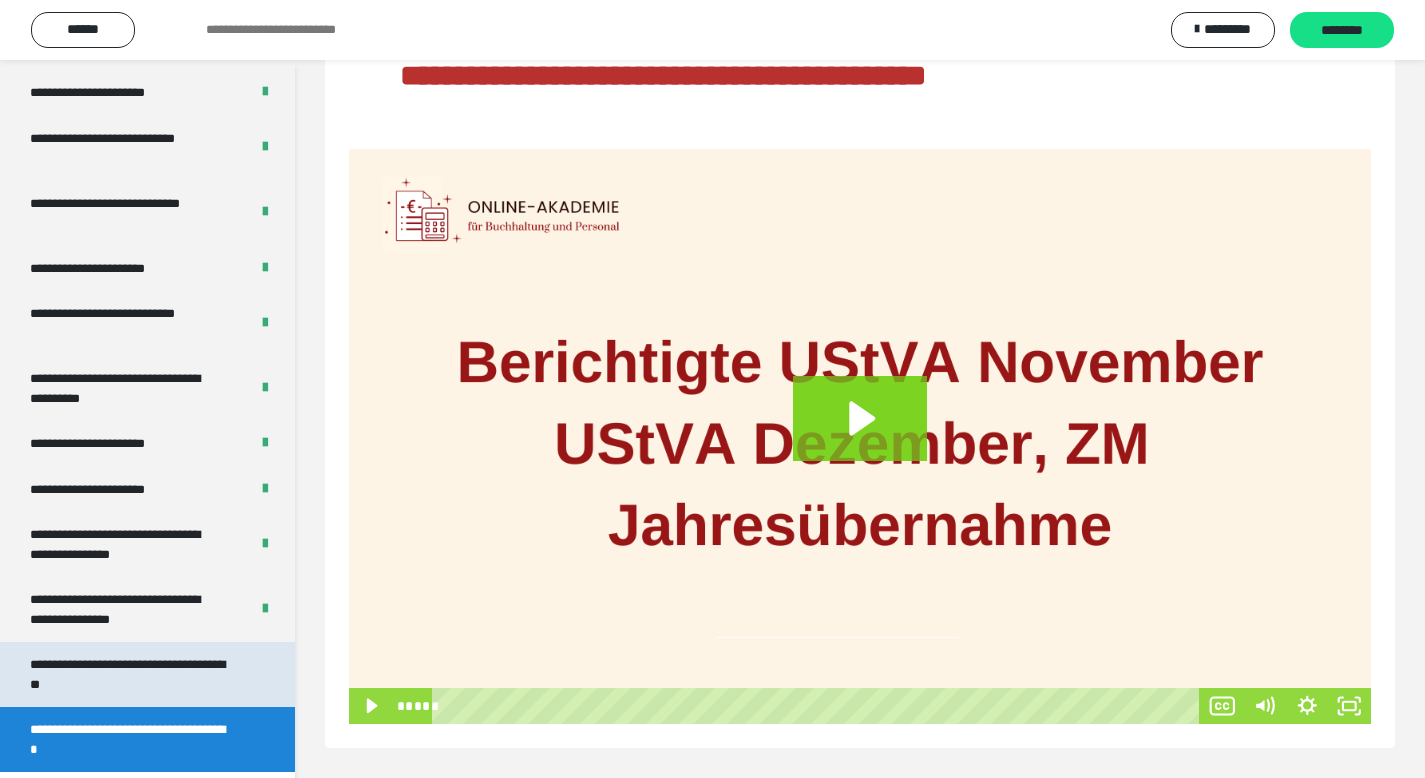 click on "**********" at bounding box center [132, 674] 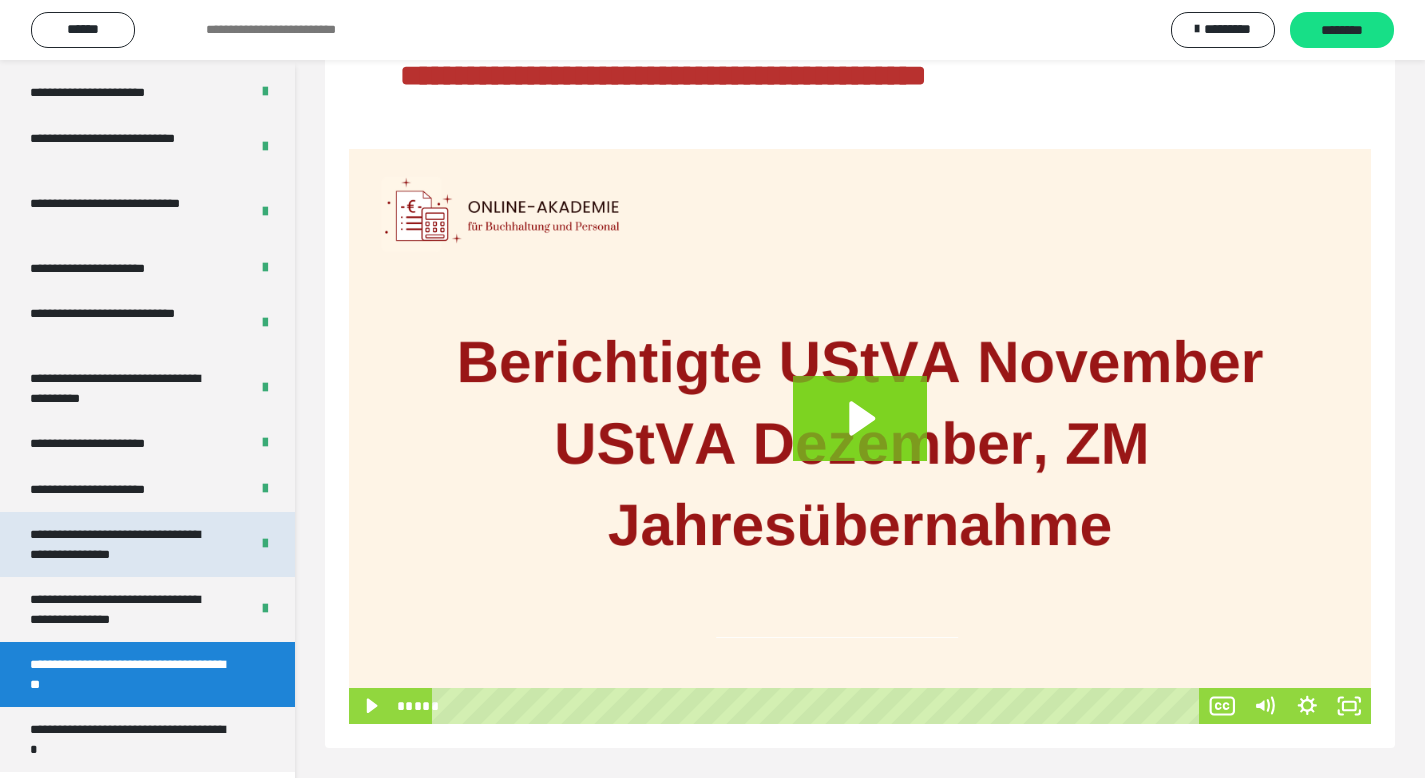 scroll, scrollTop: 60, scrollLeft: 0, axis: vertical 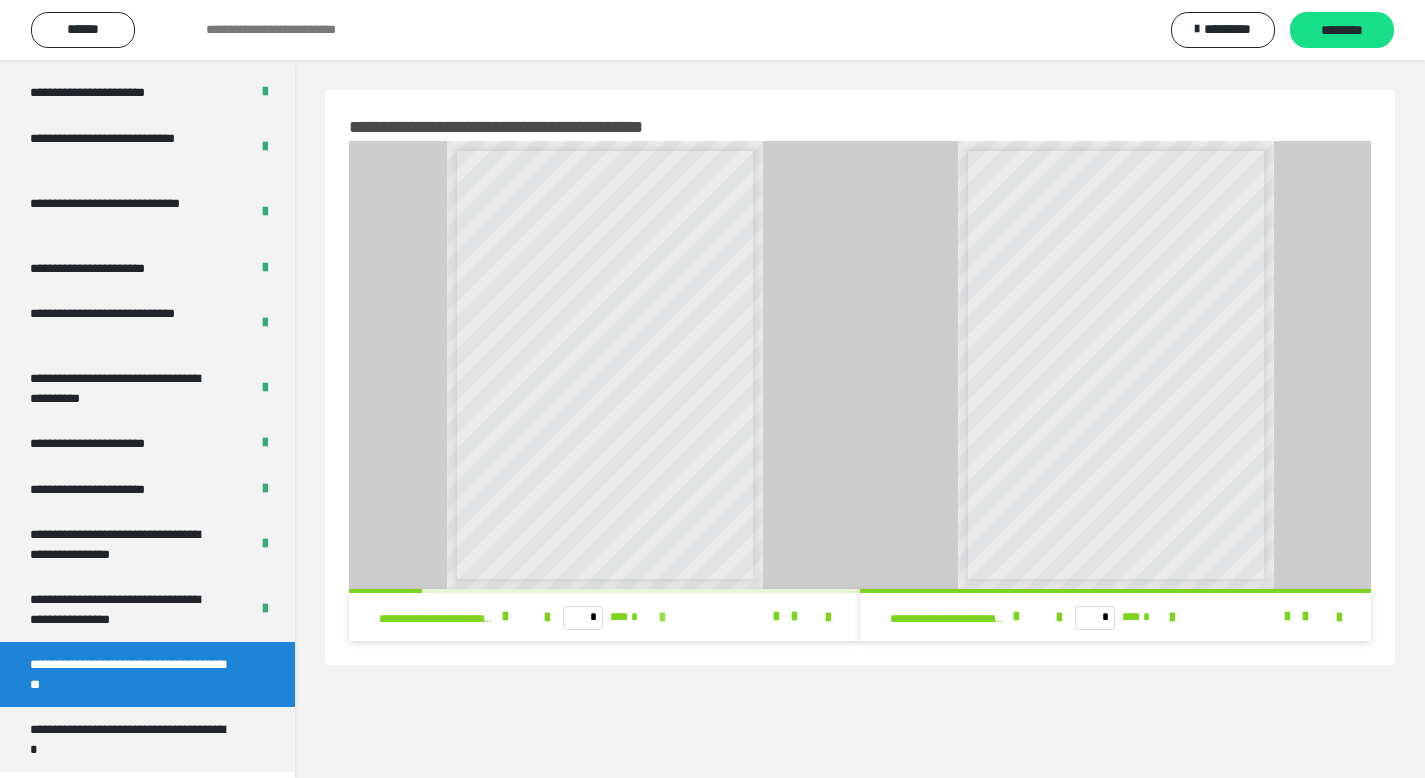 click at bounding box center (662, 618) 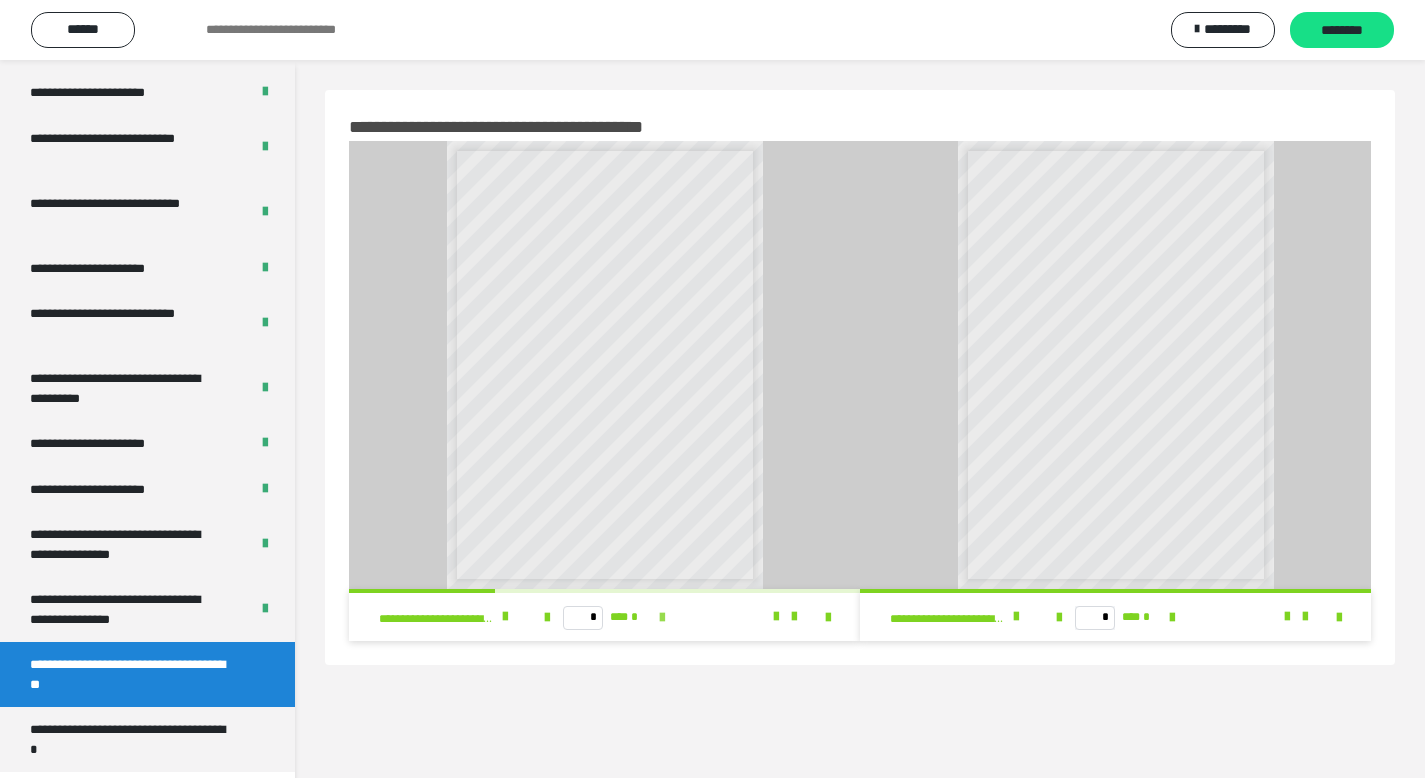 click at bounding box center [662, 618] 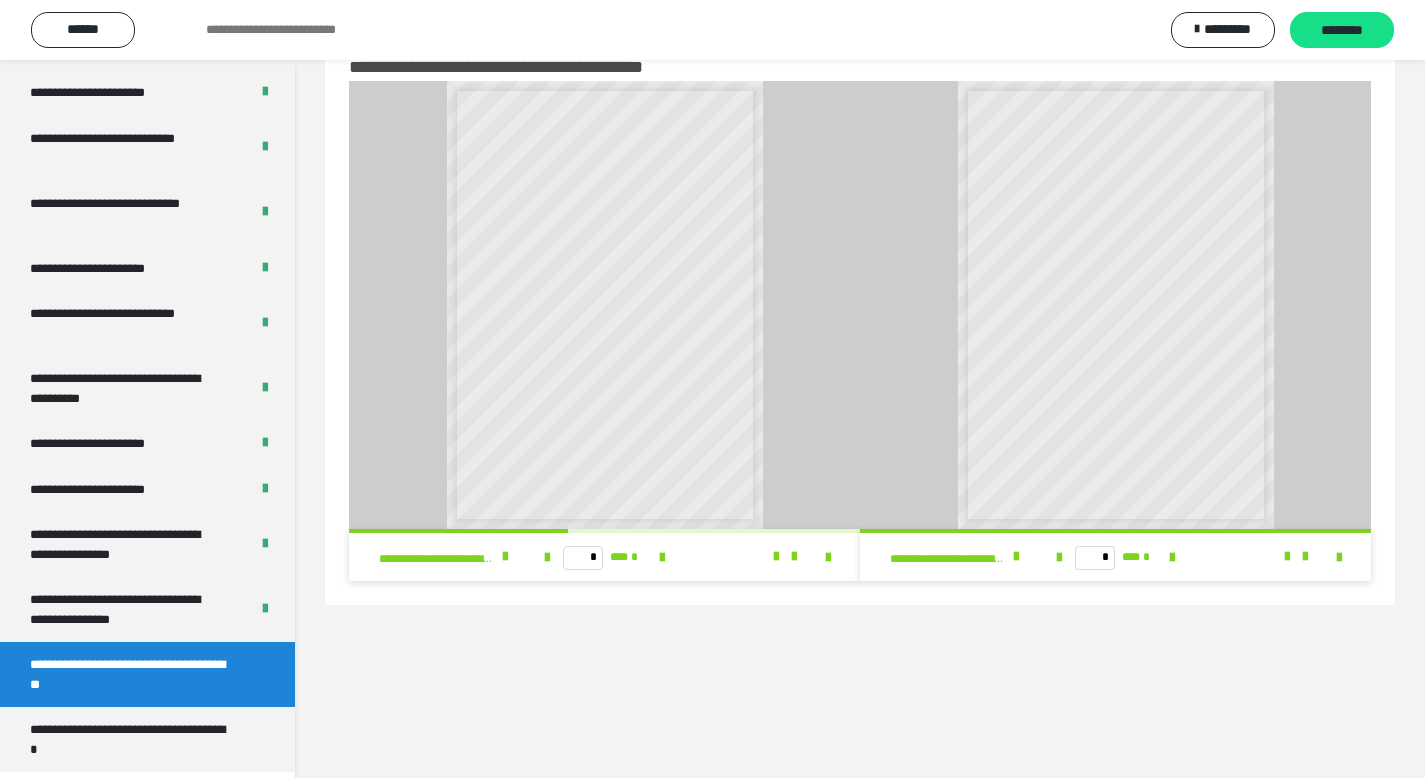 scroll, scrollTop: 0, scrollLeft: 0, axis: both 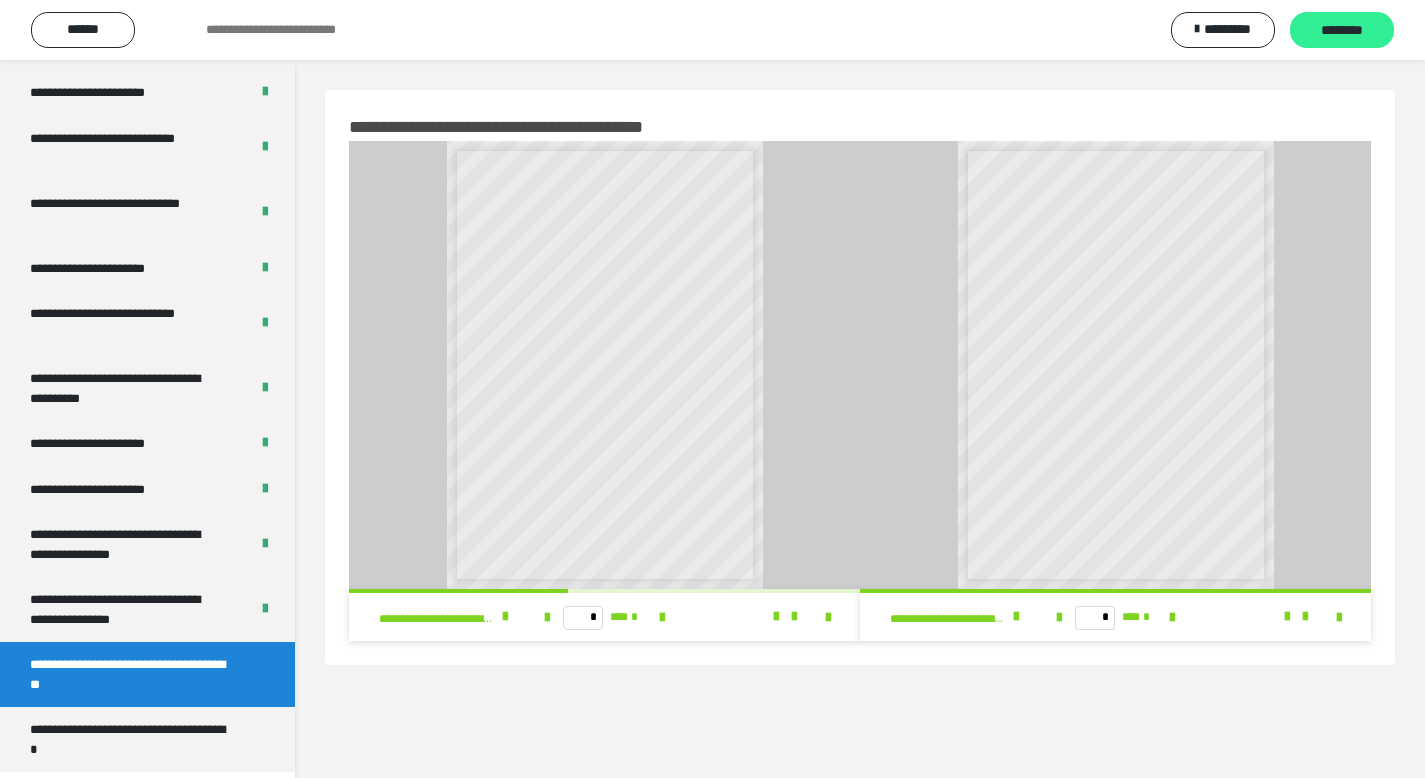 drag, startPoint x: 1347, startPoint y: 24, endPoint x: 1334, endPoint y: 21, distance: 13.341664 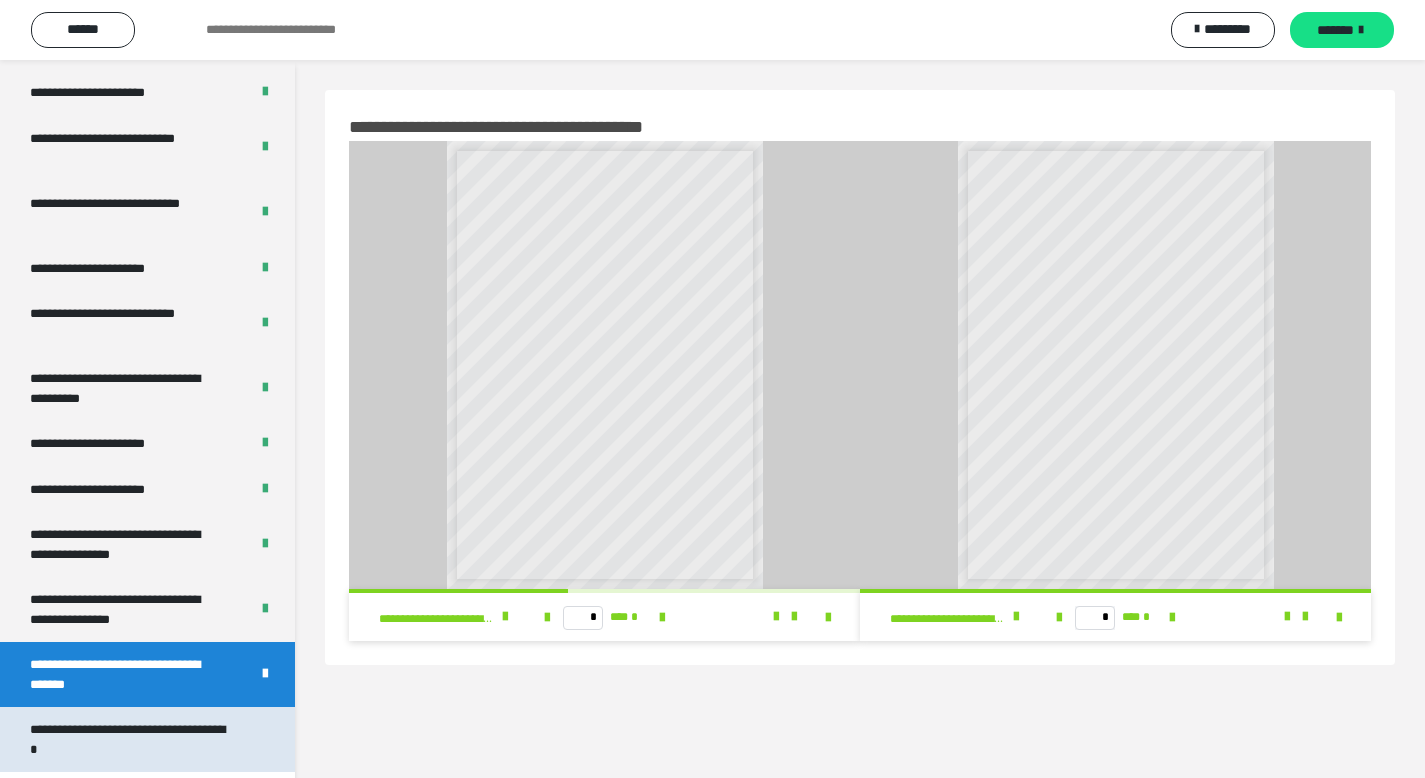 click on "**********" at bounding box center (132, 739) 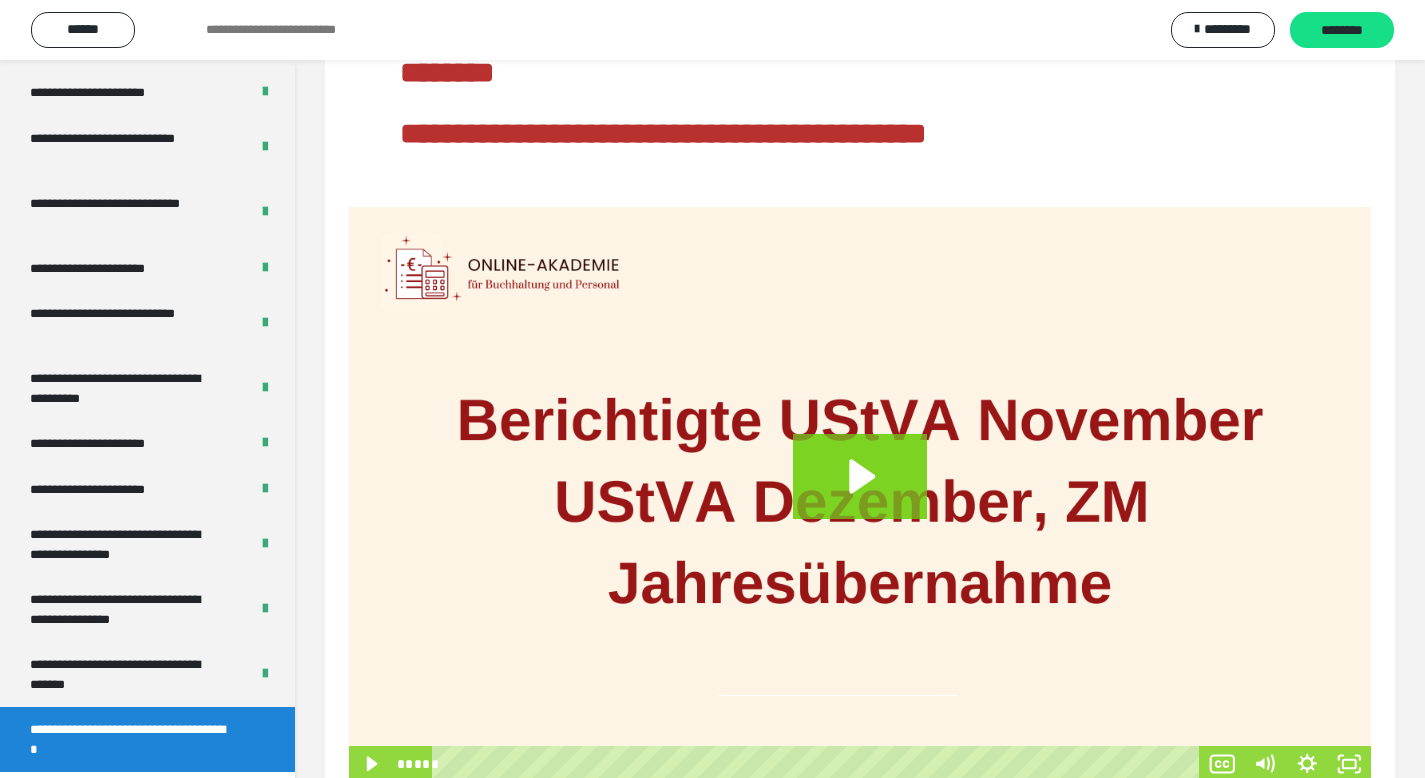 scroll, scrollTop: 200, scrollLeft: 0, axis: vertical 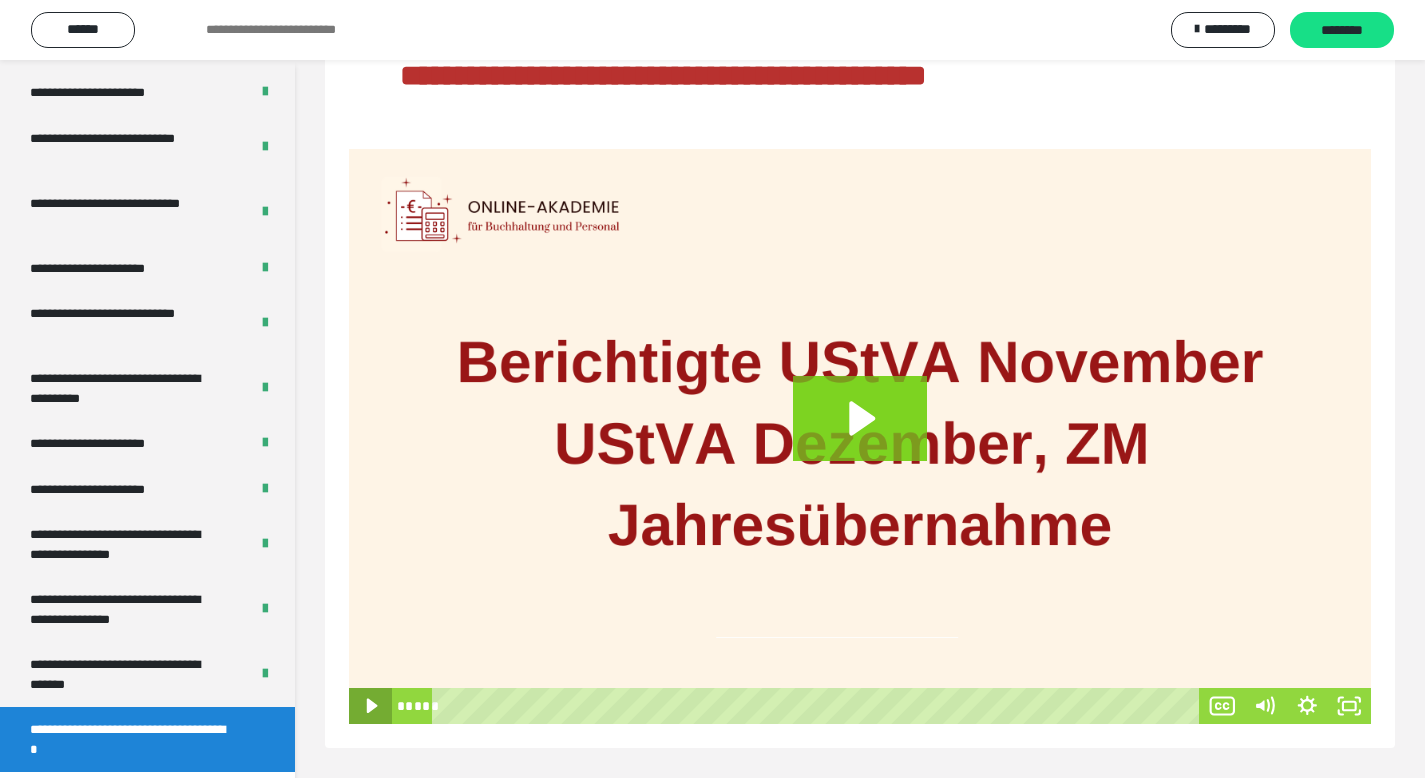 click 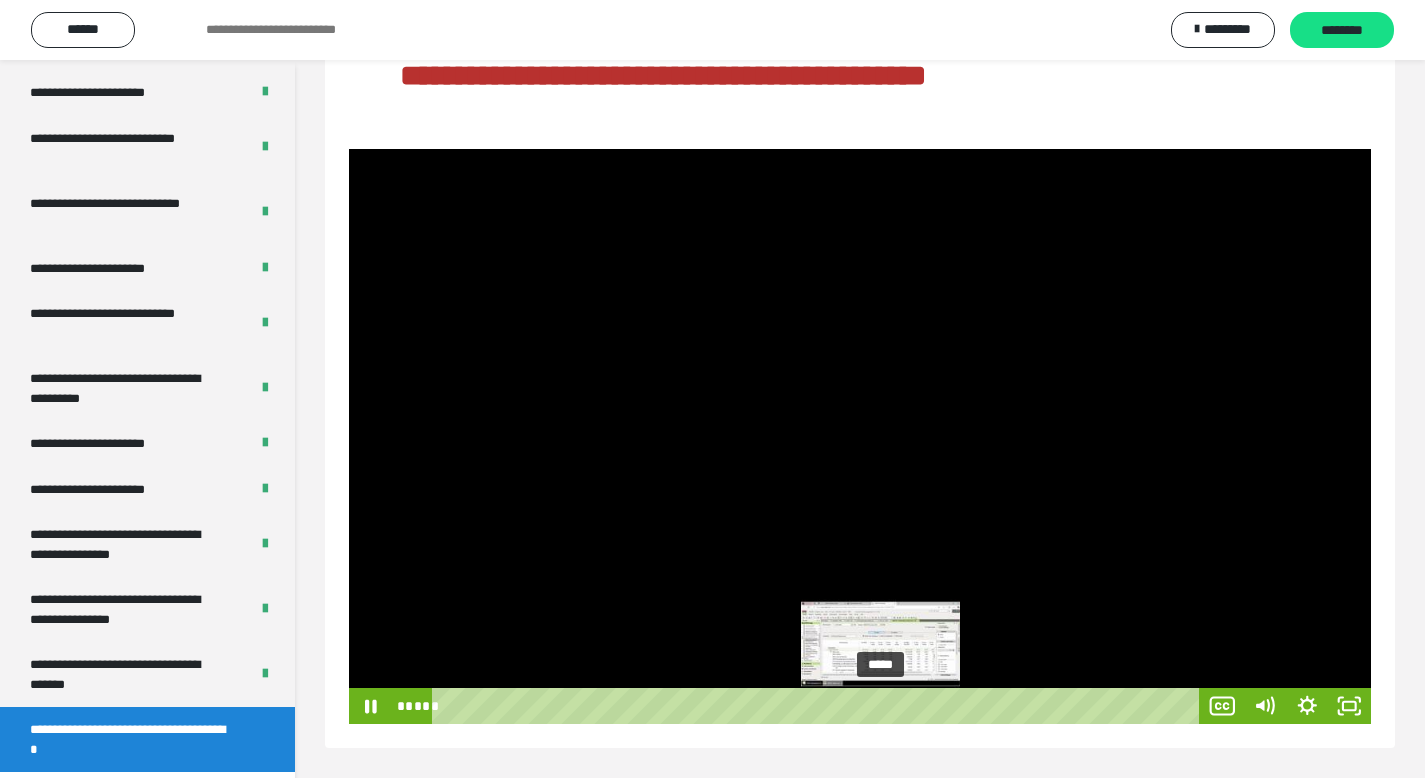 click on "*****" at bounding box center [819, 706] 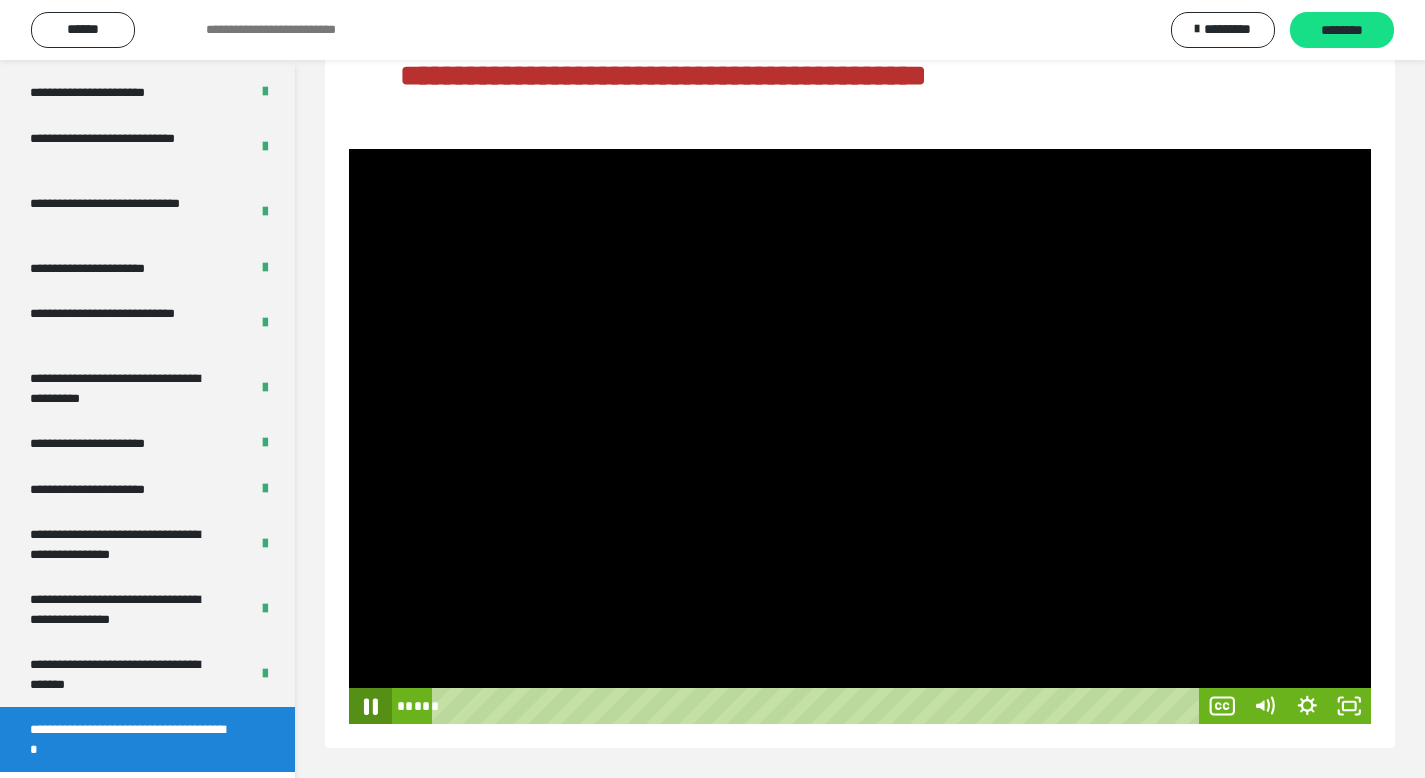 click 